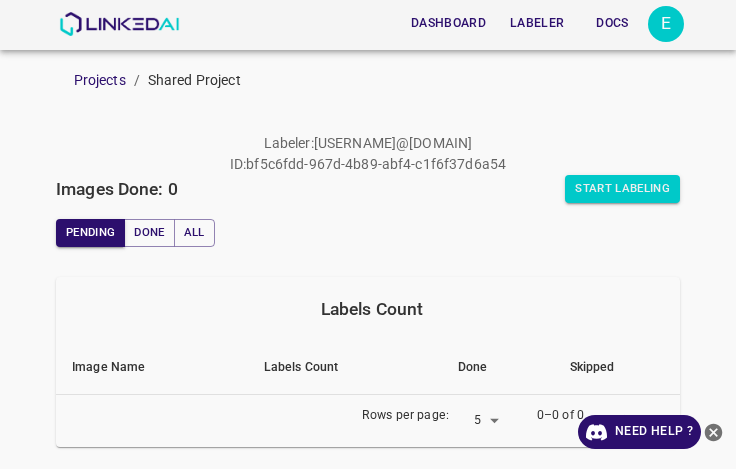 scroll, scrollTop: 0, scrollLeft: 0, axis: both 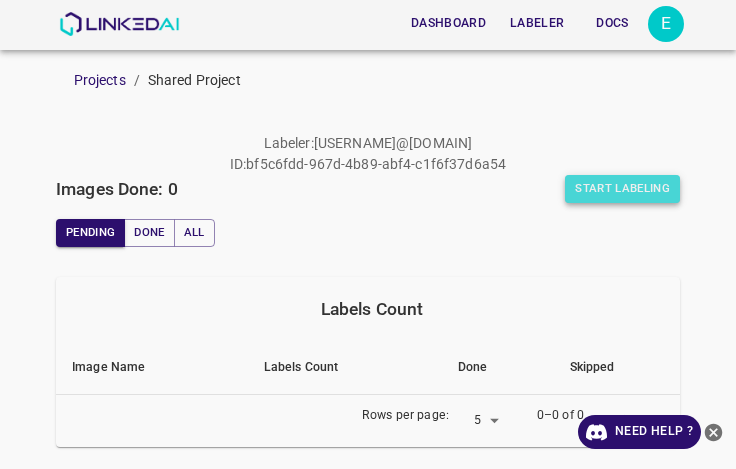 click on "Start Labeling" at bounding box center (622, 189) 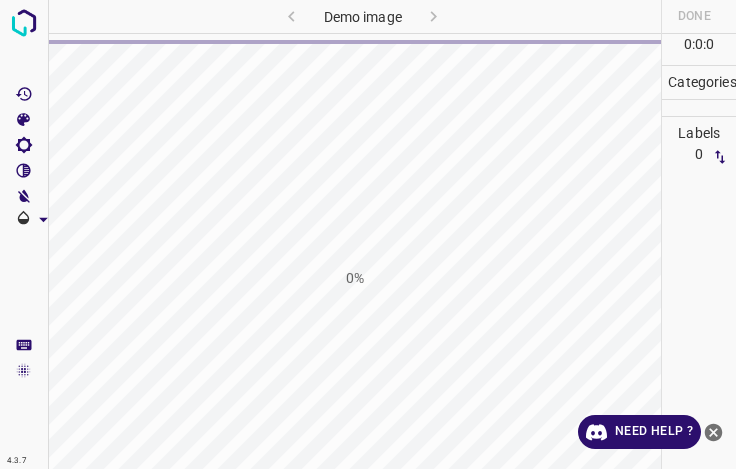 scroll, scrollTop: 0, scrollLeft: 0, axis: both 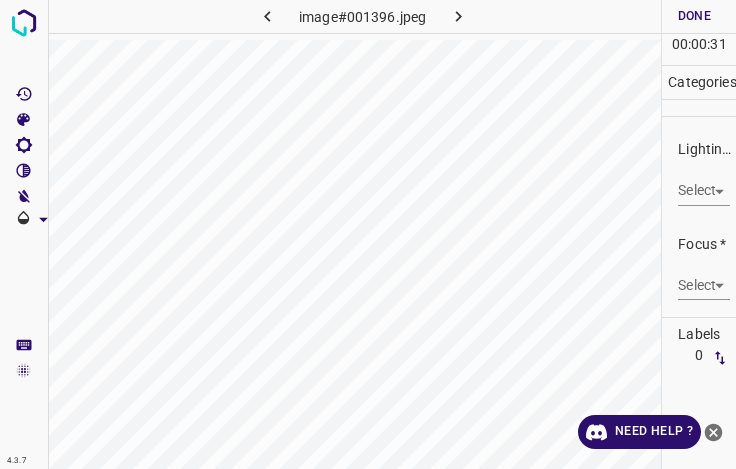 click on "4.3.7 image#001396.jpeg Done Skip 0 00   : 00   : 31   Categories Lighting *  Select ​ Focus *  Select ​ Overall *  Select ​ Labels   0 Categories 1 Lighting 2 Focus 3 Overall Tools Space Change between modes (Draw & Edit) I Auto labeling R Restore zoom M Zoom in N Zoom out Delete Delete selecte label Filters Z Restore filters X Saturation filter C Brightness filter V Contrast filter B Gray scale filter General O Download Need Help ? - Text - Hide - Delete" at bounding box center [368, 234] 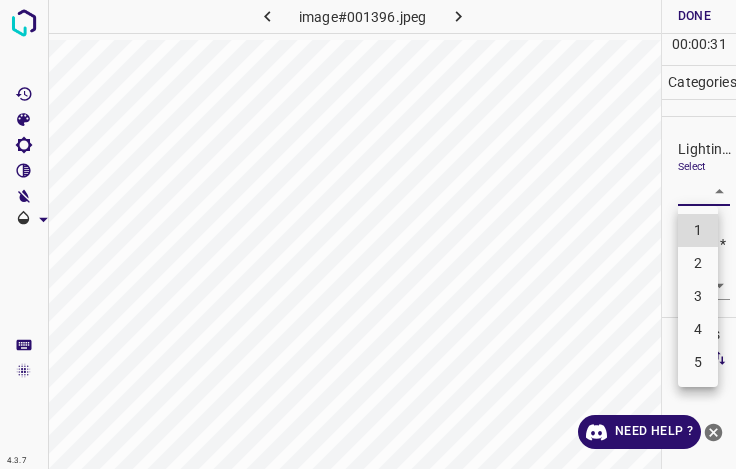 click on "4" at bounding box center [698, 329] 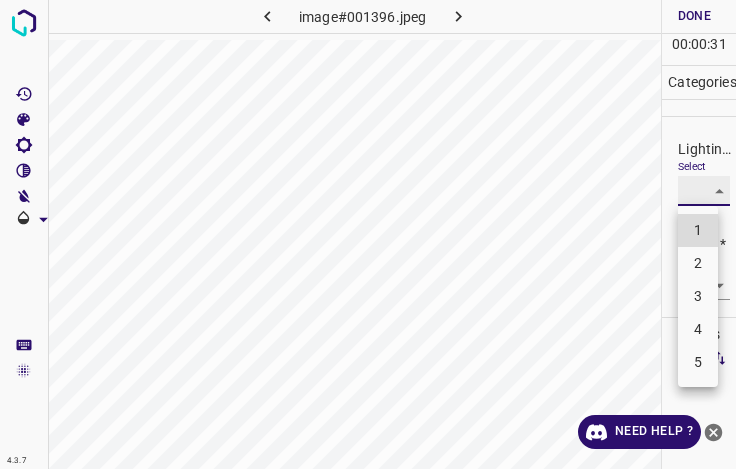 type on "4" 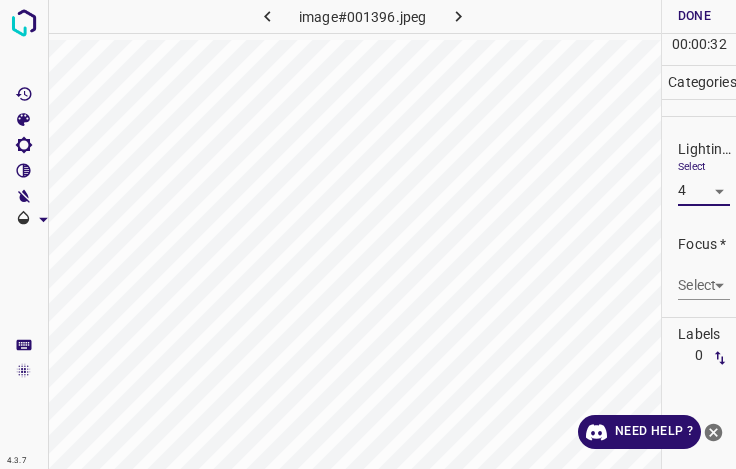 click on "4.3.7 image#001396.jpeg Done Skip 0 00   : 00   : 32   Categories Lighting *  Select 4 4 Focus *  Select ​ Overall *  Select ​ Labels   0 Categories 1 Lighting 2 Focus 3 Overall Tools Space Change between modes (Draw & Edit) I Auto labeling R Restore zoom M Zoom in N Zoom out Delete Delete selecte label Filters Z Restore filters X Saturation filter C Brightness filter V Contrast filter B Gray scale filter General O Download Need Help ? - Text - Hide - Delete" at bounding box center (368, 234) 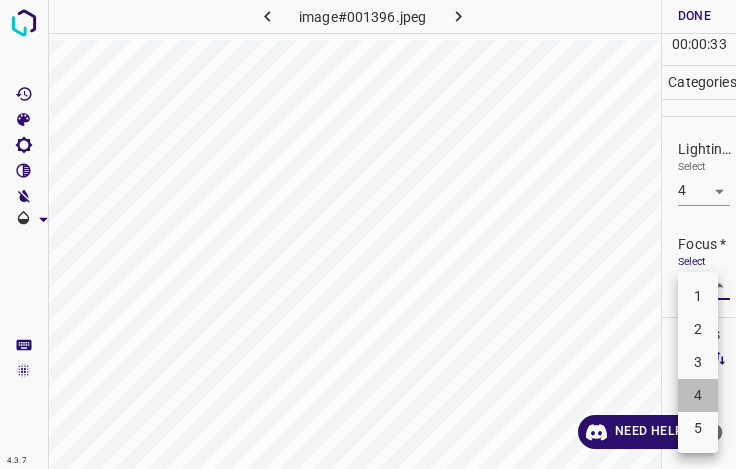 click on "4" at bounding box center (698, 395) 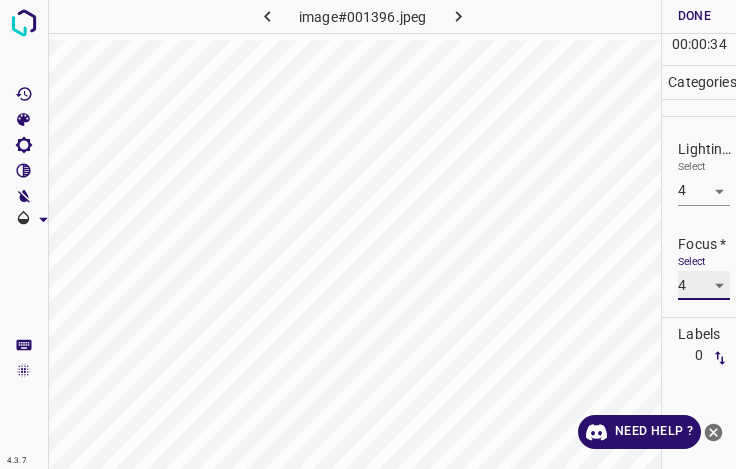 scroll, scrollTop: 98, scrollLeft: 0, axis: vertical 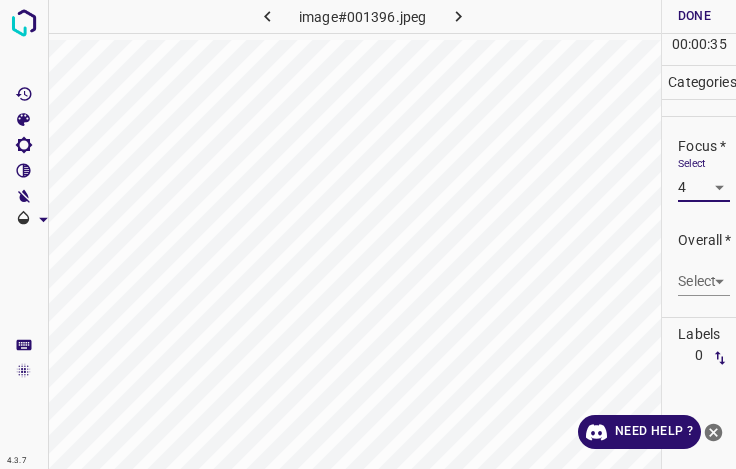 click on "4.3.7 image#001396.jpeg Done Skip 0 00   : 00   : 35   Categories Lighting *  Select 4 4 Focus *  Select 4 4 Overall *  Select ​ Labels   0 Categories 1 Lighting 2 Focus 3 Overall Tools Space Change between modes (Draw & Edit) I Auto labeling R Restore zoom M Zoom in N Zoom out Delete Delete selecte label Filters Z Restore filters X Saturation filter C Brightness filter V Contrast filter B Gray scale filter General O Download Need Help ? - Text - Hide - Delete" at bounding box center (368, 234) 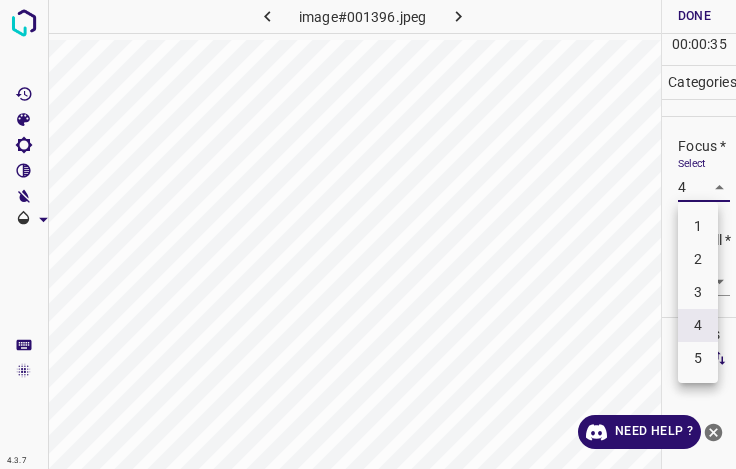 click on "3" at bounding box center [698, 292] 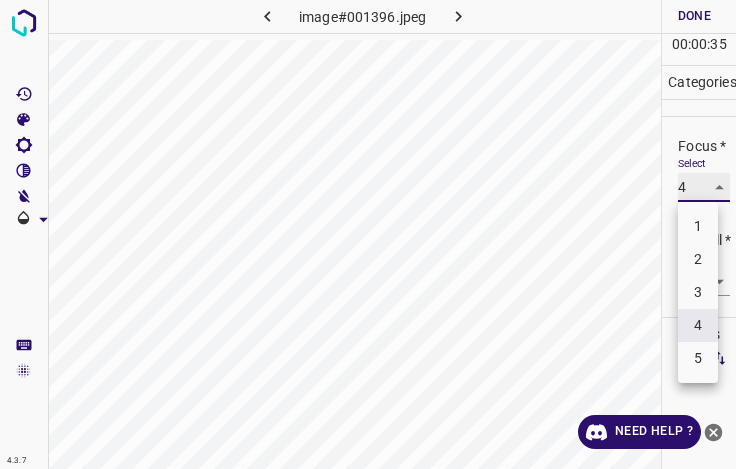 type on "3" 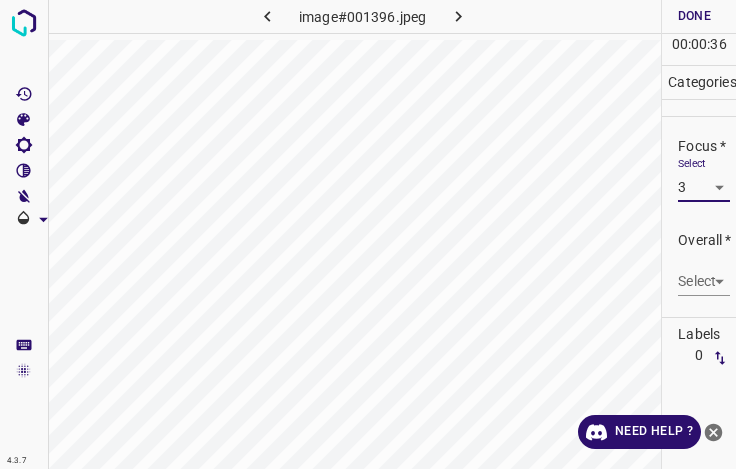 click on "4.3.7 image#001396.jpeg Done Skip 0 00   : 00   : 36   Categories Lighting *  Select 4 4 Focus *  Select 3 3 Overall *  Select ​ Labels   0 Categories 1 Lighting 2 Focus 3 Overall Tools Space Change between modes (Draw & Edit) I Auto labeling R Restore zoom M Zoom in N Zoom out Delete Delete selecte label Filters Z Restore filters X Saturation filter C Brightness filter V Contrast filter B Gray scale filter General O Download Need Help ? - Text - Hide - Delete" at bounding box center (368, 234) 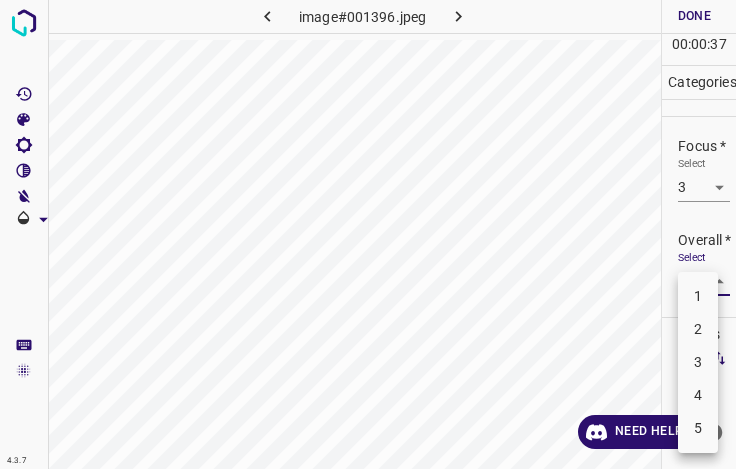 drag, startPoint x: 693, startPoint y: 405, endPoint x: 694, endPoint y: 389, distance: 16.03122 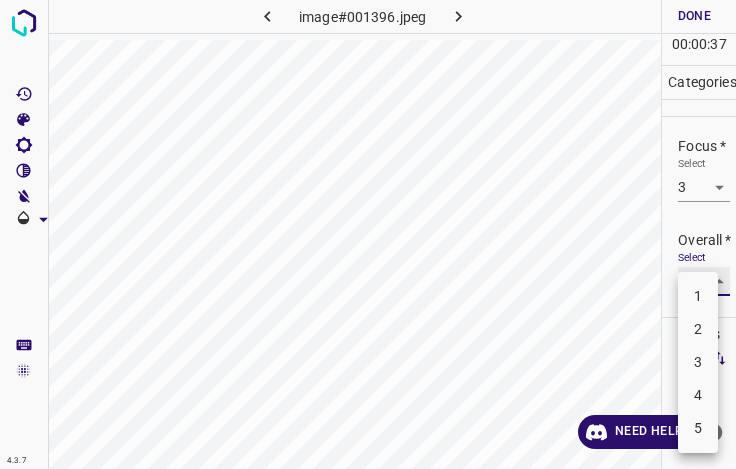 type on "4" 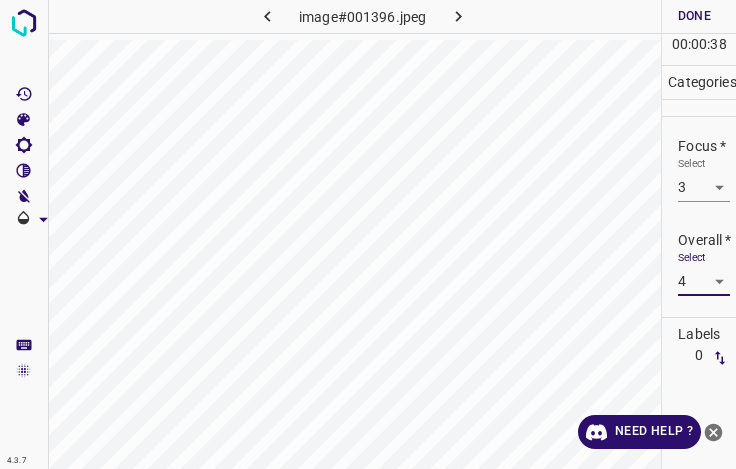 click on "Done" at bounding box center (694, 16) 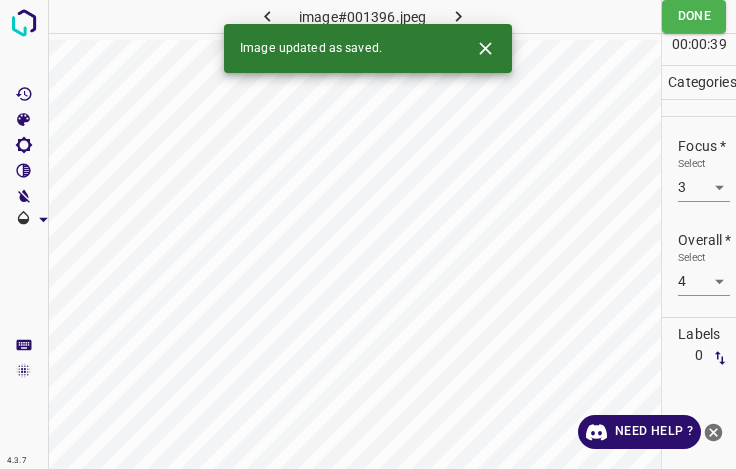 click 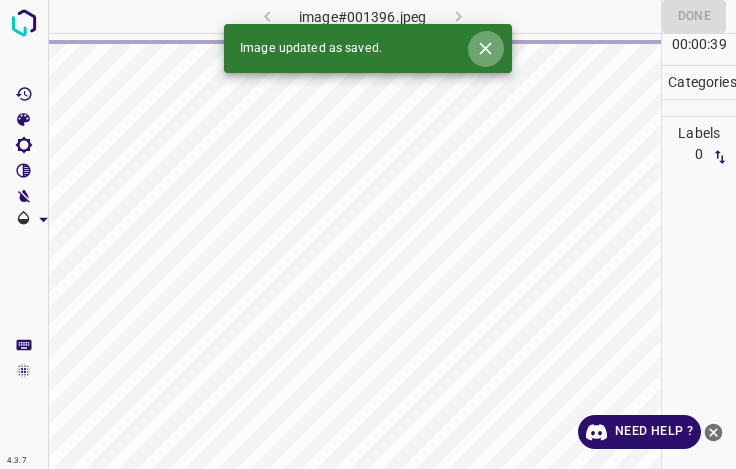 click 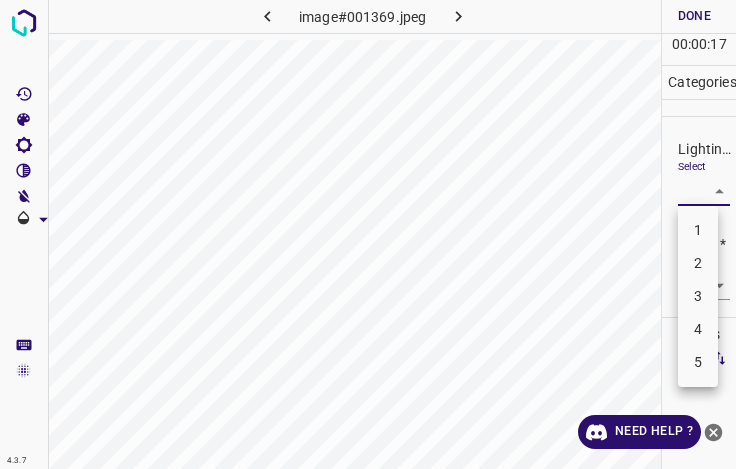 click on "4.3.7 image#001369.jpeg Done Skip 0 00   : 00   : 17   Categories Lighting *  Select ​ Focus *  Select ​ Overall *  Select ​ Labels   0 Categories 1 Lighting 2 Focus 3 Overall Tools Space Change between modes (Draw & Edit) I Auto labeling R Restore zoom M Zoom in N Zoom out Delete Delete selecte label Filters Z Restore filters X Saturation filter C Brightness filter V Contrast filter B Gray scale filter General O Download Need Help ? - Text - Hide - Delete 1 2 3 4 5" at bounding box center [368, 234] 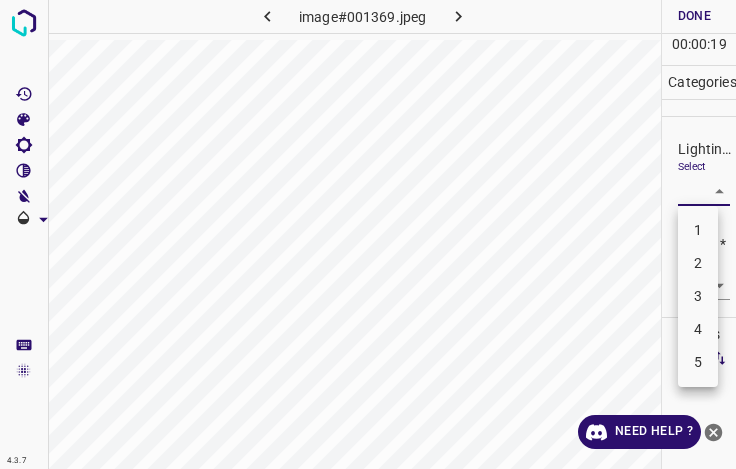 click on "4" at bounding box center [698, 329] 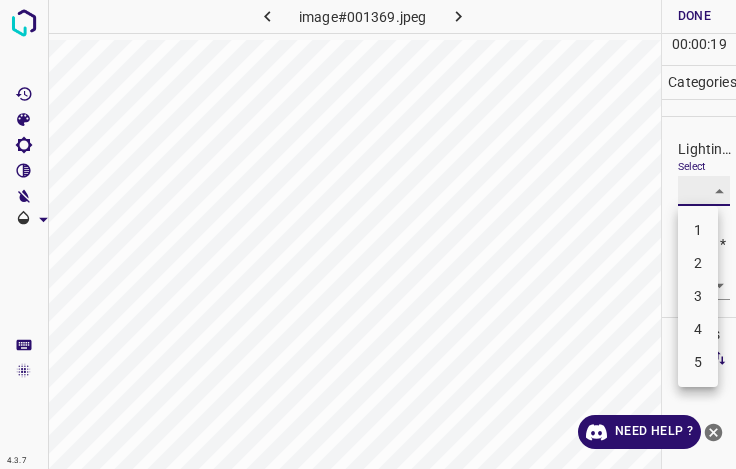 type on "4" 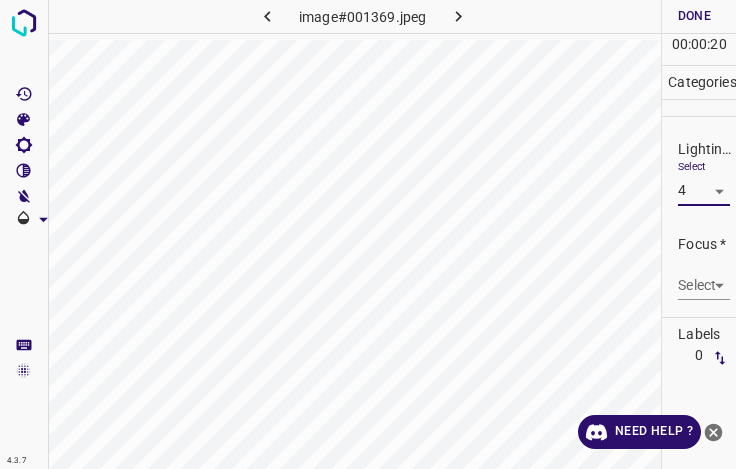 click on "4.3.7 image#001369.jpeg Done Skip 0 00   : 00   : 20   Categories Lighting *  Select 4 4 Focus *  Select ​ Overall *  Select ​ Labels   0 Categories 1 Lighting 2 Focus 3 Overall Tools Space Change between modes (Draw & Edit) I Auto labeling R Restore zoom M Zoom in N Zoom out Delete Delete selecte label Filters Z Restore filters X Saturation filter C Brightness filter V Contrast filter B Gray scale filter General O Download Need Help ? - Text - Hide - Delete" at bounding box center [368, 234] 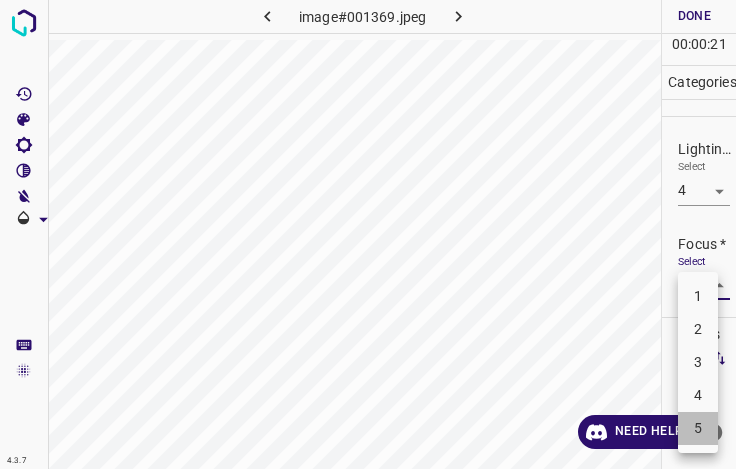 click on "5" at bounding box center [698, 428] 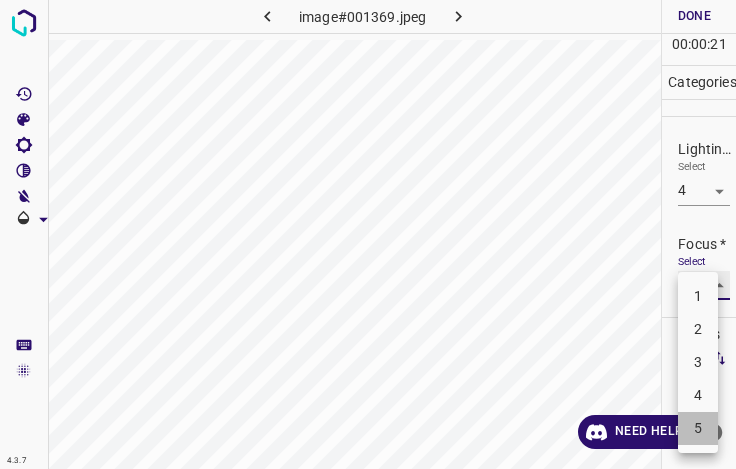 type on "5" 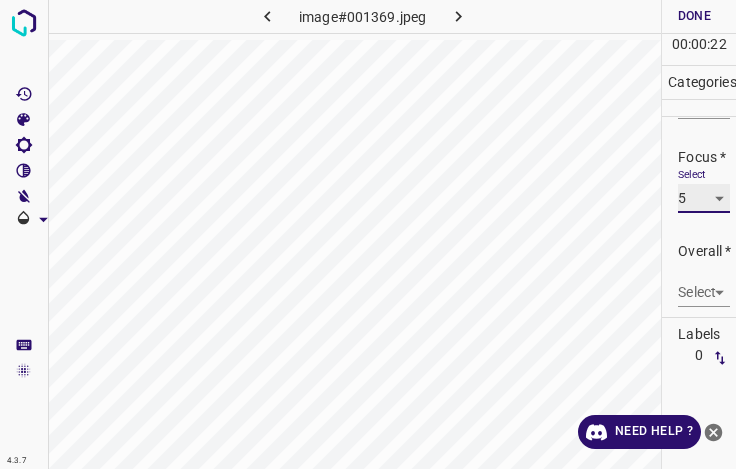 scroll, scrollTop: 98, scrollLeft: 0, axis: vertical 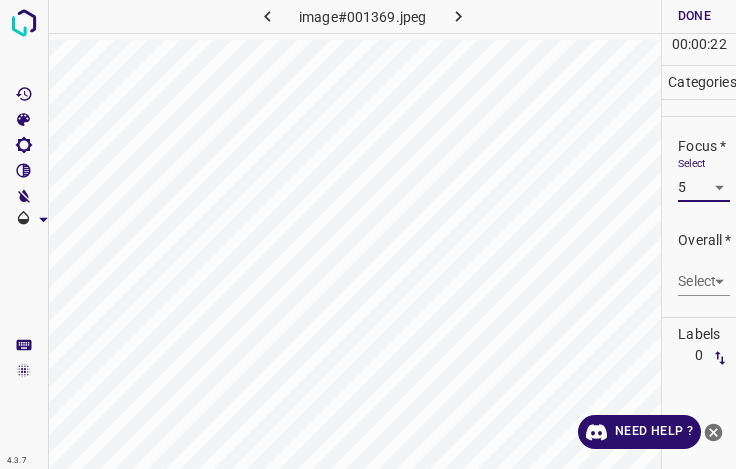 click on "4.3.7 image#001369.jpeg Done Skip 0 00   : 00   : 22   Categories Lighting *  Select 4 4 Focus *  Select 5 5 Overall *  Select ​ Labels   0 Categories 1 Lighting 2 Focus 3 Overall Tools Space Change between modes (Draw & Edit) I Auto labeling R Restore zoom M Zoom in N Zoom out Delete Delete selecte label Filters Z Restore filters X Saturation filter C Brightness filter V Contrast filter B Gray scale filter General O Download Need Help ? - Text - Hide - Delete" at bounding box center (368, 234) 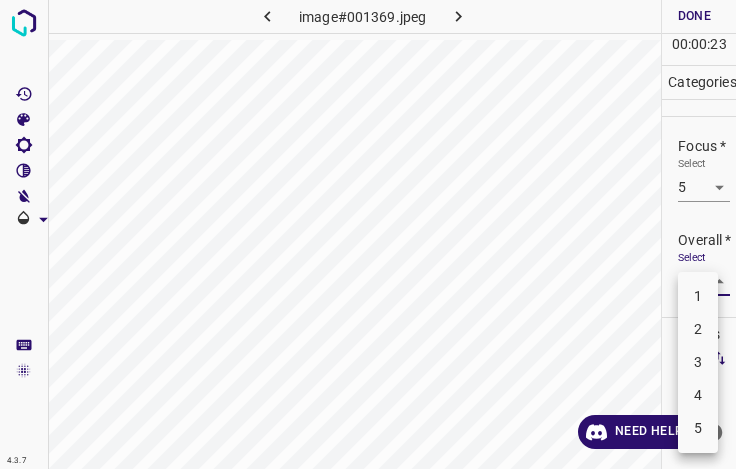 click on "4" at bounding box center [698, 395] 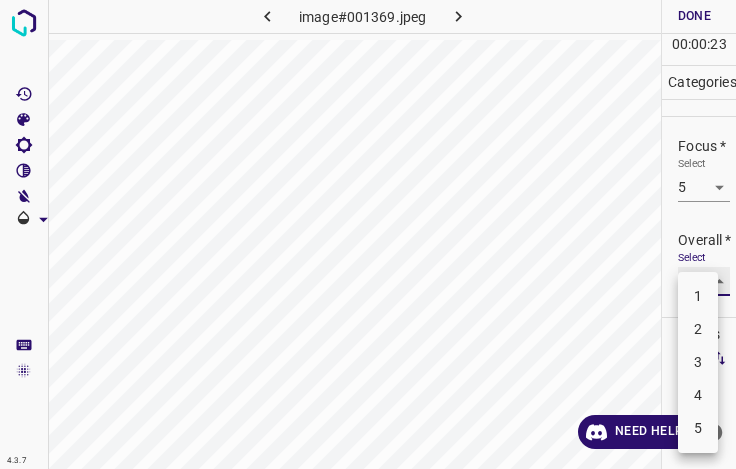 type on "4" 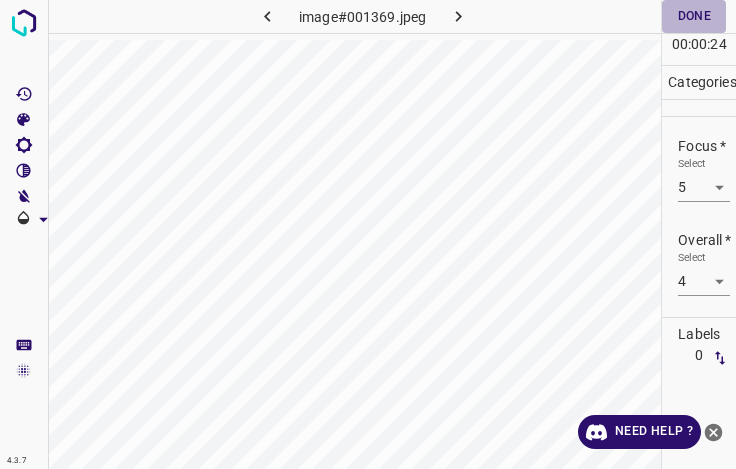 click on "Done" at bounding box center (694, 16) 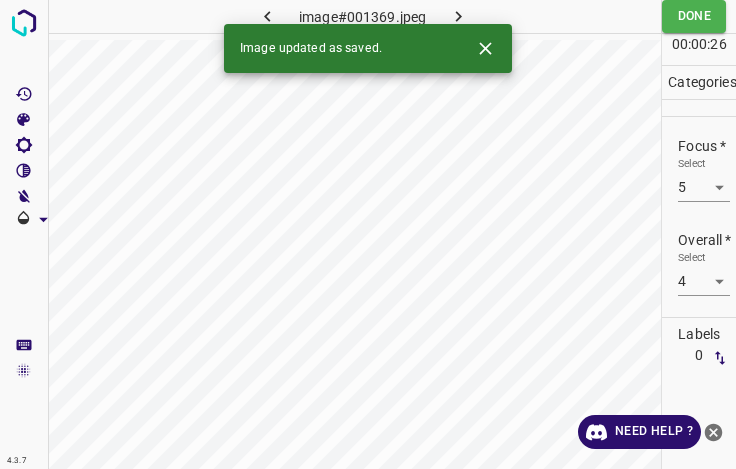 click 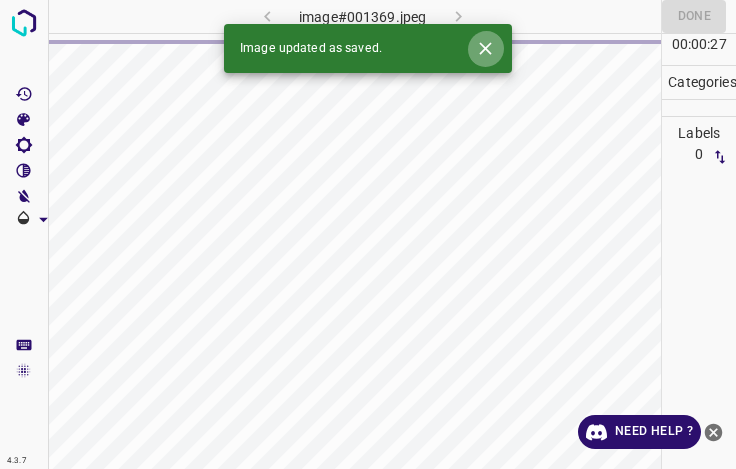 click 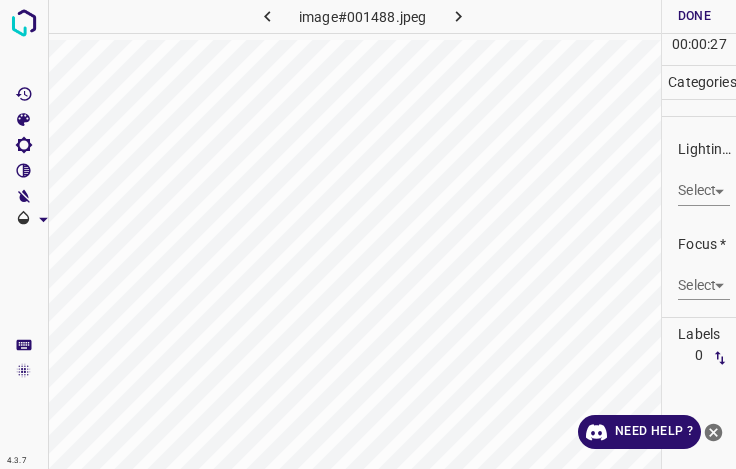 click on "4.3.7 image#001488.jpeg Done Skip 0 00   : 00   : 27   Categories Lighting *  Select ​ Focus *  Select ​ Overall *  Select ​ Labels   0 Categories 1 Lighting 2 Focus 3 Overall Tools Space Change between modes (Draw & Edit) I Auto labeling R Restore zoom M Zoom in N Zoom out Delete Delete selecte label Filters Z Restore filters X Saturation filter C Brightness filter V Contrast filter B Gray scale filter General O Download Need Help ? - Text - Hide - Delete" at bounding box center (368, 234) 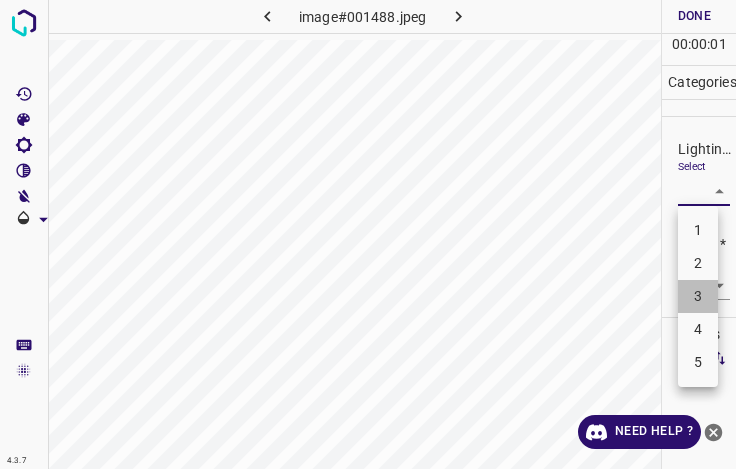 click on "3" at bounding box center (698, 296) 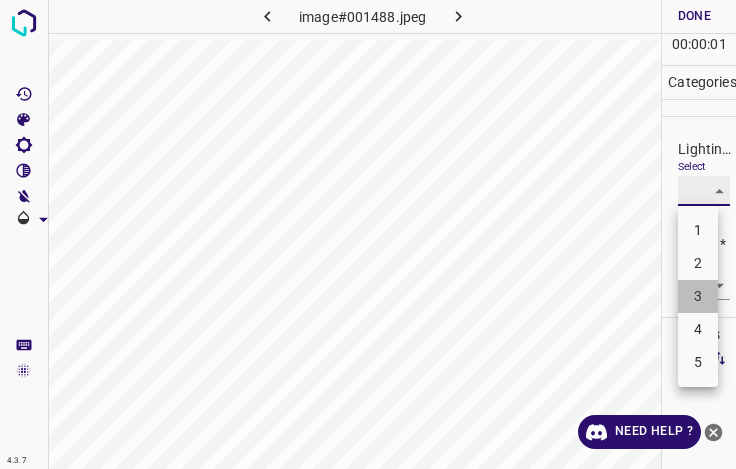 type on "3" 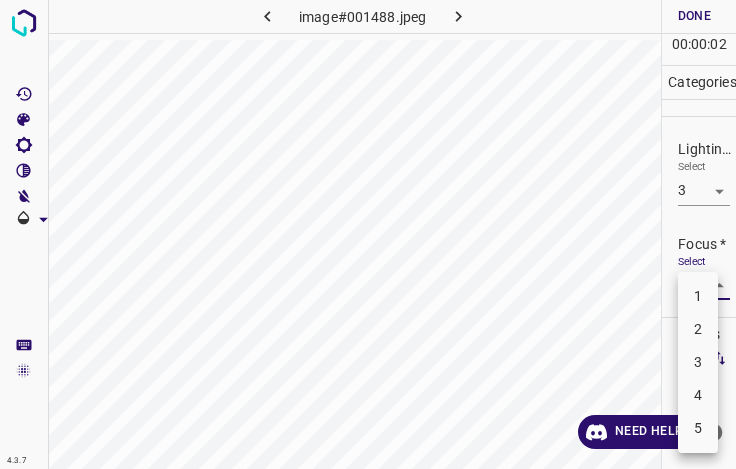 click on "4.3.7 image#001488.jpeg Done Skip 0 00   : 00   : 02   Categories Lighting *  Select 3 3 Focus *  Select ​ Overall *  Select ​ Labels   0 Categories 1 Lighting 2 Focus 3 Overall Tools Space Change between modes (Draw & Edit) I Auto labeling R Restore zoom M Zoom in N Zoom out Delete Delete selecte label Filters Z Restore filters X Saturation filter C Brightness filter V Contrast filter B Gray scale filter General O Download Need Help ? - Text - Hide - Delete 1 2 3 4 5" at bounding box center (368, 234) 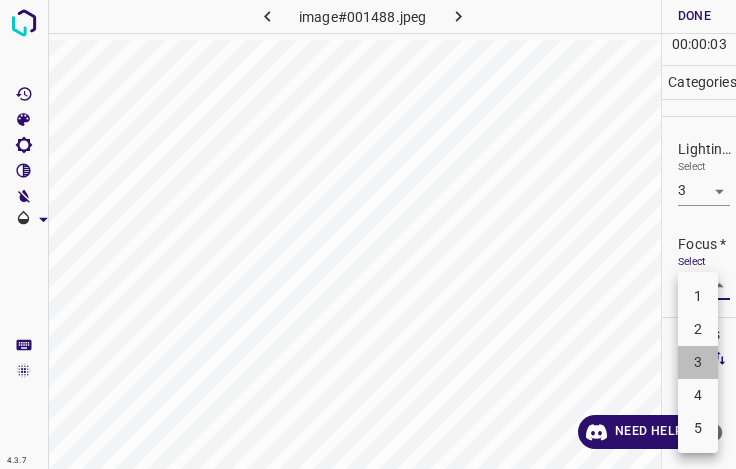 click on "3" at bounding box center [698, 362] 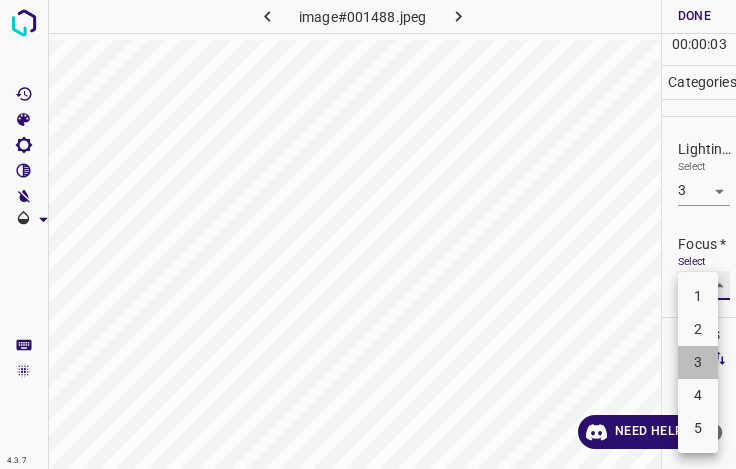 type on "3" 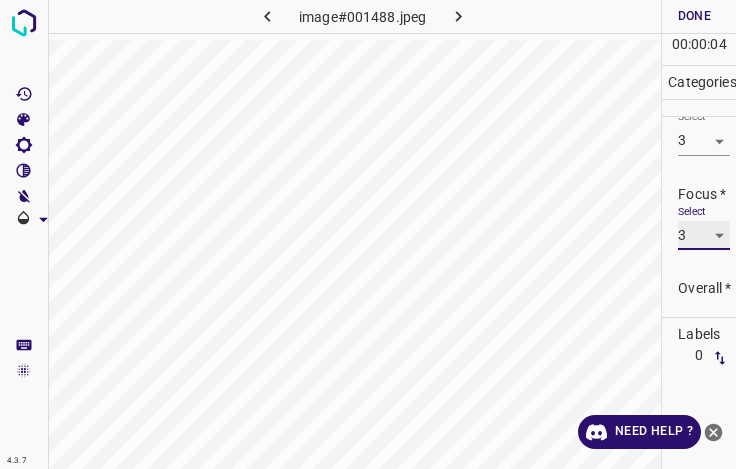 scroll, scrollTop: 98, scrollLeft: 0, axis: vertical 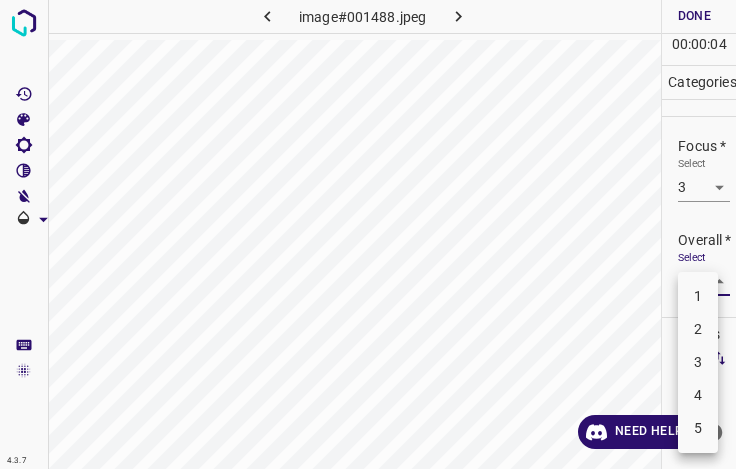 click on "4.3.7 image#001488.jpeg Done Skip 0 00   : 00   : 04   Categories Lighting *  Select 3 3 Focus *  Select 3 3 Overall *  Select ​ Labels   0 Categories 1 Lighting 2 Focus 3 Overall Tools Space Change between modes (Draw & Edit) I Auto labeling R Restore zoom M Zoom in N Zoom out Delete Delete selecte label Filters Z Restore filters X Saturation filter C Brightness filter V Contrast filter B Gray scale filter General O Download Need Help ? - Text - Hide - Delete 1 2 3 4 5" at bounding box center [368, 234] 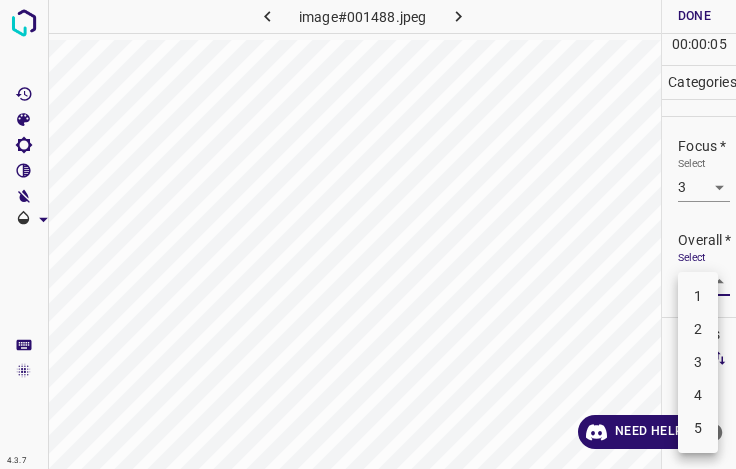 click on "3" at bounding box center [698, 362] 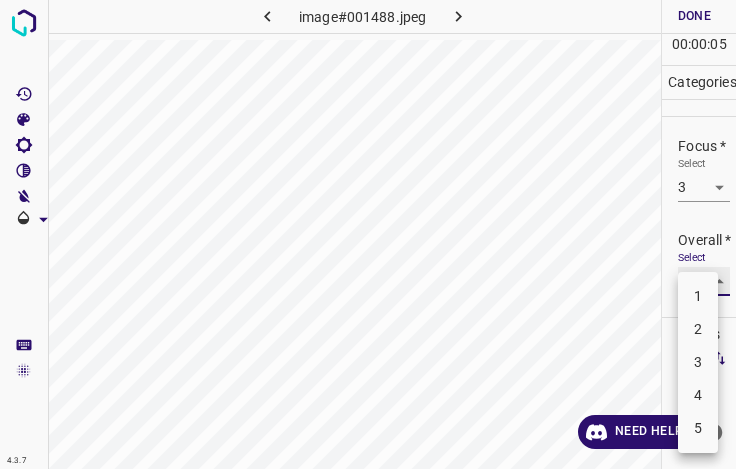 type on "3" 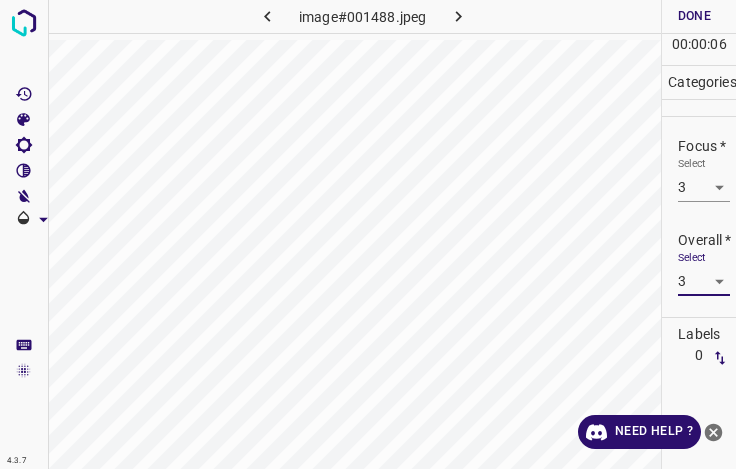 click on "Done" at bounding box center (694, 16) 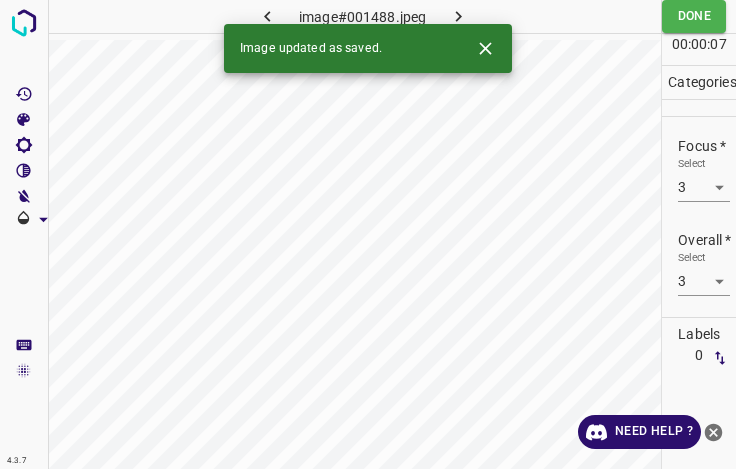 click 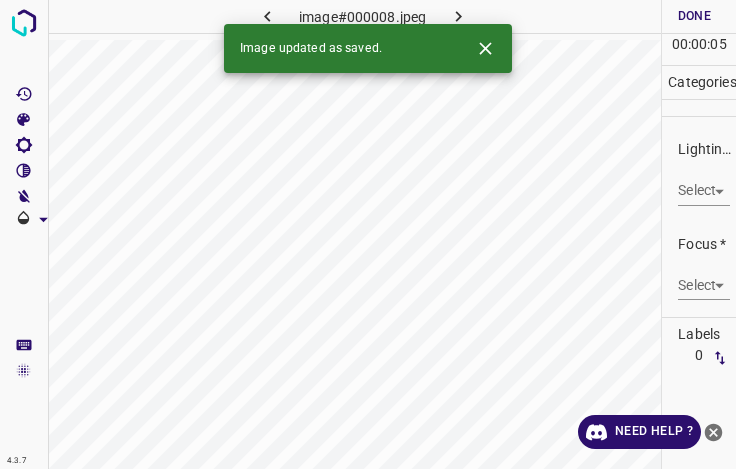click on "4.3.7 image#000008.jpeg Done Skip 0 00   : 00   : 05   Categories Lighting *  Select ​ Focus *  Select ​ Overall *  Select ​ Labels   0 Categories 1 Lighting 2 Focus 3 Overall Tools Space Change between modes (Draw & Edit) I Auto labeling R Restore zoom M Zoom in N Zoom out Delete Delete selecte label Filters Z Restore filters X Saturation filter C Brightness filter V Contrast filter B Gray scale filter General O Download Image updated as saved. Need Help ? - Text - Hide - Delete" at bounding box center [368, 234] 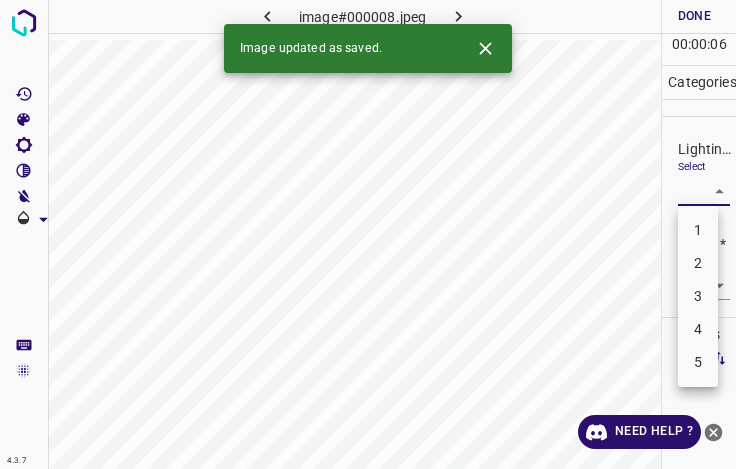 click on "3" at bounding box center (698, 296) 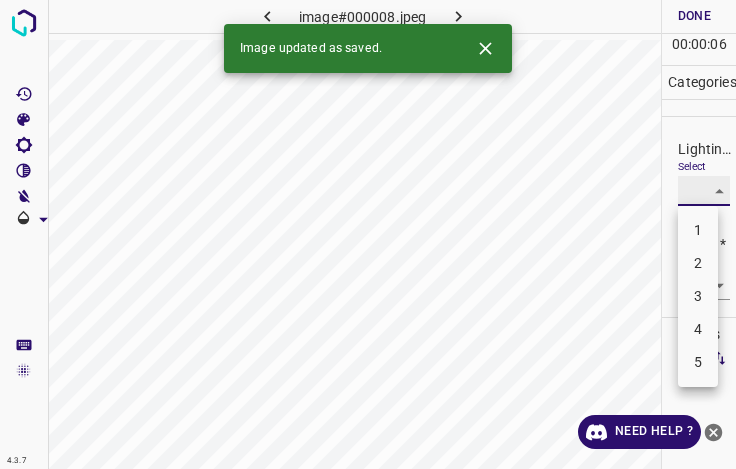 type on "3" 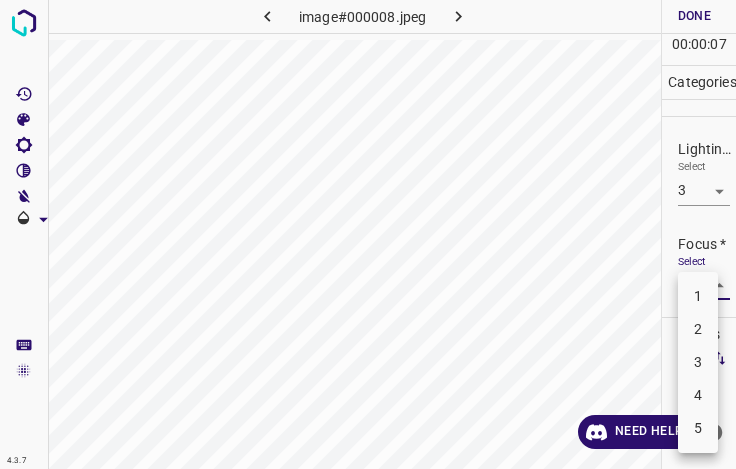 click on "4.3.7 image#000008.jpeg Done Skip 0 00   : 00   : 07   Categories Lighting *  Select 3 3 Focus *  Select ​ Overall *  Select ​ Labels   0 Categories 1 Lighting 2 Focus 3 Overall Tools Space Change between modes (Draw & Edit) I Auto labeling R Restore zoom M Zoom in N Zoom out Delete Delete selecte label Filters Z Restore filters X Saturation filter C Brightness filter V Contrast filter B Gray scale filter General O Download Need Help ? - Text - Hide - Delete 1 2 3 4 5" at bounding box center [368, 234] 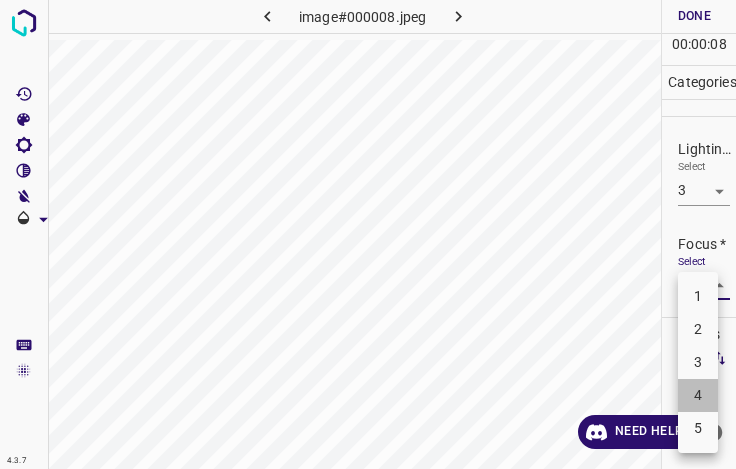 drag, startPoint x: 699, startPoint y: 397, endPoint x: 696, endPoint y: 338, distance: 59.07622 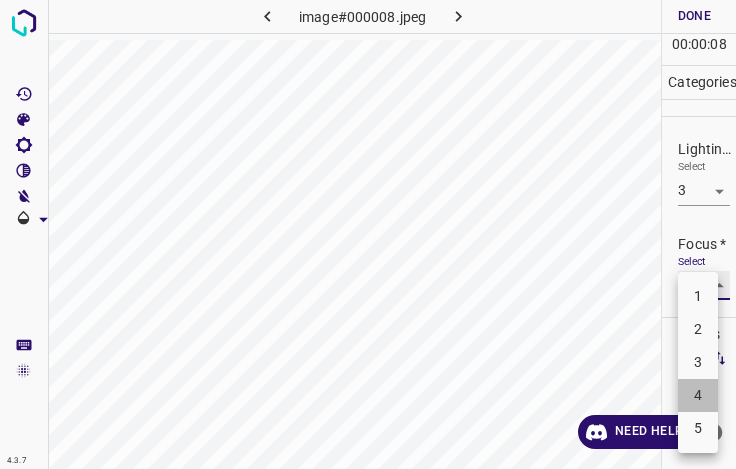 type on "4" 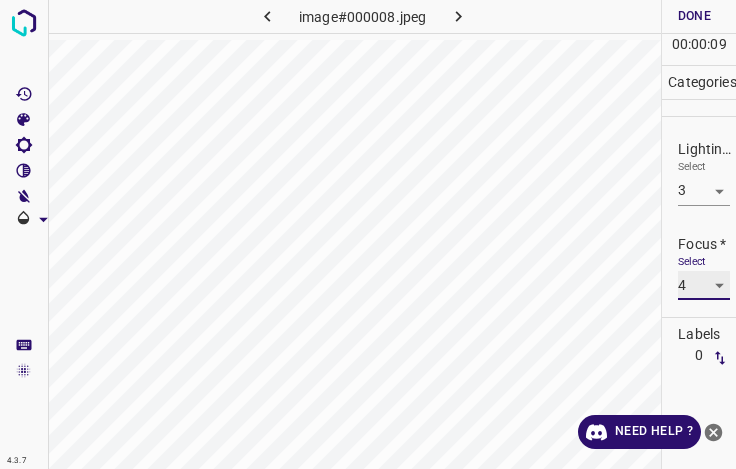 scroll, scrollTop: 98, scrollLeft: 0, axis: vertical 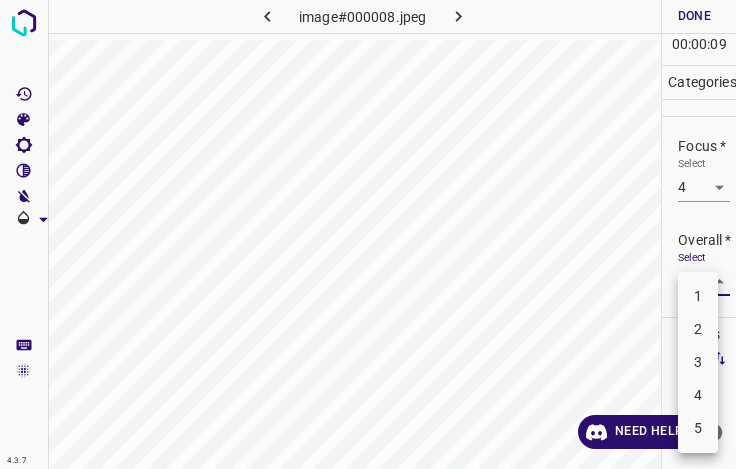 click on "4.3.7 image#000008.jpeg Done Skip 0 00   : 00   : 09   Categories Lighting *  Select 3 3 Focus *  Select 4 4 Overall *  Select ​ Labels   0 Categories 1 Lighting 2 Focus 3 Overall Tools Space Change between modes (Draw & Edit) I Auto labeling R Restore zoom M Zoom in N Zoom out Delete Delete selecte label Filters Z Restore filters X Saturation filter C Brightness filter V Contrast filter B Gray scale filter General O Download Need Help ? - Text - Hide - Delete 1 2 3 4 5" at bounding box center (368, 234) 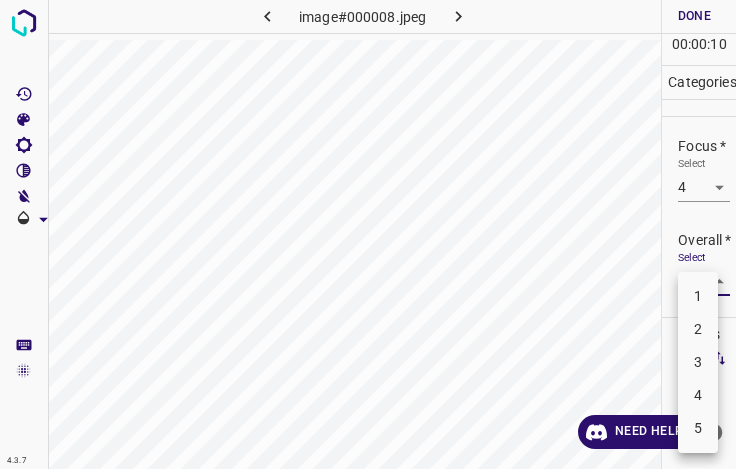 click on "4" at bounding box center (698, 395) 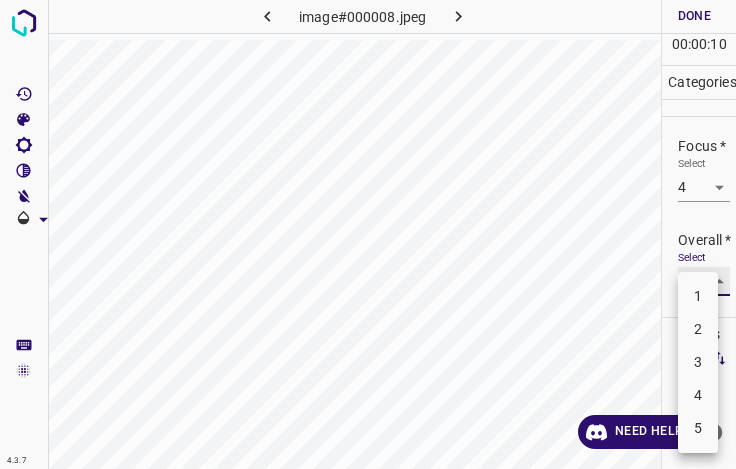 type on "4" 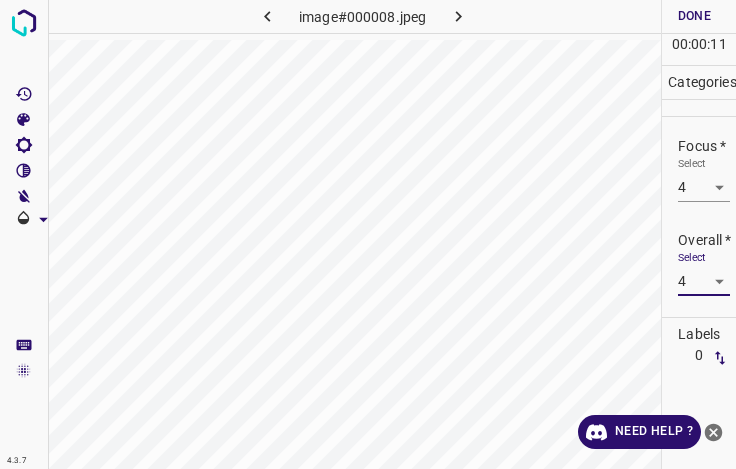 click on "Done" at bounding box center (694, 16) 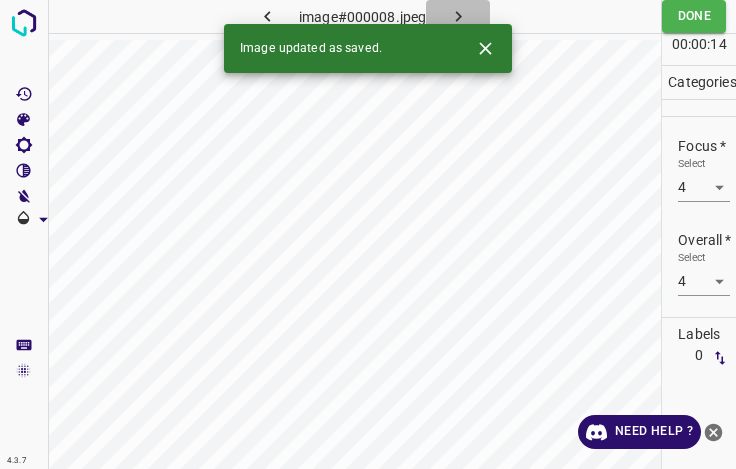 click at bounding box center (458, 16) 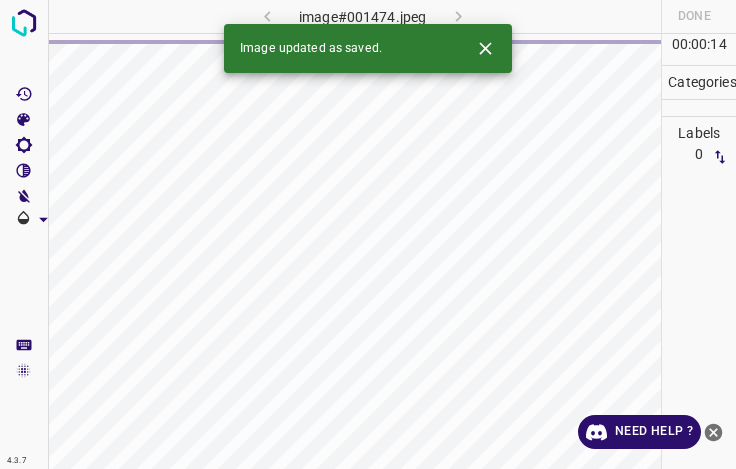 click on "4.3.7 image#001474.jpeg Done Skip 0 00   : 00   : 14   Categories Labels   0 Categories 1 Lighting 2 Focus 3 Overall Tools Space Change between modes (Draw & Edit) I Auto labeling R Restore zoom M Zoom in N Zoom out Delete Delete selecte label Filters Z Restore filters X Saturation filter C Brightness filter V Contrast filter B Gray scale filter General O Download Image updated as saved. Need Help ?" at bounding box center (368, 234) 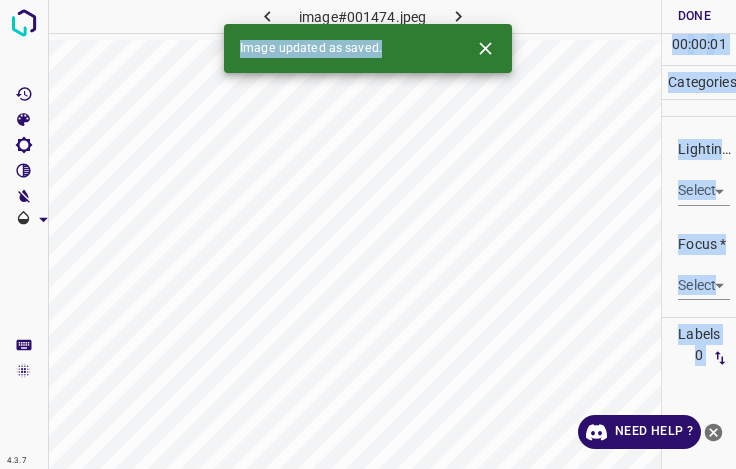 click 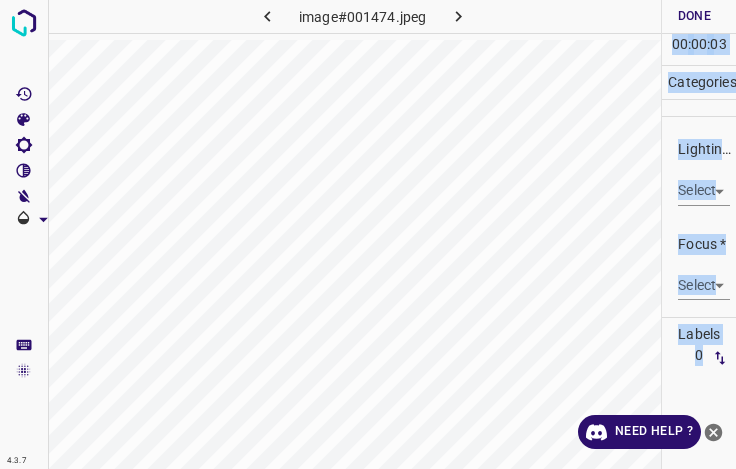 click at bounding box center [699, 108] 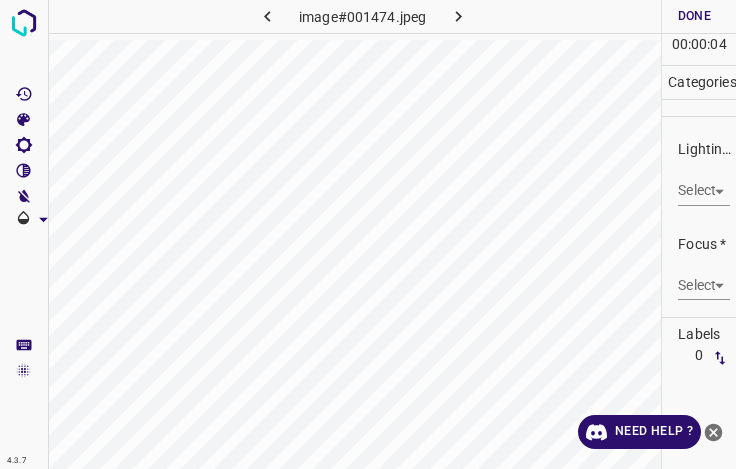 click on "4.3.7 image#001474.jpeg Done Skip 0 00   : 00   : 04   Categories Lighting *  Select ​ Focus *  Select ​ Overall *  Select ​ Labels   0 Categories 1 Lighting 2 Focus 3 Overall Tools Space Change between modes (Draw & Edit) I Auto labeling R Restore zoom M Zoom in N Zoom out Delete Delete selecte label Filters Z Restore filters X Saturation filter C Brightness filter V Contrast filter B Gray scale filter General O Download Need Help ? - Text - Hide - Delete" at bounding box center (368, 234) 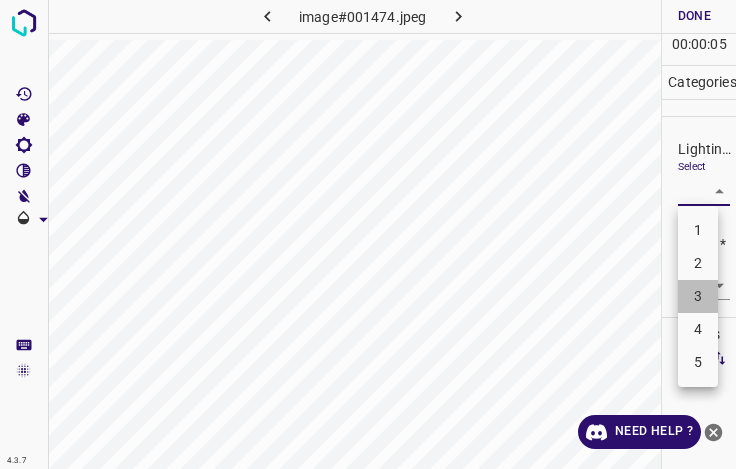 click on "3" at bounding box center [698, 296] 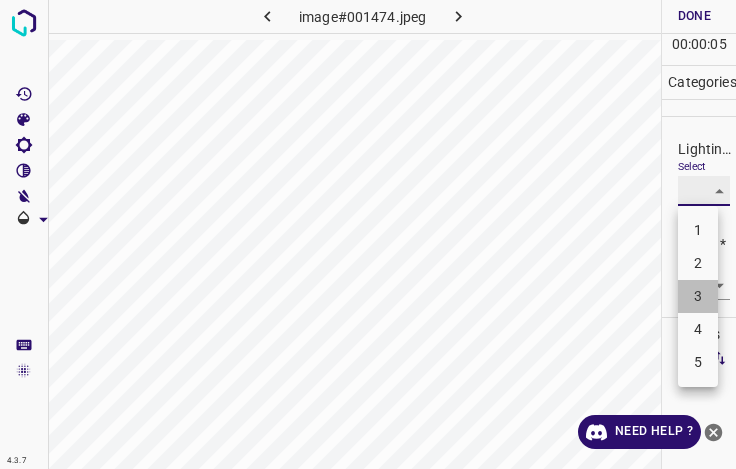 type on "3" 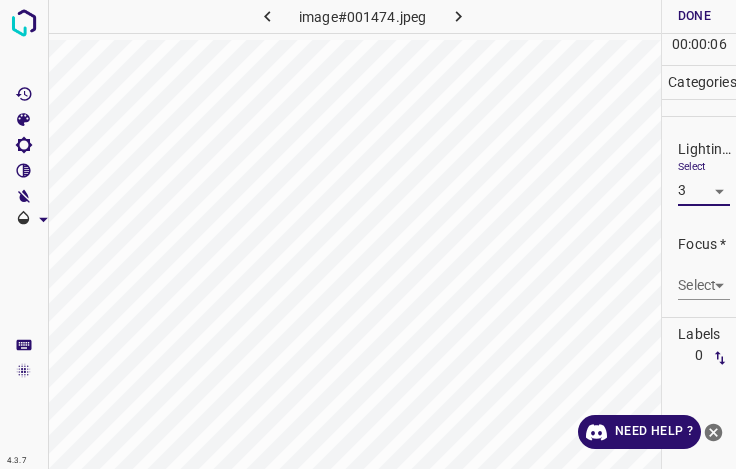 click on "4.3.7 image#001474.jpeg Done Skip 0 00   : 00   : 06   Categories Lighting *  Select 3 3 Focus *  Select ​ Overall *  Select ​ Labels   0 Categories 1 Lighting 2 Focus 3 Overall Tools Space Change between modes (Draw & Edit) I Auto labeling R Restore zoom M Zoom in N Zoom out Delete Delete selecte label Filters Z Restore filters X Saturation filter C Brightness filter V Contrast filter B Gray scale filter General O Download Need Help ? - Text - Hide - Delete" at bounding box center [368, 234] 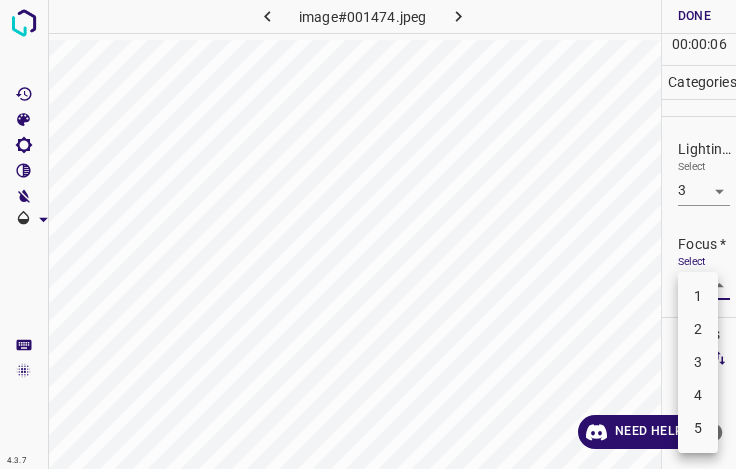 click on "4" at bounding box center (698, 395) 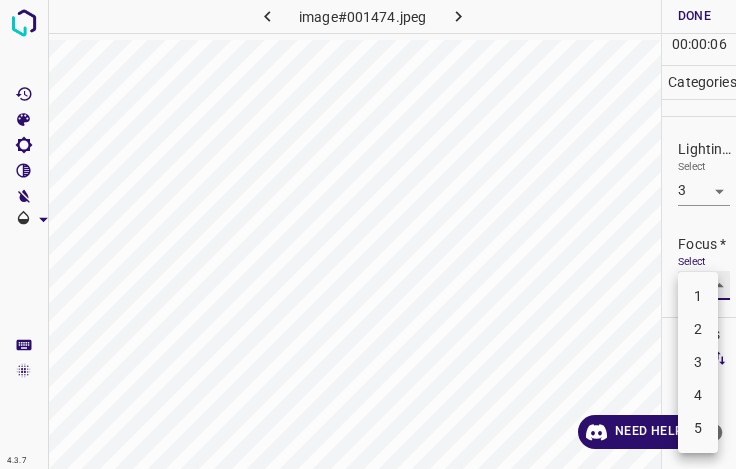 type on "4" 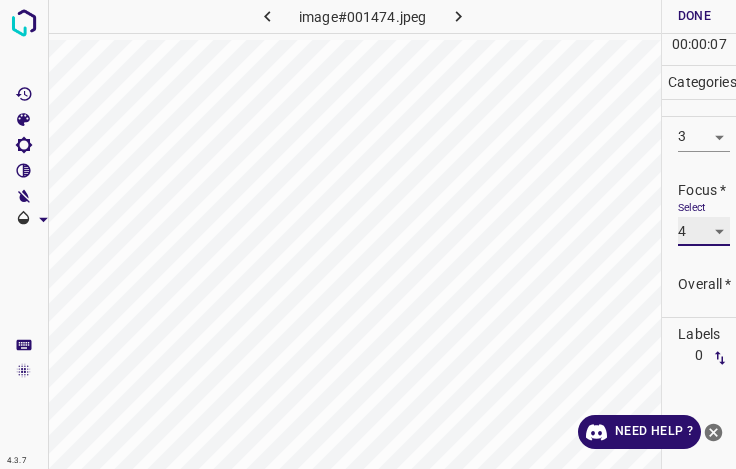 scroll, scrollTop: 98, scrollLeft: 0, axis: vertical 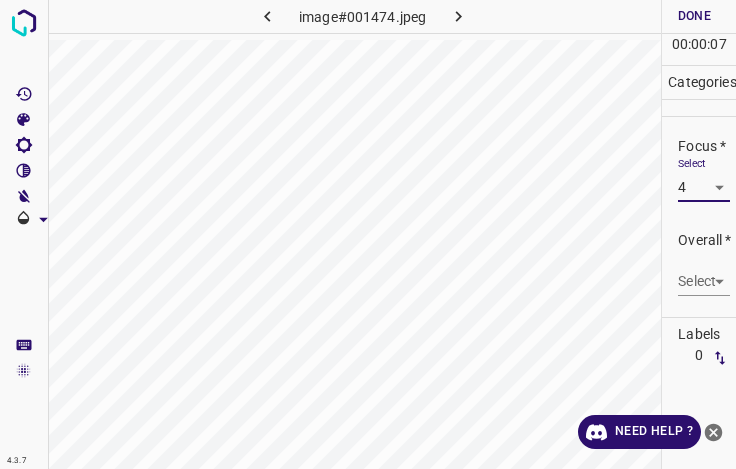 click on "4.3.7 image#001474.jpeg Done Skip 0 00   : 00   : 07   Categories Lighting *  Select 3 3 Focus *  Select 4 4 Overall *  Select ​ Labels   0 Categories 1 Lighting 2 Focus 3 Overall Tools Space Change between modes (Draw & Edit) I Auto labeling R Restore zoom M Zoom in N Zoom out Delete Delete selecte label Filters Z Restore filters X Saturation filter C Brightness filter V Contrast filter B Gray scale filter General O Download Need Help ? - Text - Hide - Delete" at bounding box center (368, 234) 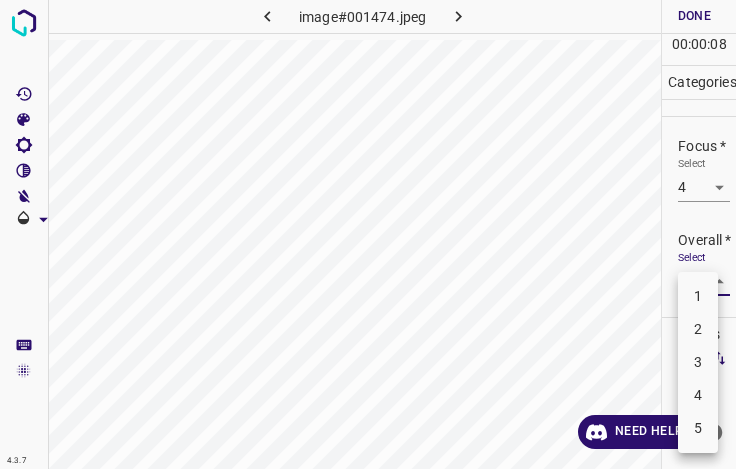 click on "3" at bounding box center [698, 362] 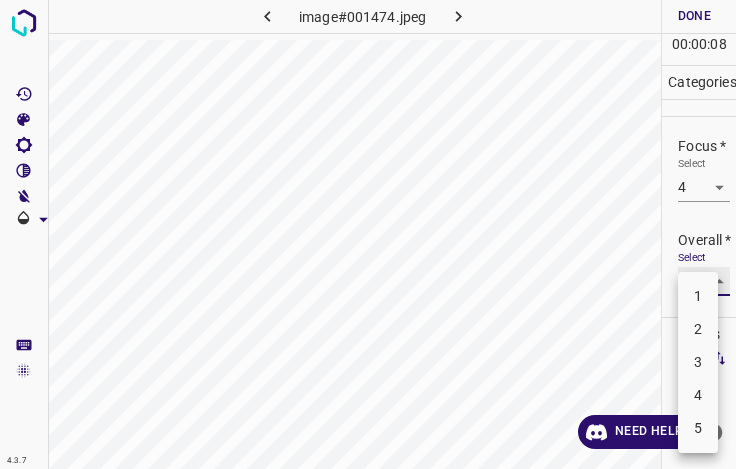 type on "3" 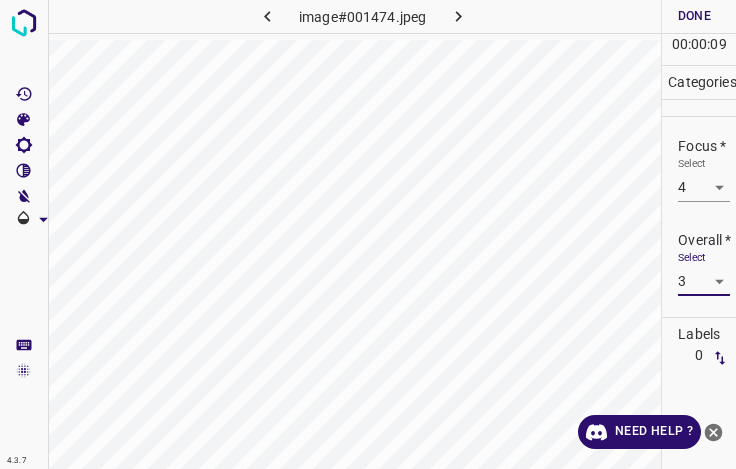 click on "Done" at bounding box center (694, 16) 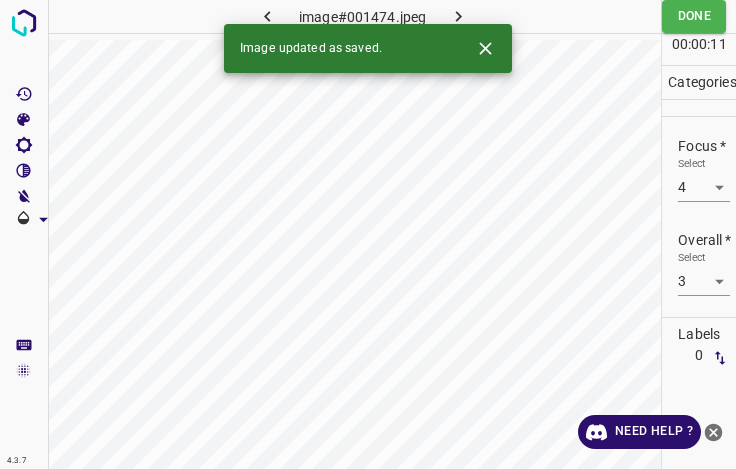 click 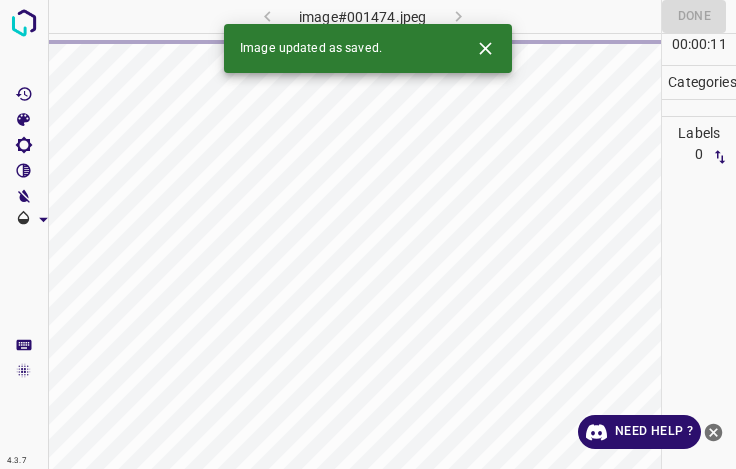 click 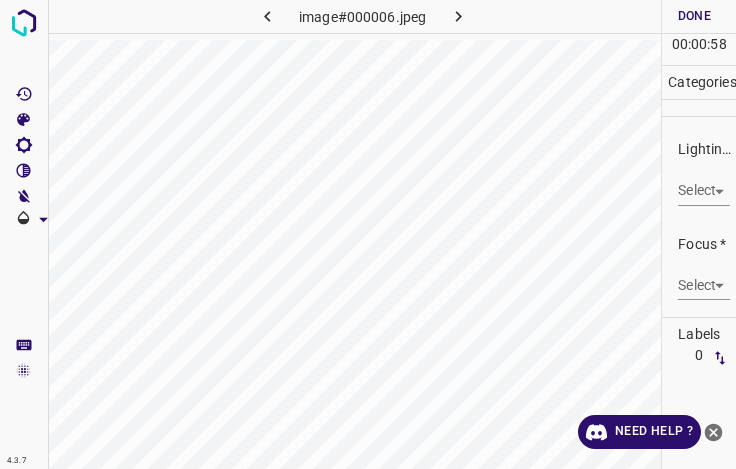 click on "4.3.7 image#000006.jpeg Done Skip 0 00   : 00   : 58   Categories Lighting *  Select ​ Focus *  Select ​ Overall *  Select ​ Labels   0 Categories 1 Lighting 2 Focus 3 Overall Tools Space Change between modes (Draw & Edit) I Auto labeling R Restore zoom M Zoom in N Zoom out Delete Delete selecte label Filters Z Restore filters X Saturation filter C Brightness filter V Contrast filter B Gray scale filter General O Download Need Help ? - Text - Hide - Delete" at bounding box center (368, 234) 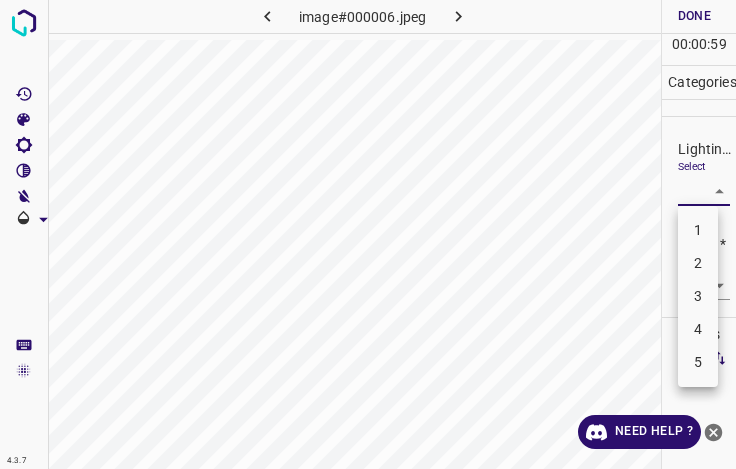 click on "3" at bounding box center (698, 296) 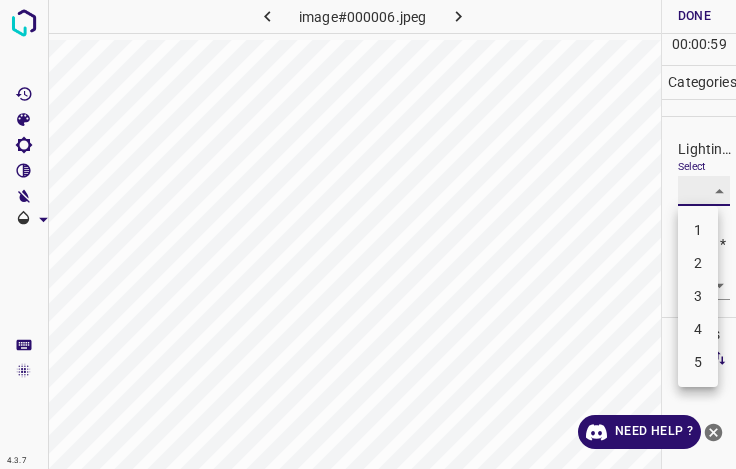 type on "3" 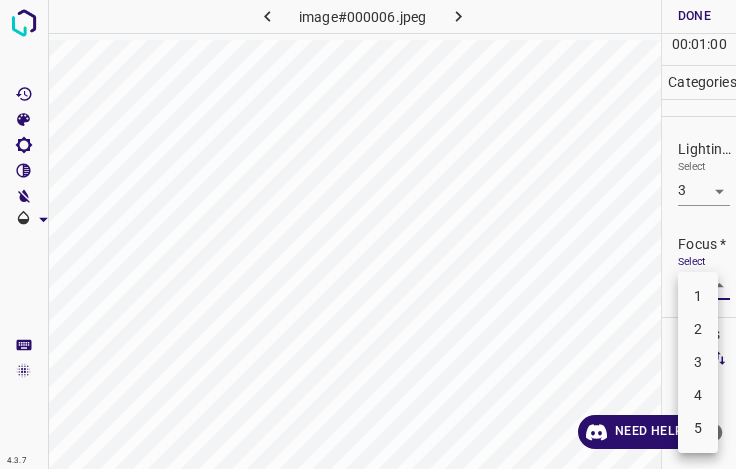 click on "4.3.7 image#000006.jpeg Done Skip 0 00   : 01   : 00   Categories Lighting *  Select 3 3 Focus *  Select ​ Overall *  Select ​ Labels   0 Categories 1 Lighting 2 Focus 3 Overall Tools Space Change between modes (Draw & Edit) I Auto labeling R Restore zoom M Zoom in N Zoom out Delete Delete selecte label Filters Z Restore filters X Saturation filter C Brightness filter V Contrast filter B Gray scale filter General O Download Need Help ? - Text - Hide - Delete 1 2 3 4 5" at bounding box center [368, 234] 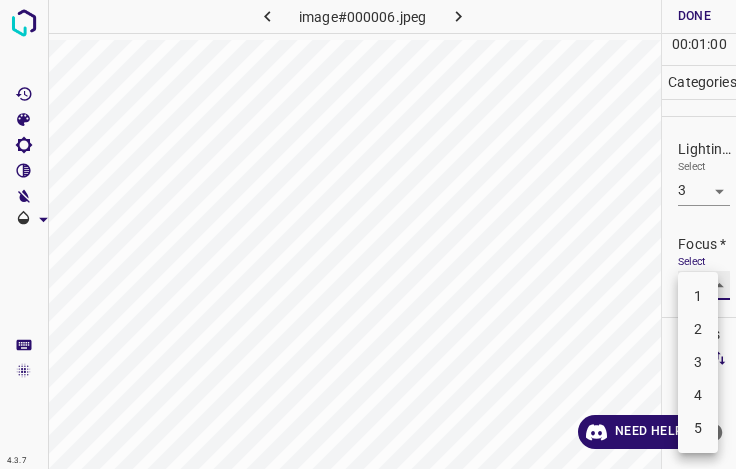 type on "2" 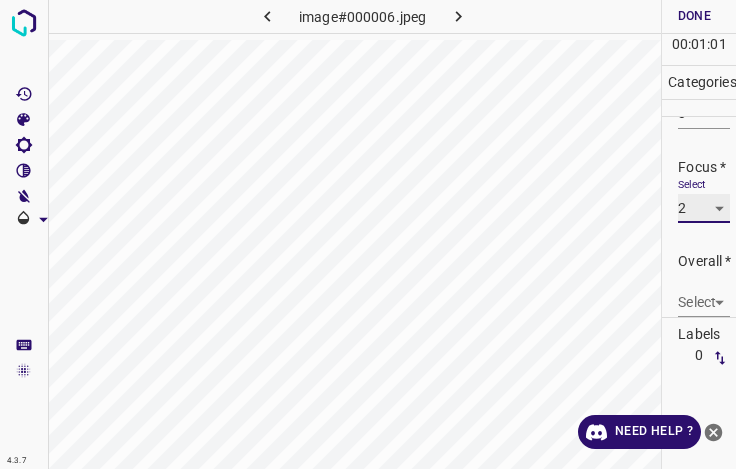 scroll, scrollTop: 98, scrollLeft: 0, axis: vertical 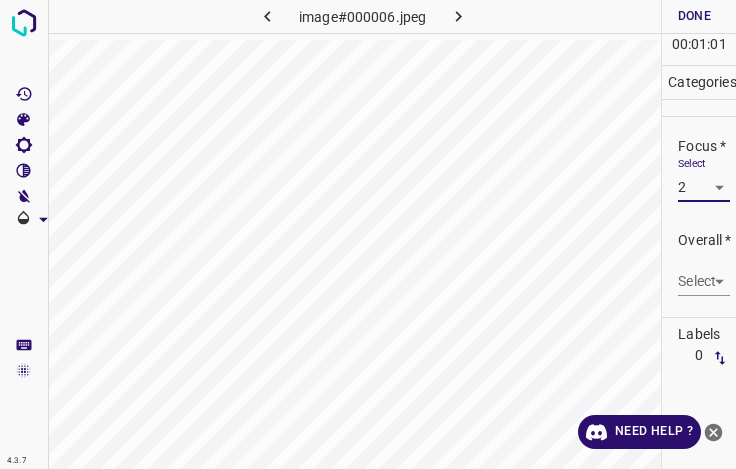 click on "4.3.7 image#000006.jpeg Done Skip 0 00   : 01   : 01   Categories Lighting *  Select 3 3 Focus *  Select 2 2 Overall *  Select ​ Labels   0 Categories 1 Lighting 2 Focus 3 Overall Tools Space Change between modes (Draw & Edit) I Auto labeling R Restore zoom M Zoom in N Zoom out Delete Delete selecte label Filters Z Restore filters X Saturation filter C Brightness filter V Contrast filter B Gray scale filter General O Download Need Help ? - Text - Hide - Delete" at bounding box center [368, 234] 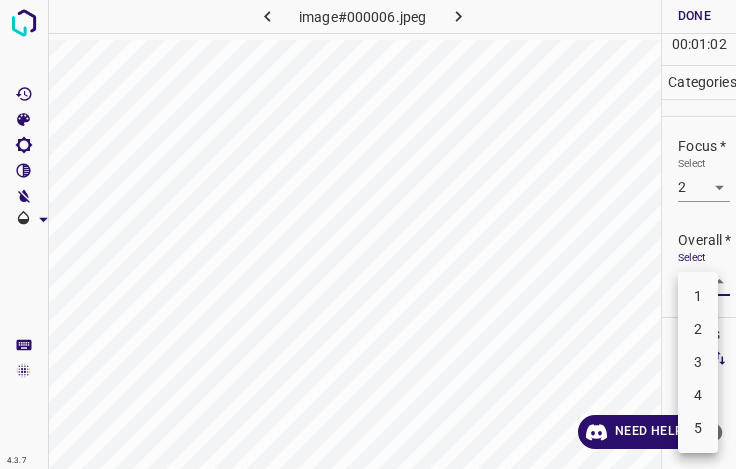 click on "3" at bounding box center [698, 362] 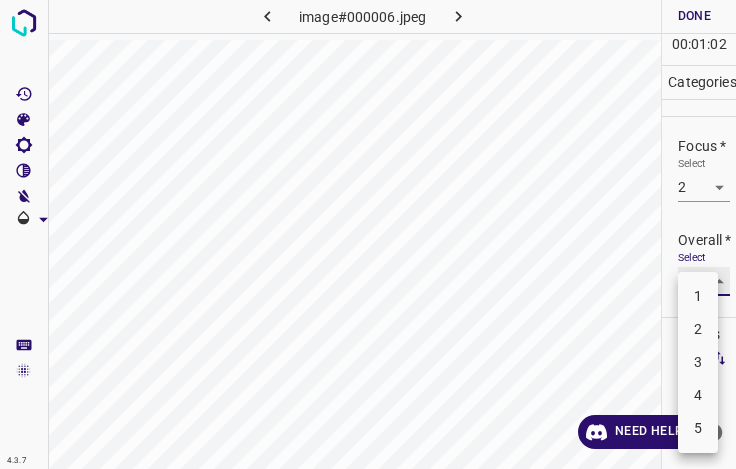 type on "3" 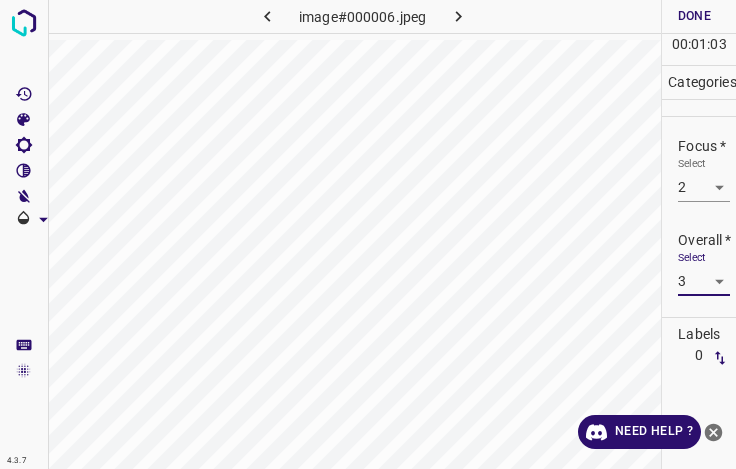 click on "Done" at bounding box center (694, 16) 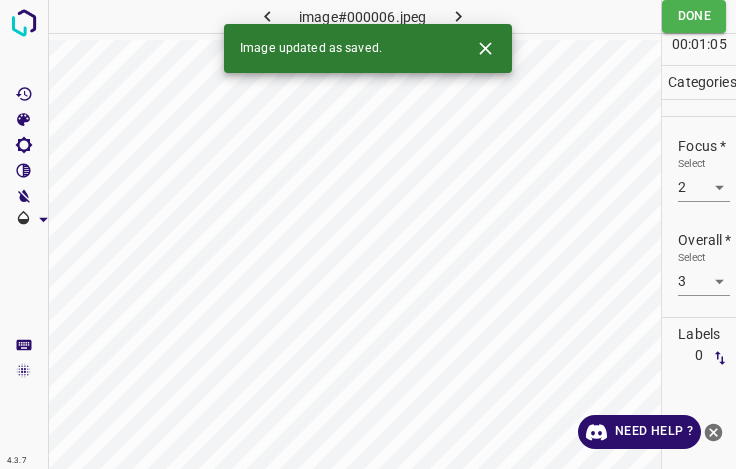 click 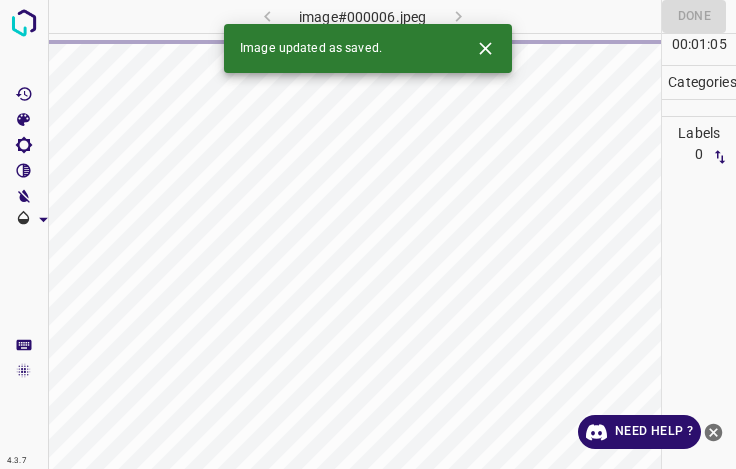 click 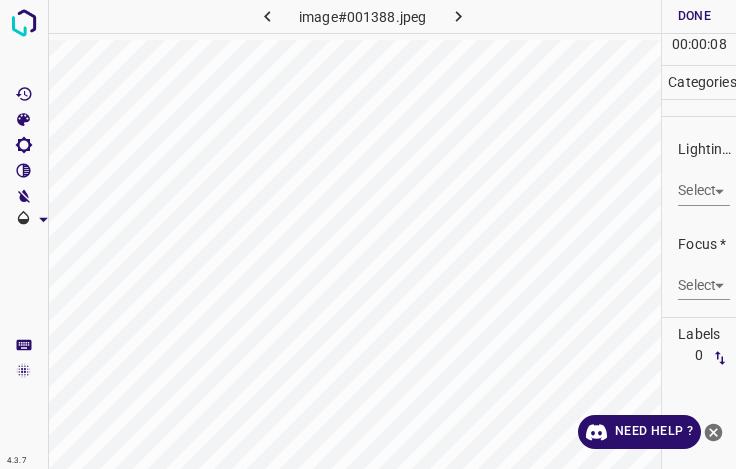 click on "Lighting *  Select ​" at bounding box center [699, 172] 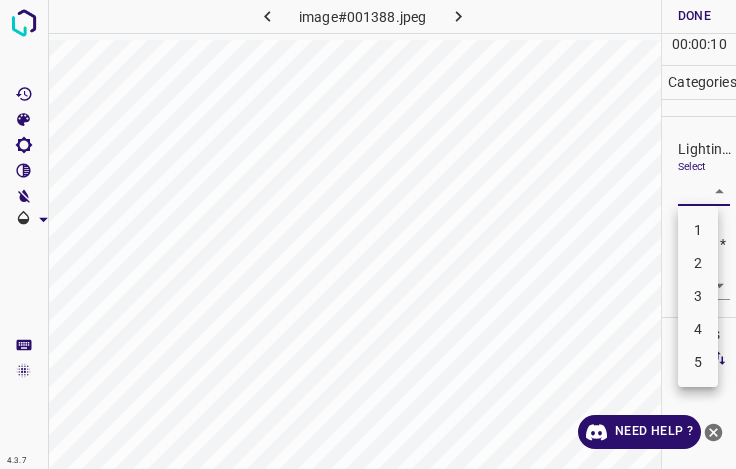 click on "4" at bounding box center [698, 329] 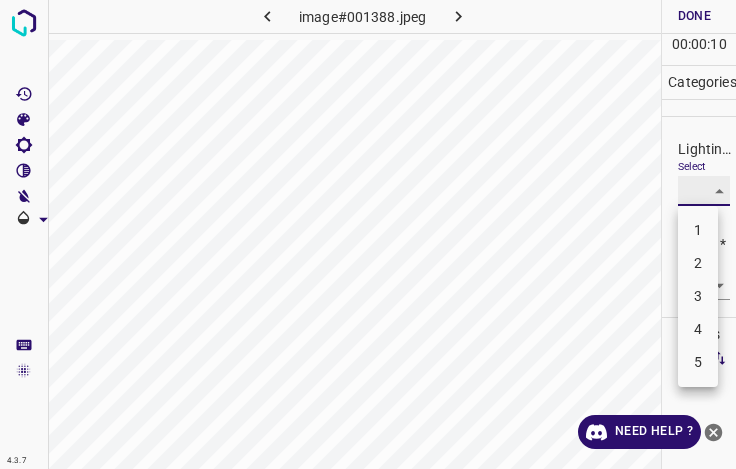 type on "4" 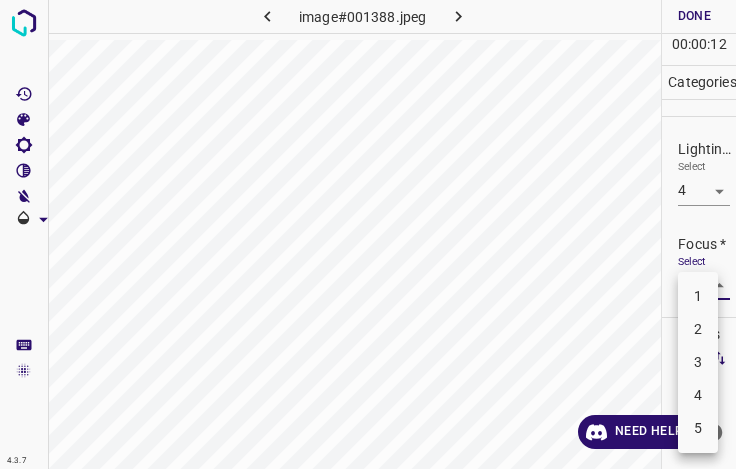 click on "4.3.7 image#001388.jpeg Done Skip 0 00   : 00   : 12   Categories Lighting *  Select 4 4 Focus *  Select ​ Overall *  Select ​ Labels   0 Categories 1 Lighting 2 Focus 3 Overall Tools Space Change between modes (Draw & Edit) I Auto labeling R Restore zoom M Zoom in N Zoom out Delete Delete selecte label Filters Z Restore filters X Saturation filter C Brightness filter V Contrast filter B Gray scale filter General O Download Need Help ? - Text - Hide - Delete 1 2 3 4 5" at bounding box center [368, 234] 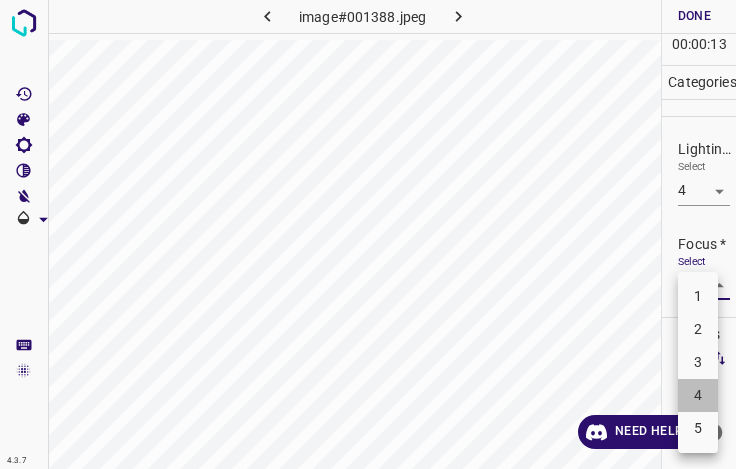 click on "4" at bounding box center (698, 395) 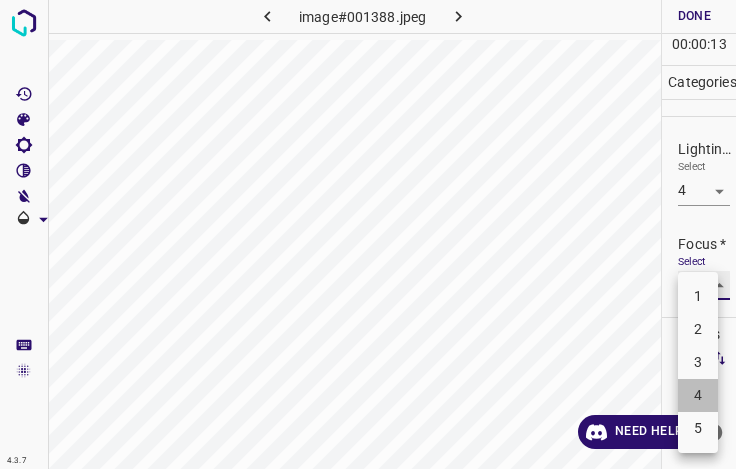 type on "4" 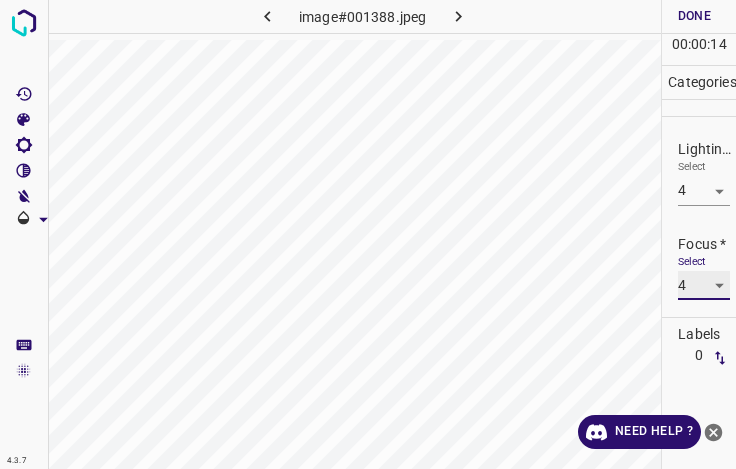 scroll, scrollTop: 98, scrollLeft: 0, axis: vertical 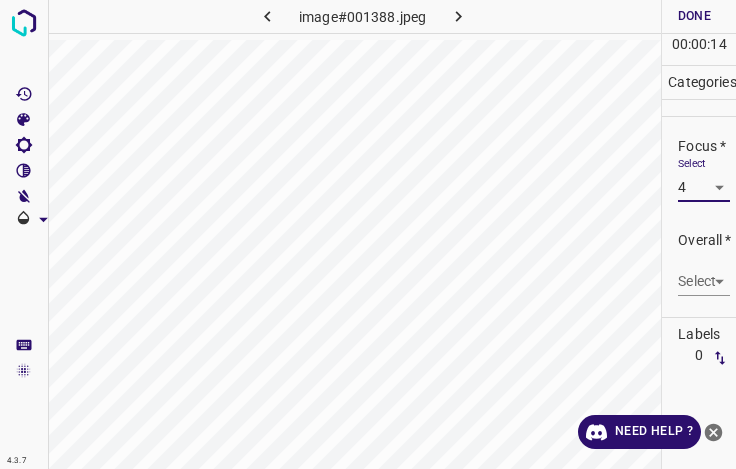 click on "4.3.7 image#001388.jpeg Done Skip 0 00   : 00   : 14   Categories Lighting *  Select 4 4 Focus *  Select 4 4 Overall *  Select ​ Labels   0 Categories 1 Lighting 2 Focus 3 Overall Tools Space Change between modes (Draw & Edit) I Auto labeling R Restore zoom M Zoom in N Zoom out Delete Delete selecte label Filters Z Restore filters X Saturation filter C Brightness filter V Contrast filter B Gray scale filter General O Download Need Help ? - Text - Hide - Delete" at bounding box center (368, 234) 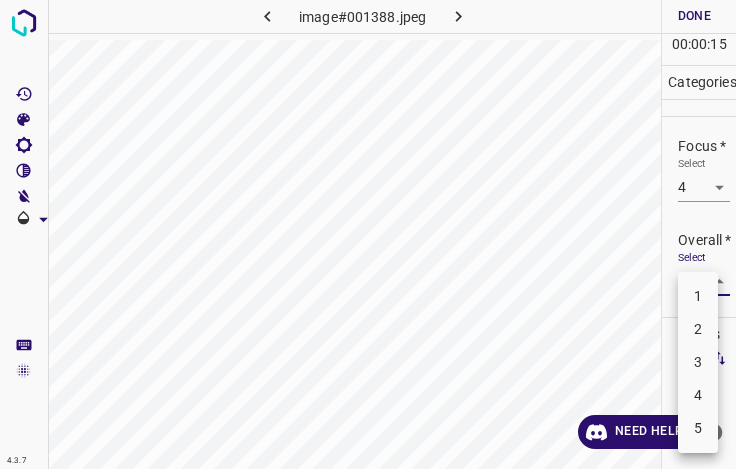 click on "4" at bounding box center [698, 395] 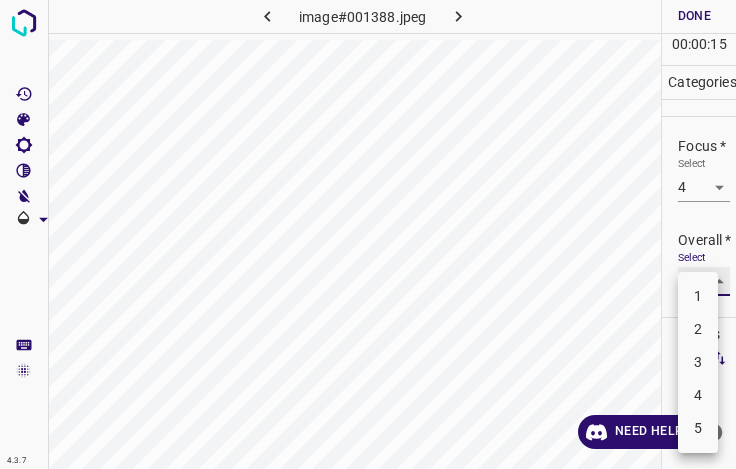 type on "4" 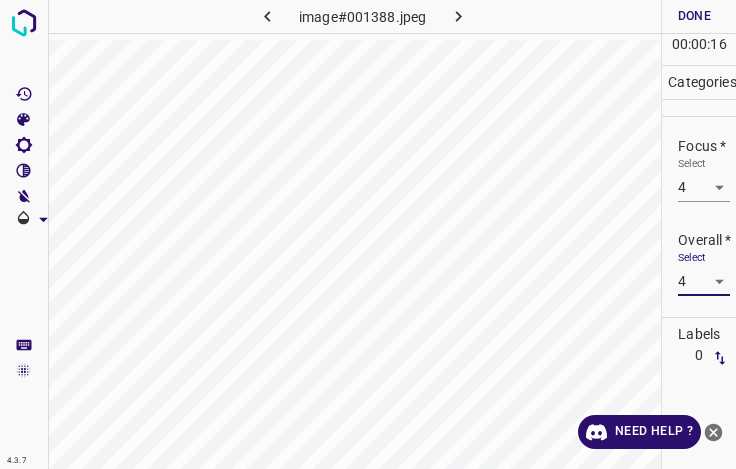 click on "Done" at bounding box center (694, 16) 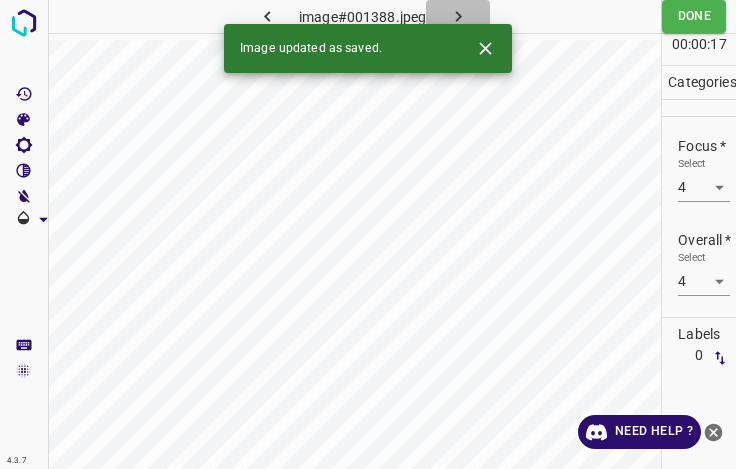 click 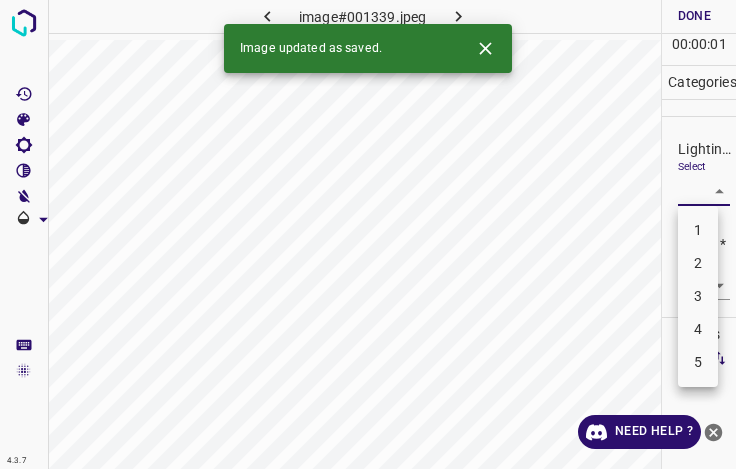 click on "4.3.7 image#001339.jpeg Done Skip 0 00   : 00   : 01   Categories Lighting *  Select ​ Focus *  Select ​ Overall *  Select ​ Labels   0 Categories 1 Lighting 2 Focus 3 Overall Tools Space Change between modes (Draw & Edit) I Auto labeling R Restore zoom M Zoom in N Zoom out Delete Delete selecte label Filters Z Restore filters X Saturation filter C Brightness filter V Contrast filter B Gray scale filter General O Download Image updated as saved. Need Help ? - Text - Hide - Delete 1 2 3 4 5" at bounding box center (368, 234) 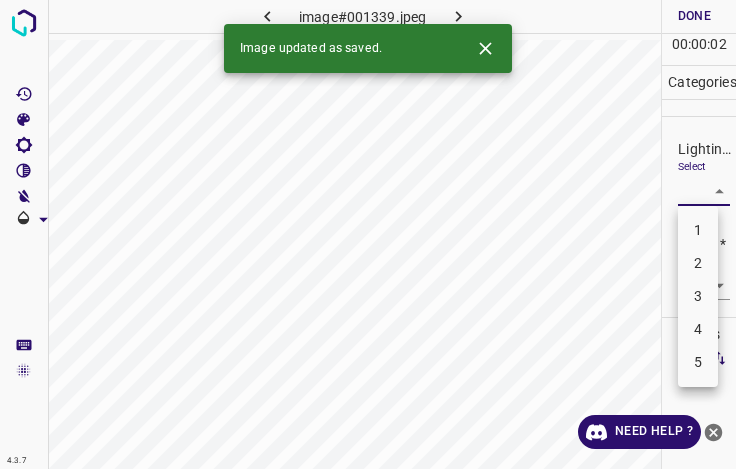 click on "3" at bounding box center [698, 296] 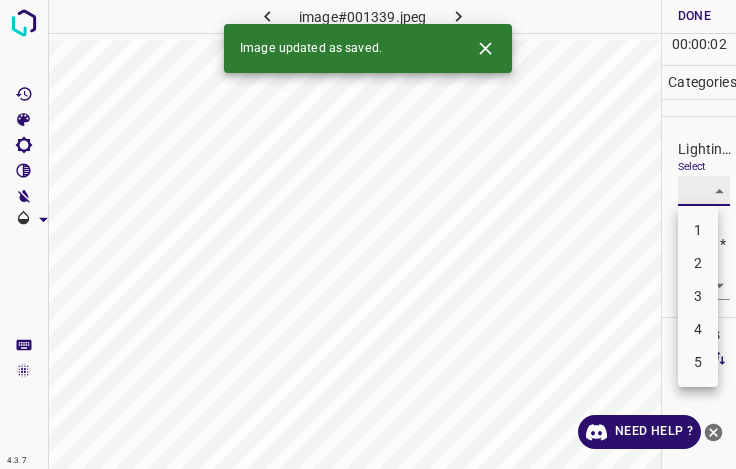 type on "3" 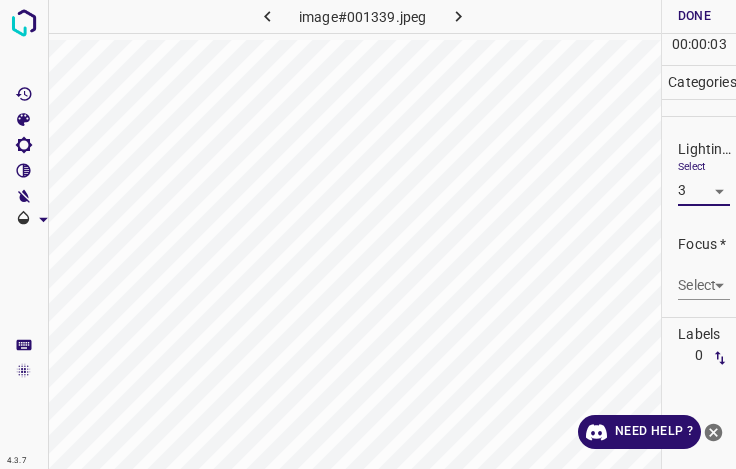 click on "4.3.7 image#001339.jpeg Done Skip 0 00   : 00   : 03   Categories Lighting *  Select 3 3 Focus *  Select ​ Overall *  Select ​ Labels   0 Categories 1 Lighting 2 Focus 3 Overall Tools Space Change between modes (Draw & Edit) I Auto labeling R Restore zoom M Zoom in N Zoom out Delete Delete selecte label Filters Z Restore filters X Saturation filter C Brightness filter V Contrast filter B Gray scale filter General O Download Need Help ? - Text - Hide - Delete" at bounding box center (368, 234) 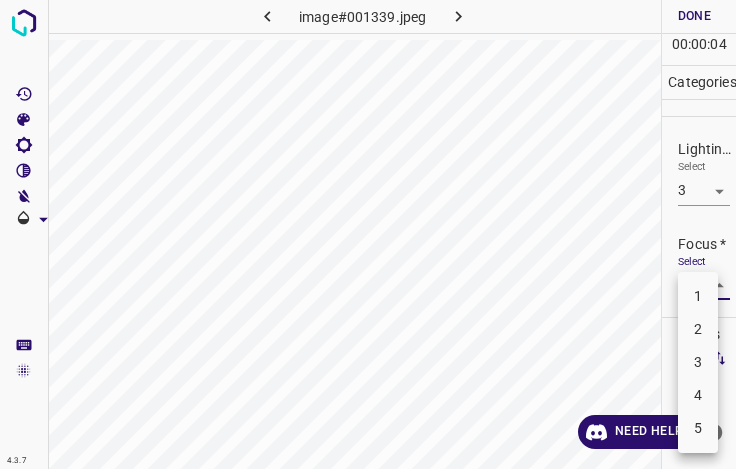 click on "4" at bounding box center [698, 395] 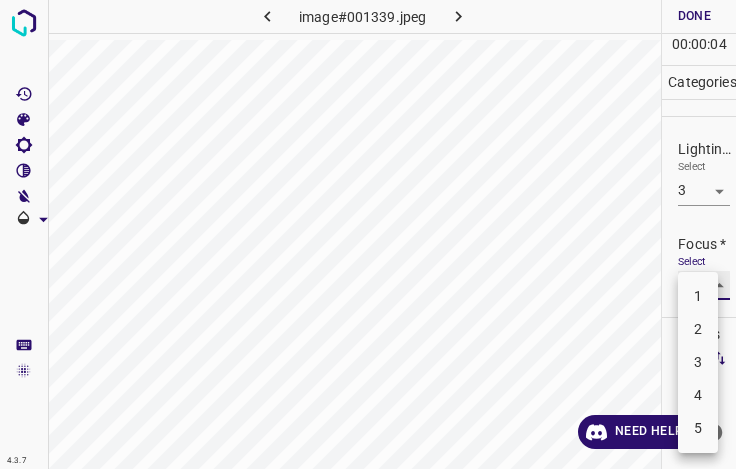 type on "4" 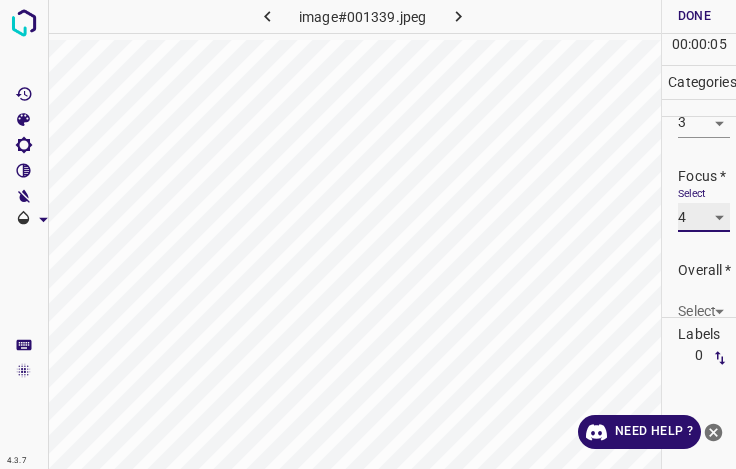 scroll, scrollTop: 98, scrollLeft: 0, axis: vertical 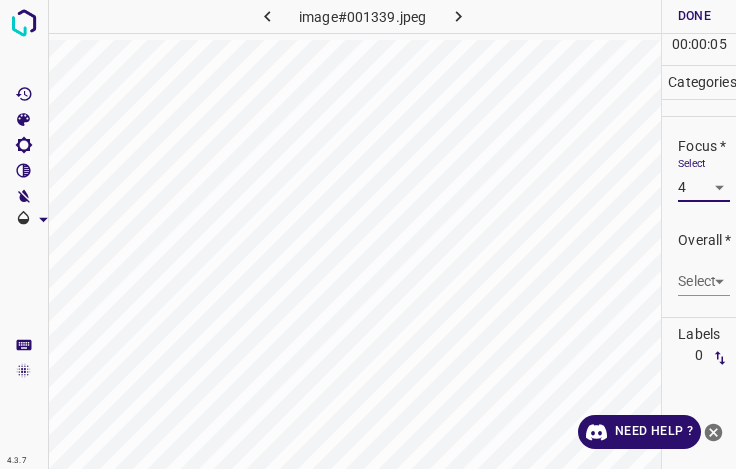 click on "Overall *  Select ​" at bounding box center [699, 263] 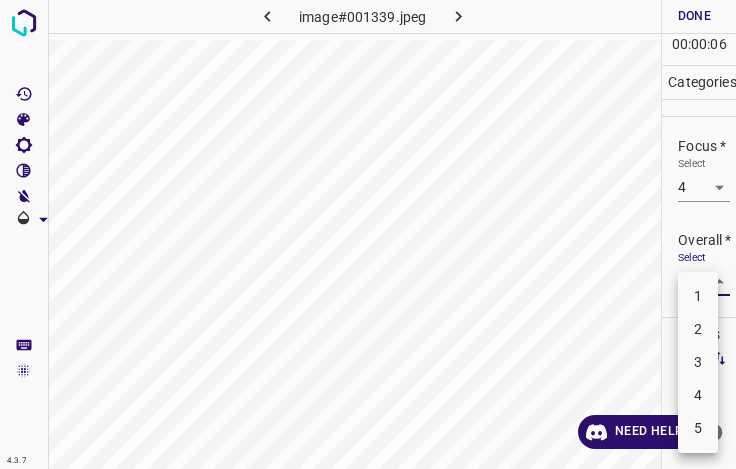 click on "4.3.7 image#001339.jpeg Done Skip 0 00   : 00   : 06   Categories Lighting *  Select 3 3 Focus *  Select 4 4 Overall *  Select ​ Labels   0 Categories 1 Lighting 2 Focus 3 Overall Tools Space Change between modes (Draw & Edit) I Auto labeling R Restore zoom M Zoom in N Zoom out Delete Delete selecte label Filters Z Restore filters X Saturation filter C Brightness filter V Contrast filter B Gray scale filter General O Download Need Help ? - Text - Hide - Delete 1 2 3 4 5" at bounding box center [368, 234] 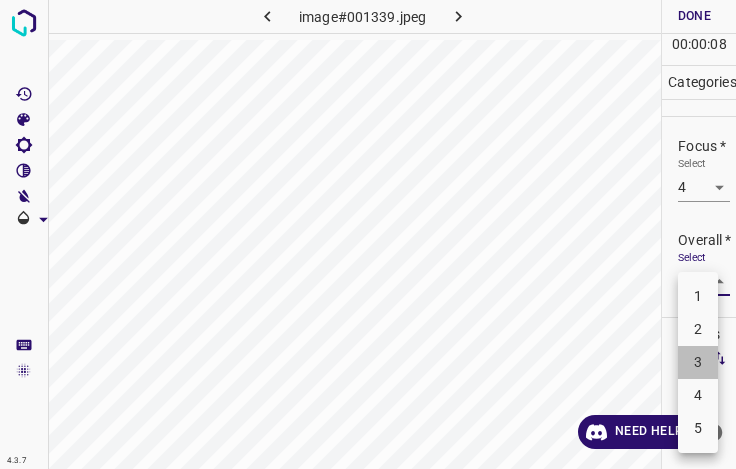 click on "3" at bounding box center [698, 362] 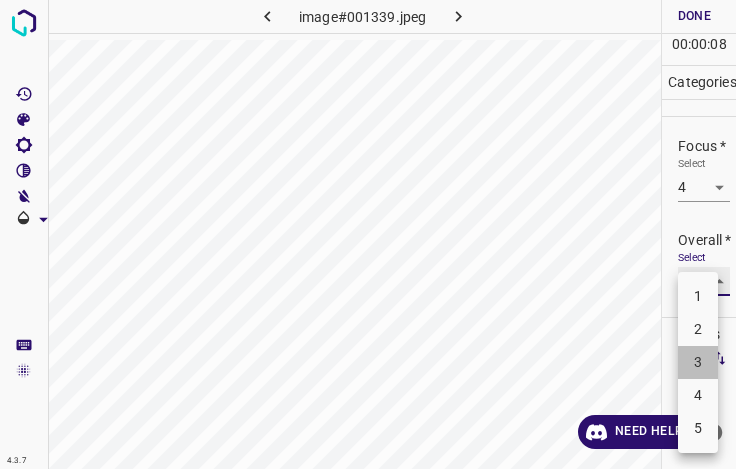 type on "3" 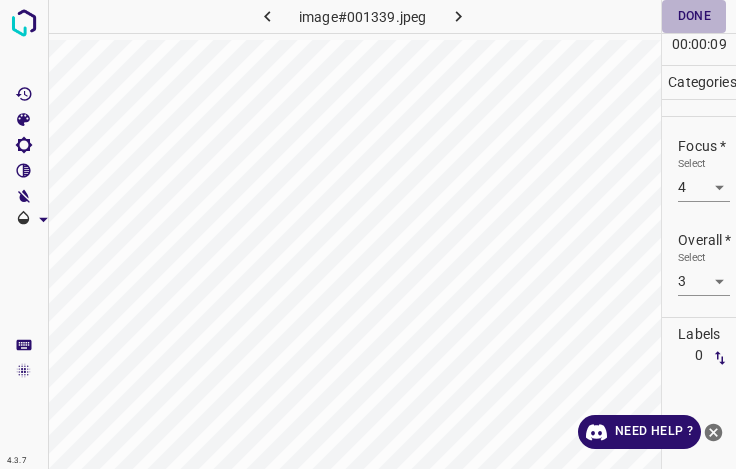 click on "Done" at bounding box center (694, 16) 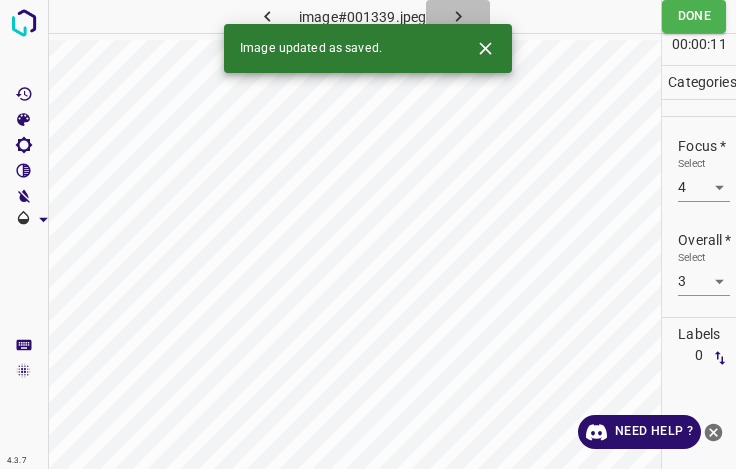 click 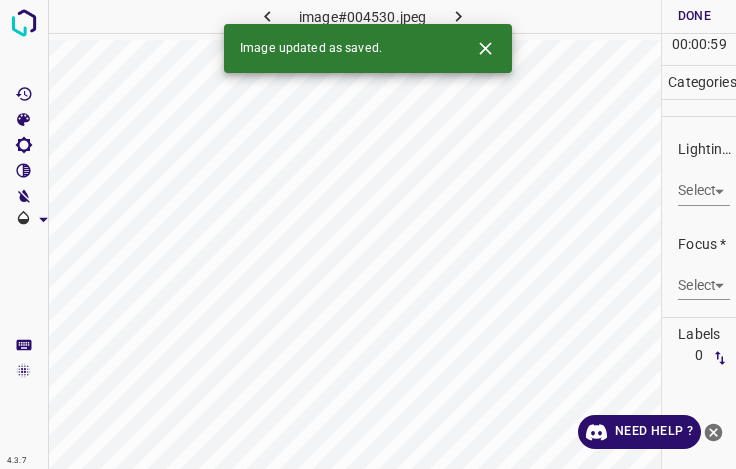 click 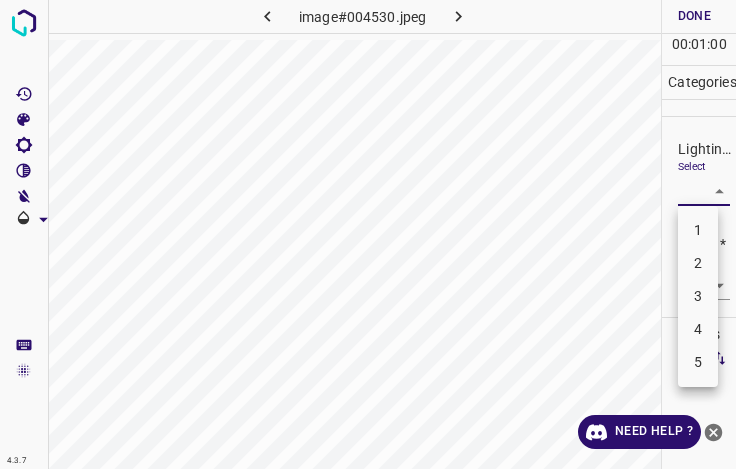 click on "4.3.7 image#004530.jpeg Done Skip 0 00   : 01   : 00   Categories Lighting *  Select ​ Focus *  Select ​ Overall *  Select ​ Labels   0 Categories 1 Lighting 2 Focus 3 Overall Tools Space Change between modes (Draw & Edit) I Auto labeling R Restore zoom M Zoom in N Zoom out Delete Delete selecte label Filters Z Restore filters X Saturation filter C Brightness filter V Contrast filter B Gray scale filter General O Download Need Help ? - Text - Hide - Delete 1 2 3 4 5" at bounding box center (368, 234) 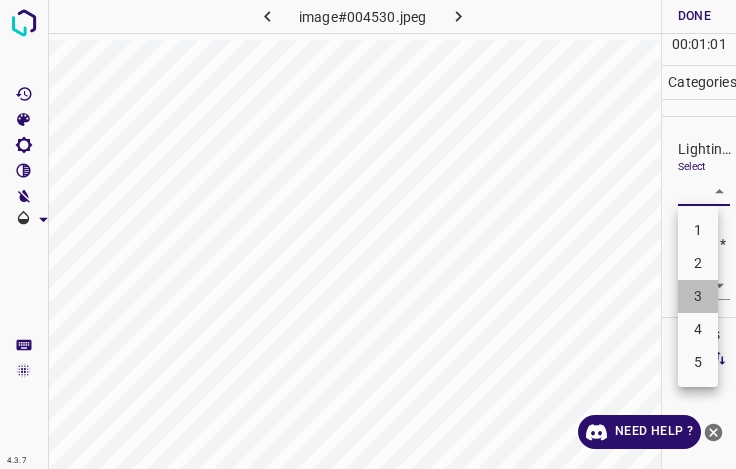 click on "3" at bounding box center [698, 296] 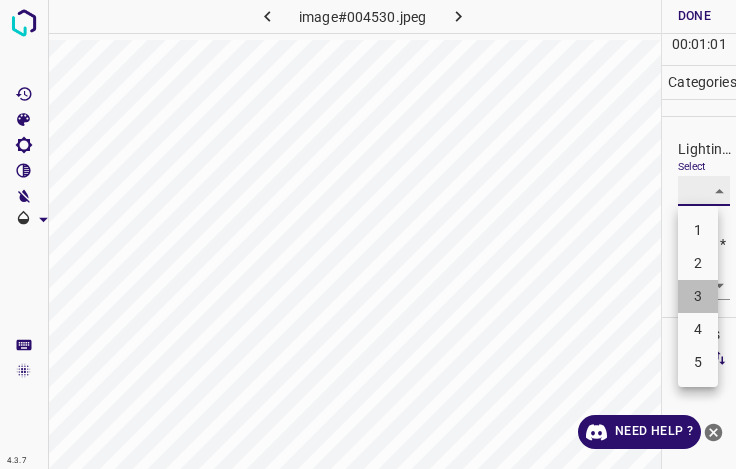 type on "3" 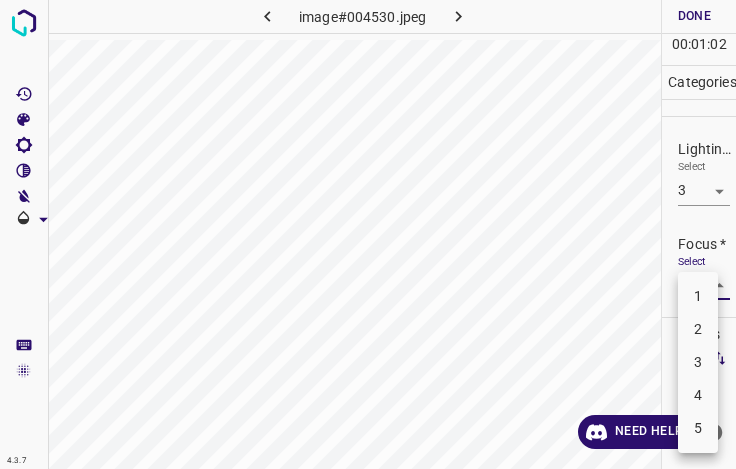 click on "4.3.7 image#004530.jpeg Done Skip 0 00   : 01   : 02   Categories Lighting *  Select 3 3 Focus *  Select ​ Overall *  Select ​ Labels   0 Categories 1 Lighting 2 Focus 3 Overall Tools Space Change between modes (Draw & Edit) I Auto labeling R Restore zoom M Zoom in N Zoom out Delete Delete selecte label Filters Z Restore filters X Saturation filter C Brightness filter V Contrast filter B Gray scale filter General O Download Need Help ? - Text - Hide - Delete 1 2 3 4 5" at bounding box center [368, 234] 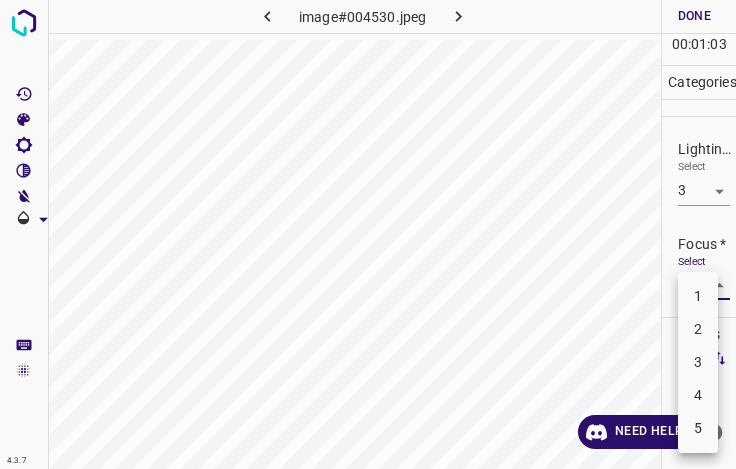click on "3" at bounding box center (698, 362) 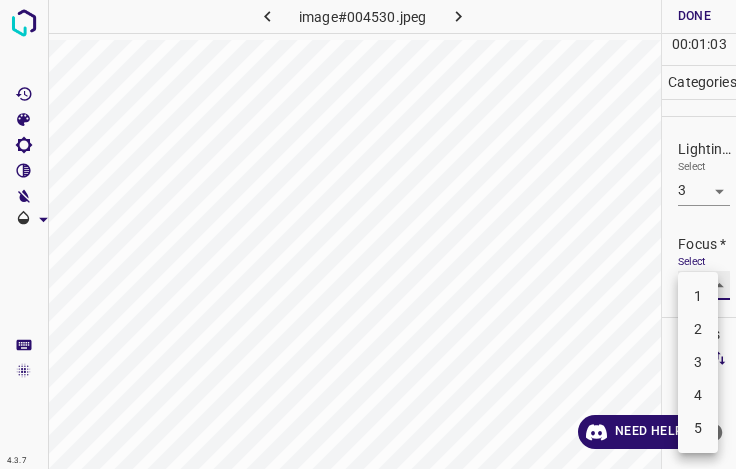 type on "3" 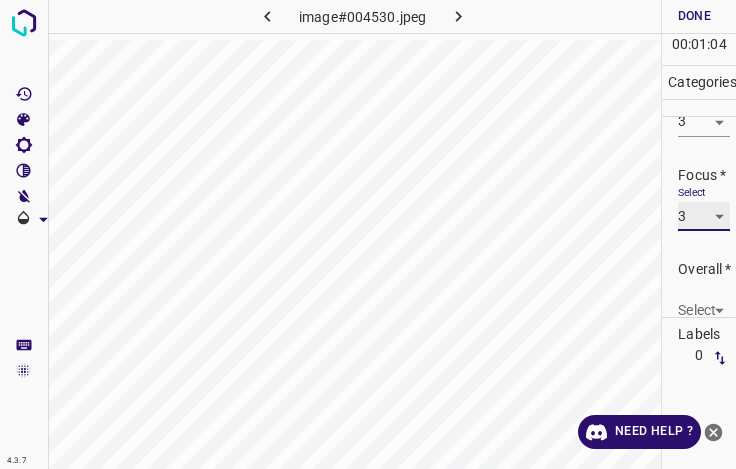 scroll, scrollTop: 98, scrollLeft: 0, axis: vertical 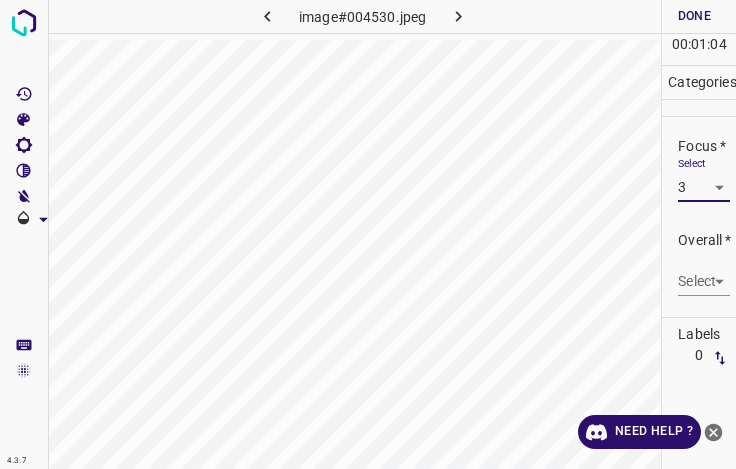 click on "4.3.7 image#004530.jpeg Done Skip 0 00   : 01   : 04   Categories Lighting *  Select 3 3 Focus *  Select 3 3 Overall *  Select ​ Labels   0 Categories 1 Lighting 2 Focus 3 Overall Tools Space Change between modes (Draw & Edit) I Auto labeling R Restore zoom M Zoom in N Zoom out Delete Delete selecte label Filters Z Restore filters X Saturation filter C Brightness filter V Contrast filter B Gray scale filter General O Download Need Help ? - Text - Hide - Delete" at bounding box center [368, 234] 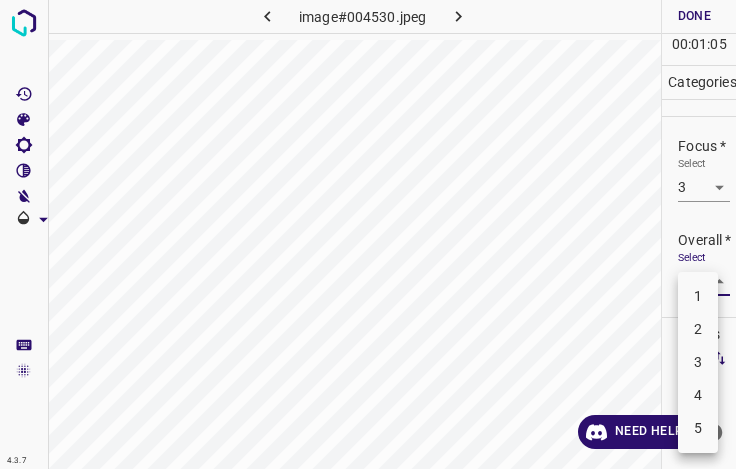 click on "3" at bounding box center (698, 362) 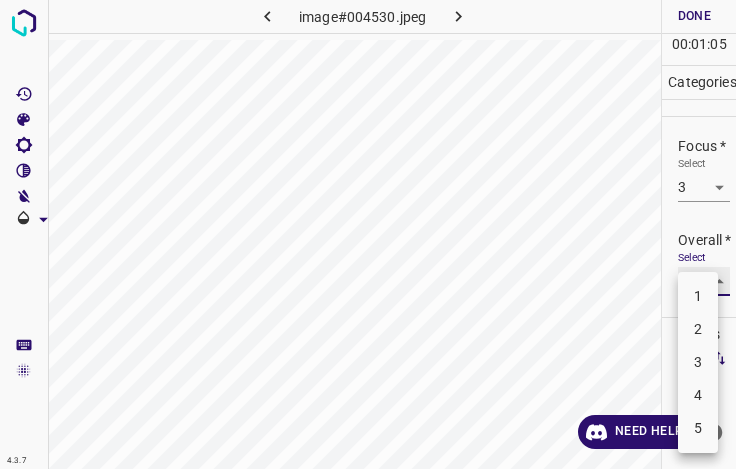 type on "3" 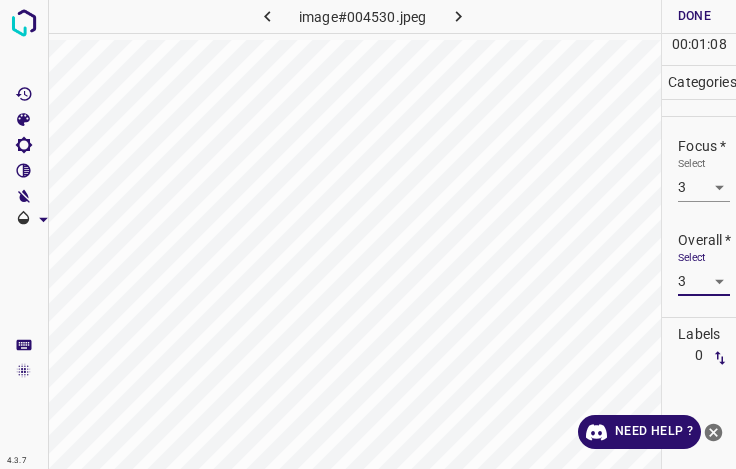 click on "Done" at bounding box center [694, 16] 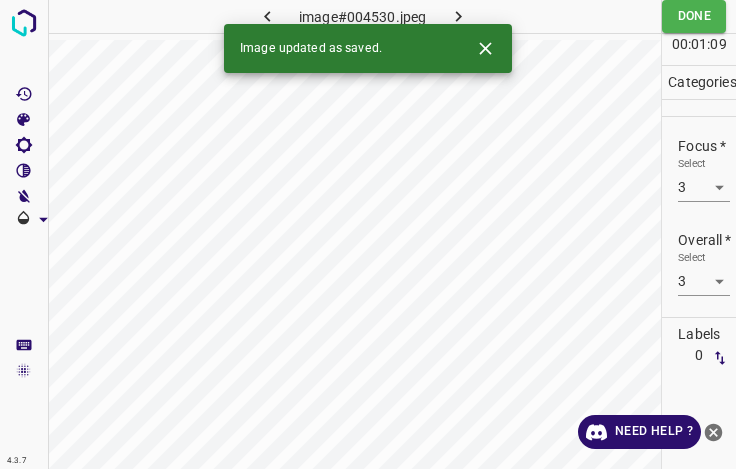 click 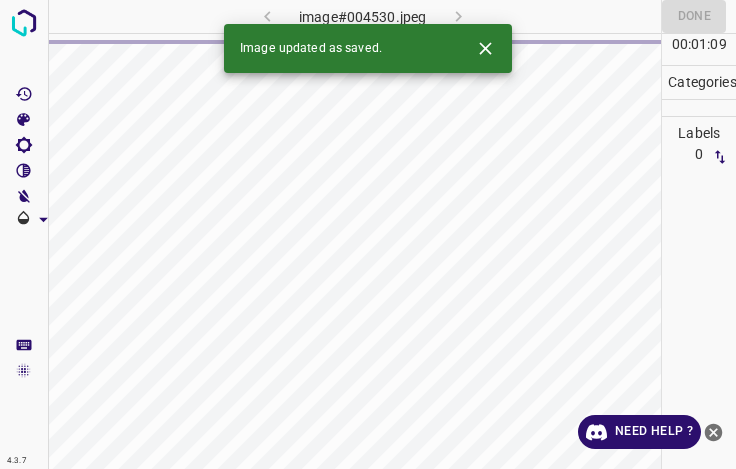 click 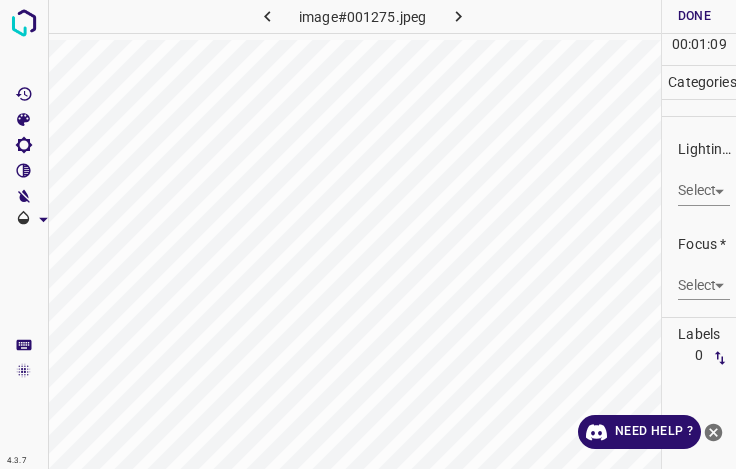 click on "4.3.7 image#001275.jpeg Done Skip 0 00   : 01   : 09   Categories Lighting *  Select ​ Focus *  Select ​ Overall *  Select ​ Labels   0 Categories 1 Lighting 2 Focus 3 Overall Tools Space Change between modes (Draw & Edit) I Auto labeling R Restore zoom M Zoom in N Zoom out Delete Delete selecte label Filters Z Restore filters X Saturation filter C Brightness filter V Contrast filter B Gray scale filter General O Download Need Help ? - Text - Hide - Delete" at bounding box center [368, 234] 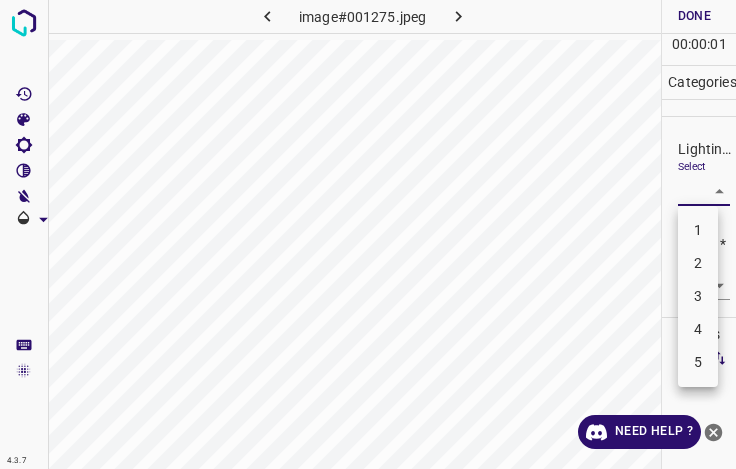 click on "3" at bounding box center (698, 296) 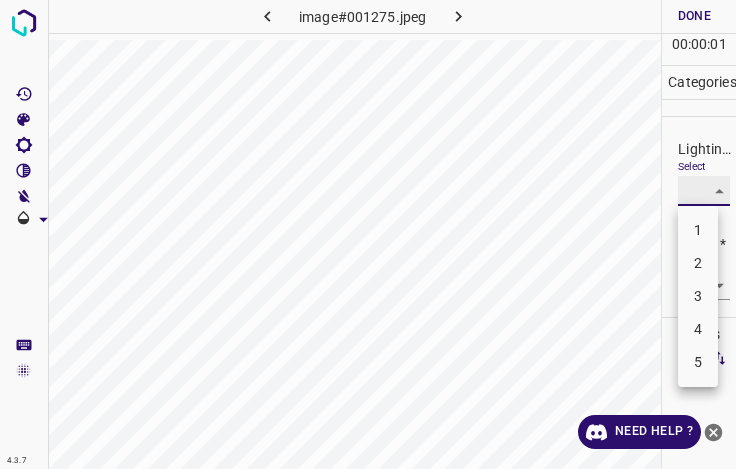 type on "3" 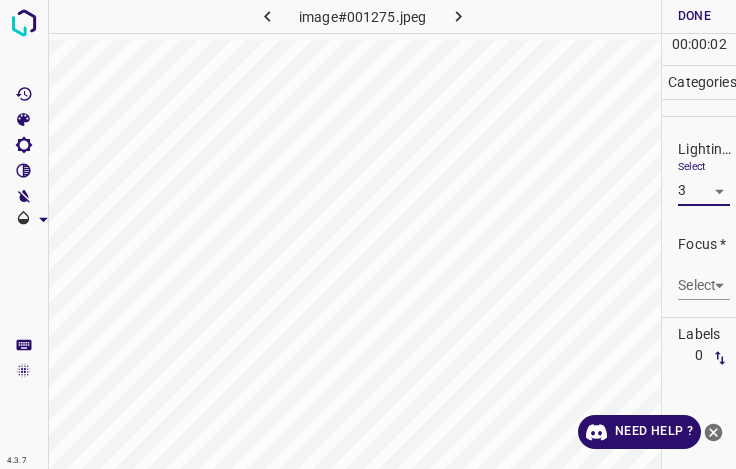 click on "4.3.7 image#001275.jpeg Done Skip 0 00   : 00   : 02   Categories Lighting *  Select 3 3 Focus *  Select ​ Overall *  Select ​ Labels   0 Categories 1 Lighting 2 Focus 3 Overall Tools Space Change between modes (Draw & Edit) I Auto labeling R Restore zoom M Zoom in N Zoom out Delete Delete selecte label Filters Z Restore filters X Saturation filter C Brightness filter V Contrast filter B Gray scale filter General O Download Need Help ? - Text - Hide - Delete" at bounding box center (368, 234) 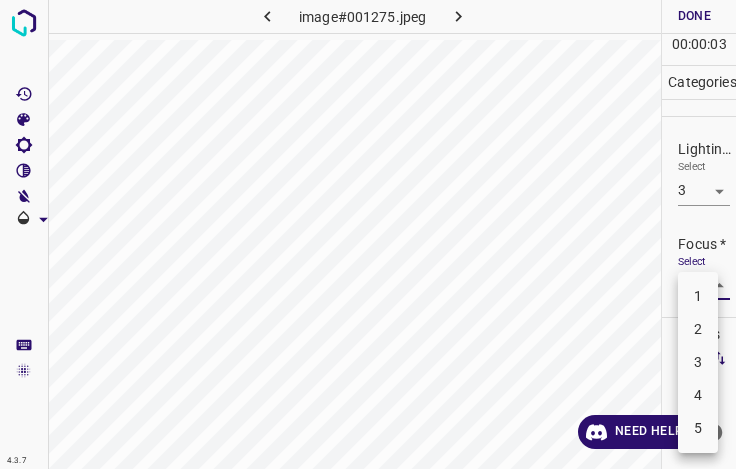click on "3" at bounding box center [698, 362] 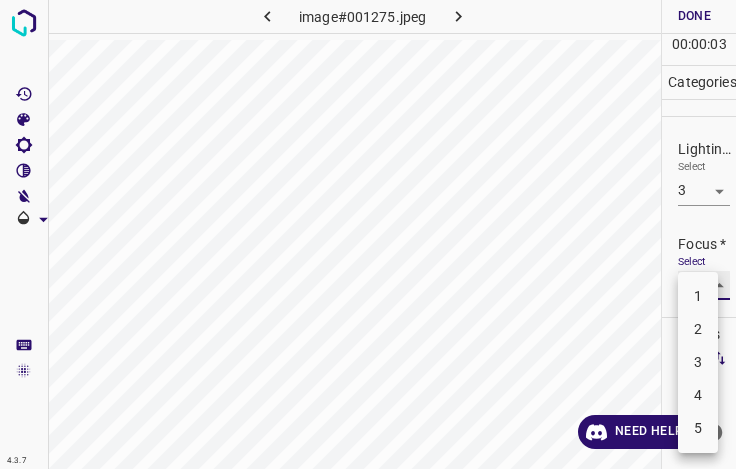 type on "3" 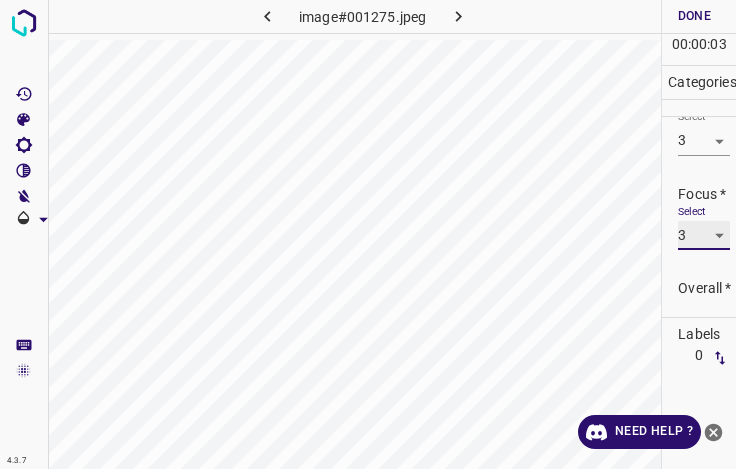 scroll, scrollTop: 98, scrollLeft: 0, axis: vertical 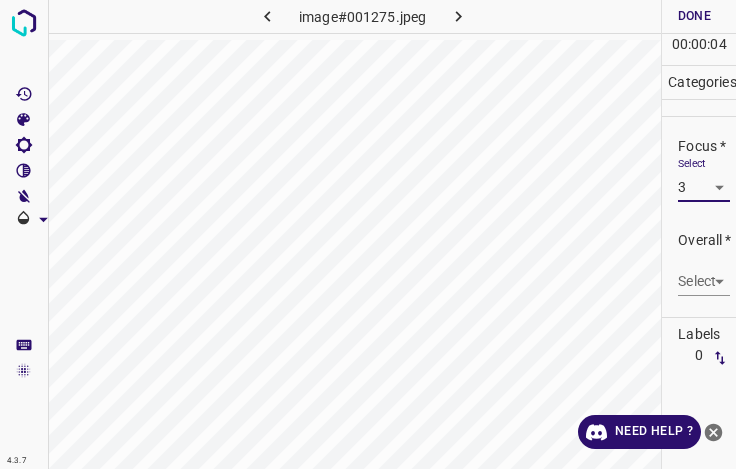 click on "4.3.7 image#001275.jpeg Done Skip 0 00   : 00   : 04   Categories Lighting *  Select 3 3 Focus *  Select 3 3 Overall *  Select ​ Labels   0 Categories 1 Lighting 2 Focus 3 Overall Tools Space Change between modes (Draw & Edit) I Auto labeling R Restore zoom M Zoom in N Zoom out Delete Delete selecte label Filters Z Restore filters X Saturation filter C Brightness filter V Contrast filter B Gray scale filter General O Download Need Help ? - Text - Hide - Delete" at bounding box center (368, 234) 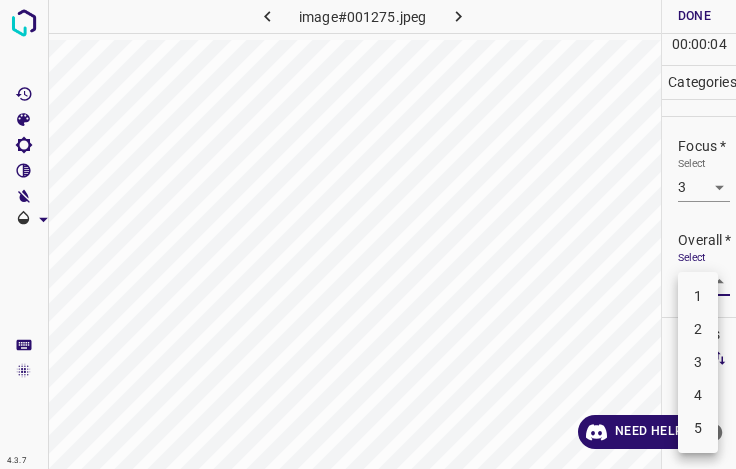 click on "3" at bounding box center (698, 362) 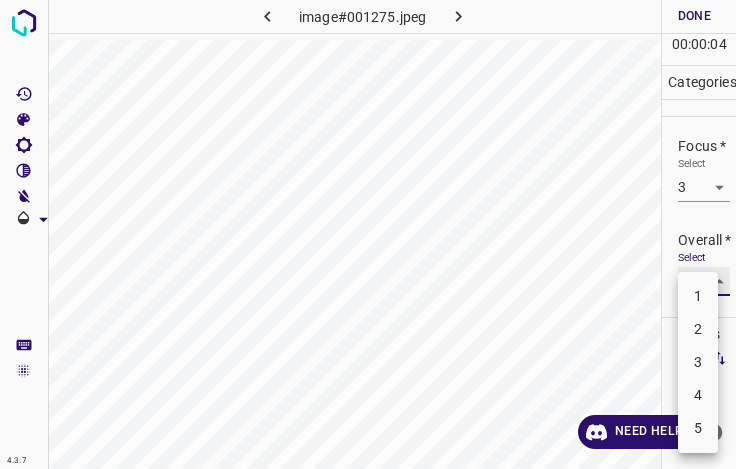 type on "3" 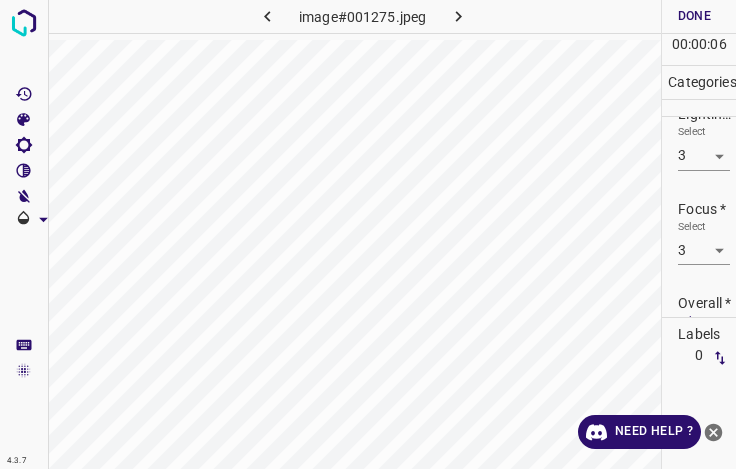 scroll, scrollTop: 0, scrollLeft: 0, axis: both 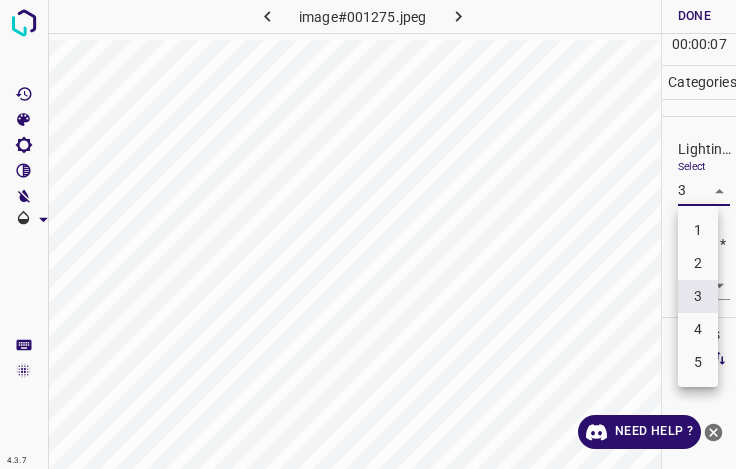 click on "4.3.7 image#001275.jpeg Done Skip 0 00   : 00   : 07   Categories Lighting *  Select 3 3 Focus *  Select 3 3 Overall *  Select 3 3 Labels   0 Categories 1 Lighting 2 Focus 3 Overall Tools Space Change between modes (Draw & Edit) I Auto labeling R Restore zoom M Zoom in N Zoom out Delete Delete selecte label Filters Z Restore filters X Saturation filter C Brightness filter V Contrast filter B Gray scale filter General O Download Need Help ? - Text - Hide - Delete 1 2 3 4 5" at bounding box center (368, 234) 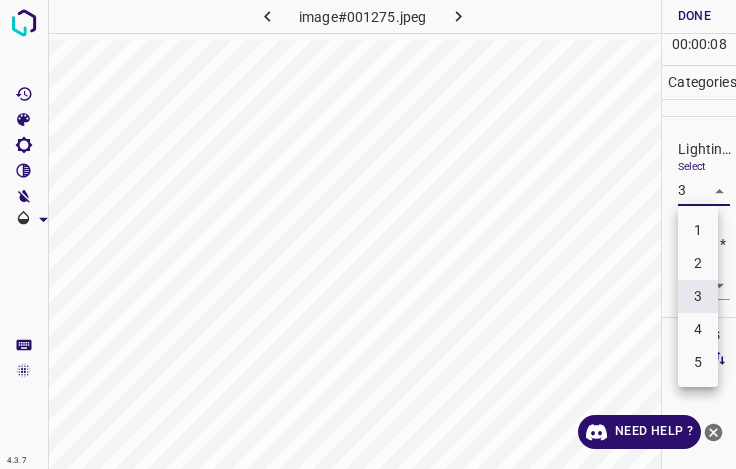 click at bounding box center (368, 234) 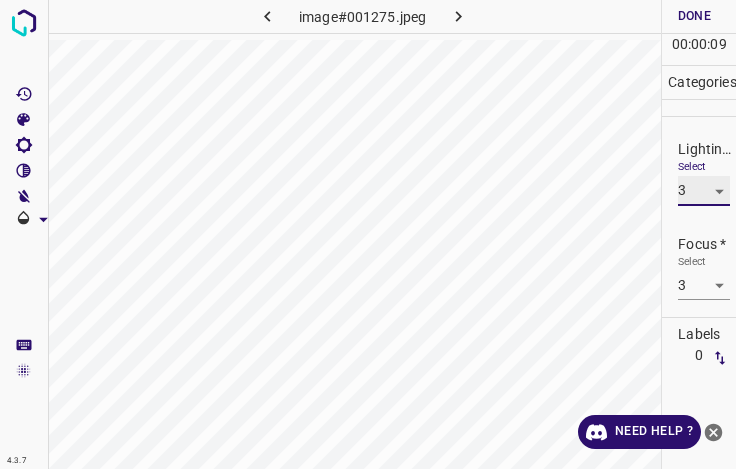 scroll, scrollTop: 98, scrollLeft: 0, axis: vertical 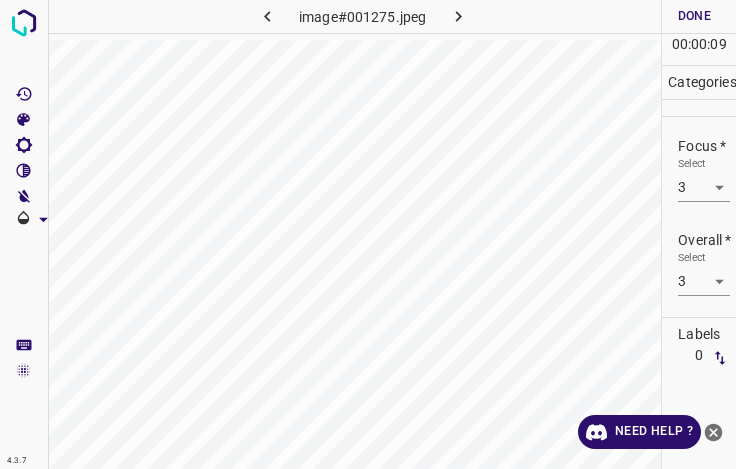 click on "4.3.7 image#001275.jpeg Done Skip 0 00   : 00   : 09   Categories Lighting *  Select 3 3 Focus *  Select 3 3 Overall *  Select 3 3 Labels   0 Categories 1 Lighting 2 Focus 3 Overall Tools Space Change between modes (Draw & Edit) I Auto labeling R Restore zoom M Zoom in N Zoom out Delete Delete selecte label Filters Z Restore filters X Saturation filter C Brightness filter V Contrast filter B Gray scale filter General O Download Need Help ? - Text - Hide - Delete" at bounding box center [368, 234] 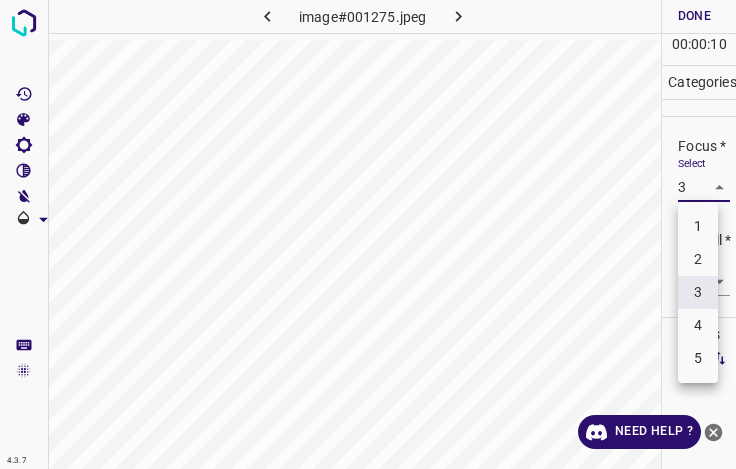click on "4" at bounding box center (698, 325) 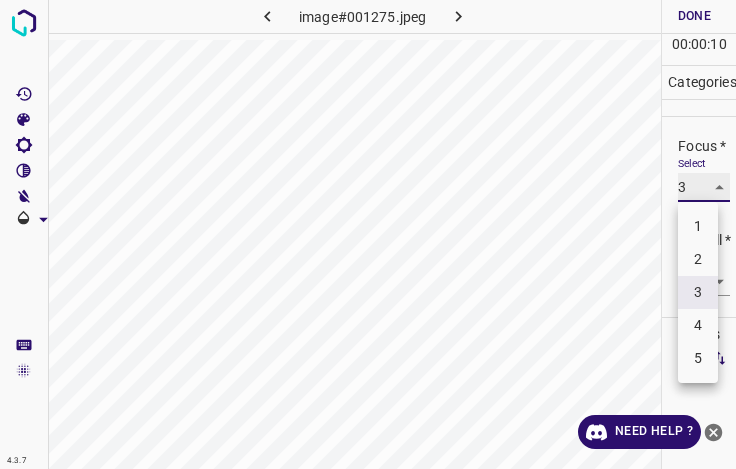 type on "4" 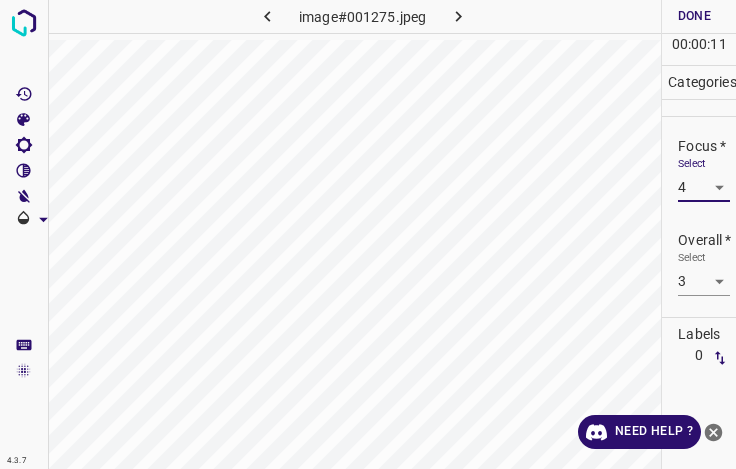 click on "Done" at bounding box center [694, 16] 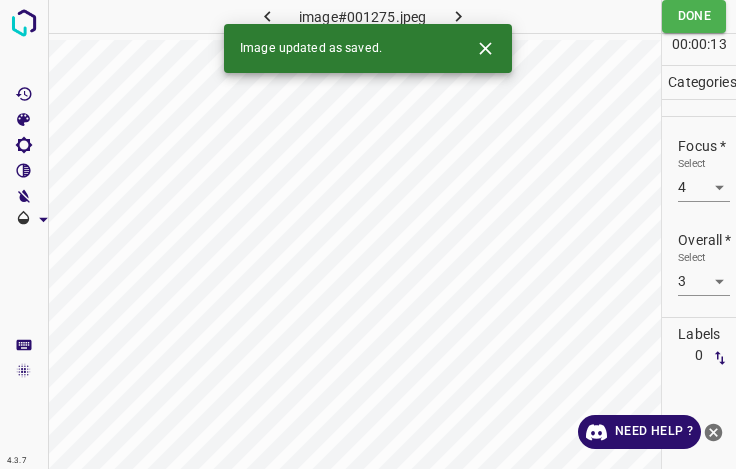 click 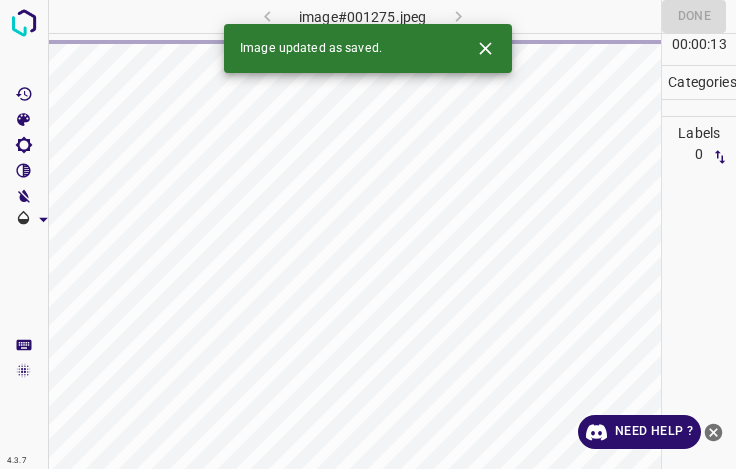 click 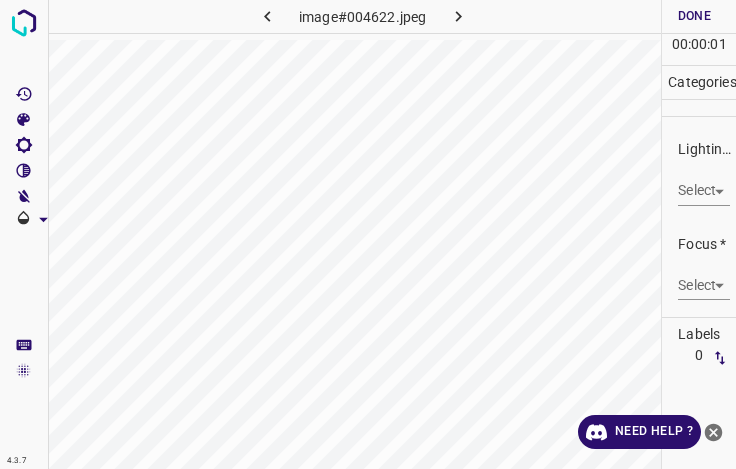 click on "4.3.7 image#004622.jpeg Done Skip 0 00   : 00   : 01   Categories Lighting *  Select ​ Focus *  Select ​ Overall *  Select ​ Labels   0 Categories 1 Lighting 2 Focus 3 Overall Tools Space Change between modes (Draw & Edit) I Auto labeling R Restore zoom M Zoom in N Zoom out Delete Delete selecte label Filters Z Restore filters X Saturation filter C Brightness filter V Contrast filter B Gray scale filter General O Download Need Help ? - Text - Hide - Delete" at bounding box center (368, 234) 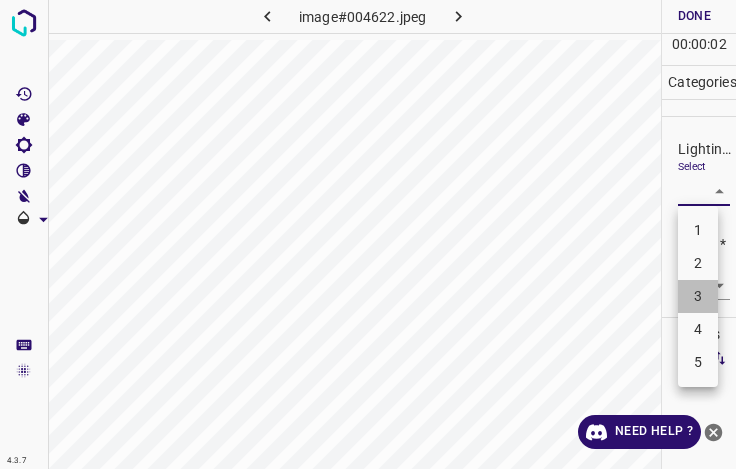 click on "3" at bounding box center (698, 296) 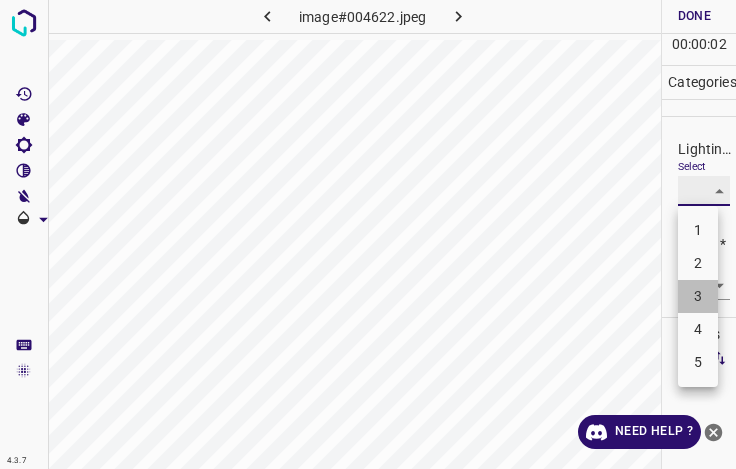 type on "3" 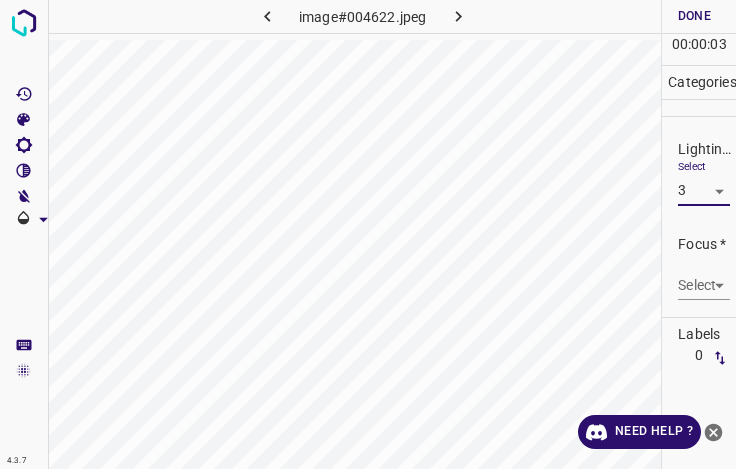 click on "4.3.7 image#004622.jpeg Done Skip 0 00   : 00   : 03   Categories Lighting *  Select 3 3 Focus *  Select ​ Overall *  Select ​ Labels   0 Categories 1 Lighting 2 Focus 3 Overall Tools Space Change between modes (Draw & Edit) I Auto labeling R Restore zoom M Zoom in N Zoom out Delete Delete selecte label Filters Z Restore filters X Saturation filter C Brightness filter V Contrast filter B Gray scale filter General O Download Need Help ? - Text - Hide - Delete" at bounding box center [368, 234] 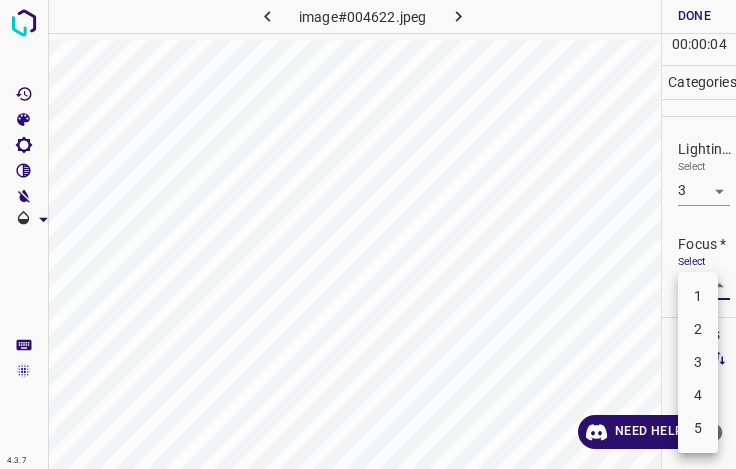 click on "4" at bounding box center [698, 395] 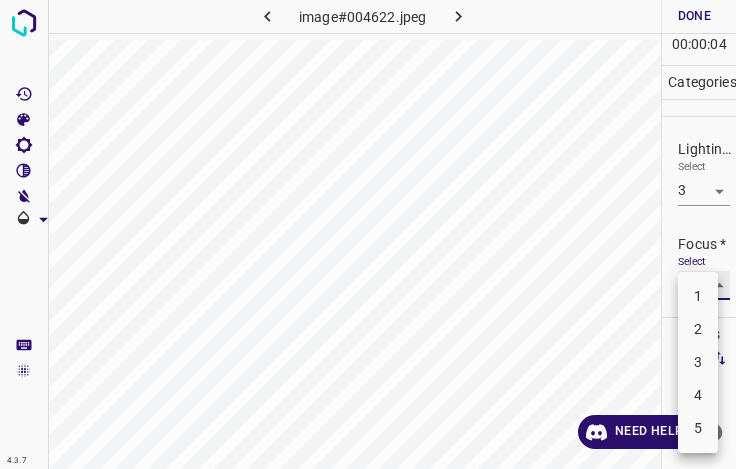 type on "4" 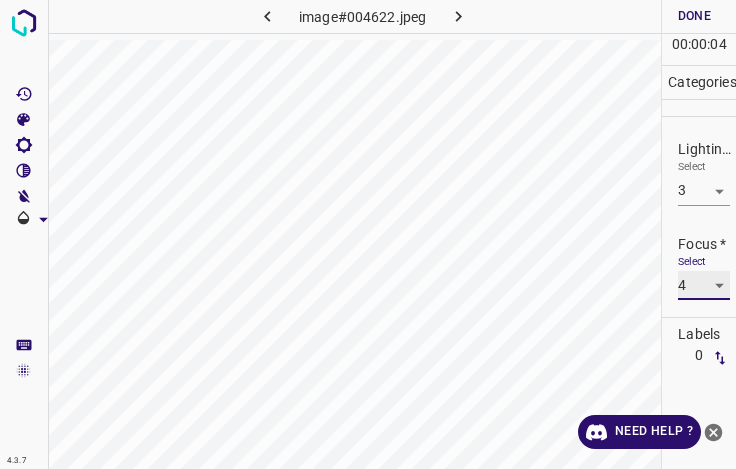 scroll, scrollTop: 98, scrollLeft: 0, axis: vertical 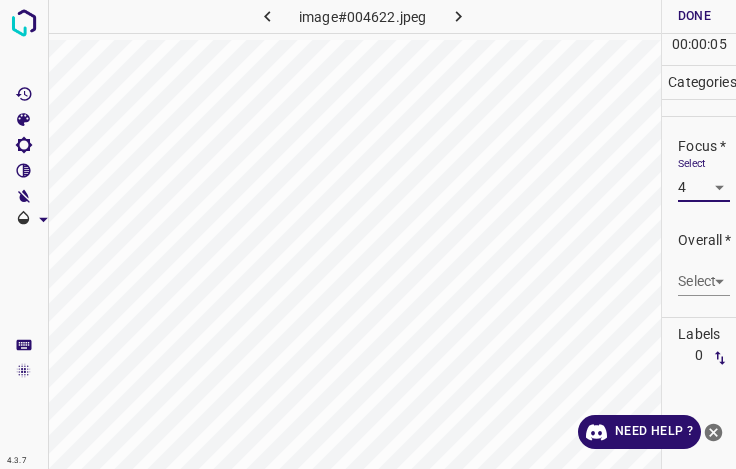 click on "4.3.7 image#004622.jpeg Done Skip 0 00   : 00   : 05   Categories Lighting *  Select 3 3 Focus *  Select 4 4 Overall *  Select ​ Labels   0 Categories 1 Lighting 2 Focus 3 Overall Tools Space Change between modes (Draw & Edit) I Auto labeling R Restore zoom M Zoom in N Zoom out Delete Delete selecte label Filters Z Restore filters X Saturation filter C Brightness filter V Contrast filter B Gray scale filter General O Download Need Help ? - Text - Hide - Delete" at bounding box center [368, 234] 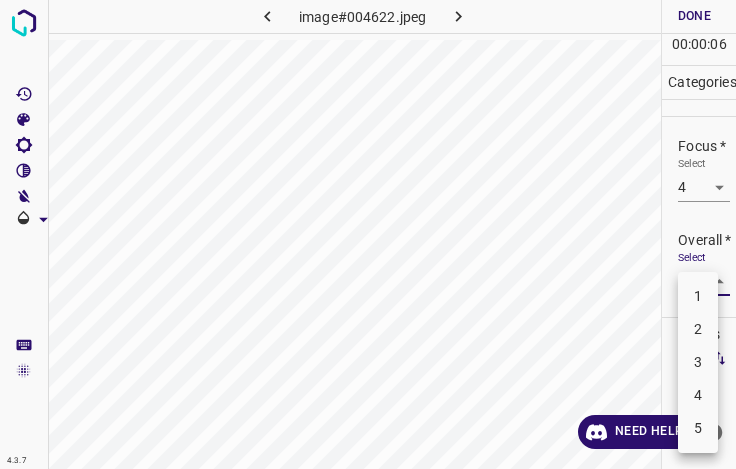 click on "4" at bounding box center (698, 395) 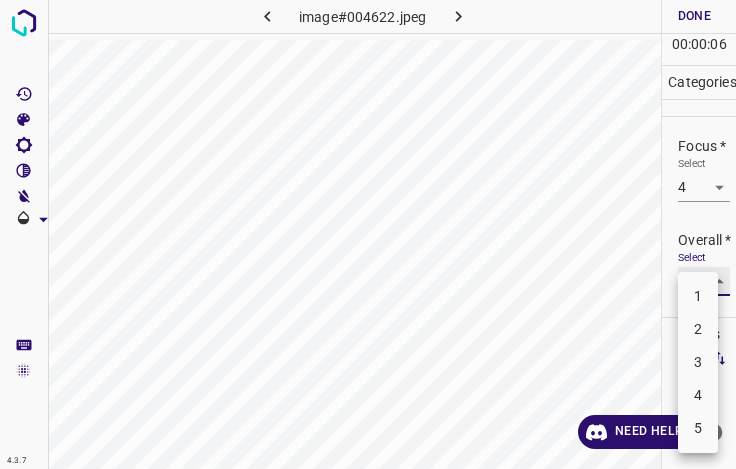 type on "4" 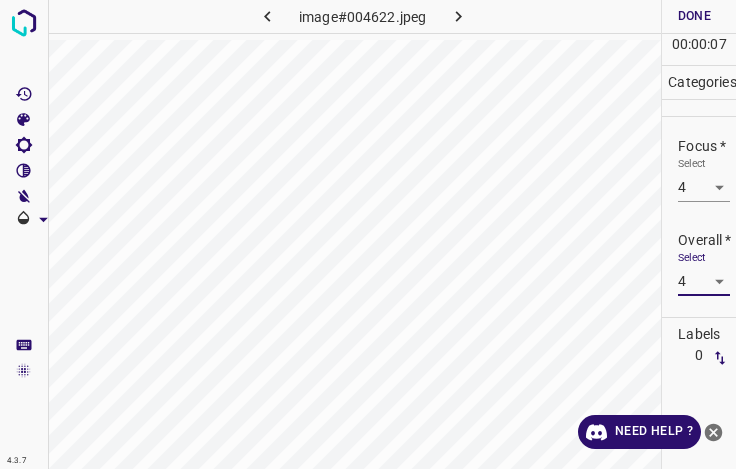 click on "Done" at bounding box center (694, 16) 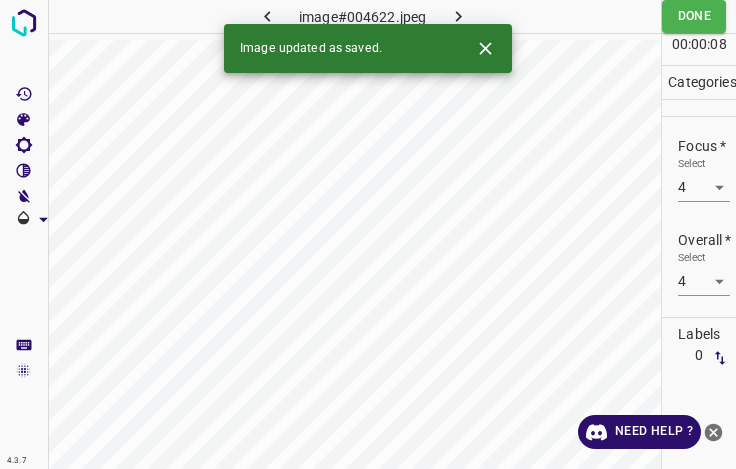 click 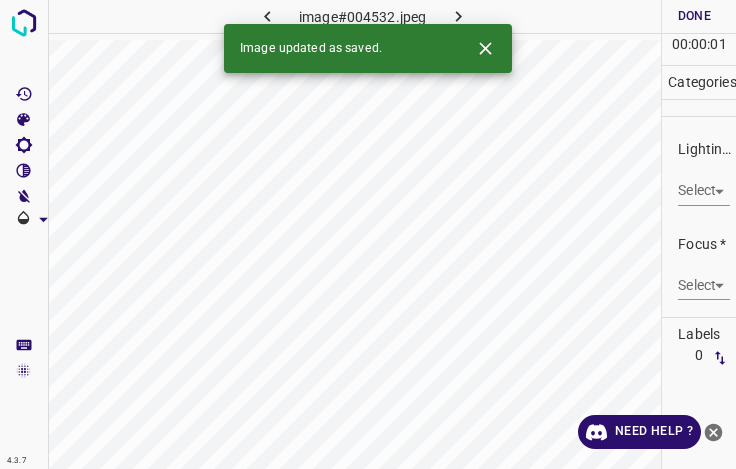click 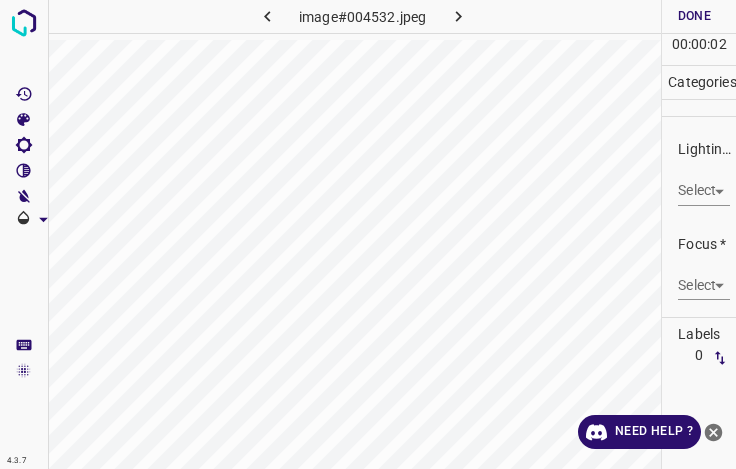 click on "4.3.7 image#004532.jpeg Done Skip 0 00   : 00   : 02   Categories Lighting *  Select ​ Focus *  Select ​ Overall *  Select ​ Labels   0 Categories 1 Lighting 2 Focus 3 Overall Tools Space Change between modes (Draw & Edit) I Auto labeling R Restore zoom M Zoom in N Zoom out Delete Delete selecte label Filters Z Restore filters X Saturation filter C Brightness filter V Contrast filter B Gray scale filter General O Download Need Help ? - Text - Hide - Delete" at bounding box center (368, 234) 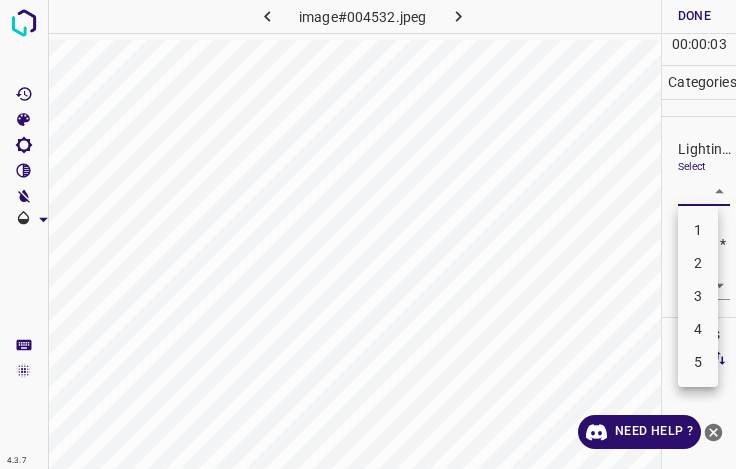 click on "2" at bounding box center [698, 263] 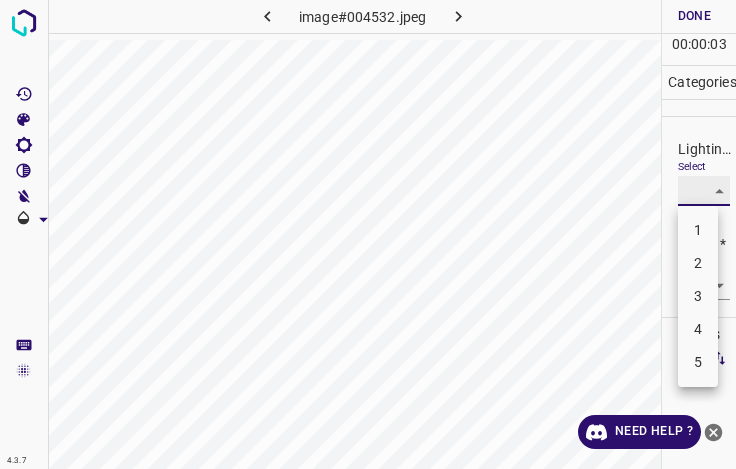 type on "2" 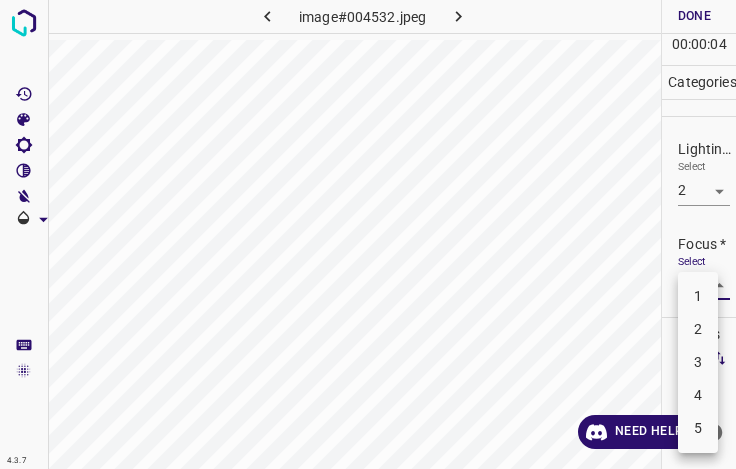 click on "4.3.7 image#004532.jpeg Done Skip 0 00   : 00   : 04   Categories Lighting *  Select 2 2 Focus *  Select ​ Overall *  Select ​ Labels   0 Categories 1 Lighting 2 Focus 3 Overall Tools Space Change between modes (Draw & Edit) I Auto labeling R Restore zoom M Zoom in N Zoom out Delete Delete selecte label Filters Z Restore filters X Saturation filter C Brightness filter V Contrast filter B Gray scale filter General O Download Need Help ? - Text - Hide - Delete 1 2 3 4 5" at bounding box center (368, 234) 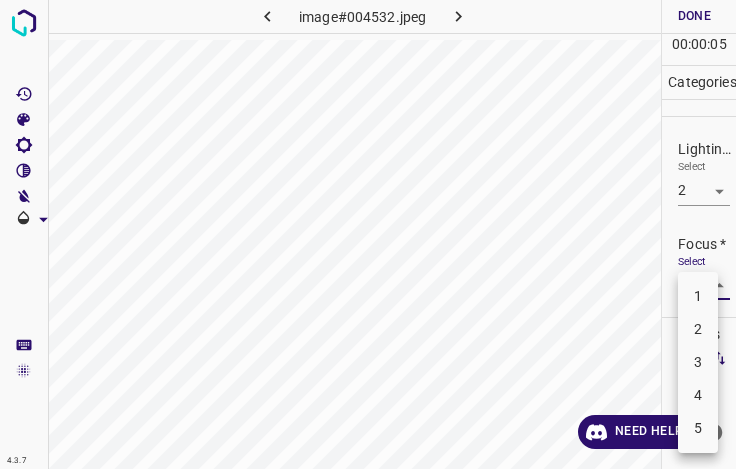 click on "3" at bounding box center [698, 362] 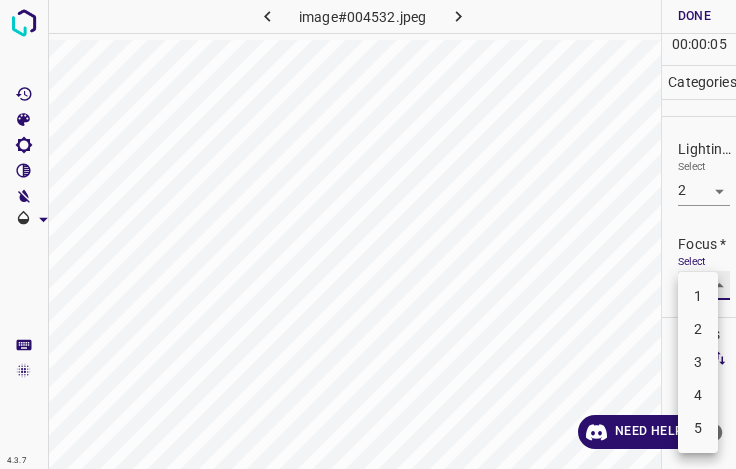 type on "3" 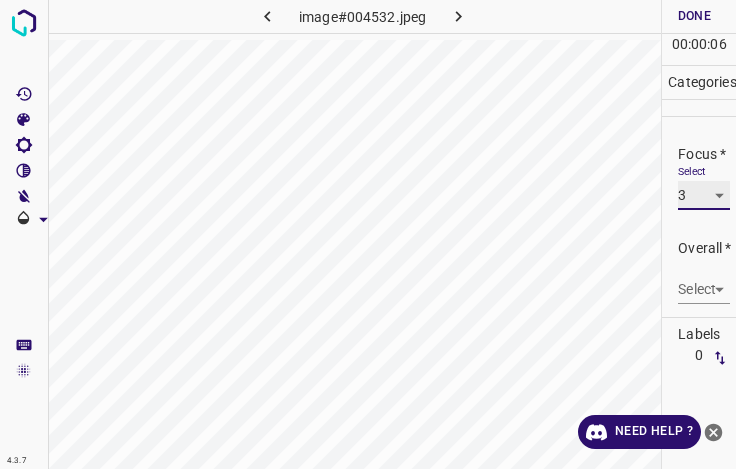 scroll, scrollTop: 98, scrollLeft: 0, axis: vertical 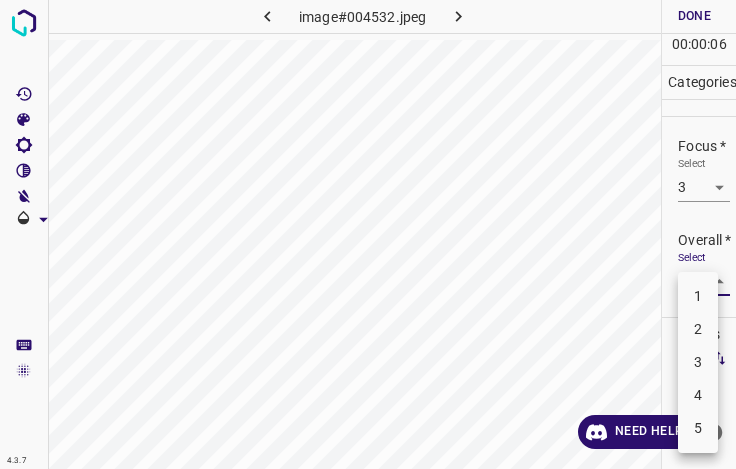 click on "4.3.7 image#004532.jpeg Done Skip 0 00   : 00   : 06   Categories Lighting *  Select 2 2 Focus *  Select 3 3 Overall *  Select ​ Labels   0 Categories 1 Lighting 2 Focus 3 Overall Tools Space Change between modes (Draw & Edit) I Auto labeling R Restore zoom M Zoom in N Zoom out Delete Delete selecte label Filters Z Restore filters X Saturation filter C Brightness filter V Contrast filter B Gray scale filter General O Download Need Help ? - Text - Hide - Delete 1 2 3 4 5" at bounding box center (368, 234) 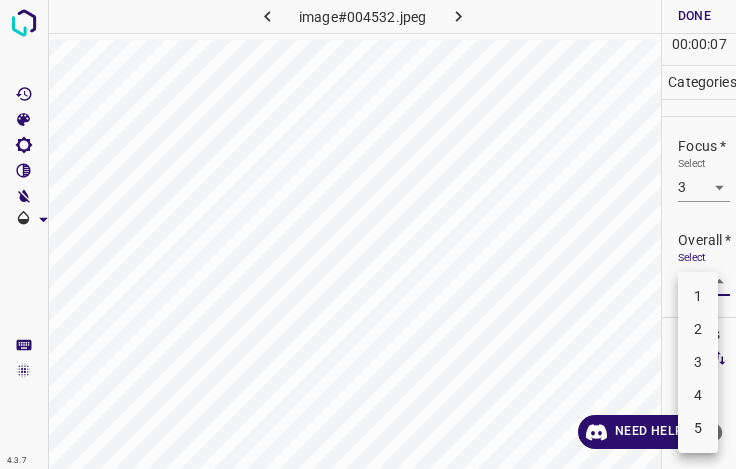 click on "3" at bounding box center [698, 362] 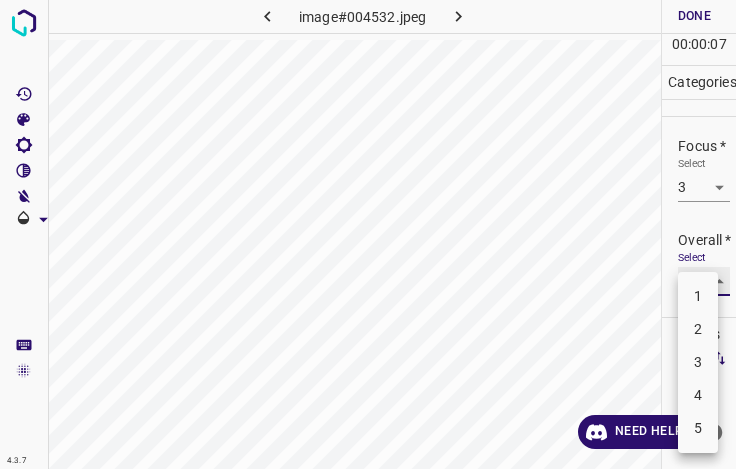 type on "3" 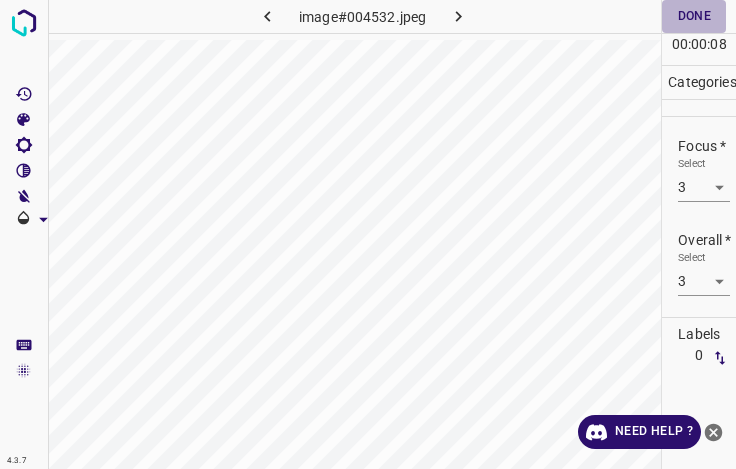 click on "Done" at bounding box center [694, 16] 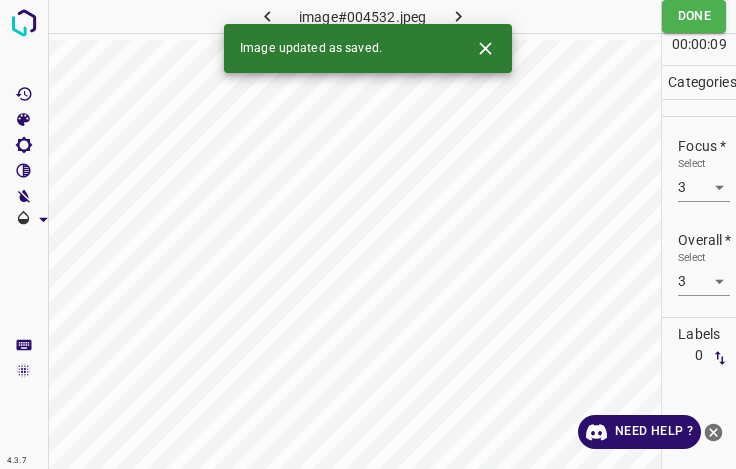 click 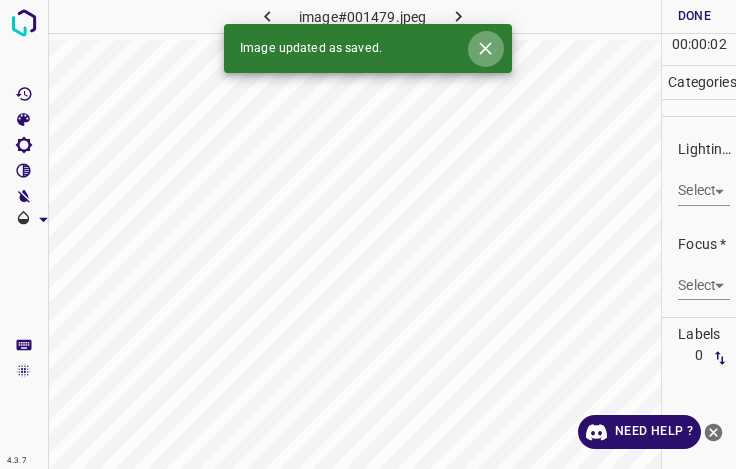 click 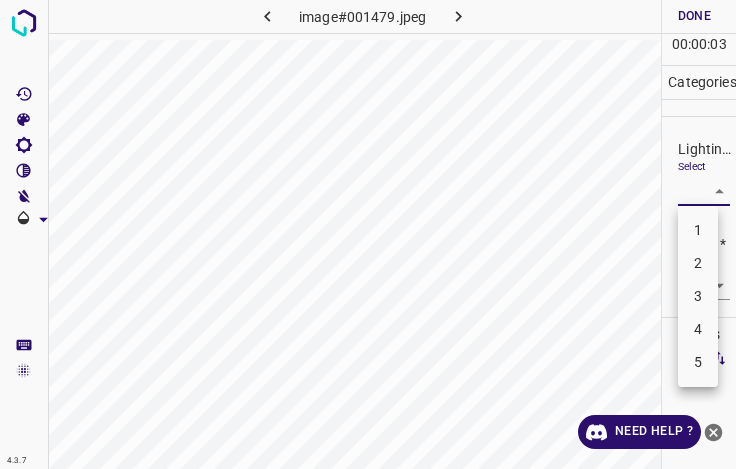 click on "4.3.7 image#001479.jpeg Done Skip 0 00   : 00   : 03   Categories Lighting *  Select ​ Focus *  Select ​ Overall *  Select ​ Labels   0 Categories 1 Lighting 2 Focus 3 Overall Tools Space Change between modes (Draw & Edit) I Auto labeling R Restore zoom M Zoom in N Zoom out Delete Delete selecte label Filters Z Restore filters X Saturation filter C Brightness filter V Contrast filter B Gray scale filter General O Download Need Help ? - Text - Hide - Delete 1 2 3 4 5" at bounding box center (368, 234) 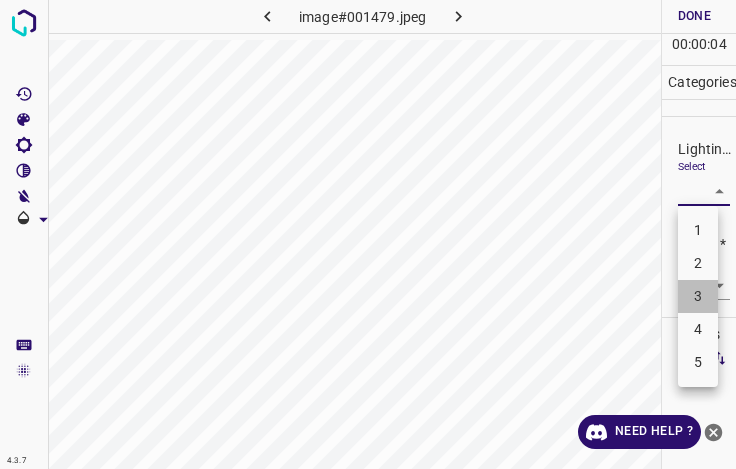 click on "3" at bounding box center (698, 296) 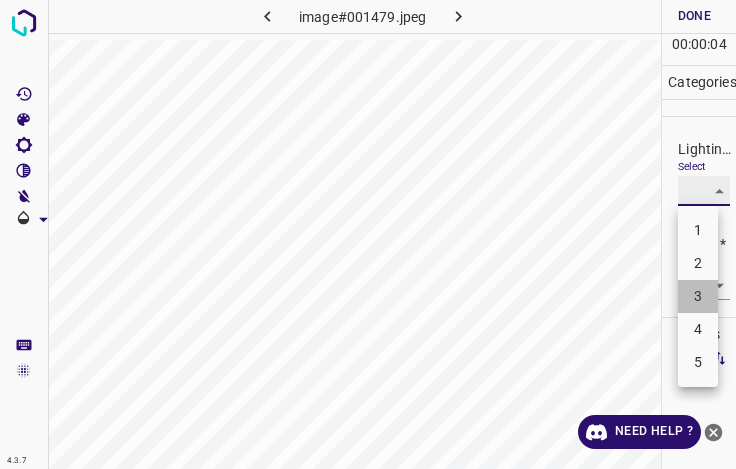 type on "3" 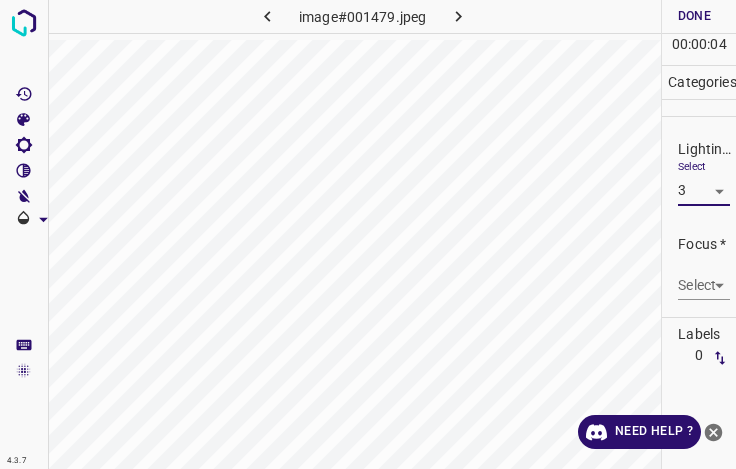 click on "4.3.7 image#001479.jpeg Done Skip 0 00   : 00   : 04   Categories Lighting *  Select 3 3 Focus *  Select ​ Overall *  Select ​ Labels   0 Categories 1 Lighting 2 Focus 3 Overall Tools Space Change between modes (Draw & Edit) I Auto labeling R Restore zoom M Zoom in N Zoom out Delete Delete selecte label Filters Z Restore filters X Saturation filter C Brightness filter V Contrast filter B Gray scale filter General O Download Need Help ? - Text - Hide - Delete" at bounding box center (368, 234) 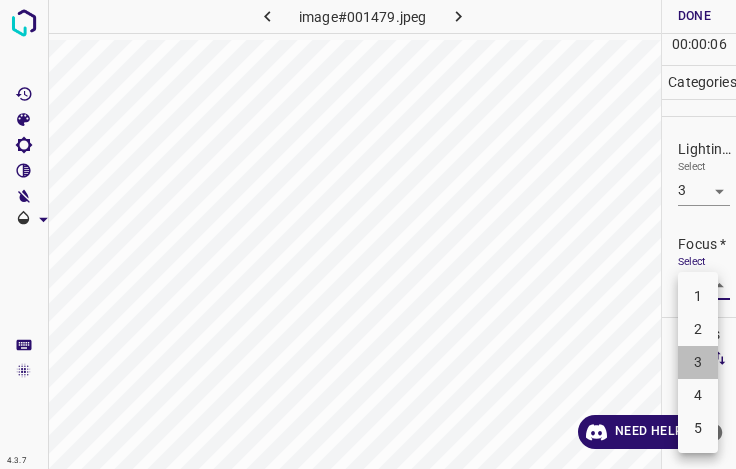 drag, startPoint x: 705, startPoint y: 364, endPoint x: 683, endPoint y: 301, distance: 66.730804 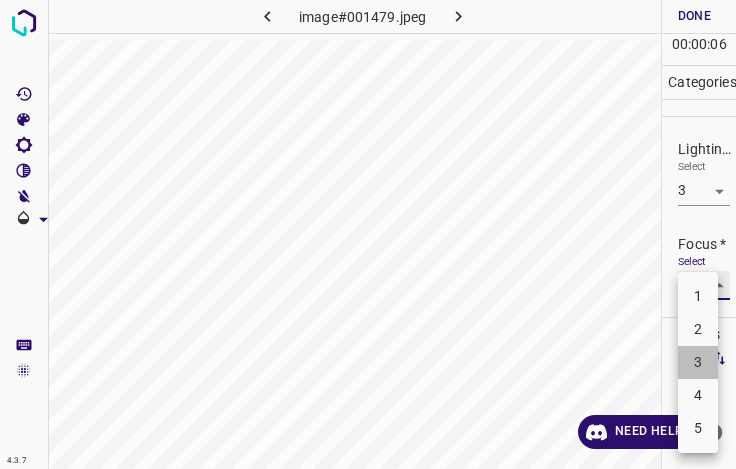 type on "3" 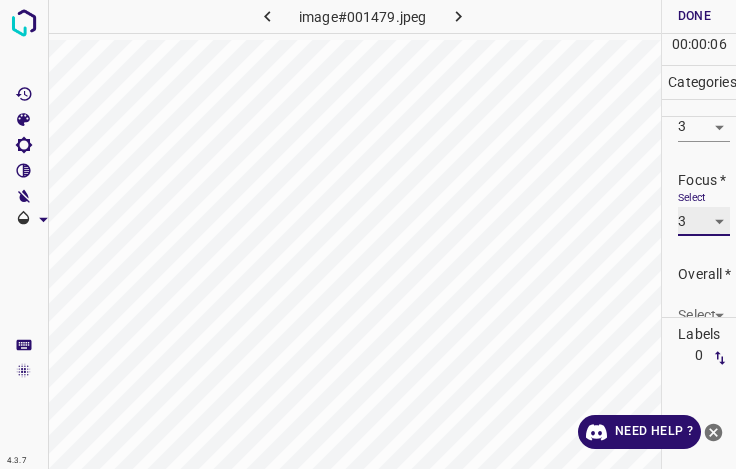 scroll, scrollTop: 98, scrollLeft: 0, axis: vertical 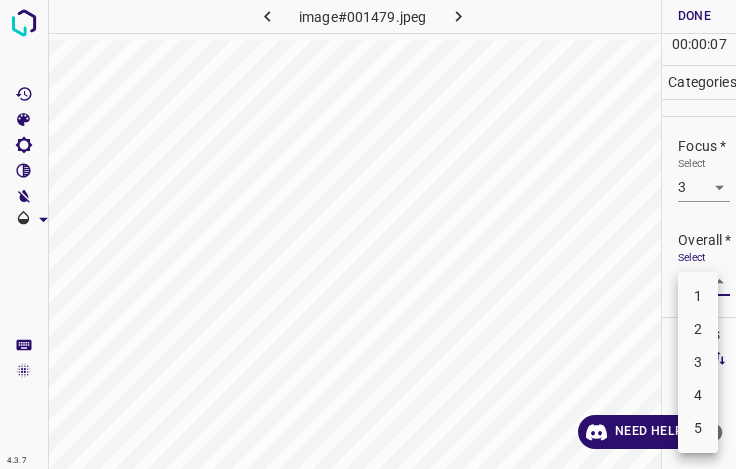click on "4.3.7 image#001479.jpeg Done Skip 0 00   : 00   : 07   Categories Lighting *  Select 3 3 Focus *  Select 3 3 Overall *  Select ​ Labels   0 Categories 1 Lighting 2 Focus 3 Overall Tools Space Change between modes (Draw & Edit) I Auto labeling R Restore zoom M Zoom in N Zoom out Delete Delete selecte label Filters Z Restore filters X Saturation filter C Brightness filter V Contrast filter B Gray scale filter General O Download Need Help ? - Text - Hide - Delete 1 2 3 4 5" at bounding box center [368, 234] 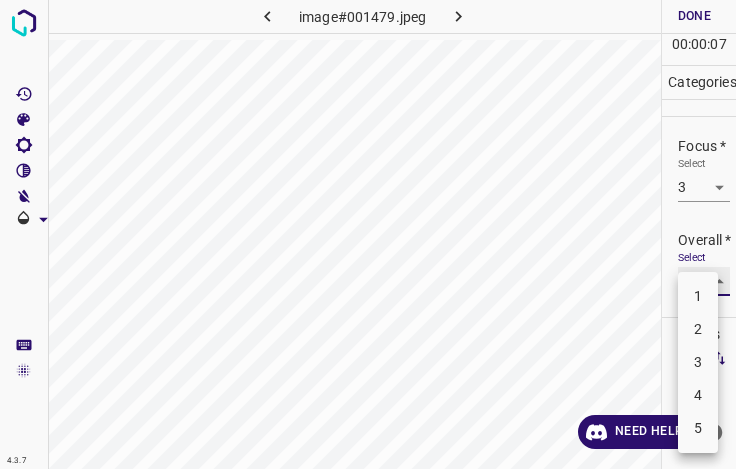 type on "3" 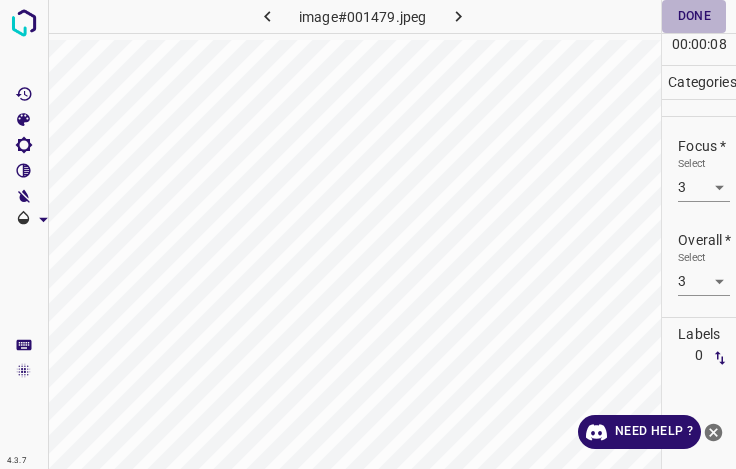 click on "Done" at bounding box center [694, 16] 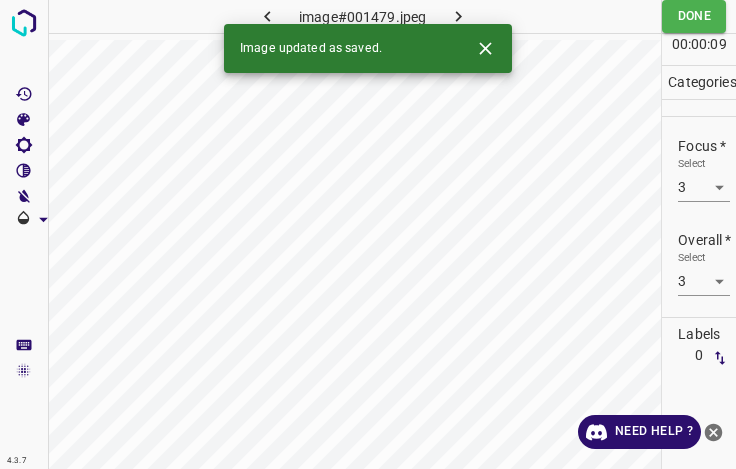 click 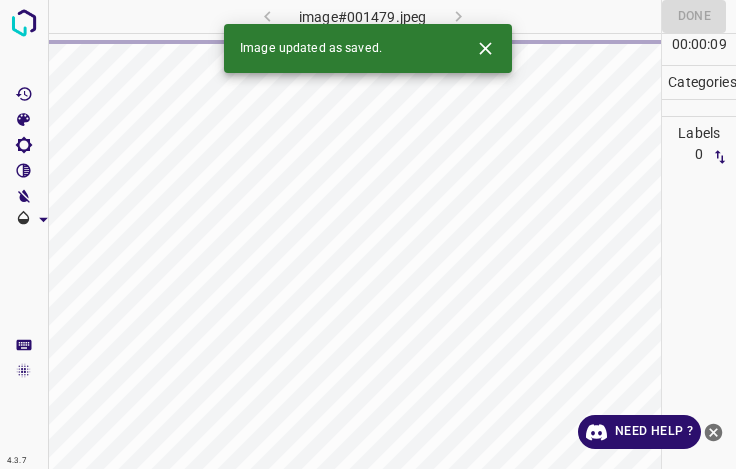 click 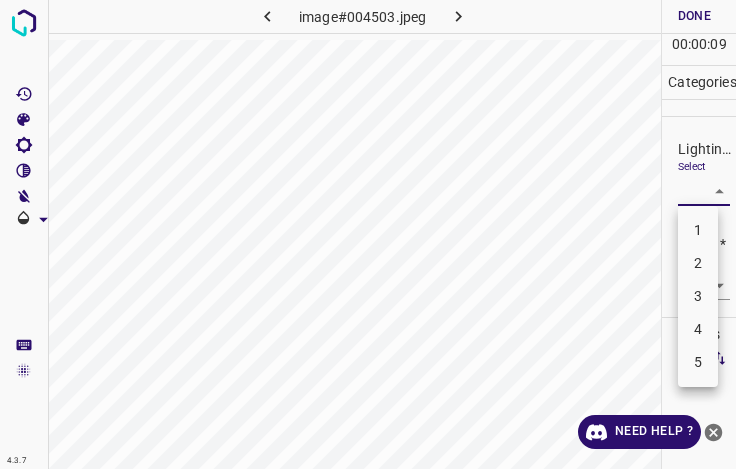 click on "4.3.7 image#004503.jpeg Done Skip 0 00   : 00   : 09   Categories Lighting *  Select ​ Focus *  Select ​ Overall *  Select ​ Labels   0 Categories 1 Lighting 2 Focus 3 Overall Tools Space Change between modes (Draw & Edit) I Auto labeling R Restore zoom M Zoom in N Zoom out Delete Delete selecte label Filters Z Restore filters X Saturation filter C Brightness filter V Contrast filter B Gray scale filter General O Download Need Help ? - Text - Hide - Delete 1 2 3 4 5" at bounding box center (368, 234) 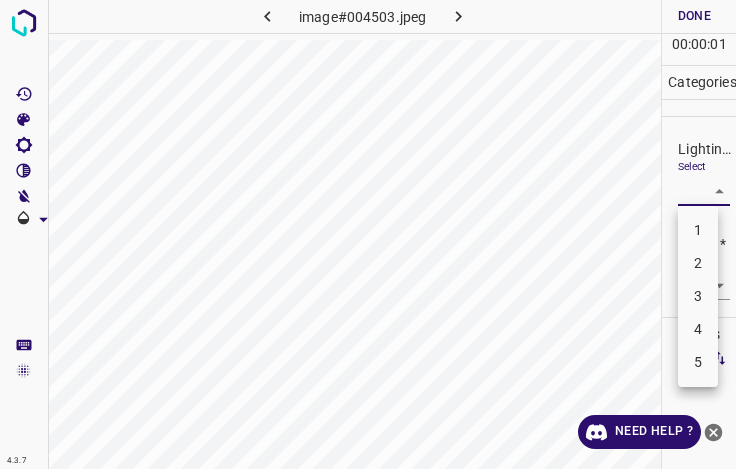 click on "3" at bounding box center [698, 296] 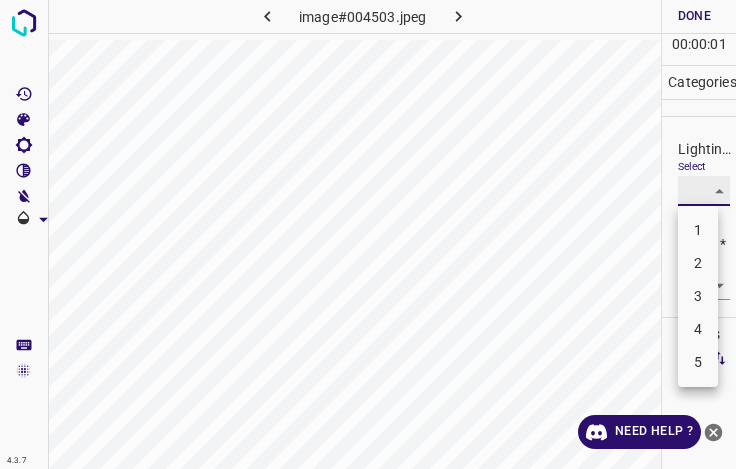type on "3" 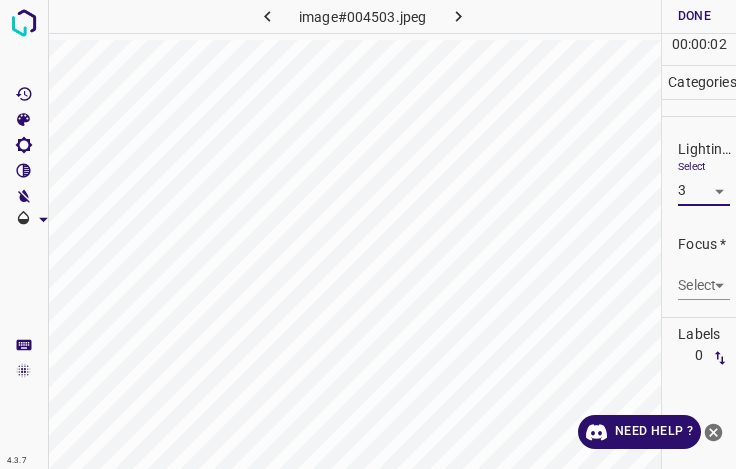click on "4.3.7 image#004503.jpeg Done Skip 0 00   : 00   : 02   Categories Lighting *  Select 3 3 Focus *  Select ​ Overall *  Select ​ Labels   0 Categories 1 Lighting 2 Focus 3 Overall Tools Space Change between modes (Draw & Edit) I Auto labeling R Restore zoom M Zoom in N Zoom out Delete Delete selecte label Filters Z Restore filters X Saturation filter C Brightness filter V Contrast filter B Gray scale filter General O Download Need Help ? - Text - Hide - Delete" at bounding box center [368, 234] 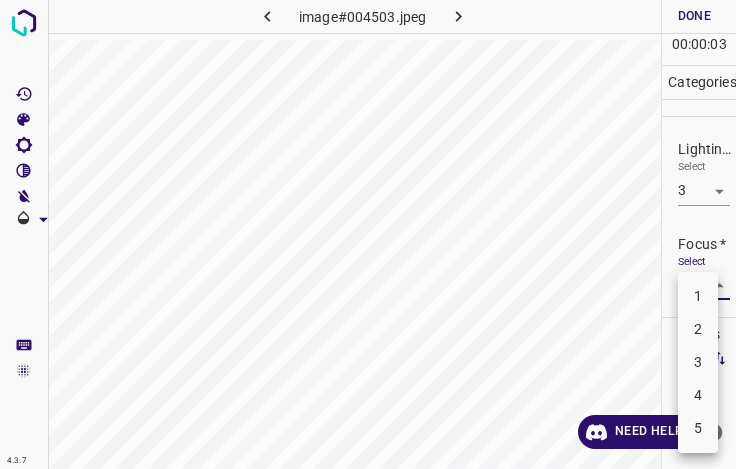 click on "2" at bounding box center (698, 329) 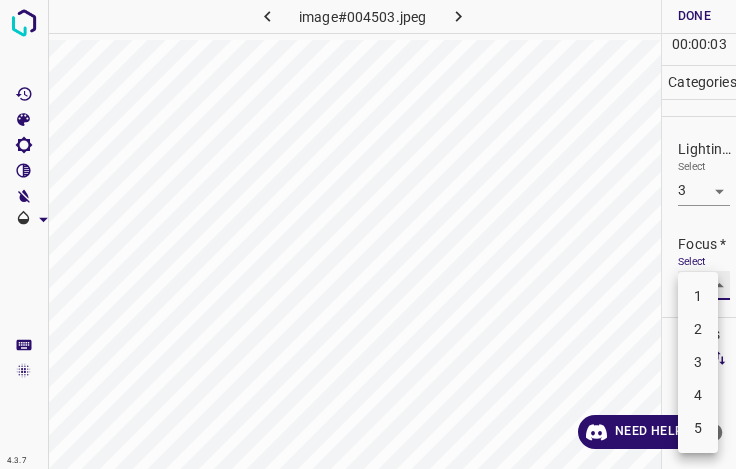 type on "2" 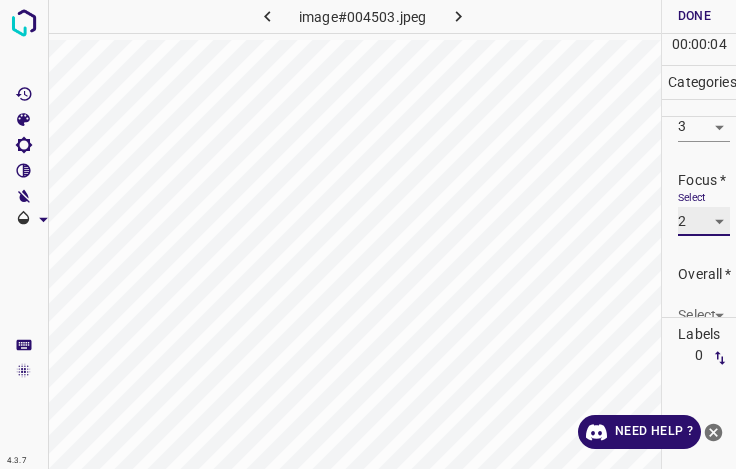 scroll, scrollTop: 98, scrollLeft: 0, axis: vertical 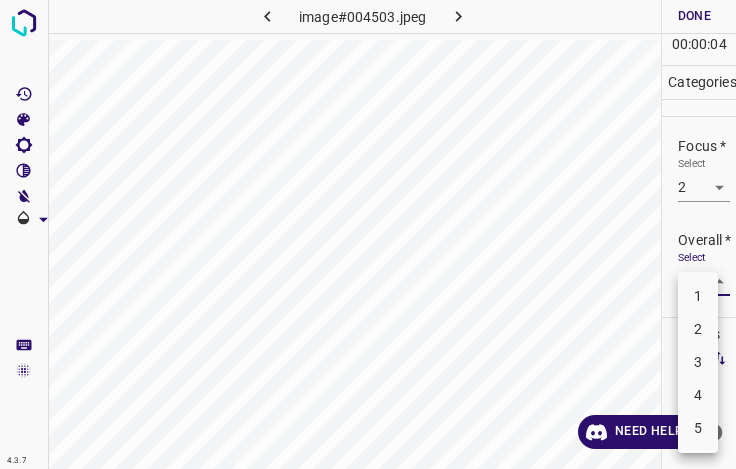 click on "4.3.7 image#004503.jpeg Done Skip 0 00   : 00   : 04   Categories Lighting *  Select 3 3 Focus *  Select 2 2 Overall *  Select ​ Labels   0 Categories 1 Lighting 2 Focus 3 Overall Tools Space Change between modes (Draw & Edit) I Auto labeling R Restore zoom M Zoom in N Zoom out Delete Delete selecte label Filters Z Restore filters X Saturation filter C Brightness filter V Contrast filter B Gray scale filter General O Download Need Help ? - Text - Hide - Delete 1 2 3 4 5" at bounding box center [368, 234] 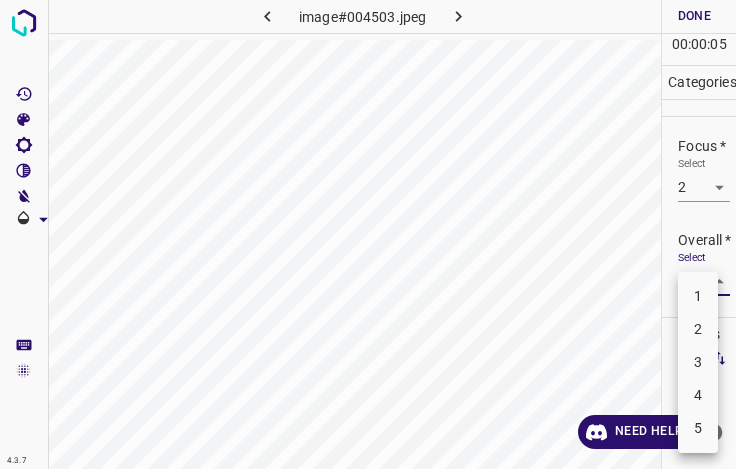 click on "3" at bounding box center (698, 362) 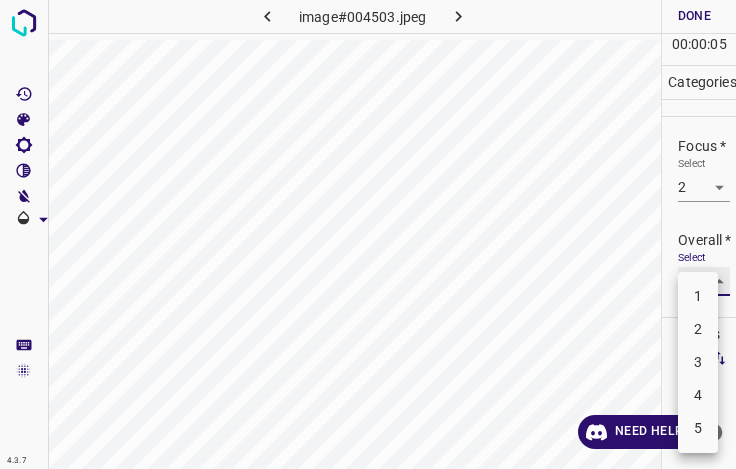 type on "3" 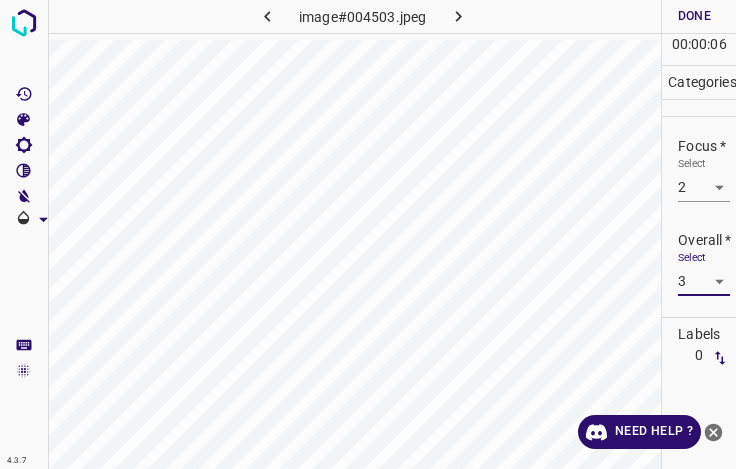 click on "Done" at bounding box center (694, 16) 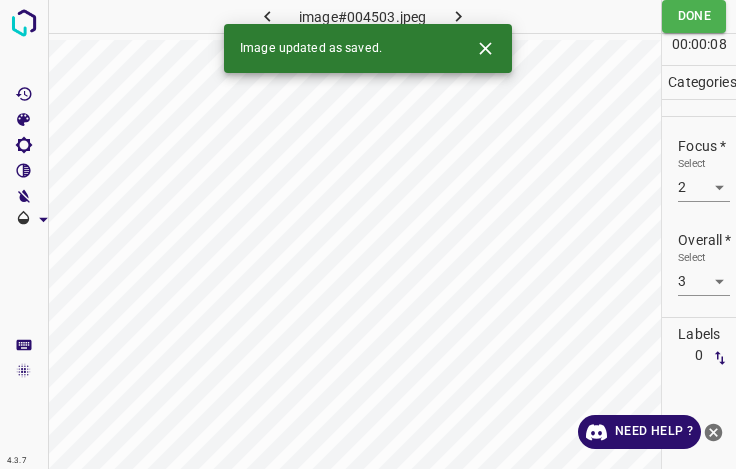 click 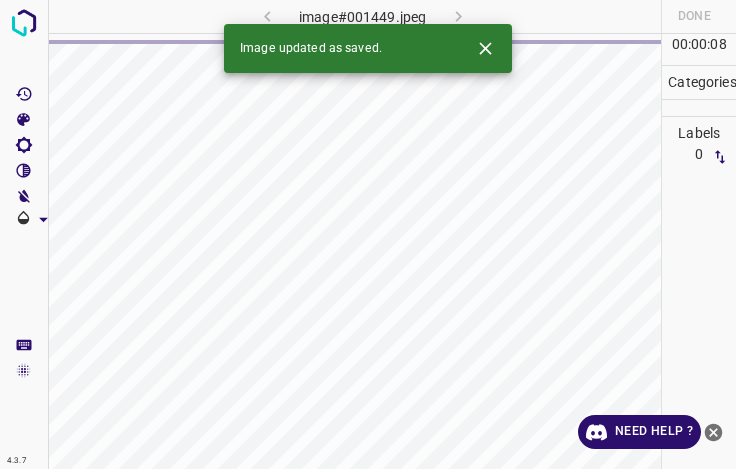 click 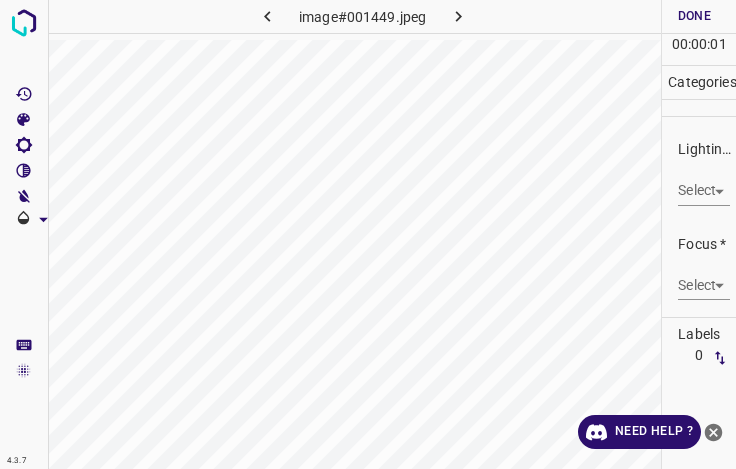 click on "4.3.7 image#001449.jpeg Done Skip 0 00   : 00   : 01   Categories Lighting *  Select ​ Focus *  Select ​ Overall *  Select ​ Labels   0 Categories 1 Lighting 2 Focus 3 Overall Tools Space Change between modes (Draw & Edit) I Auto labeling R Restore zoom M Zoom in N Zoom out Delete Delete selecte label Filters Z Restore filters X Saturation filter C Brightness filter V Contrast filter B Gray scale filter General O Download Need Help ? - Text - Hide - Delete" at bounding box center [368, 234] 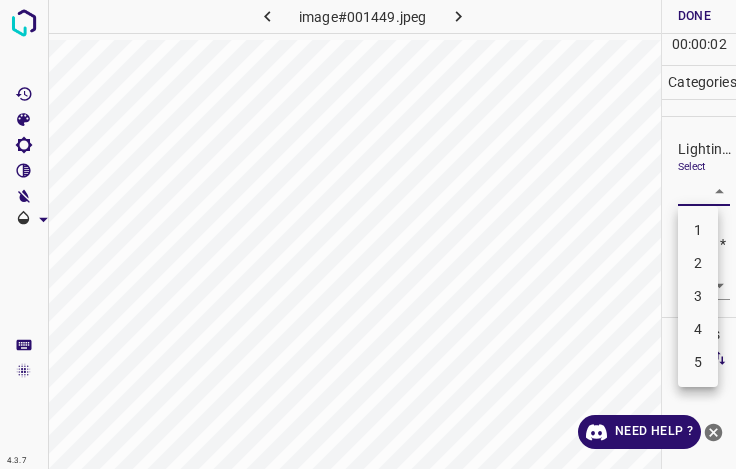 click on "3" at bounding box center (698, 296) 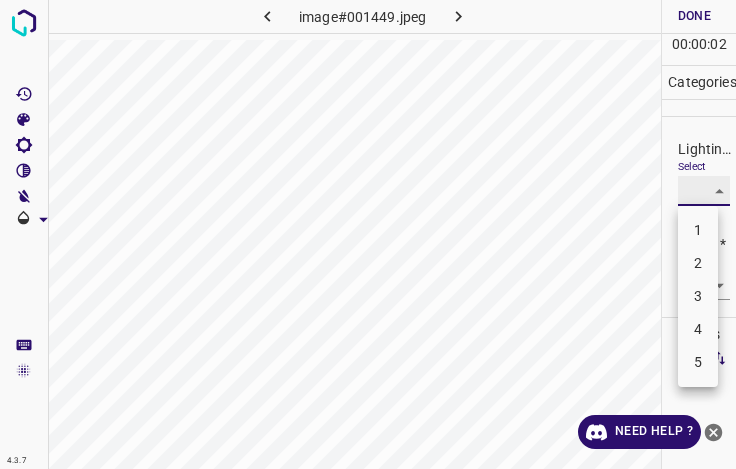 type on "3" 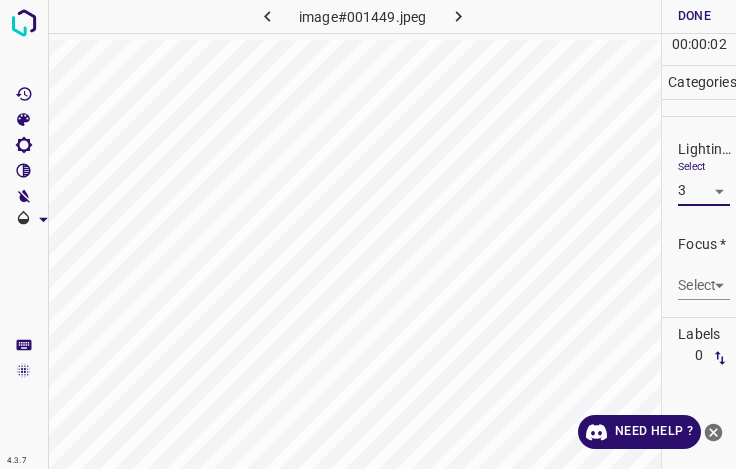 click on "4.3.7 image#001449.jpeg Done Skip 0 00   : 00   : 02   Categories Lighting *  Select 3 3 Focus *  Select ​ Overall *  Select ​ Labels   0 Categories 1 Lighting 2 Focus 3 Overall Tools Space Change between modes (Draw & Edit) I Auto labeling R Restore zoom M Zoom in N Zoom out Delete Delete selecte label Filters Z Restore filters X Saturation filter C Brightness filter V Contrast filter B Gray scale filter General O Download Need Help ? - Text - Hide - Delete 1 2 3 4 5" at bounding box center [368, 234] 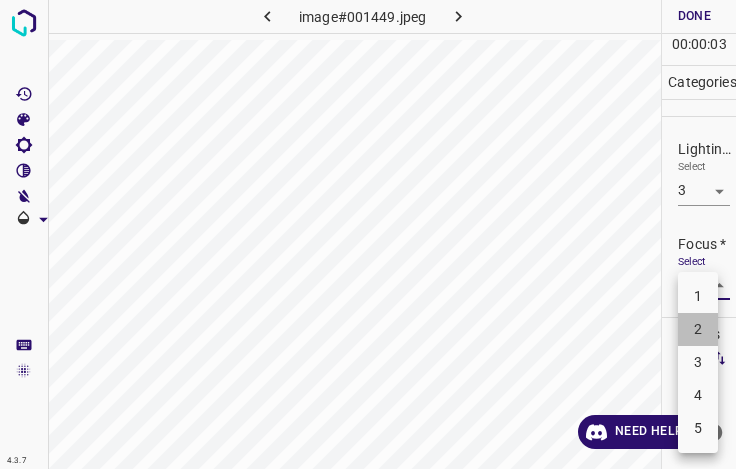 click on "2" at bounding box center [698, 329] 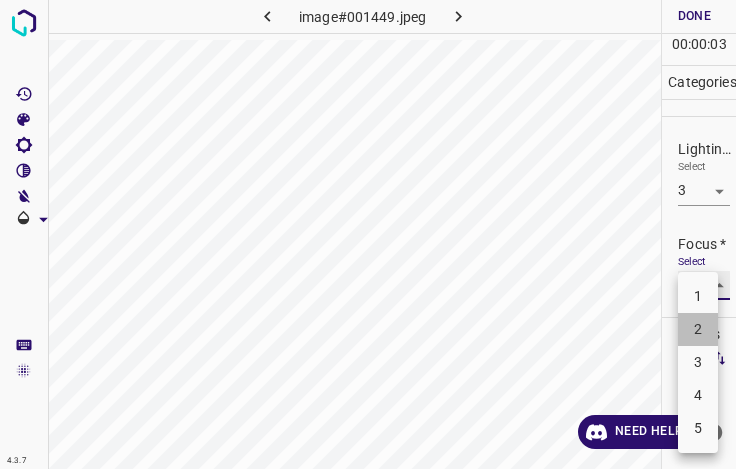 type on "2" 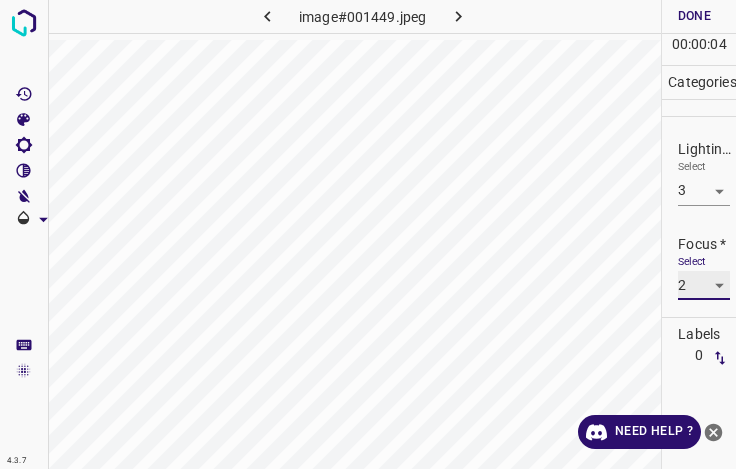 scroll, scrollTop: 98, scrollLeft: 0, axis: vertical 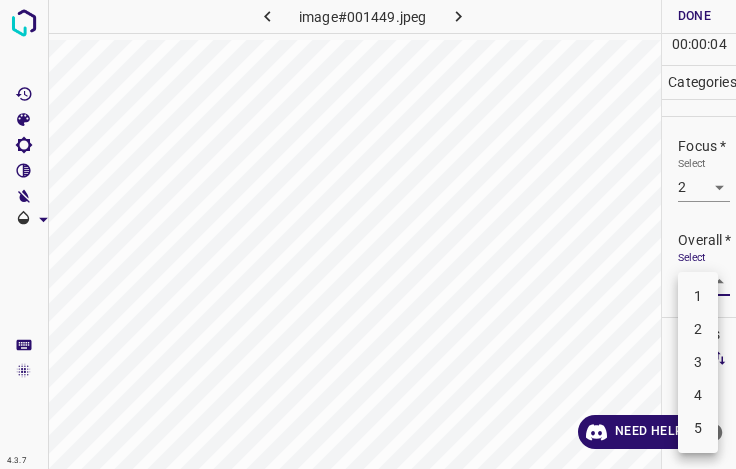 click on "4.3.7 image#001449.jpeg Done Skip 0 00   : 00   : 04   Categories Lighting *  Select 3 3 Focus *  Select 2 2 Overall *  Select ​ Labels   0 Categories 1 Lighting 2 Focus 3 Overall Tools Space Change between modes (Draw & Edit) I Auto labeling R Restore zoom M Zoom in N Zoom out Delete Delete selecte label Filters Z Restore filters X Saturation filter C Brightness filter V Contrast filter B Gray scale filter General O Download Need Help ? - Text - Hide - Delete 1 2 3 4 5" at bounding box center (368, 234) 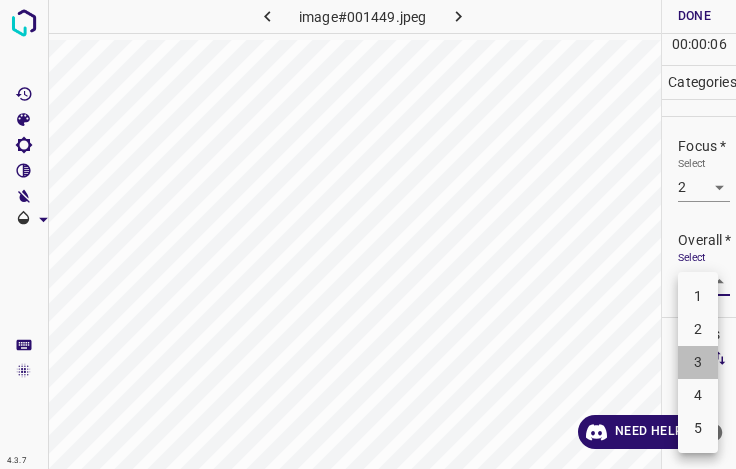 click on "3" at bounding box center (698, 362) 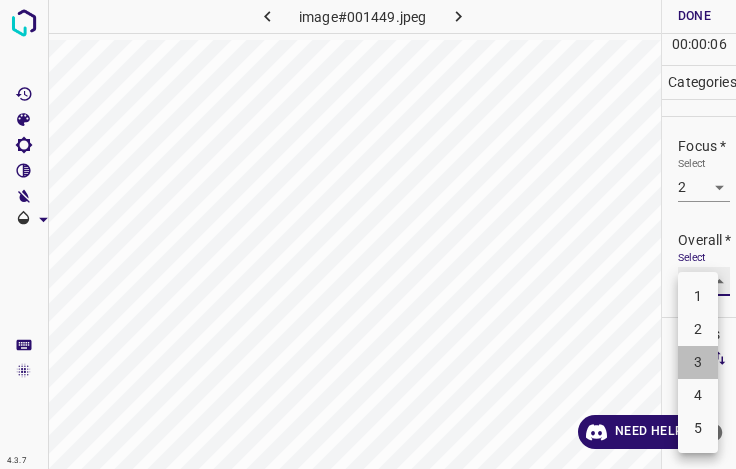 type on "3" 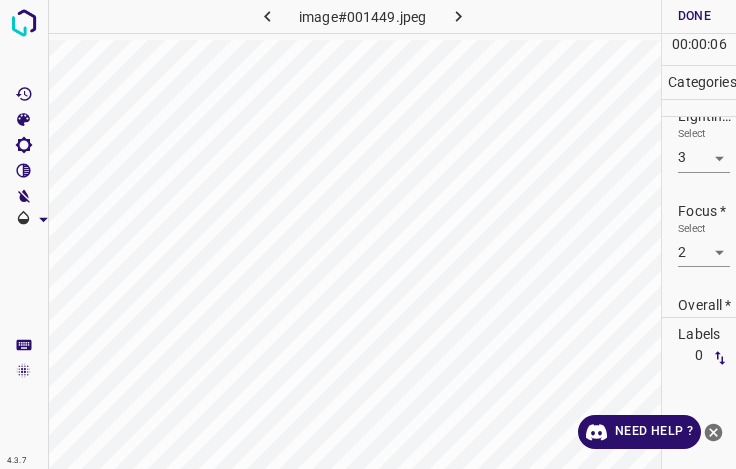scroll, scrollTop: 0, scrollLeft: 0, axis: both 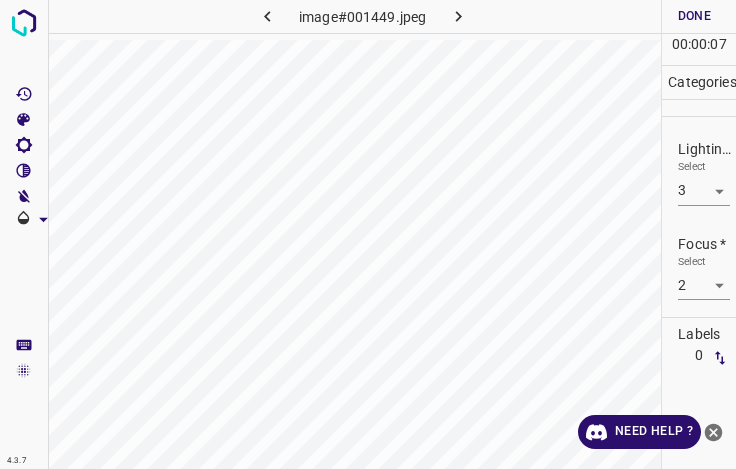 click on "4.3.7 image#001449.jpeg Done Skip 0 00   : 00   : 07   Categories Lighting *  Select 3 3 Focus *  Select 2 2 Overall *  Select 3 3 Labels   0 Categories 1 Lighting 2 Focus 3 Overall Tools Space Change between modes (Draw & Edit) I Auto labeling R Restore zoom M Zoom in N Zoom out Delete Delete selecte label Filters Z Restore filters X Saturation filter C Brightness filter V Contrast filter B Gray scale filter General O Download Need Help ? - Text - Hide - Delete" at bounding box center (368, 234) 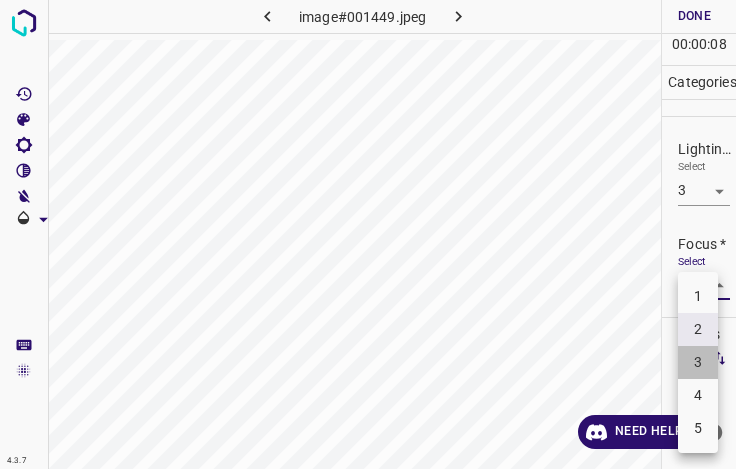 click on "3" at bounding box center (698, 362) 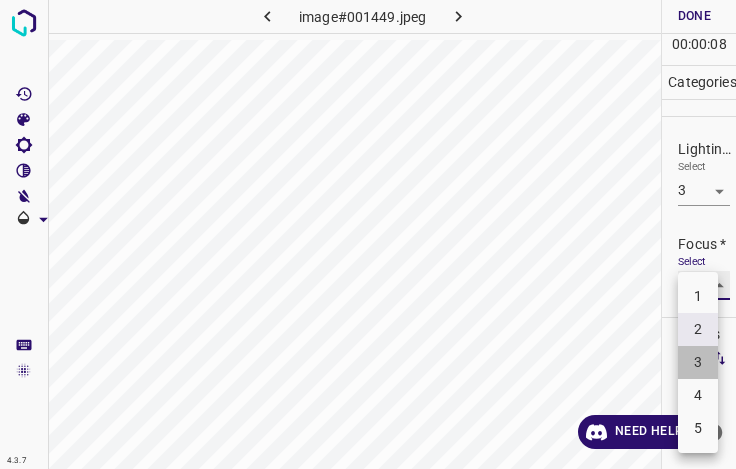 type on "3" 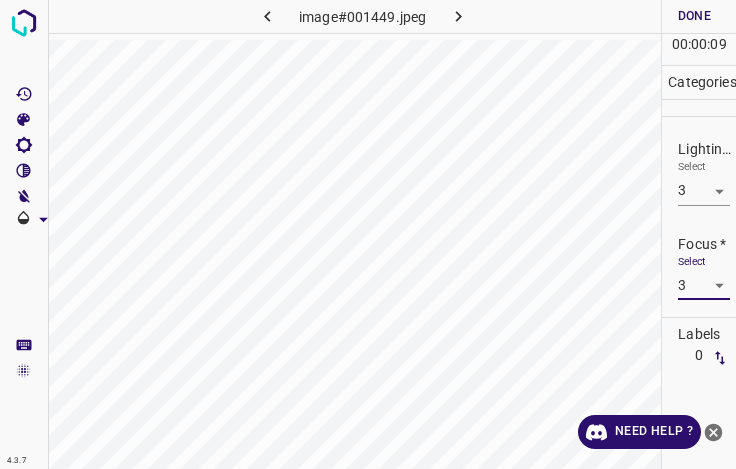 click on "Done" at bounding box center [694, 16] 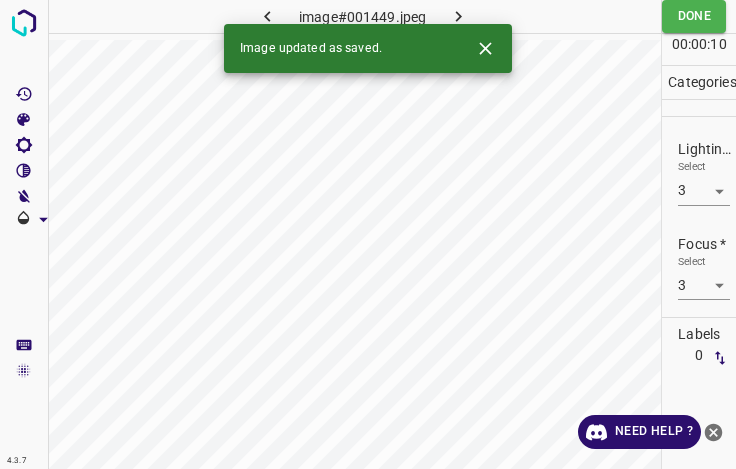 click 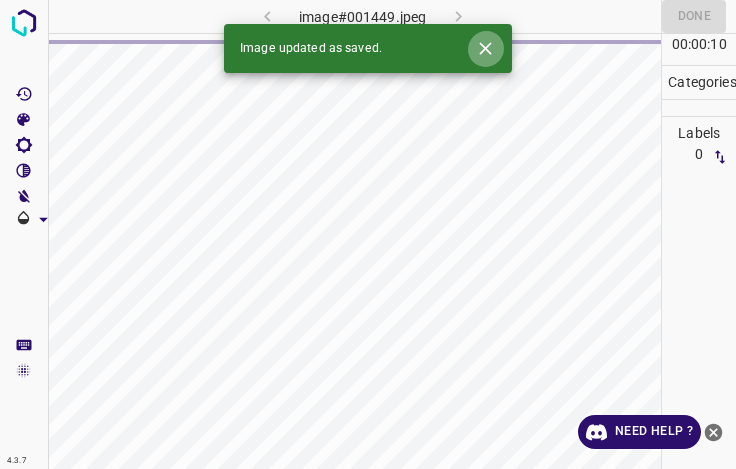 click 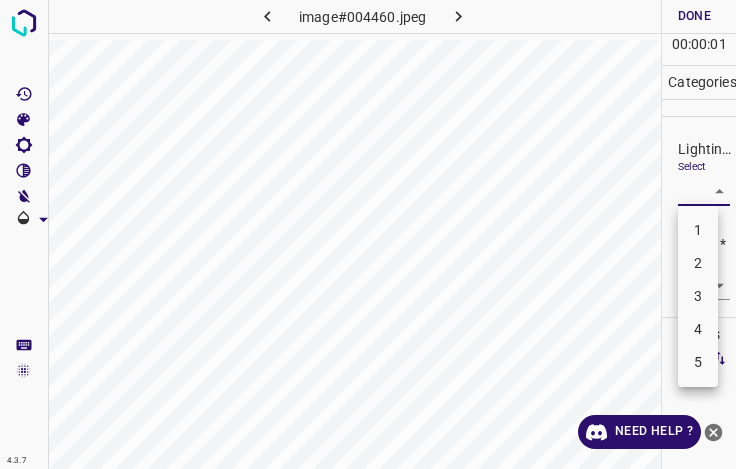 click on "4.3.7 image#004460.jpeg Done Skip 0 00   : 00   : 01   Categories Lighting *  Select ​ Focus *  Select ​ Overall *  Select ​ Labels   0 Categories 1 Lighting 2 Focus 3 Overall Tools Space Change between modes (Draw & Edit) I Auto labeling R Restore zoom M Zoom in N Zoom out Delete Delete selecte label Filters Z Restore filters X Saturation filter C Brightness filter V Contrast filter B Gray scale filter General O Download Need Help ? - Text - Hide - Delete 1 2 3 4 5" at bounding box center (368, 234) 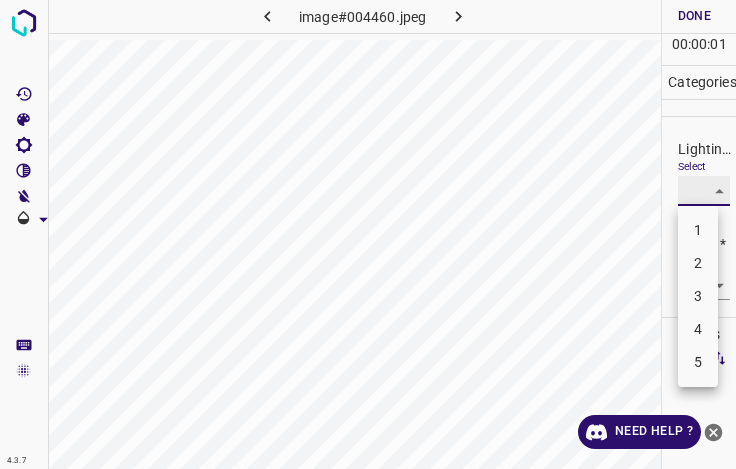 type on "3" 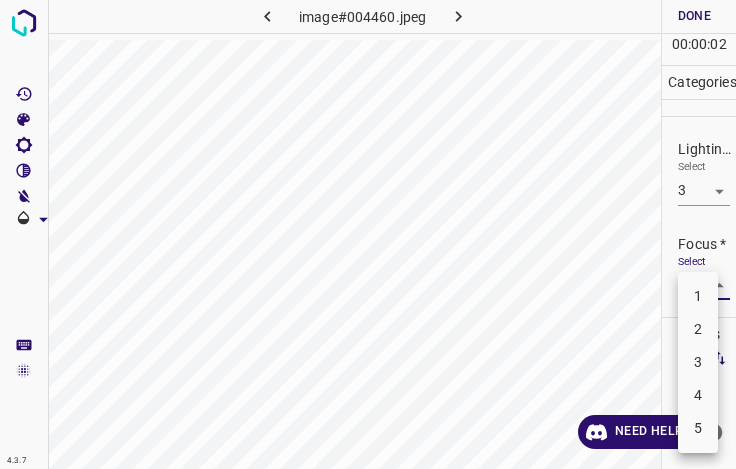click on "4.3.7 image#004460.jpeg Done Skip 0 00   : 00   : 02   Categories Lighting *  Select 3 3 Focus *  Select ​ Overall *  Select ​ Labels   0 Categories 1 Lighting 2 Focus 3 Overall Tools Space Change between modes (Draw & Edit) I Auto labeling R Restore zoom M Zoom in N Zoom out Delete Delete selecte label Filters Z Restore filters X Saturation filter C Brightness filter V Contrast filter B Gray scale filter General O Download Need Help ? - Text - Hide - Delete 1 2 3 4 5" at bounding box center [368, 234] 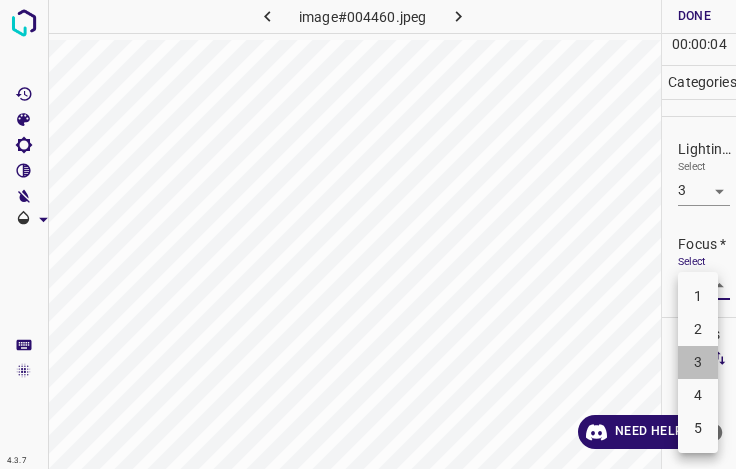 click on "3" at bounding box center (698, 362) 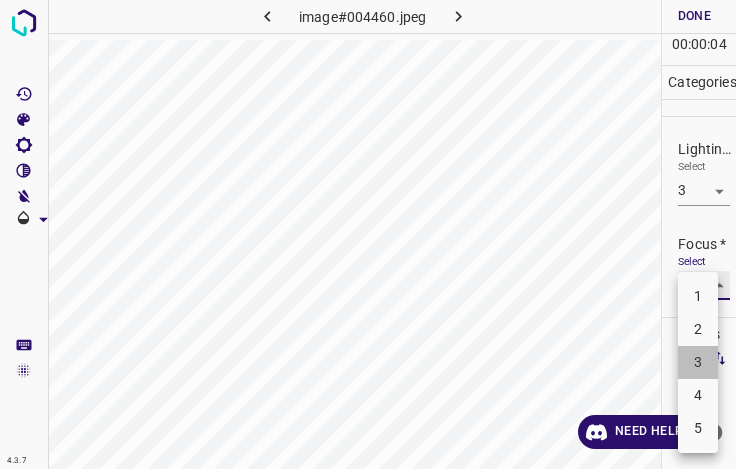 type on "3" 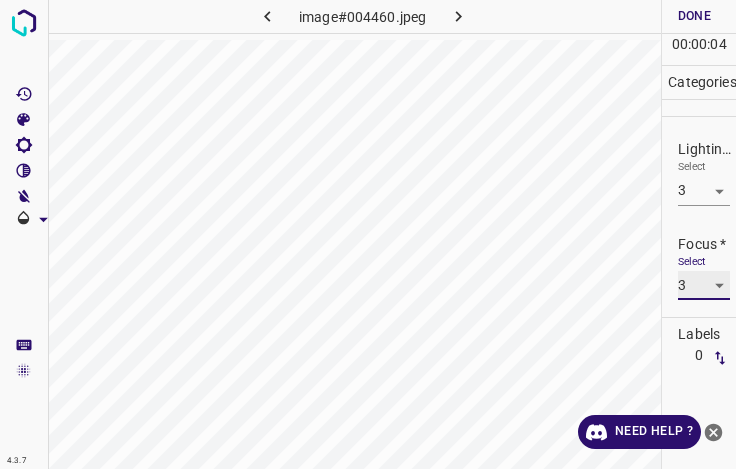 scroll, scrollTop: 98, scrollLeft: 0, axis: vertical 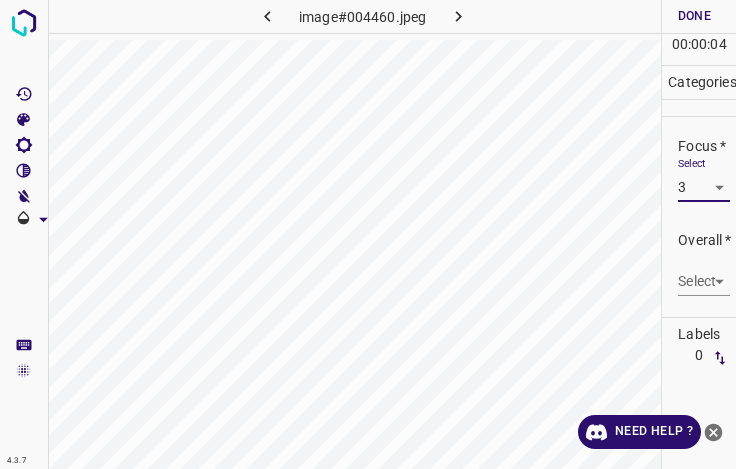 click on "4.3.7 image#004460.jpeg Done Skip 0 00   : 00   : 04   Categories Lighting *  Select 3 3 Focus *  Select 3 3 Overall *  Select ​ Labels   0 Categories 1 Lighting 2 Focus 3 Overall Tools Space Change between modes (Draw & Edit) I Auto labeling R Restore zoom M Zoom in N Zoom out Delete Delete selecte label Filters Z Restore filters X Saturation filter C Brightness filter V Contrast filter B Gray scale filter General O Download Need Help ? - Text - Hide - Delete" at bounding box center [368, 234] 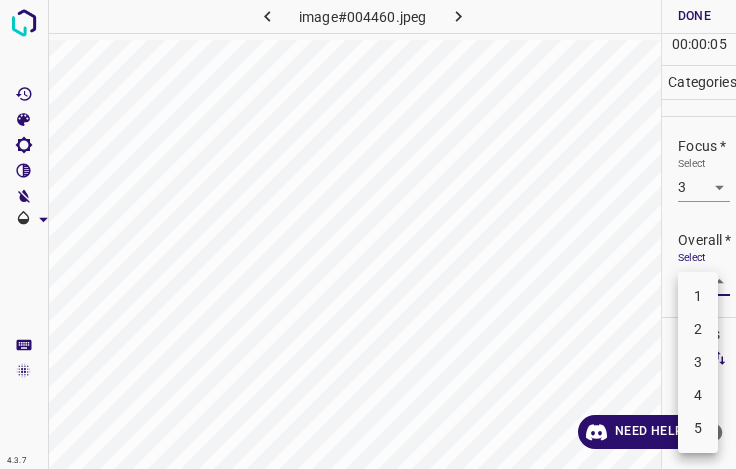 click on "3" at bounding box center [698, 362] 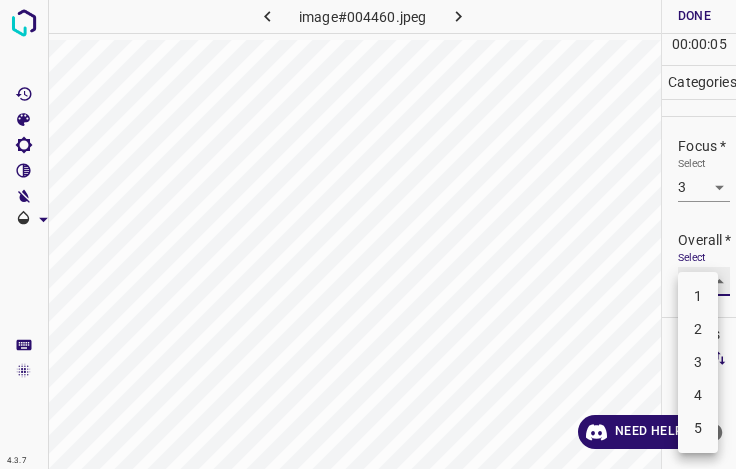 type on "3" 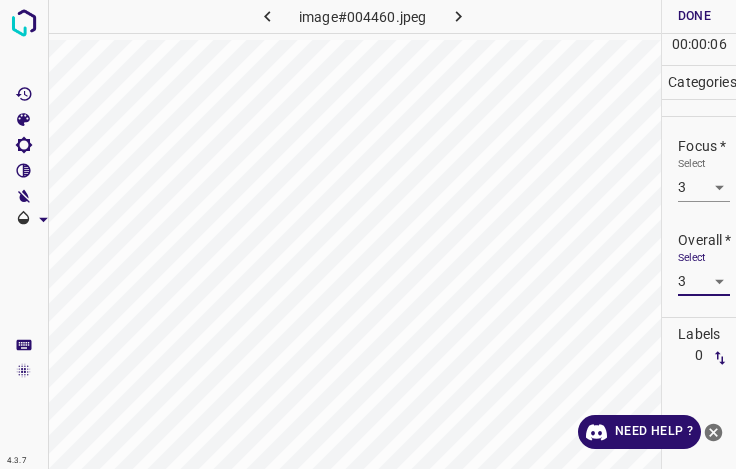click on "Done" at bounding box center (694, 16) 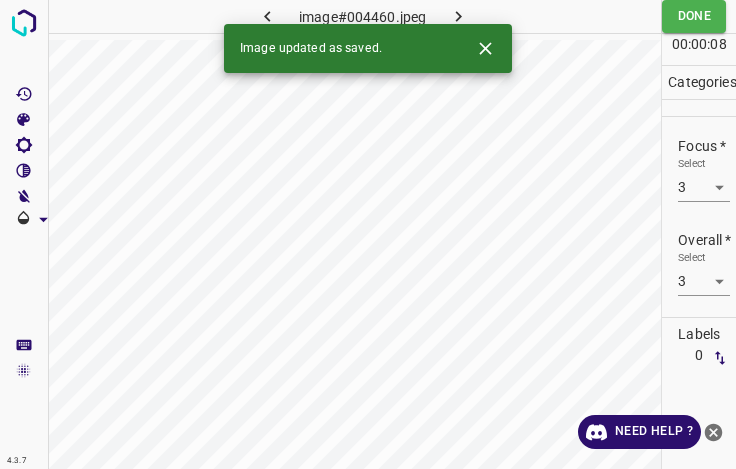 click 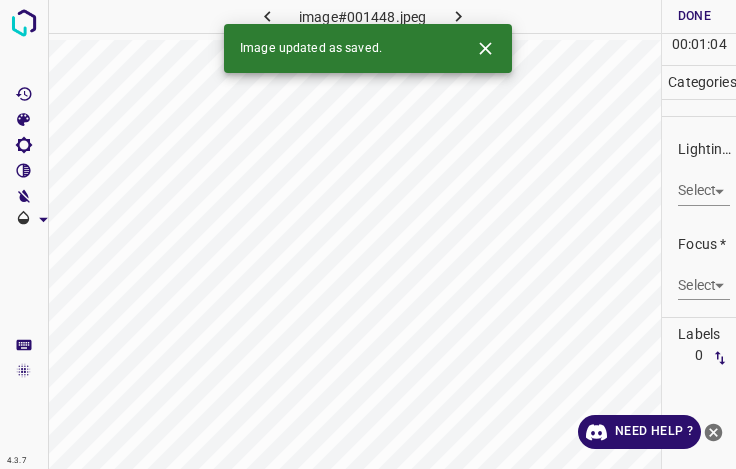 click on "4.3.7 image#001448.jpeg Done Skip 0 00   : 01   : 04   Categories Lighting *  Select ​ Focus *  Select ​ Overall *  Select ​ Labels   0 Categories 1 Lighting 2 Focus 3 Overall Tools Space Change between modes (Draw & Edit) I Auto labeling R Restore zoom M Zoom in N Zoom out Delete Delete selecte label Filters Z Restore filters X Saturation filter C Brightness filter V Contrast filter B Gray scale filter General O Download Image updated as saved. Need Help ? - Text - Hide - Delete" at bounding box center (368, 234) 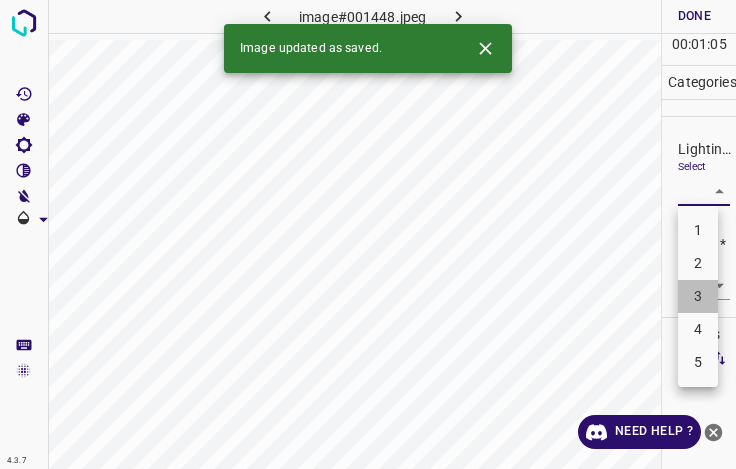 click on "3" at bounding box center [698, 296] 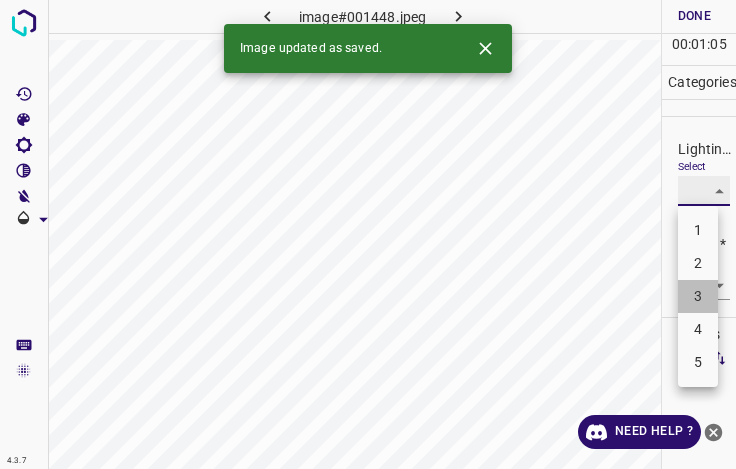 type on "3" 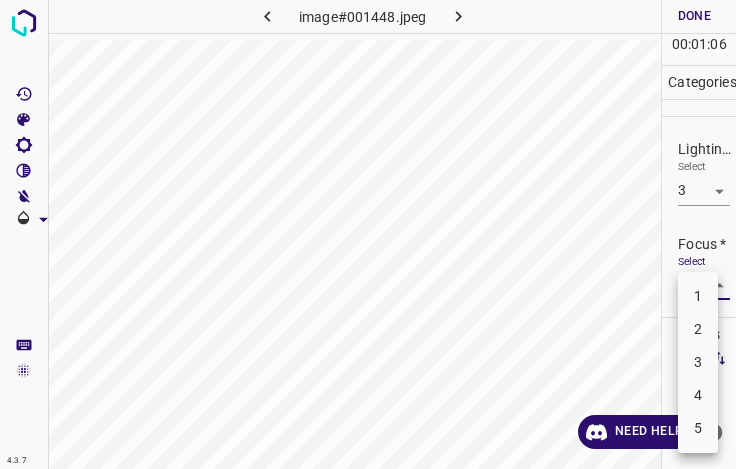 click on "4.3.7 image#001448.jpeg Done Skip 0 00   : 01   : 06   Categories Lighting *  Select 3 3 Focus *  Select ​ Overall *  Select ​ Labels   0 Categories 1 Lighting 2 Focus 3 Overall Tools Space Change between modes (Draw & Edit) I Auto labeling R Restore zoom M Zoom in N Zoom out Delete Delete selecte label Filters Z Restore filters X Saturation filter C Brightness filter V Contrast filter B Gray scale filter General O Download Need Help ? - Text - Hide - Delete 1 2 3 4 5" at bounding box center (368, 234) 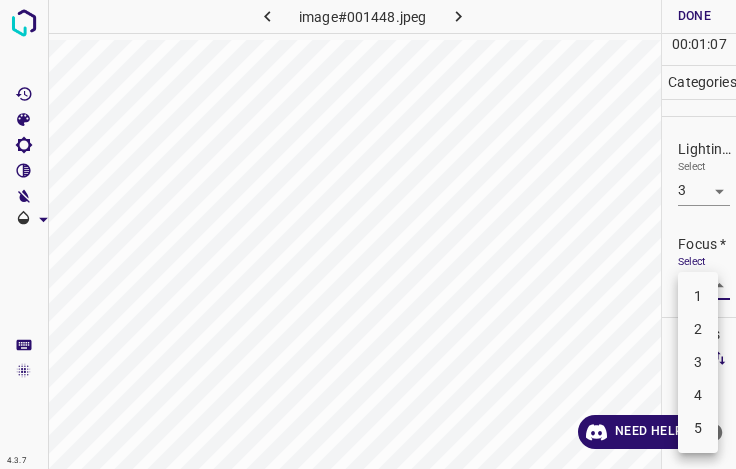 click on "3" at bounding box center (698, 362) 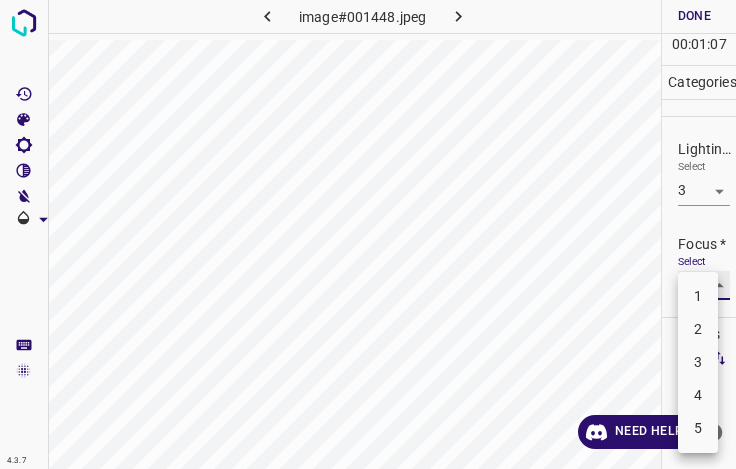 type on "3" 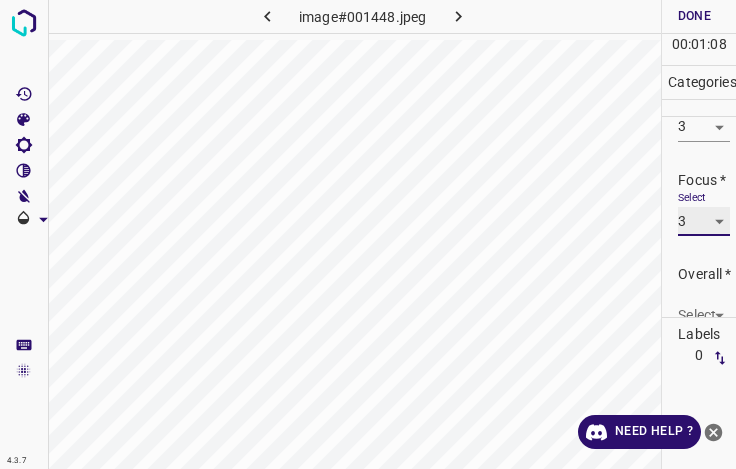 scroll, scrollTop: 98, scrollLeft: 0, axis: vertical 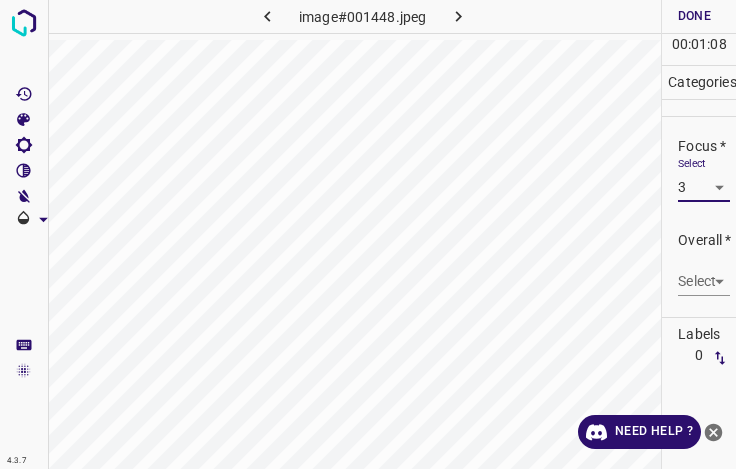 click on "Select ​" at bounding box center [704, 273] 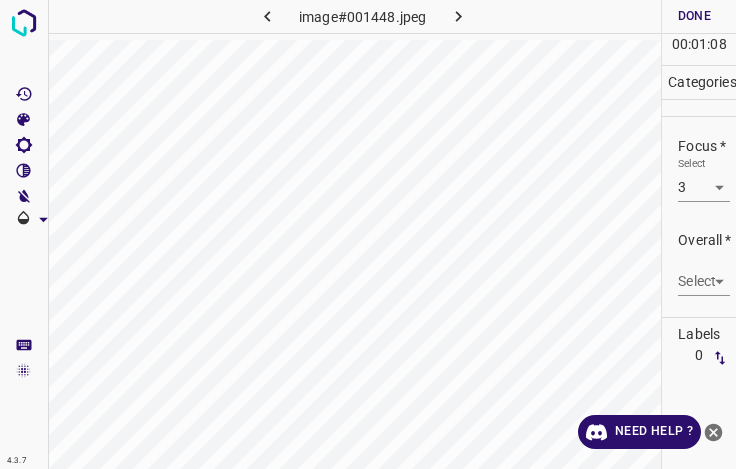 click on "4.3.7 image#001448.jpeg Done Skip 0 00   : 01   : 08   Categories Lighting *  Select 3 3 Focus *  Select 3 3 Overall *  Select ​ Labels   0 Categories 1 Lighting 2 Focus 3 Overall Tools Space Change between modes (Draw & Edit) I Auto labeling R Restore zoom M Zoom in N Zoom out Delete Delete selecte label Filters Z Restore filters X Saturation filter C Brightness filter V Contrast filter B Gray scale filter General O Download Need Help ? - Text - Hide - Delete" at bounding box center [368, 234] 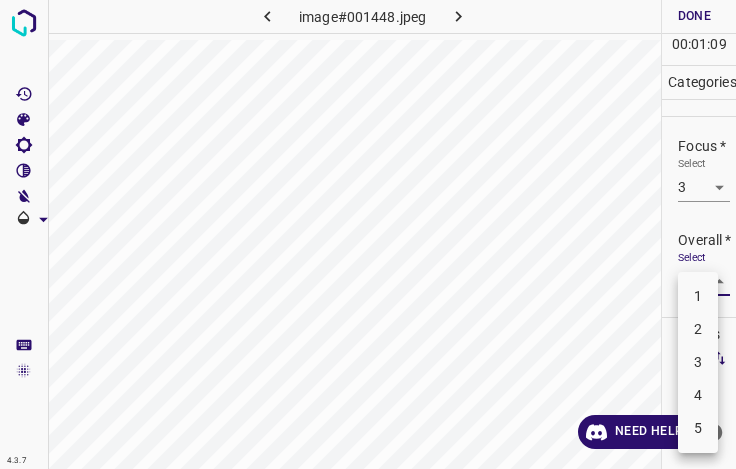 click on "3" at bounding box center [698, 362] 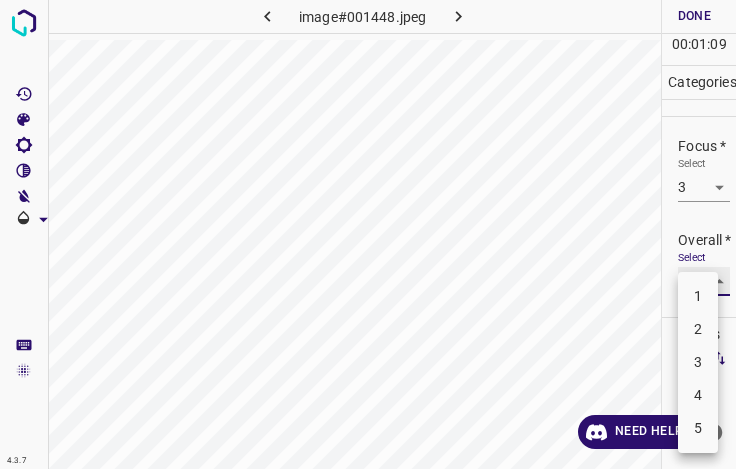 type on "3" 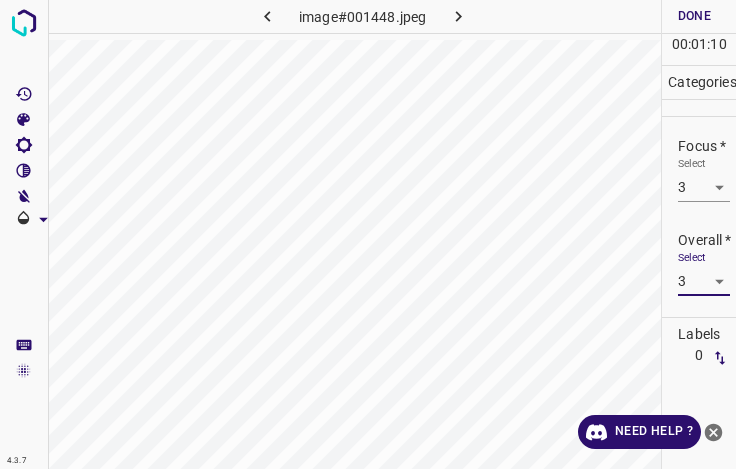 click on "Done" at bounding box center (694, 16) 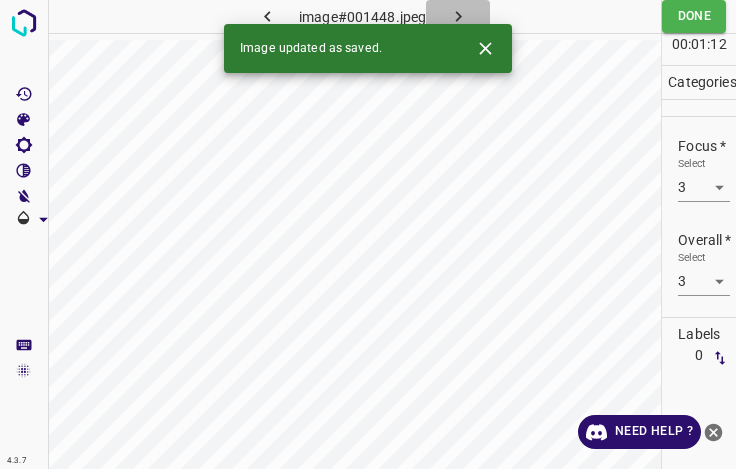 click 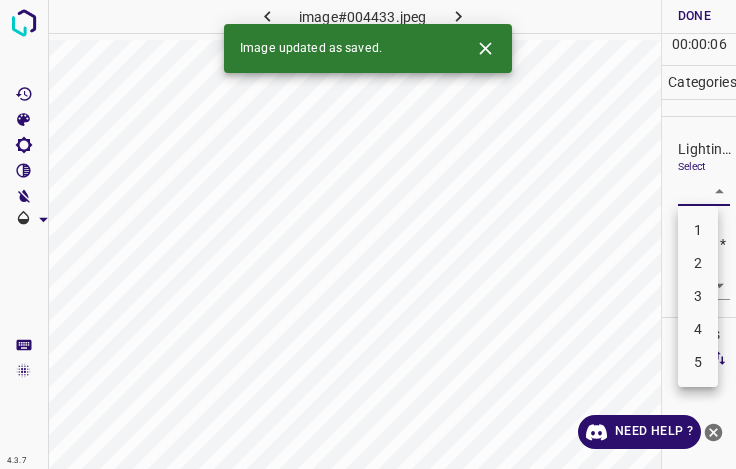 click on "4.3.7 image#004433.jpeg Done Skip 0 00   : 00   : 06   Categories Lighting *  Select ​ Focus *  Select ​ Overall *  Select ​ Labels   0 Categories 1 Lighting 2 Focus 3 Overall Tools Space Change between modes (Draw & Edit) I Auto labeling R Restore zoom M Zoom in N Zoom out Delete Delete selecte label Filters Z Restore filters X Saturation filter C Brightness filter V Contrast filter B Gray scale filter General O Download Image updated as saved. Need Help ? - Text - Hide - Delete 1 2 3 4 5" at bounding box center [368, 234] 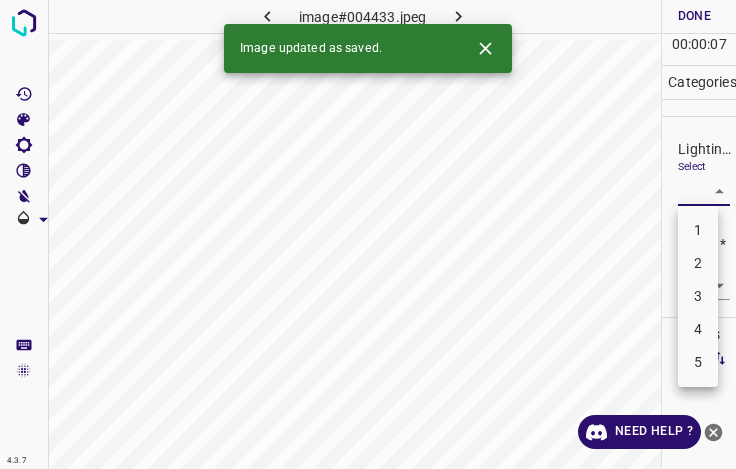 click on "3" at bounding box center (698, 296) 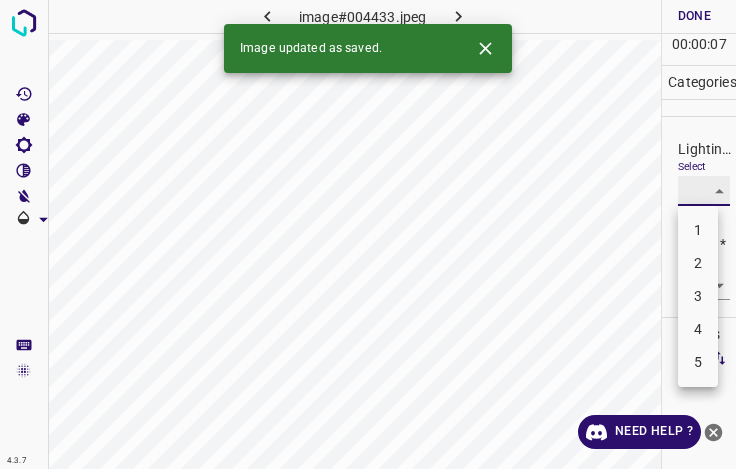 type on "3" 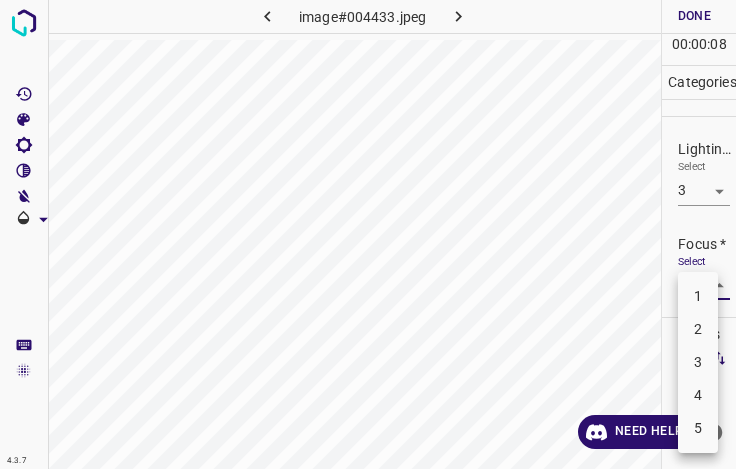 click on "4.3.7 image#004433.jpeg Done Skip 0 00   : 00   : 08   Categories Lighting *  Select 3 3 Focus *  Select ​ Overall *  Select ​ Labels   0 Categories 1 Lighting 2 Focus 3 Overall Tools Space Change between modes (Draw & Edit) I Auto labeling R Restore zoom M Zoom in N Zoom out Delete Delete selecte label Filters Z Restore filters X Saturation filter C Brightness filter V Contrast filter B Gray scale filter General O Download Need Help ? - Text - Hide - Delete 1 2 3 4 5" at bounding box center (368, 234) 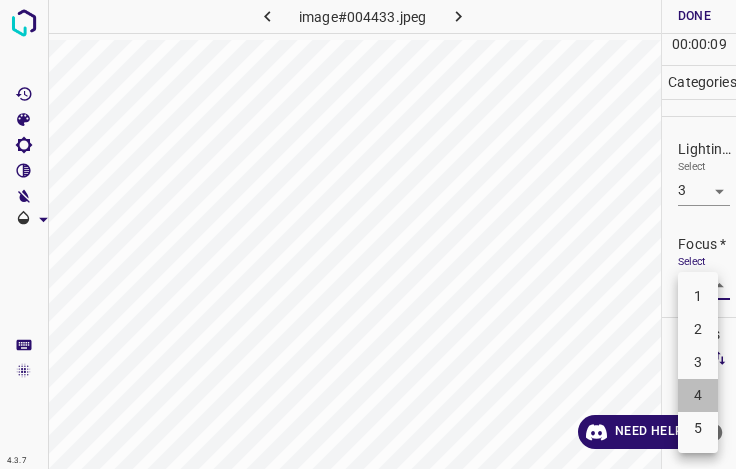 drag, startPoint x: 700, startPoint y: 391, endPoint x: 700, endPoint y: 373, distance: 18 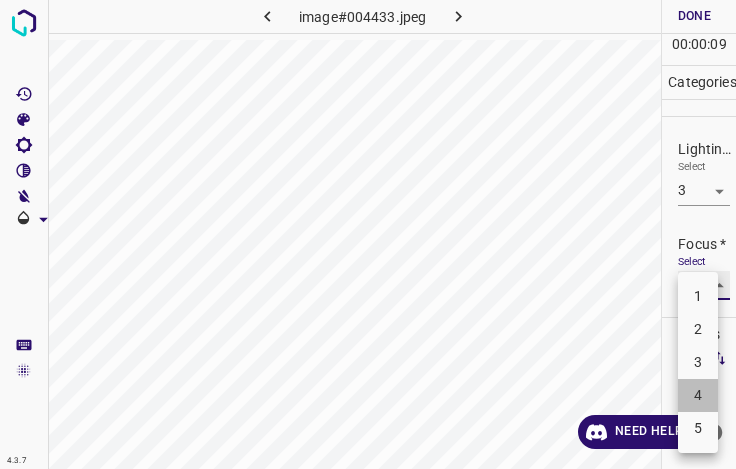 type on "4" 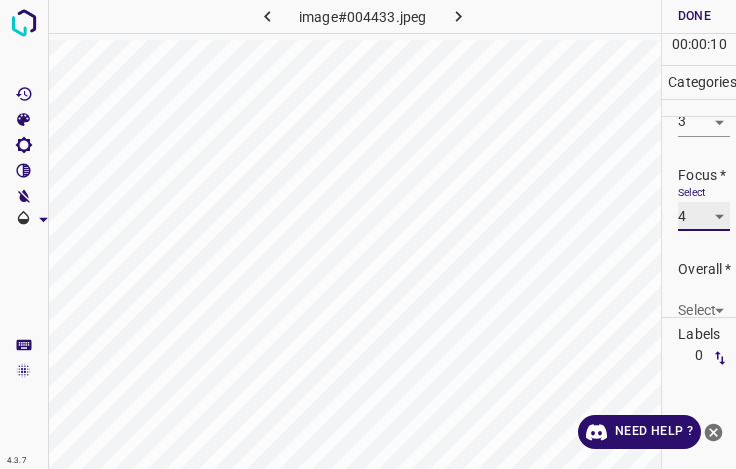 scroll, scrollTop: 98, scrollLeft: 0, axis: vertical 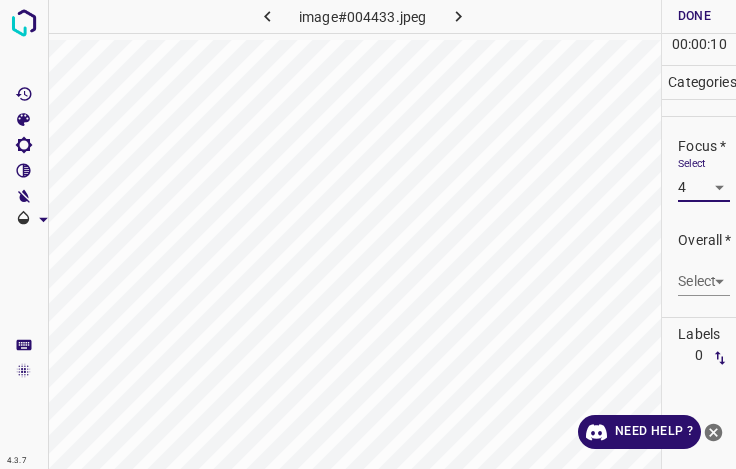 click on "Select ​" at bounding box center [704, 273] 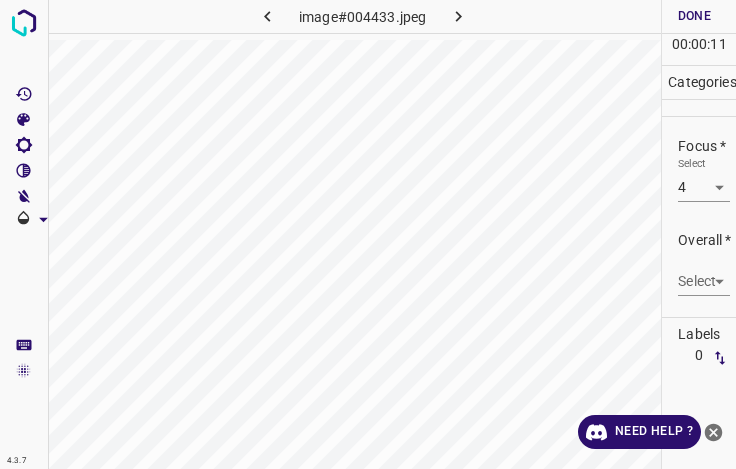 click on "Overall *  Select ​" at bounding box center (699, 263) 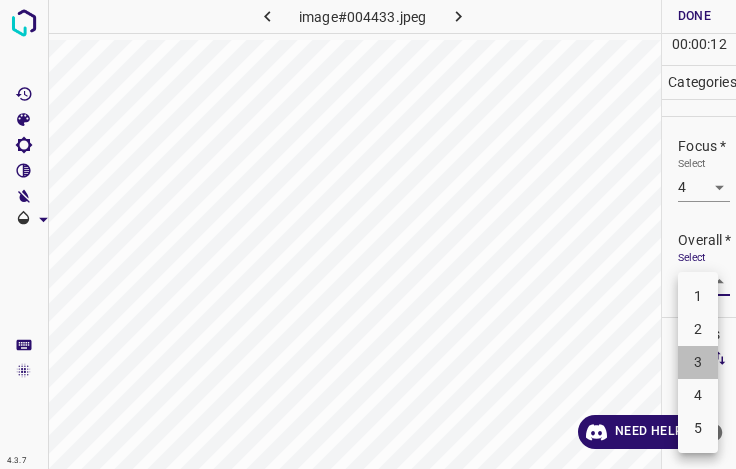 click on "3" at bounding box center (698, 362) 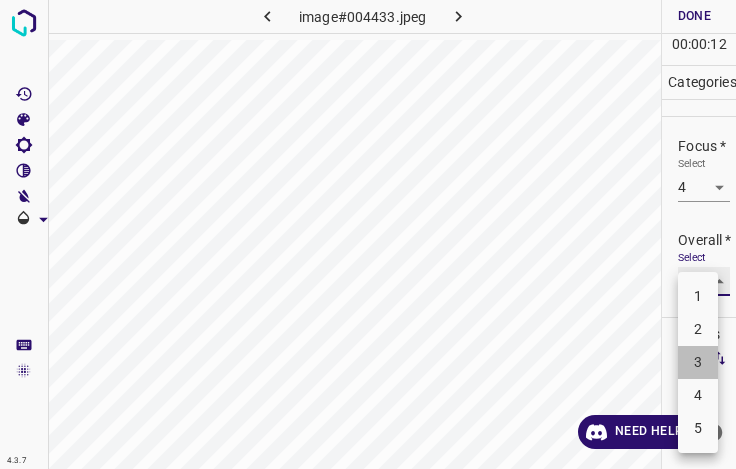 type on "3" 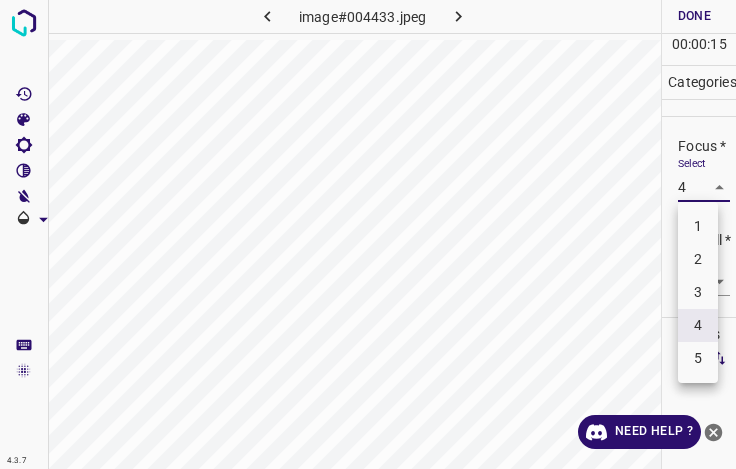 click on "4.3.7 image#004433.jpeg Done Skip 0 00   : 00   : 15   Categories Lighting *  Select 3 3 Focus *  Select 4 4 Overall *  Select 3 3 Labels   0 Categories 1 Lighting 2 Focus 3 Overall Tools Space Change between modes (Draw & Edit) I Auto labeling R Restore zoom M Zoom in N Zoom out Delete Delete selecte label Filters Z Restore filters X Saturation filter C Brightness filter V Contrast filter B Gray scale filter General O Download Need Help ? - Text - Hide - Delete 1 2 3 4 5" at bounding box center [368, 234] 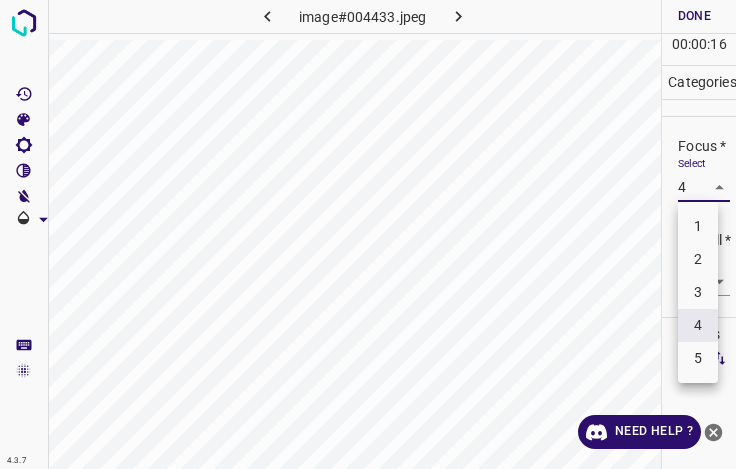 click on "3" at bounding box center [698, 292] 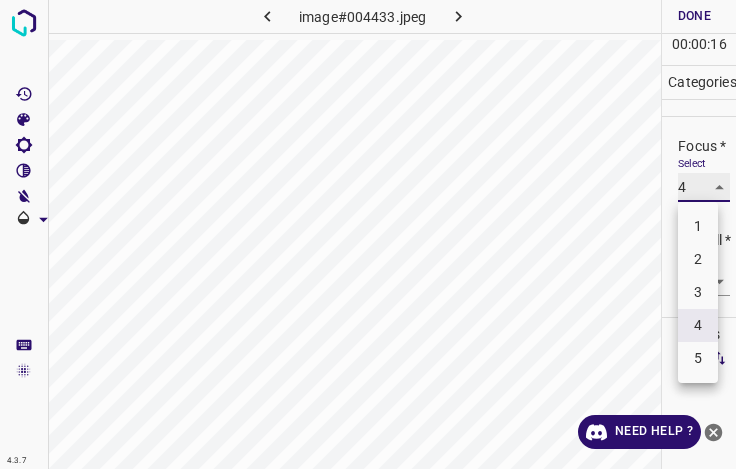 type on "3" 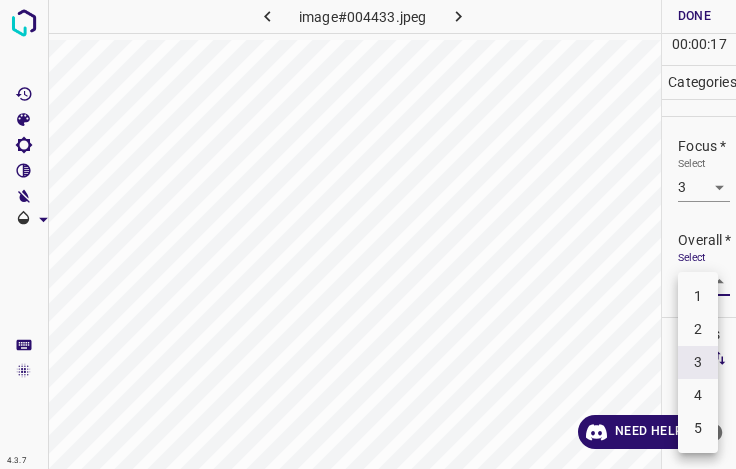 click on "4.3.7 image#004433.jpeg Done Skip 0 00   : 00   : 17   Categories Lighting *  Select 3 3 Focus *  Select 3 3 Overall *  Select 3 3 Labels   0 Categories 1 Lighting 2 Focus 3 Overall Tools Space Change between modes (Draw & Edit) I Auto labeling R Restore zoom M Zoom in N Zoom out Delete Delete selecte label Filters Z Restore filters X Saturation filter C Brightness filter V Contrast filter B Gray scale filter General O Download Need Help ? - Text - Hide - Delete 1 2 3 4 5" at bounding box center [368, 234] 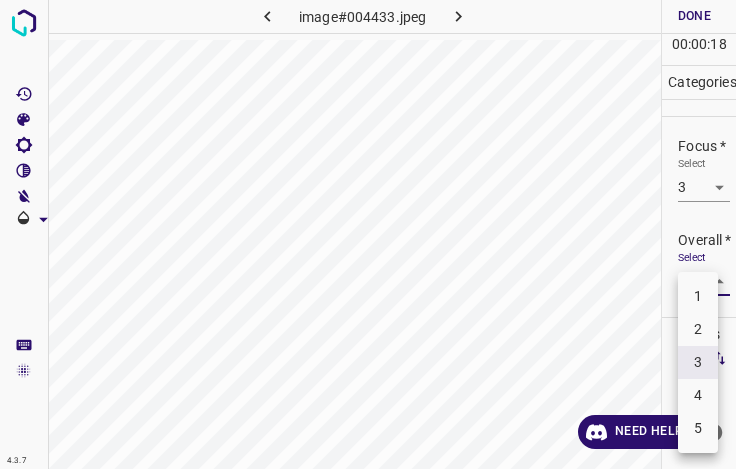 drag, startPoint x: 706, startPoint y: 398, endPoint x: 697, endPoint y: 382, distance: 18.35756 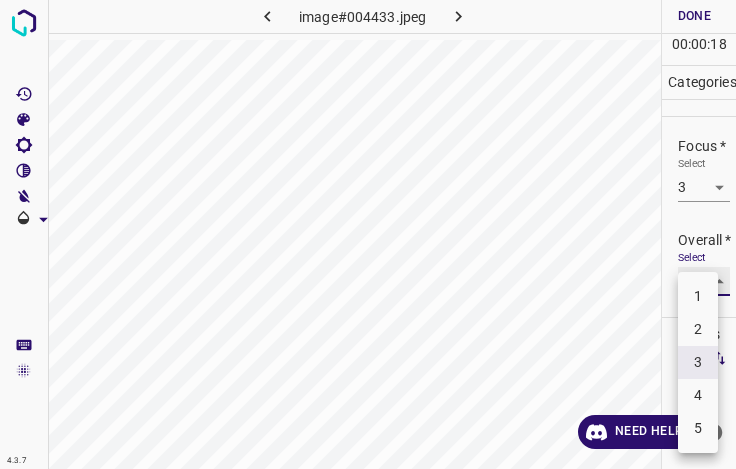 type on "4" 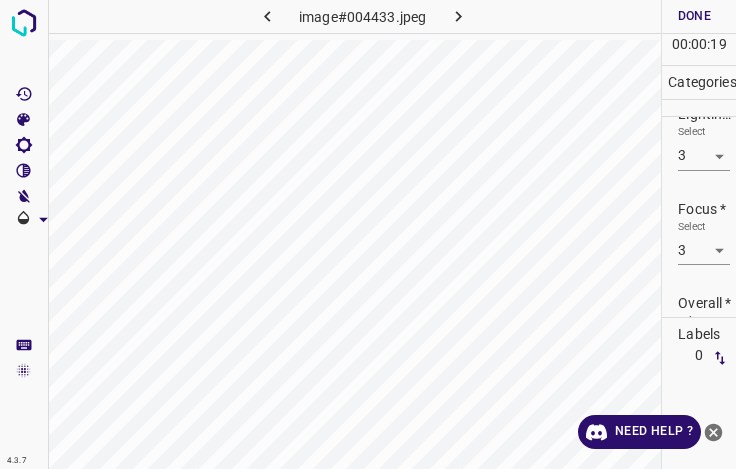 scroll, scrollTop: 0, scrollLeft: 0, axis: both 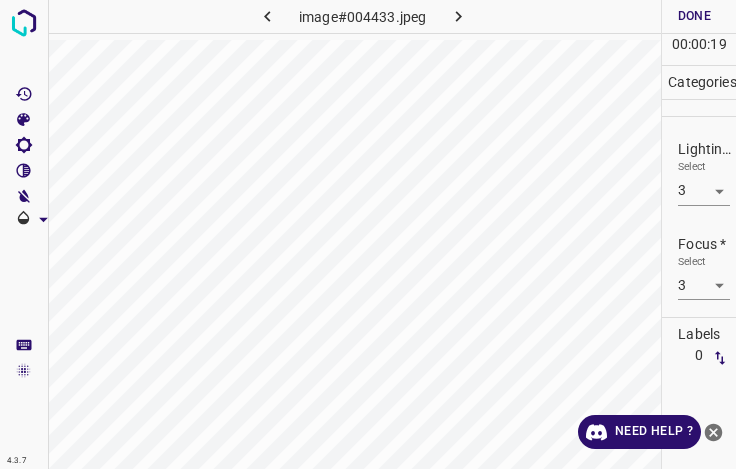 click on "4.3.7 image#004433.jpeg Done Skip 0 00   : 00   : 19   Categories Lighting *  Select 3 3 Focus *  Select 3 3 Overall *  Select 4 4 Labels   0 Categories 1 Lighting 2 Focus 3 Overall Tools Space Change between modes (Draw & Edit) I Auto labeling R Restore zoom M Zoom in N Zoom out Delete Delete selecte label Filters Z Restore filters X Saturation filter C Brightness filter V Contrast filter B Gray scale filter General O Download Need Help ? - Text - Hide - Delete" at bounding box center (368, 234) 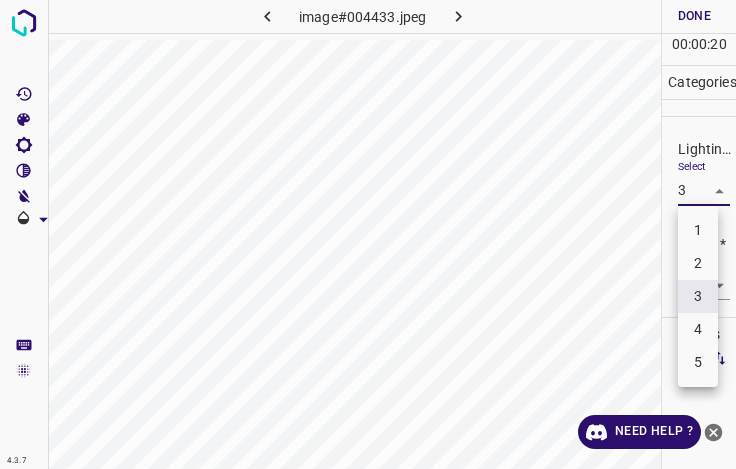 click on "4" at bounding box center [698, 329] 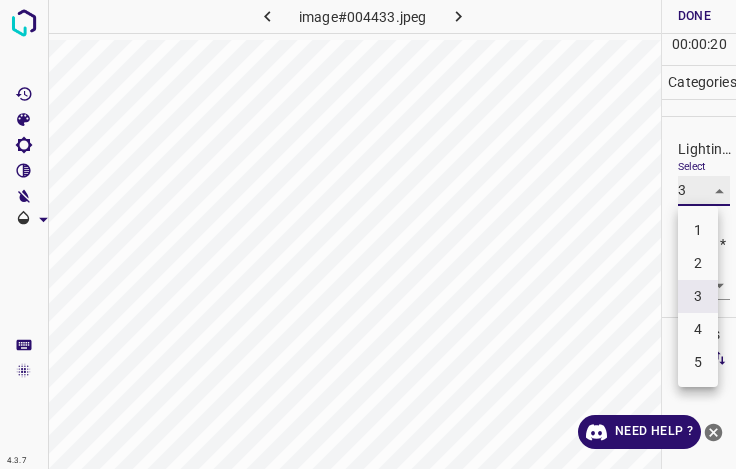 type on "4" 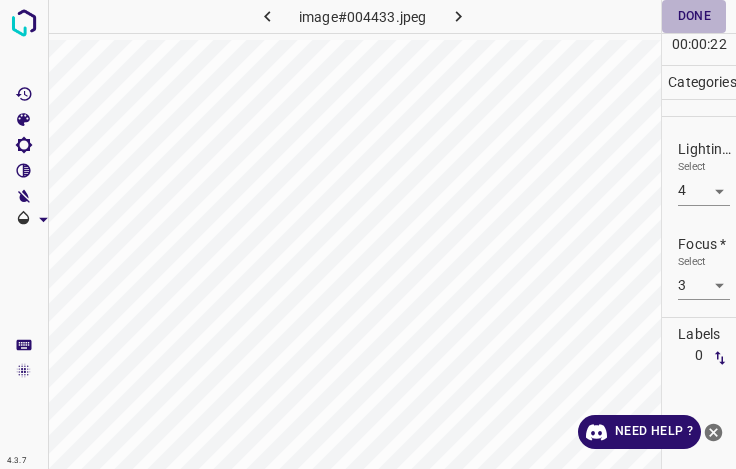 click on "Done" at bounding box center [694, 16] 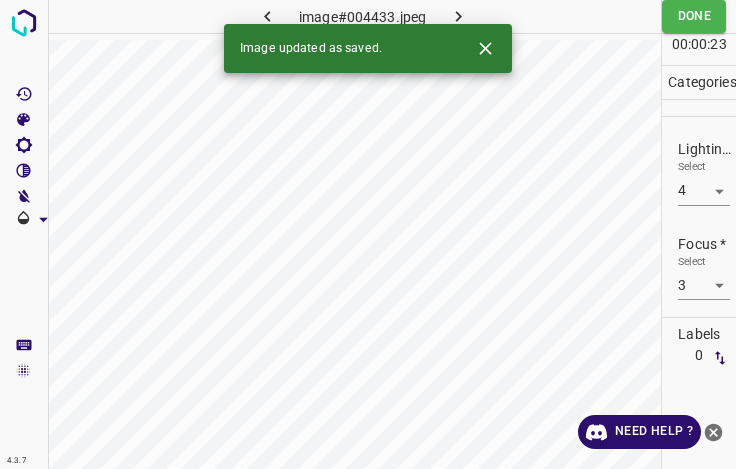 drag, startPoint x: 457, startPoint y: 18, endPoint x: 416, endPoint y: 2, distance: 44.011364 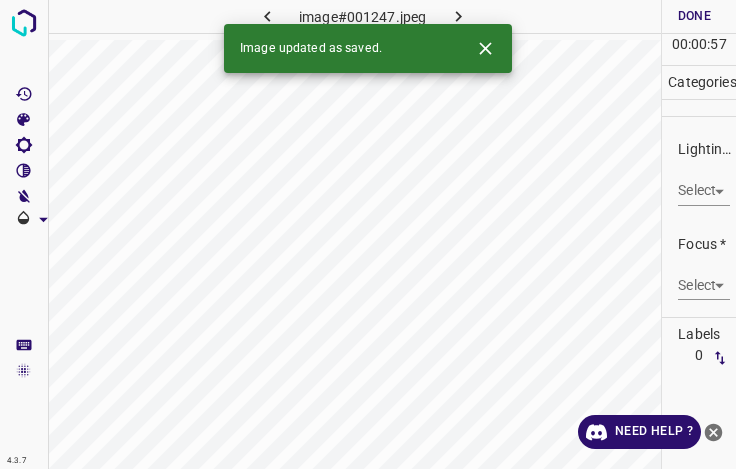 click on "4.3.7 image#001247.jpeg Done Skip 0 00   : 00   : 57   Categories Lighting *  Select ​ Focus *  Select ​ Overall *  Select ​ Labels   0 Categories 1 Lighting 2 Focus 3 Overall Tools Space Change between modes (Draw & Edit) I Auto labeling R Restore zoom M Zoom in N Zoom out Delete Delete selecte label Filters Z Restore filters X Saturation filter C Brightness filter V Contrast filter B Gray scale filter General O Download Image updated as saved. Need Help ? - Text - Hide - Delete" at bounding box center (368, 234) 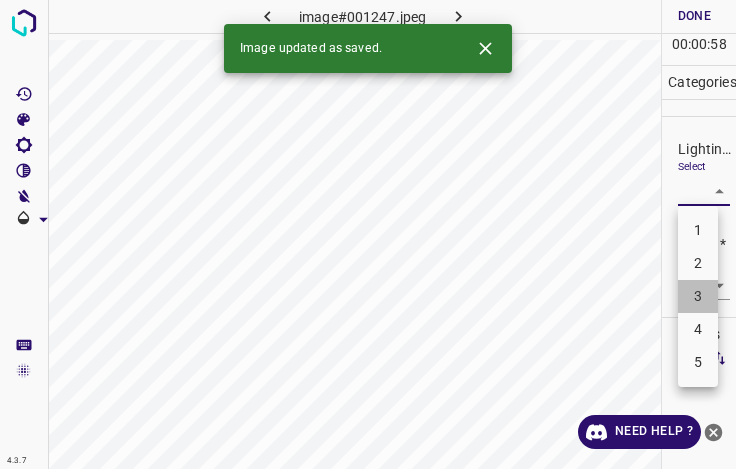 click on "3" at bounding box center [698, 296] 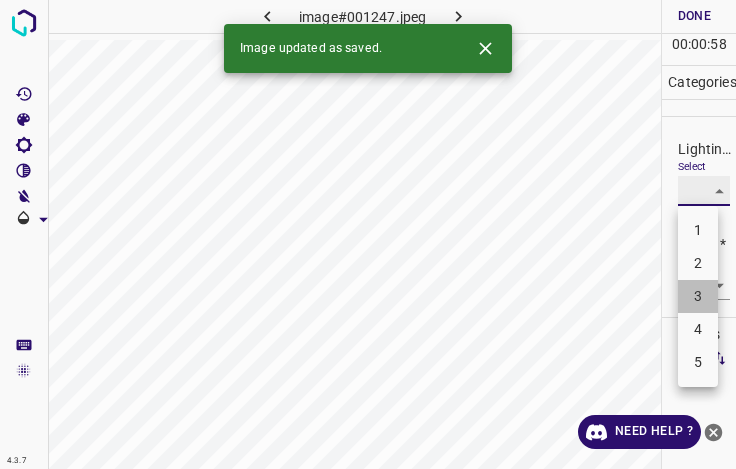 type on "3" 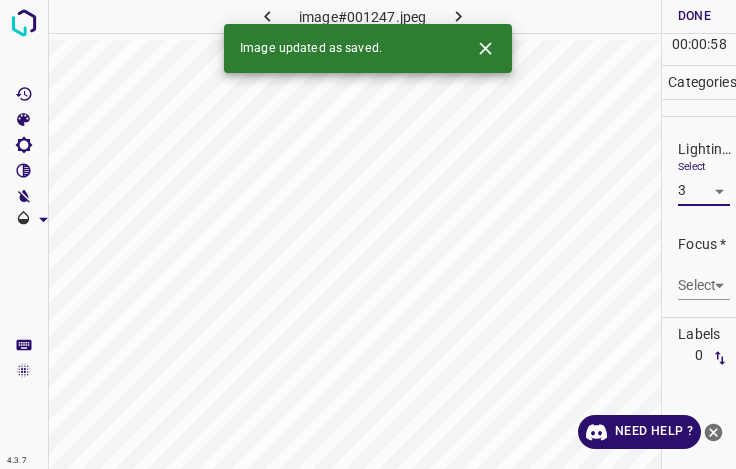 click on "Select ​" at bounding box center [704, 277] 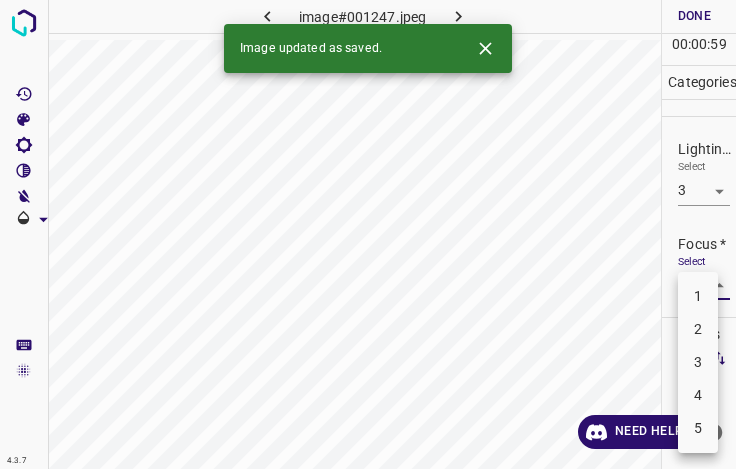 click on "4.3.7 image#001247.jpeg Done Skip 0 00   : 00   : 59   Categories Lighting *  Select 3 3 Focus *  Select ​ Overall *  Select ​ Labels   0 Categories 1 Lighting 2 Focus 3 Overall Tools Space Change between modes (Draw & Edit) I Auto labeling R Restore zoom M Zoom in N Zoom out Delete Delete selecte label Filters Z Restore filters X Saturation filter C Brightness filter V Contrast filter B Gray scale filter General O Download Image updated as saved. Need Help ? - Text - Hide - Delete 1 2 3 4 5" at bounding box center (368, 234) 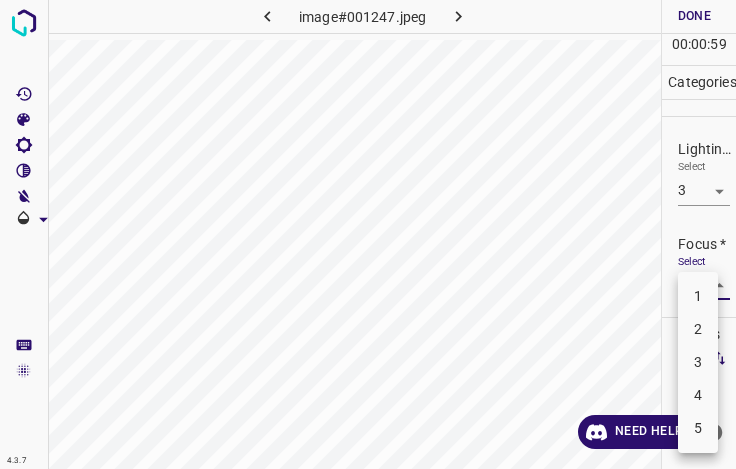 click on "3" at bounding box center [698, 362] 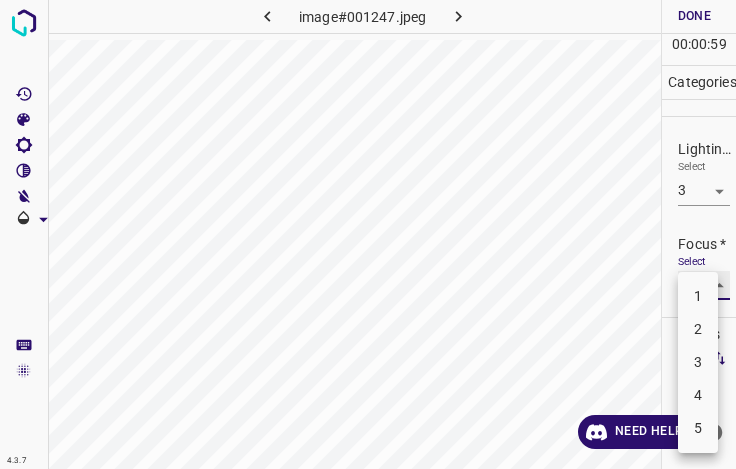 type on "3" 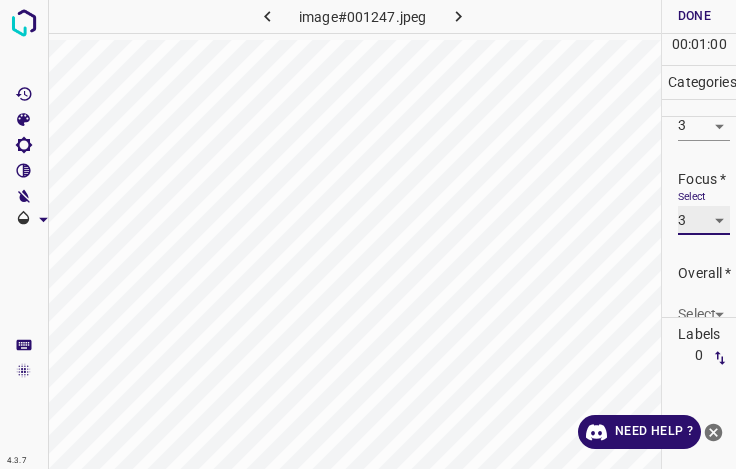 scroll, scrollTop: 98, scrollLeft: 0, axis: vertical 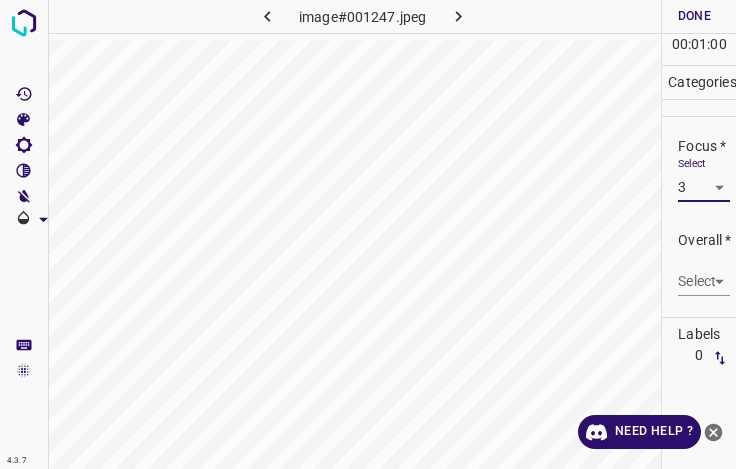 click on "4.3.7 image#001247.jpeg Done Skip 0 00   : 01   : 00   Categories Lighting *  Select 3 3 Focus *  Select 3 3 Overall *  Select ​ Labels   0 Categories 1 Lighting 2 Focus 3 Overall Tools Space Change between modes (Draw & Edit) I Auto labeling R Restore zoom M Zoom in N Zoom out Delete Delete selecte label Filters Z Restore filters X Saturation filter C Brightness filter V Contrast filter B Gray scale filter General O Download Need Help ? - Text - Hide - Delete" at bounding box center [368, 234] 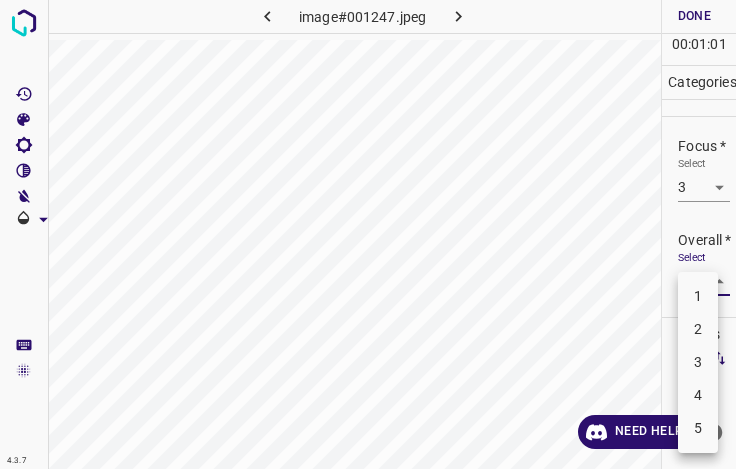 click on "3" at bounding box center (698, 362) 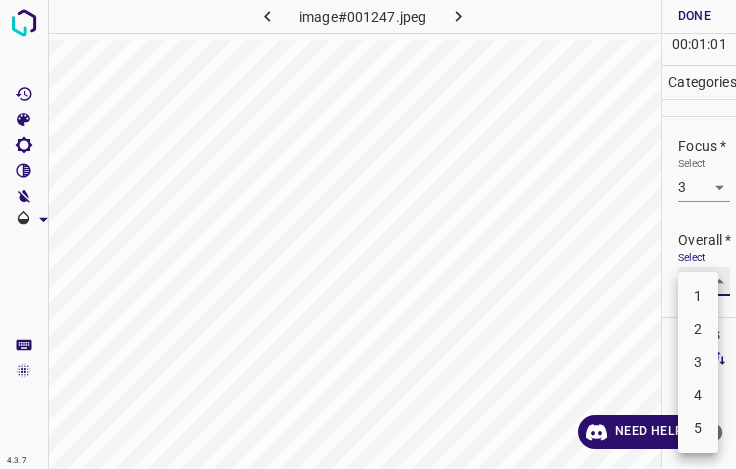 type on "3" 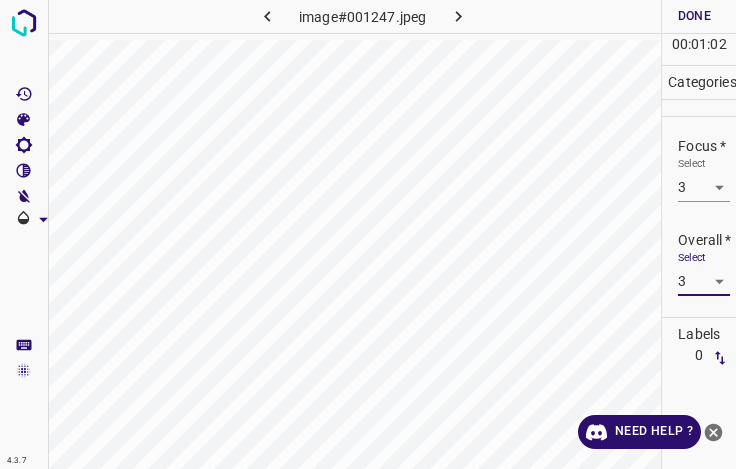 click on "Done" at bounding box center [694, 16] 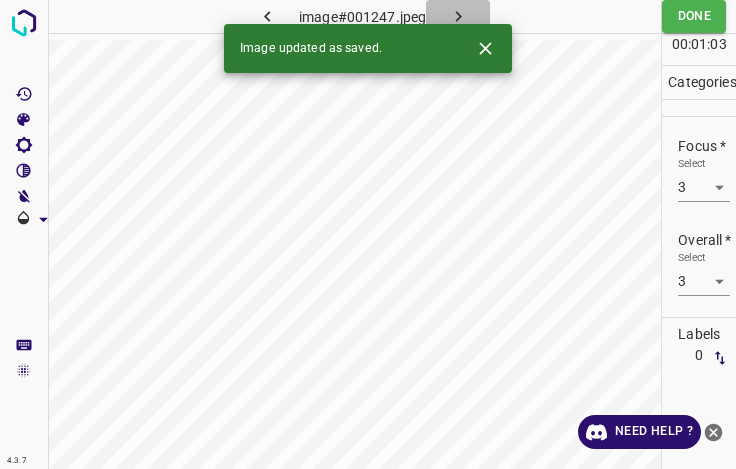 click 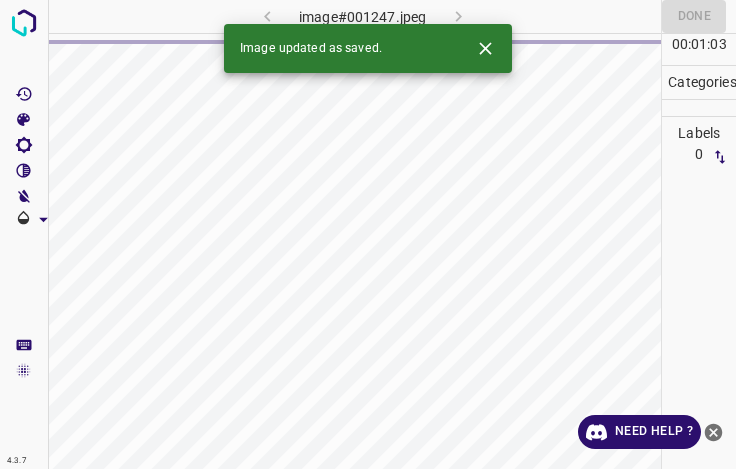 click 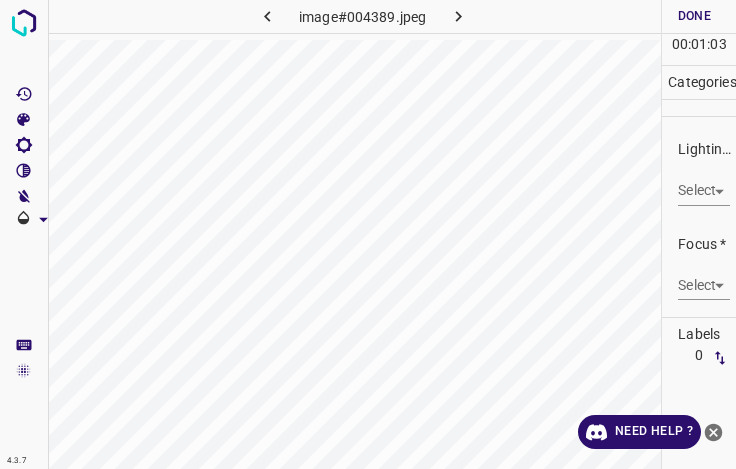 click on "4.3.7 image#004389.jpeg Done Skip 0 00   : 01   : 03   Categories Lighting *  Select ​ Focus *  Select ​ Overall *  Select ​ Labels   0 Categories 1 Lighting 2 Focus 3 Overall Tools Space Change between modes (Draw & Edit) I Auto labeling R Restore zoom M Zoom in N Zoom out Delete Delete selecte label Filters Z Restore filters X Saturation filter C Brightness filter V Contrast filter B Gray scale filter General O Download Need Help ? - Text - Hide - Delete" at bounding box center [368, 234] 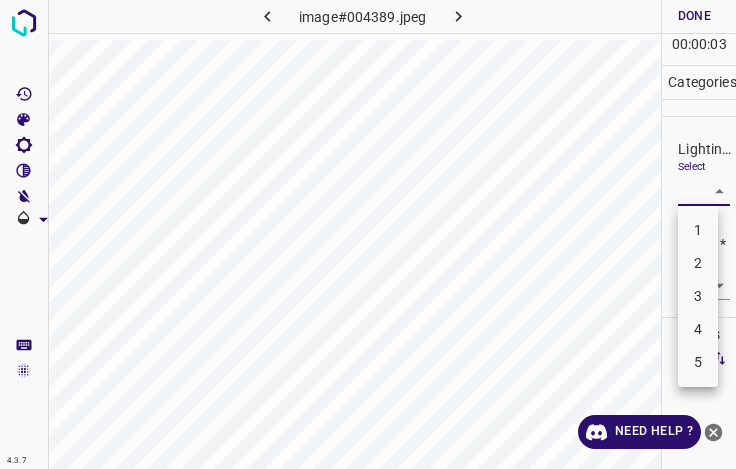 click on "3" at bounding box center [698, 296] 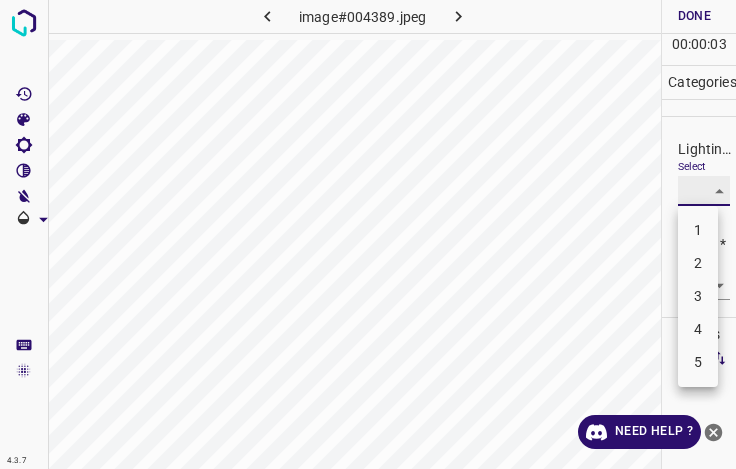 type on "3" 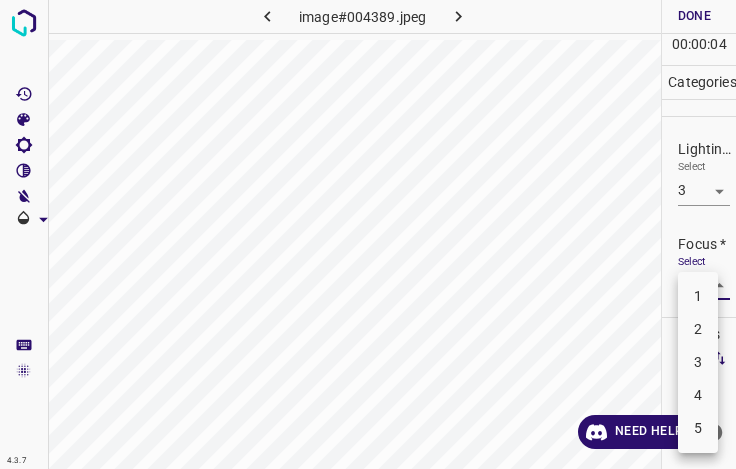 click on "4.3.7 image#004389.jpeg Done Skip 0 00   : 00   : 04   Categories Lighting *  Select 3 3 Focus *  Select ​ Overall *  Select ​ Labels   0 Categories 1 Lighting 2 Focus 3 Overall Tools Space Change between modes (Draw & Edit) I Auto labeling R Restore zoom M Zoom in N Zoom out Delete Delete selecte label Filters Z Restore filters X Saturation filter C Brightness filter V Contrast filter B Gray scale filter General O Download Need Help ? - Text - Hide - Delete 1 2 3 4 5" at bounding box center [368, 234] 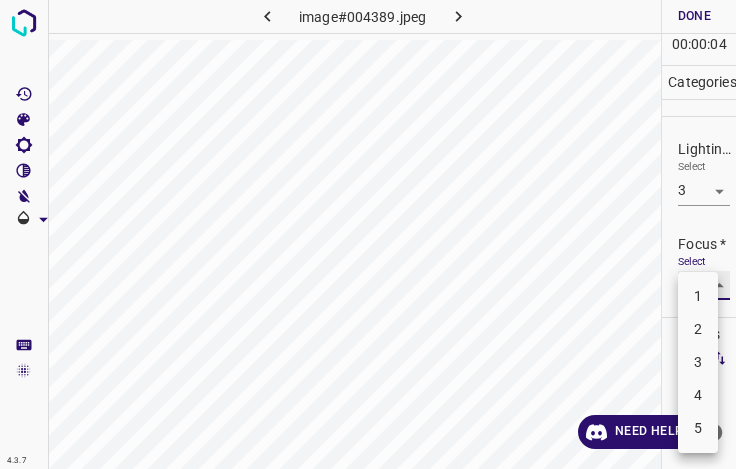 type on "3" 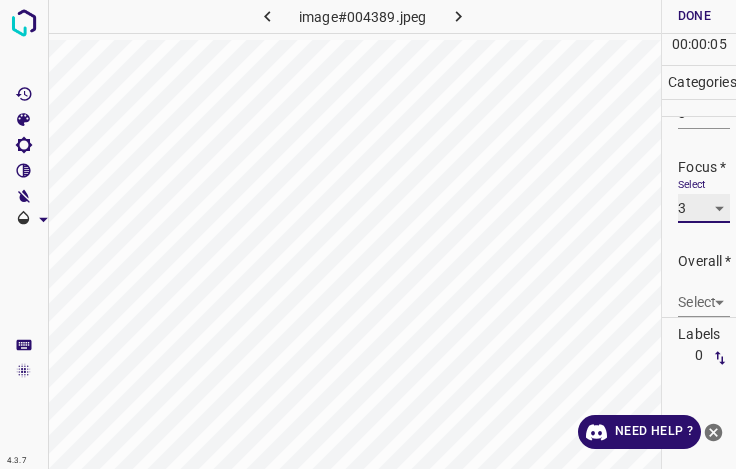 scroll, scrollTop: 98, scrollLeft: 0, axis: vertical 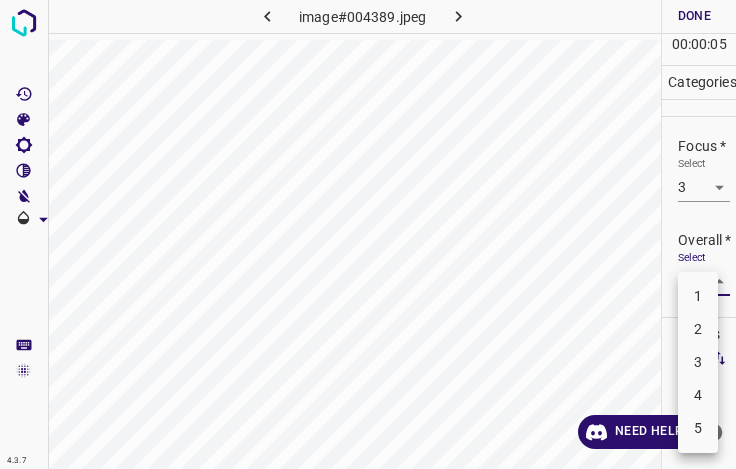click on "4.3.7 image#004389.jpeg Done Skip 0 00   : 00   : 05   Categories Lighting *  Select 3 3 Focus *  Select 3 3 Overall *  Select ​ Labels   0 Categories 1 Lighting 2 Focus 3 Overall Tools Space Change between modes (Draw & Edit) I Auto labeling R Restore zoom M Zoom in N Zoom out Delete Delete selecte label Filters Z Restore filters X Saturation filter C Brightness filter V Contrast filter B Gray scale filter General O Download Need Help ? - Text - Hide - Delete 1 2 3 4 5" at bounding box center (368, 234) 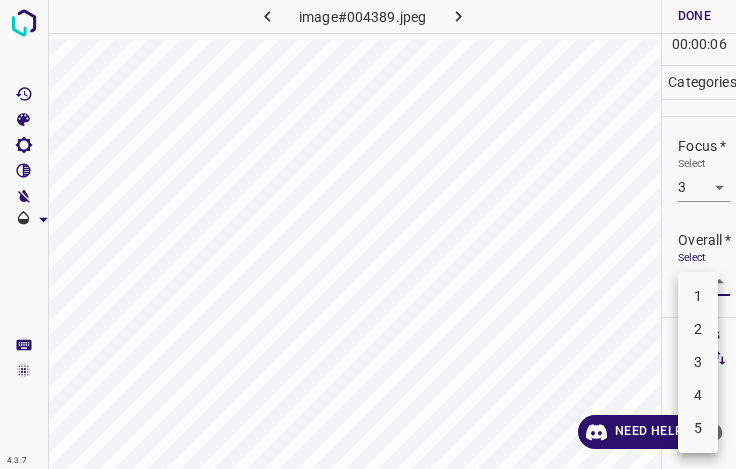 click on "3" at bounding box center [698, 362] 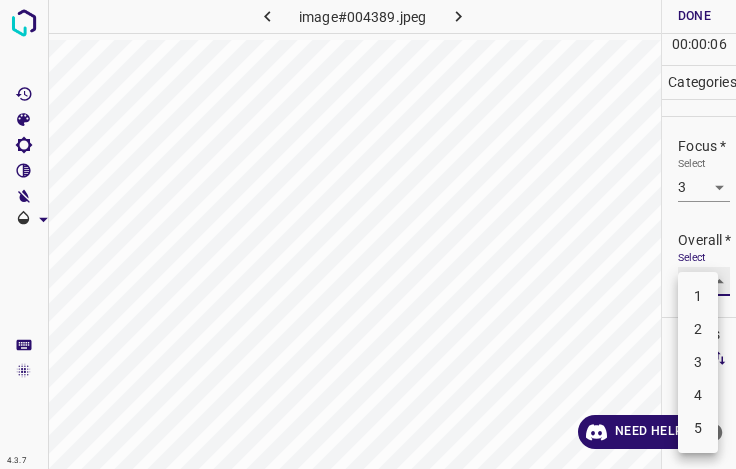 type on "3" 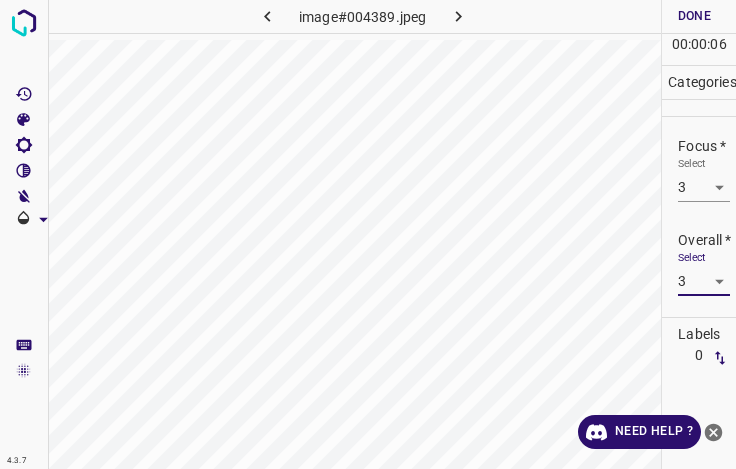 click on "Done" at bounding box center [694, 16] 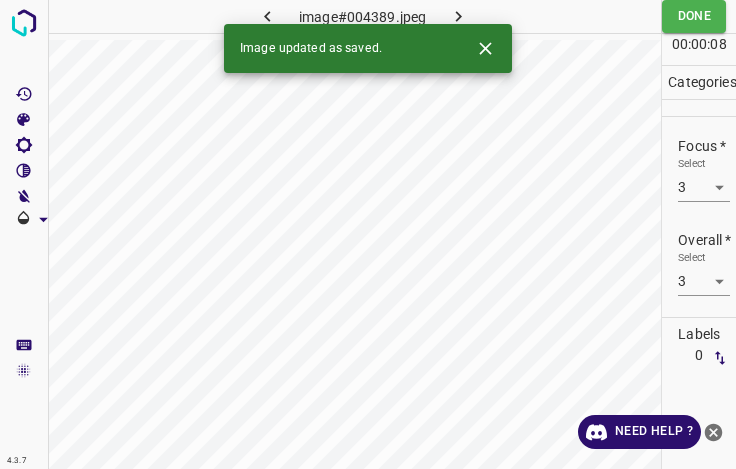 click 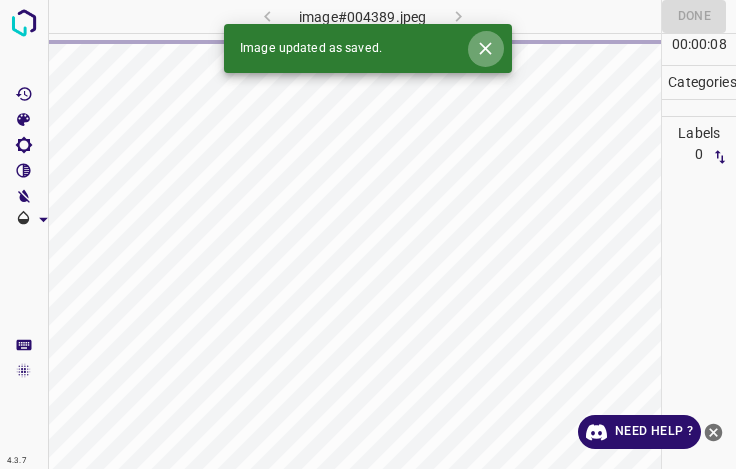 click 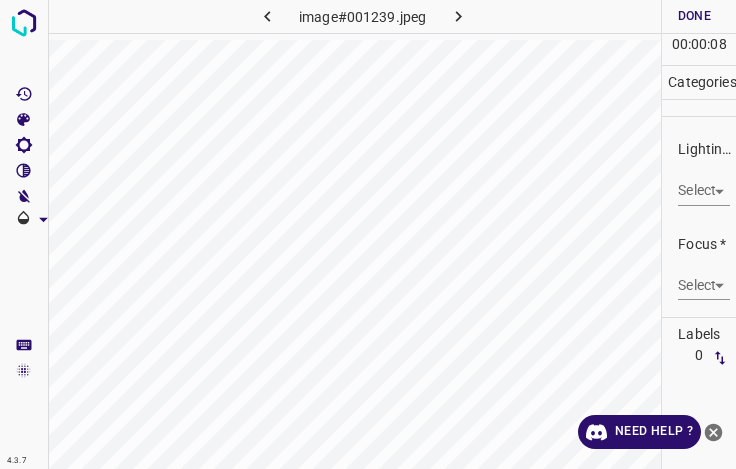 click on "4.3.7 image#001239.jpeg Done Skip 0 00   : 00   : 08   Categories Lighting *  Select ​ Focus *  Select ​ Overall *  Select ​ Labels   0 Categories 1 Lighting 2 Focus 3 Overall Tools Space Change between modes (Draw & Edit) I Auto labeling R Restore zoom M Zoom in N Zoom out Delete Delete selecte label Filters Z Restore filters X Saturation filter C Brightness filter V Contrast filter B Gray scale filter General O Download Need Help ? - Text - Hide - Delete" at bounding box center (368, 234) 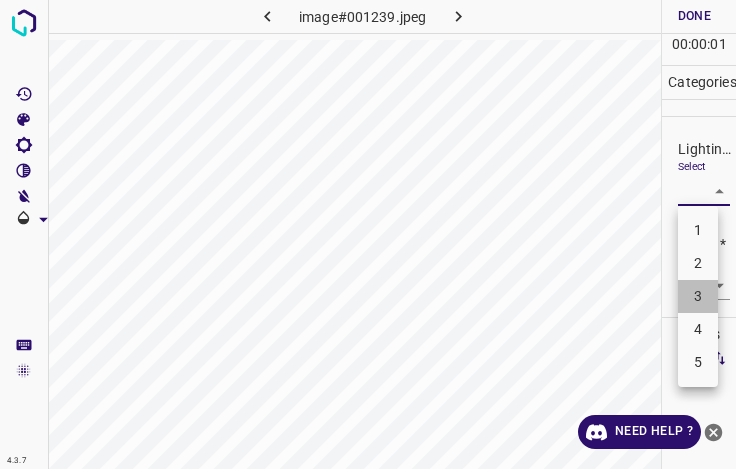 click on "3" at bounding box center [698, 296] 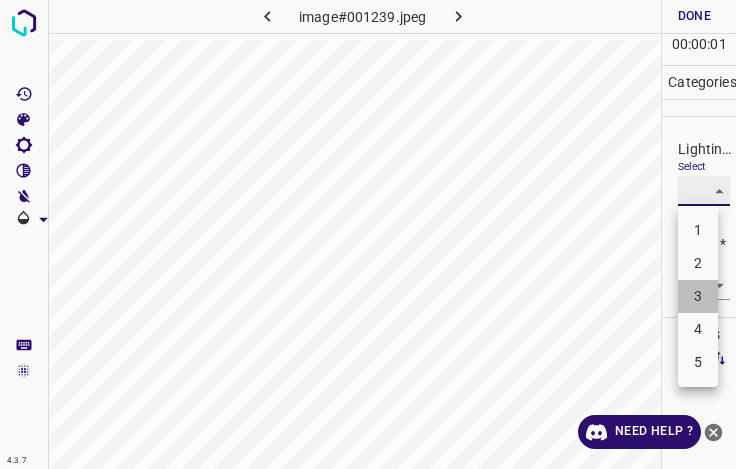 type on "3" 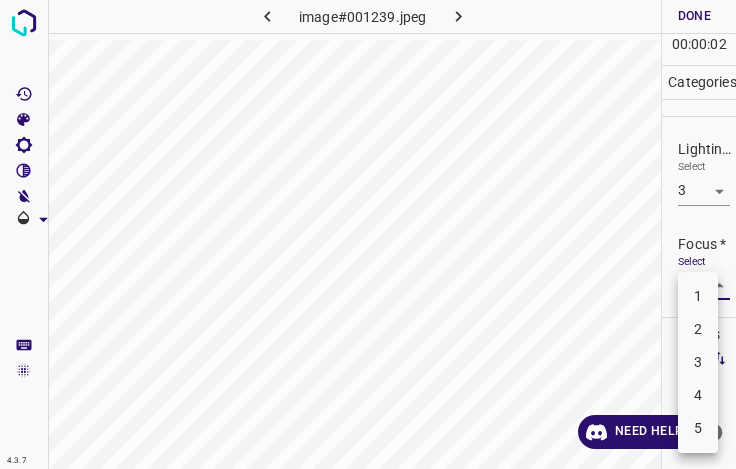 click on "4.3.7 image#001239.jpeg Done Skip 0 00   : 00   : 02   Categories Lighting *  Select 3 3 Focus *  Select ​ Overall *  Select ​ Labels   0 Categories 1 Lighting 2 Focus 3 Overall Tools Space Change between modes (Draw & Edit) I Auto labeling R Restore zoom M Zoom in N Zoom out Delete Delete selecte label Filters Z Restore filters X Saturation filter C Brightness filter V Contrast filter B Gray scale filter General O Download Need Help ? - Text - Hide - Delete 1 2 3 4 5" at bounding box center (368, 234) 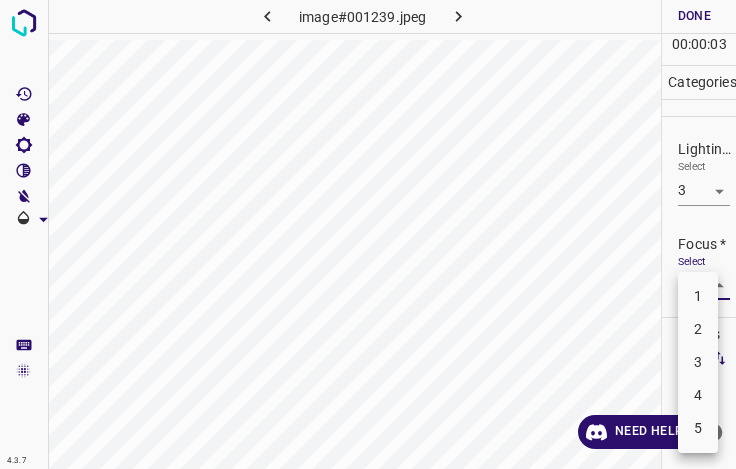 click on "3" at bounding box center (698, 362) 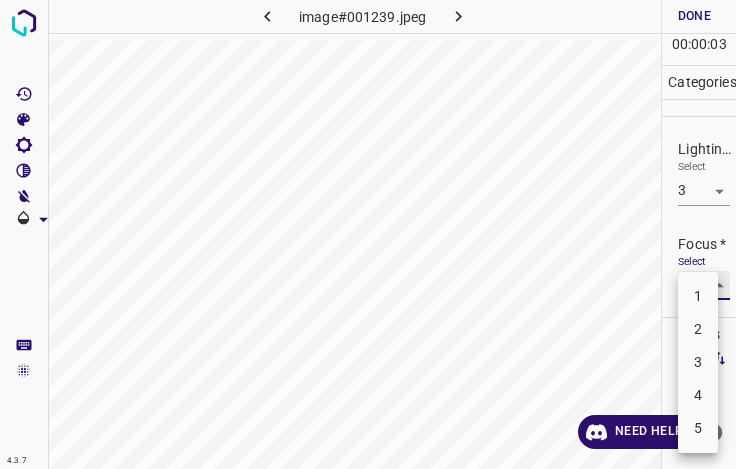 type on "3" 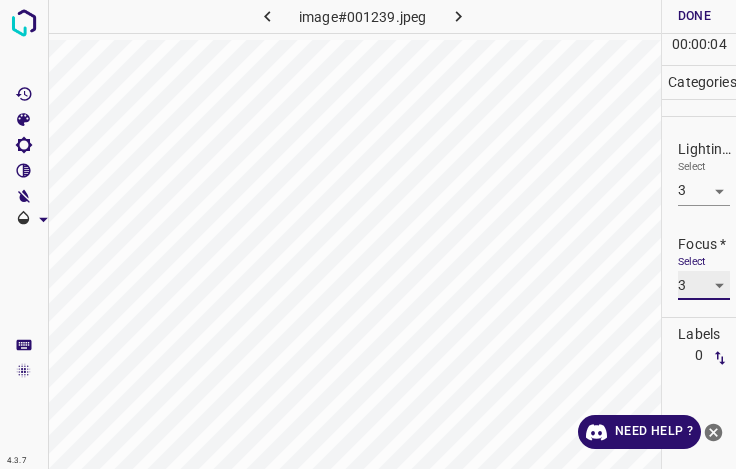 scroll, scrollTop: 98, scrollLeft: 0, axis: vertical 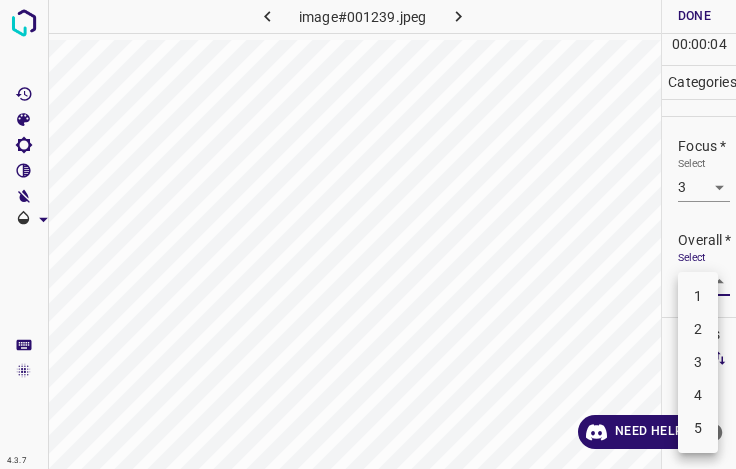 click on "4.3.7 image#001239.jpeg Done Skip 0 00   : 00   : 04   Categories Lighting *  Select 3 3 Focus *  Select 3 3 Overall *  Select ​ Labels   0 Categories 1 Lighting 2 Focus 3 Overall Tools Space Change between modes (Draw & Edit) I Auto labeling R Restore zoom M Zoom in N Zoom out Delete Delete selecte label Filters Z Restore filters X Saturation filter C Brightness filter V Contrast filter B Gray scale filter General O Download Need Help ? - Text - Hide - Delete 1 2 3 4 5" at bounding box center (368, 234) 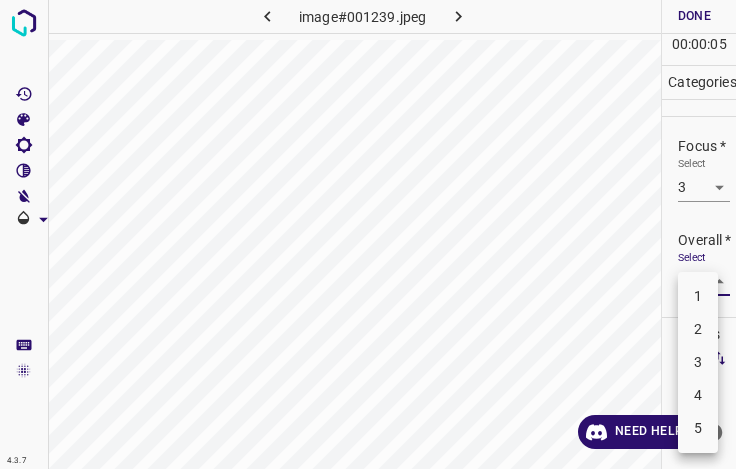click on "3" at bounding box center (698, 362) 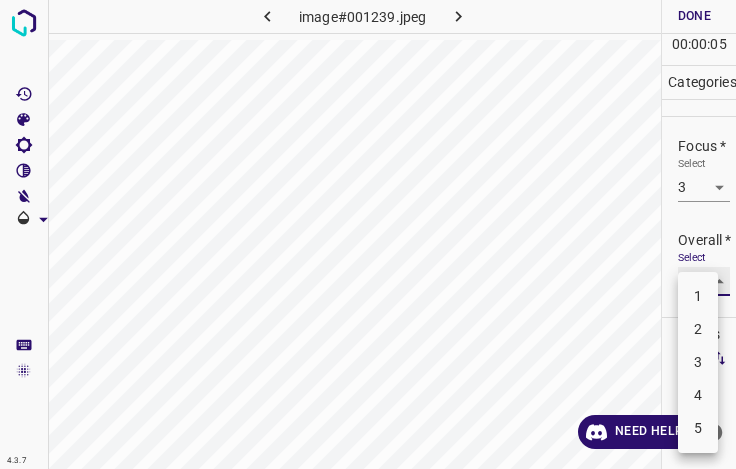 type on "3" 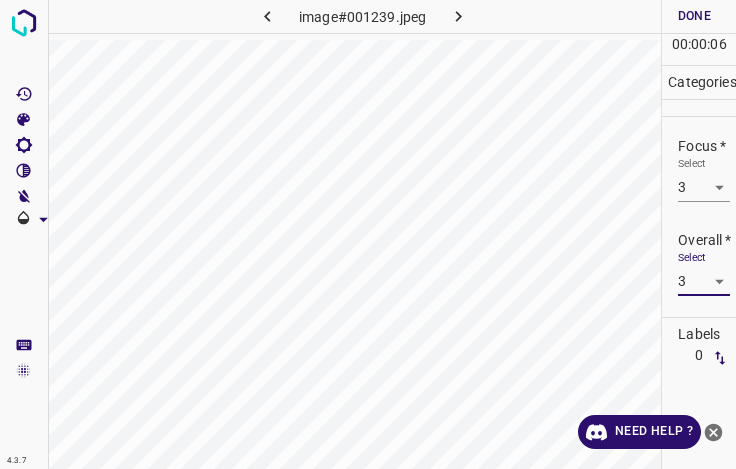 click on "Done" at bounding box center (694, 16) 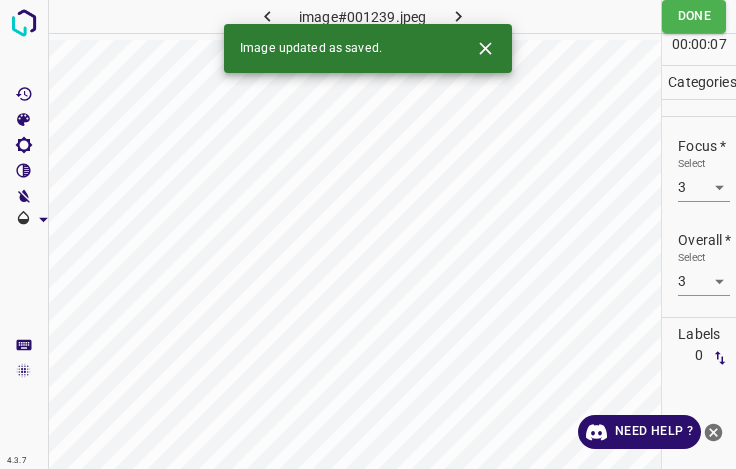 click 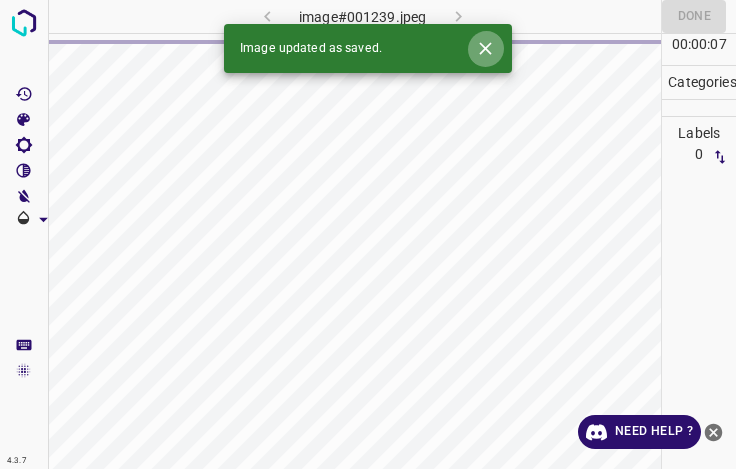 click 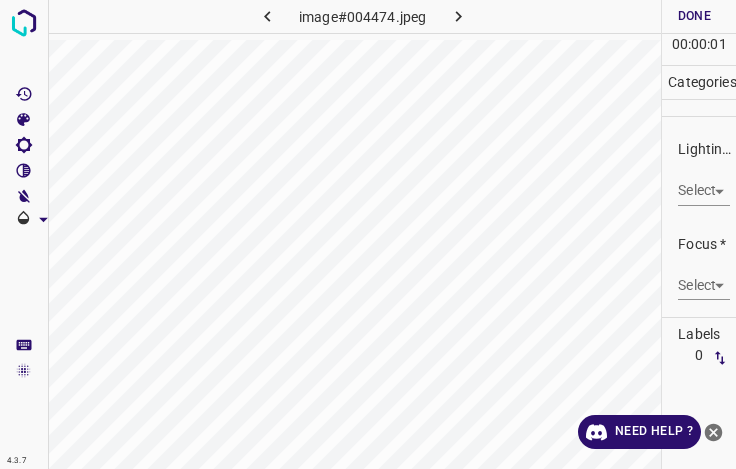 click on "4.3.7 image#004474.jpeg Done Skip 0 00   : 00   : 01   Categories Lighting *  Select ​ Focus *  Select ​ Overall *  Select ​ Labels   0 Categories 1 Lighting 2 Focus 3 Overall Tools Space Change between modes (Draw & Edit) I Auto labeling R Restore zoom M Zoom in N Zoom out Delete Delete selecte label Filters Z Restore filters X Saturation filter C Brightness filter V Contrast filter B Gray scale filter General O Download Need Help ? - Text - Hide - Delete" at bounding box center (368, 234) 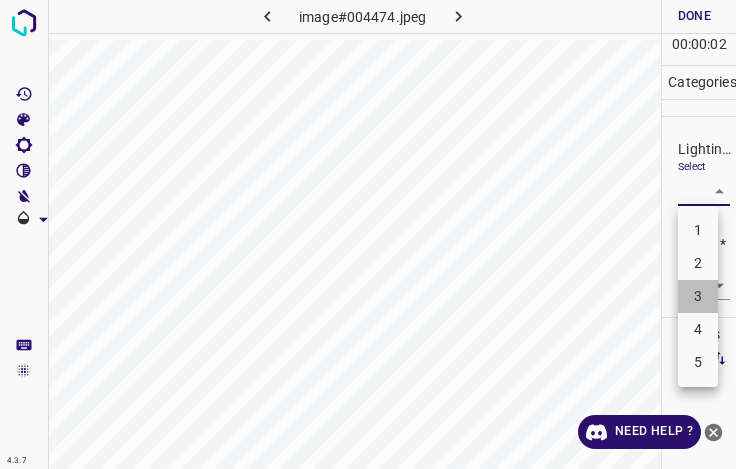 click on "3" at bounding box center [698, 296] 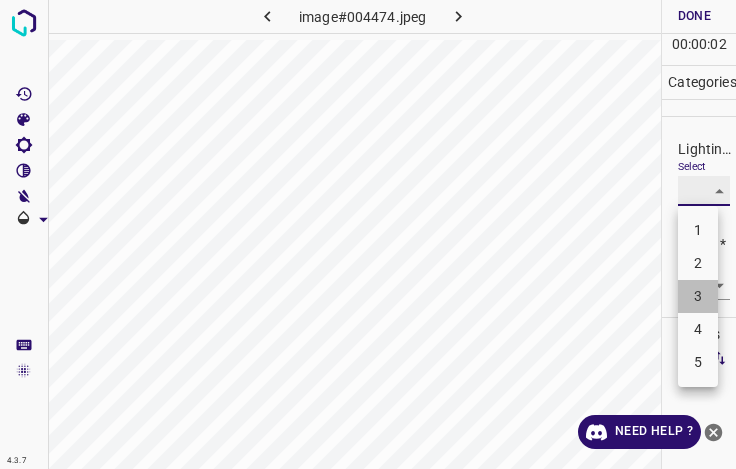 type on "3" 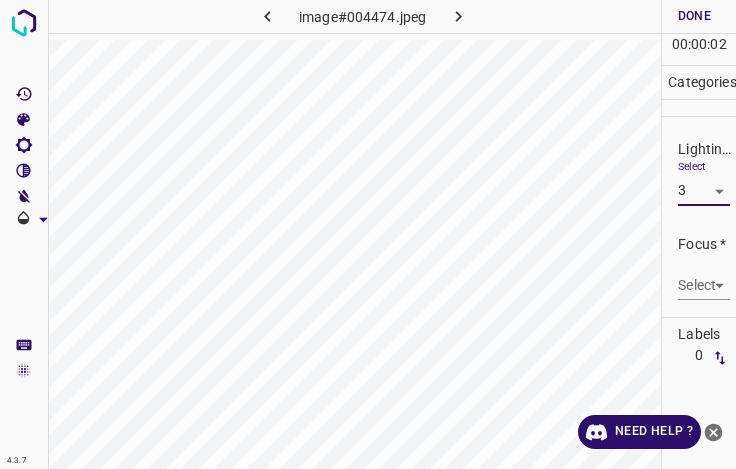 click on "4.3.7 image#004474.jpeg Done Skip 0 00   : 00   : 02   Categories Lighting *  Select 3 3 Focus *  Select ​ Overall *  Select ​ Labels   0 Categories 1 Lighting 2 Focus 3 Overall Tools Space Change between modes (Draw & Edit) I Auto labeling R Restore zoom M Zoom in N Zoom out Delete Delete selecte label Filters Z Restore filters X Saturation filter C Brightness filter V Contrast filter B Gray scale filter General O Download Need Help ? - Text - Hide - Delete" at bounding box center [368, 234] 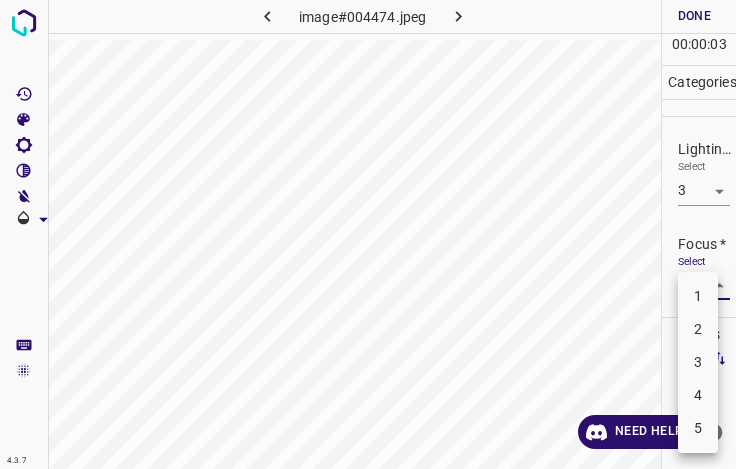 click on "3" at bounding box center [698, 362] 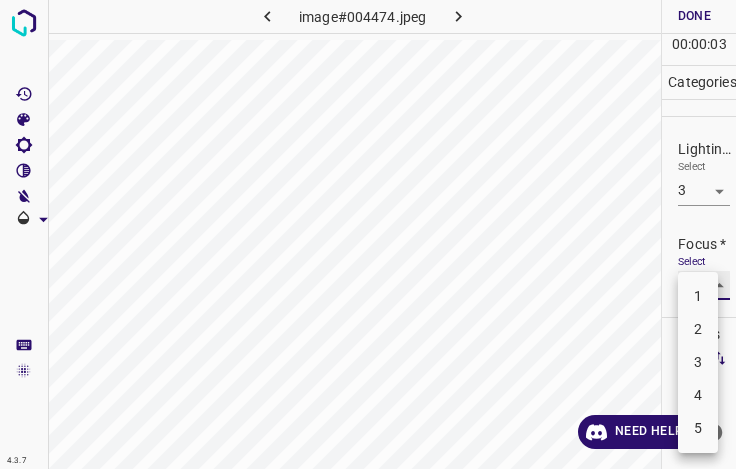 type on "3" 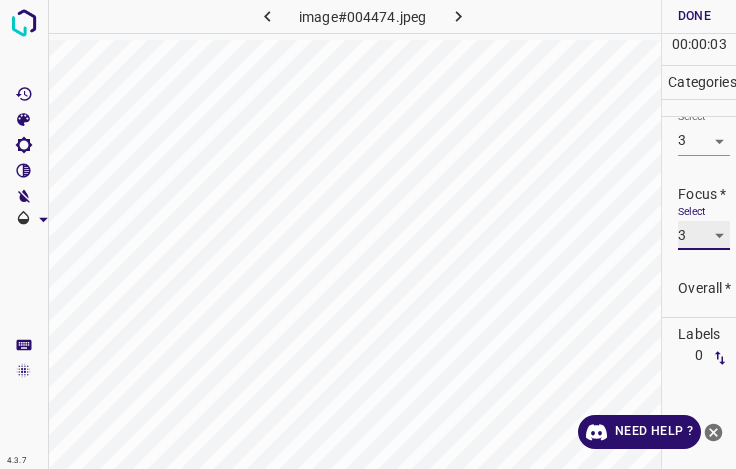 scroll, scrollTop: 98, scrollLeft: 0, axis: vertical 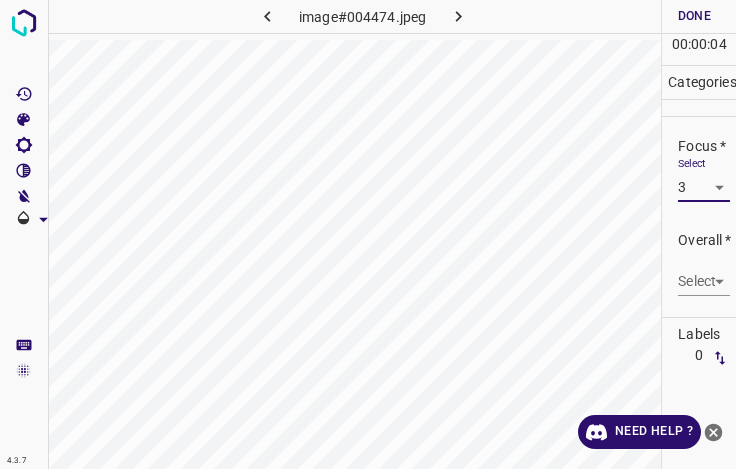 click on "4.3.7 image#004474.jpeg Done Skip 0 00   : 00   : 04   Categories Lighting *  Select 3 3 Focus *  Select 3 3 Overall *  Select ​ Labels   0 Categories 1 Lighting 2 Focus 3 Overall Tools Space Change between modes (Draw & Edit) I Auto labeling R Restore zoom M Zoom in N Zoom out Delete Delete selecte label Filters Z Restore filters X Saturation filter C Brightness filter V Contrast filter B Gray scale filter General O Download Need Help ? - Text - Hide - Delete" at bounding box center (368, 234) 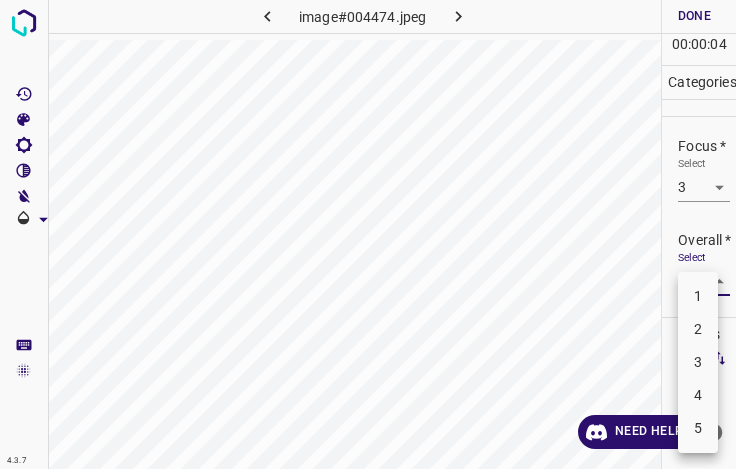 click on "3" at bounding box center [698, 362] 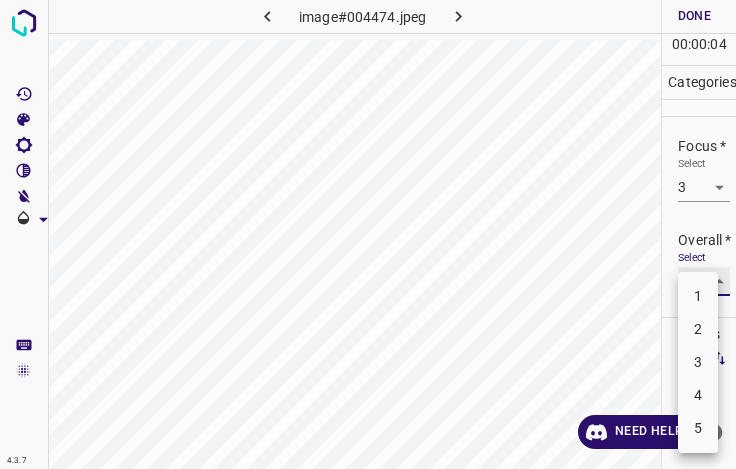 type on "3" 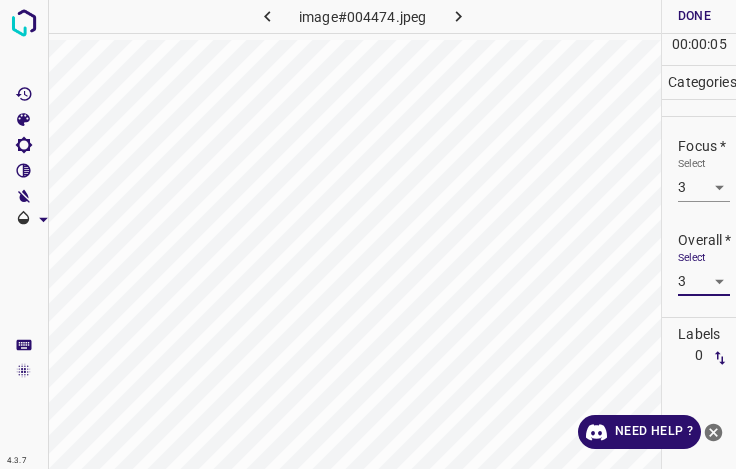 click on "Done" at bounding box center (694, 16) 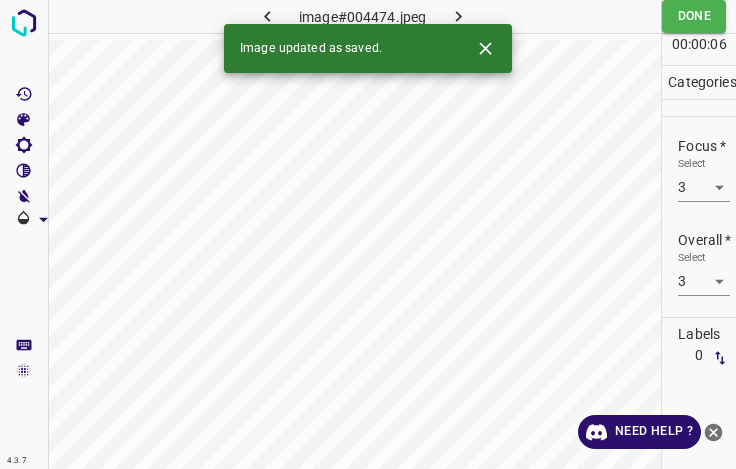 click 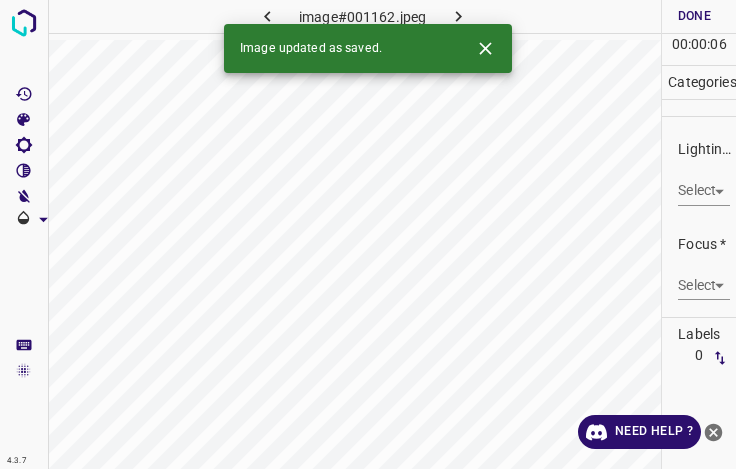 click on "4.3.7 image#001162.jpeg Done Skip 0 00   : 00   : 06   Categories Lighting *  Select ​ Focus *  Select ​ Overall *  Select ​ Labels   0 Categories 1 Lighting 2 Focus 3 Overall Tools Space Change between modes (Draw & Edit) I Auto labeling R Restore zoom M Zoom in N Zoom out Delete Delete selecte label Filters Z Restore filters X Saturation filter C Brightness filter V Contrast filter B Gray scale filter General O Download Image updated as saved. Need Help ? - Text - Hide - Delete" at bounding box center [368, 234] 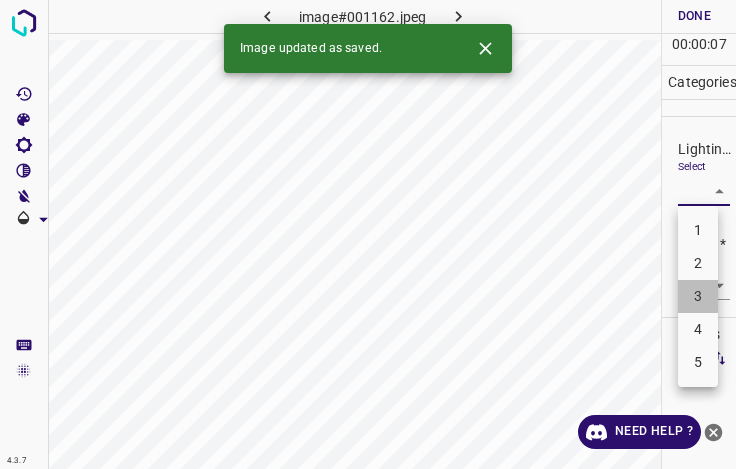 click on "3" at bounding box center (698, 296) 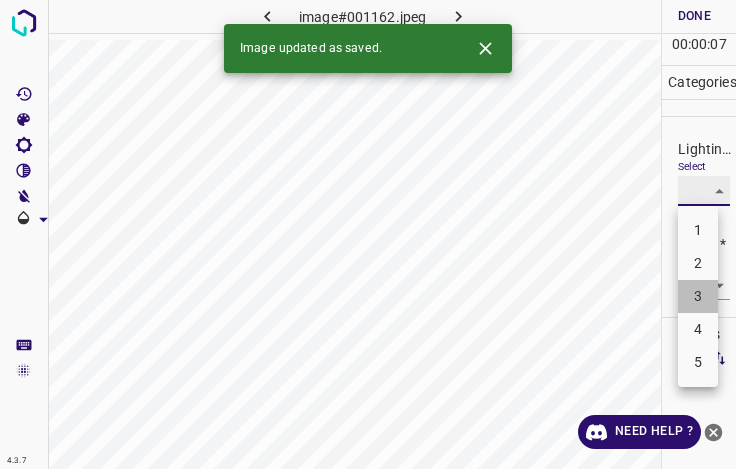 type on "3" 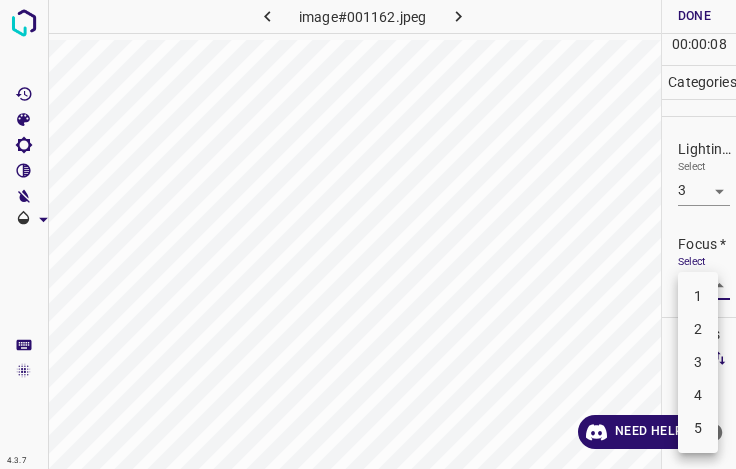 click on "4.3.7 image#001162.jpeg Done Skip 0 00   : 00   : 08   Categories Lighting *  Select 3 3 Focus *  Select ​ Overall *  Select ​ Labels   0 Categories 1 Lighting 2 Focus 3 Overall Tools Space Change between modes (Draw & Edit) I Auto labeling R Restore zoom M Zoom in N Zoom out Delete Delete selecte label Filters Z Restore filters X Saturation filter C Brightness filter V Contrast filter B Gray scale filter General O Download Need Help ? - Text - Hide - Delete 1 2 3 4 5" at bounding box center (368, 234) 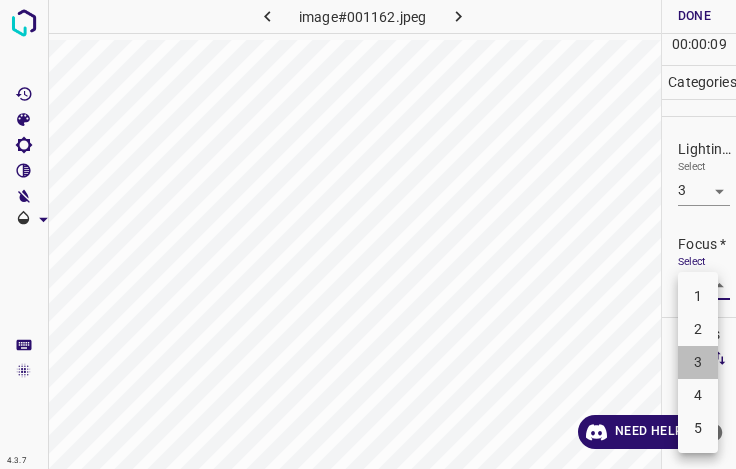 click on "3" at bounding box center (698, 362) 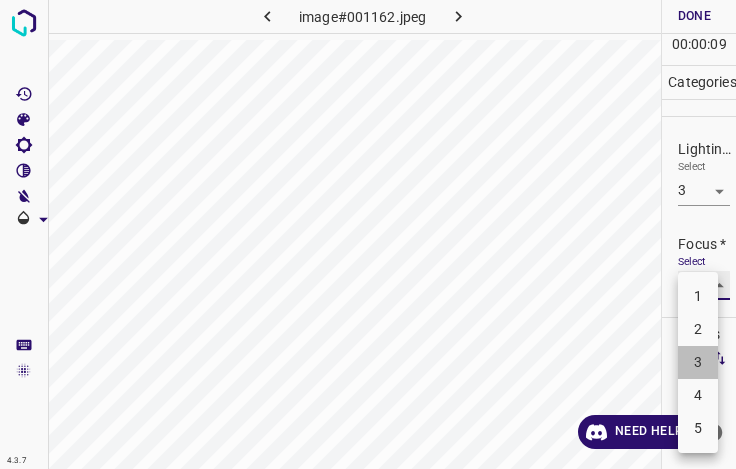 type on "3" 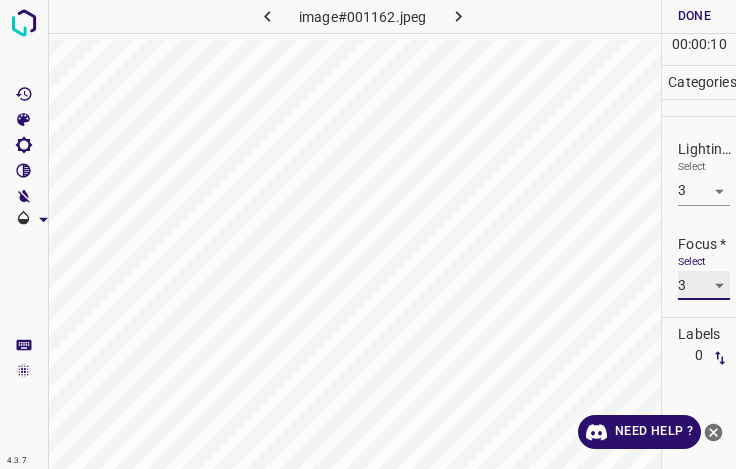 scroll, scrollTop: 98, scrollLeft: 0, axis: vertical 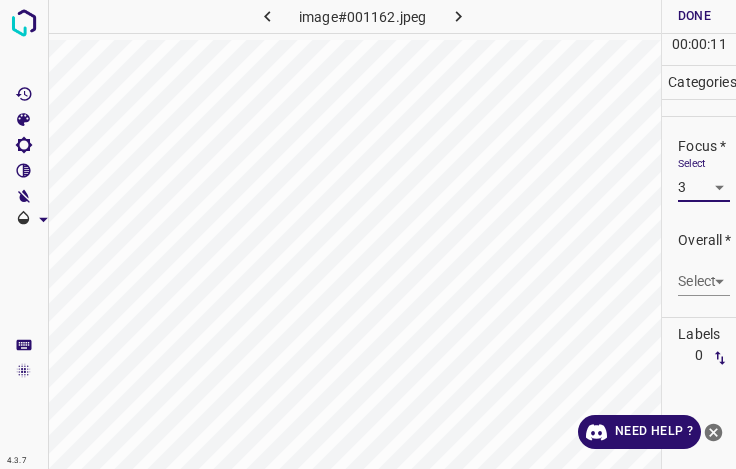 click on "4.3.7 image#001162.jpeg Done Skip 0 00   : 00   : 11   Categories Lighting *  Select 3 3 Focus *  Select 3 3 Overall *  Select ​ Labels   0 Categories 1 Lighting 2 Focus 3 Overall Tools Space Change between modes (Draw & Edit) I Auto labeling R Restore zoom M Zoom in N Zoom out Delete Delete selecte label Filters Z Restore filters X Saturation filter C Brightness filter V Contrast filter B Gray scale filter General O Download Need Help ? - Text - Hide - Delete" at bounding box center (368, 234) 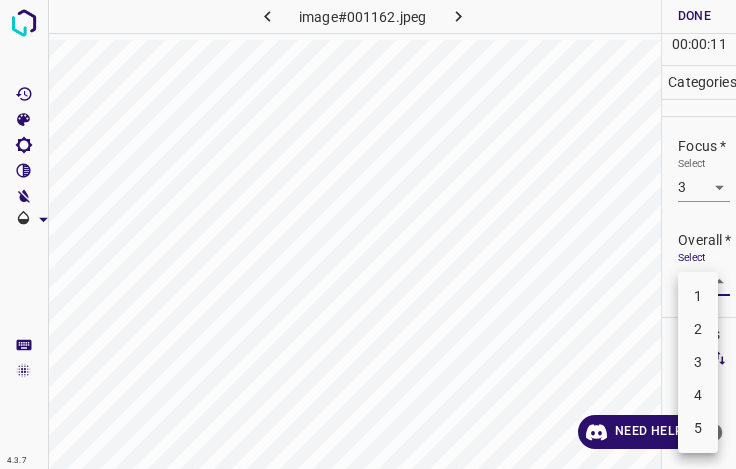 click on "3" at bounding box center [698, 362] 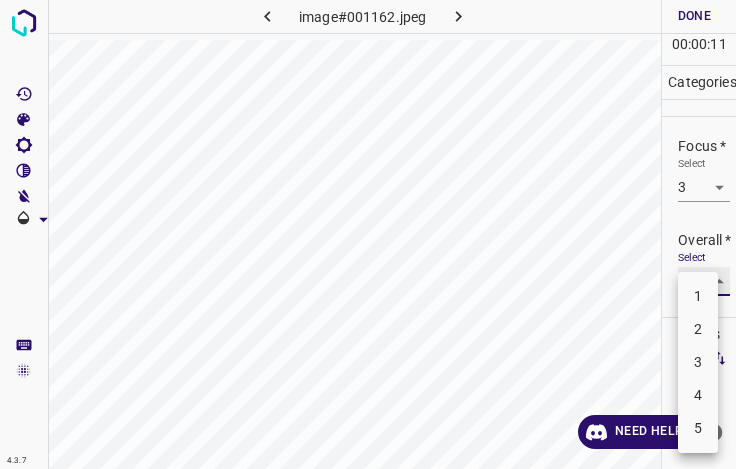 type on "3" 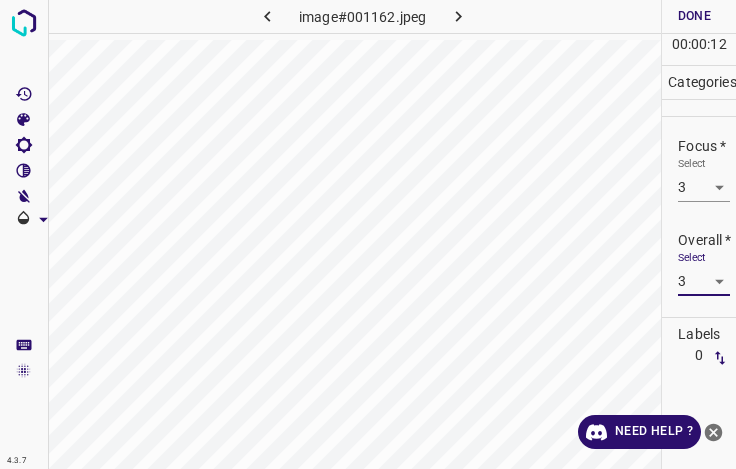 click on "Done" at bounding box center [694, 16] 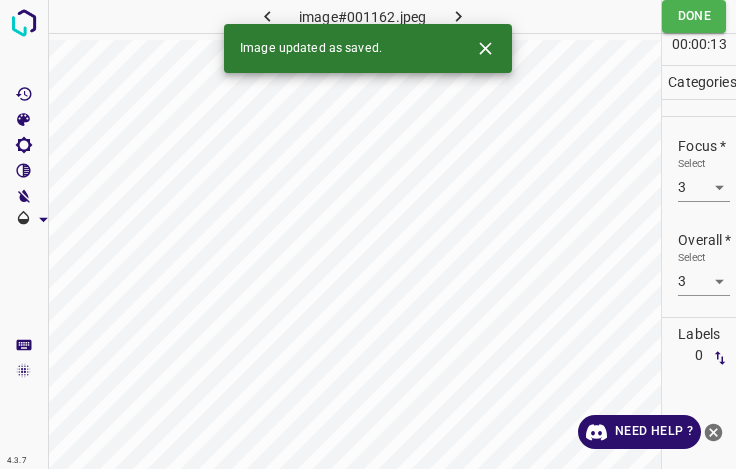 drag, startPoint x: 464, startPoint y: 18, endPoint x: 463, endPoint y: 5, distance: 13.038404 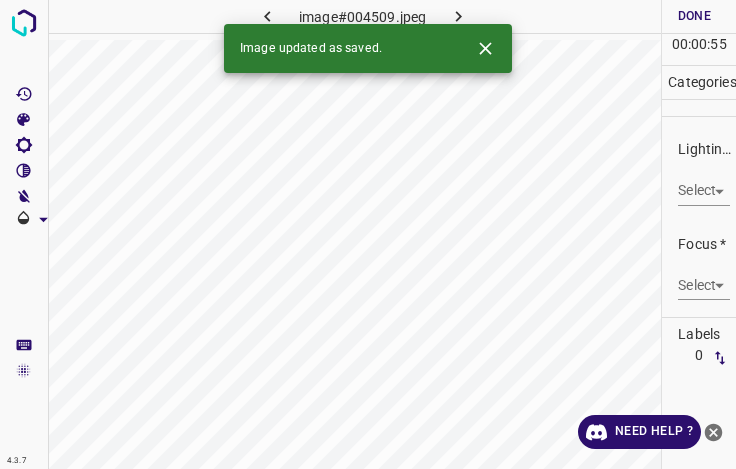 click on "4.3.7 image#004509.jpeg Done Skip 0 00   : 00   : 55   Categories Lighting *  Select ​ Focus *  Select ​ Overall *  Select ​ Labels   0 Categories 1 Lighting 2 Focus 3 Overall Tools Space Change between modes (Draw & Edit) I Auto labeling R Restore zoom M Zoom in N Zoom out Delete Delete selecte label Filters Z Restore filters X Saturation filter C Brightness filter V Contrast filter B Gray scale filter General O Download Image updated as saved. Need Help ? - Text - Hide - Delete" at bounding box center [368, 234] 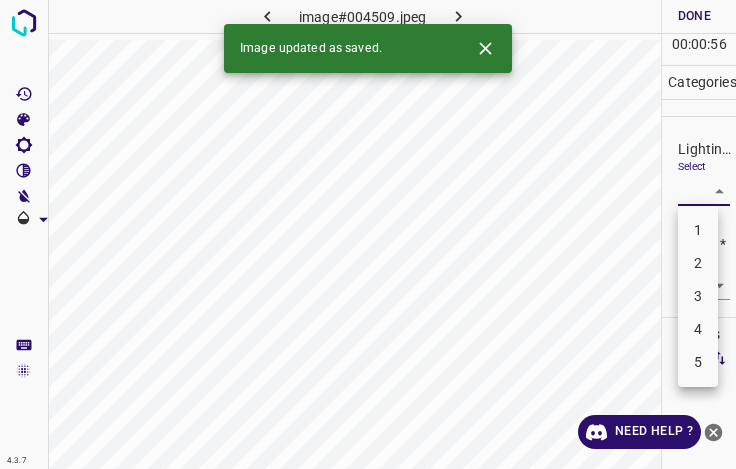 click on "3" at bounding box center (698, 296) 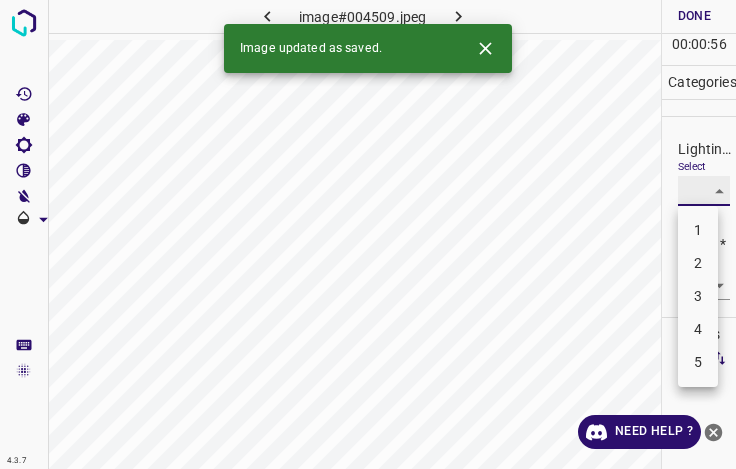 type on "3" 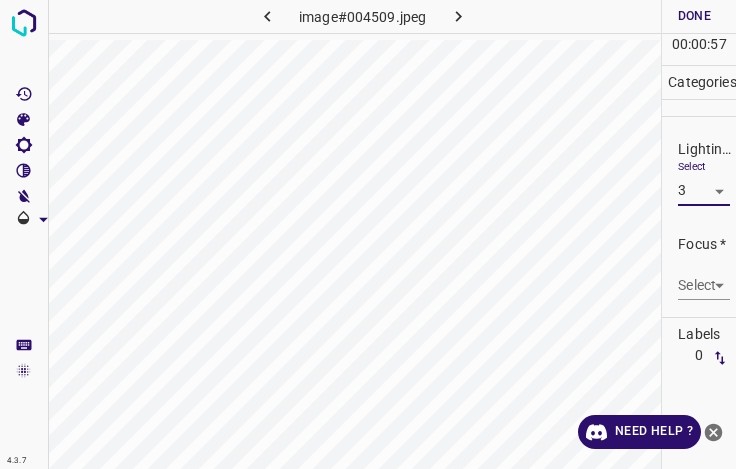 click on "4.3.7 image#004509.jpeg Done Skip 0 00   : 00   : 57   Categories Lighting *  Select 3 3 Focus *  Select ​ Overall *  Select ​ Labels   0 Categories 1 Lighting 2 Focus 3 Overall Tools Space Change between modes (Draw & Edit) I Auto labeling R Restore zoom M Zoom in N Zoom out Delete Delete selecte label Filters Z Restore filters X Saturation filter C Brightness filter V Contrast filter B Gray scale filter General O Download Need Help ? - Text - Hide - Delete" at bounding box center [368, 234] 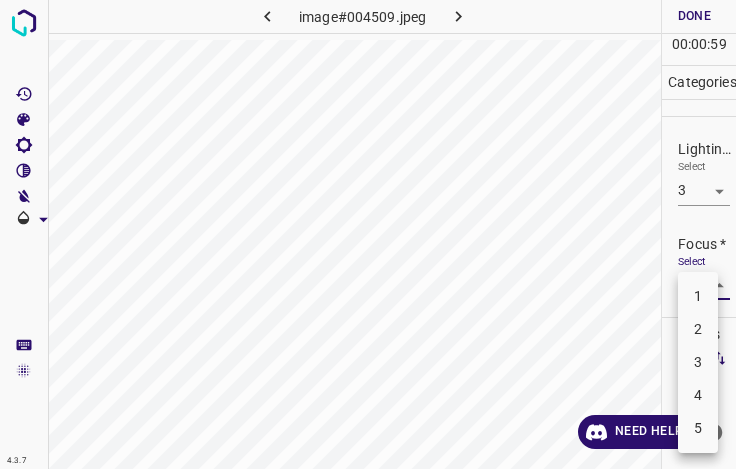 click on "3" at bounding box center (698, 362) 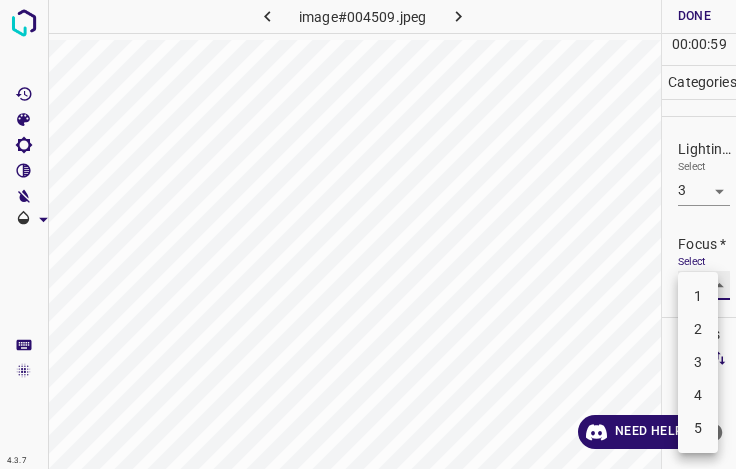 type on "3" 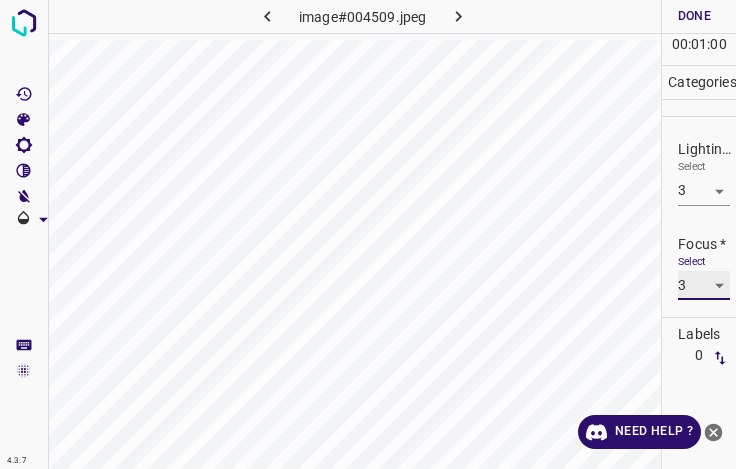 scroll, scrollTop: 98, scrollLeft: 0, axis: vertical 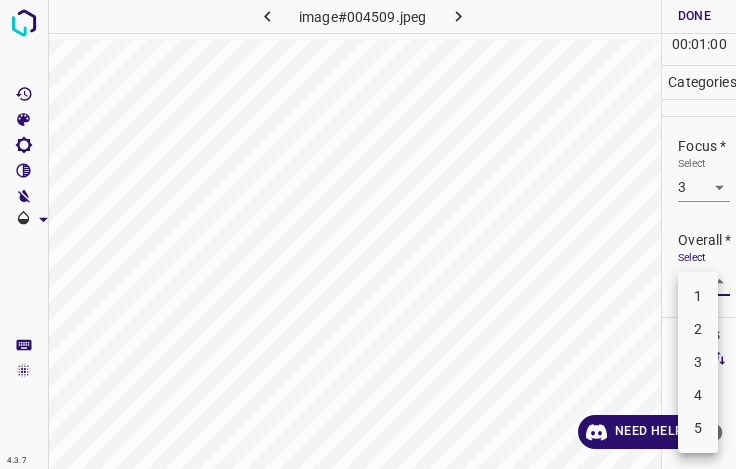 click on "4.3.7 image#004509.jpeg Done Skip 0 00   : 01   : 00   Categories Lighting *  Select 3 3 Focus *  Select 3 3 Overall *  Select ​ Labels   0 Categories 1 Lighting 2 Focus 3 Overall Tools Space Change between modes (Draw & Edit) I Auto labeling R Restore zoom M Zoom in N Zoom out Delete Delete selecte label Filters Z Restore filters X Saturation filter C Brightness filter V Contrast filter B Gray scale filter General O Download Need Help ? - Text - Hide - Delete 1 2 3 4 5" at bounding box center (368, 234) 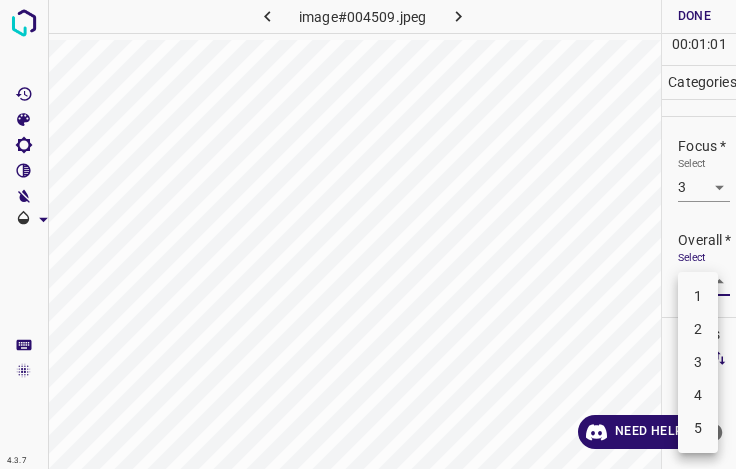 click on "3" at bounding box center (698, 362) 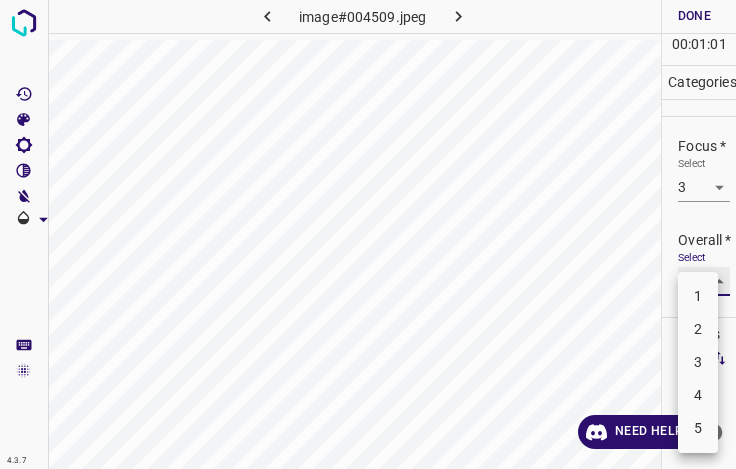 type on "3" 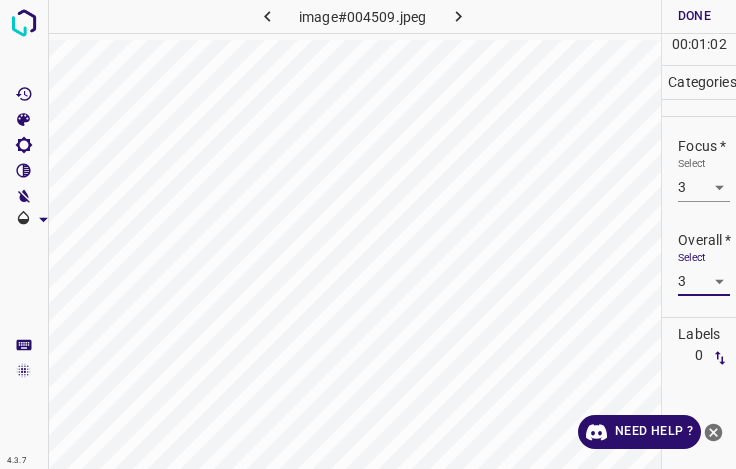 click on "Done" at bounding box center (694, 16) 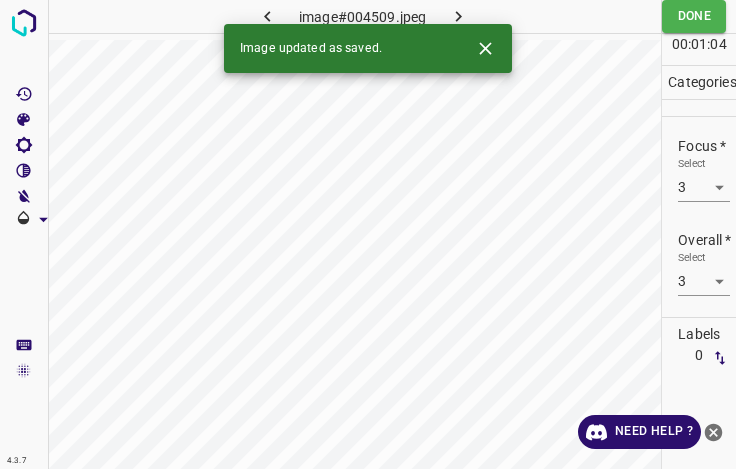 click 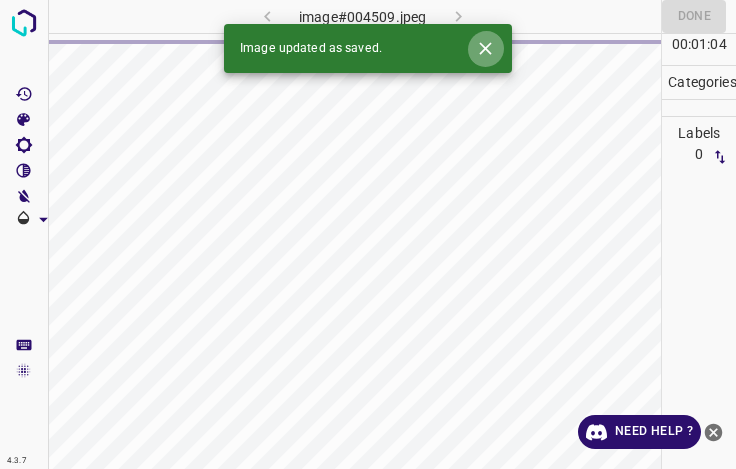 click 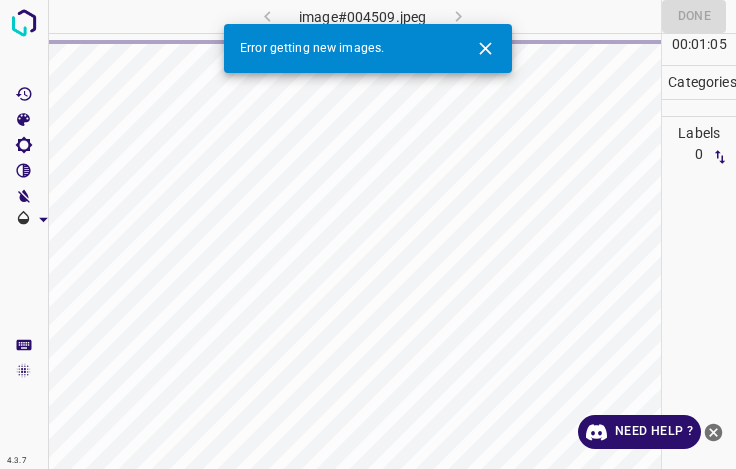 click 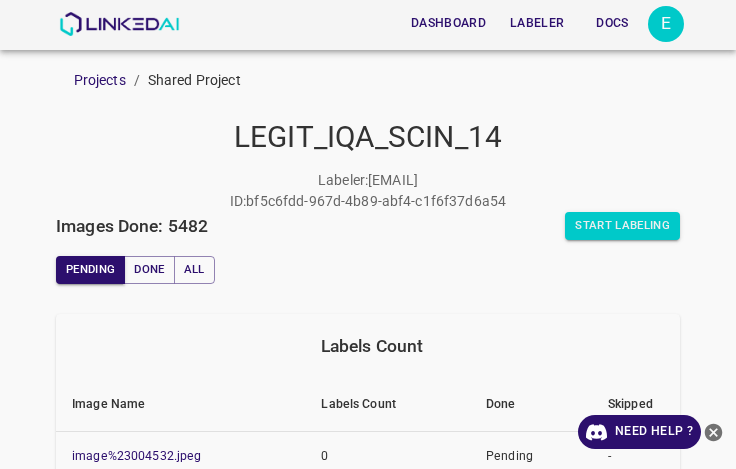 scroll, scrollTop: 0, scrollLeft: 0, axis: both 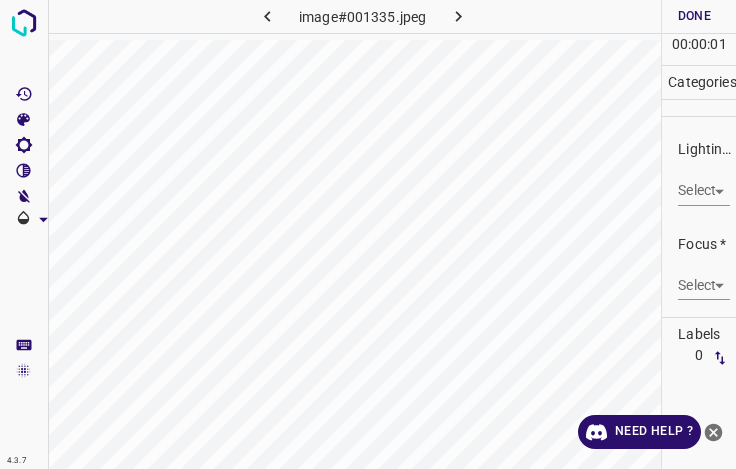 click on "4.3.7 image#001335.jpeg Done Skip 0 00   : 00   : 01   Categories Lighting *  Select ​ Focus *  Select ​ Overall *  Select ​ Labels   0 Categories 1 Lighting 2 Focus 3 Overall Tools Space Change between modes (Draw & Edit) I Auto labeling R Restore zoom M Zoom in N Zoom out Delete Delete selecte label Filters Z Restore filters X Saturation filter C Brightness filter V Contrast filter B Gray scale filter General O Download Need Help ? - Text - Hide - Delete" at bounding box center (368, 234) 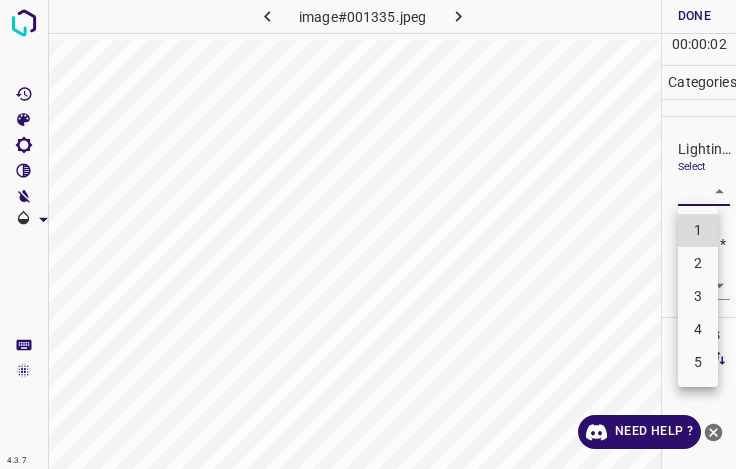 click on "3" at bounding box center [698, 296] 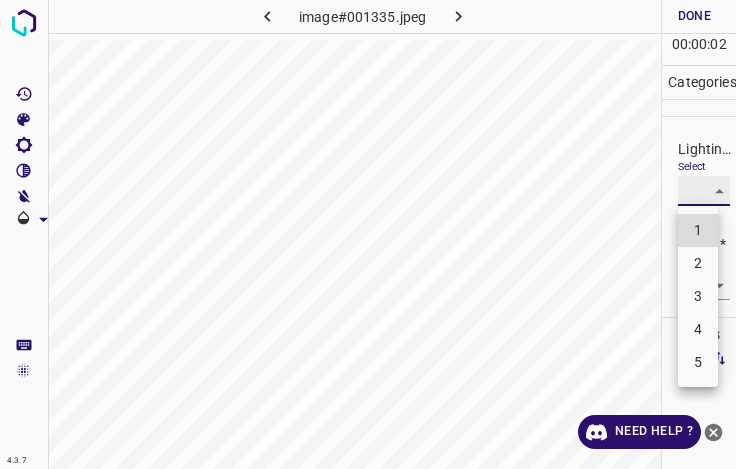 type on "3" 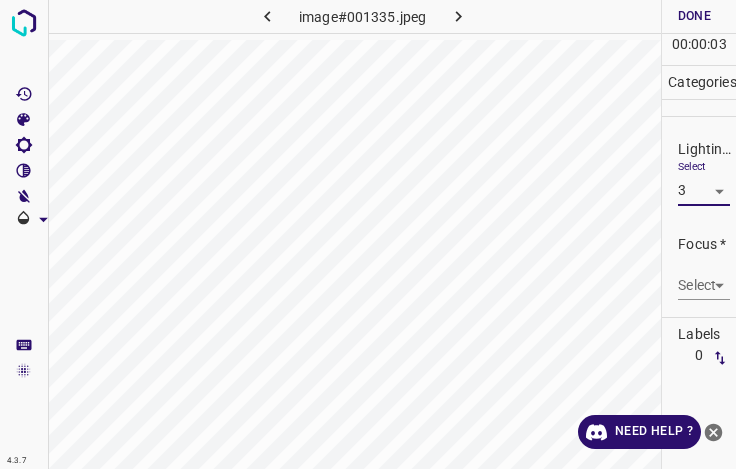 click on "4.3.7 image#001335.jpeg Done Skip 0 00   : 00   : 03   Categories Lighting *  Select 3 3 Focus *  Select ​ Overall *  Select ​ Labels   0 Categories 1 Lighting 2 Focus 3 Overall Tools Space Change between modes (Draw & Edit) I Auto labeling R Restore zoom M Zoom in N Zoom out Delete Delete selecte label Filters Z Restore filters X Saturation filter C Brightness filter V Contrast filter B Gray scale filter General O Download Need Help ? - Text - Hide - Delete" at bounding box center [368, 234] 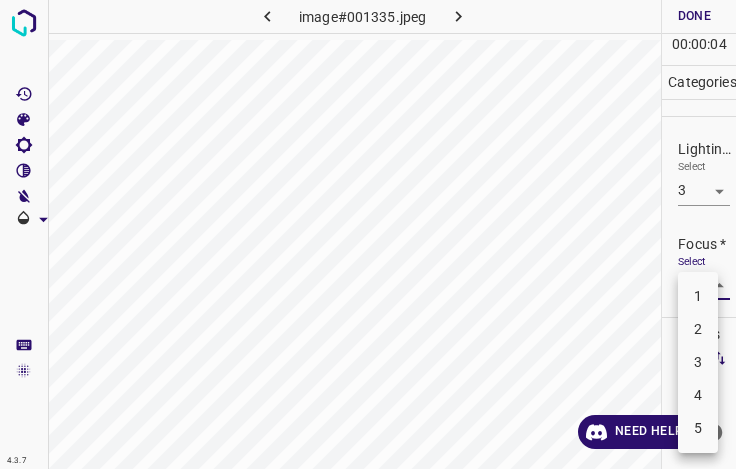 click on "3" at bounding box center (698, 362) 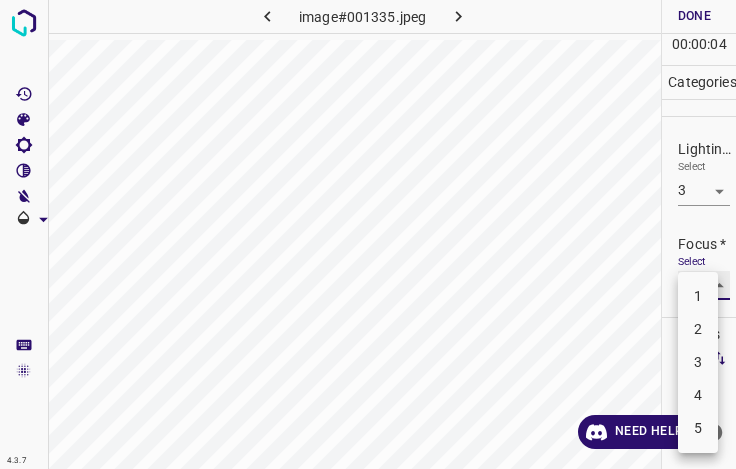type on "3" 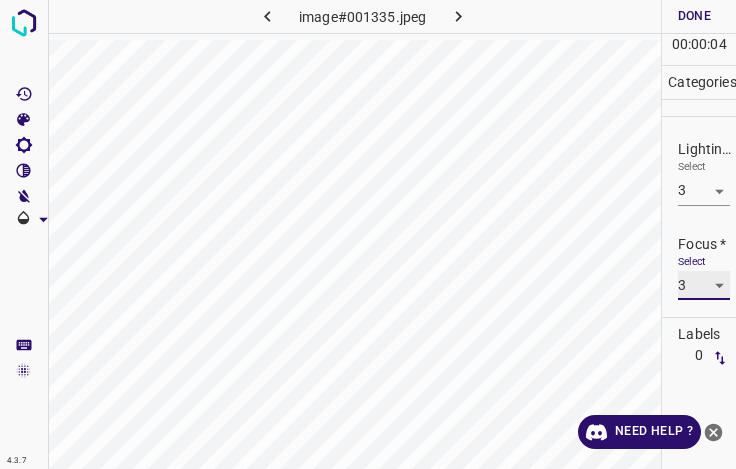 scroll, scrollTop: 98, scrollLeft: 0, axis: vertical 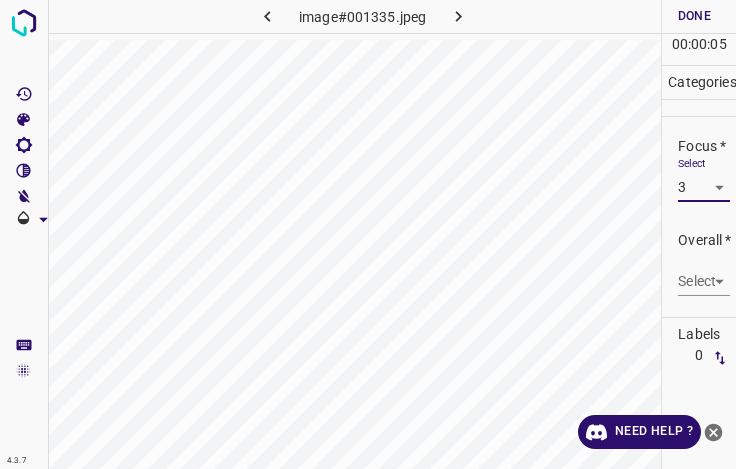 click on "4.3.7 image#001335.jpeg Done Skip 0 00   : 00   : 05   Categories Lighting *  Select 3 3 Focus *  Select 3 3 Overall *  Select ​ Labels   0 Categories 1 Lighting 2 Focus 3 Overall Tools Space Change between modes (Draw & Edit) I Auto labeling R Restore zoom M Zoom in N Zoom out Delete Delete selecte label Filters Z Restore filters X Saturation filter C Brightness filter V Contrast filter B Gray scale filter General O Download Need Help ? - Text - Hide - Delete" at bounding box center [368, 234] 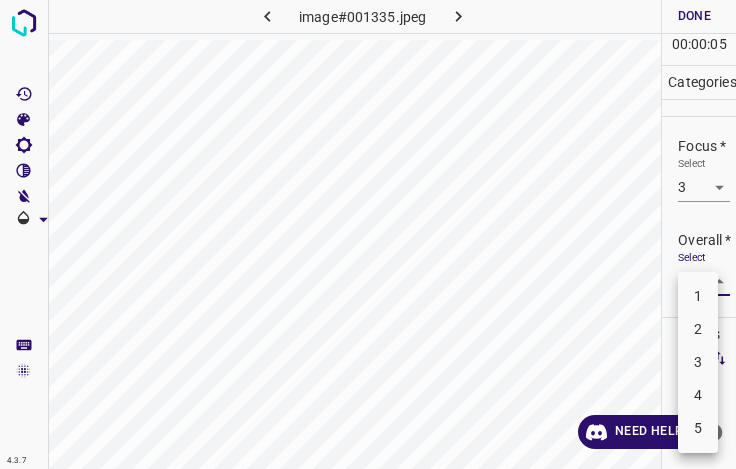click on "3" at bounding box center (698, 362) 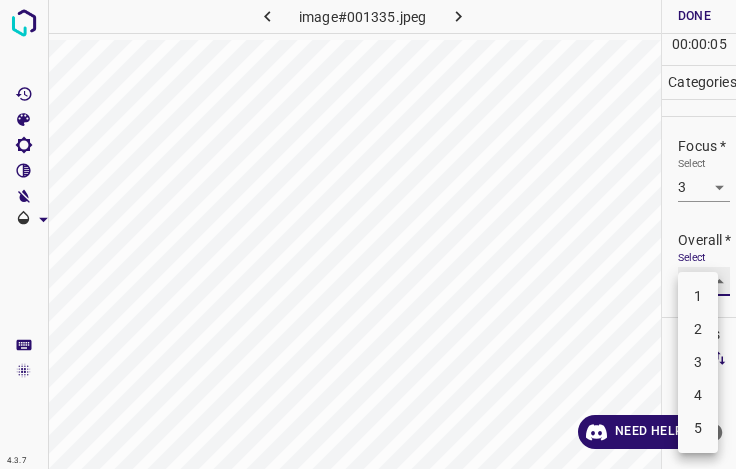 type on "3" 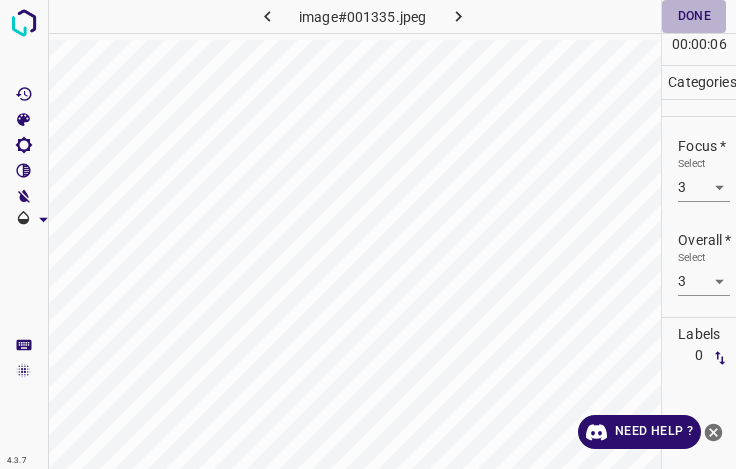 click on "Done" at bounding box center [694, 16] 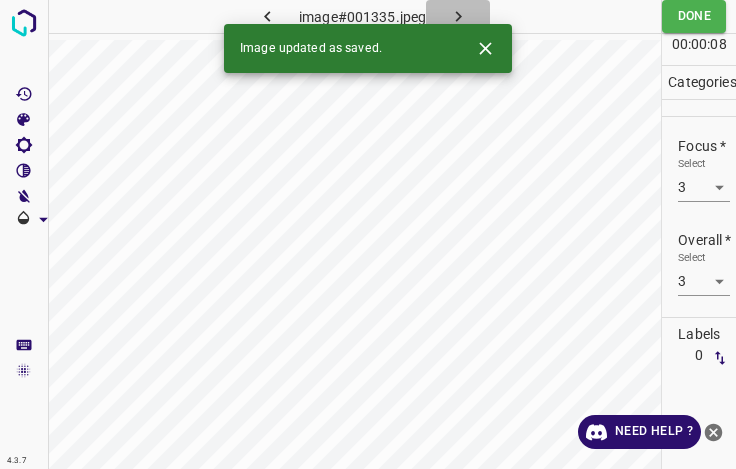 click 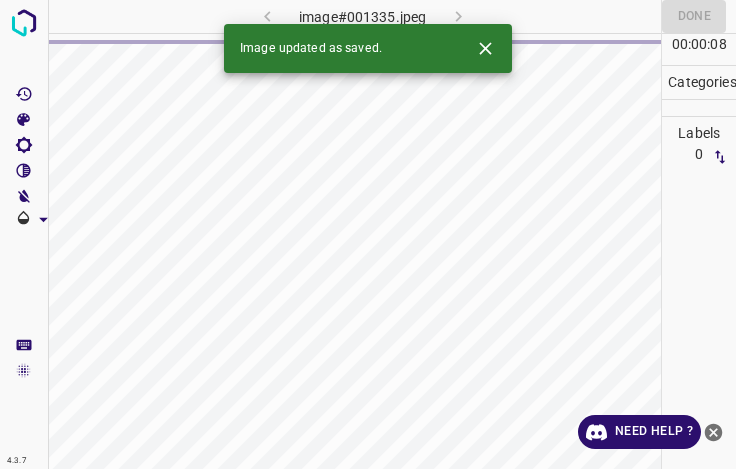 click 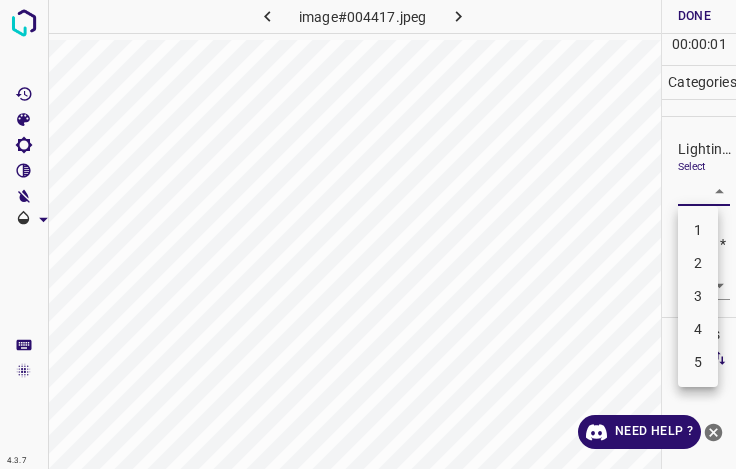 click on "4.3.7 image#004417.jpeg Done Skip 0 00   : 00   : 01   Categories Lighting *  Select ​ Focus *  Select ​ Overall *  Select ​ Labels   0 Categories 1 Lighting 2 Focus 3 Overall Tools Space Change between modes (Draw & Edit) I Auto labeling R Restore zoom M Zoom in N Zoom out Delete Delete selecte label Filters Z Restore filters X Saturation filter C Brightness filter V Contrast filter B Gray scale filter General O Download Need Help ? - Text - Hide - Delete 1 2 3 4 5" at bounding box center [368, 234] 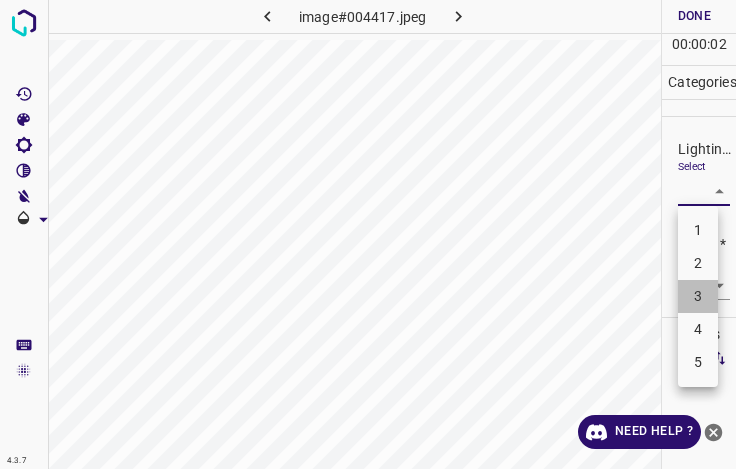 click on "3" at bounding box center [698, 296] 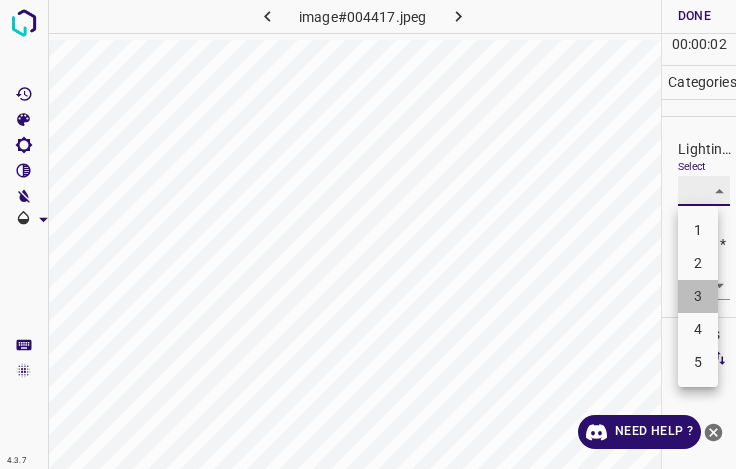 type on "3" 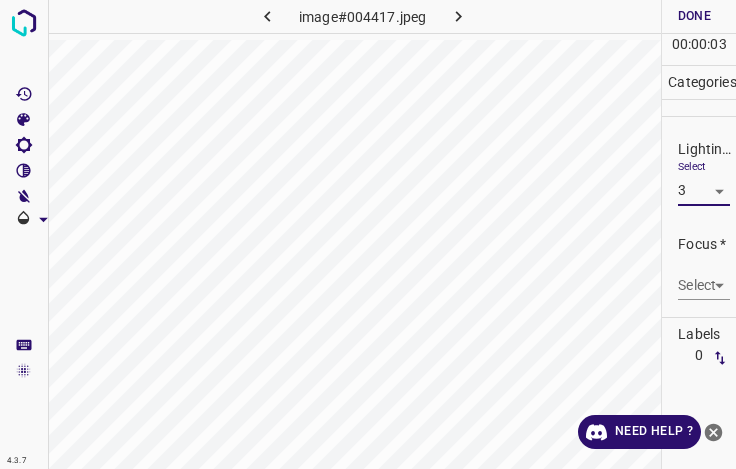 click on "4.3.7 image#004417.jpeg Done Skip 0 00   : 00   : 03   Categories Lighting *  Select 3 3 Focus *  Select ​ Overall *  Select ​ Labels   0 Categories 1 Lighting 2 Focus 3 Overall Tools Space Change between modes (Draw & Edit) I Auto labeling R Restore zoom M Zoom in N Zoom out Delete Delete selecte label Filters Z Restore filters X Saturation filter C Brightness filter V Contrast filter B Gray scale filter General O Download Need Help ? - Text - Hide - Delete" at bounding box center (368, 234) 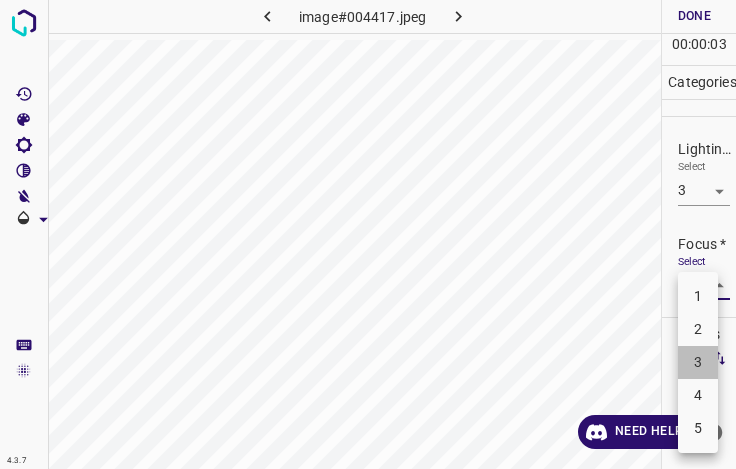 drag, startPoint x: 698, startPoint y: 362, endPoint x: 696, endPoint y: 352, distance: 10.198039 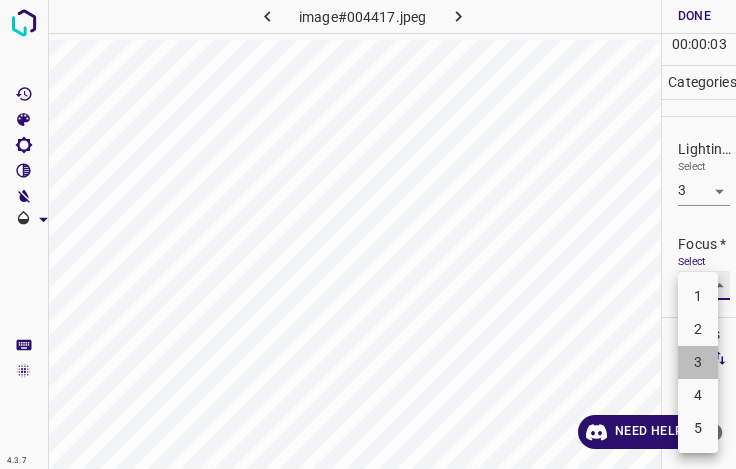 type on "3" 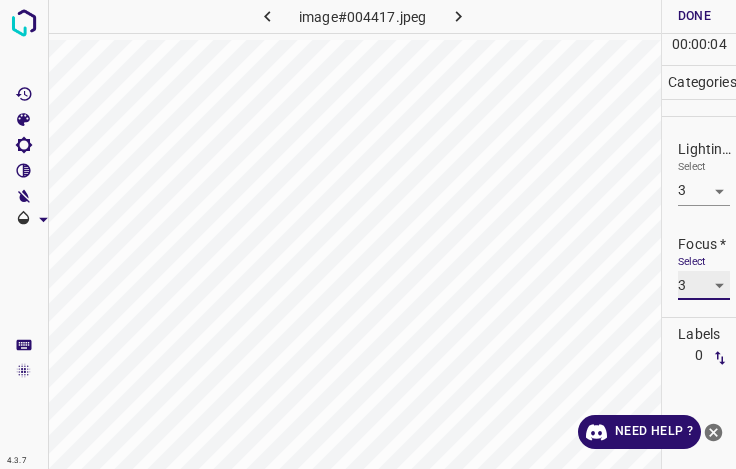 scroll, scrollTop: 98, scrollLeft: 0, axis: vertical 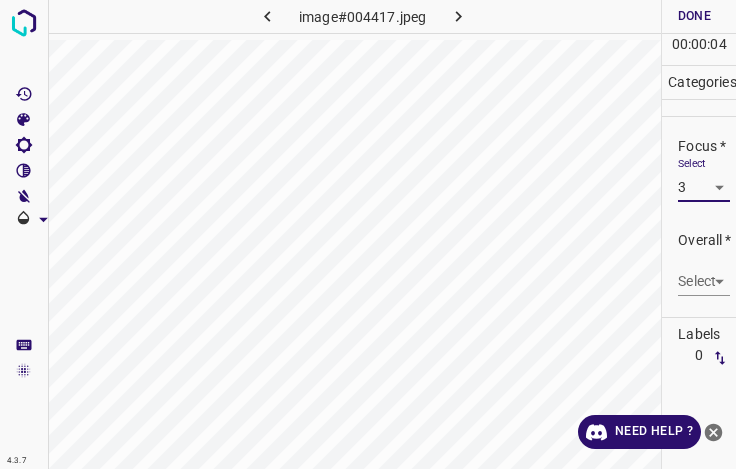 click on "4.3.7 image#004417.jpeg Done Skip 0 00   : 00   : 04   Categories Lighting *  Select 3 3 Focus *  Select 3 3 Overall *  Select ​ Labels   0 Categories 1 Lighting 2 Focus 3 Overall Tools Space Change between modes (Draw & Edit) I Auto labeling R Restore zoom M Zoom in N Zoom out Delete Delete selecte label Filters Z Restore filters X Saturation filter C Brightness filter V Contrast filter B Gray scale filter General O Download Need Help ? - Text - Hide - Delete" at bounding box center (368, 234) 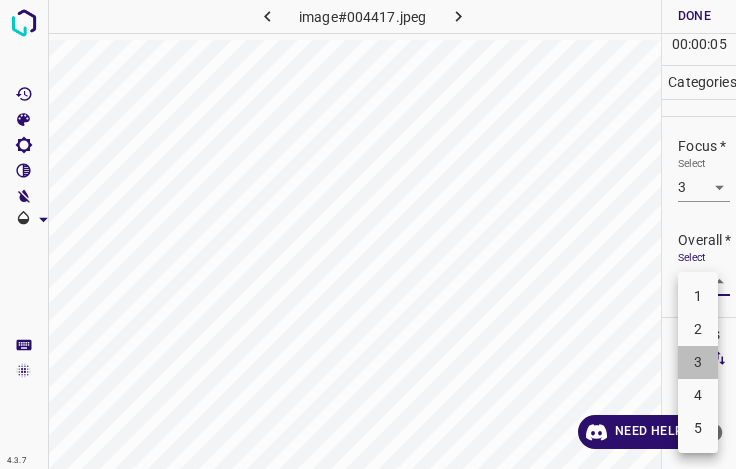 click on "3" at bounding box center [698, 362] 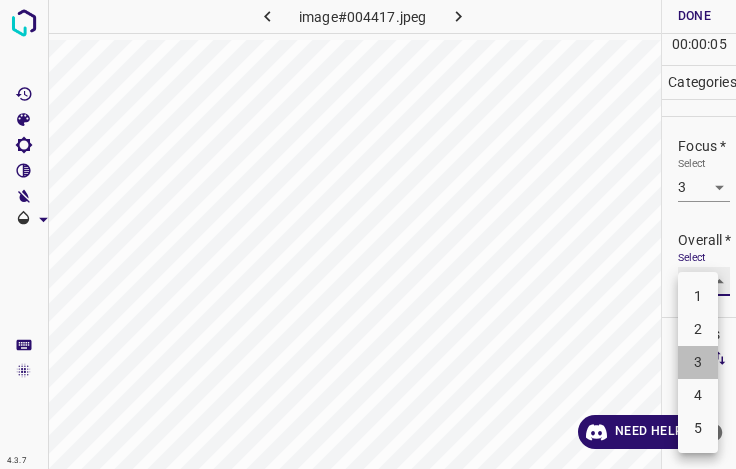 type on "3" 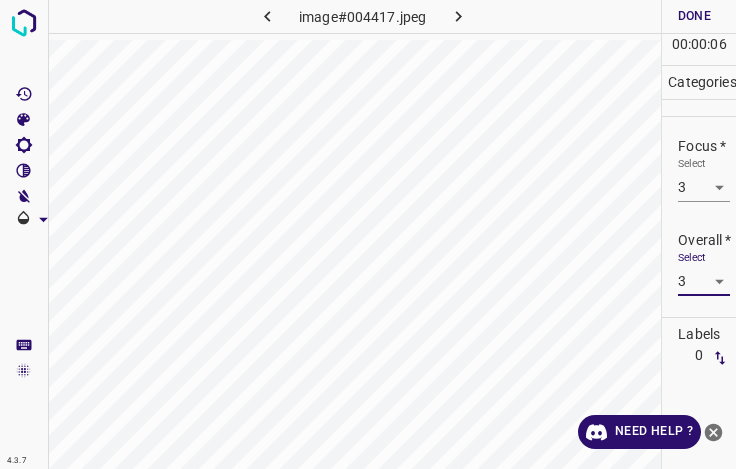 click on "Done" at bounding box center (694, 16) 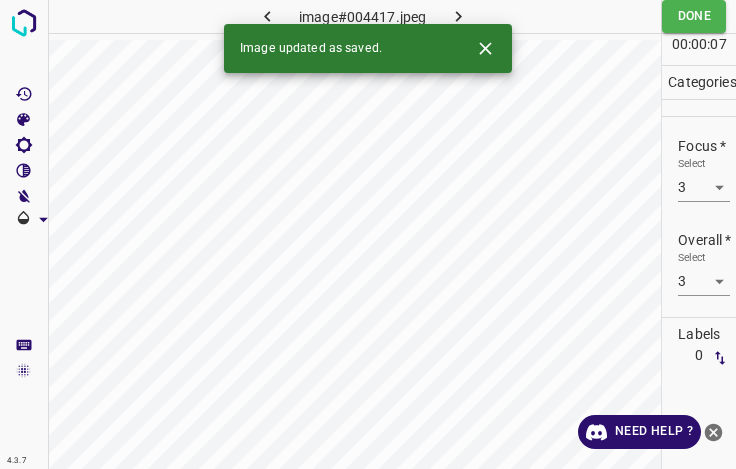 drag, startPoint x: 460, startPoint y: 16, endPoint x: 429, endPoint y: 4, distance: 33.24154 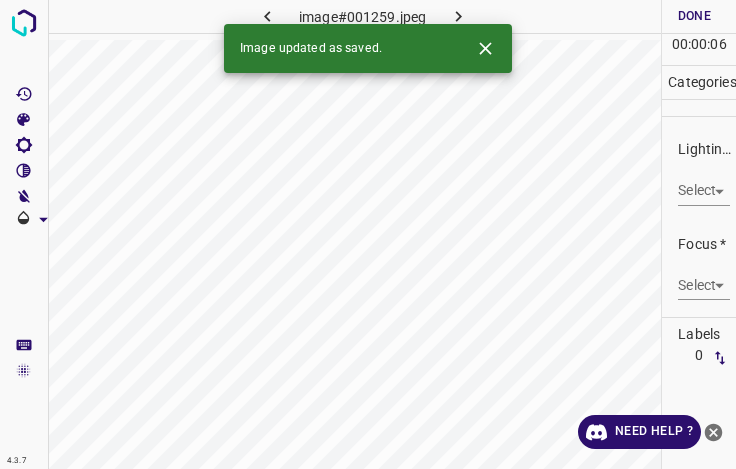 click on "4.3.7 image#001259.jpeg Done Skip 0 00   : 00   : 06   Categories Lighting *  Select ​ Focus *  Select ​ Overall *  Select ​ Labels   0 Categories 1 Lighting 2 Focus 3 Overall Tools Space Change between modes (Draw & Edit) I Auto labeling R Restore zoom M Zoom in N Zoom out Delete Delete selecte label Filters Z Restore filters X Saturation filter C Brightness filter V Contrast filter B Gray scale filter General O Download Image updated as saved. Need Help ? - Text - Hide - Delete" at bounding box center [368, 234] 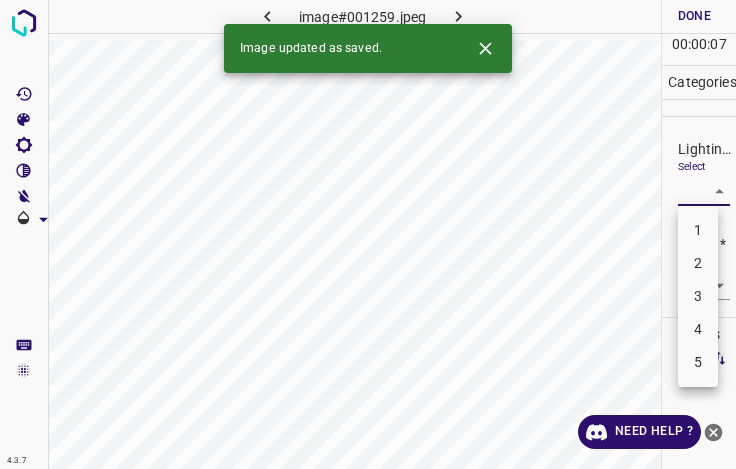 click on "3" at bounding box center [698, 296] 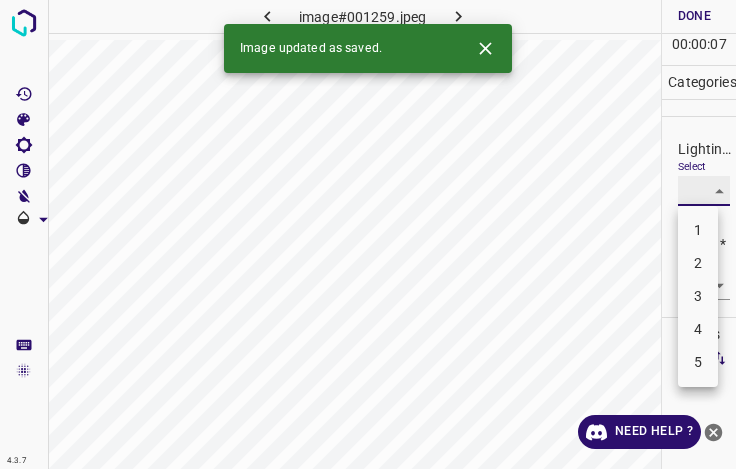 type on "3" 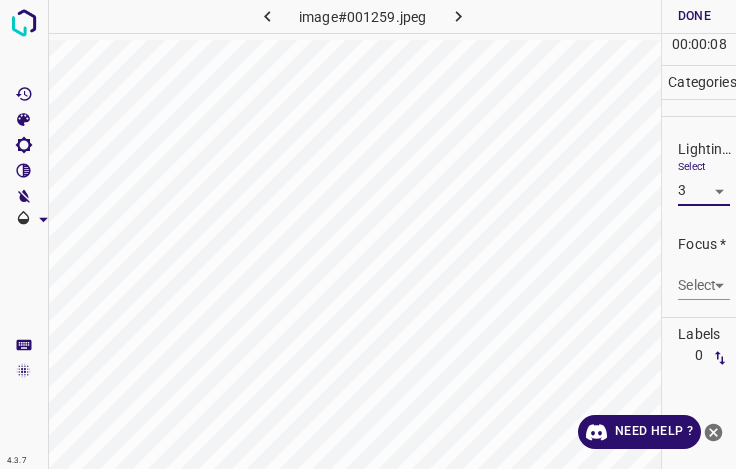 click on "4.3.7 image#001259.jpeg Done Skip 0 00   : 00   : 08   Categories Lighting *  Select 3 3 Focus *  Select ​ Overall *  Select ​ Labels   0 Categories 1 Lighting 2 Focus 3 Overall Tools Space Change between modes (Draw & Edit) I Auto labeling R Restore zoom M Zoom in N Zoom out Delete Delete selecte label Filters Z Restore filters X Saturation filter C Brightness filter V Contrast filter B Gray scale filter General O Download Need Help ? - Text - Hide - Delete" at bounding box center [368, 234] 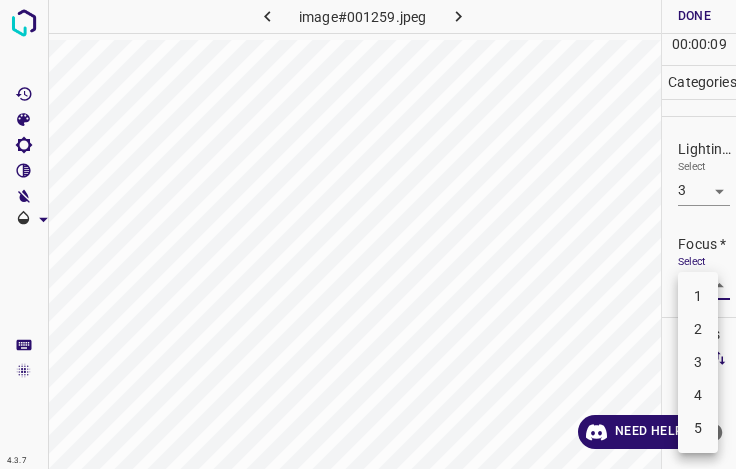 click on "2" at bounding box center [698, 329] 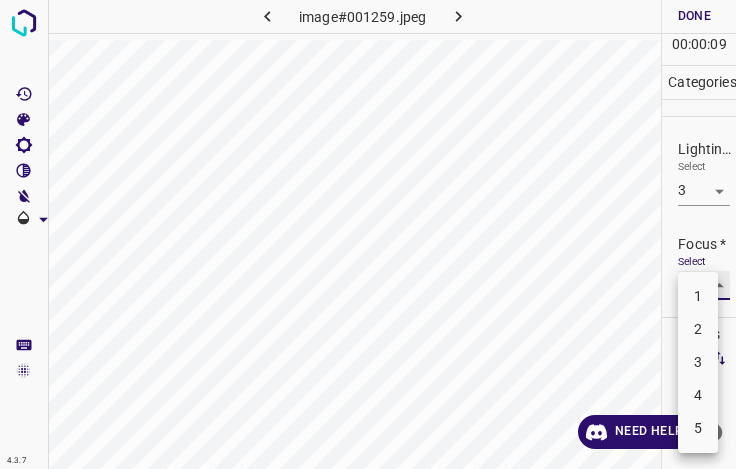 type on "2" 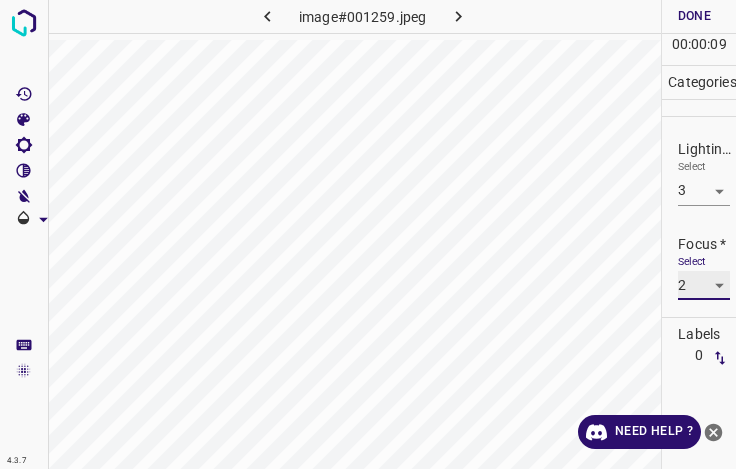 scroll, scrollTop: 98, scrollLeft: 0, axis: vertical 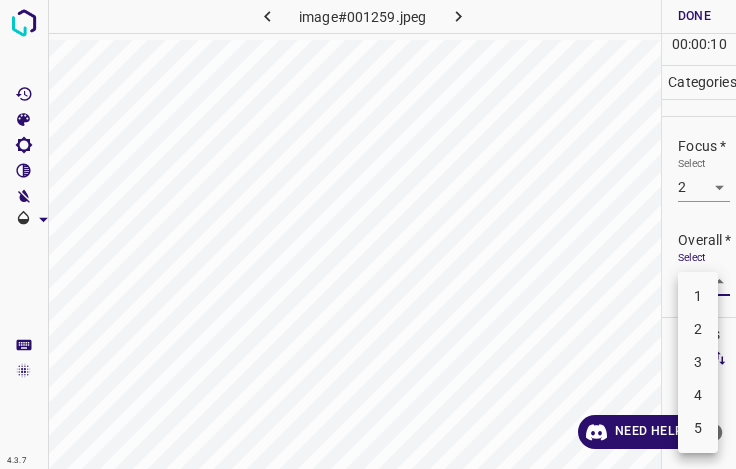 click on "4.3.7 image#001259.jpeg Done Skip 0 00   : 00   : 10   Categories Lighting *  Select 3 3 Focus *  Select 2 2 Overall *  Select ​ Labels   0 Categories 1 Lighting 2 Focus 3 Overall Tools Space Change between modes (Draw & Edit) I Auto labeling R Restore zoom M Zoom in N Zoom out Delete Delete selecte label Filters Z Restore filters X Saturation filter C Brightness filter V Contrast filter B Gray scale filter General O Download Need Help ? - Text - Hide - Delete 1 2 3 4 5" at bounding box center (368, 234) 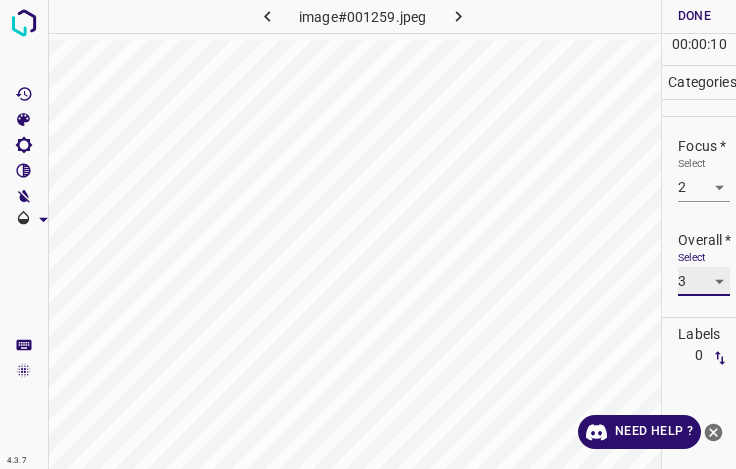 type on "3" 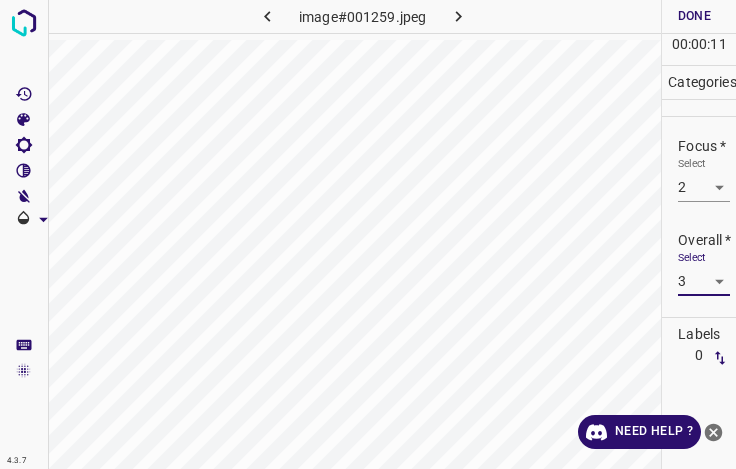 click on "Done" at bounding box center (694, 16) 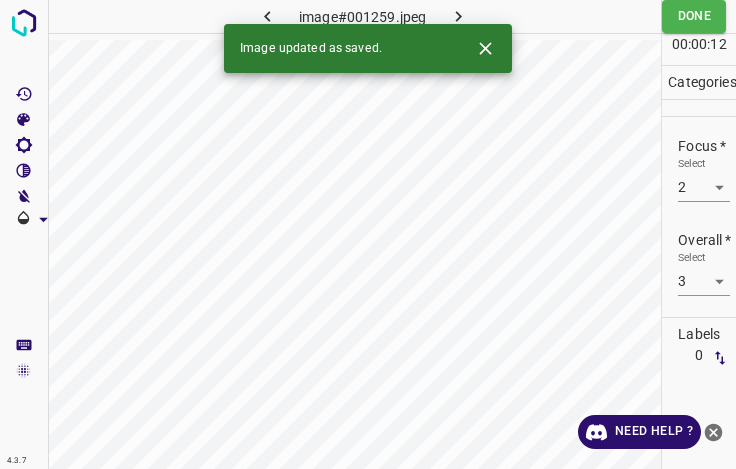 drag, startPoint x: 455, startPoint y: 16, endPoint x: 498, endPoint y: 45, distance: 51.86521 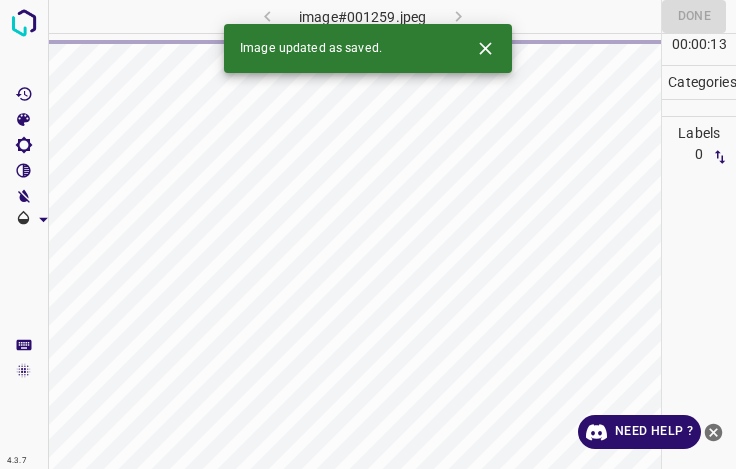click 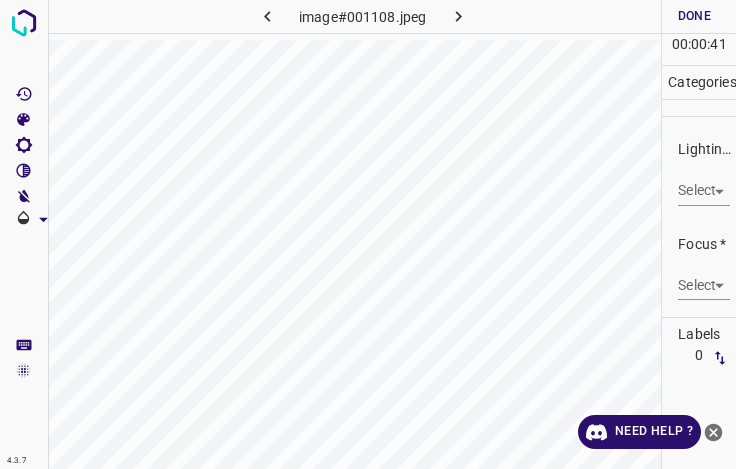 click on "Lighting *  Select ​" at bounding box center [699, 172] 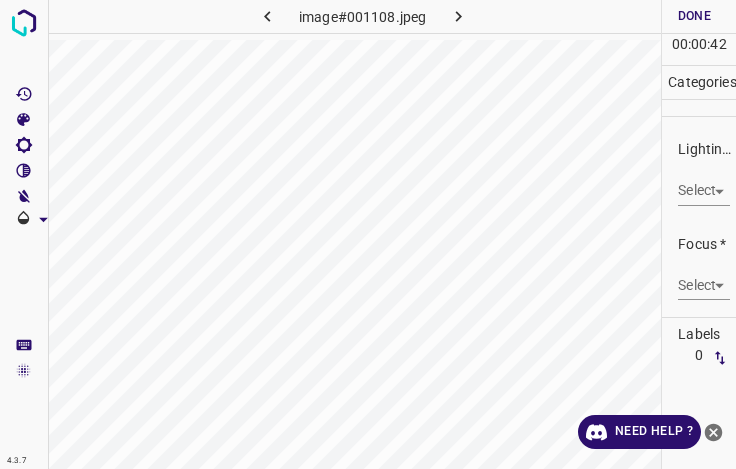 click on "4.3.7 image#001108.jpeg Done Skip 0 00   : 00   : 42   Categories Lighting *  Select ​ Focus *  Select ​ Overall *  Select ​ Labels   0 Categories 1 Lighting 2 Focus 3 Overall Tools Space Change between modes (Draw & Edit) I Auto labeling R Restore zoom M Zoom in N Zoom out Delete Delete selecte label Filters Z Restore filters X Saturation filter C Brightness filter V Contrast filter B Gray scale filter General O Download Need Help ? - Text - Hide - Delete" at bounding box center [368, 234] 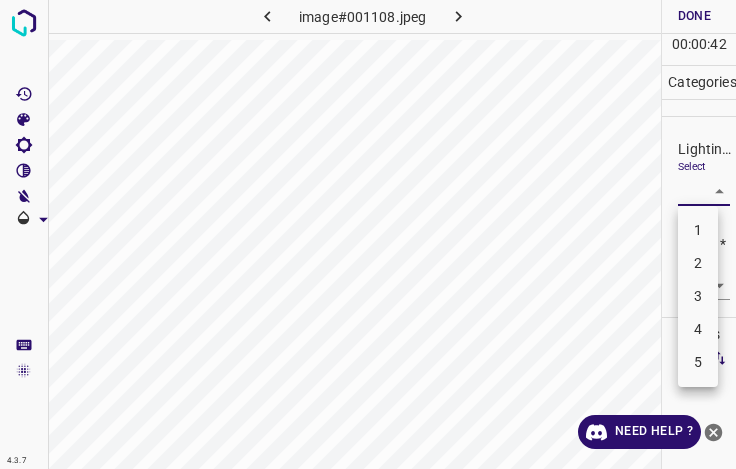 click on "2" at bounding box center [698, 263] 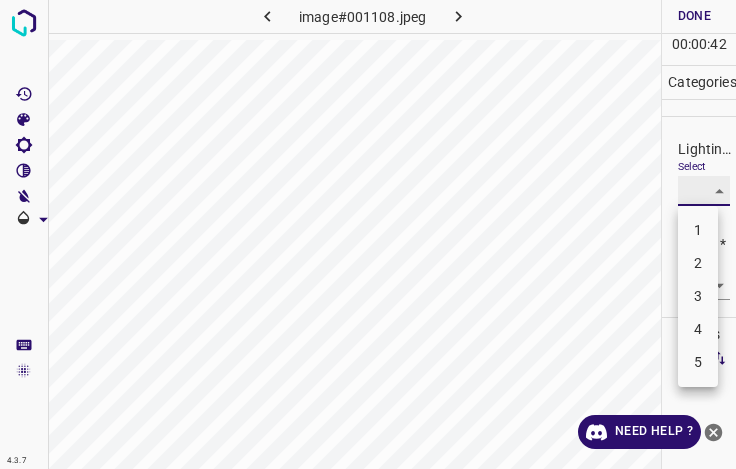 type on "2" 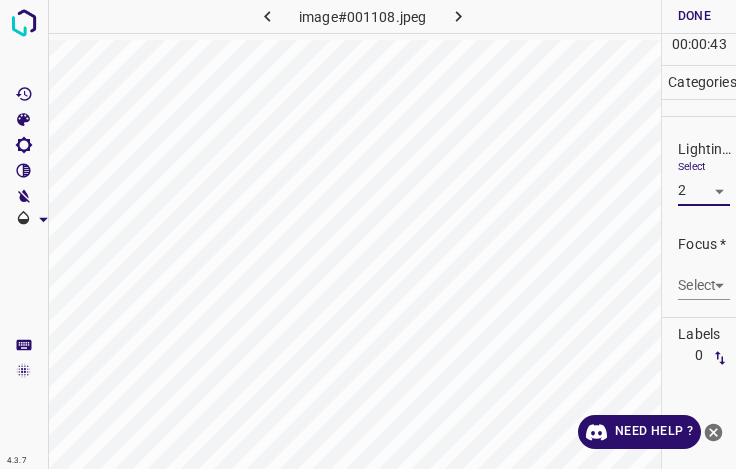 click on "Select ​" at bounding box center (704, 277) 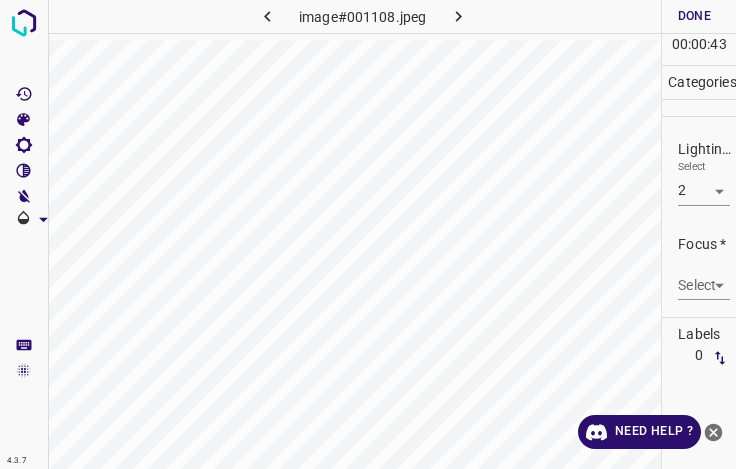 click on "4.3.7 image#001108.jpeg Done Skip 0 00   : 00   : 43   Categories Lighting *  Select 2 2 Focus *  Select ​ Overall *  Select ​ Labels   0 Categories 1 Lighting 2 Focus 3 Overall Tools Space Change between modes (Draw & Edit) I Auto labeling R Restore zoom M Zoom in N Zoom out Delete Delete selecte label Filters Z Restore filters X Saturation filter C Brightness filter V Contrast filter B Gray scale filter General O Download Need Help ? - Text - Hide - Delete" at bounding box center (368, 234) 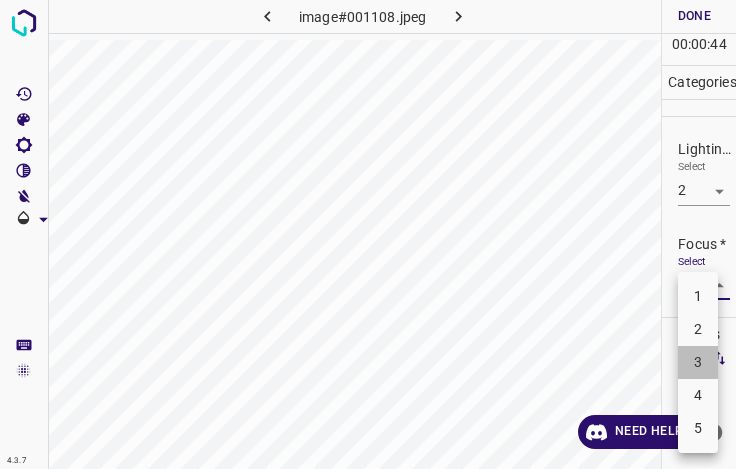 click on "3" at bounding box center (698, 362) 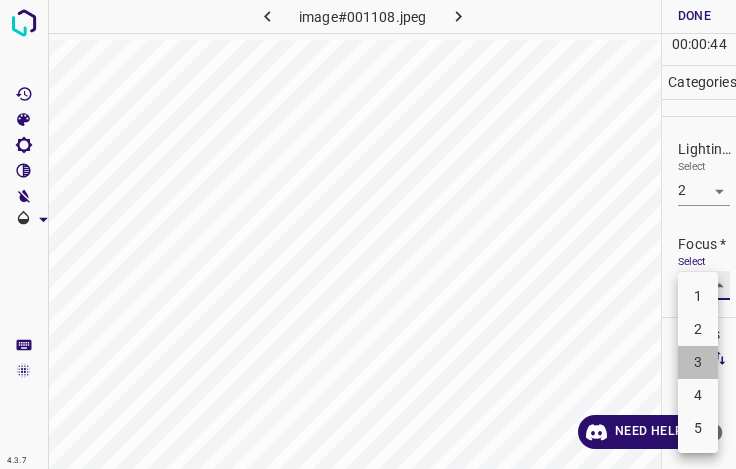 type on "3" 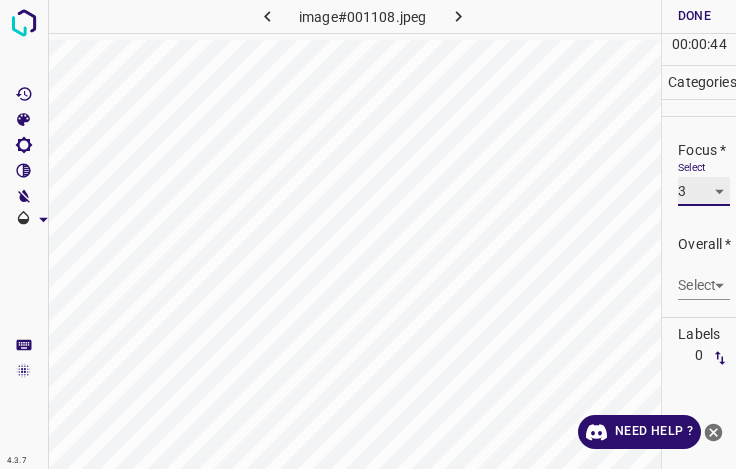 scroll, scrollTop: 98, scrollLeft: 0, axis: vertical 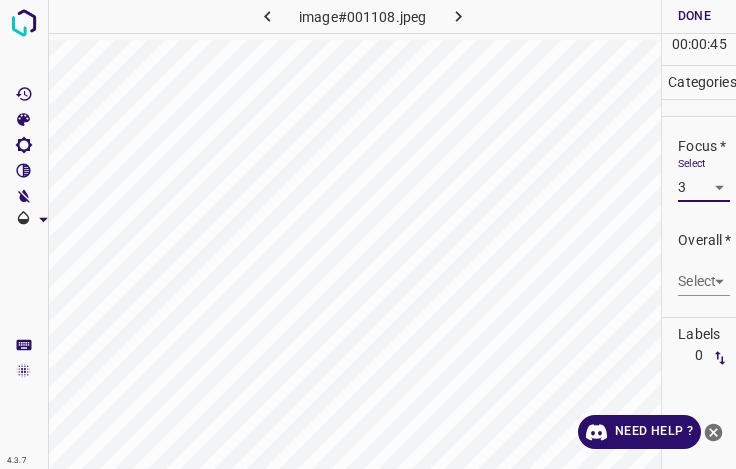 click on "4.3.7 image#001108.jpeg Done Skip 0 00   : 00   : 45   Categories Lighting *  Select 2 2 Focus *  Select 3 3 Overall *  Select ​ Labels   0 Categories 1 Lighting 2 Focus 3 Overall Tools Space Change between modes (Draw & Edit) I Auto labeling R Restore zoom M Zoom in N Zoom out Delete Delete selecte label Filters Z Restore filters X Saturation filter C Brightness filter V Contrast filter B Gray scale filter General O Download Need Help ? - Text - Hide - Delete" at bounding box center (368, 234) 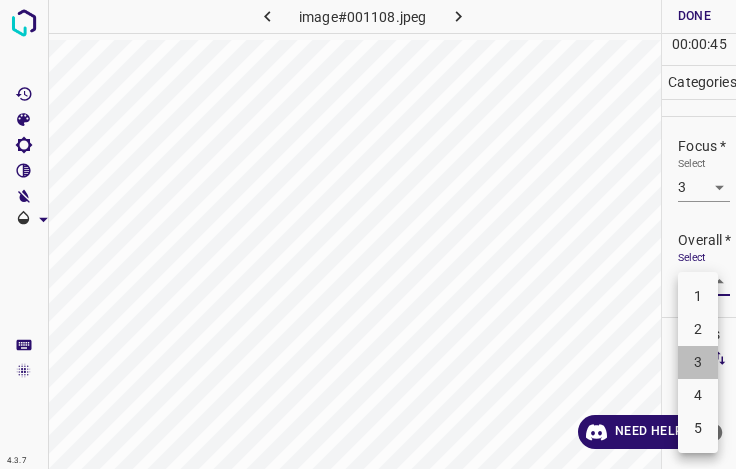 click on "3" at bounding box center (698, 362) 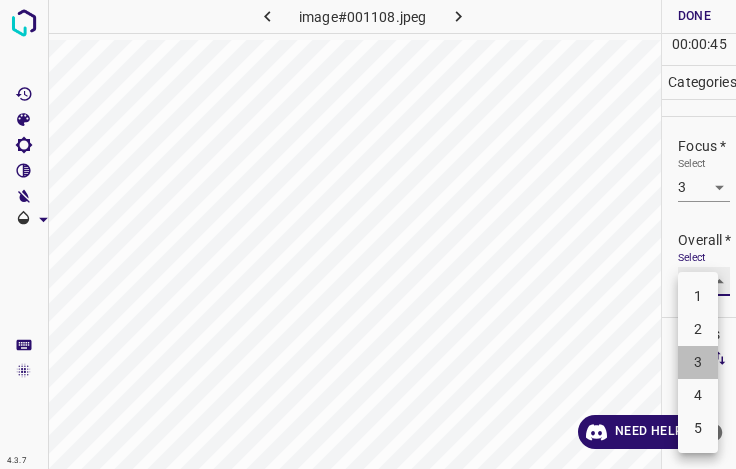 type on "3" 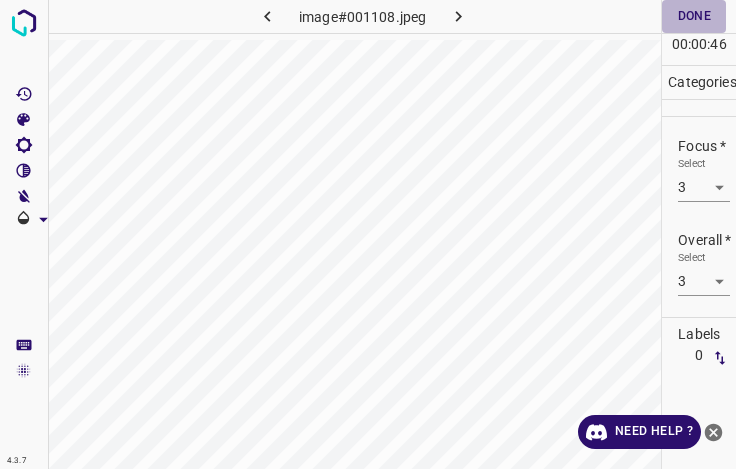 click on "Done" at bounding box center [694, 16] 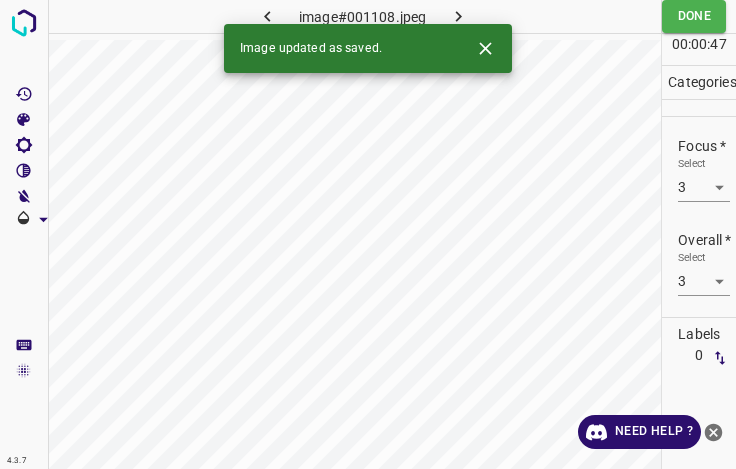 click 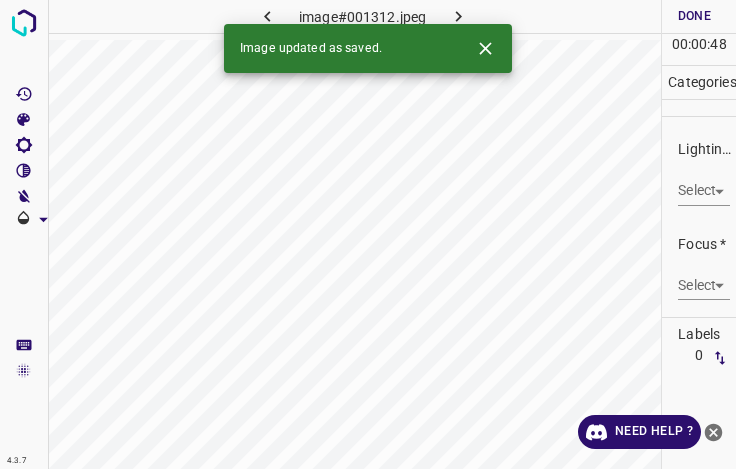 click on "4.3.7 image#001312.jpeg Done Skip 0 00   : 00   : 48   Categories Lighting *  Select ​ Focus *  Select ​ Overall *  Select ​ Labels   0 Categories 1 Lighting 2 Focus 3 Overall Tools Space Change between modes (Draw & Edit) I Auto labeling R Restore zoom M Zoom in N Zoom out Delete Delete selecte label Filters Z Restore filters X Saturation filter C Brightness filter V Contrast filter B Gray scale filter General O Download Image updated as saved. Need Help ? - Text - Hide - Delete" at bounding box center (368, 234) 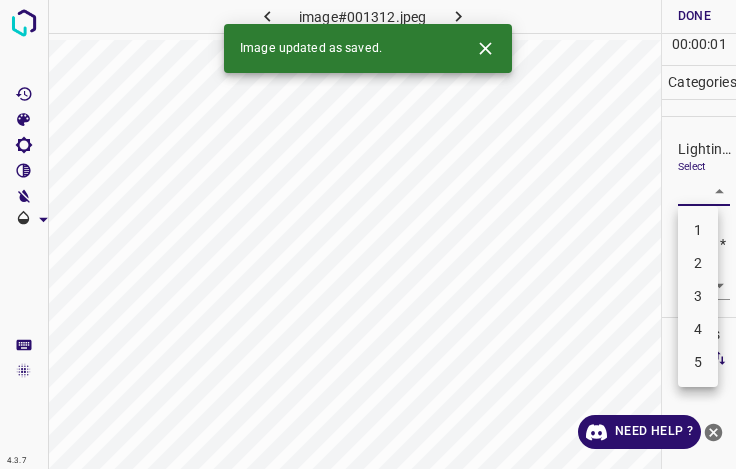 click on "3" at bounding box center (698, 296) 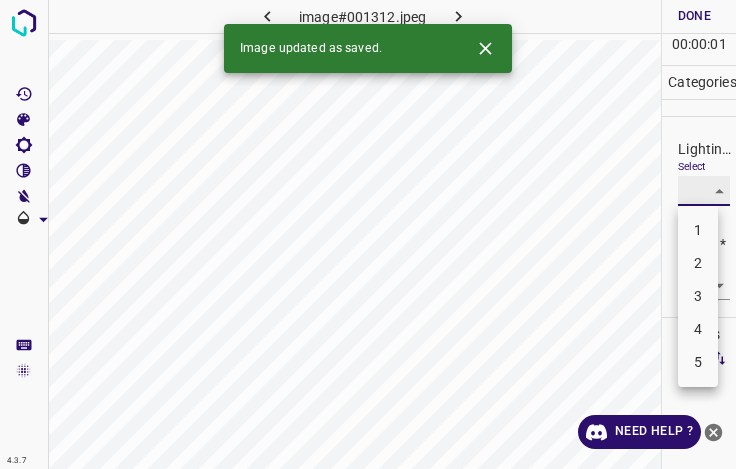 type on "3" 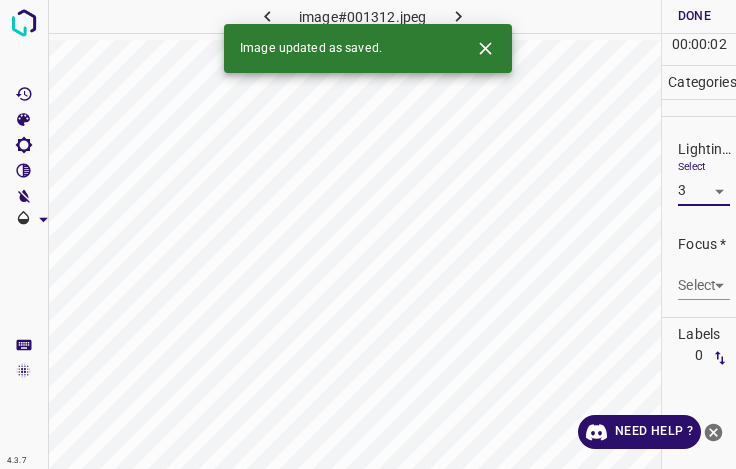 click on "4.3.7 image#001312.jpeg Done Skip 0 00   : 00   : 02   Categories Lighting *  Select 3 3 Focus *  Select ​ Overall *  Select ​ Labels   0 Categories 1 Lighting 2 Focus 3 Overall Tools Space Change between modes (Draw & Edit) I Auto labeling R Restore zoom M Zoom in N Zoom out Delete Delete selecte label Filters Z Restore filters X Saturation filter C Brightness filter V Contrast filter B Gray scale filter General O Download Image updated as saved. Need Help ? - Text - Hide - Delete 1 2 3 4 5" at bounding box center [368, 234] 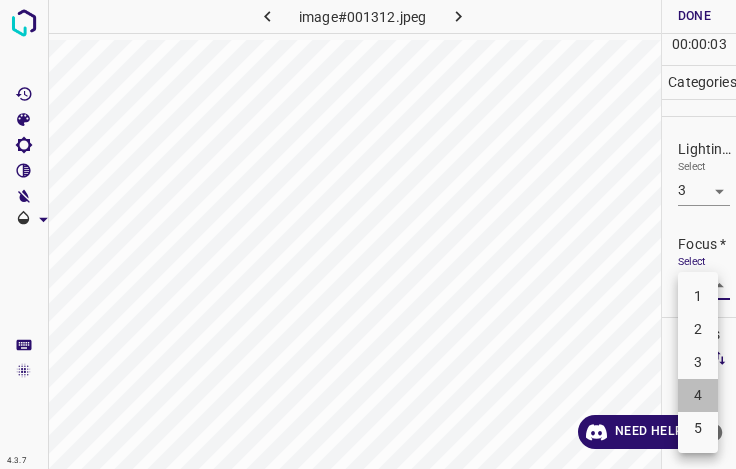 click on "4" at bounding box center [698, 395] 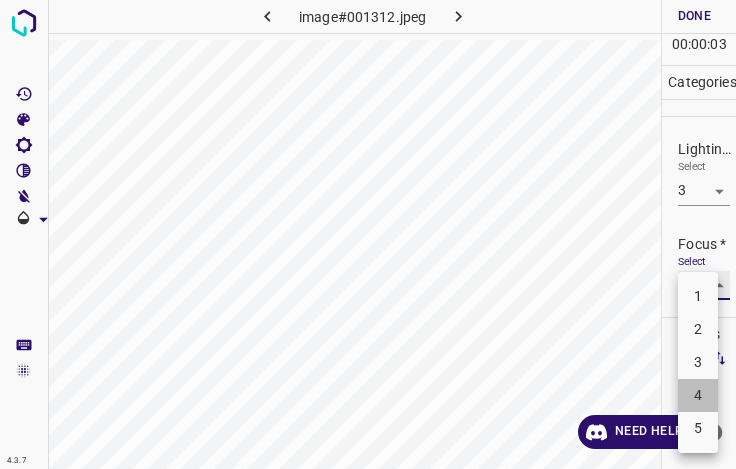 type on "4" 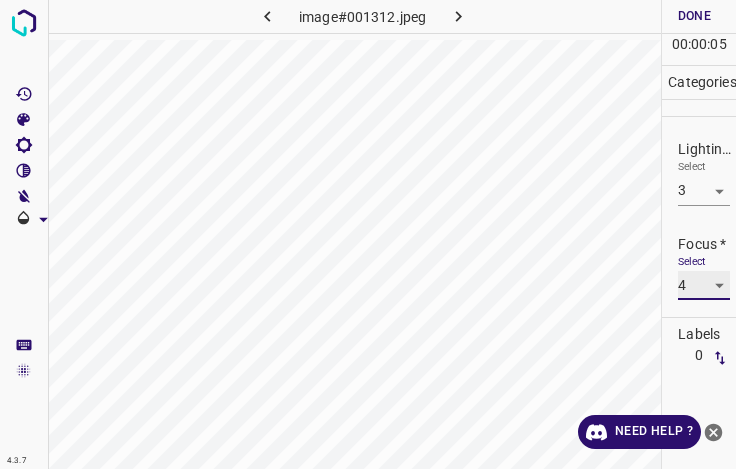 scroll, scrollTop: 98, scrollLeft: 0, axis: vertical 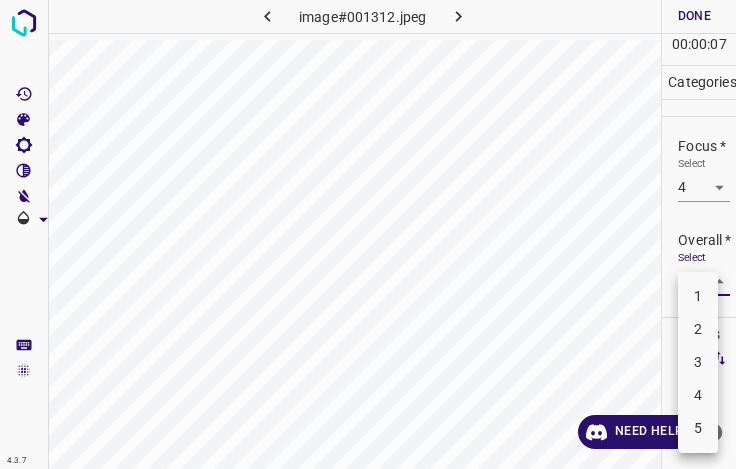click on "4.3.7 image#001312.jpeg Done Skip 0 00   : 00   : 07   Categories Lighting *  Select 3 3 Focus *  Select 4 4 Overall *  Select ​ Labels   0 Categories 1 Lighting 2 Focus 3 Overall Tools Space Change between modes (Draw & Edit) I Auto labeling R Restore zoom M Zoom in N Zoom out Delete Delete selecte label Filters Z Restore filters X Saturation filter C Brightness filter V Contrast filter B Gray scale filter General O Download Need Help ? - Text - Hide - Delete 1 2 3 4 5" at bounding box center (368, 234) 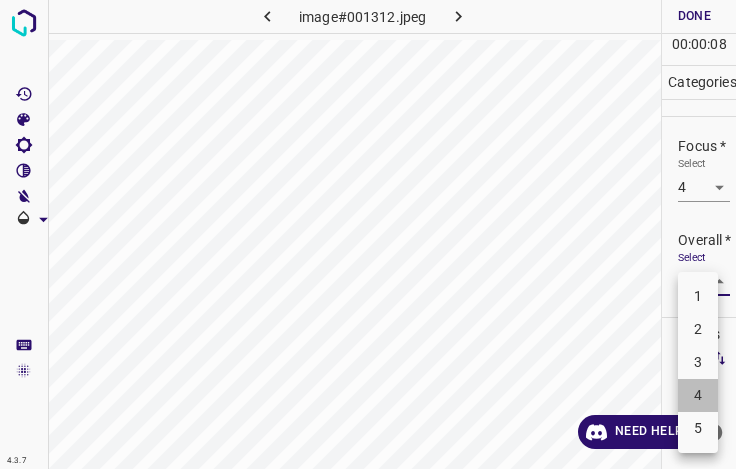 click on "4" at bounding box center (698, 395) 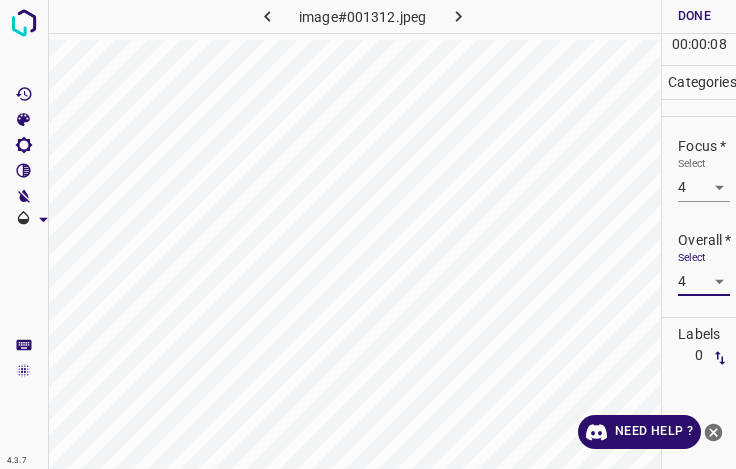click on "4.3.7 image#001312.jpeg Done Skip 0 00   : 00   : 08   Categories Lighting *  Select 3 3 Focus *  Select 4 4 Overall *  Select 4 4 Labels   0 Categories 1 Lighting 2 Focus 3 Overall Tools Space Change between modes (Draw & Edit) I Auto labeling R Restore zoom M Zoom in N Zoom out Delete Delete selecte label Filters Z Restore filters X Saturation filter C Brightness filter V Contrast filter B Gray scale filter General O Download Need Help ? - Text - Hide - Delete" at bounding box center [368, 234] 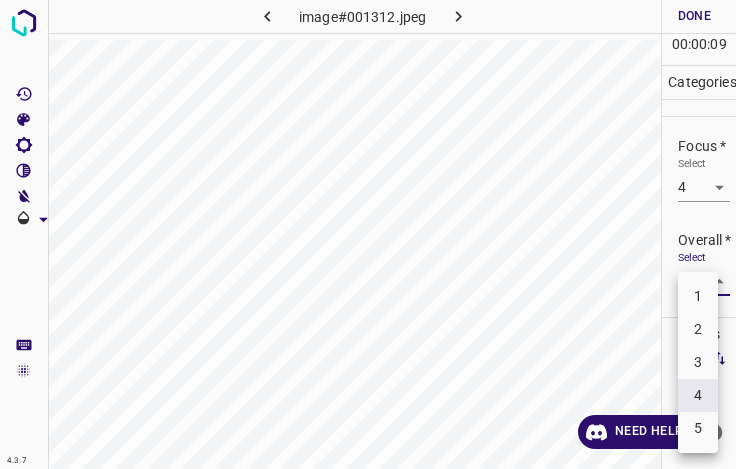 click on "3" at bounding box center (698, 362) 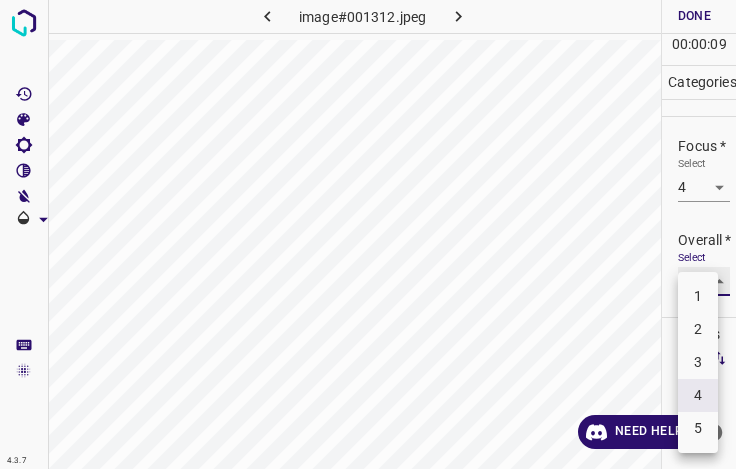 type on "3" 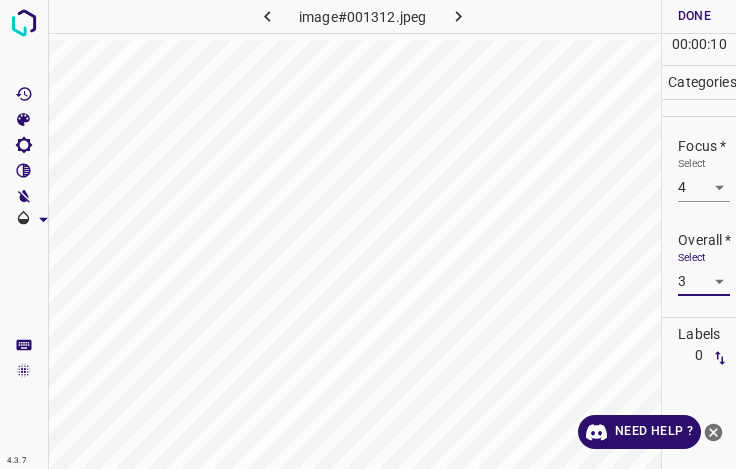 click on "Done" at bounding box center [694, 16] 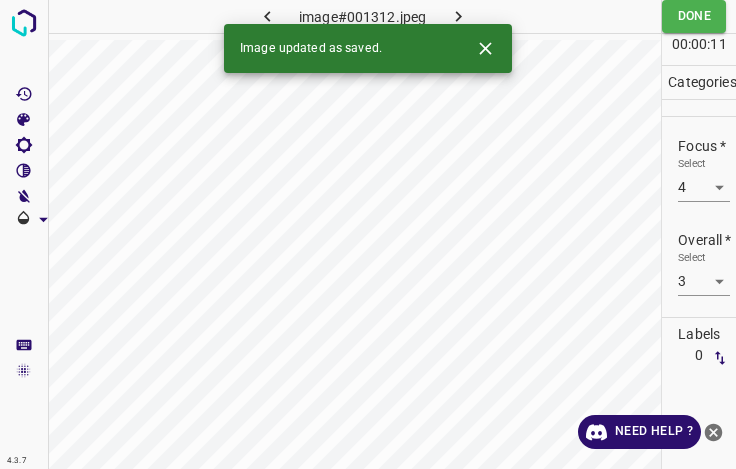 click 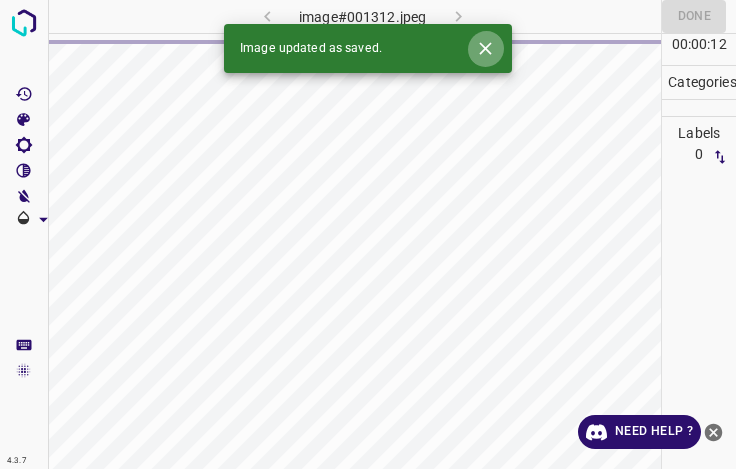 click 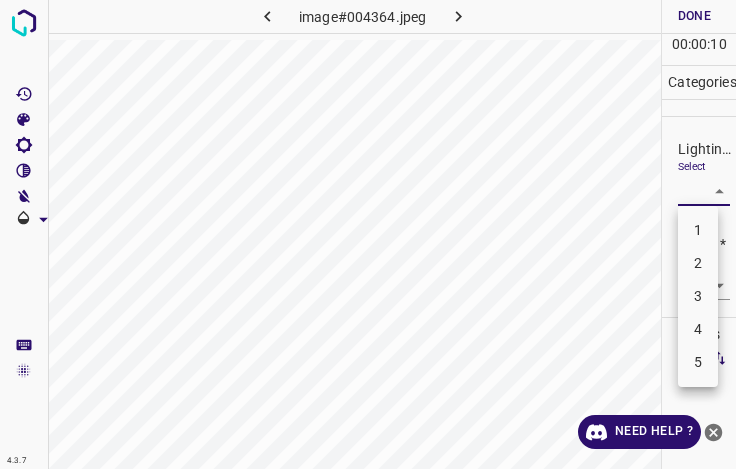 click on "4.3.7 image#004364.jpeg Done Skip 0 00   : 00   : 10   Categories Lighting *  Select ​ Focus *  Select ​ Overall *  Select ​ Labels   0 Categories 1 Lighting 2 Focus 3 Overall Tools Space Change between modes (Draw & Edit) I Auto labeling R Restore zoom M Zoom in N Zoom out Delete Delete selecte label Filters Z Restore filters X Saturation filter C Brightness filter V Contrast filter B Gray scale filter General O Download Need Help ? - Text - Hide - Delete 1 2 3 4 5" at bounding box center [368, 234] 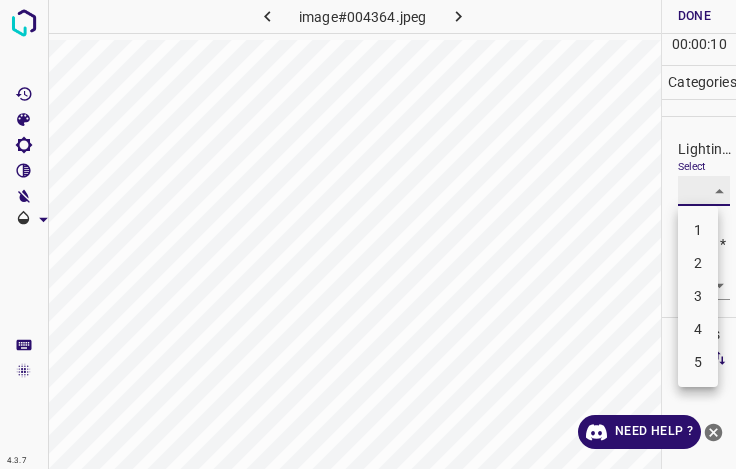 type on "3" 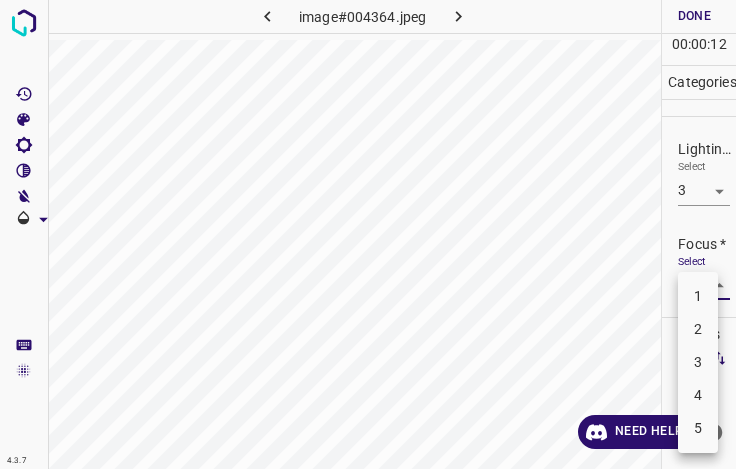 click on "4.3.7 image#004364.jpeg Done Skip 0 00   : 00   : 12   Categories Lighting *  Select 3 3 Focus *  Select ​ Overall *  Select ​ Labels   0 Categories 1 Lighting 2 Focus 3 Overall Tools Space Change between modes (Draw & Edit) I Auto labeling R Restore zoom M Zoom in N Zoom out Delete Delete selecte label Filters Z Restore filters X Saturation filter C Brightness filter V Contrast filter B Gray scale filter General O Download Need Help ? - Text - Hide - Delete 1 2 3 4 5" at bounding box center [368, 234] 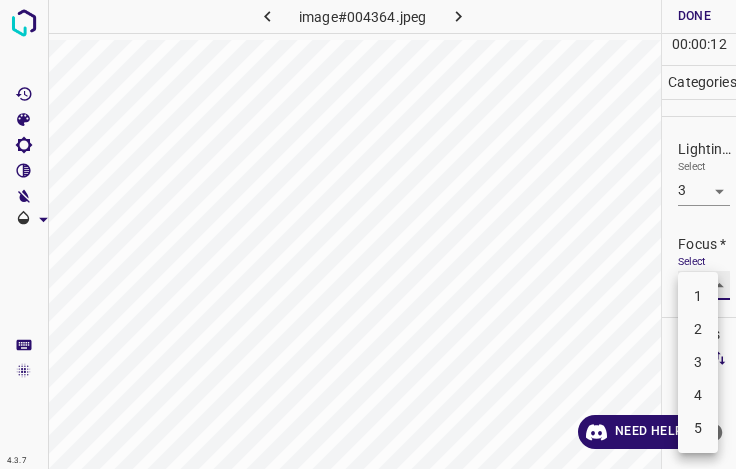 type on "3" 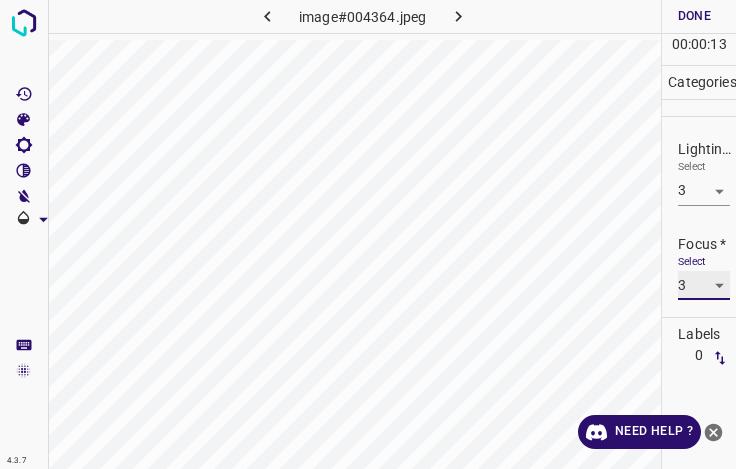 scroll, scrollTop: 98, scrollLeft: 0, axis: vertical 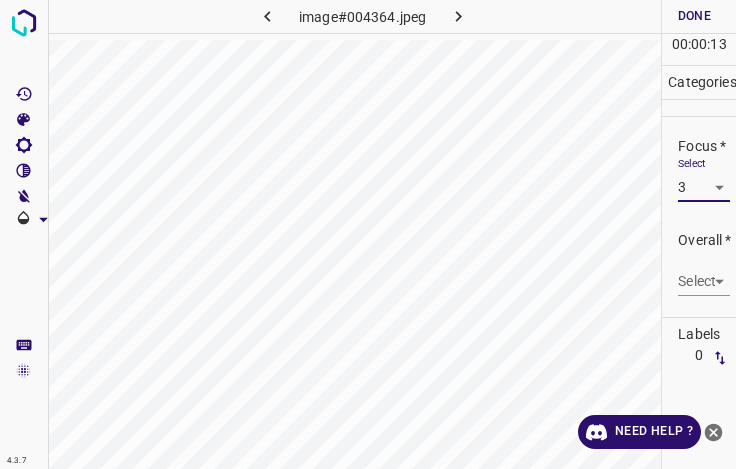 click on "4.3.7 image#004364.jpeg Done Skip 0 00   : 00   : 13   Categories Lighting *  Select 3 3 Focus *  Select 3 3 Overall *  Select ​ Labels   0 Categories 1 Lighting 2 Focus 3 Overall Tools Space Change between modes (Draw & Edit) I Auto labeling R Restore zoom M Zoom in N Zoom out Delete Delete selecte label Filters Z Restore filters X Saturation filter C Brightness filter V Contrast filter B Gray scale filter General O Download Need Help ? - Text - Hide - Delete" at bounding box center [368, 234] 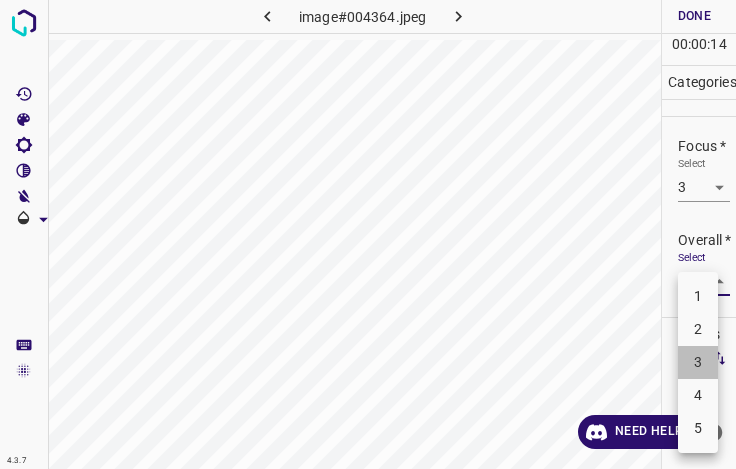 click on "3" at bounding box center [698, 362] 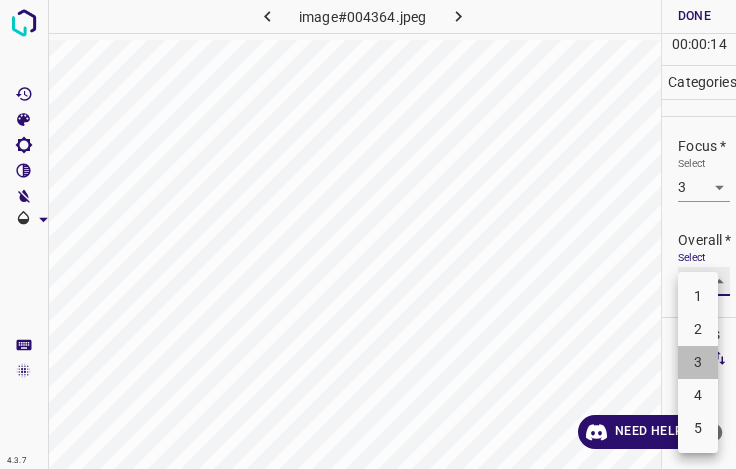 type on "3" 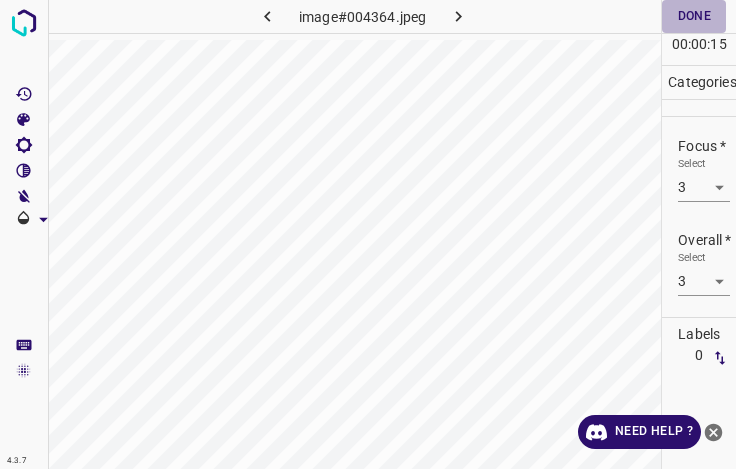 click on "Done" at bounding box center (694, 16) 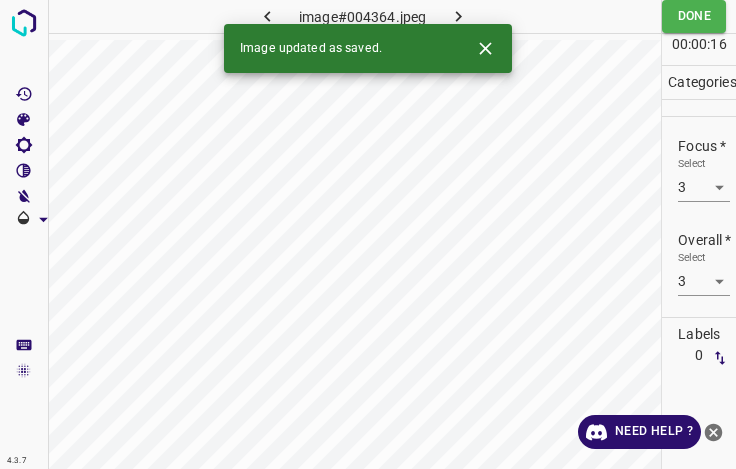 click 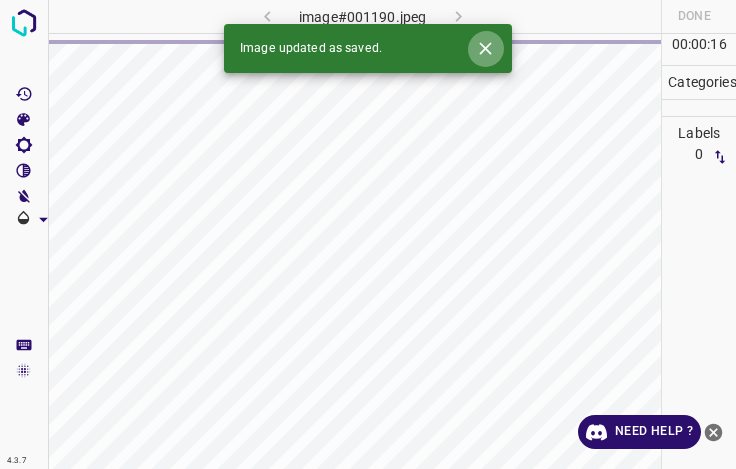 click 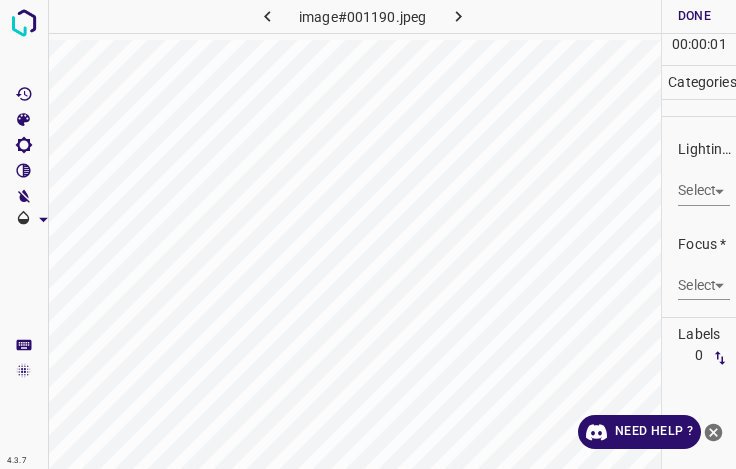 click on "4.3.7 image#001190.jpeg Done Skip 0 00   : 00   : 01   Categories Lighting *  Select ​ Focus *  Select ​ Overall *  Select ​ Labels   0 Categories 1 Lighting 2 Focus 3 Overall Tools Space Change between modes (Draw & Edit) I Auto labeling R Restore zoom M Zoom in N Zoom out Delete Delete selecte label Filters Z Restore filters X Saturation filter C Brightness filter V Contrast filter B Gray scale filter General O Download Need Help ? - Text - Hide - Delete" at bounding box center [368, 234] 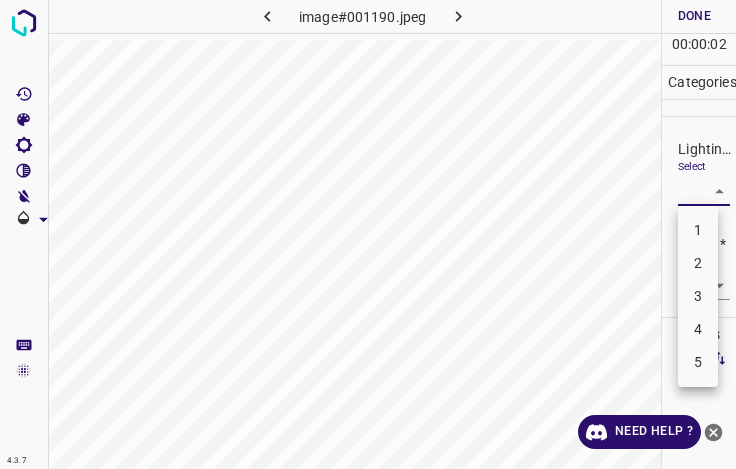 click on "2" at bounding box center (698, 263) 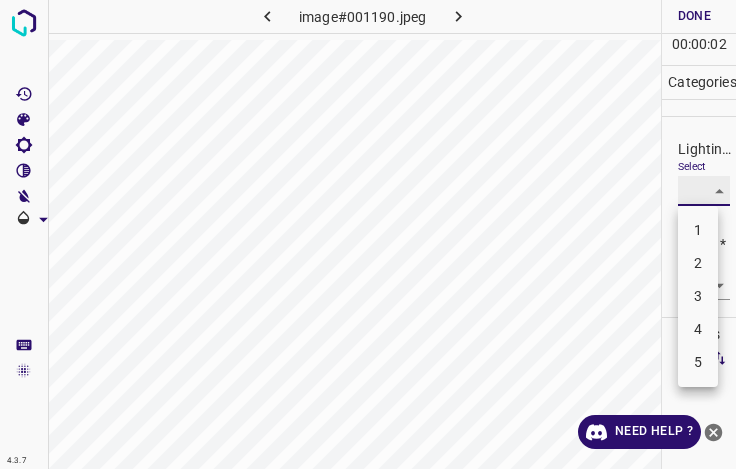 type on "2" 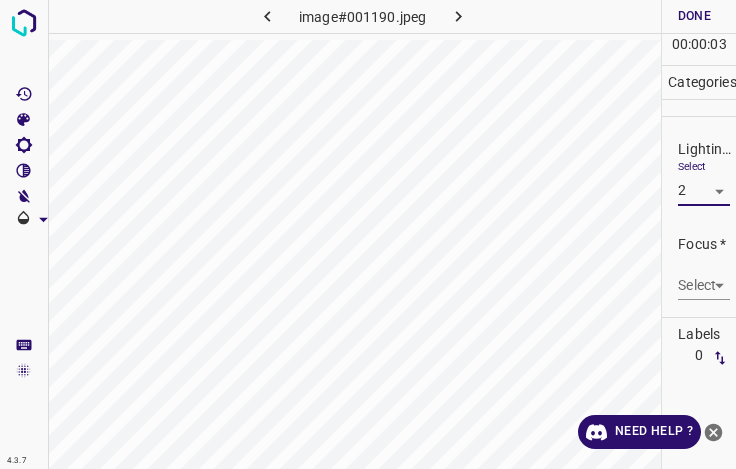click on "4.3.7 image#001190.jpeg Done Skip 0 00   : 00   : 03   Categories Lighting *  Select 2 2 Focus *  Select ​ Overall *  Select ​ Labels   0 Categories 1 Lighting 2 Focus 3 Overall Tools Space Change between modes (Draw & Edit) I Auto labeling R Restore zoom M Zoom in N Zoom out Delete Delete selecte label Filters Z Restore filters X Saturation filter C Brightness filter V Contrast filter B Gray scale filter General O Download Need Help ? - Text - Hide - Delete" at bounding box center [368, 234] 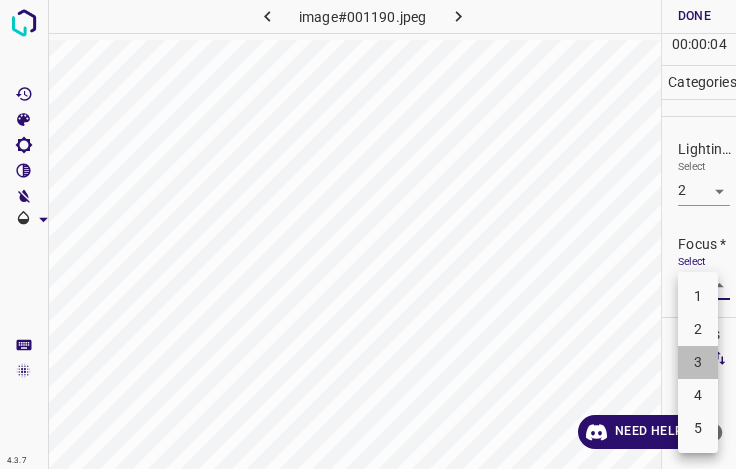 click on "3" at bounding box center (698, 362) 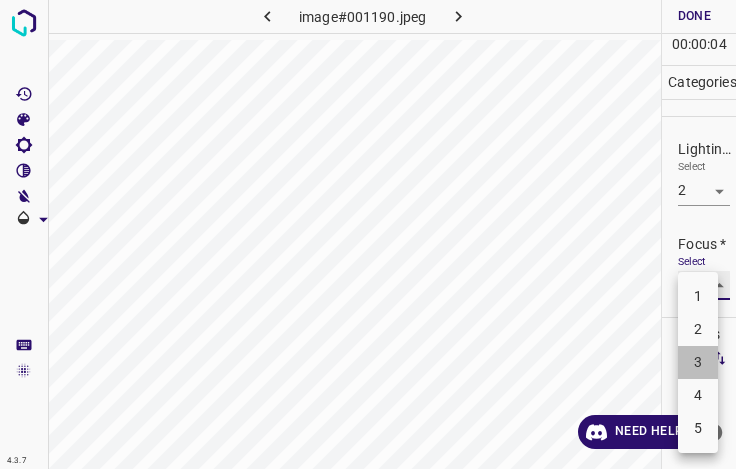 type on "3" 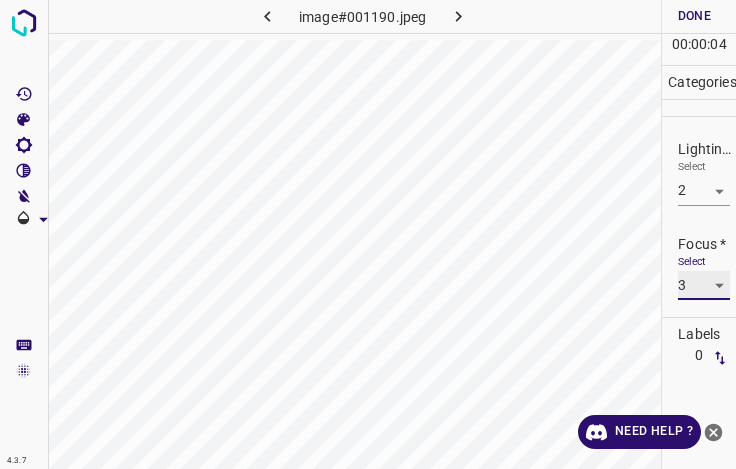 scroll, scrollTop: 98, scrollLeft: 0, axis: vertical 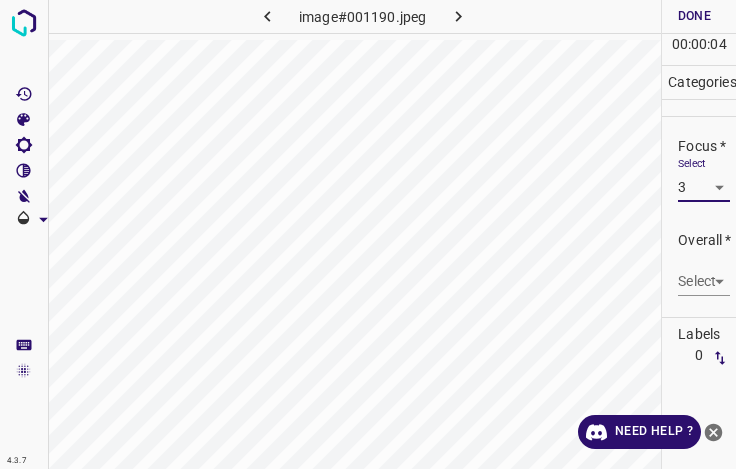 click on "4.3.7 image#001190.jpeg Done Skip 0 00   : 00   : 04   Categories Lighting *  Select 2 2 Focus *  Select 3 3 Overall *  Select ​ Labels   0 Categories 1 Lighting 2 Focus 3 Overall Tools Space Change between modes (Draw & Edit) I Auto labeling R Restore zoom M Zoom in N Zoom out Delete Delete selecte label Filters Z Restore filters X Saturation filter C Brightness filter V Contrast filter B Gray scale filter General O Download Need Help ? - Text - Hide - Delete" at bounding box center (368, 234) 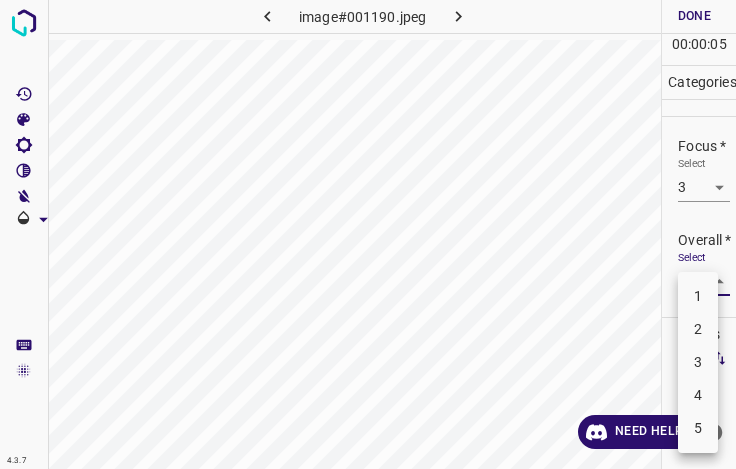click on "3" at bounding box center [698, 362] 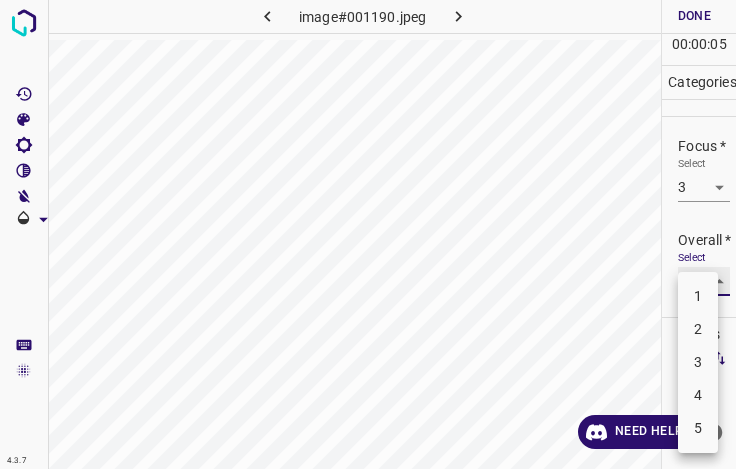 type on "3" 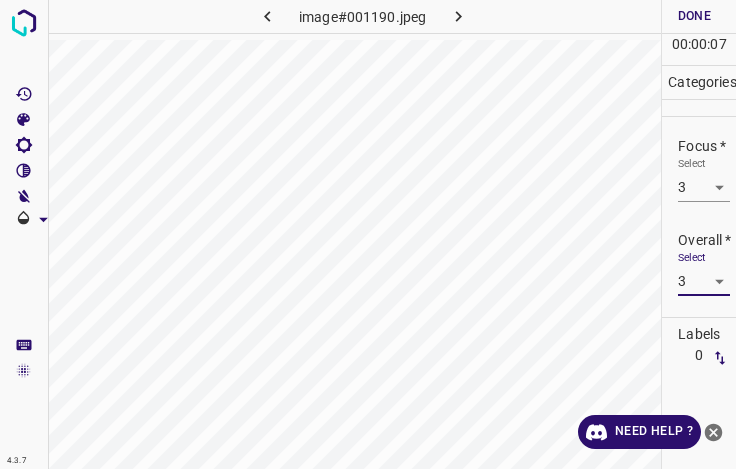 click on "Done" at bounding box center (694, 16) 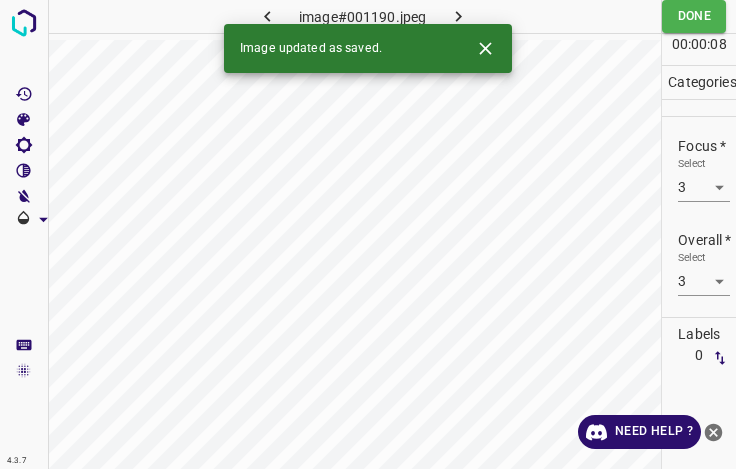 click 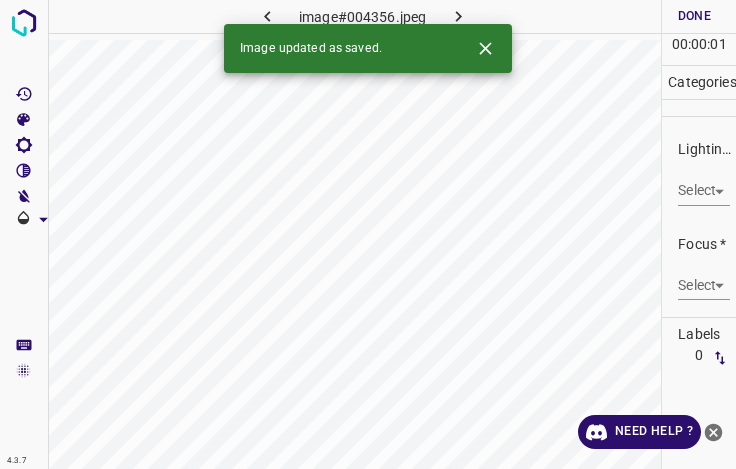 click on "4.3.7 image#004356.jpeg Done Skip 0 00   : 00   : 01   Categories Lighting *  Select ​ Focus *  Select ​ Overall *  Select ​ Labels   0 Categories 1 Lighting 2 Focus 3 Overall Tools Space Change between modes (Draw & Edit) I Auto labeling R Restore zoom M Zoom in N Zoom out Delete Delete selecte label Filters Z Restore filters X Saturation filter C Brightness filter V Contrast filter B Gray scale filter General O Download Image updated as saved. Need Help ? - Text - Hide - Delete" at bounding box center [368, 234] 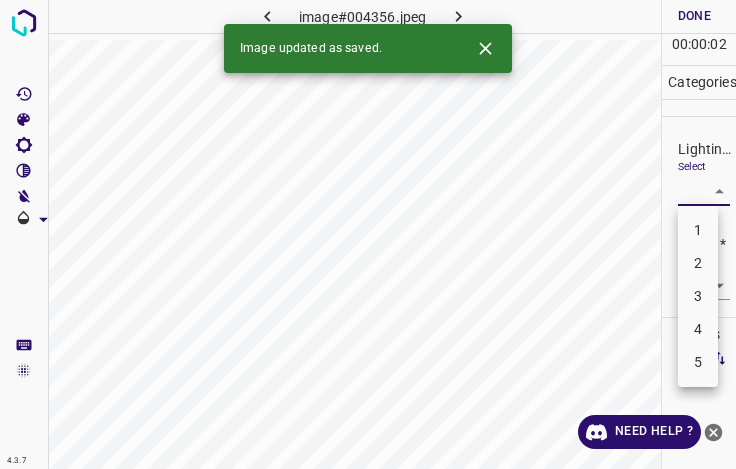 click on "3" at bounding box center [698, 296] 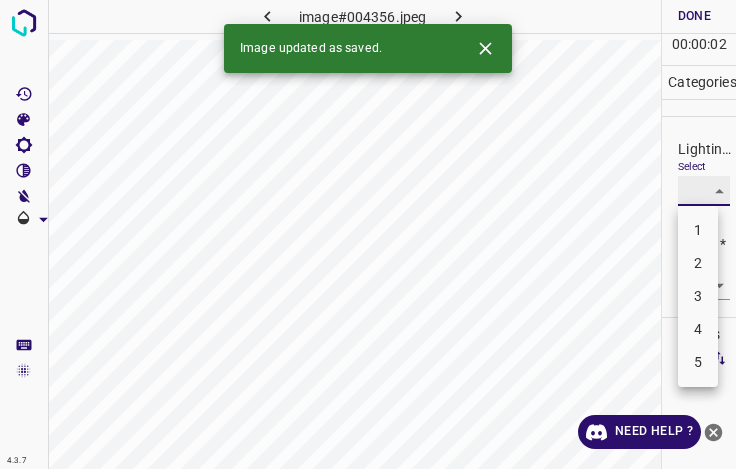 type on "3" 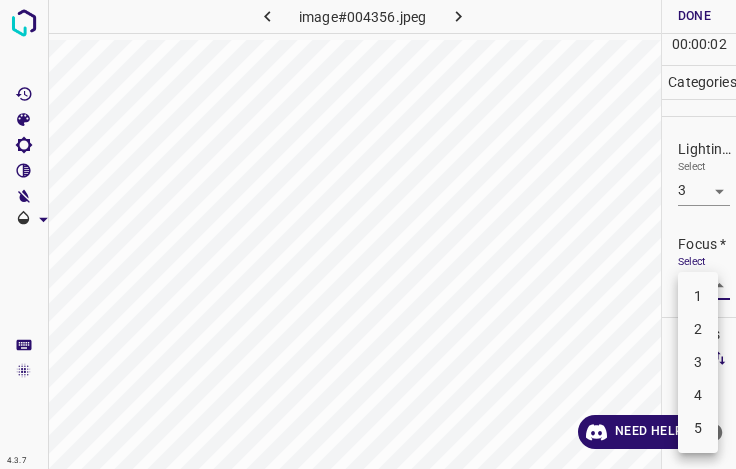 click on "4.3.7 image#004356.jpeg Done Skip 0 00   : 00   : 02   Categories Lighting *  Select 3 3 Focus *  Select ​ Overall *  Select ​ Labels   0 Categories 1 Lighting 2 Focus 3 Overall Tools Space Change between modes (Draw & Edit) I Auto labeling R Restore zoom M Zoom in N Zoom out Delete Delete selecte label Filters Z Restore filters X Saturation filter C Brightness filter V Contrast filter B Gray scale filter General O Download Need Help ? - Text - Hide - Delete 1 2 3 4 5" at bounding box center [368, 234] 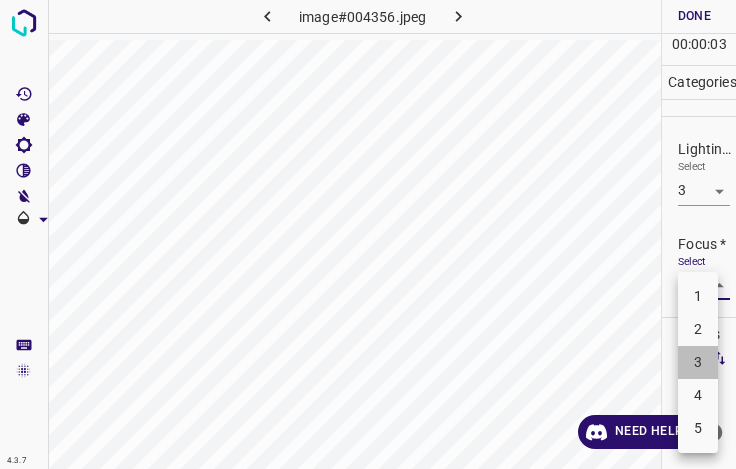 click on "3" at bounding box center (698, 362) 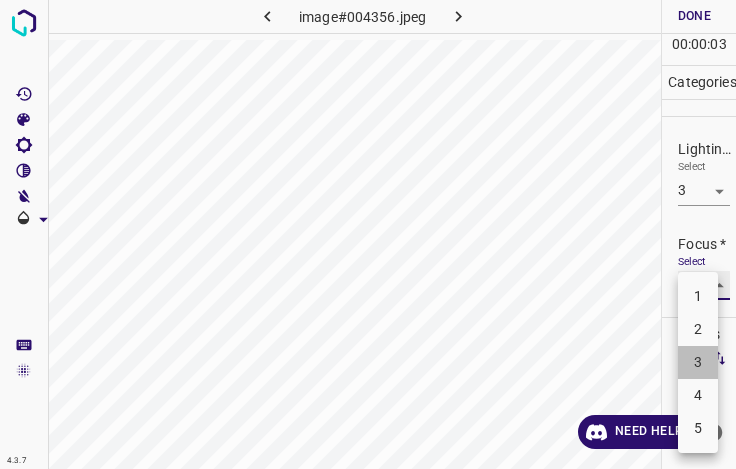 type on "3" 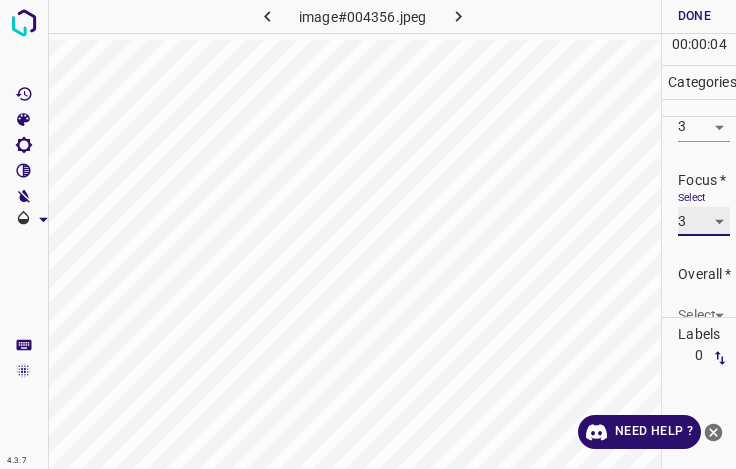 scroll, scrollTop: 98, scrollLeft: 0, axis: vertical 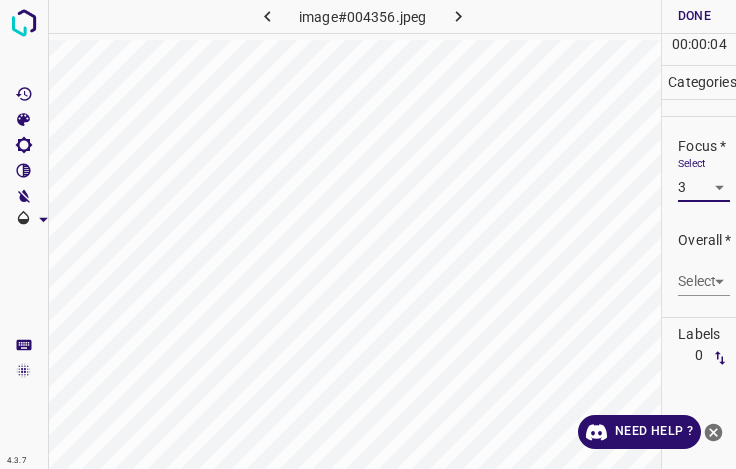 click on "4.3.7 image#004356.jpeg Done Skip 0 00   : 00   : 04   Categories Lighting *  Select 3 3 Focus *  Select 3 3 Overall *  Select ​ Labels   0 Categories 1 Lighting 2 Focus 3 Overall Tools Space Change between modes (Draw & Edit) I Auto labeling R Restore zoom M Zoom in N Zoom out Delete Delete selecte label Filters Z Restore filters X Saturation filter C Brightness filter V Contrast filter B Gray scale filter General O Download Need Help ? - Text - Hide - Delete" at bounding box center [368, 234] 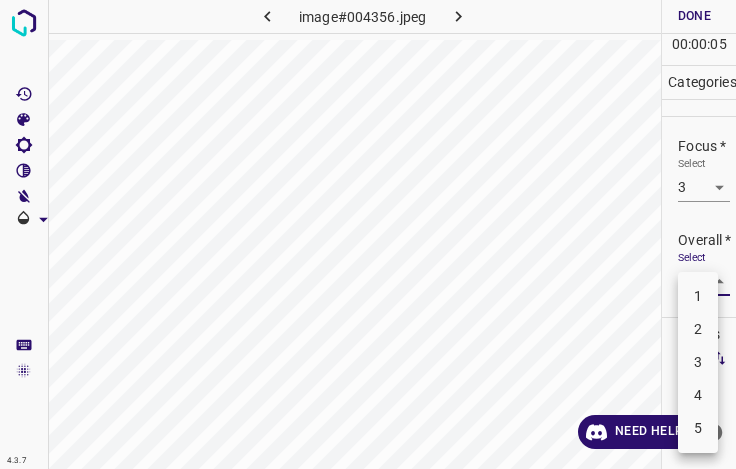 click on "3" at bounding box center [698, 362] 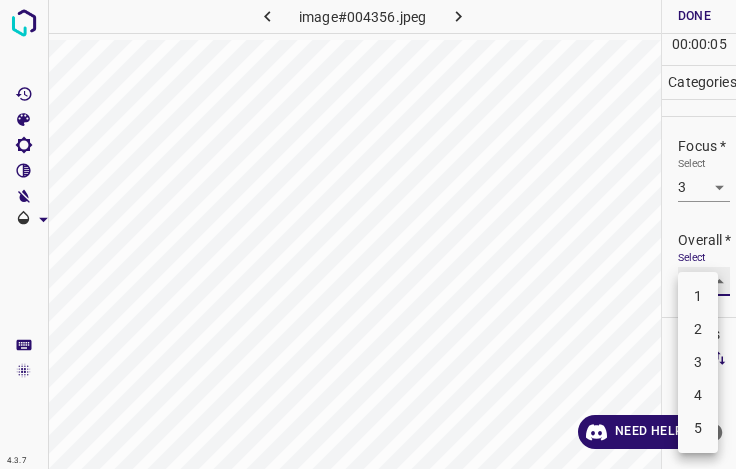 type on "3" 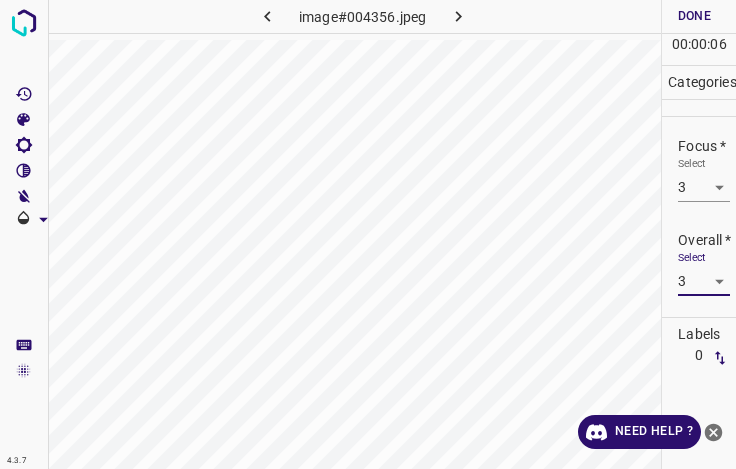 click on "Done" at bounding box center (694, 16) 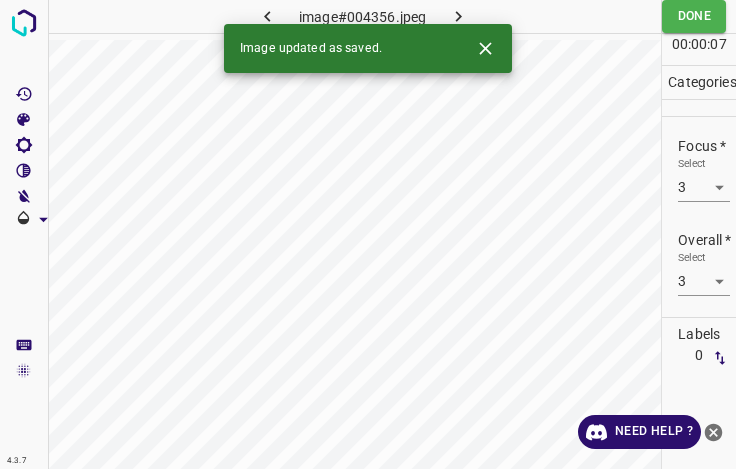 click 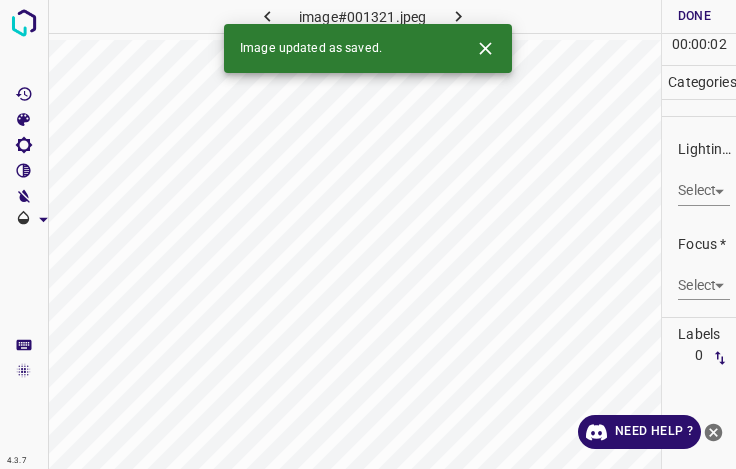 click on "4.3.7 image#001321.jpeg Done Skip 0 00   : 00   : 02   Categories Lighting *  Select ​ Focus *  Select ​ Overall *  Select ​ Labels   0 Categories 1 Lighting 2 Focus 3 Overall Tools Space Change between modes (Draw & Edit) I Auto labeling R Restore zoom M Zoom in N Zoom out Delete Delete selecte label Filters Z Restore filters X Saturation filter C Brightness filter V Contrast filter B Gray scale filter General O Download Image updated as saved. Need Help ? - Text - Hide - Delete" at bounding box center (368, 234) 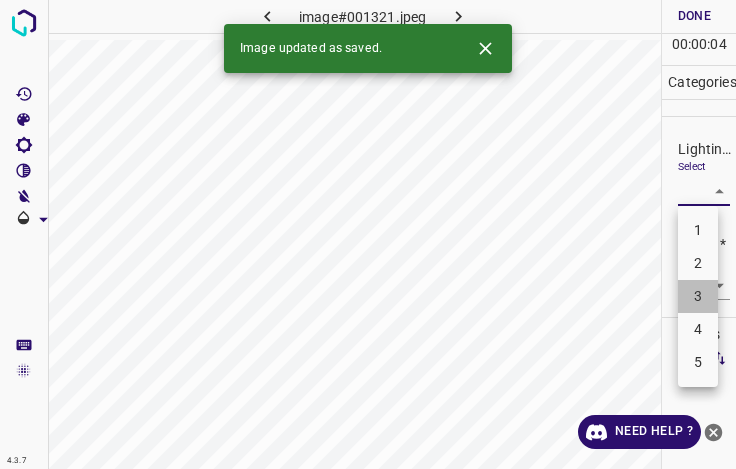 click on "3" at bounding box center (698, 296) 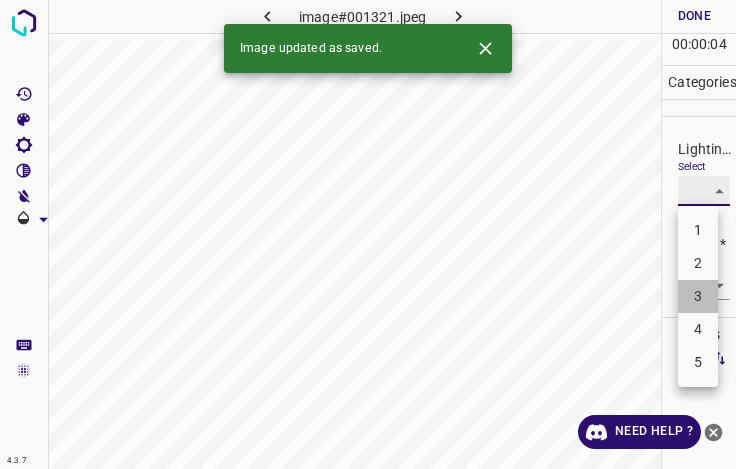 type on "3" 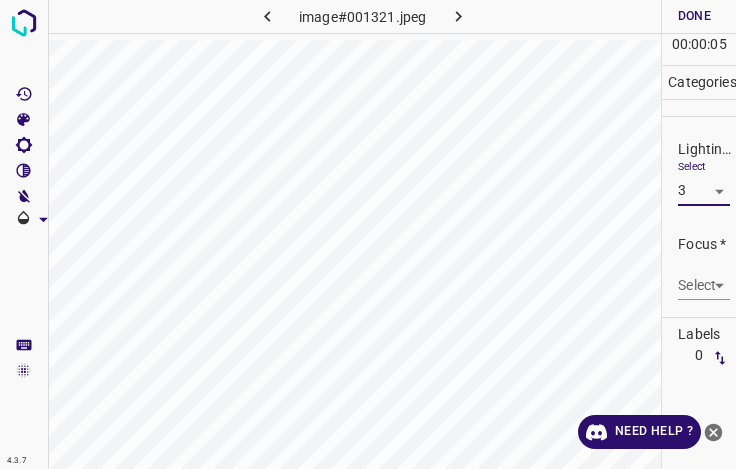 click on "4.3.7 image#001321.jpeg Done Skip 0 00   : 00   : 05   Categories Lighting *  Select 3 3 Focus *  Select ​ Overall *  Select ​ Labels   0 Categories 1 Lighting 2 Focus 3 Overall Tools Space Change between modes (Draw & Edit) I Auto labeling R Restore zoom M Zoom in N Zoom out Delete Delete selecte label Filters Z Restore filters X Saturation filter C Brightness filter V Contrast filter B Gray scale filter General O Download Need Help ? - Text - Hide - Delete" at bounding box center (368, 234) 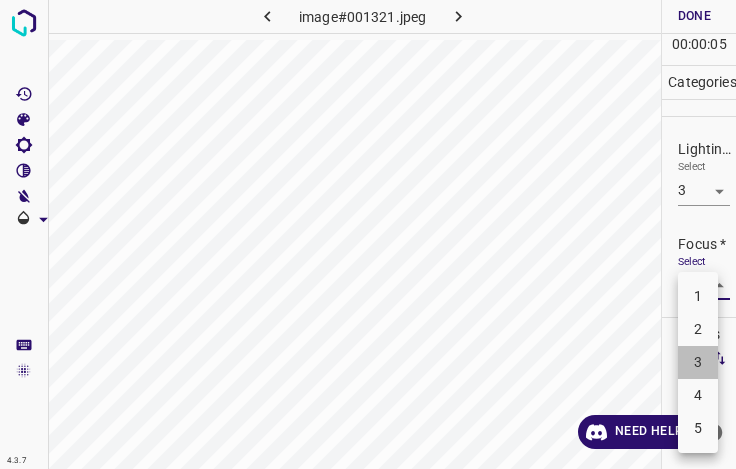 drag, startPoint x: 704, startPoint y: 358, endPoint x: 699, endPoint y: 313, distance: 45.276924 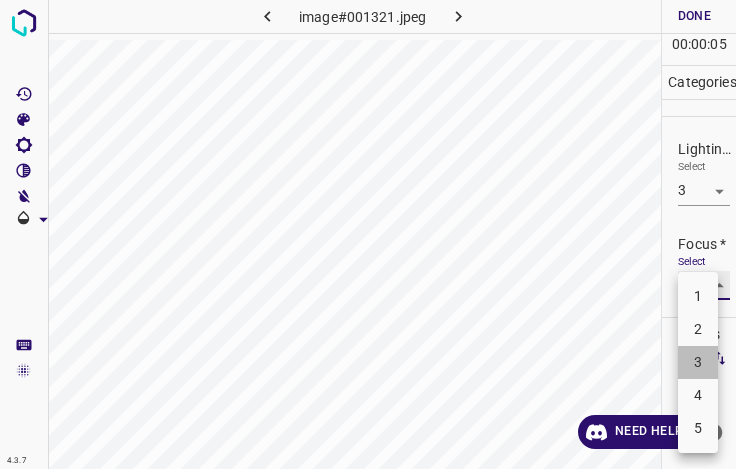 type on "3" 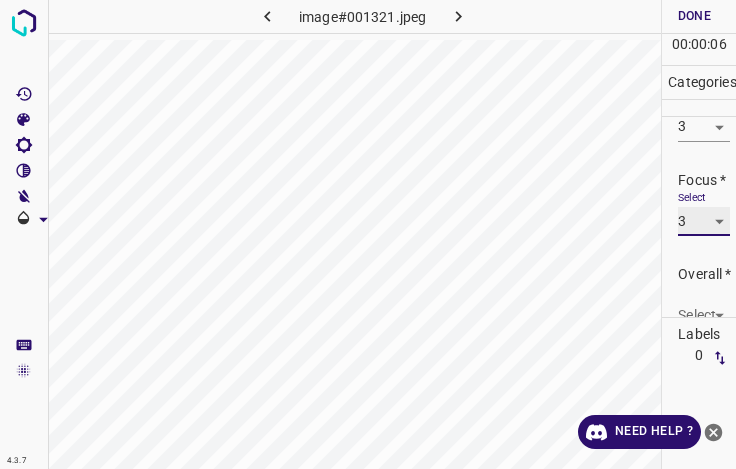 scroll, scrollTop: 98, scrollLeft: 0, axis: vertical 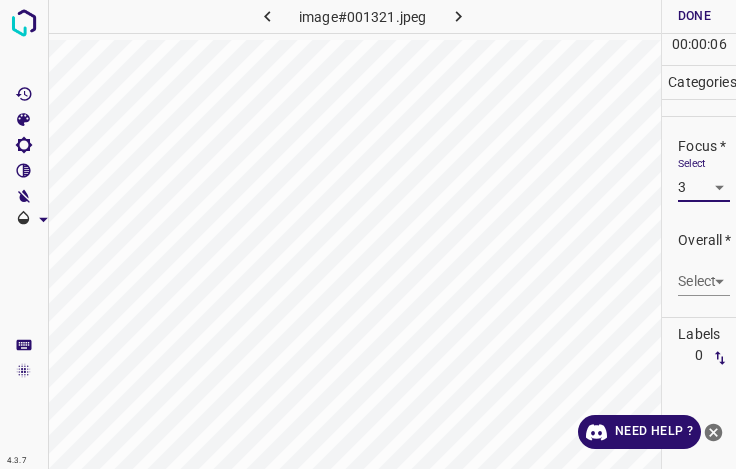 click on "4.3.7 image#001321.jpeg Done Skip 0 00   : 00   : 06   Categories Lighting *  Select 3 3 Focus *  Select 3 3 Overall *  Select ​ Labels   0 Categories 1 Lighting 2 Focus 3 Overall Tools Space Change between modes (Draw & Edit) I Auto labeling R Restore zoom M Zoom in N Zoom out Delete Delete selecte label Filters Z Restore filters X Saturation filter C Brightness filter V Contrast filter B Gray scale filter General O Download Need Help ? - Text - Hide - Delete" at bounding box center [368, 234] 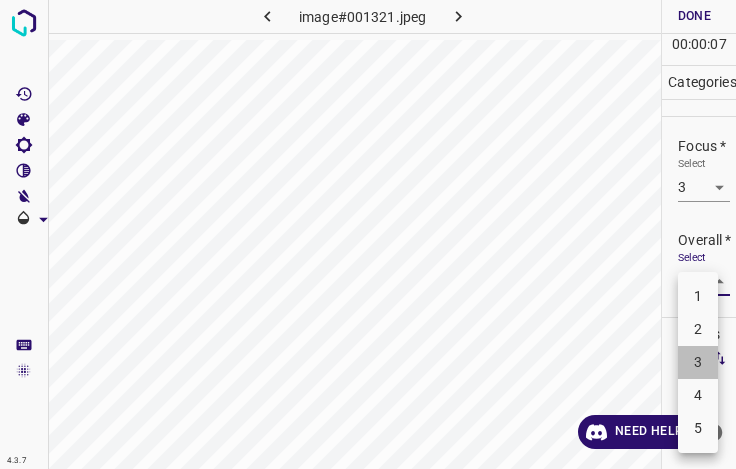 click on "3" at bounding box center [698, 362] 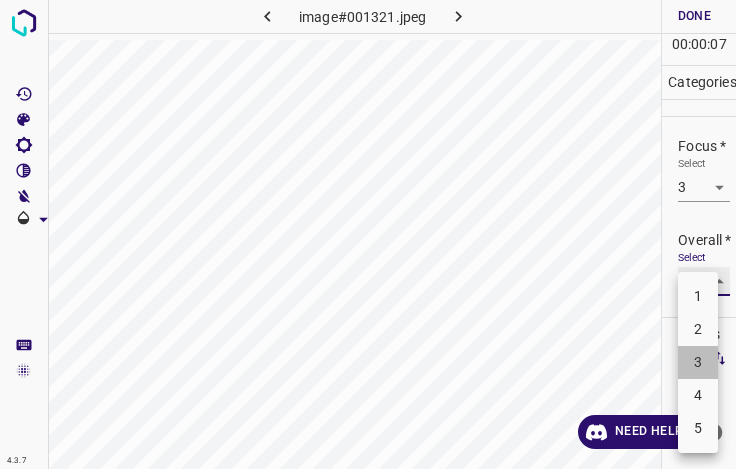 type on "3" 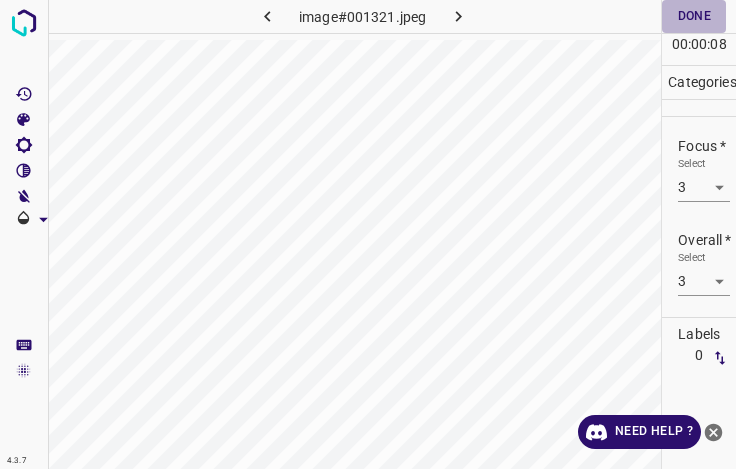 click on "Done" at bounding box center (694, 16) 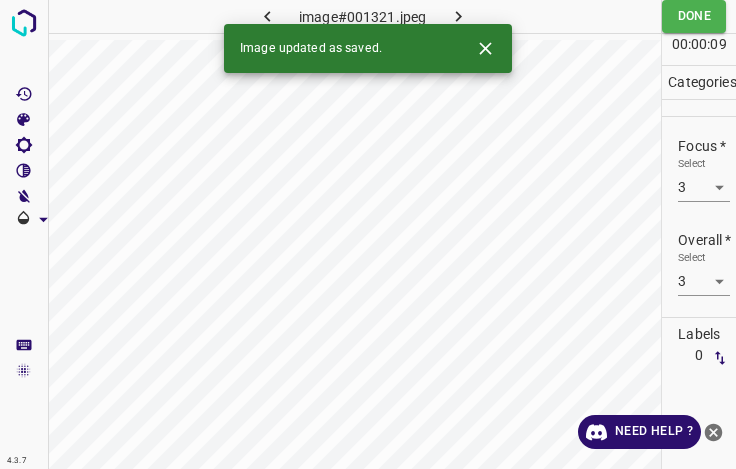 click 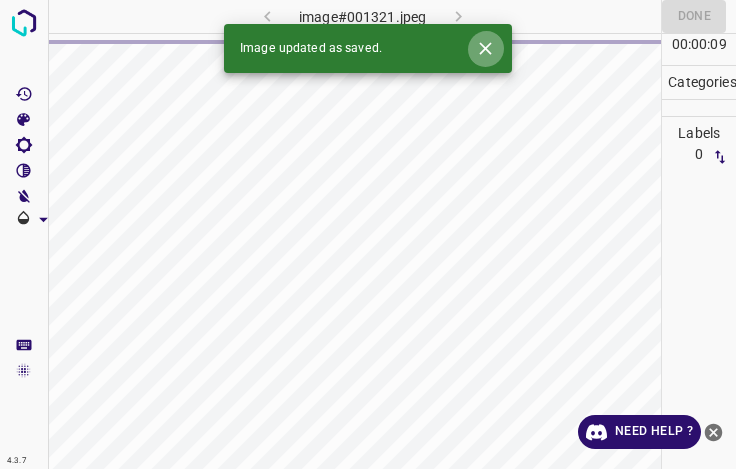click 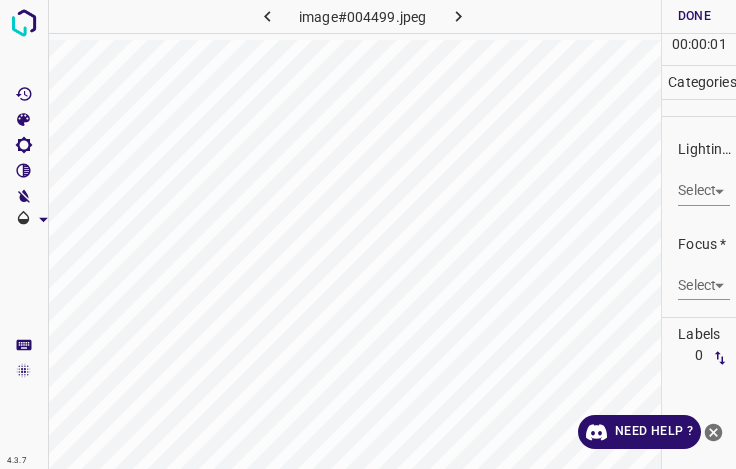 click on "4.3.7 image#004499.jpeg Done Skip 0 00   : 00   : 01   Categories Lighting *  Select ​ Focus *  Select ​ Overall *  Select ​ Labels   0 Categories 1 Lighting 2 Focus 3 Overall Tools Space Change between modes (Draw & Edit) I Auto labeling R Restore zoom M Zoom in N Zoom out Delete Delete selecte label Filters Z Restore filters X Saturation filter C Brightness filter V Contrast filter B Gray scale filter General O Download Need Help ? - Text - Hide - Delete" at bounding box center (368, 234) 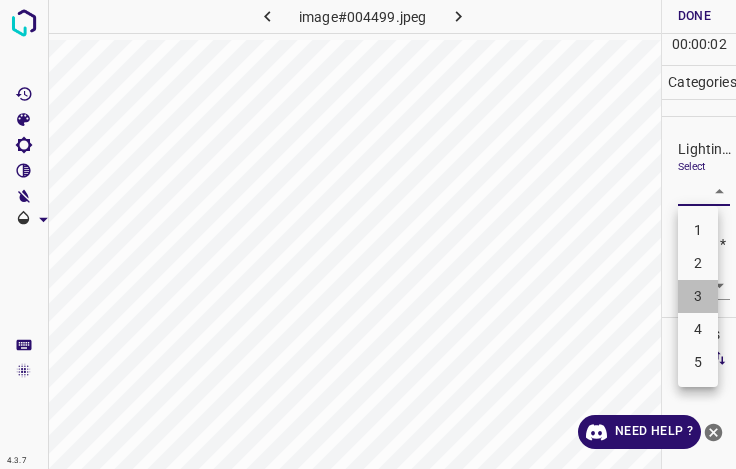 click on "3" at bounding box center (698, 296) 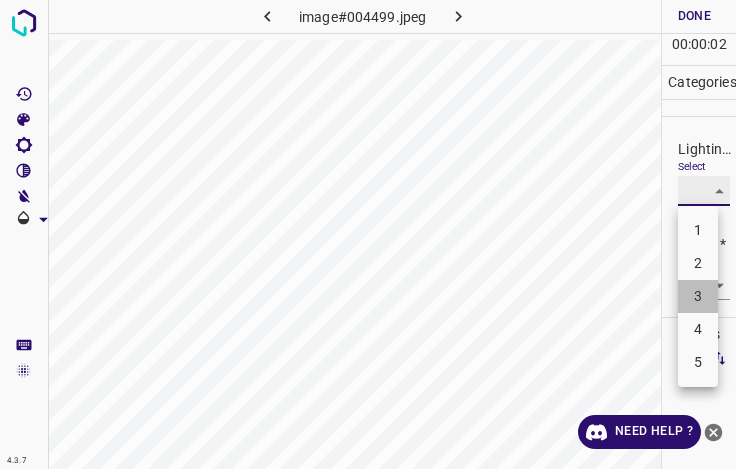 type on "3" 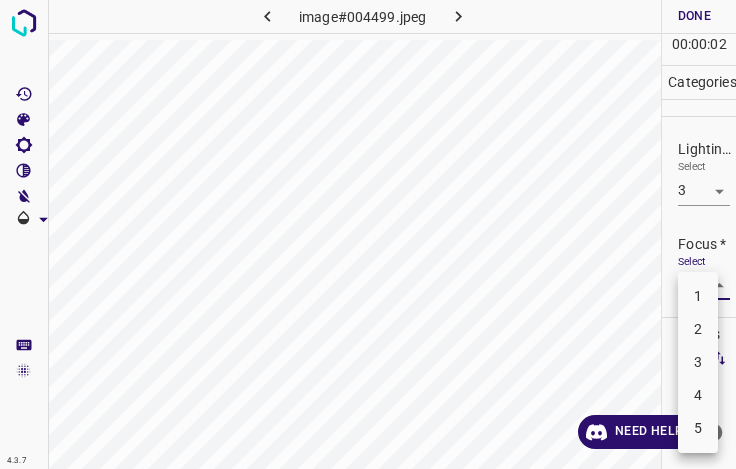 click on "4.3.7 image#004499.jpeg Done Skip 0 00   : 00   : 02   Categories Lighting *  Select 3 3 Focus *  Select ​ Overall *  Select ​ Labels   0 Categories 1 Lighting 2 Focus 3 Overall Tools Space Change between modes (Draw & Edit) I Auto labeling R Restore zoom M Zoom in N Zoom out Delete Delete selecte label Filters Z Restore filters X Saturation filter C Brightness filter V Contrast filter B Gray scale filter General O Download Need Help ? - Text - Hide - Delete 1 2 3 4 5" at bounding box center (368, 234) 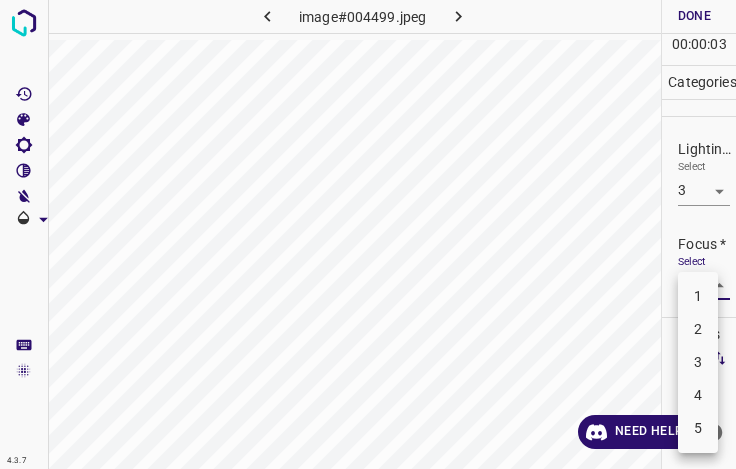 click on "4" at bounding box center (698, 395) 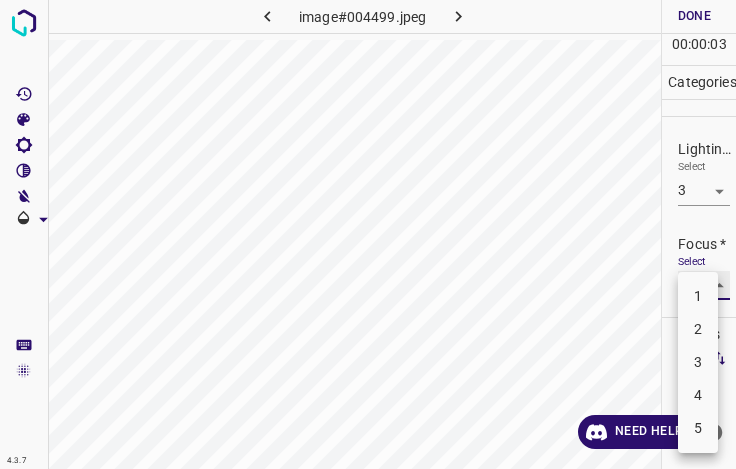 type on "4" 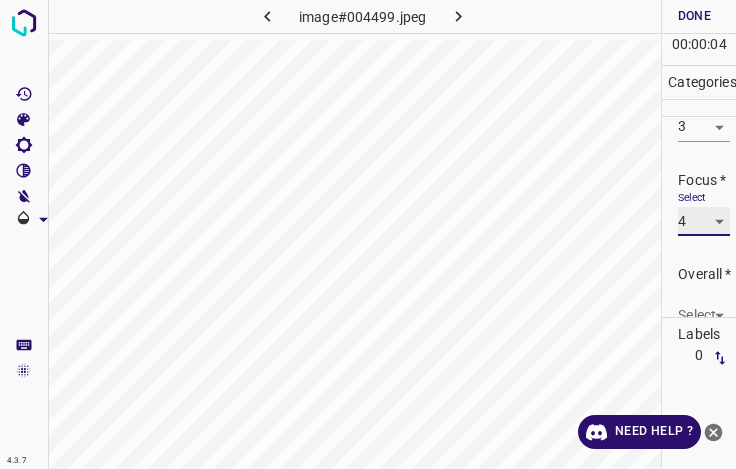 scroll, scrollTop: 98, scrollLeft: 0, axis: vertical 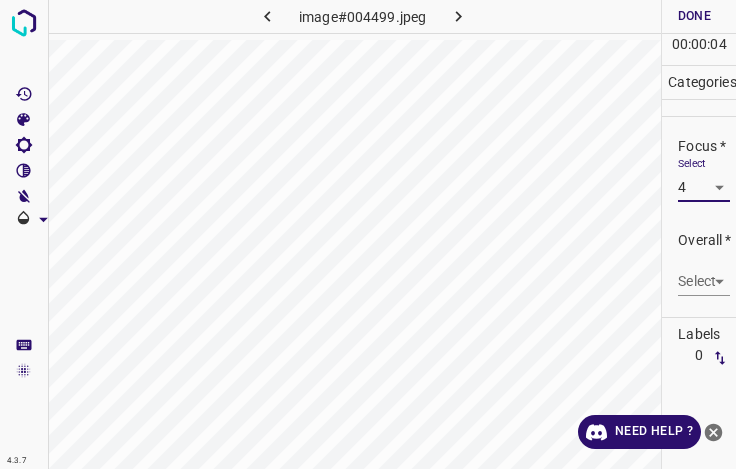 click on "4.3.7 image#004499.jpeg Done Skip 0 00   : 00   : 04   Categories Lighting *  Select 3 3 Focus *  Select 4 4 Overall *  Select ​ Labels   0 Categories 1 Lighting 2 Focus 3 Overall Tools Space Change between modes (Draw & Edit) I Auto labeling R Restore zoom M Zoom in N Zoom out Delete Delete selecte label Filters Z Restore filters X Saturation filter C Brightness filter V Contrast filter B Gray scale filter General O Download Need Help ? - Text - Hide - Delete" at bounding box center (368, 234) 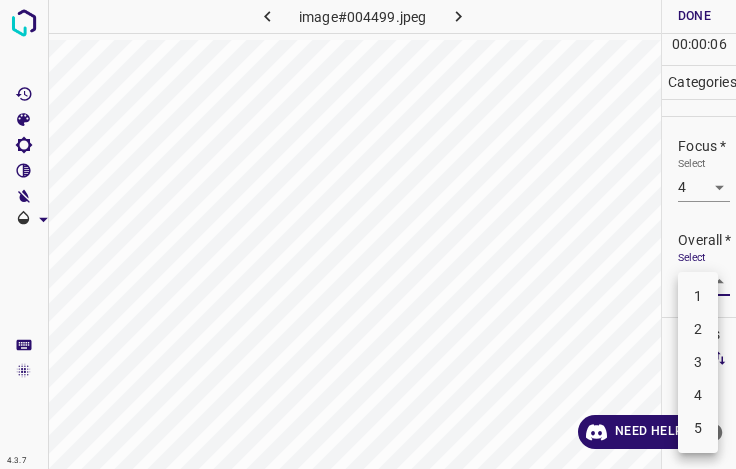 click on "3" at bounding box center (698, 362) 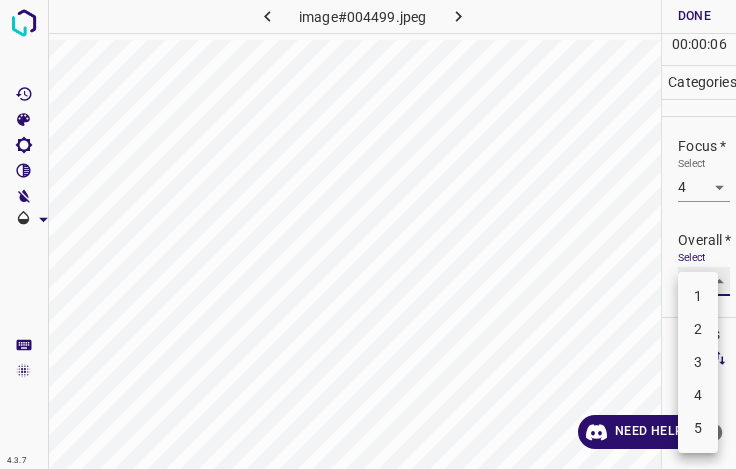 type on "3" 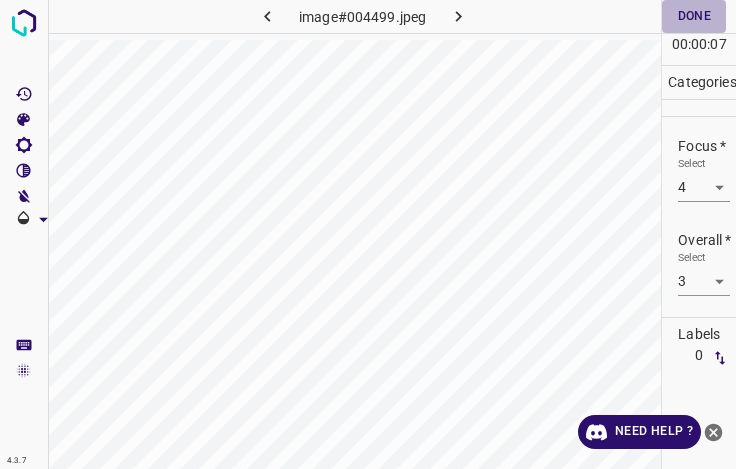 click on "Done" at bounding box center (694, 16) 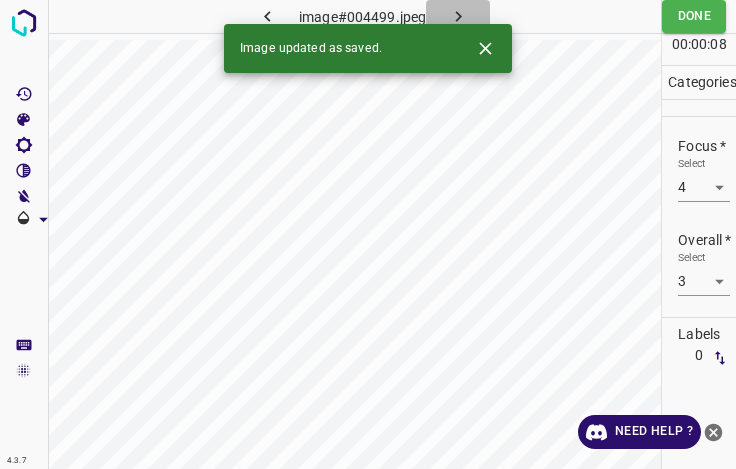 click 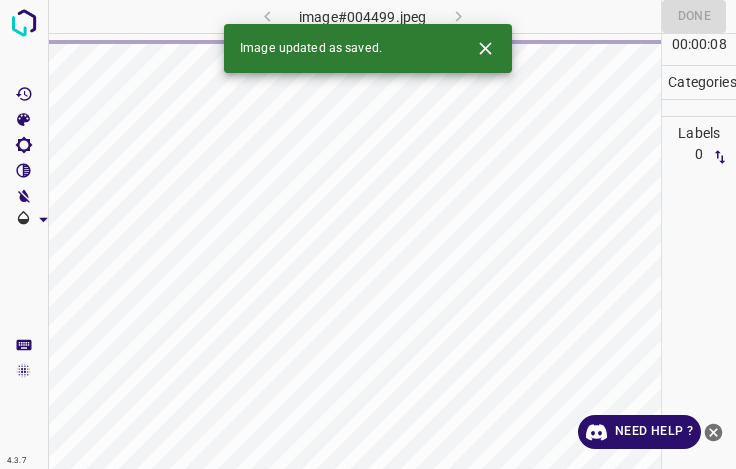 click 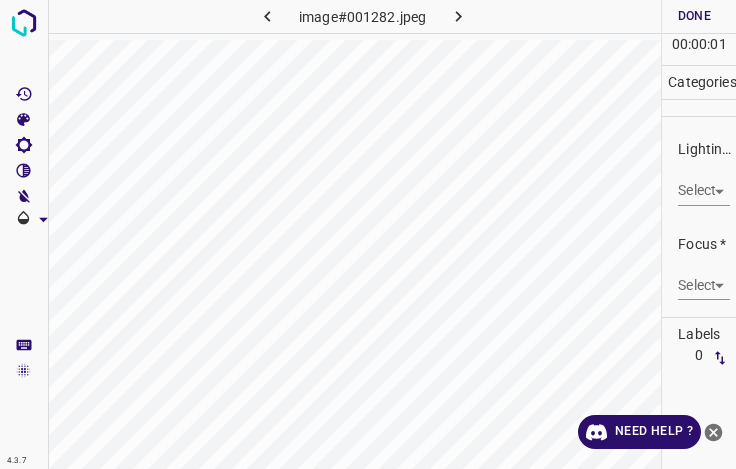 click on "4.3.7 image#001282.jpeg Done Skip 0 00   : 00   : 01   Categories Lighting *  Select ​ Focus *  Select ​ Overall *  Select ​ Labels   0 Categories 1 Lighting 2 Focus 3 Overall Tools Space Change between modes (Draw & Edit) I Auto labeling R Restore zoom M Zoom in N Zoom out Delete Delete selecte label Filters Z Restore filters X Saturation filter C Brightness filter V Contrast filter B Gray scale filter General O Download Need Help ? - Text - Hide - Delete" at bounding box center [368, 234] 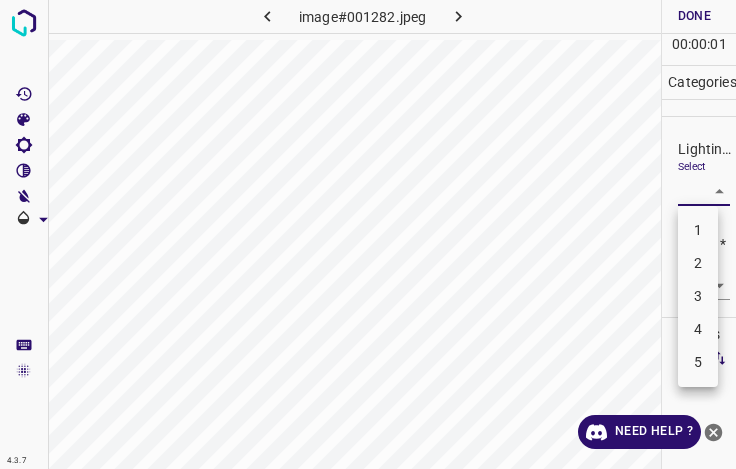 click on "3" at bounding box center [698, 296] 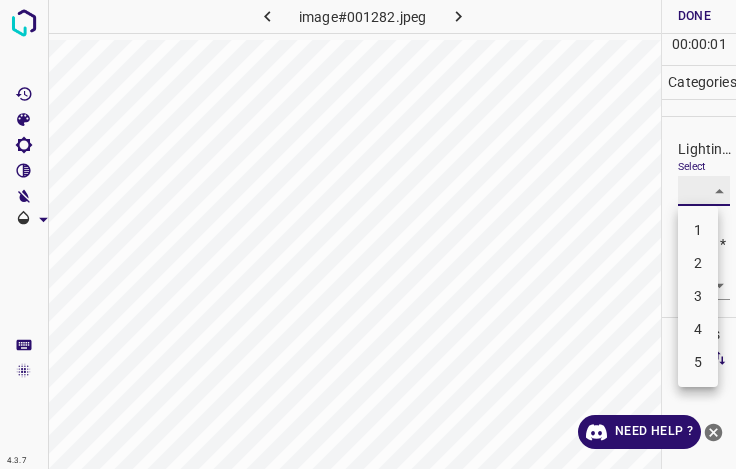 type on "3" 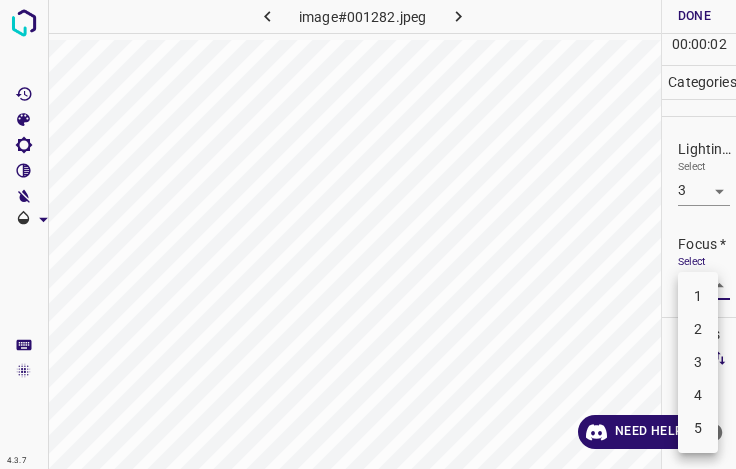click on "4.3.7 image#001282.jpeg Done Skip 0 00   : 00   : 02   Categories Lighting *  Select 3 3 Focus *  Select ​ Overall *  Select ​ Labels   0 Categories 1 Lighting 2 Focus 3 Overall Tools Space Change between modes (Draw & Edit) I Auto labeling R Restore zoom M Zoom in N Zoom out Delete Delete selecte label Filters Z Restore filters X Saturation filter C Brightness filter V Contrast filter B Gray scale filter General O Download Need Help ? - Text - Hide - Delete 1 2 3 4 5" at bounding box center [368, 234] 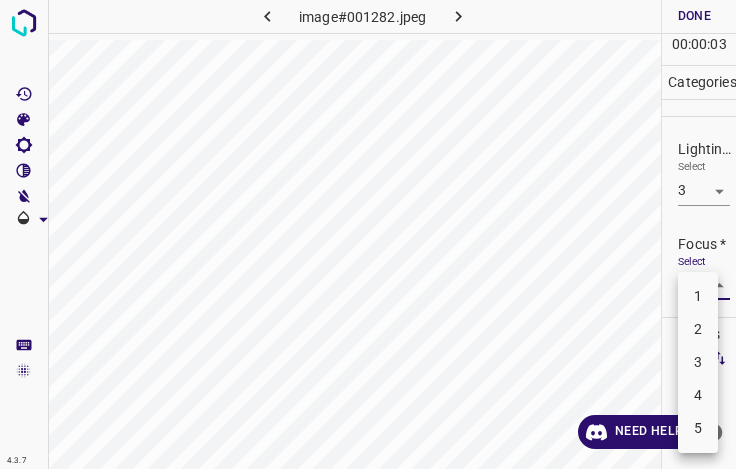 click on "3" at bounding box center (698, 362) 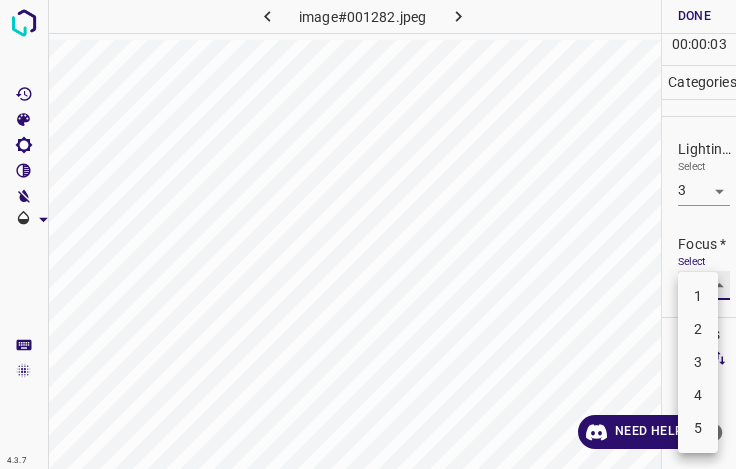 type on "3" 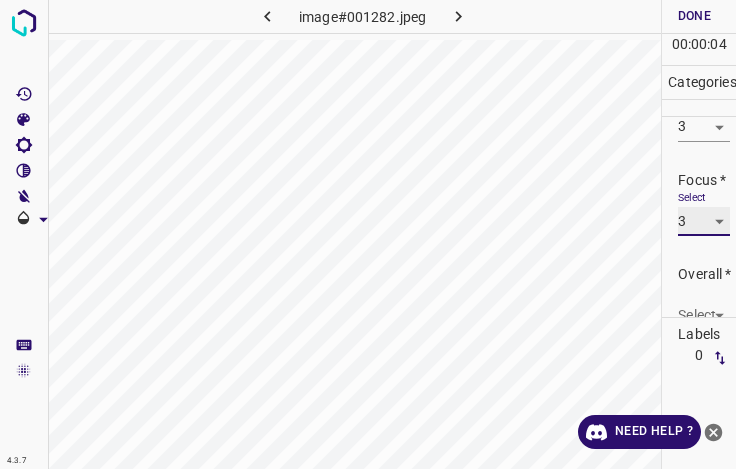 scroll, scrollTop: 98, scrollLeft: 0, axis: vertical 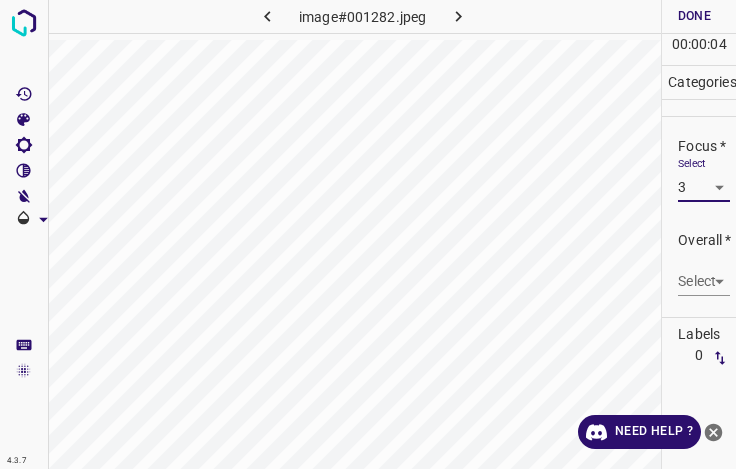 click on "4.3.7 image#001282.jpeg Done Skip 0 00   : 00   : 04   Categories Lighting *  Select 3 3 Focus *  Select 3 3 Overall *  Select ​ Labels   0 Categories 1 Lighting 2 Focus 3 Overall Tools Space Change between modes (Draw & Edit) I Auto labeling R Restore zoom M Zoom in N Zoom out Delete Delete selecte label Filters Z Restore filters X Saturation filter C Brightness filter V Contrast filter B Gray scale filter General O Download Need Help ? - Text - Hide - Delete" at bounding box center [368, 234] 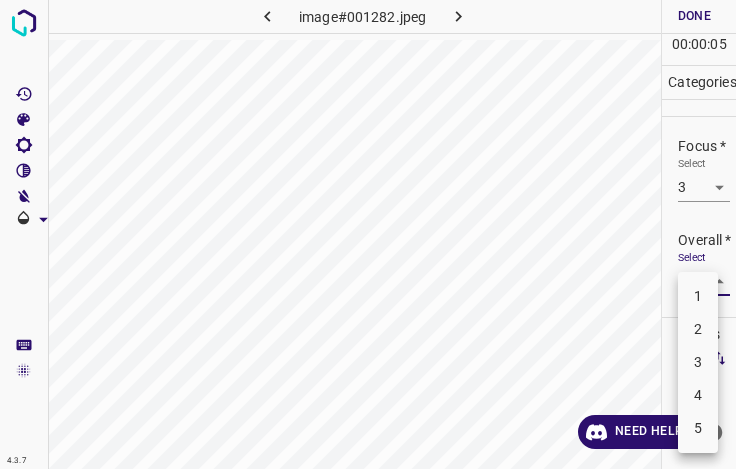 click on "3" at bounding box center [698, 362] 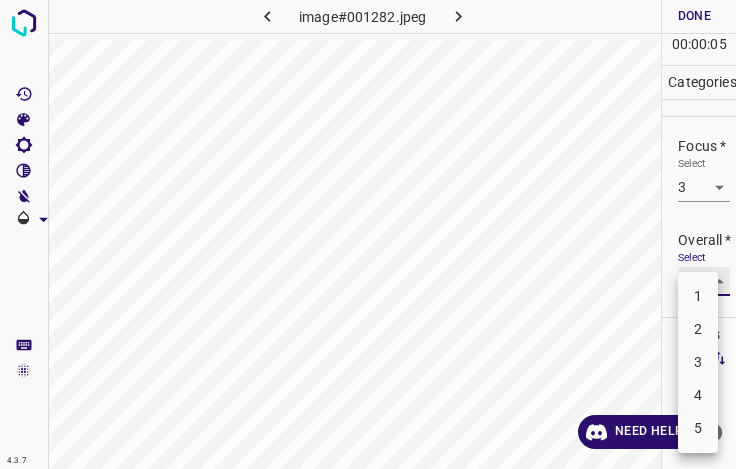 type on "3" 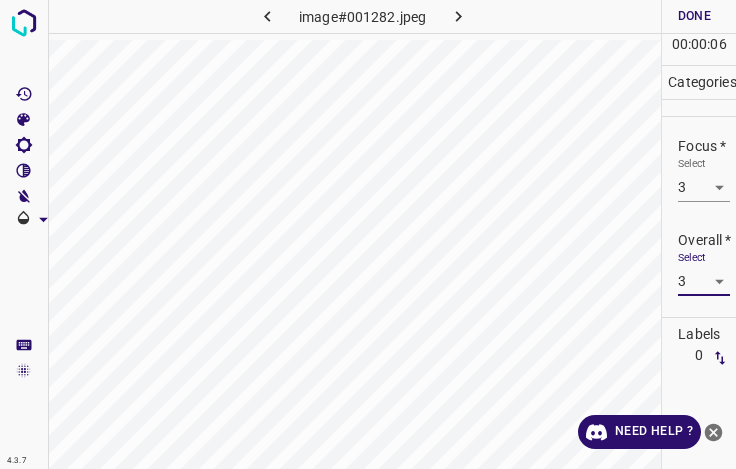 click on "Done" at bounding box center (694, 16) 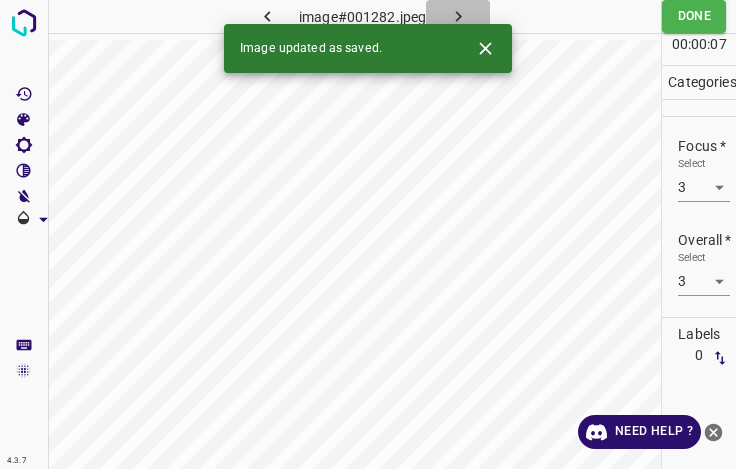 click 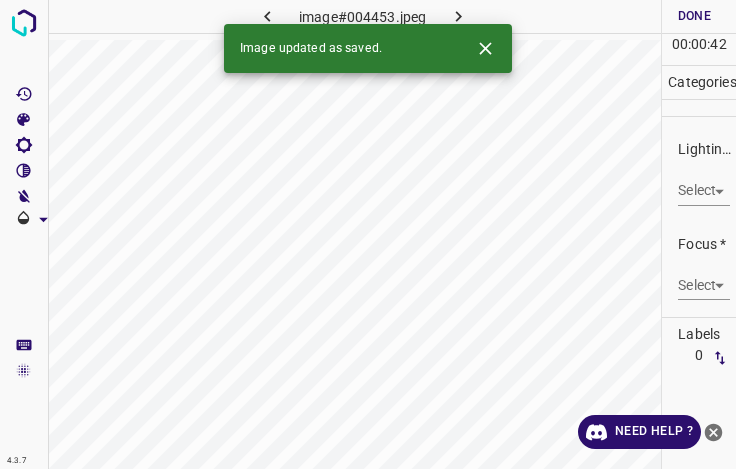 click on "4.3.7 image#004453.jpeg Done Skip 0 00   : 00   : 42   Categories Lighting *  Select ​ Focus *  Select ​ Overall *  Select ​ Labels   0 Categories 1 Lighting 2 Focus 3 Overall Tools Space Change between modes (Draw & Edit) I Auto labeling R Restore zoom M Zoom in N Zoom out Delete Delete selecte label Filters Z Restore filters X Saturation filter C Brightness filter V Contrast filter B Gray scale filter General O Download Image updated as saved. Need Help ? - Text - Hide - Delete" at bounding box center (368, 234) 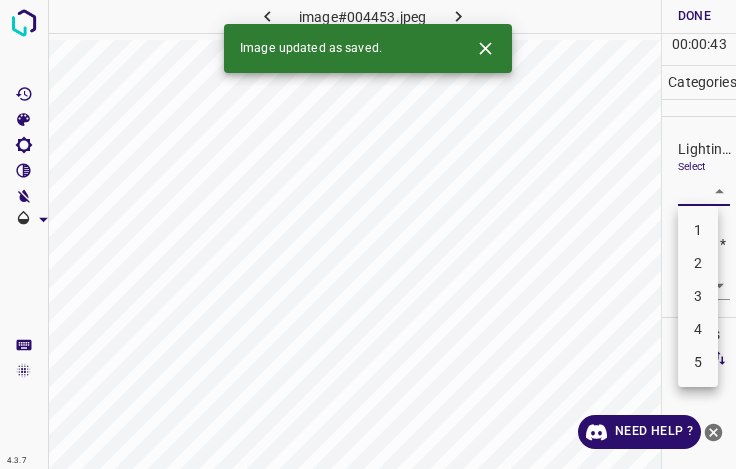 click on "3" at bounding box center (698, 296) 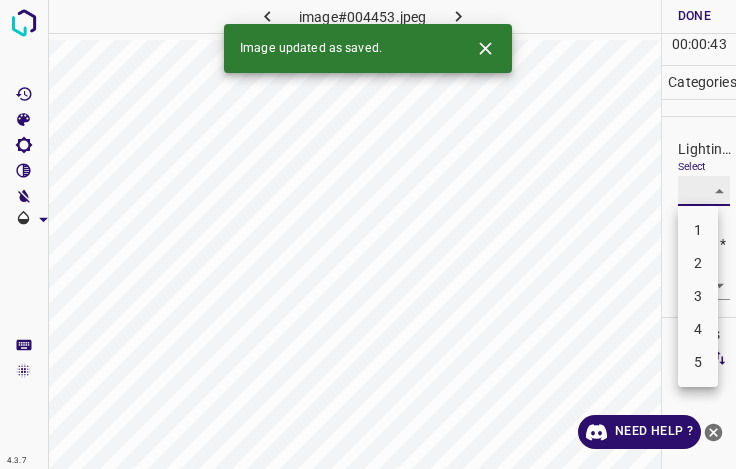 type on "3" 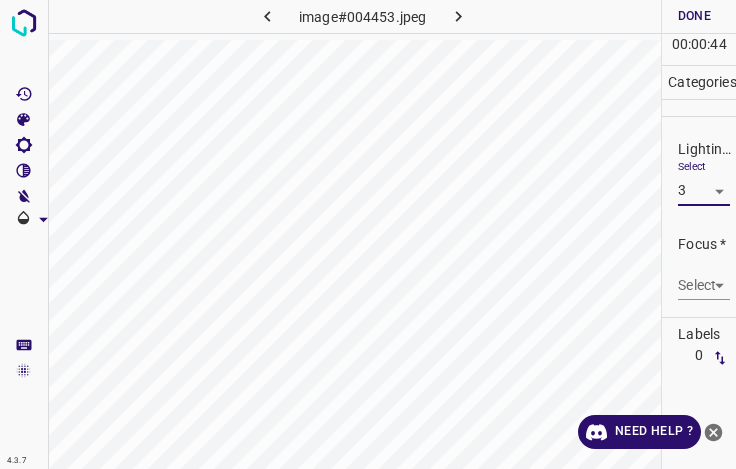 click on "4.3.7 image#004453.jpeg Done Skip 0 00   : 00   : 44   Categories Lighting *  Select 3 3 Focus *  Select ​ Overall *  Select ​ Labels   0 Categories 1 Lighting 2 Focus 3 Overall Tools Space Change between modes (Draw & Edit) I Auto labeling R Restore zoom M Zoom in N Zoom out Delete Delete selecte label Filters Z Restore filters X Saturation filter C Brightness filter V Contrast filter B Gray scale filter General O Download Need Help ? - Text - Hide - Delete" at bounding box center (368, 234) 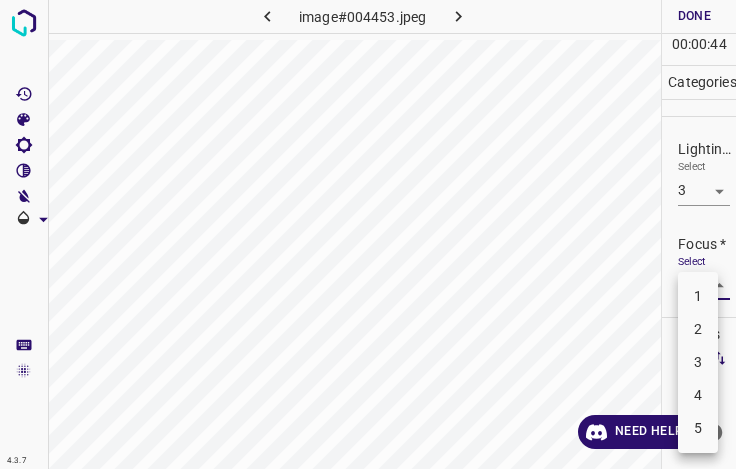 click on "4" at bounding box center (698, 395) 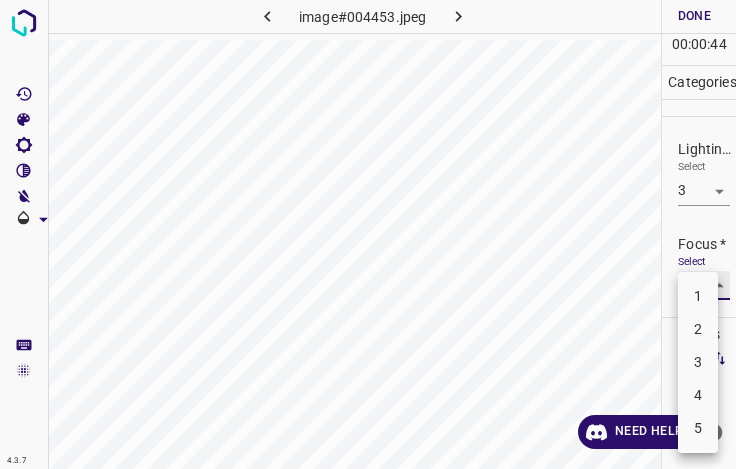type on "4" 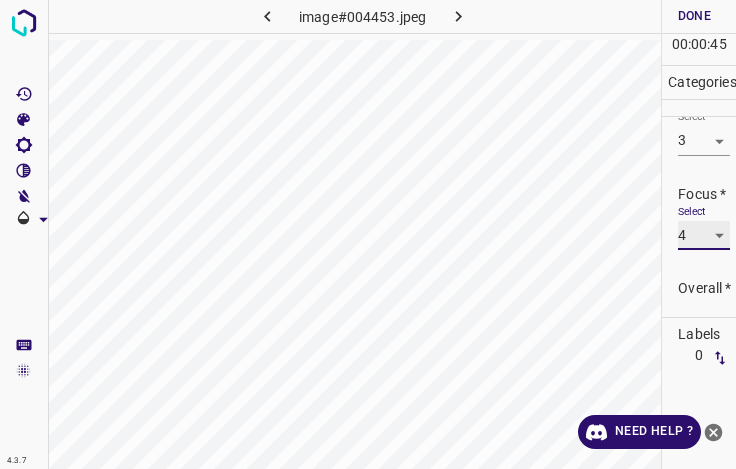 scroll, scrollTop: 98, scrollLeft: 0, axis: vertical 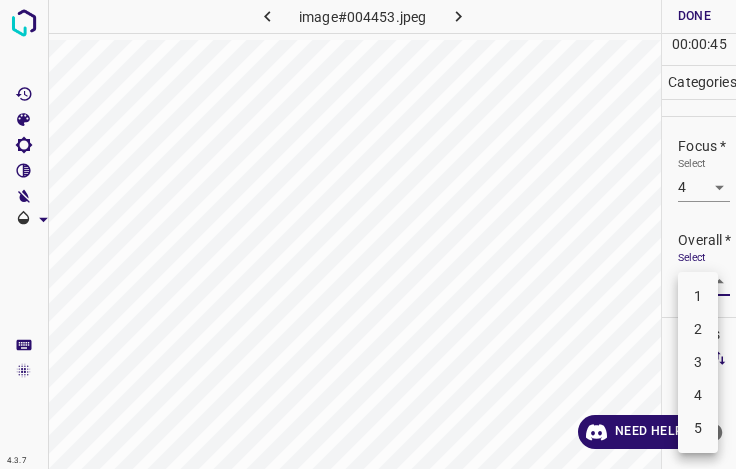 click on "4.3.7 image#004453.jpeg Done Skip 0 00   : 00   : 45   Categories Lighting *  Select 3 3 Focus *  Select 4 4 Overall *  Select ​ Labels   0 Categories 1 Lighting 2 Focus 3 Overall Tools Space Change between modes (Draw & Edit) I Auto labeling R Restore zoom M Zoom in N Zoom out Delete Delete selecte label Filters Z Restore filters X Saturation filter C Brightness filter V Contrast filter B Gray scale filter General O Download Need Help ? - Text - Hide - Delete 1 2 3 4 5" at bounding box center (368, 234) 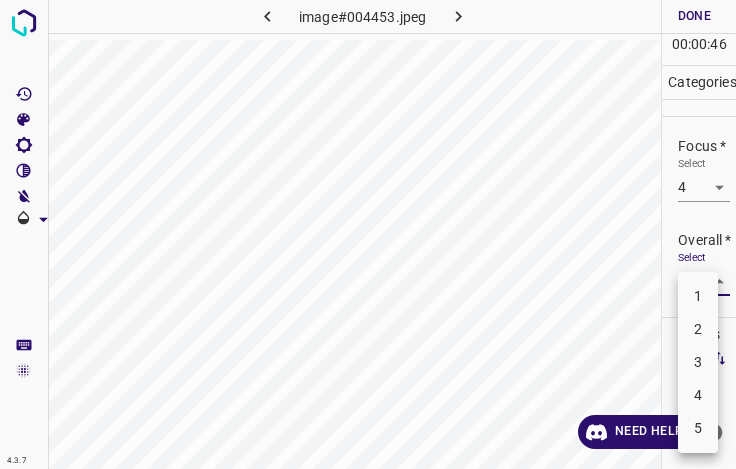 click on "3" at bounding box center [698, 362] 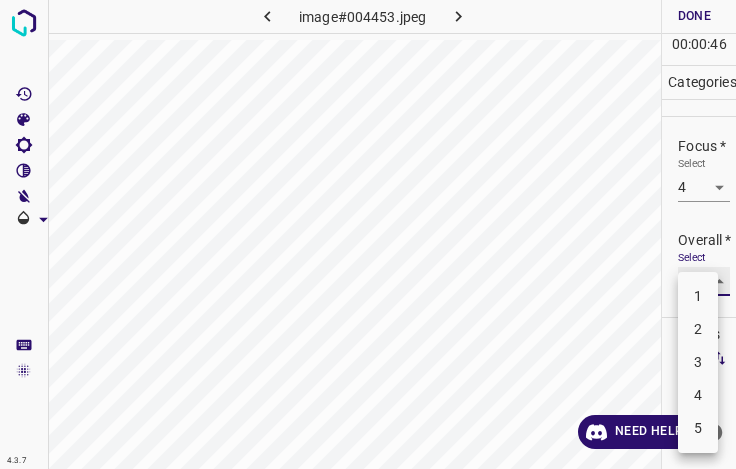 type on "3" 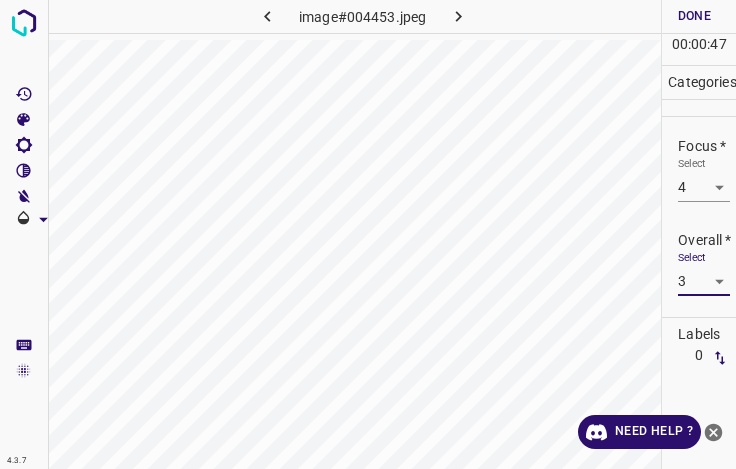 click on "Done" at bounding box center (694, 16) 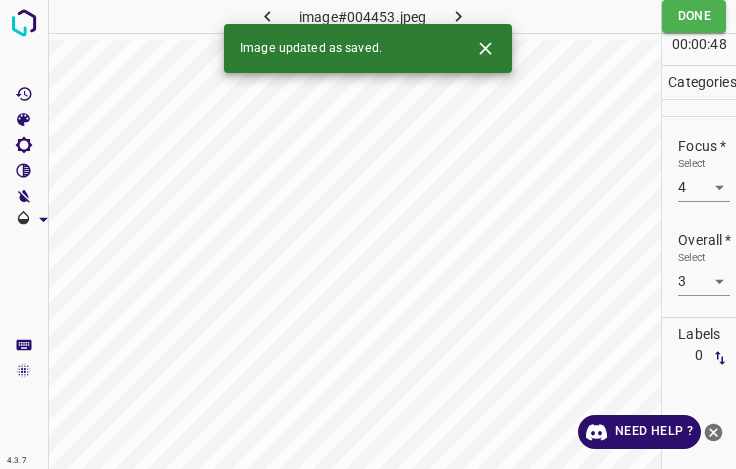 click 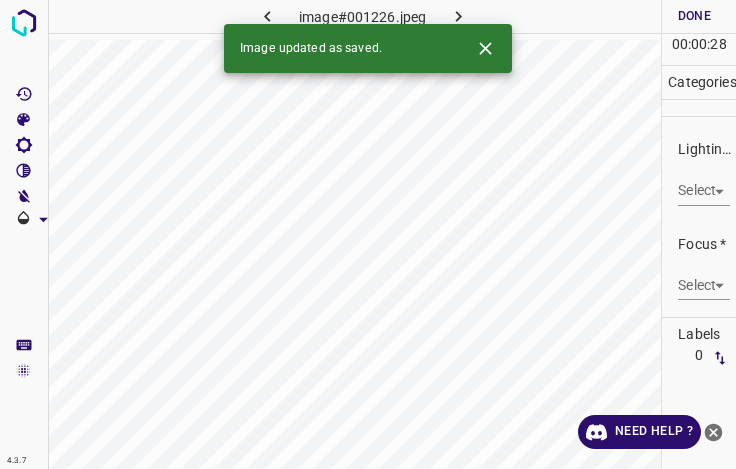 click on "4.3.7 image#001226.jpeg Done Skip 0 00   : 00   : 28   Categories Lighting *  Select ​ Focus *  Select ​ Overall *  Select ​ Labels   0 Categories 1 Lighting 2 Focus 3 Overall Tools Space Change between modes (Draw & Edit) I Auto labeling R Restore zoom M Zoom in N Zoom out Delete Delete selecte label Filters Z Restore filters X Saturation filter C Brightness filter V Contrast filter B Gray scale filter General O Download Image updated as saved. Need Help ? - Text - Hide - Delete" at bounding box center [368, 234] 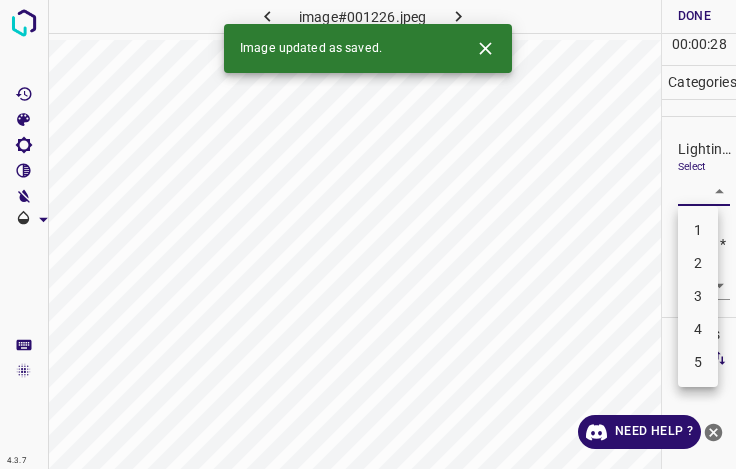 click on "3" at bounding box center [698, 296] 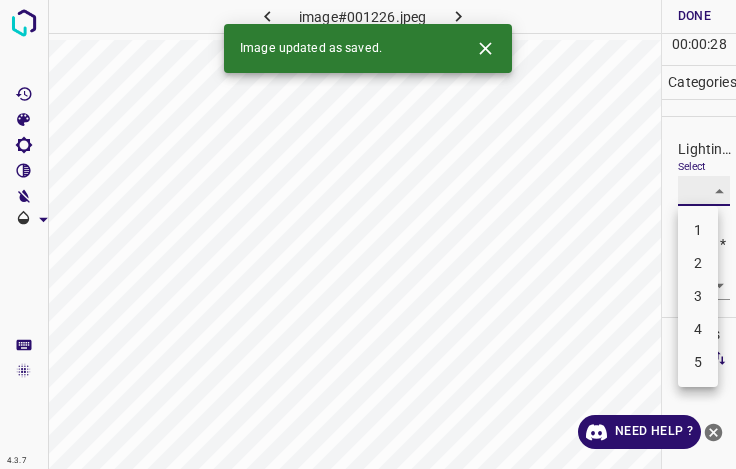 type on "3" 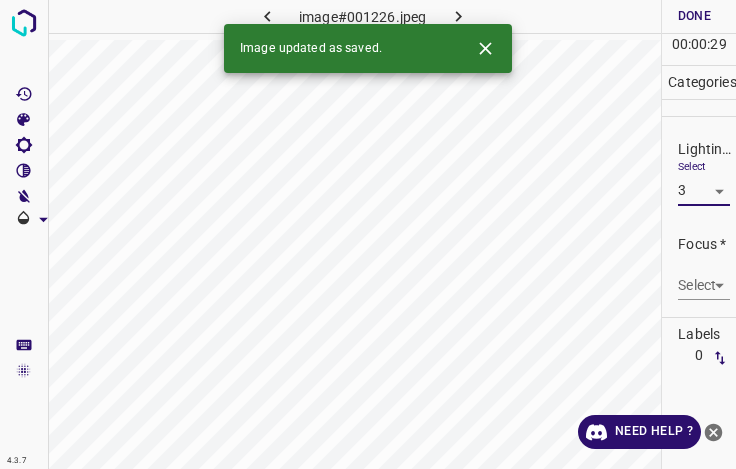 click on "4.3.7 image#001226.jpeg Done Skip 0 00   : 00   : 29   Categories Lighting *  Select 3 3 Focus *  Select ​ Overall *  Select ​ Labels   0 Categories 1 Lighting 2 Focus 3 Overall Tools Space Change between modes (Draw & Edit) I Auto labeling R Restore zoom M Zoom in N Zoom out Delete Delete selecte label Filters Z Restore filters X Saturation filter C Brightness filter V Contrast filter B Gray scale filter General O Download Image updated as saved. Need Help ? - Text - Hide - Delete" at bounding box center [368, 234] 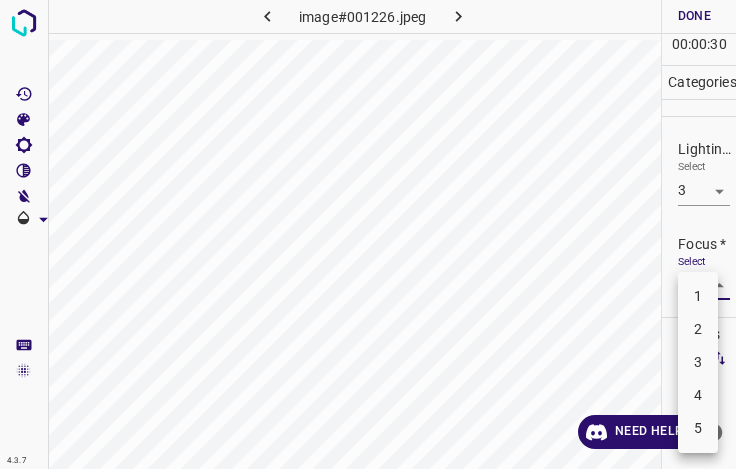 click on "3" at bounding box center [698, 362] 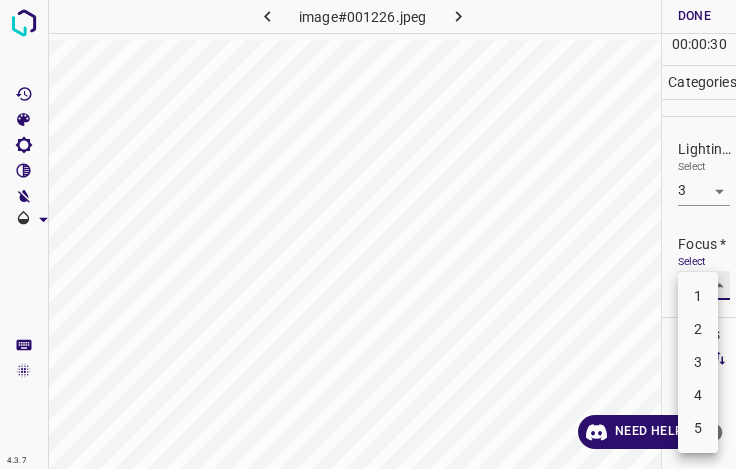 type on "3" 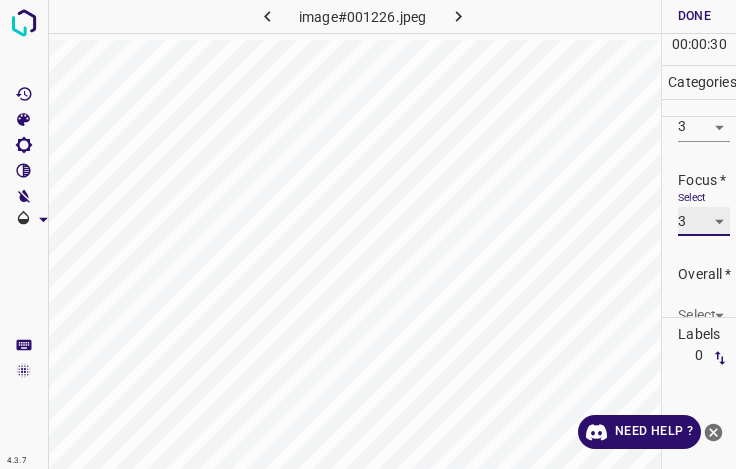 scroll, scrollTop: 98, scrollLeft: 0, axis: vertical 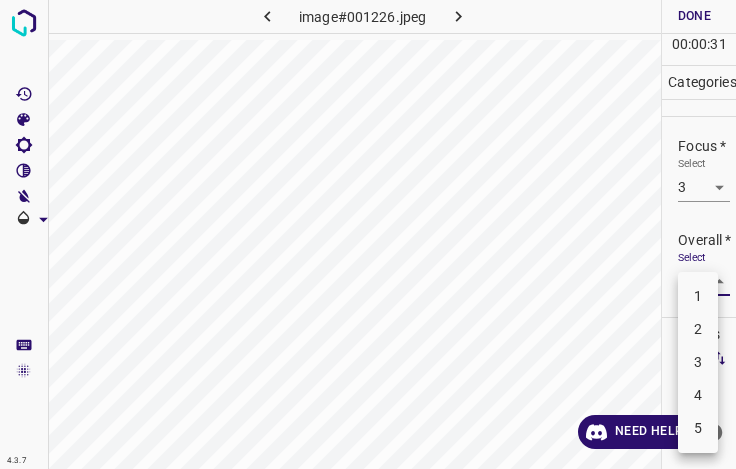 click on "4.3.7 image#001226.jpeg Done Skip 0 00   : 00   : 31   Categories Lighting *  Select 3 3 Focus *  Select 3 3 Overall *  Select ​ Labels   0 Categories 1 Lighting 2 Focus 3 Overall Tools Space Change between modes (Draw & Edit) I Auto labeling R Restore zoom M Zoom in N Zoom out Delete Delete selecte label Filters Z Restore filters X Saturation filter C Brightness filter V Contrast filter B Gray scale filter General O Download Need Help ? - Text - Hide - Delete 1 2 3 4 5" at bounding box center (368, 234) 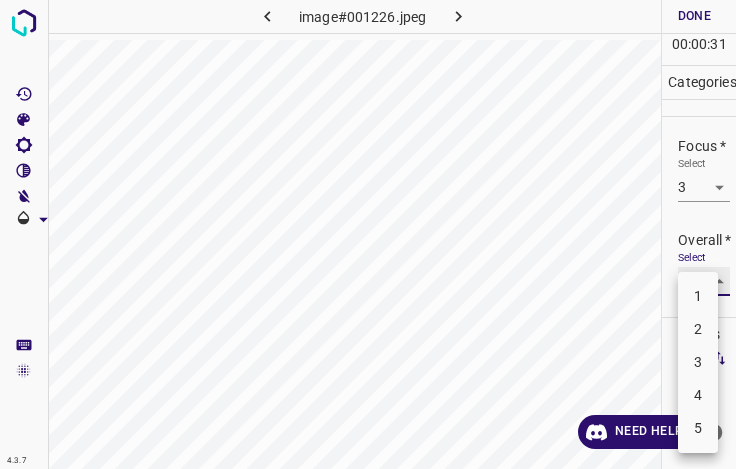 type on "3" 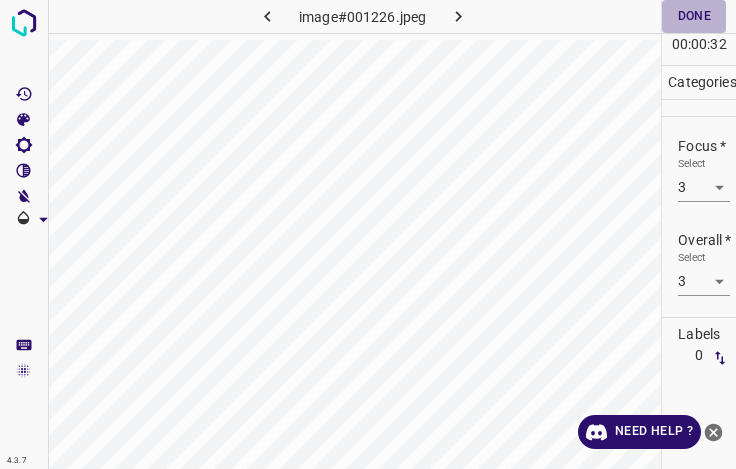 click on "Done" at bounding box center (694, 16) 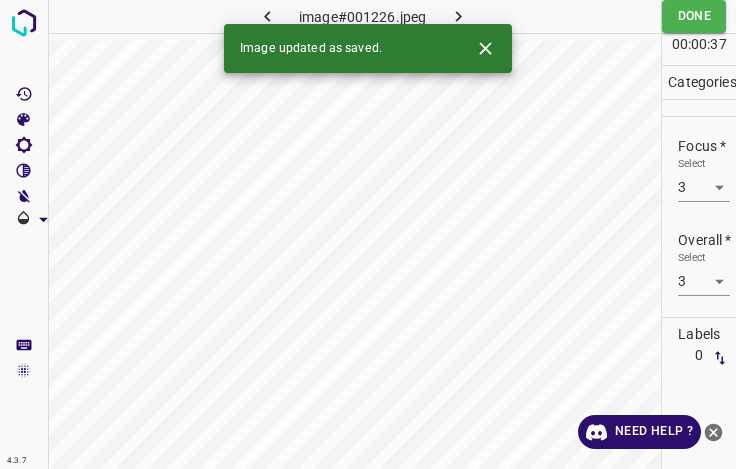 click 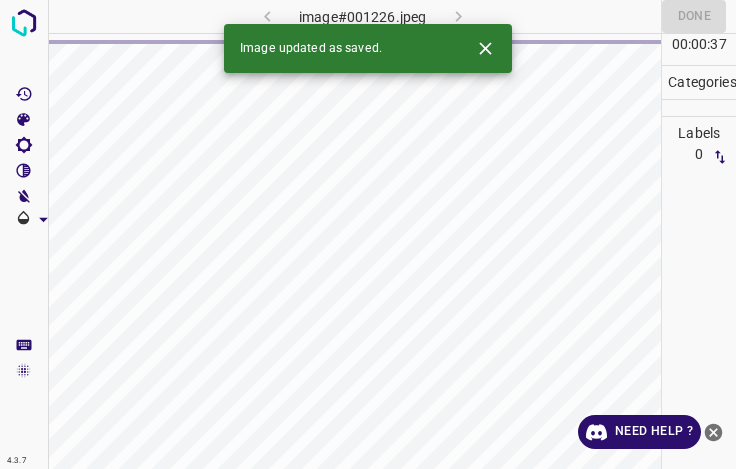 click 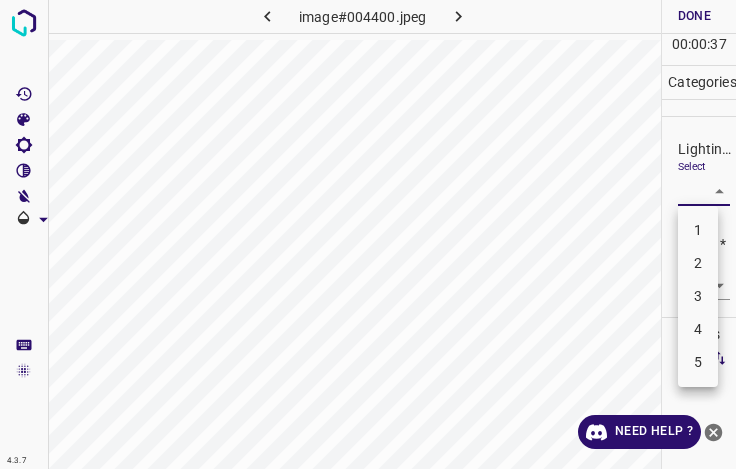 click on "4.3.7 image#004400.jpeg Done Skip 0 00   : 00   : 37   Categories Lighting *  Select ​ Focus *  Select ​ Overall *  Select ​ Labels   0 Categories 1 Lighting 2 Focus 3 Overall Tools Space Change between modes (Draw & Edit) I Auto labeling R Restore zoom M Zoom in N Zoom out Delete Delete selecte label Filters Z Restore filters X Saturation filter C Brightness filter V Contrast filter B Gray scale filter General O Download Need Help ? - Text - Hide - Delete 1 2 3 4 5" at bounding box center (368, 234) 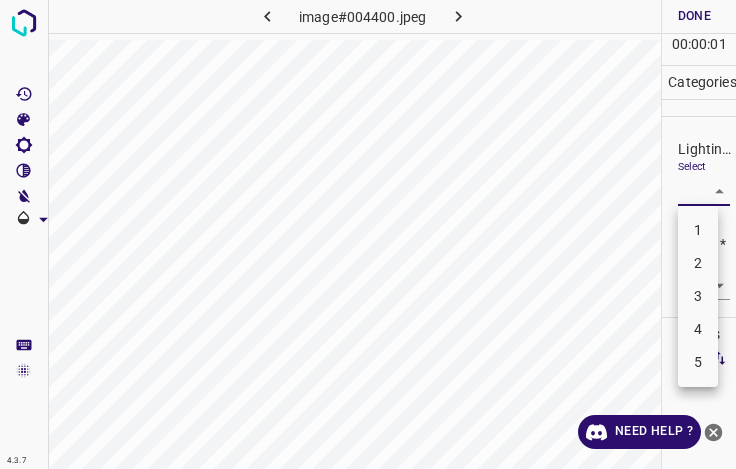click on "3" at bounding box center (698, 296) 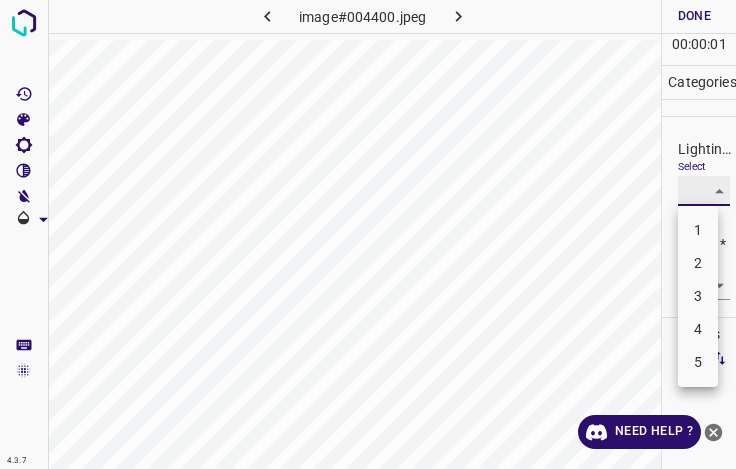 type on "3" 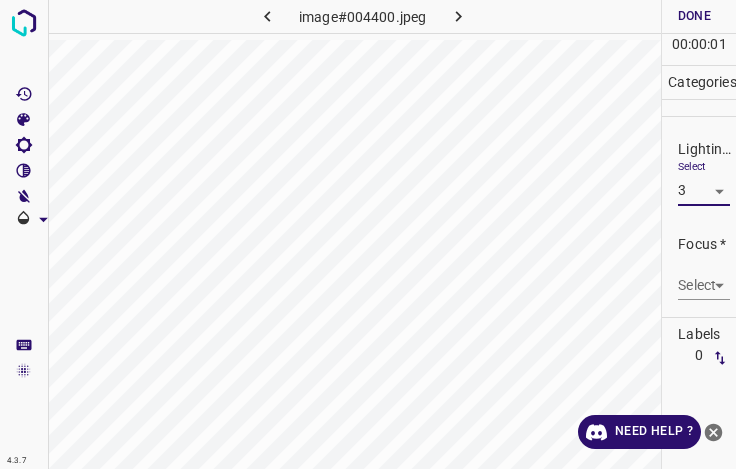 click on "Select ​" at bounding box center [704, 277] 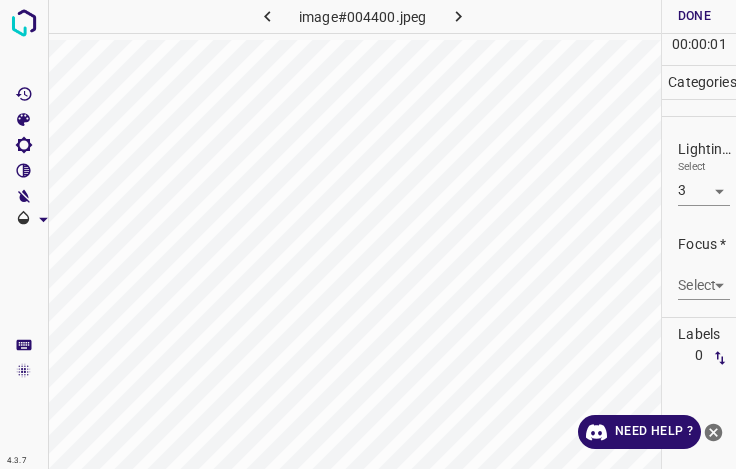click on "4.3.7 image#004400.jpeg Done Skip 0 00   : 00   : 01   Categories Lighting *  Select 3 3 Focus *  Select ​ Overall *  Select ​ Labels   0 Categories 1 Lighting 2 Focus 3 Overall Tools Space Change between modes (Draw & Edit) I Auto labeling R Restore zoom M Zoom in N Zoom out Delete Delete selecte label Filters Z Restore filters X Saturation filter C Brightness filter V Contrast filter B Gray scale filter General O Download Need Help ? - Text - Hide - Delete" at bounding box center (368, 234) 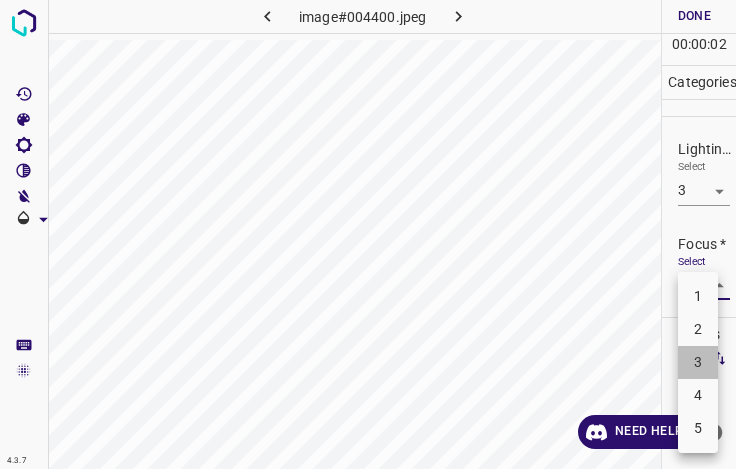 click on "3" at bounding box center (698, 362) 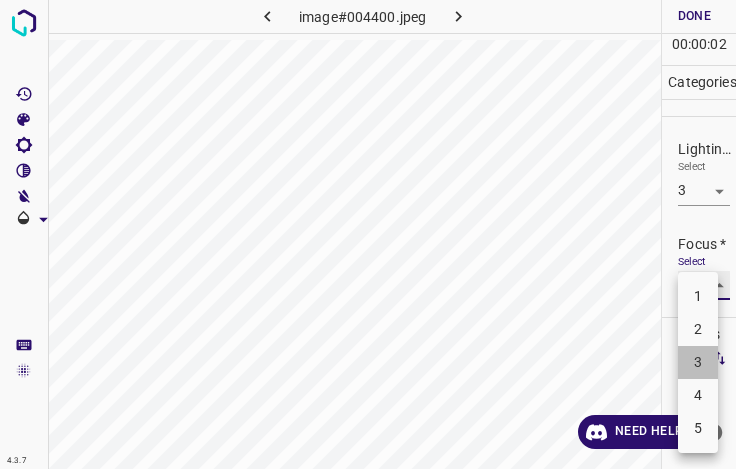 type on "3" 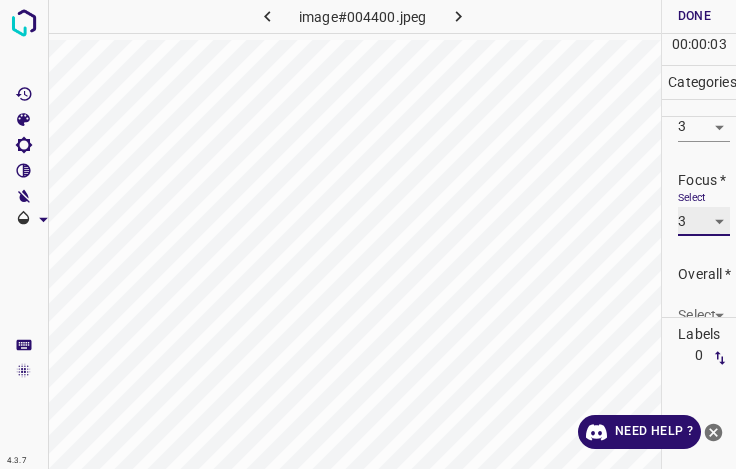 scroll, scrollTop: 98, scrollLeft: 0, axis: vertical 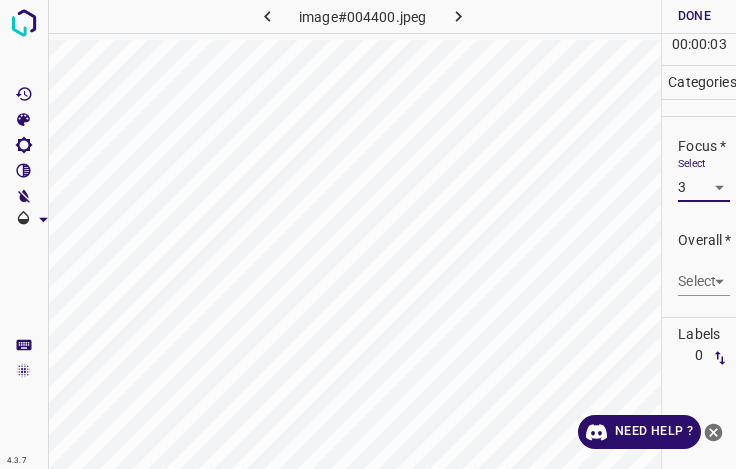 click on "4.3.7 image#004400.jpeg Done Skip 0 00   : 00   : 03   Categories Lighting *  Select 3 3 Focus *  Select 3 3 Overall *  Select ​ Labels   0 Categories 1 Lighting 2 Focus 3 Overall Tools Space Change between modes (Draw & Edit) I Auto labeling R Restore zoom M Zoom in N Zoom out Delete Delete selecte label Filters Z Restore filters X Saturation filter C Brightness filter V Contrast filter B Gray scale filter General O Download Need Help ? - Text - Hide - Delete" at bounding box center [368, 234] 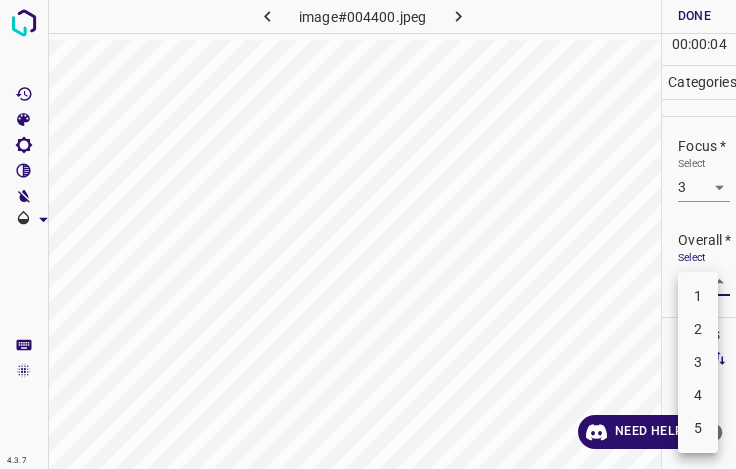 click on "3" at bounding box center [698, 362] 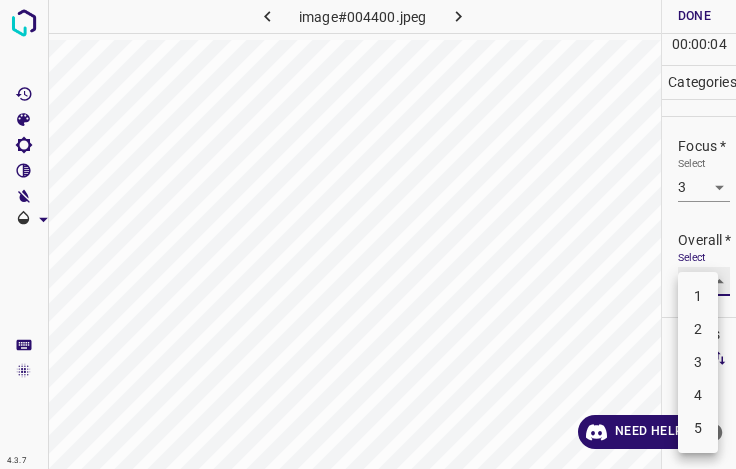 type on "3" 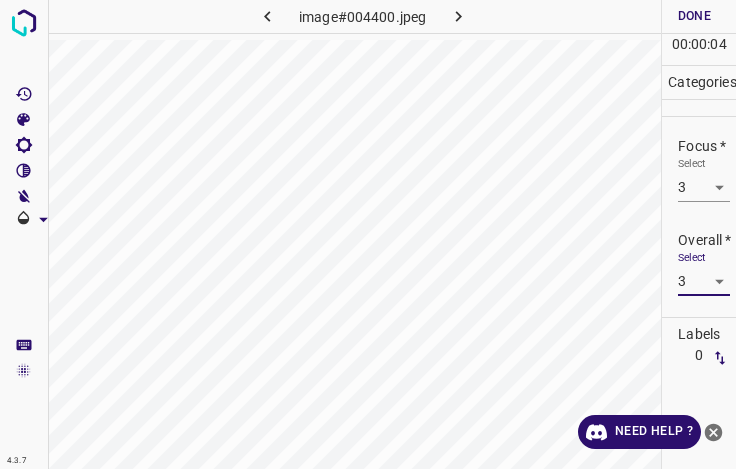 click on "Done" at bounding box center [694, 16] 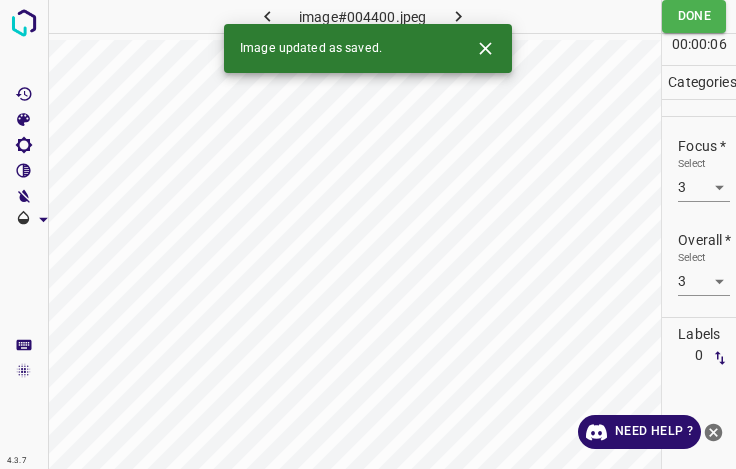 click 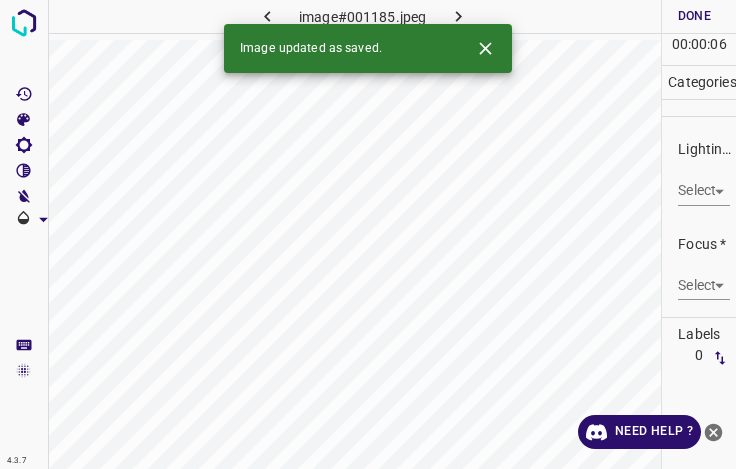 click 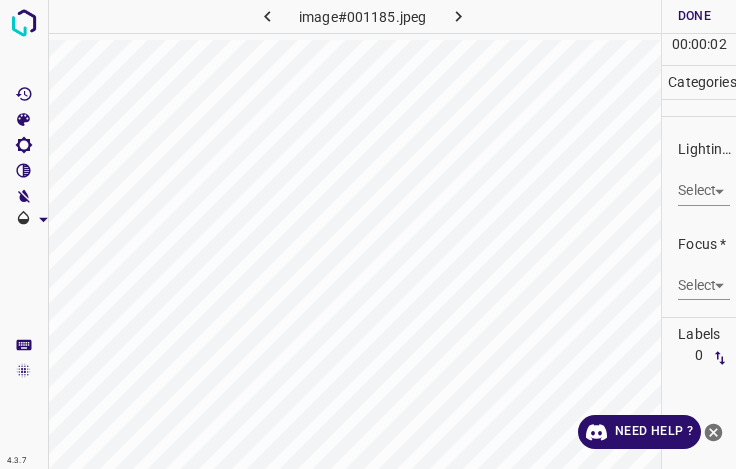 click on "4.3.7 image#001185.jpeg Done Skip 0 00   : 00   : 02   Categories Lighting *  Select ​ Focus *  Select ​ Overall *  Select ​ Labels   0 Categories 1 Lighting 2 Focus 3 Overall Tools Space Change between modes (Draw & Edit) I Auto labeling R Restore zoom M Zoom in N Zoom out Delete Delete selecte label Filters Z Restore filters X Saturation filter C Brightness filter V Contrast filter B Gray scale filter General O Download Need Help ? - Text - Hide - Delete" at bounding box center (368, 234) 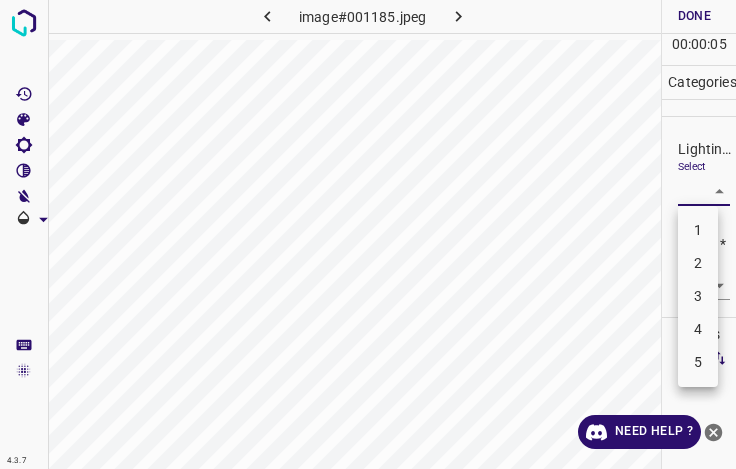 click on "3" at bounding box center [698, 296] 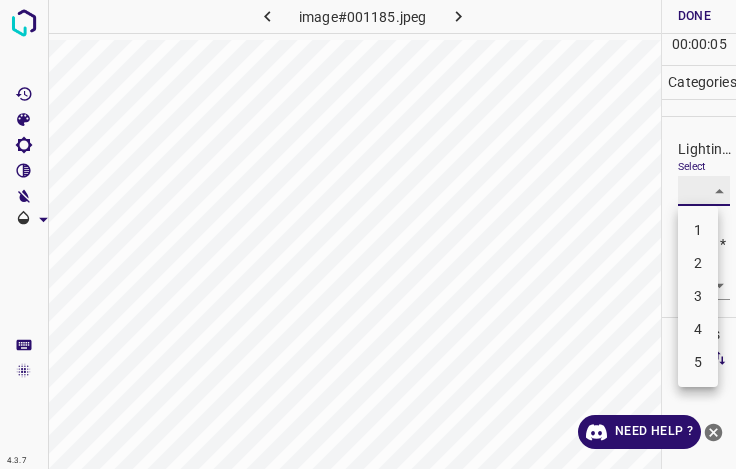 type on "3" 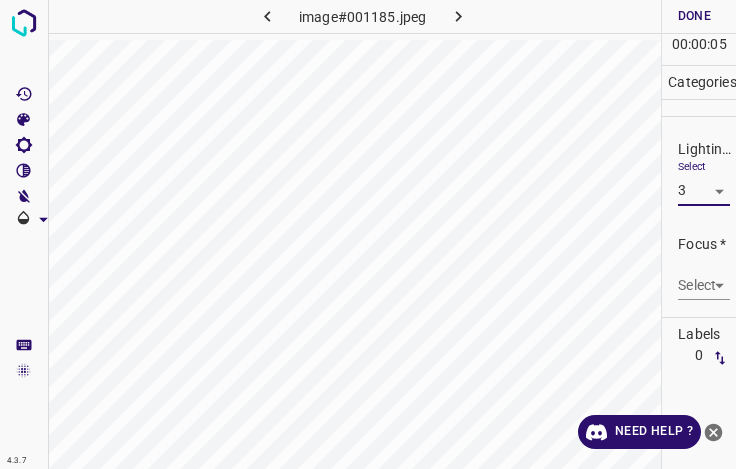 click on "4.3.7 image#001185.jpeg Done Skip 0 00   : 00   : 05   Categories Lighting *  Select 3 3 Focus *  Select ​ Overall *  Select ​ Labels   0 Categories 1 Lighting 2 Focus 3 Overall Tools Space Change between modes (Draw & Edit) I Auto labeling R Restore zoom M Zoom in N Zoom out Delete Delete selecte label Filters Z Restore filters X Saturation filter C Brightness filter V Contrast filter B Gray scale filter General O Download Need Help ? - Text - Hide - Delete" at bounding box center [368, 234] 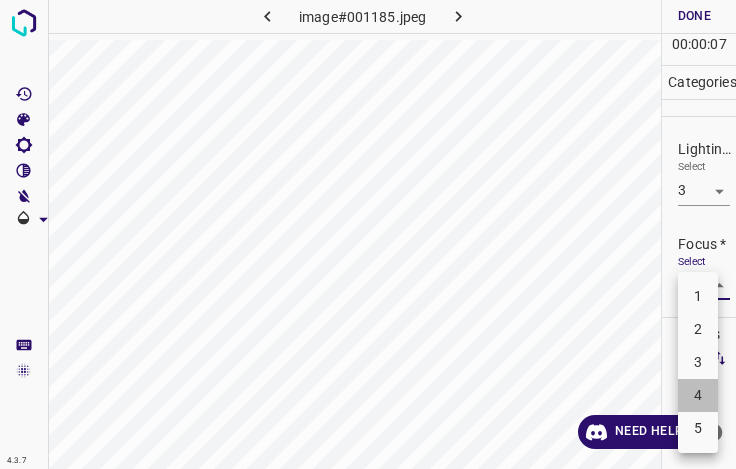 drag, startPoint x: 697, startPoint y: 389, endPoint x: 690, endPoint y: 340, distance: 49.497475 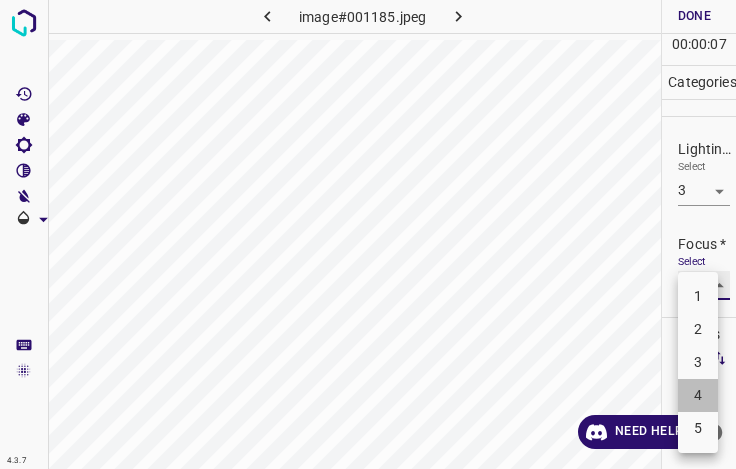 type on "4" 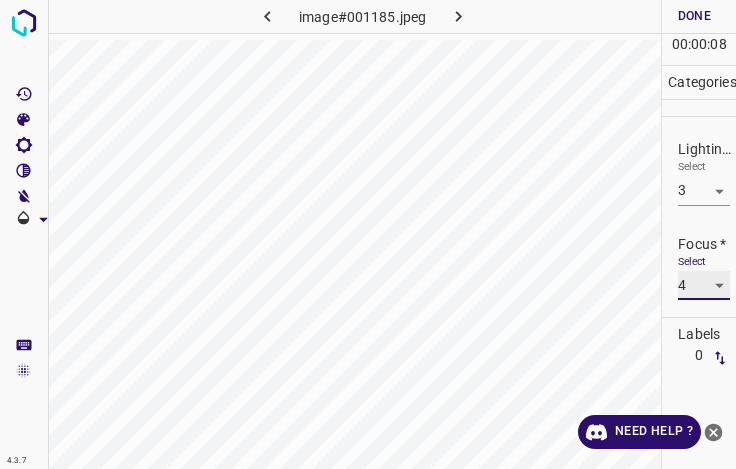 scroll, scrollTop: 98, scrollLeft: 0, axis: vertical 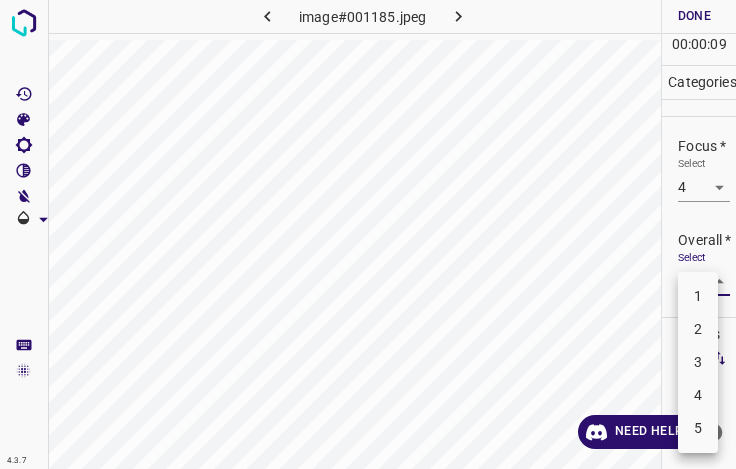 click on "4.3.7 image#001185.jpeg Done Skip 0 00   : 00   : 09   Categories Lighting *  Select 3 3 Focus *  Select 4 4 Overall *  Select ​ Labels   0 Categories 1 Lighting 2 Focus 3 Overall Tools Space Change between modes (Draw & Edit) I Auto labeling R Restore zoom M Zoom in N Zoom out Delete Delete selecte label Filters Z Restore filters X Saturation filter C Brightness filter V Contrast filter B Gray scale filter General O Download Need Help ? - Text - Hide - Delete 1 2 3 4 5" at bounding box center (368, 234) 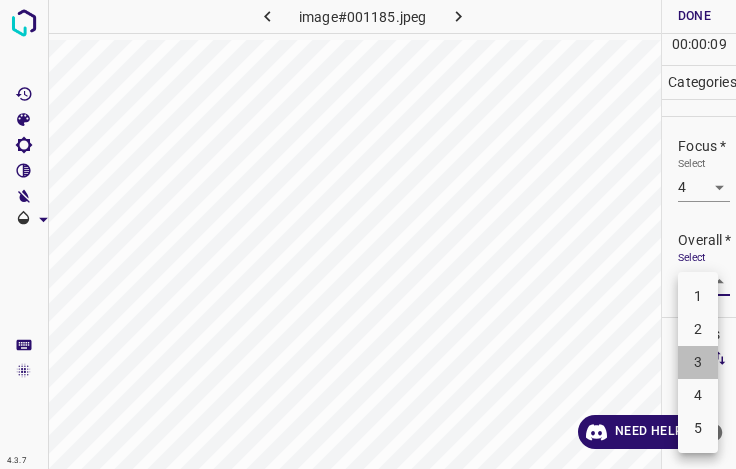 click on "3" at bounding box center (698, 362) 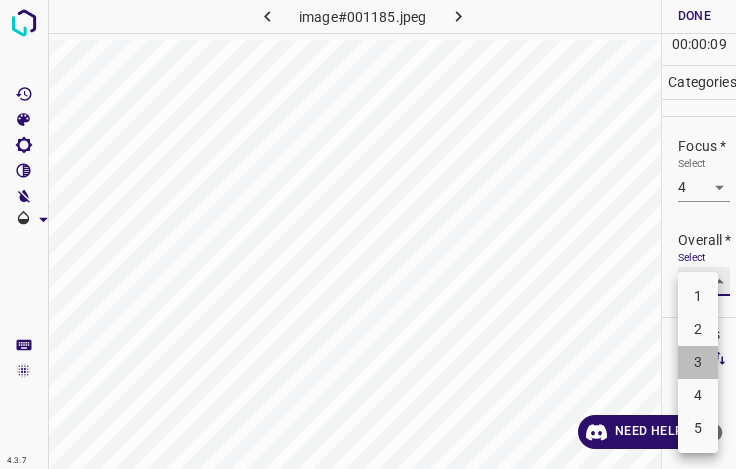 type on "3" 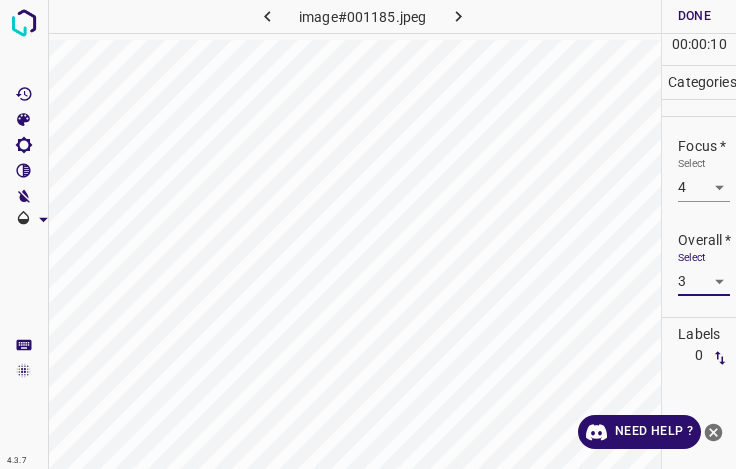 click on "Done" at bounding box center [694, 16] 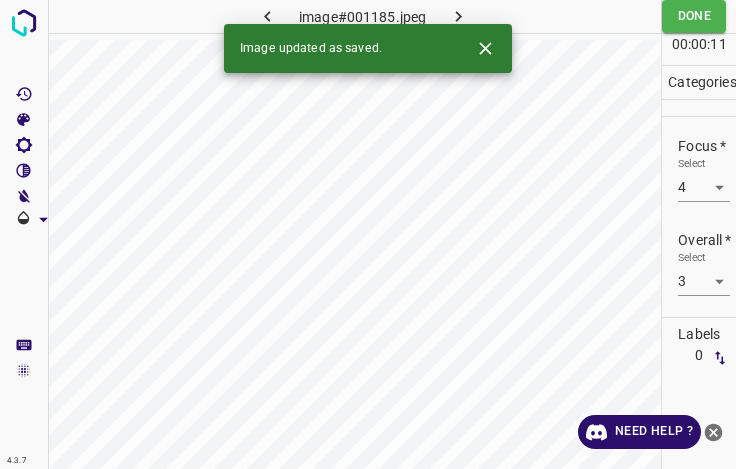 click 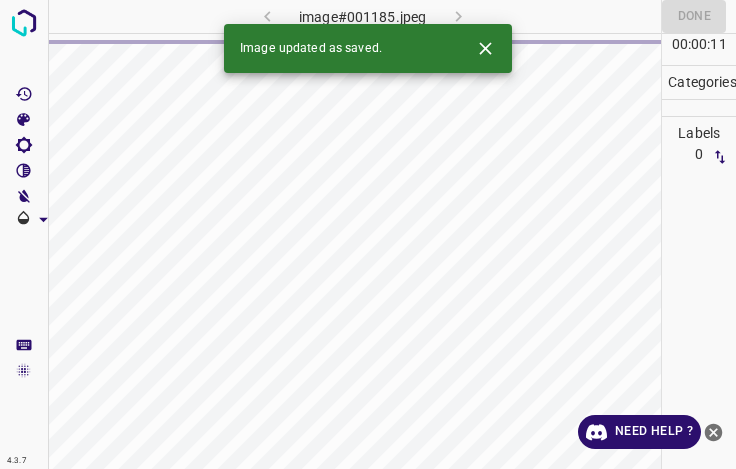 click 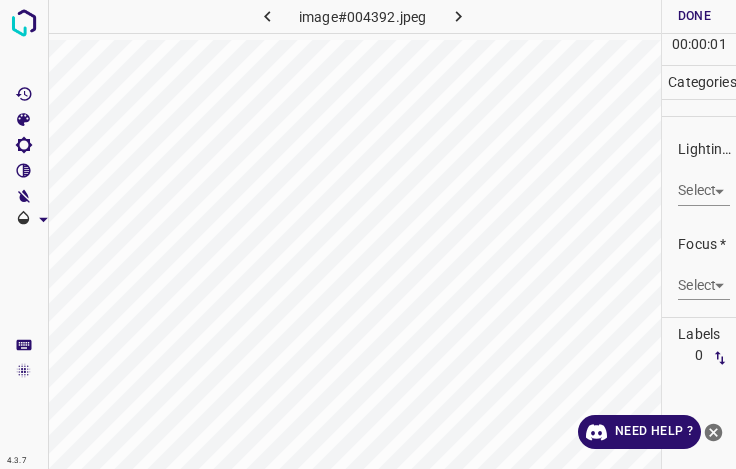 click on "4.3.7 image#004392.jpeg Done Skip 0 00   : 00   : 01   Categories Lighting *  Select ​ Focus *  Select ​ Overall *  Select ​ Labels   0 Categories 1 Lighting 2 Focus 3 Overall Tools Space Change between modes (Draw & Edit) I Auto labeling R Restore zoom M Zoom in N Zoom out Delete Delete selecte label Filters Z Restore filters X Saturation filter C Brightness filter V Contrast filter B Gray scale filter General O Download Need Help ? - Text - Hide - Delete" at bounding box center [368, 234] 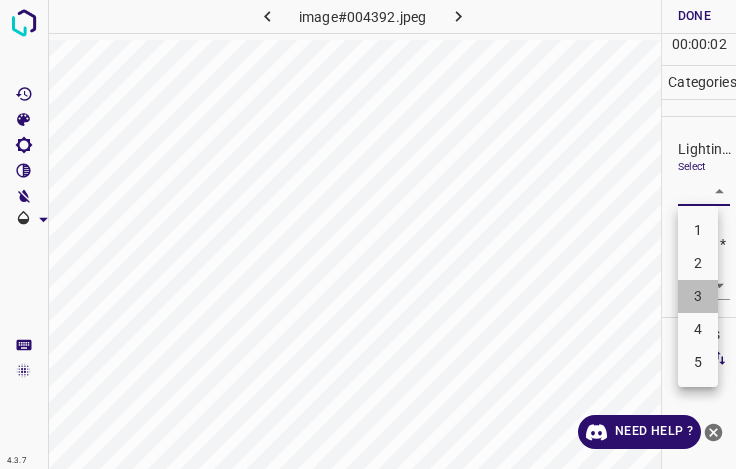 click on "3" at bounding box center (698, 296) 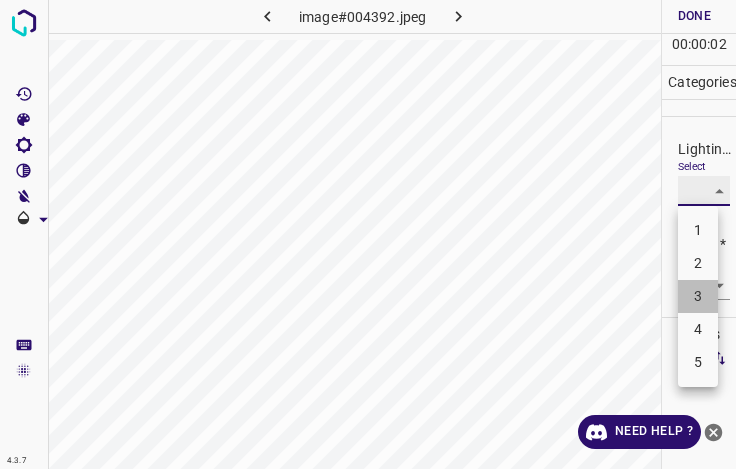 type on "3" 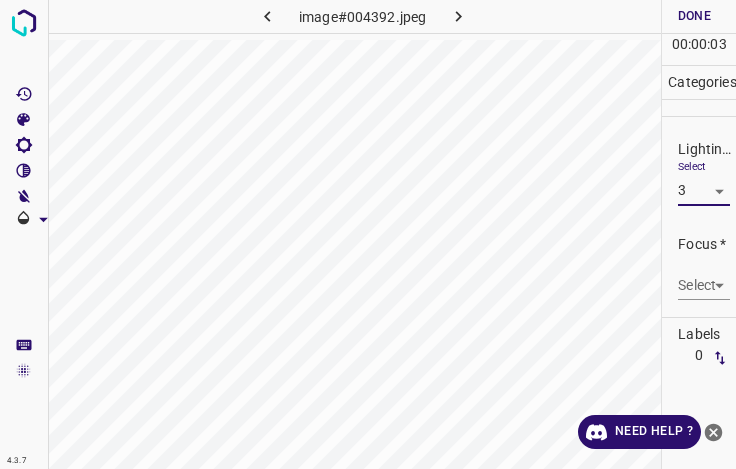 click on "4.3.7 image#004392.jpeg Done Skip 0 00   : 00   : 03   Categories Lighting *  Select 3 3 Focus *  Select ​ Overall *  Select ​ Labels   0 Categories 1 Lighting 2 Focus 3 Overall Tools Space Change between modes (Draw & Edit) I Auto labeling R Restore zoom M Zoom in N Zoom out Delete Delete selecte label Filters Z Restore filters X Saturation filter C Brightness filter V Contrast filter B Gray scale filter General O Download Need Help ? - Text - Hide - Delete" at bounding box center (368, 234) 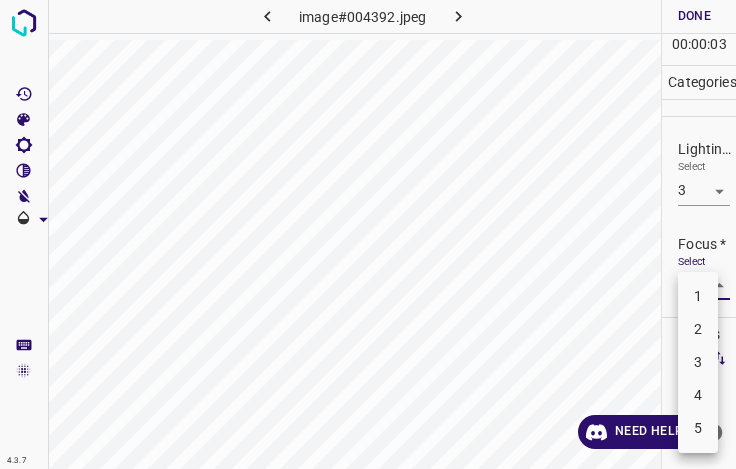 click on "3" at bounding box center [698, 362] 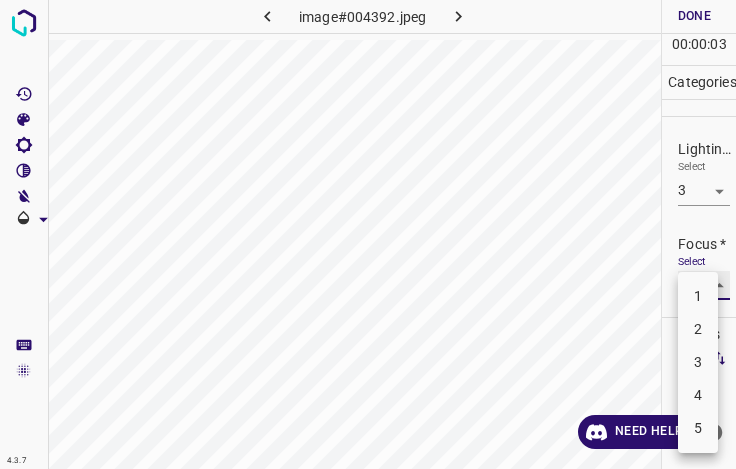 type on "3" 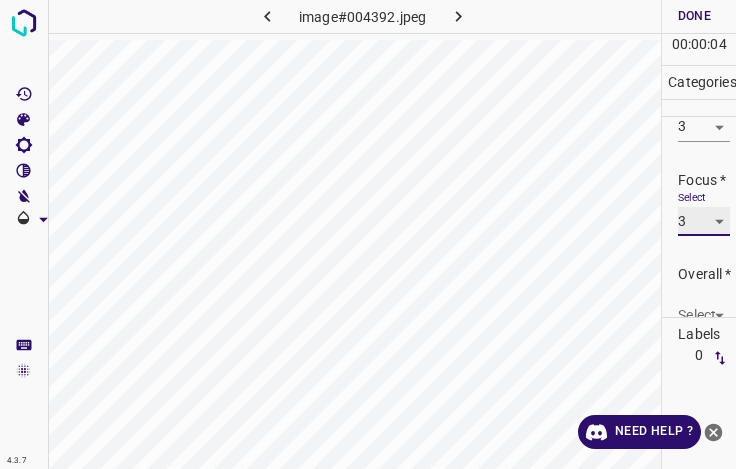 scroll, scrollTop: 98, scrollLeft: 0, axis: vertical 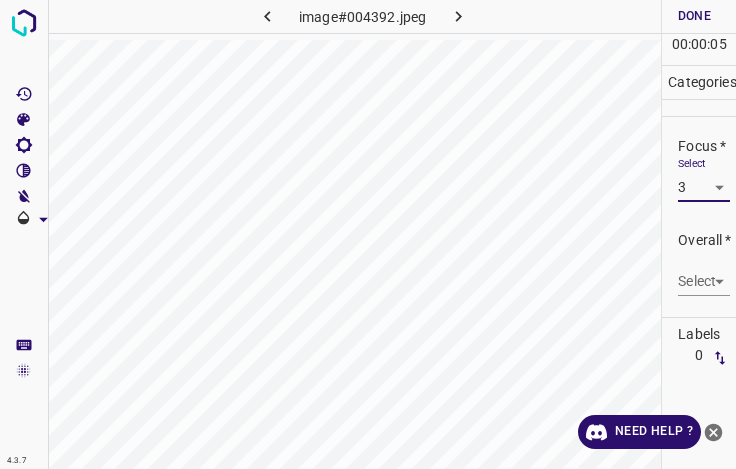 click on "4.3.7 image#004392.jpeg Done Skip 0 00   : 00   : 05   Categories Lighting *  Select 3 3 Focus *  Select 3 3 Overall *  Select ​ Labels   0 Categories 1 Lighting 2 Focus 3 Overall Tools Space Change between modes (Draw & Edit) I Auto labeling R Restore zoom M Zoom in N Zoom out Delete Delete selecte label Filters Z Restore filters X Saturation filter C Brightness filter V Contrast filter B Gray scale filter General O Download Need Help ? - Text - Hide - Delete" at bounding box center (368, 234) 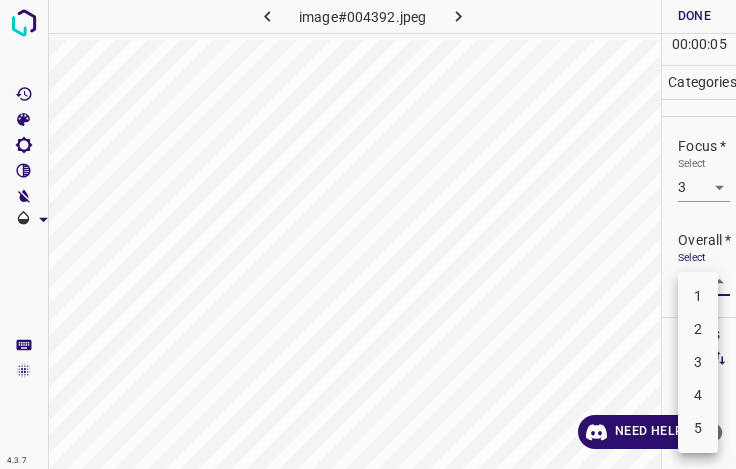click on "3" at bounding box center [698, 362] 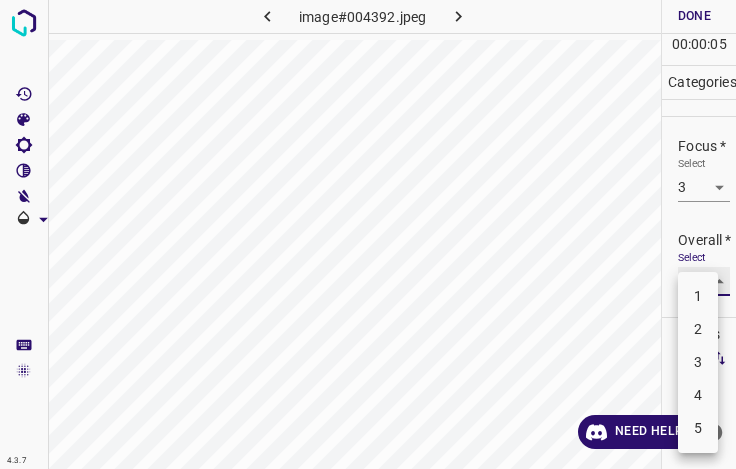 type on "3" 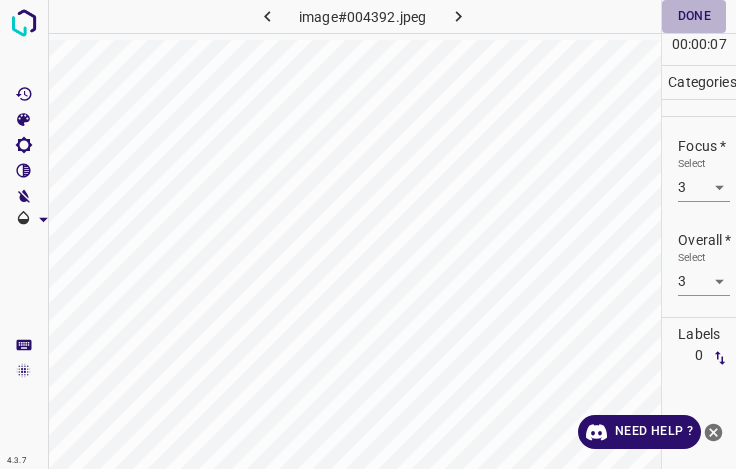 click on "Done" at bounding box center [694, 16] 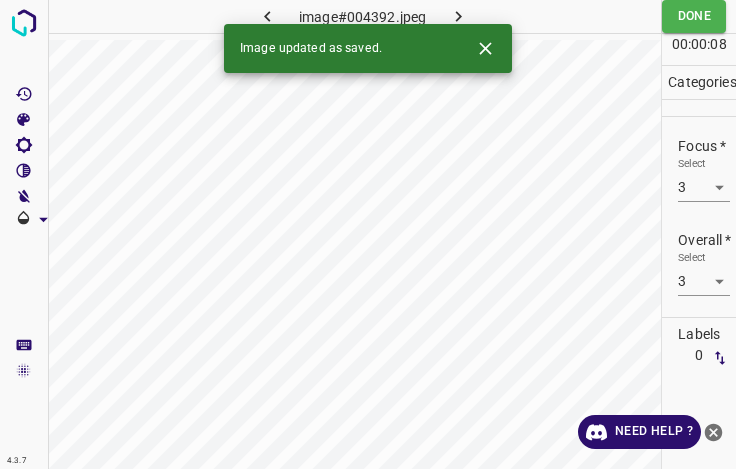 click 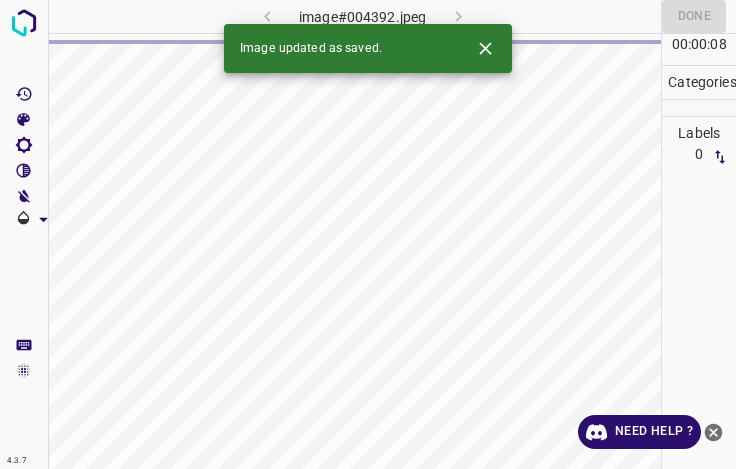 click 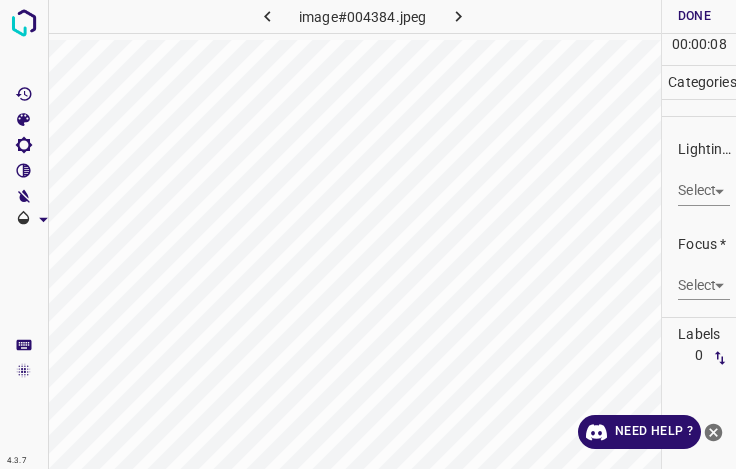 click on "4.3.7 image#004384.jpeg Done Skip 0 00   : 00   : 08   Categories Lighting *  Select ​ Focus *  Select ​ Overall *  Select ​ Labels   0 Categories 1 Lighting 2 Focus 3 Overall Tools Space Change between modes (Draw & Edit) I Auto labeling R Restore zoom M Zoom in N Zoom out Delete Delete selecte label Filters Z Restore filters X Saturation filter C Brightness filter V Contrast filter B Gray scale filter General O Download Need Help ? - Text - Hide - Delete" at bounding box center [368, 234] 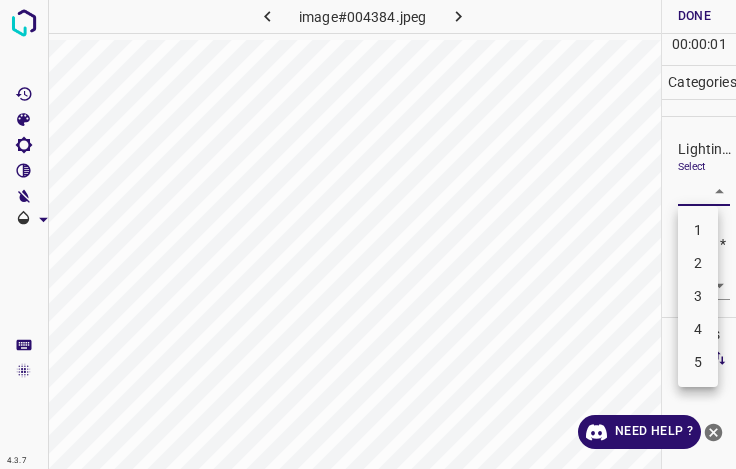 click on "3" at bounding box center (698, 296) 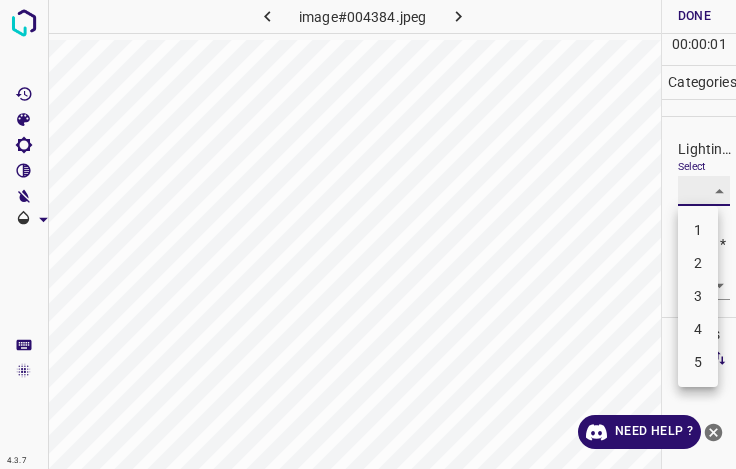 type on "3" 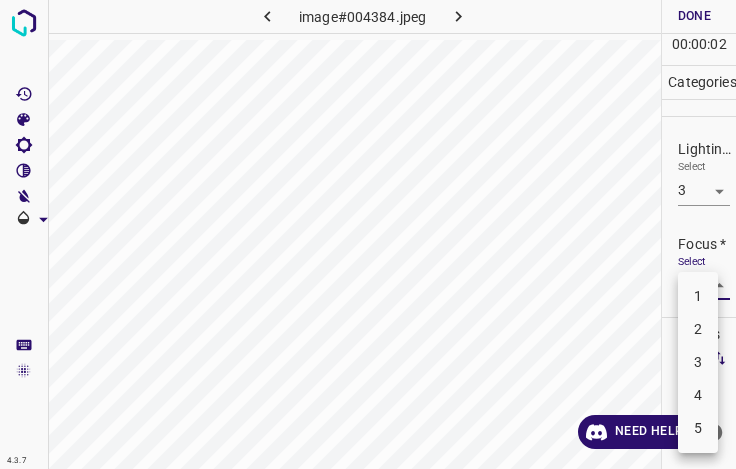 click on "4.3.7 image#004384.jpeg Done Skip 0 00   : 00   : 02   Categories Lighting *  Select 3 3 Focus *  Select ​ Overall *  Select ​ Labels   0 Categories 1 Lighting 2 Focus 3 Overall Tools Space Change between modes (Draw & Edit) I Auto labeling R Restore zoom M Zoom in N Zoom out Delete Delete selecte label Filters Z Restore filters X Saturation filter C Brightness filter V Contrast filter B Gray scale filter General O Download Need Help ? - Text - Hide - Delete 1 2 3 4 5" at bounding box center (368, 234) 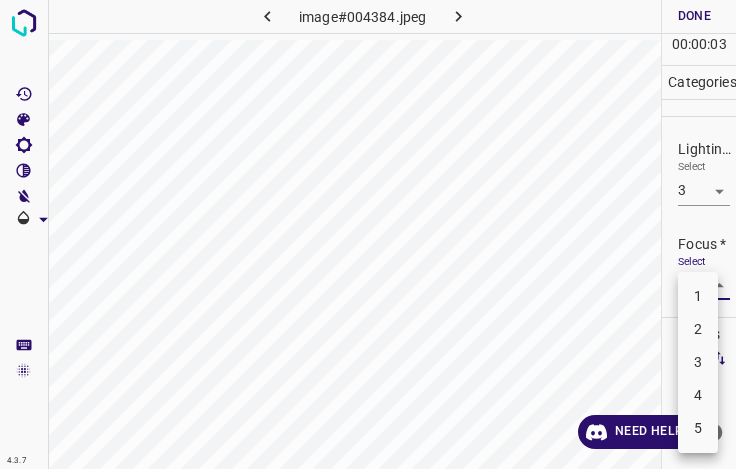 click on "2" at bounding box center (698, 329) 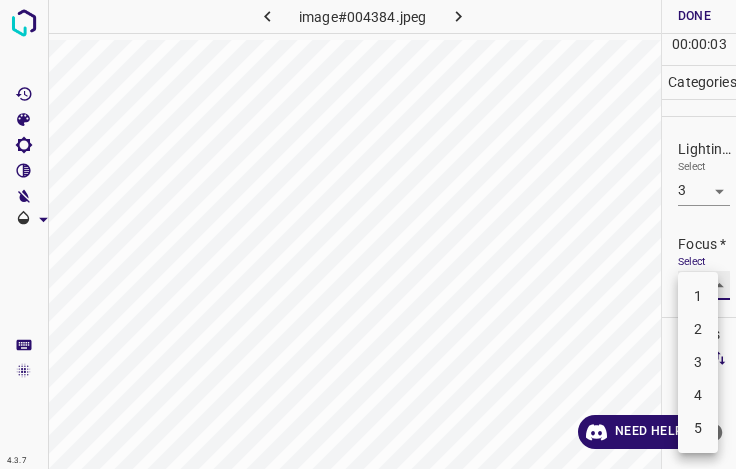 type on "2" 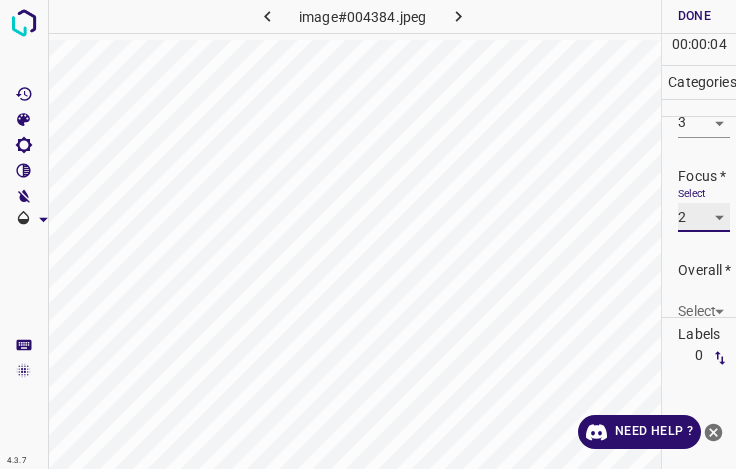 scroll, scrollTop: 98, scrollLeft: 0, axis: vertical 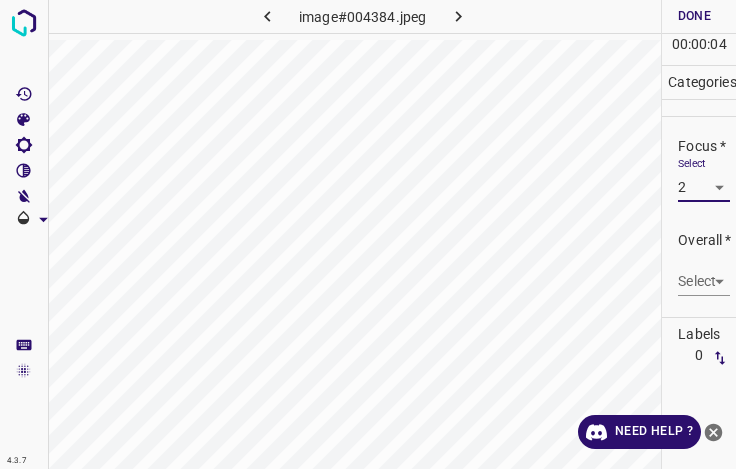 click on "4.3.7 image#004384.jpeg Done Skip 0 00   : 00   : 04   Categories Lighting *  Select 3 3 Focus *  Select 2 2 Overall *  Select ​ Labels   0 Categories 1 Lighting 2 Focus 3 Overall Tools Space Change between modes (Draw & Edit) I Auto labeling R Restore zoom M Zoom in N Zoom out Delete Delete selecte label Filters Z Restore filters X Saturation filter C Brightness filter V Contrast filter B Gray scale filter General O Download Need Help ? - Text - Hide - Delete" at bounding box center [368, 234] 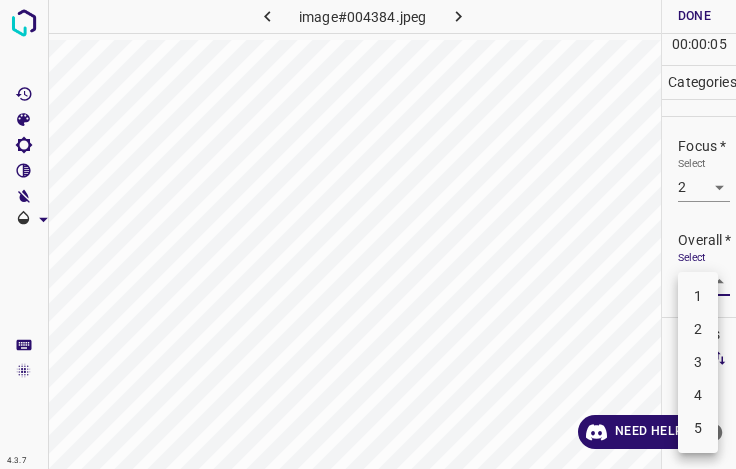 click on "3" at bounding box center [698, 362] 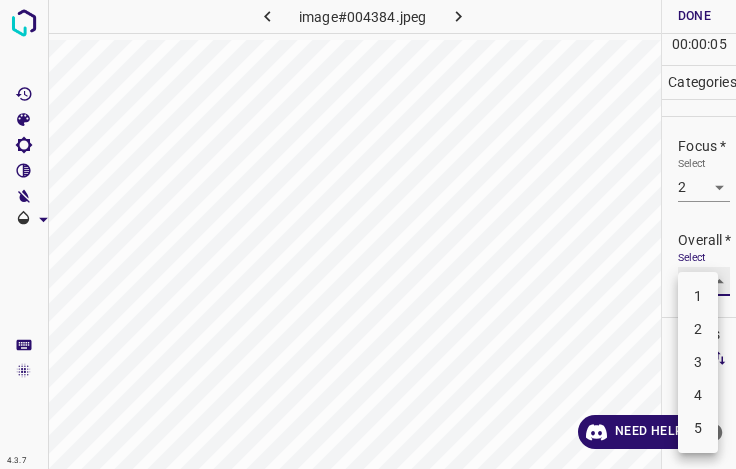 type on "3" 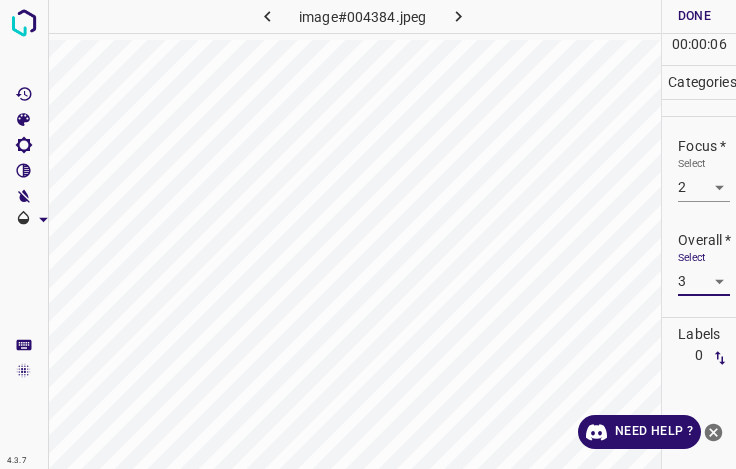 click on "Done" at bounding box center [694, 16] 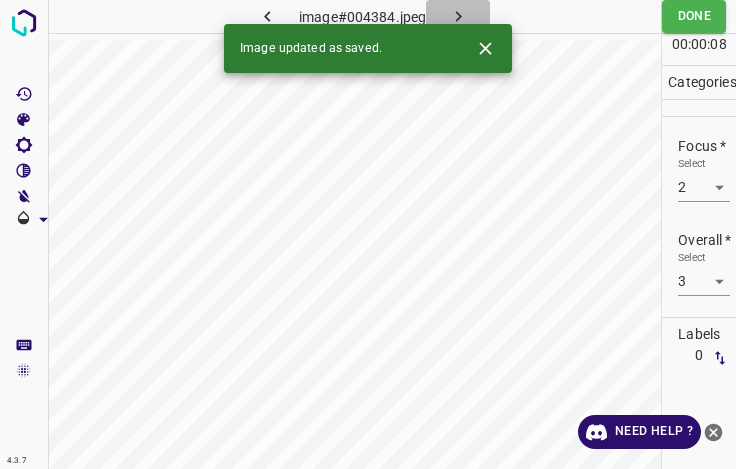 click 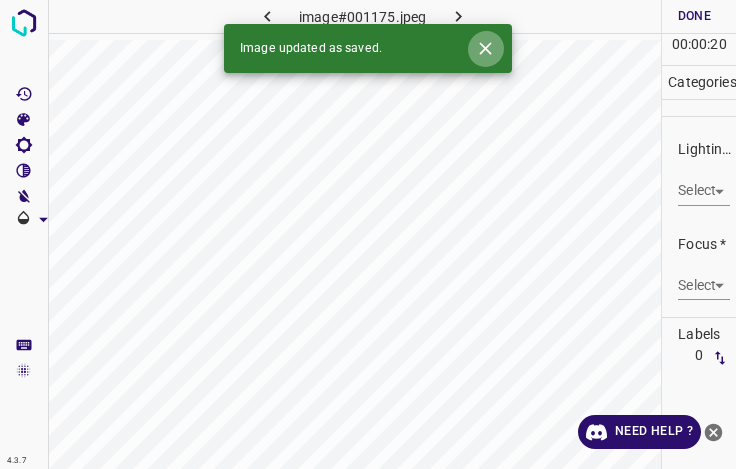 click 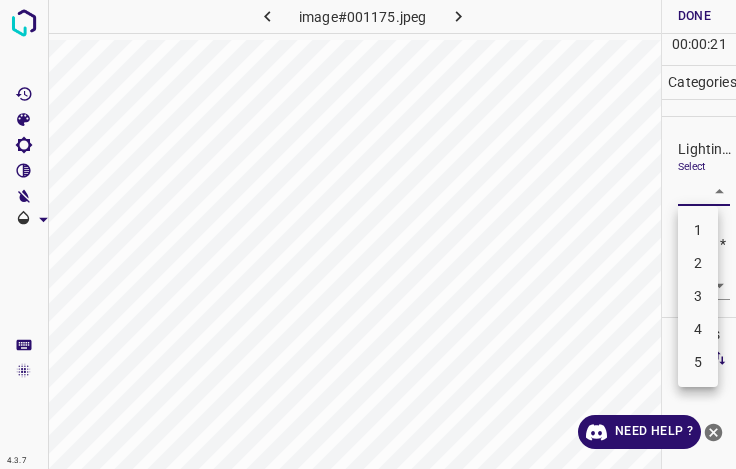 click on "4.3.7 image#001175.jpeg Done Skip 0 00   : 00   : 21   Categories Lighting *  Select ​ Focus *  Select ​ Overall *  Select ​ Labels   0 Categories 1 Lighting 2 Focus 3 Overall Tools Space Change between modes (Draw & Edit) I Auto labeling R Restore zoom M Zoom in N Zoom out Delete Delete selecte label Filters Z Restore filters X Saturation filter C Brightness filter V Contrast filter B Gray scale filter General O Download Need Help ? - Text - Hide - Delete 1 2 3 4 5" at bounding box center [368, 234] 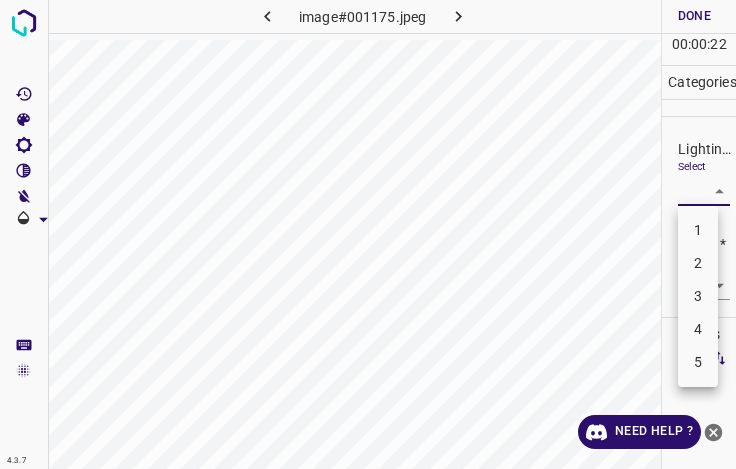 click on "3" at bounding box center (698, 296) 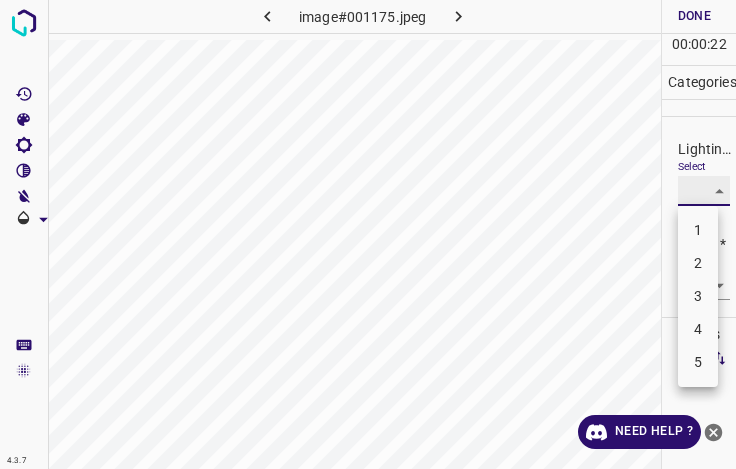 type on "3" 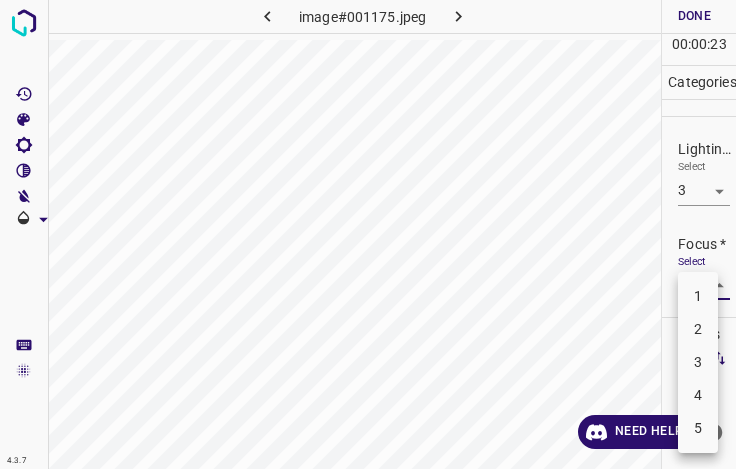 click on "4.3.7 image#001175.jpeg Done Skip 0 00   : 00   : 23   Categories Lighting *  Select 3 3 Focus *  Select ​ Overall *  Select ​ Labels   0 Categories 1 Lighting 2 Focus 3 Overall Tools Space Change between modes (Draw & Edit) I Auto labeling R Restore zoom M Zoom in N Zoom out Delete Delete selecte label Filters Z Restore filters X Saturation filter C Brightness filter V Contrast filter B Gray scale filter General O Download Need Help ? - Text - Hide - Delete 1 2 3 4 5" at bounding box center (368, 234) 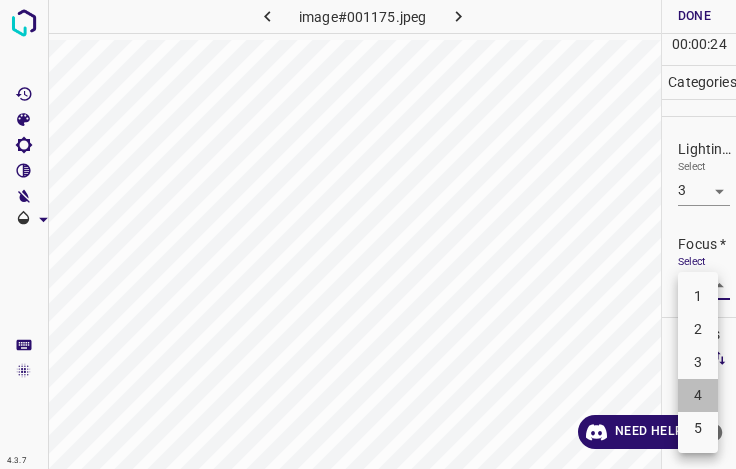 click on "4" at bounding box center (698, 395) 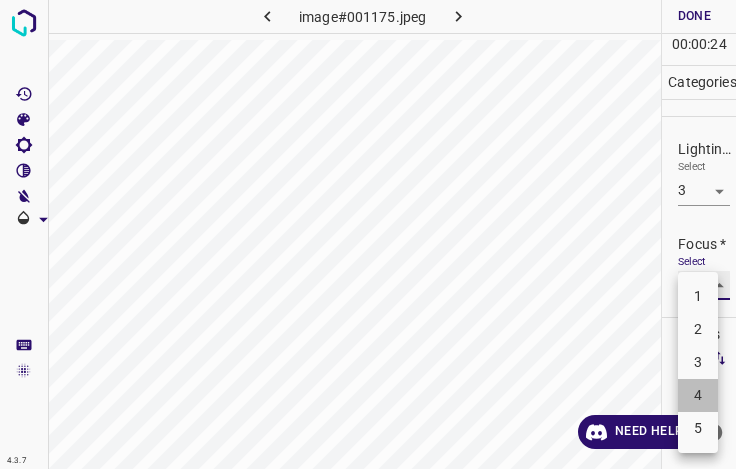 type on "4" 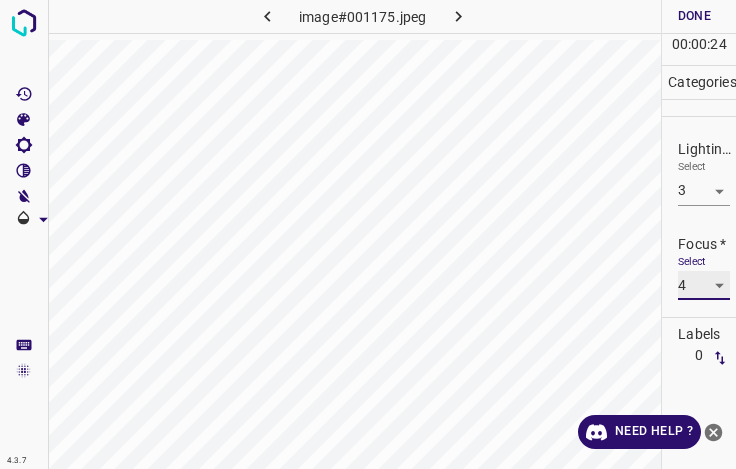 scroll, scrollTop: 98, scrollLeft: 0, axis: vertical 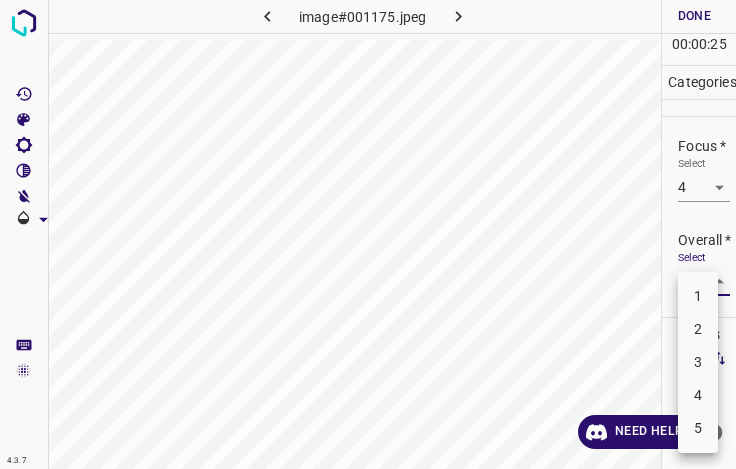click on "4.3.7 image#001175.jpeg Done Skip 0 00   : 00   : 25   Categories Lighting *  Select 3 3 Focus *  Select 4 4 Overall *  Select ​ Labels   0 Categories 1 Lighting 2 Focus 3 Overall Tools Space Change between modes (Draw & Edit) I Auto labeling R Restore zoom M Zoom in N Zoom out Delete Delete selecte label Filters Z Restore filters X Saturation filter C Brightness filter V Contrast filter B Gray scale filter General O Download Need Help ? - Text - Hide - Delete 1 2 3 4 5" at bounding box center (368, 234) 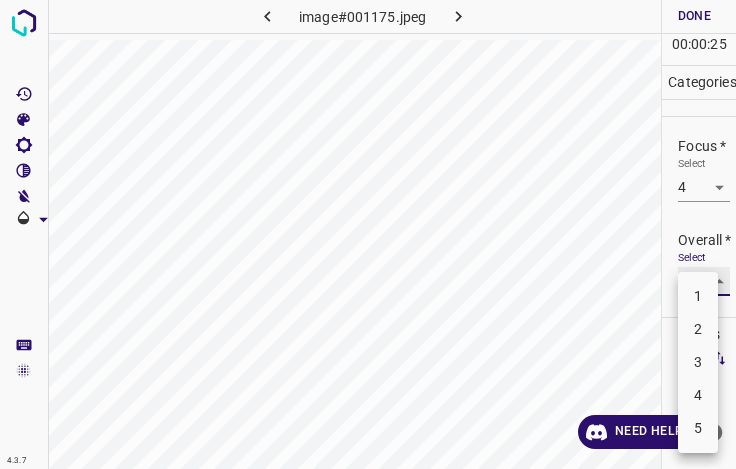 type on "3" 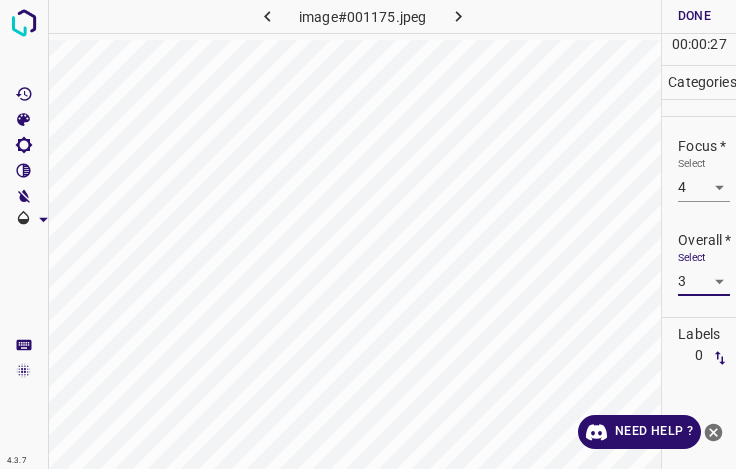 click on "Done" at bounding box center [694, 16] 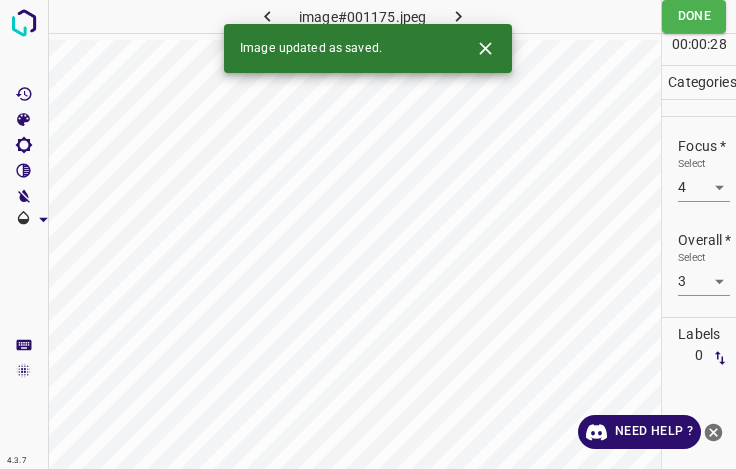 click 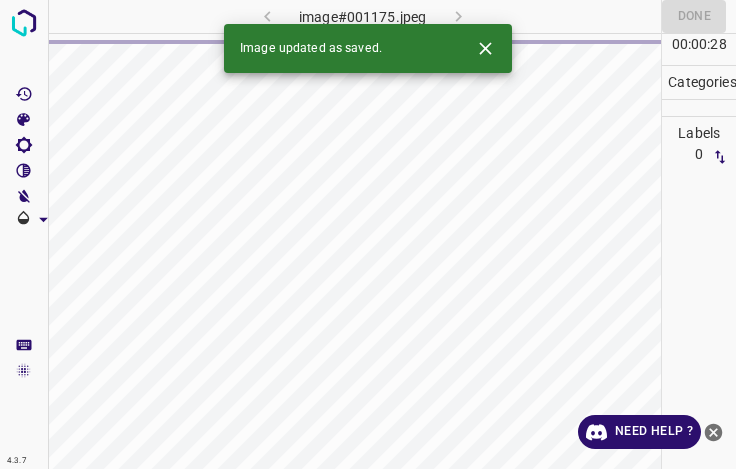click 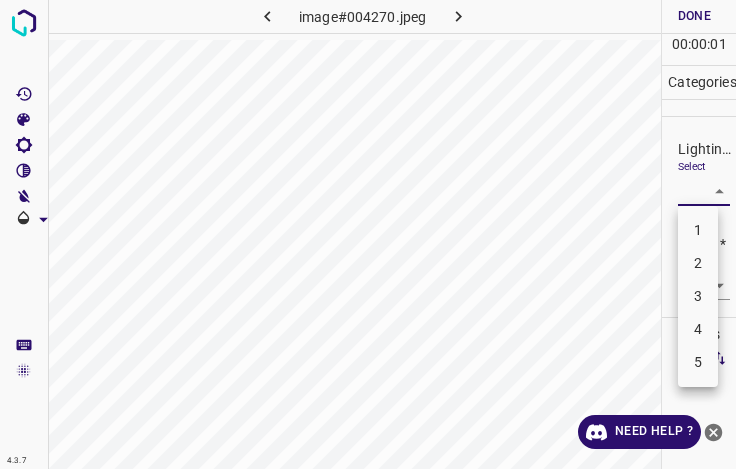 click on "4.3.7 image#004270.jpeg Done Skip 0 00   : 00   : 01   Categories Lighting *  Select ​ Focus *  Select ​ Overall *  Select ​ Labels   0 Categories 1 Lighting 2 Focus 3 Overall Tools Space Change between modes (Draw & Edit) I Auto labeling R Restore zoom M Zoom in N Zoom out Delete Delete selecte label Filters Z Restore filters X Saturation filter C Brightness filter V Contrast filter B Gray scale filter General O Download Need Help ? - Text - Hide - Delete 1 2 3 4 5" at bounding box center [368, 234] 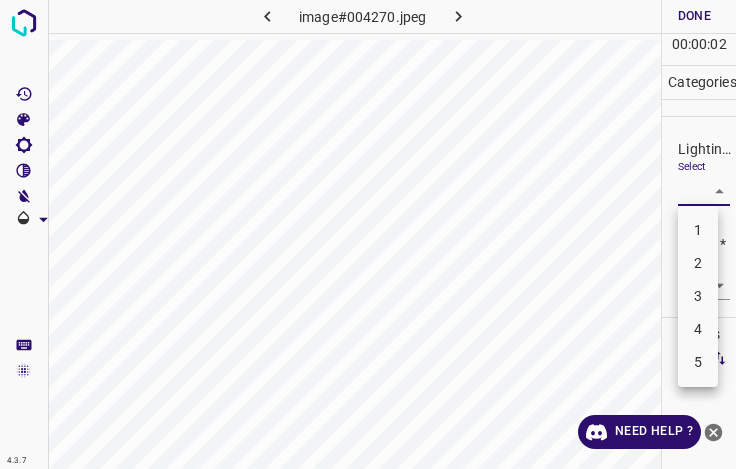 click on "3" at bounding box center [698, 296] 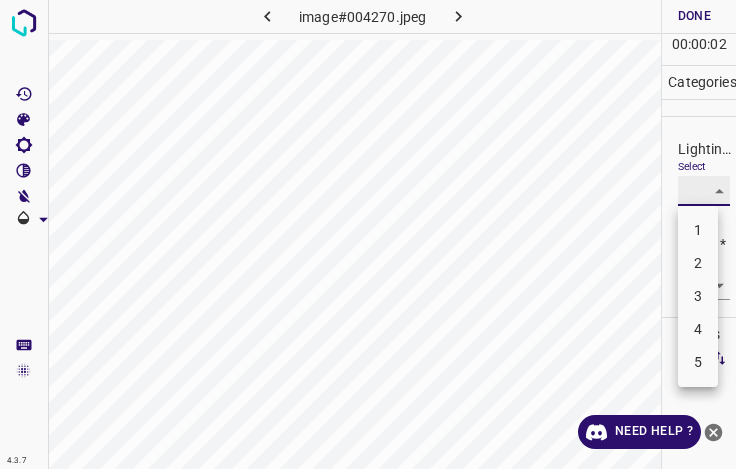 type on "3" 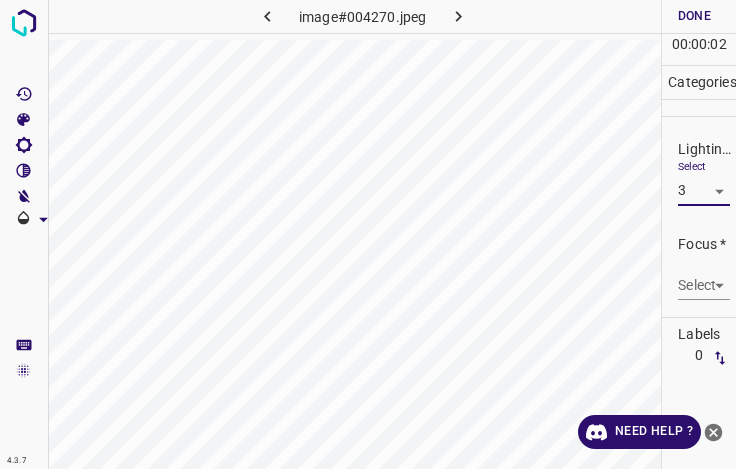 click on "4.3.7 image#004270.jpeg Done Skip 0 00   : 00   : 02   Categories Lighting *  Select 3 3 Focus *  Select ​ Overall *  Select ​ Labels   0 Categories 1 Lighting 2 Focus 3 Overall Tools Space Change between modes (Draw & Edit) I Auto labeling R Restore zoom M Zoom in N Zoom out Delete Delete selecte label Filters Z Restore filters X Saturation filter C Brightness filter V Contrast filter B Gray scale filter General O Download Need Help ? - Text - Hide - Delete" at bounding box center (368, 234) 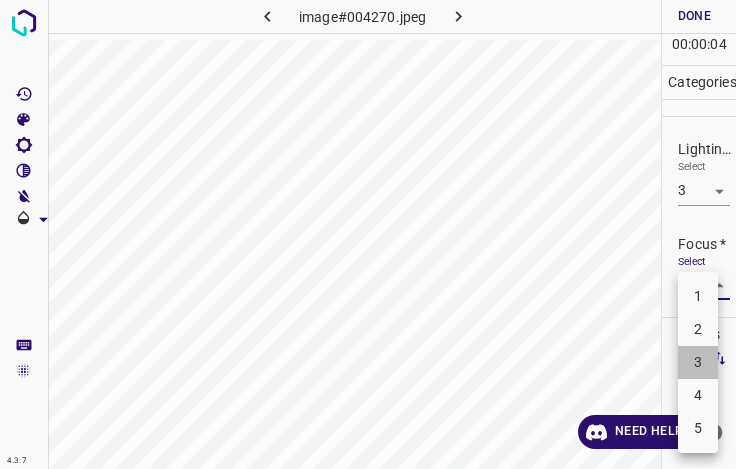 click on "3" at bounding box center [698, 362] 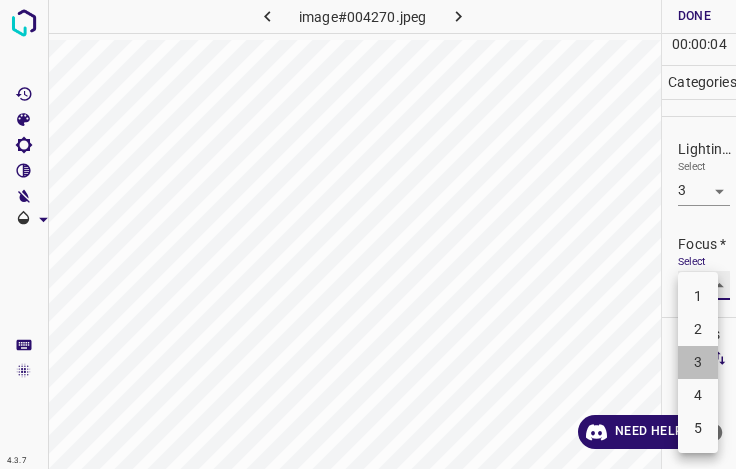 type on "3" 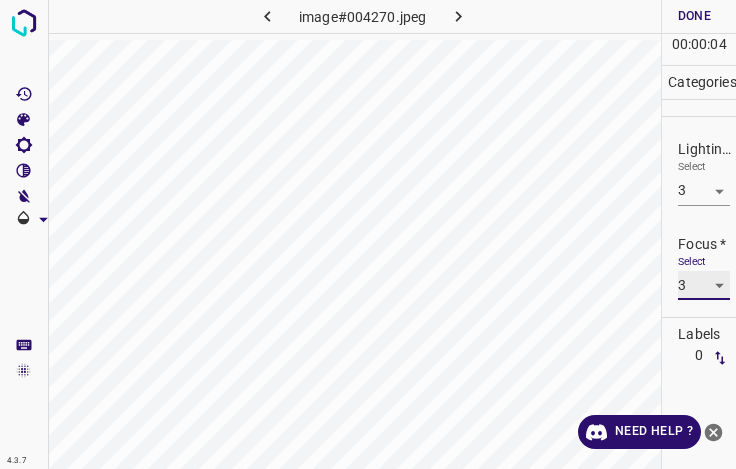 scroll, scrollTop: 98, scrollLeft: 0, axis: vertical 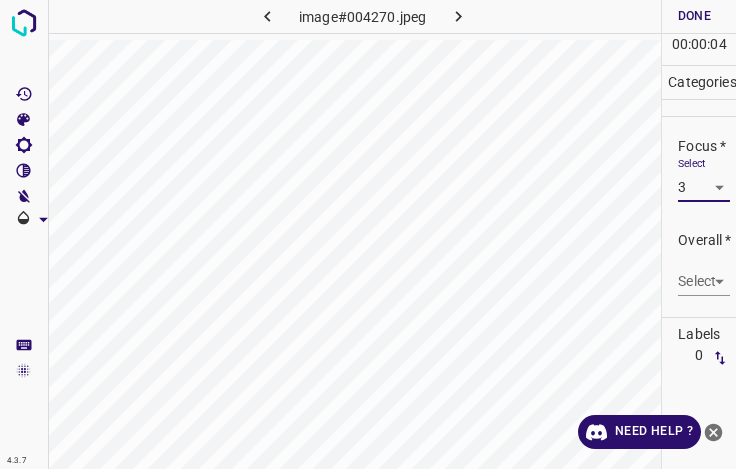 click on "4.3.7 image#004270.jpeg Done Skip 0 00   : 00   : 04   Categories Lighting *  Select 3 3 Focus *  Select 3 3 Overall *  Select ​ Labels   0 Categories 1 Lighting 2 Focus 3 Overall Tools Space Change between modes (Draw & Edit) I Auto labeling R Restore zoom M Zoom in N Zoom out Delete Delete selecte label Filters Z Restore filters X Saturation filter C Brightness filter V Contrast filter B Gray scale filter General O Download Need Help ? - Text - Hide - Delete" at bounding box center [368, 234] 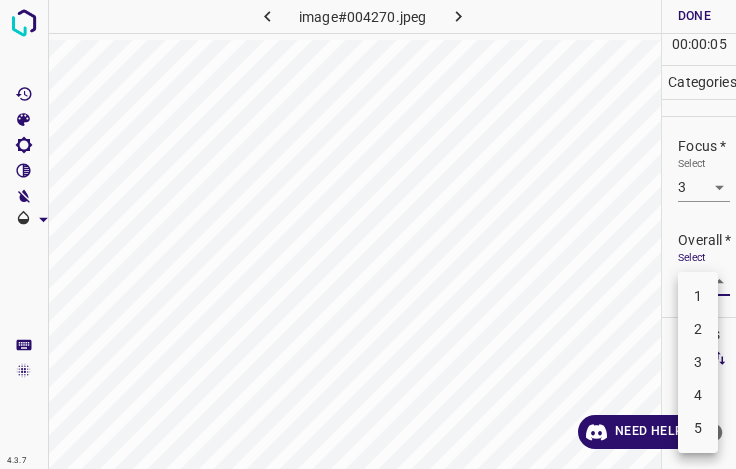 click on "3" at bounding box center [698, 362] 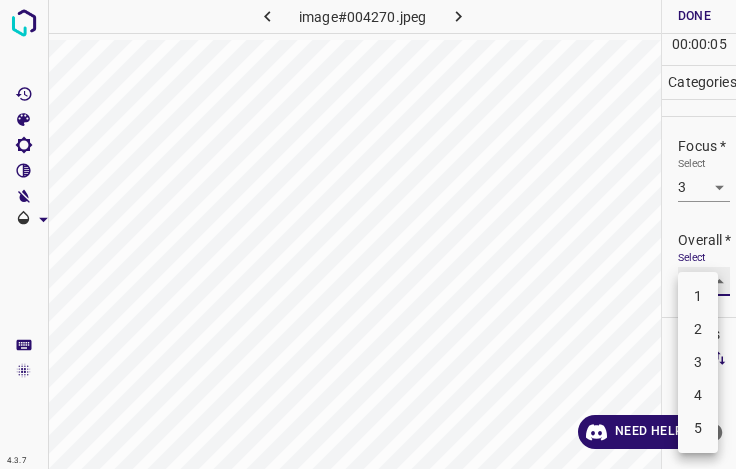 type on "3" 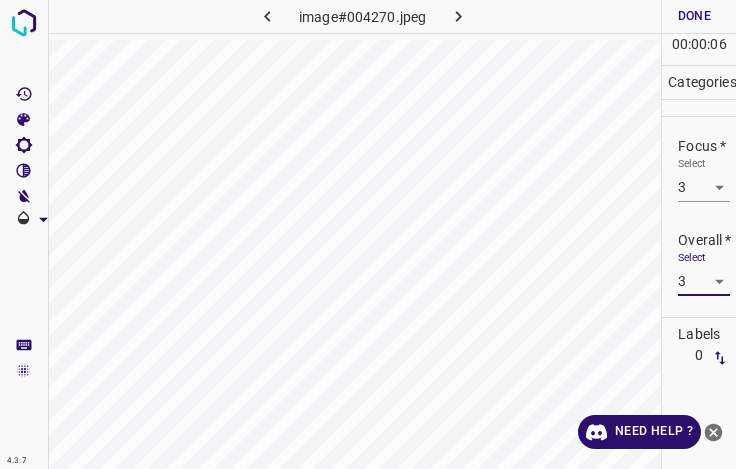click on "Done" at bounding box center [694, 16] 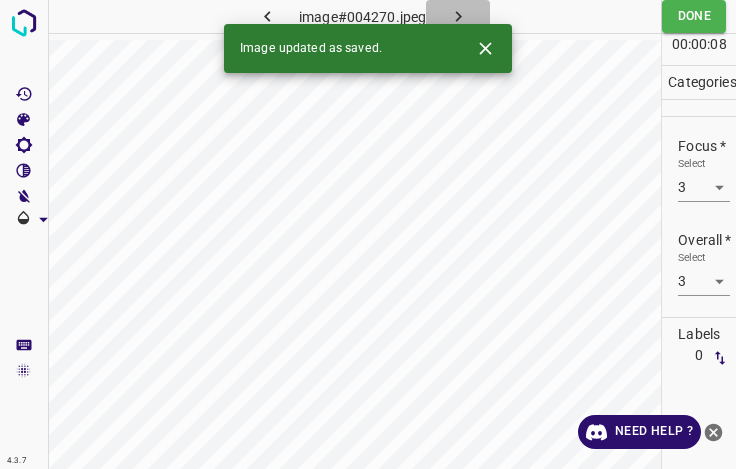 click 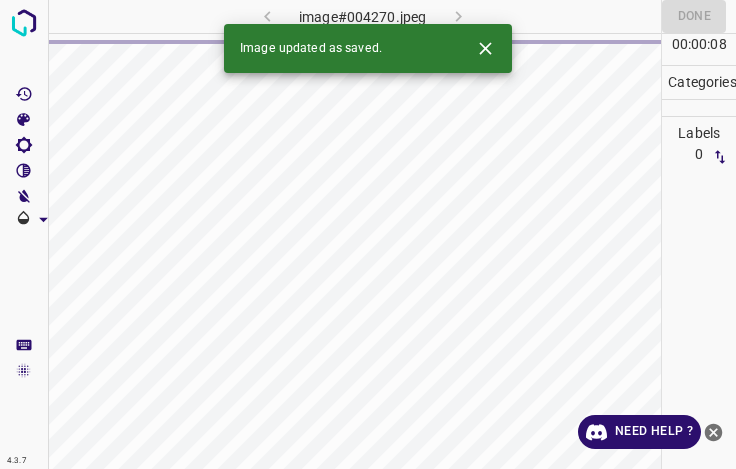click 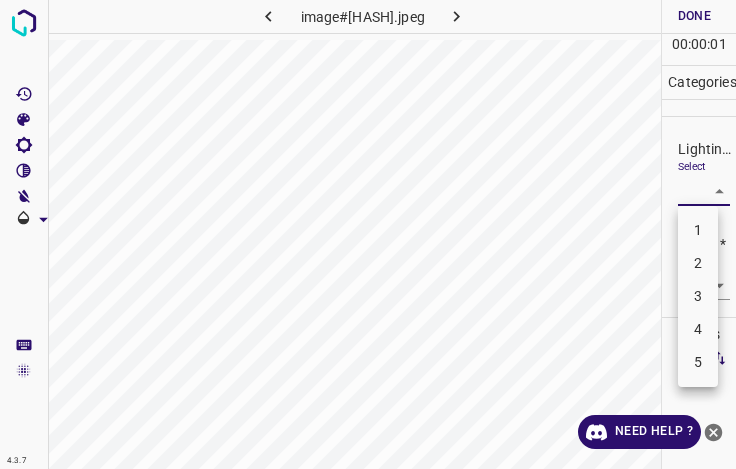 click on "4.3.7 image#001130.jpeg Done Skip 0 00   : 00   : 01   Categories Lighting *  Select ​ Focus *  Select ​ Overall *  Select ​ Labels   0 Categories 1 Lighting 2 Focus 3 Overall Tools Space Change between modes (Draw & Edit) I Auto labeling R Restore zoom M Zoom in N Zoom out Delete Delete selecte label Filters Z Restore filters X Saturation filter C Brightness filter V Contrast filter B Gray scale filter General O Download Need Help ? - Text - Hide - Delete 1 2 3 4 5" at bounding box center [368, 234] 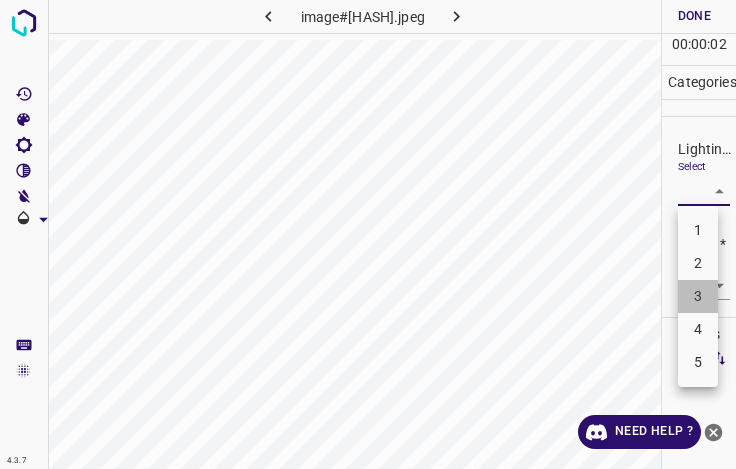 click on "3" at bounding box center (698, 296) 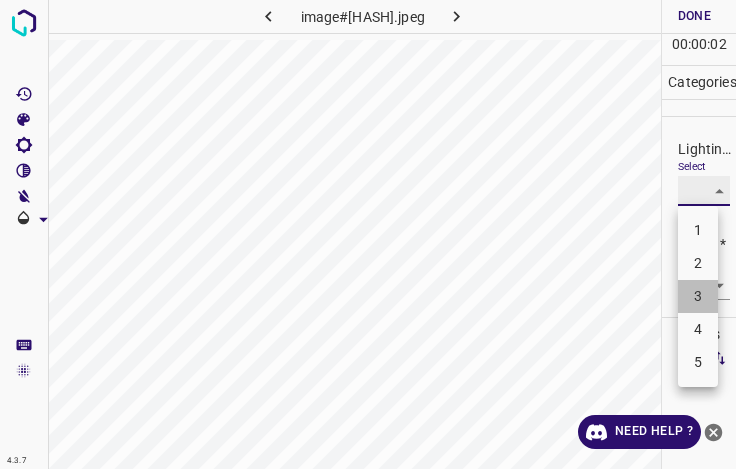 type on "3" 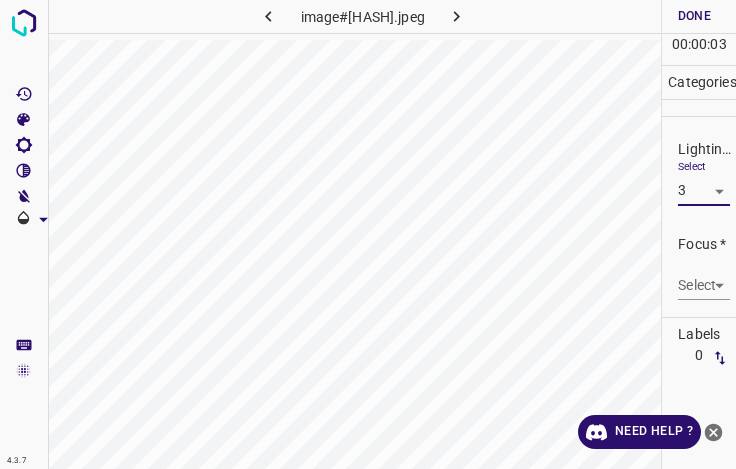 click on "4.3.7 image#001130.jpeg Done Skip 0 00   : 00   : 03   Categories Lighting *  Select 3 3 Focus *  Select ​ Overall *  Select ​ Labels   0 Categories 1 Lighting 2 Focus 3 Overall Tools Space Change between modes (Draw & Edit) I Auto labeling R Restore zoom M Zoom in N Zoom out Delete Delete selecte label Filters Z Restore filters X Saturation filter C Brightness filter V Contrast filter B Gray scale filter General O Download Need Help ? - Text - Hide - Delete" at bounding box center (368, 234) 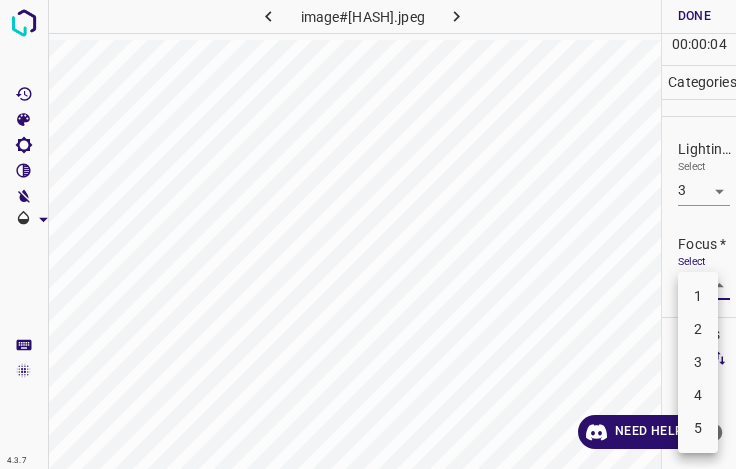 click on "3" at bounding box center [698, 362] 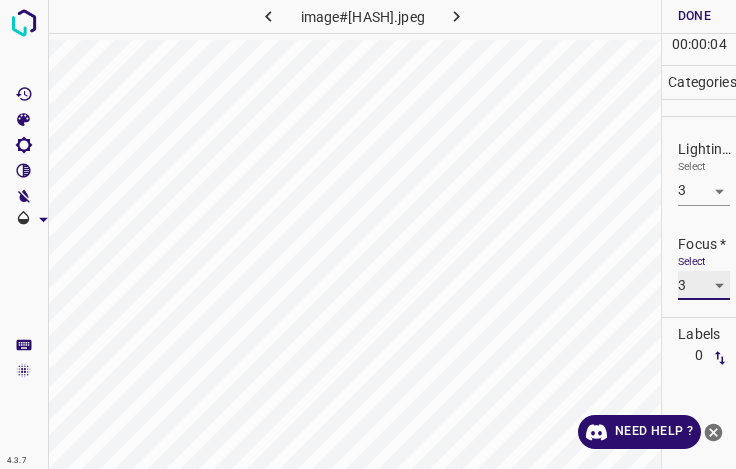 type on "3" 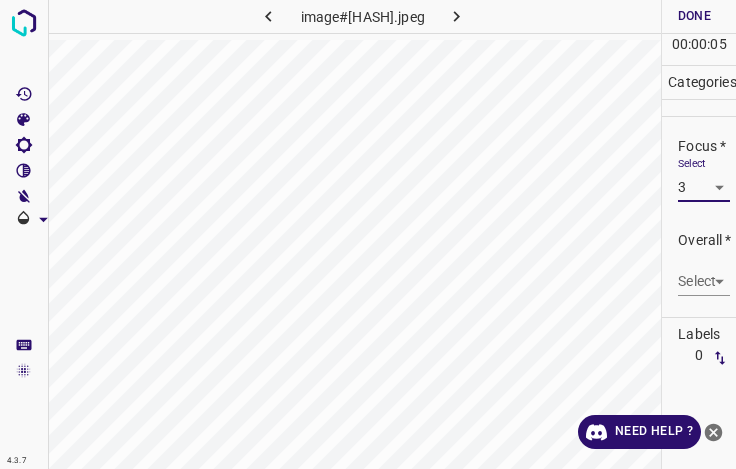 click on "4.3.7 image#001130.jpeg Done Skip 0 00   : 00   : 05   Categories Lighting *  Select 3 3 Focus *  Select 3 3 Overall *  Select ​ Labels   0 Categories 1 Lighting 2 Focus 3 Overall Tools Space Change between modes (Draw & Edit) I Auto labeling R Restore zoom M Zoom in N Zoom out Delete Delete selecte label Filters Z Restore filters X Saturation filter C Brightness filter V Contrast filter B Gray scale filter General O Download Need Help ? - Text - Hide - Delete" at bounding box center (368, 234) 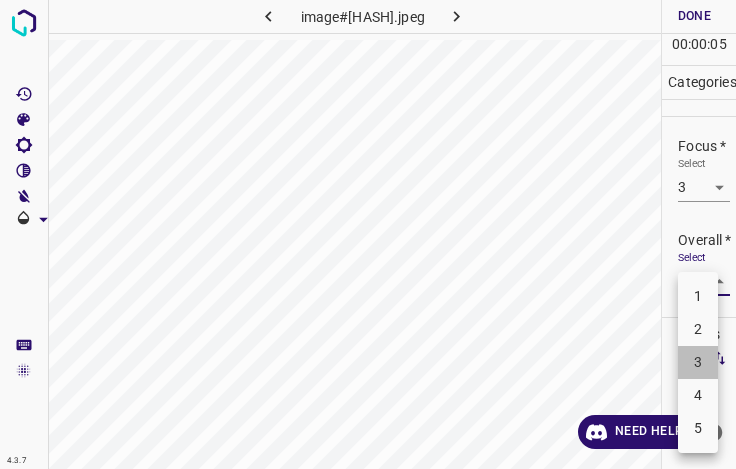 click on "3" at bounding box center [698, 362] 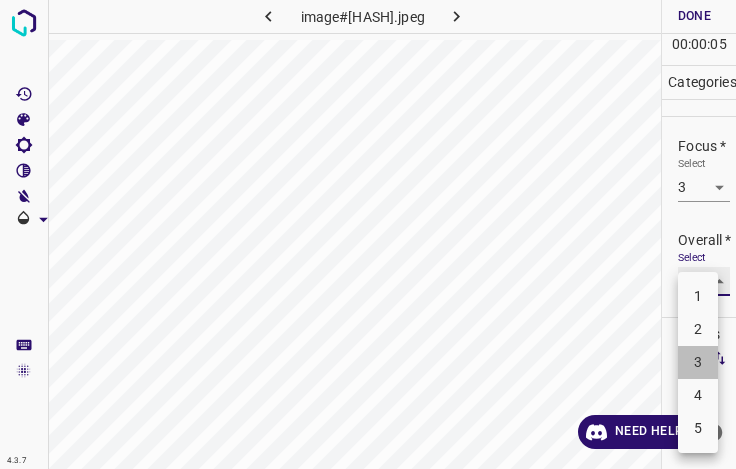 type on "3" 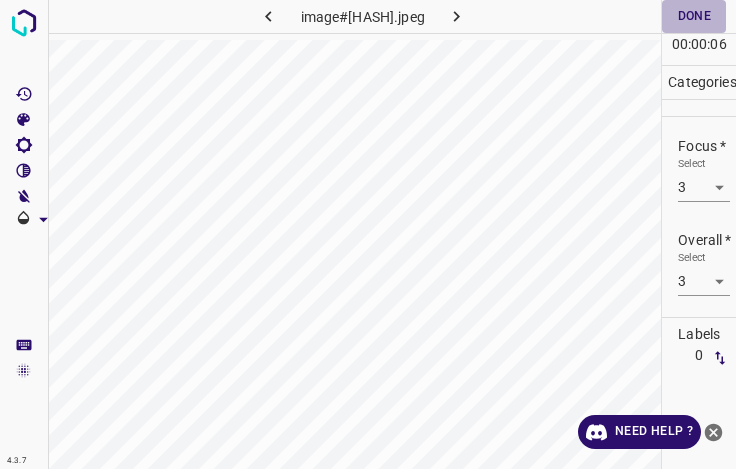 click on "Done" at bounding box center [694, 16] 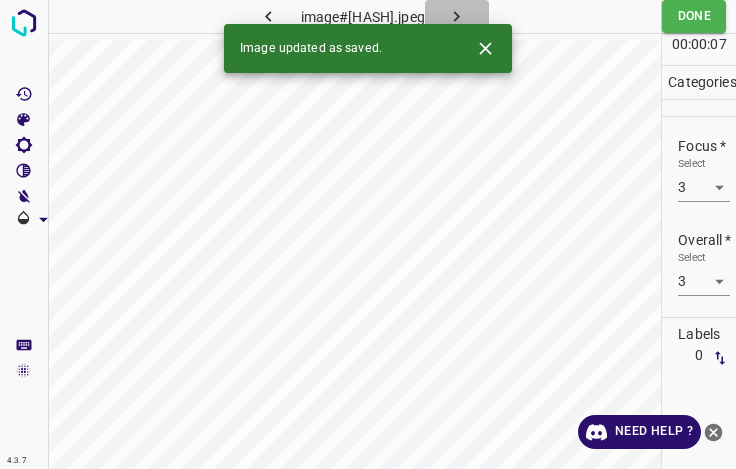 click 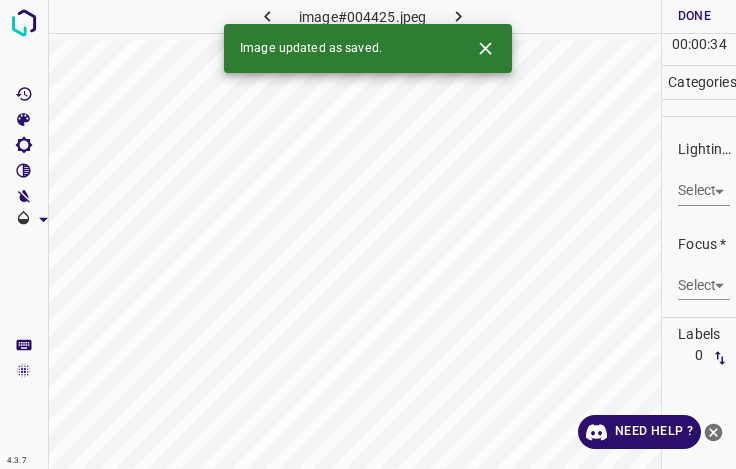 click at bounding box center (485, 48) 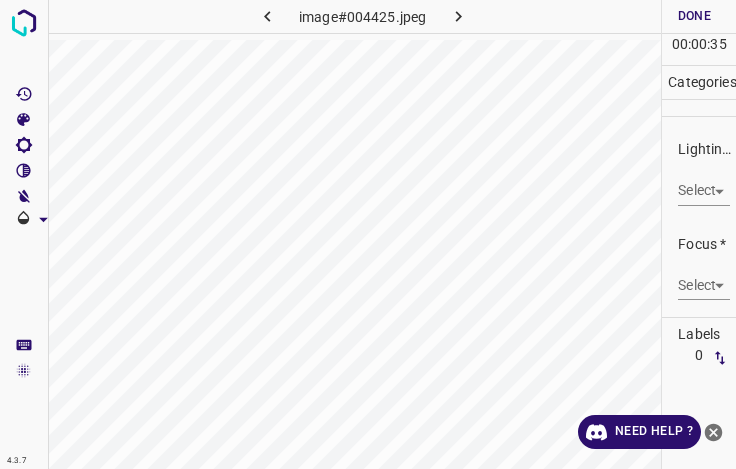 click on "4.3.7 image#004425.jpeg Done Skip 0 00   : 00   : 35   Categories Lighting *  Select ​ Focus *  Select ​ Overall *  Select ​ Labels   0 Categories 1 Lighting 2 Focus 3 Overall Tools Space Change between modes (Draw & Edit) I Auto labeling R Restore zoom M Zoom in N Zoom out Delete Delete selecte label Filters Z Restore filters X Saturation filter C Brightness filter V Contrast filter B Gray scale filter General O Download Need Help ? - Text - Hide - Delete" at bounding box center (368, 234) 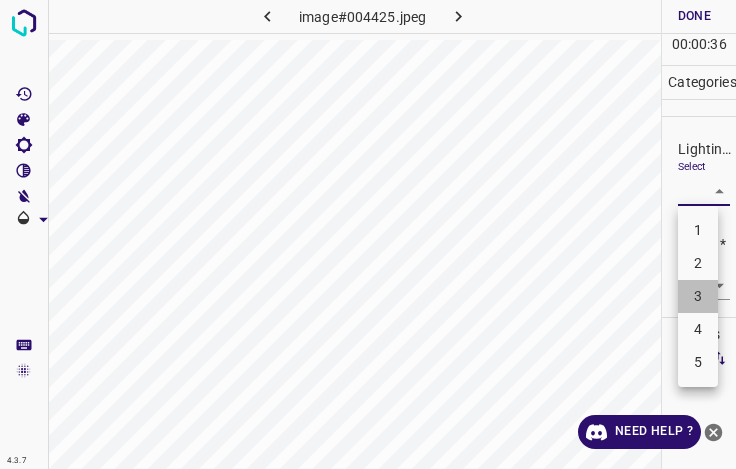 click on "3" at bounding box center [698, 296] 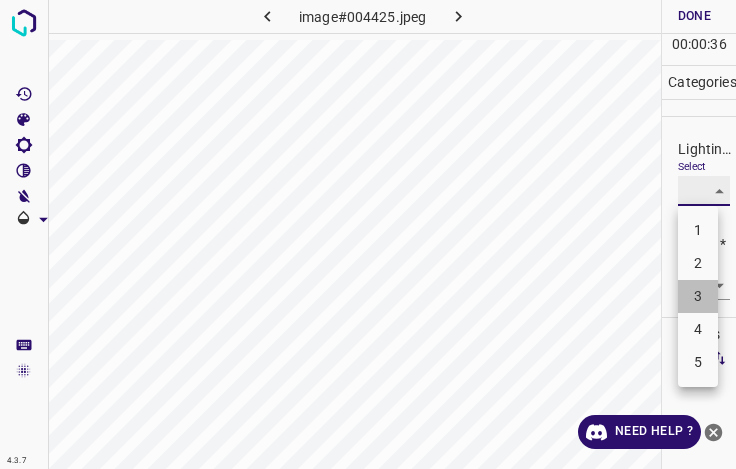 type on "3" 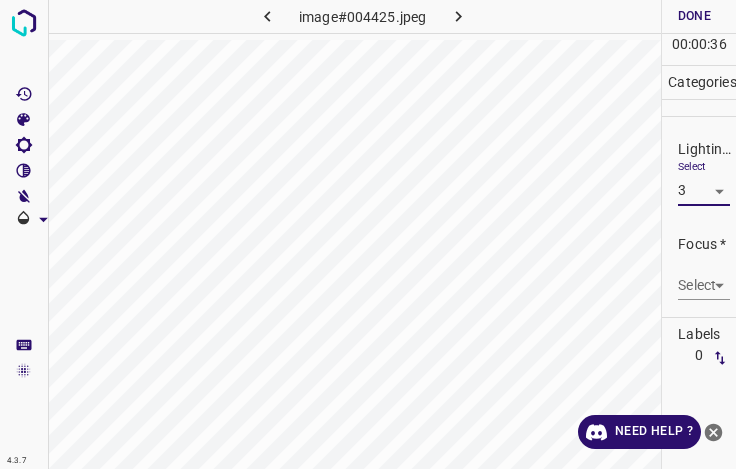 click on "4.3.7 image#004425.jpeg Done Skip 0 00   : 00   : 36   Categories Lighting *  Select 3 3 Focus *  Select ​ Overall *  Select ​ Labels   0 Categories 1 Lighting 2 Focus 3 Overall Tools Space Change between modes (Draw & Edit) I Auto labeling R Restore zoom M Zoom in N Zoom out Delete Delete selecte label Filters Z Restore filters X Saturation filter C Brightness filter V Contrast filter B Gray scale filter General O Download Need Help ? - Text - Hide - Delete 1 2 3 4 5" at bounding box center (368, 234) 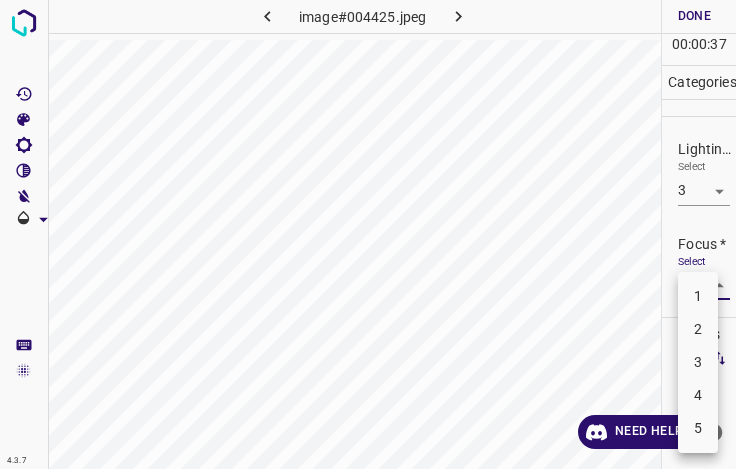 click on "3" at bounding box center (698, 362) 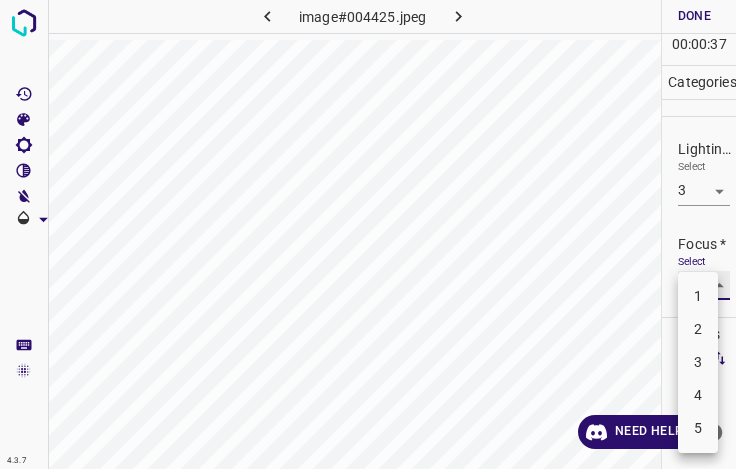 type on "3" 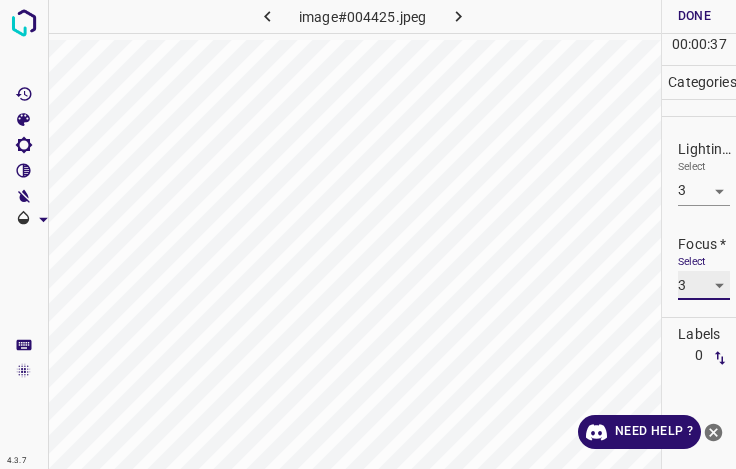 scroll, scrollTop: 98, scrollLeft: 0, axis: vertical 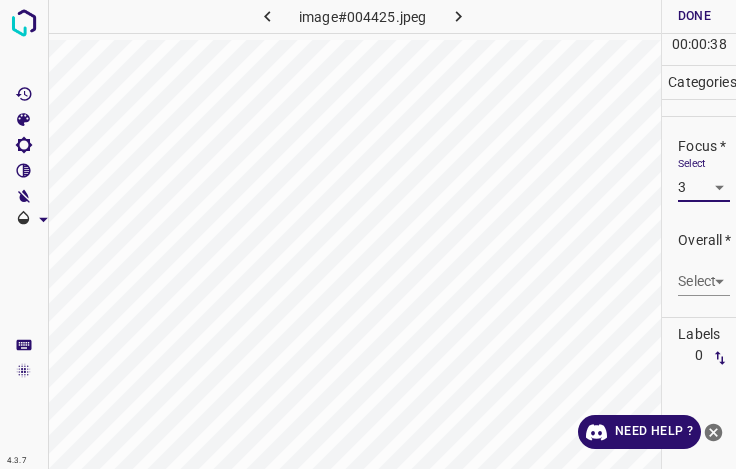 click on "4.3.7 image#004425.jpeg Done Skip 0 00   : 00   : 38   Categories Lighting *  Select 3 3 Focus *  Select 3 3 Overall *  Select ​ Labels   0 Categories 1 Lighting 2 Focus 3 Overall Tools Space Change between modes (Draw & Edit) I Auto labeling R Restore zoom M Zoom in N Zoom out Delete Delete selecte label Filters Z Restore filters X Saturation filter C Brightness filter V Contrast filter B Gray scale filter General O Download Need Help ? - Text - Hide - Delete" at bounding box center [368, 234] 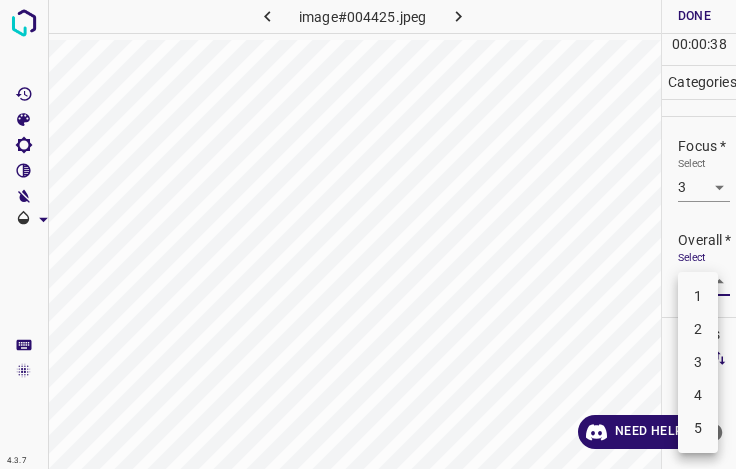 click on "3" at bounding box center (698, 362) 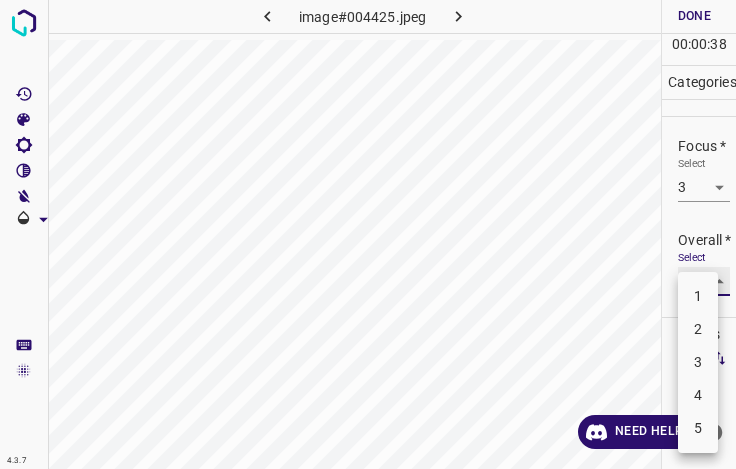 type on "3" 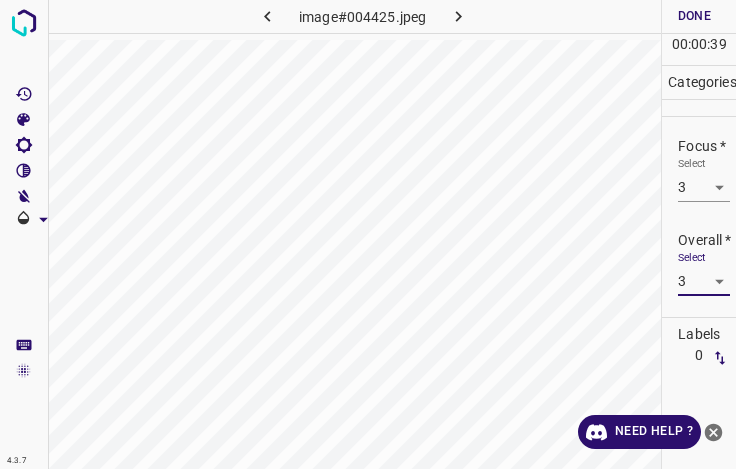 click on "Done" at bounding box center [694, 16] 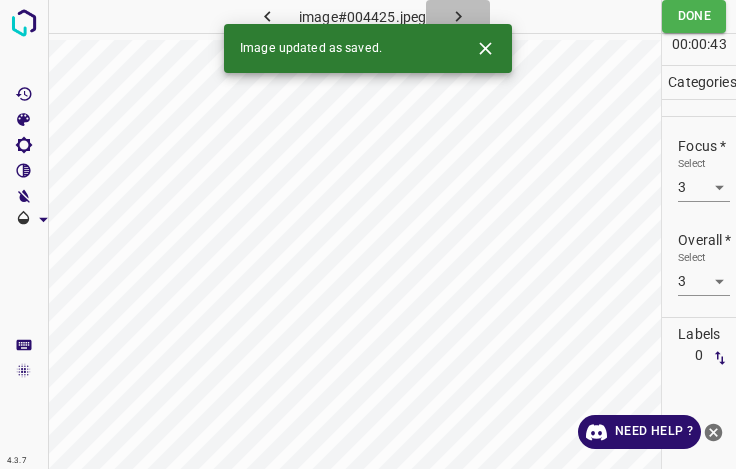 click 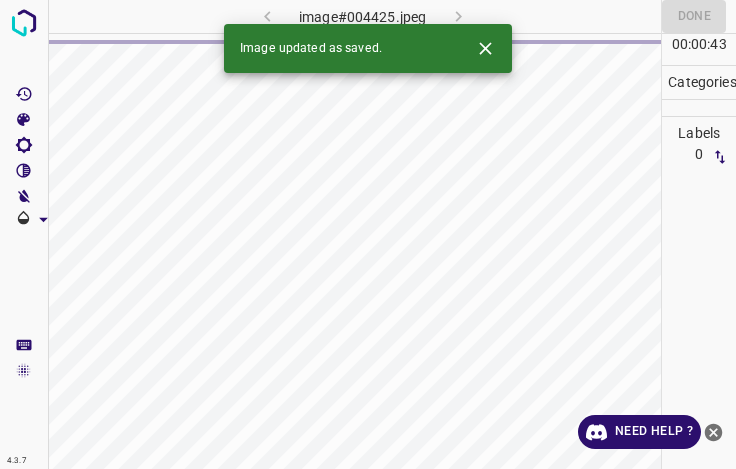 click 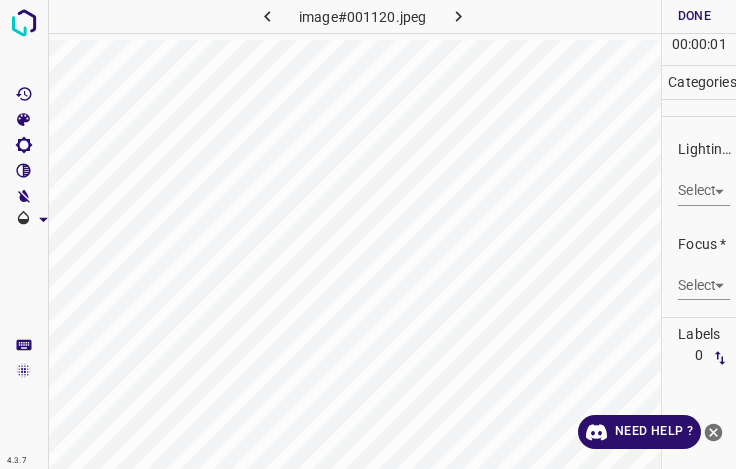 click on "4.3.7 image#001120.jpeg Done Skip 0 00   : 00   : 01   Categories Lighting *  Select ​ Focus *  Select ​ Overall *  Select ​ Labels   0 Categories 1 Lighting 2 Focus 3 Overall Tools Space Change between modes (Draw & Edit) I Auto labeling R Restore zoom M Zoom in N Zoom out Delete Delete selecte label Filters Z Restore filters X Saturation filter C Brightness filter V Contrast filter B Gray scale filter General O Download Need Help ? - Text - Hide - Delete" at bounding box center [368, 234] 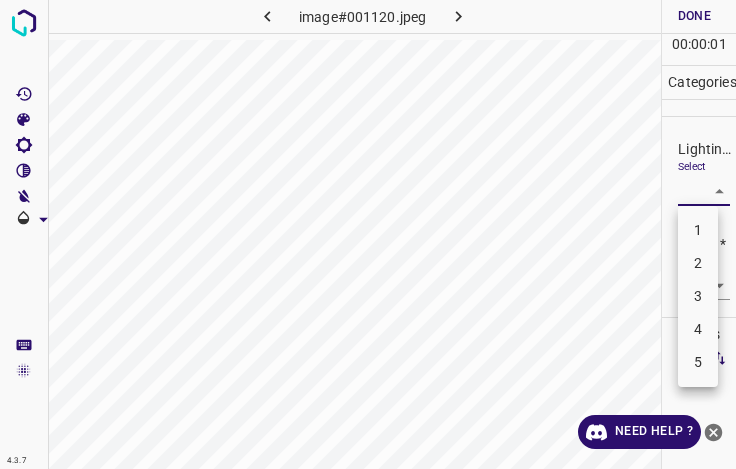 click on "2" at bounding box center (698, 263) 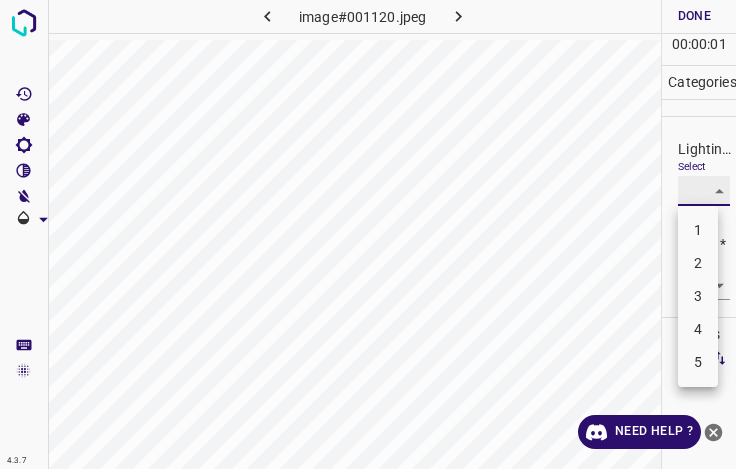 type on "2" 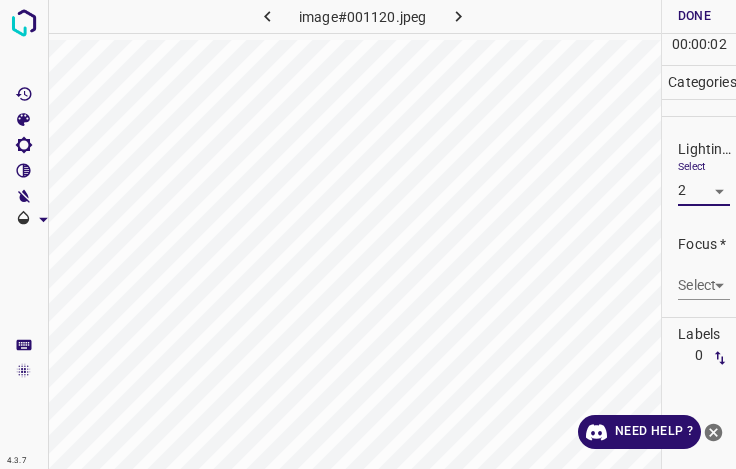 click on "Select ​" at bounding box center [704, 277] 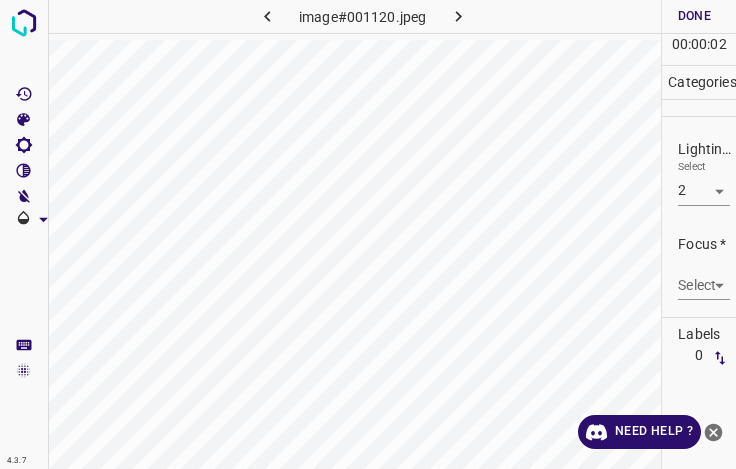 click on "4.3.7 image#001120.jpeg Done Skip 0 00   : 00   : 02   Categories Lighting *  Select 2 2 Focus *  Select ​ Overall *  Select ​ Labels   0 Categories 1 Lighting 2 Focus 3 Overall Tools Space Change between modes (Draw & Edit) I Auto labeling R Restore zoom M Zoom in N Zoom out Delete Delete selecte label Filters Z Restore filters X Saturation filter C Brightness filter V Contrast filter B Gray scale filter General O Download Need Help ? - Text - Hide - Delete" at bounding box center (368, 234) 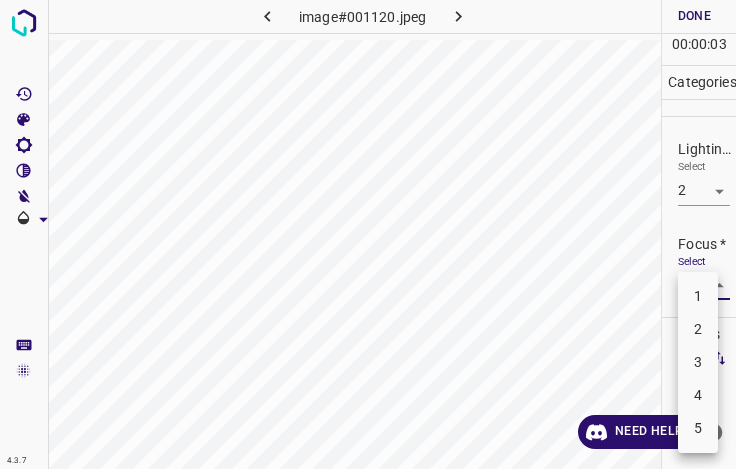 click on "3" at bounding box center [698, 362] 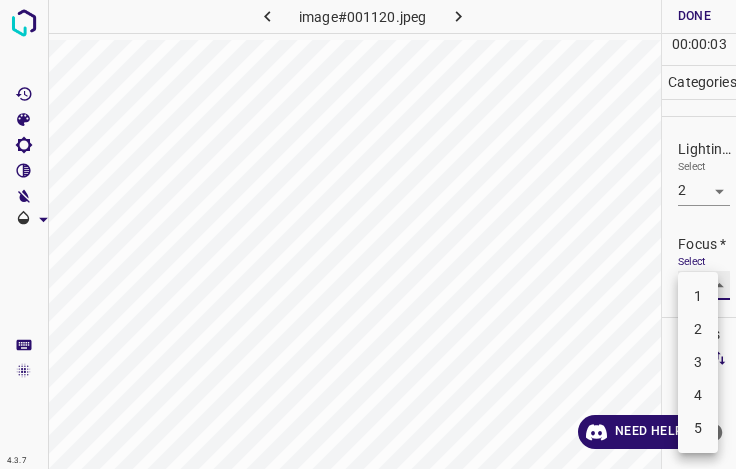 type on "3" 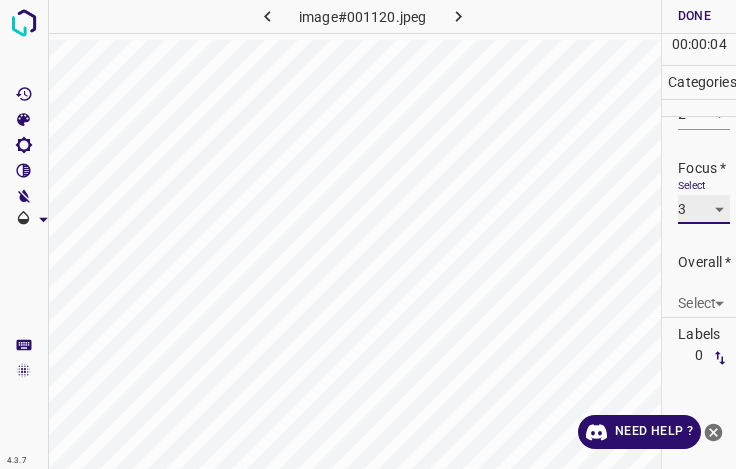 scroll, scrollTop: 98, scrollLeft: 0, axis: vertical 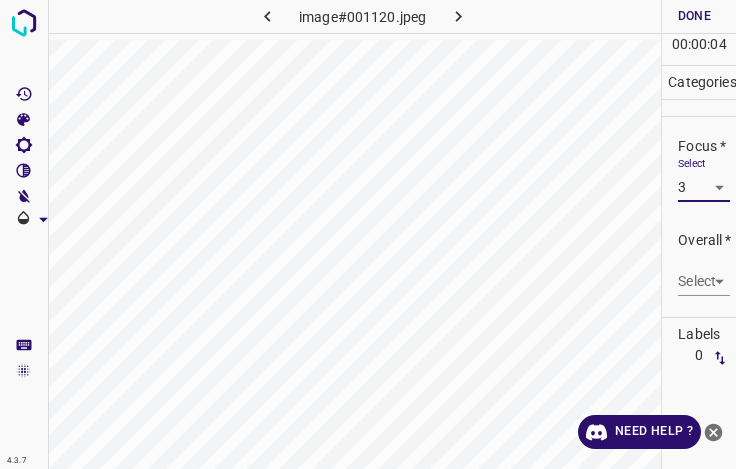 click on "4.3.7 image#001120.jpeg Done Skip 0 00   : 00   : 04   Categories Lighting *  Select 2 2 Focus *  Select 3 3 Overall *  Select ​ Labels   0 Categories 1 Lighting 2 Focus 3 Overall Tools Space Change between modes (Draw & Edit) I Auto labeling R Restore zoom M Zoom in N Zoom out Delete Delete selecte label Filters Z Restore filters X Saturation filter C Brightness filter V Contrast filter B Gray scale filter General O Download Need Help ? - Text - Hide - Delete" at bounding box center [368, 234] 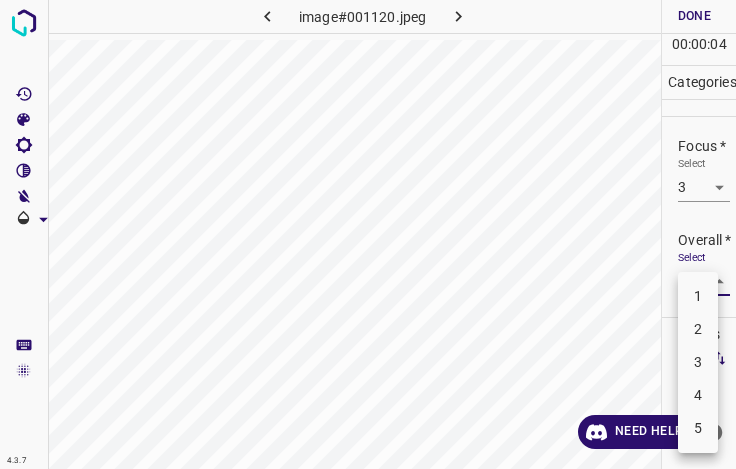 click on "3" at bounding box center (698, 362) 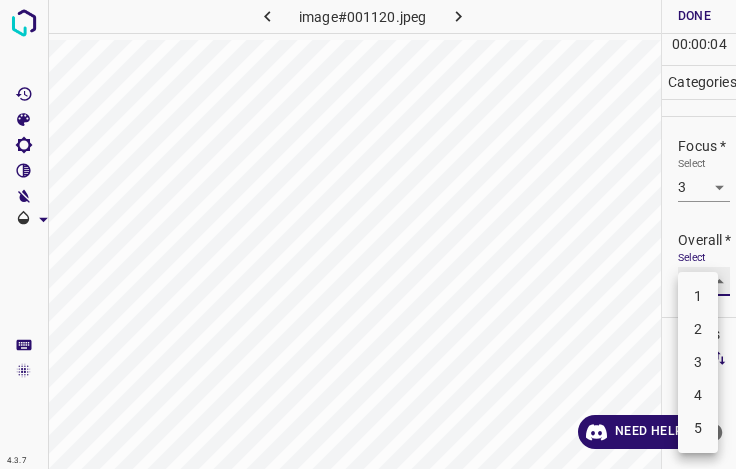 type on "3" 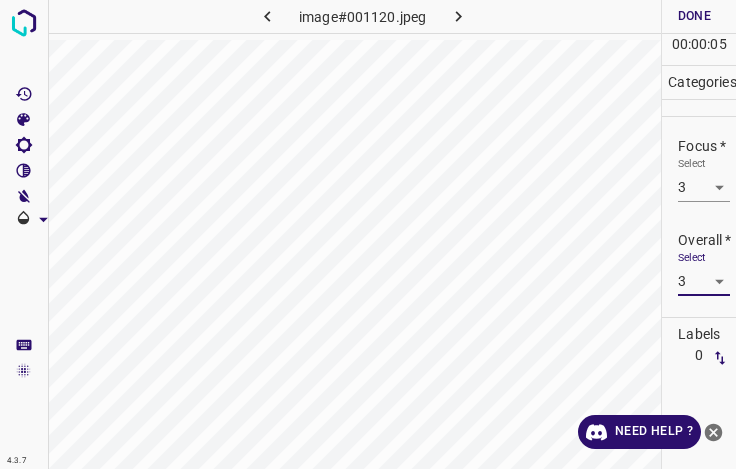 click on "Done" at bounding box center [694, 16] 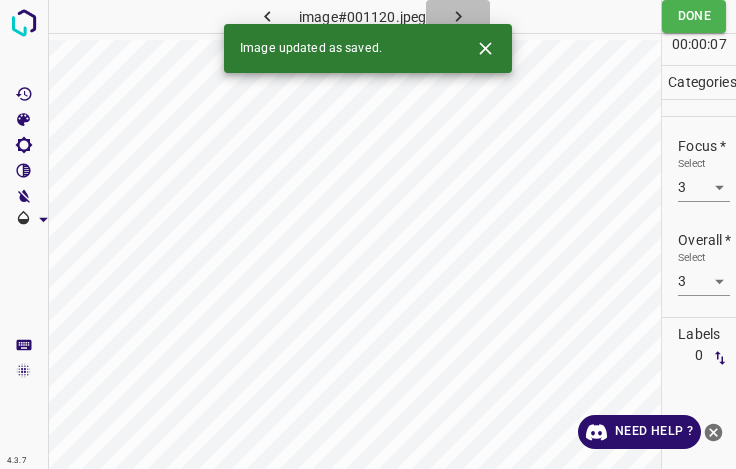 click 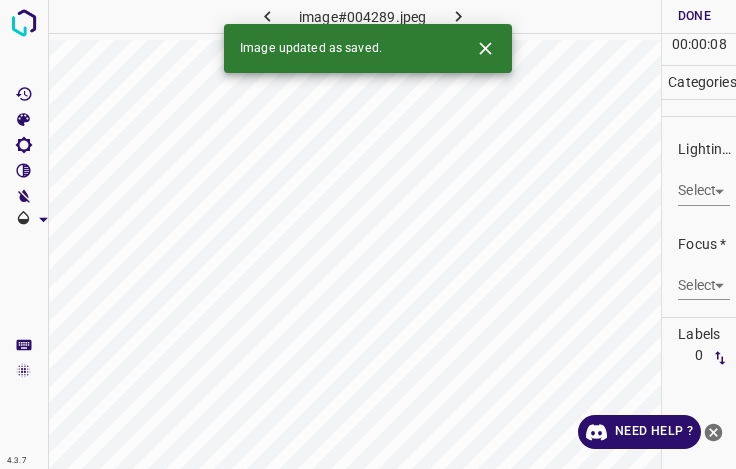 click 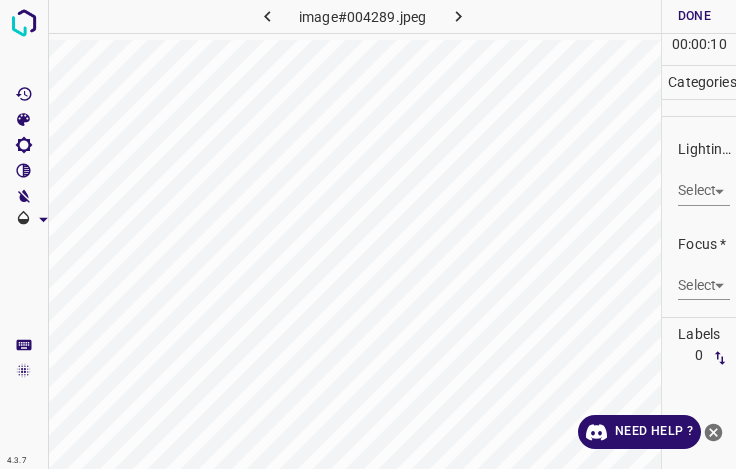 click on "4.3.7 image#004289.jpeg Done Skip 0 00   : 00   : 10   Categories Lighting *  Select ​ Focus *  Select ​ Overall *  Select ​ Labels   0 Categories 1 Lighting 2 Focus 3 Overall Tools Space Change between modes (Draw & Edit) I Auto labeling R Restore zoom M Zoom in N Zoom out Delete Delete selecte label Filters Z Restore filters X Saturation filter C Brightness filter V Contrast filter B Gray scale filter General O Download Need Help ? - Text - Hide - Delete" at bounding box center (368, 234) 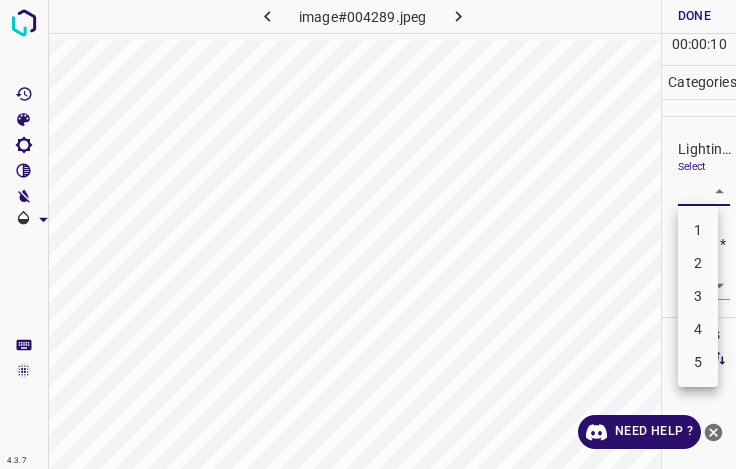 click on "3" at bounding box center [698, 296] 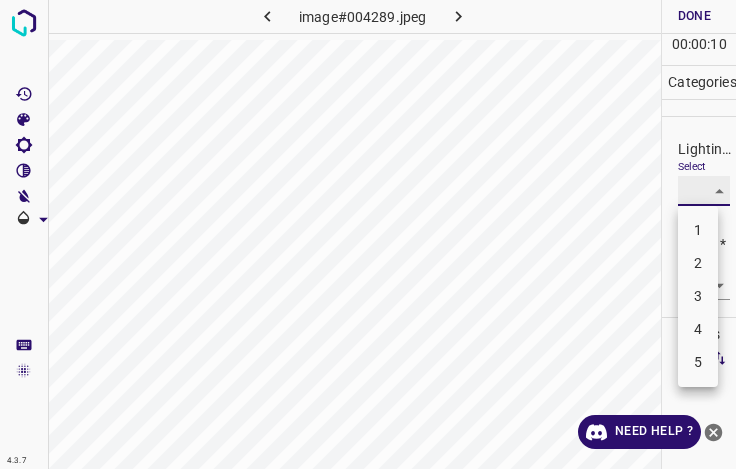 type on "3" 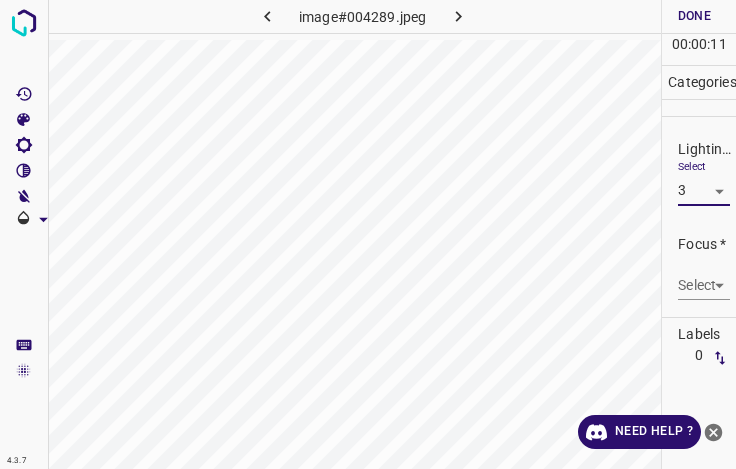 click on "4.3.7 image#004289.jpeg Done Skip 0 00   : 00   : 11   Categories Lighting *  Select 3 3 Focus *  Select ​ Overall *  Select ​ Labels   0 Categories 1 Lighting 2 Focus 3 Overall Tools Space Change between modes (Draw & Edit) I Auto labeling R Restore zoom M Zoom in N Zoom out Delete Delete selecte label Filters Z Restore filters X Saturation filter C Brightness filter V Contrast filter B Gray scale filter General O Download Need Help ? - Text - Hide - Delete 1 2 3 4 5" at bounding box center (368, 234) 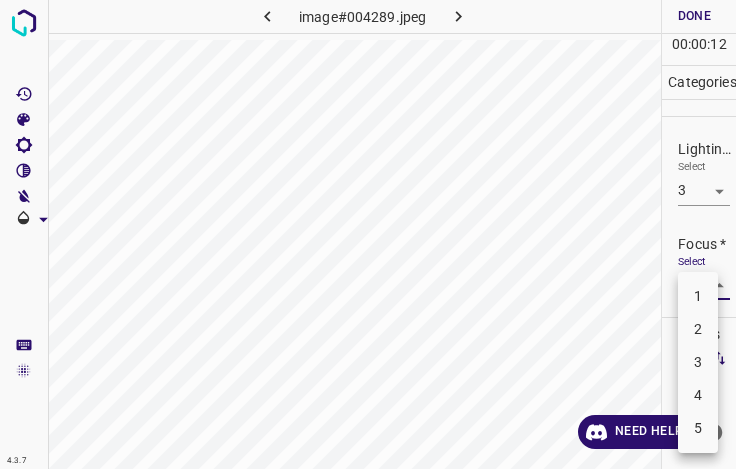 drag, startPoint x: 701, startPoint y: 394, endPoint x: 689, endPoint y: 335, distance: 60.207973 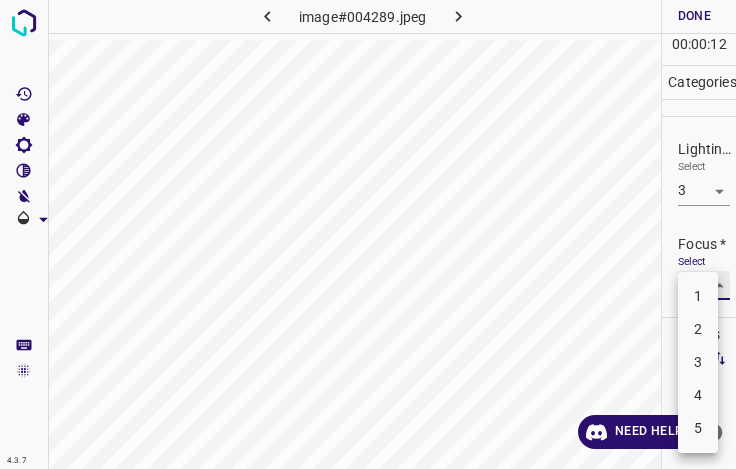 type on "4" 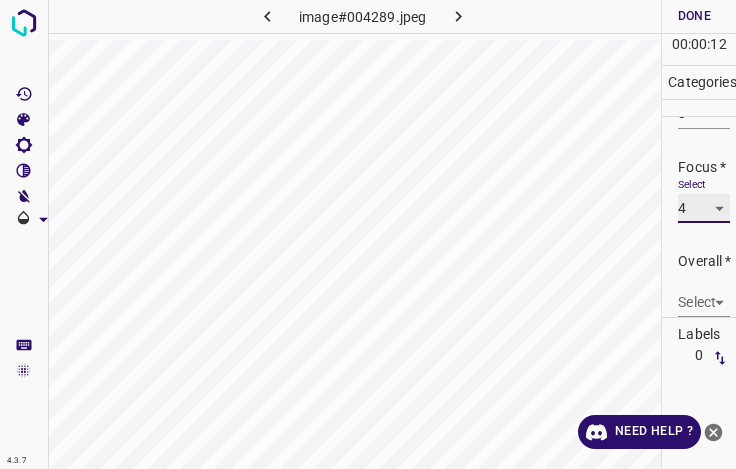scroll, scrollTop: 98, scrollLeft: 0, axis: vertical 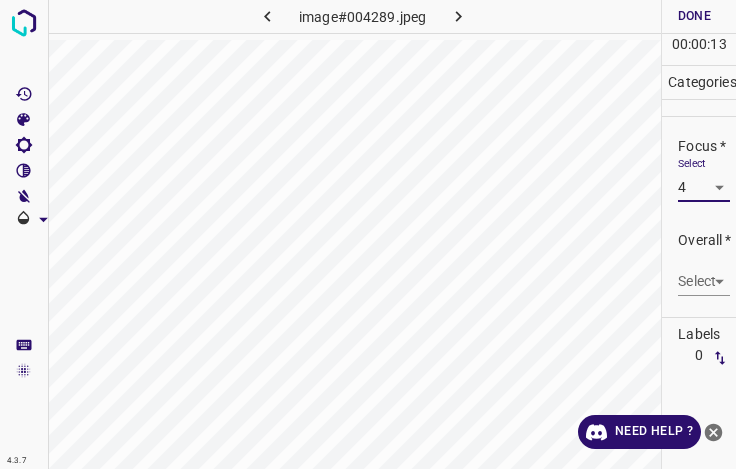 click on "4.3.7 image#004289.jpeg Done Skip 0 00   : 00   : 13   Categories Lighting *  Select 3 3 Focus *  Select 4 4 Overall *  Select ​ Labels   0 Categories 1 Lighting 2 Focus 3 Overall Tools Space Change between modes (Draw & Edit) I Auto labeling R Restore zoom M Zoom in N Zoom out Delete Delete selecte label Filters Z Restore filters X Saturation filter C Brightness filter V Contrast filter B Gray scale filter General O Download Need Help ? - Text - Hide - Delete" at bounding box center [368, 234] 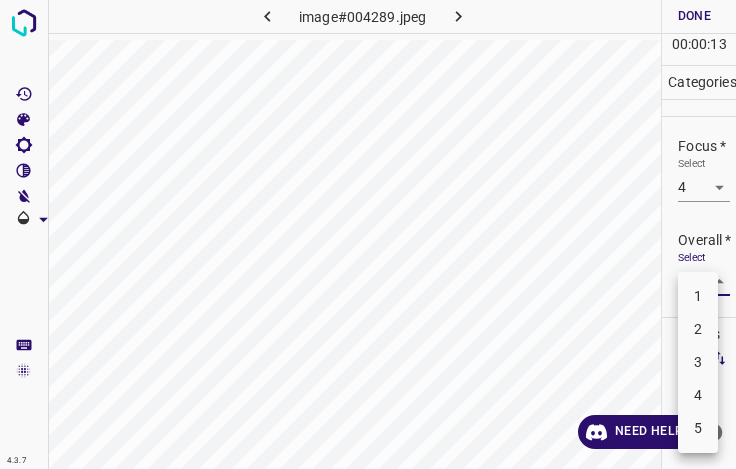 click on "4" at bounding box center [698, 395] 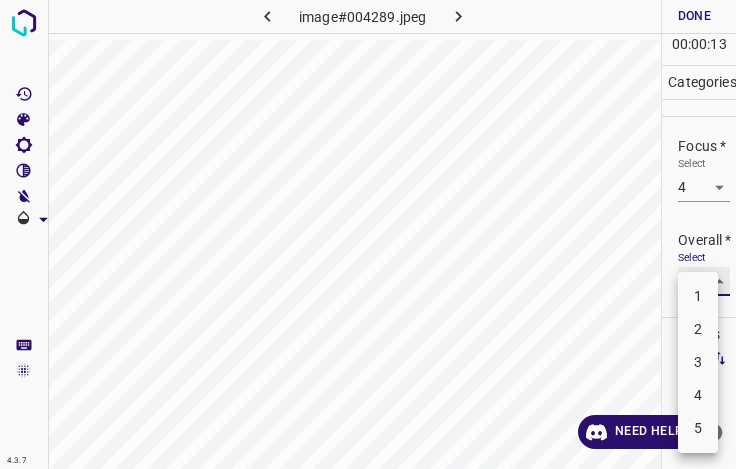 type on "4" 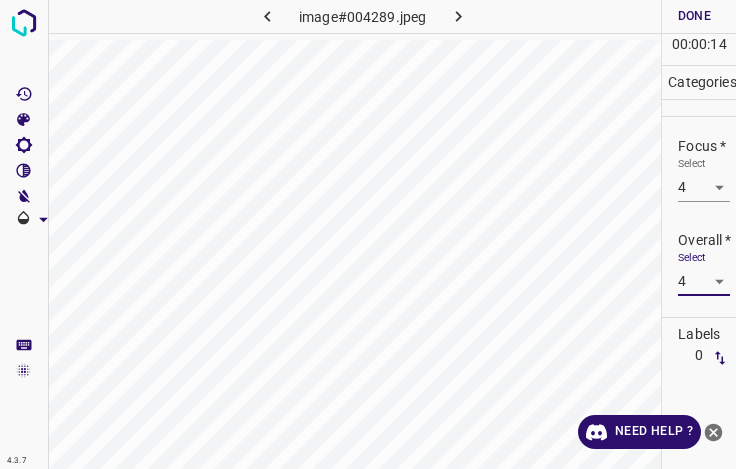 click on "Done" at bounding box center [694, 16] 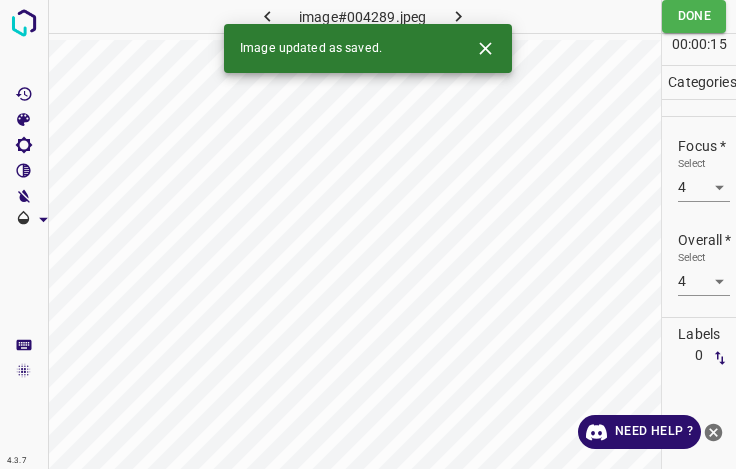 click 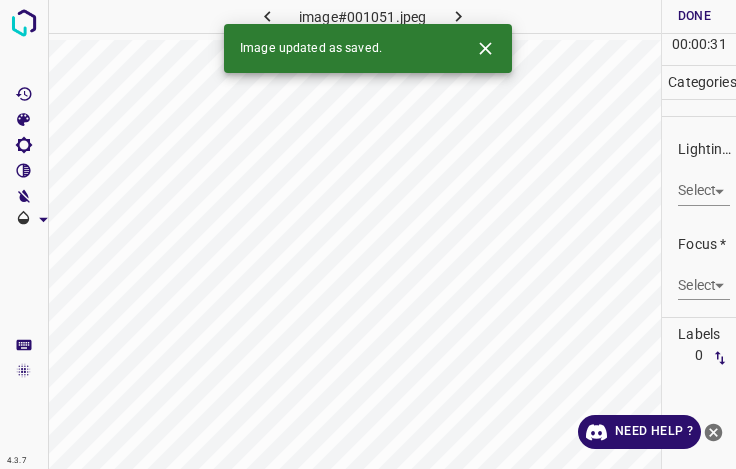 click on "4.3.7 image#001051.jpeg Done Skip 0 00   : 00   : 31   Categories Lighting *  Select ​ Focus *  Select ​ Overall *  Select ​ Labels   0 Categories 1 Lighting 2 Focus 3 Overall Tools Space Change between modes (Draw & Edit) I Auto labeling R Restore zoom M Zoom in N Zoom out Delete Delete selecte label Filters Z Restore filters X Saturation filter C Brightness filter V Contrast filter B Gray scale filter General O Download Image updated as saved. Need Help ? - Text - Hide - Delete" at bounding box center [368, 234] 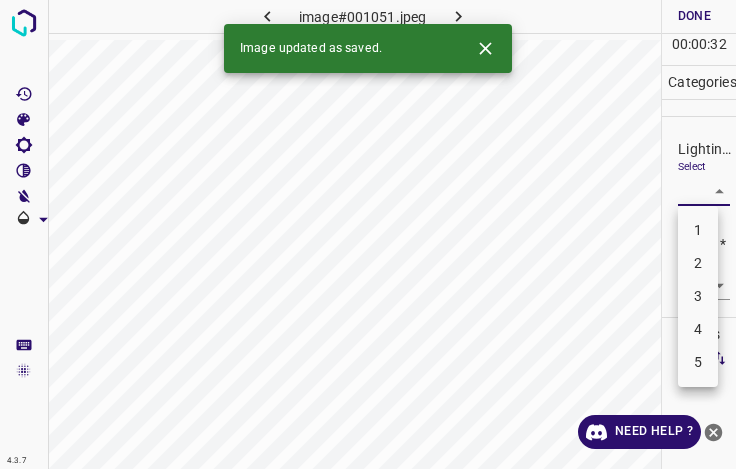 click on "3" at bounding box center [698, 296] 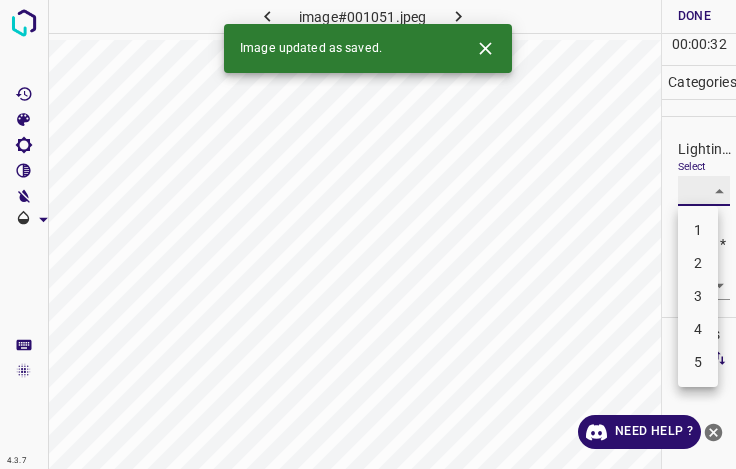 type on "3" 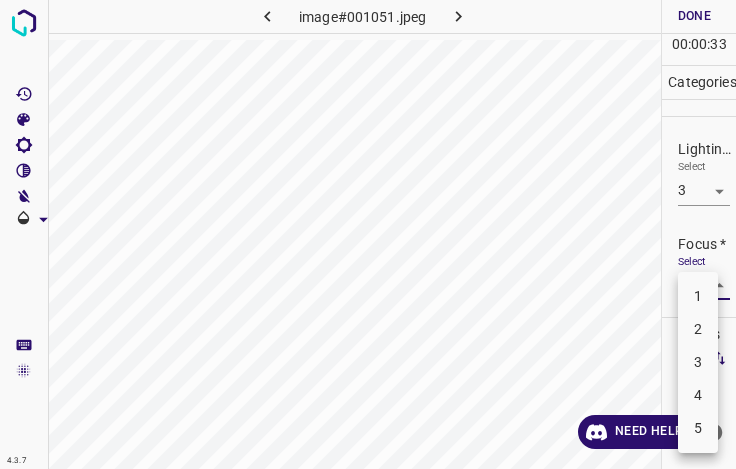 click on "4.3.7 image#001051.jpeg Done Skip 0 00   : 00   : 33   Categories Lighting *  Select 3 3 Focus *  Select ​ Overall *  Select ​ Labels   0 Categories 1 Lighting 2 Focus 3 Overall Tools Space Change between modes (Draw & Edit) I Auto labeling R Restore zoom M Zoom in N Zoom out Delete Delete selecte label Filters Z Restore filters X Saturation filter C Brightness filter V Contrast filter B Gray scale filter General O Download Need Help ? - Text - Hide - Delete 1 2 3 4 5" at bounding box center [368, 234] 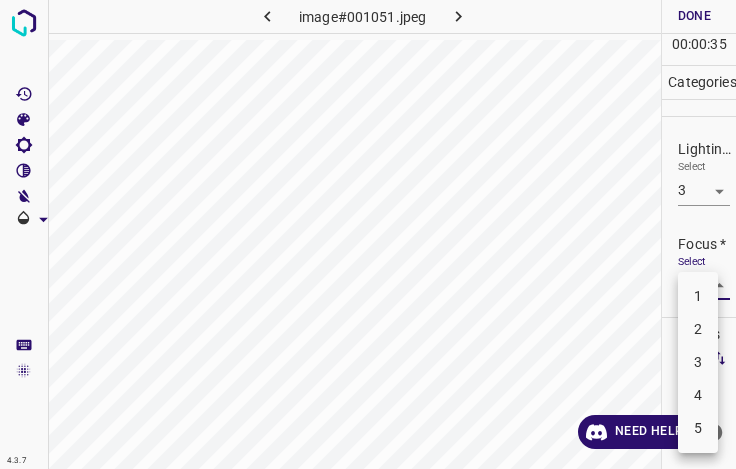 drag, startPoint x: 703, startPoint y: 329, endPoint x: 701, endPoint y: 317, distance: 12.165525 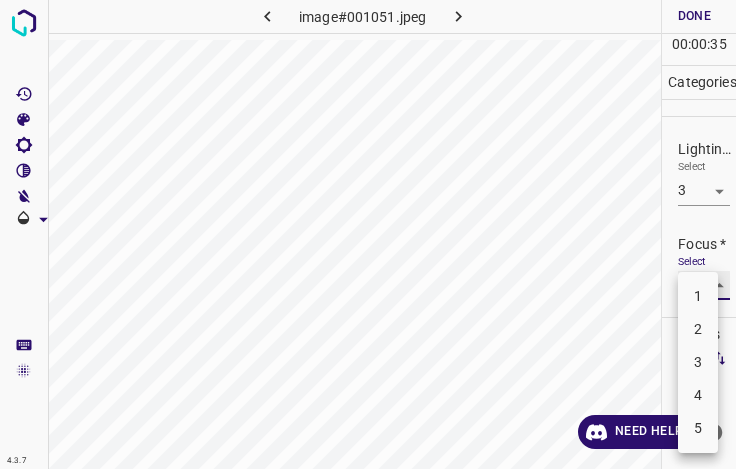 type on "2" 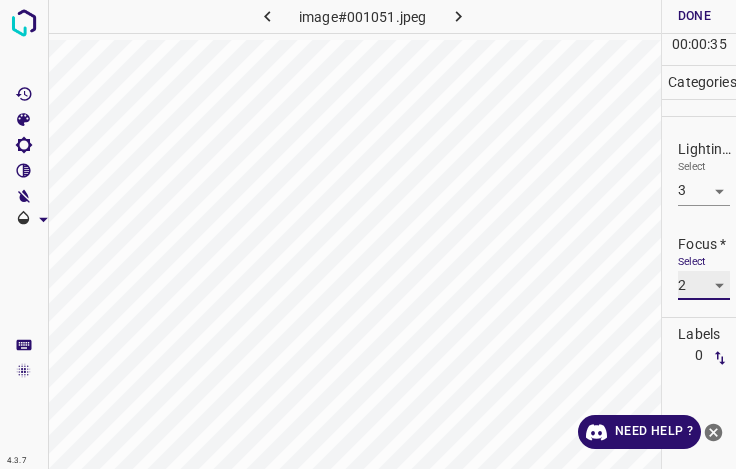 scroll, scrollTop: 98, scrollLeft: 0, axis: vertical 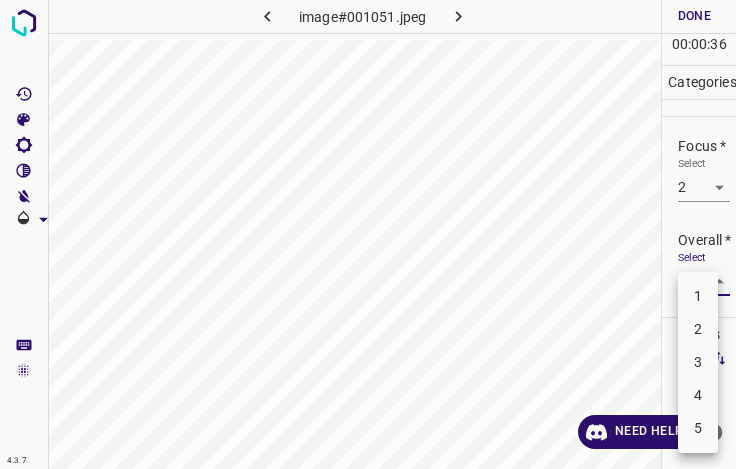 click on "4.3.7 image#001051.jpeg Done Skip 0 00   : 00   : 36   Categories Lighting *  Select 3 3 Focus *  Select 2 2 Overall *  Select ​ Labels   0 Categories 1 Lighting 2 Focus 3 Overall Tools Space Change between modes (Draw & Edit) I Auto labeling R Restore zoom M Zoom in N Zoom out Delete Delete selecte label Filters Z Restore filters X Saturation filter C Brightness filter V Contrast filter B Gray scale filter General O Download Need Help ? - Text - Hide - Delete 1 2 3 4 5" at bounding box center (368, 234) 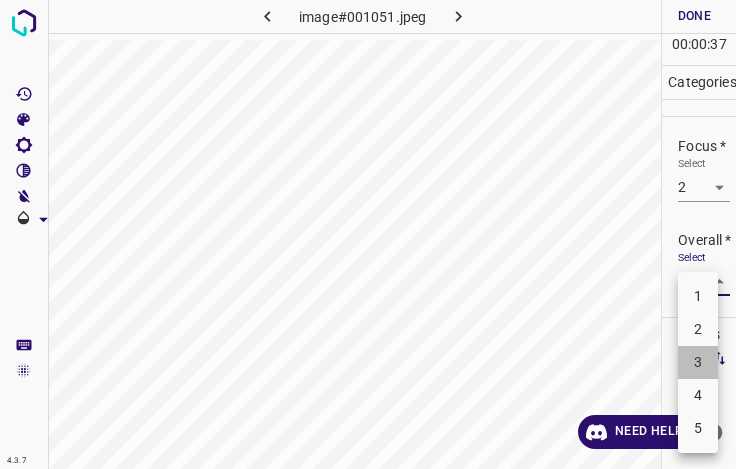 click on "3" at bounding box center (698, 362) 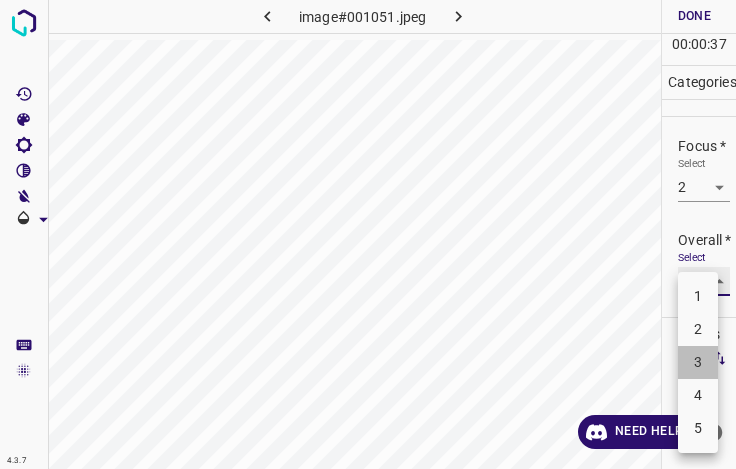 type on "3" 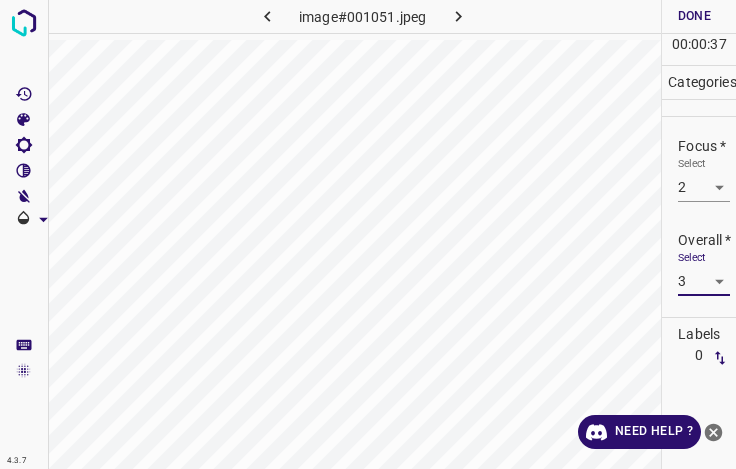 click on "Done" at bounding box center (694, 16) 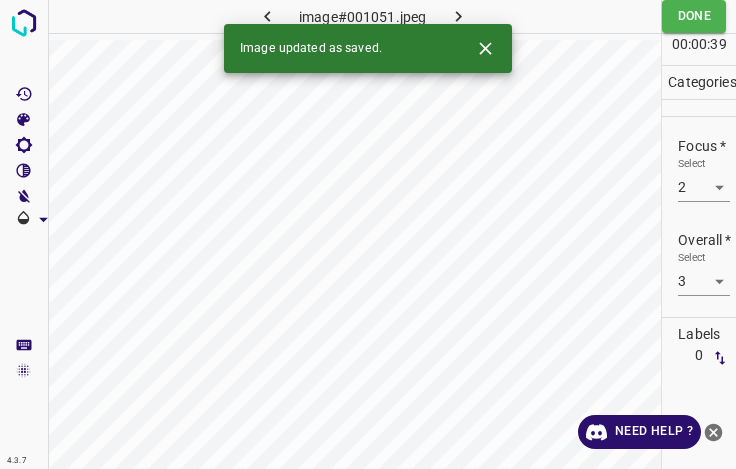 drag, startPoint x: 456, startPoint y: 16, endPoint x: 479, endPoint y: 61, distance: 50.537113 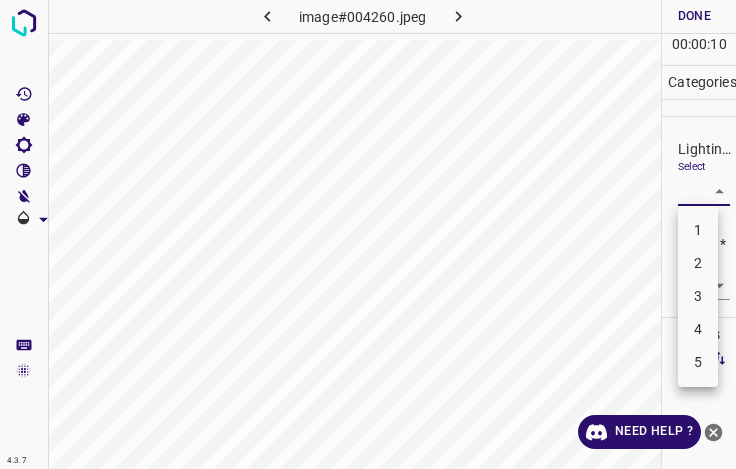 click on "4.3.7 image#004260.jpeg Done Skip 0 00   : 00   : 10   Categories Lighting *  Select ​ Focus *  Select ​ Overall *  Select ​ Labels   0 Categories 1 Lighting 2 Focus 3 Overall Tools Space Change between modes (Draw & Edit) I Auto labeling R Restore zoom M Zoom in N Zoom out Delete Delete selecte label Filters Z Restore filters X Saturation filter C Brightness filter V Contrast filter B Gray scale filter General O Download Need Help ? - Text - Hide - Delete 1 2 3 4 5" at bounding box center [368, 234] 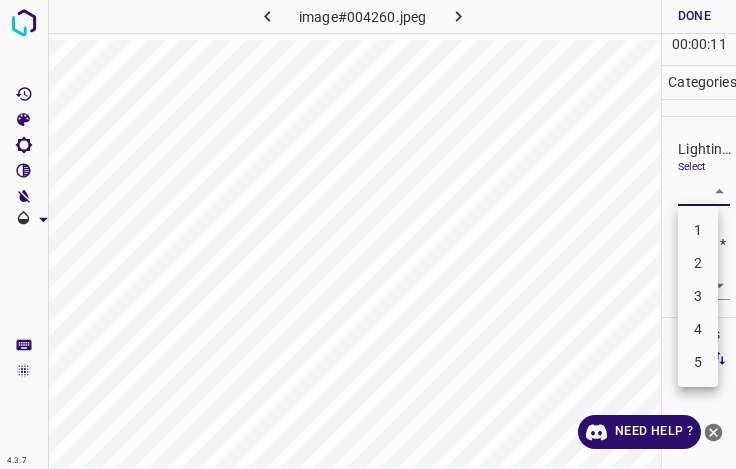 click on "3" at bounding box center [698, 296] 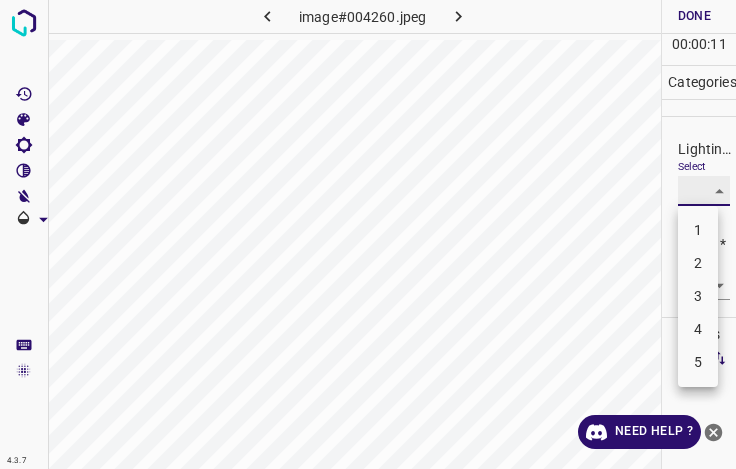 type on "3" 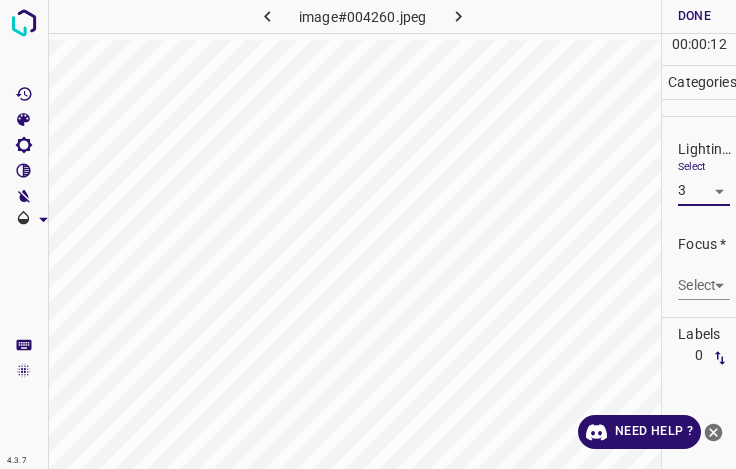 click on "4.3.7 image#004260.jpeg Done Skip 0 00   : 00   : 12   Categories Lighting *  Select 3 3 Focus *  Select ​ Overall *  Select ​ Labels   0 Categories 1 Lighting 2 Focus 3 Overall Tools Space Change between modes (Draw & Edit) I Auto labeling R Restore zoom M Zoom in N Zoom out Delete Delete selecte label Filters Z Restore filters X Saturation filter C Brightness filter V Contrast filter B Gray scale filter General O Download Need Help ? - Text - Hide - Delete" at bounding box center (368, 234) 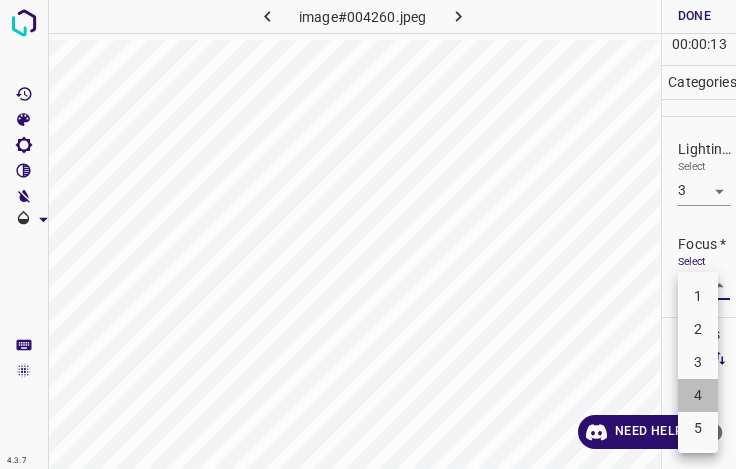 click on "4" at bounding box center (698, 395) 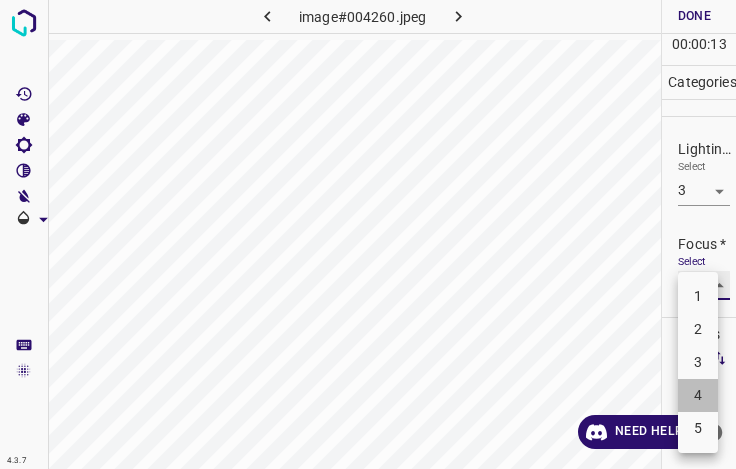 type on "4" 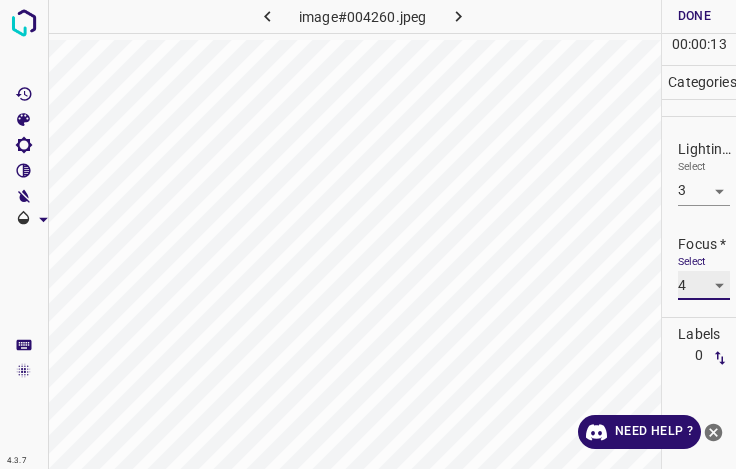 scroll, scrollTop: 98, scrollLeft: 0, axis: vertical 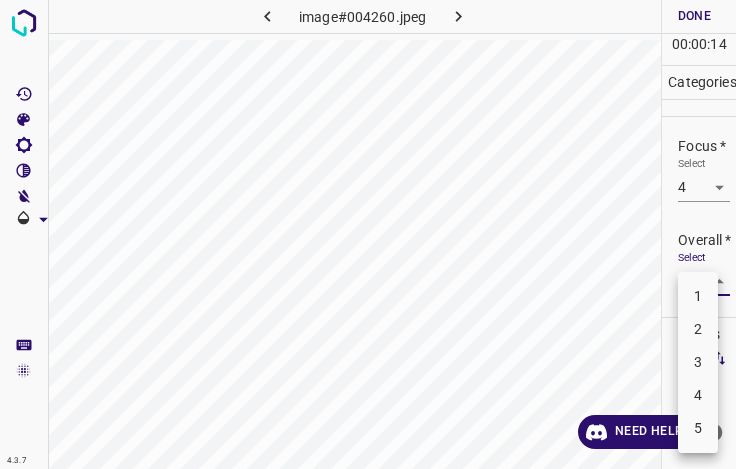 click on "4.3.7 image#004260.jpeg Done Skip 0 00   : 00   : 14   Categories Lighting *  Select 3 3 Focus *  Select 4 4 Overall *  Select ​ Labels   0 Categories 1 Lighting 2 Focus 3 Overall Tools Space Change between modes (Draw & Edit) I Auto labeling R Restore zoom M Zoom in N Zoom out Delete Delete selecte label Filters Z Restore filters X Saturation filter C Brightness filter V Contrast filter B Gray scale filter General O Download Need Help ? - Text - Hide - Delete 1 2 3 4 5" at bounding box center (368, 234) 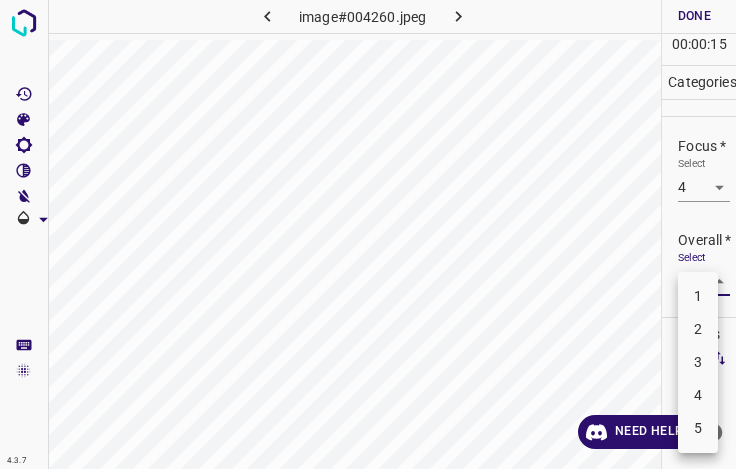 click on "3" at bounding box center [698, 362] 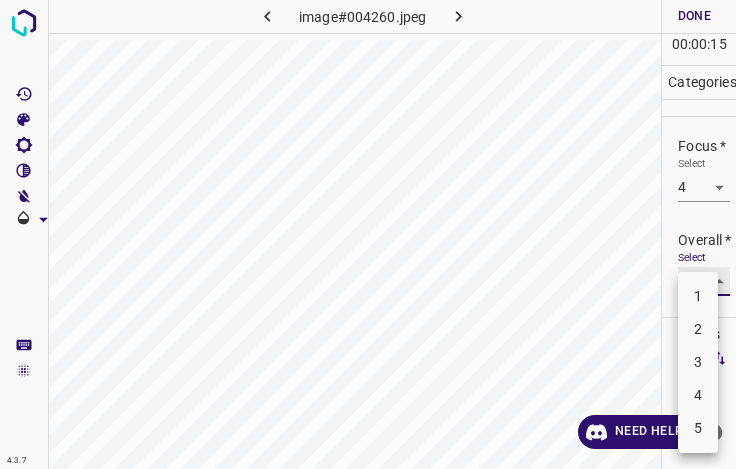 type on "3" 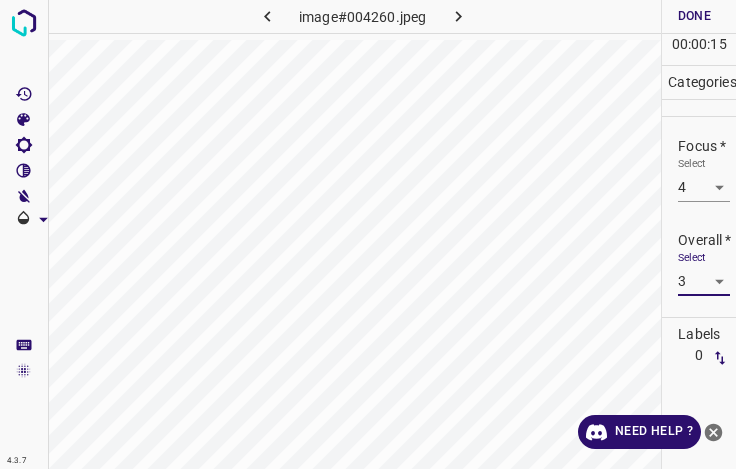 click on "Done" at bounding box center (694, 16) 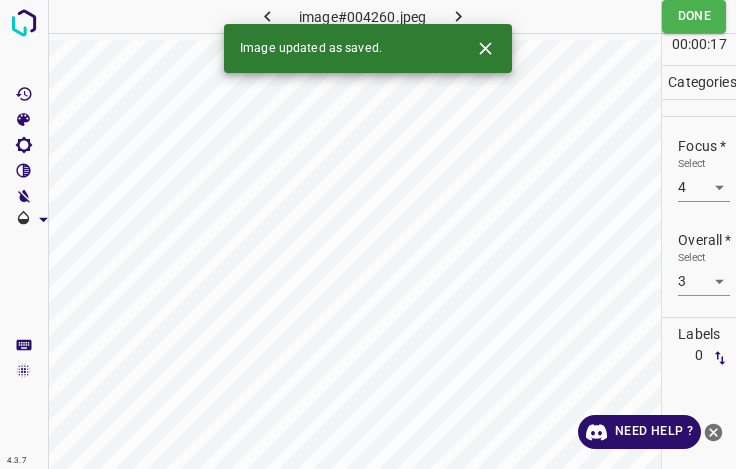 click at bounding box center (458, 16) 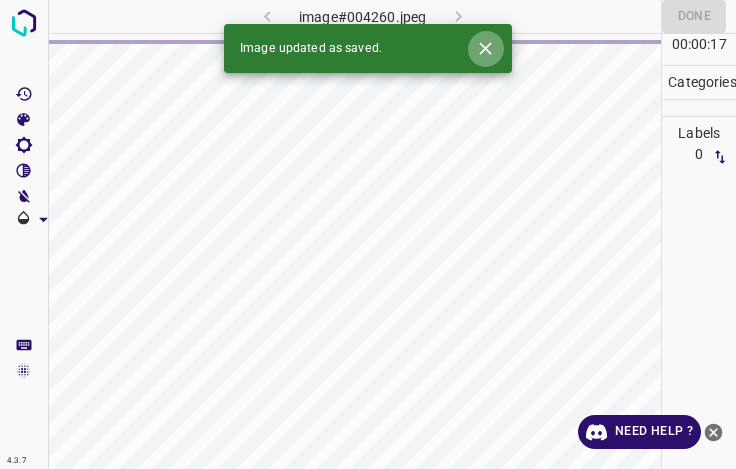 click 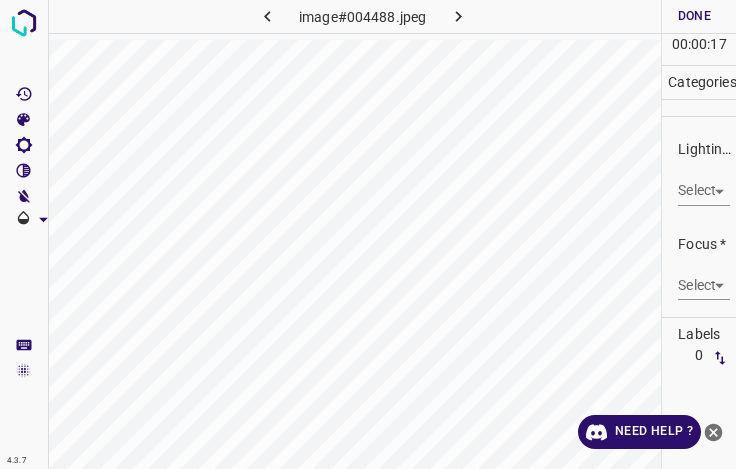 click on "4.3.7 image#004488.jpeg Done Skip 0 00   : 00   : 17   Categories Lighting *  Select ​ Focus *  Select ​ Overall *  Select ​ Labels   0 Categories 1 Lighting 2 Focus 3 Overall Tools Space Change between modes (Draw & Edit) I Auto labeling R Restore zoom M Zoom in N Zoom out Delete Delete selecte label Filters Z Restore filters X Saturation filter C Brightness filter V Contrast filter B Gray scale filter General O Download Need Help ? - Text - Hide - Delete" at bounding box center (368, 234) 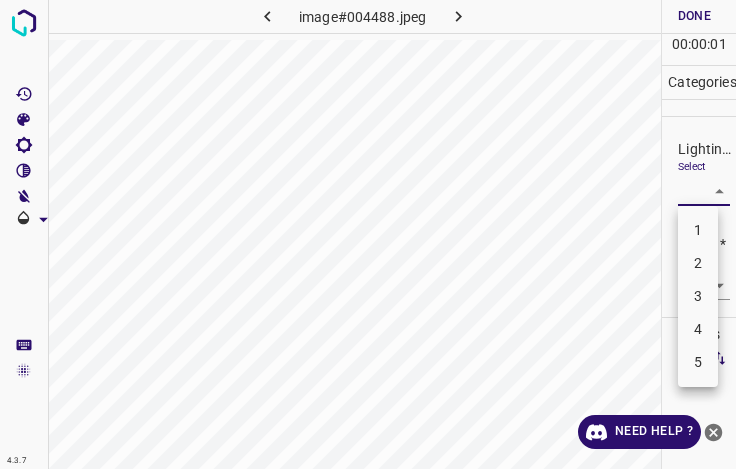 click on "3" at bounding box center [698, 296] 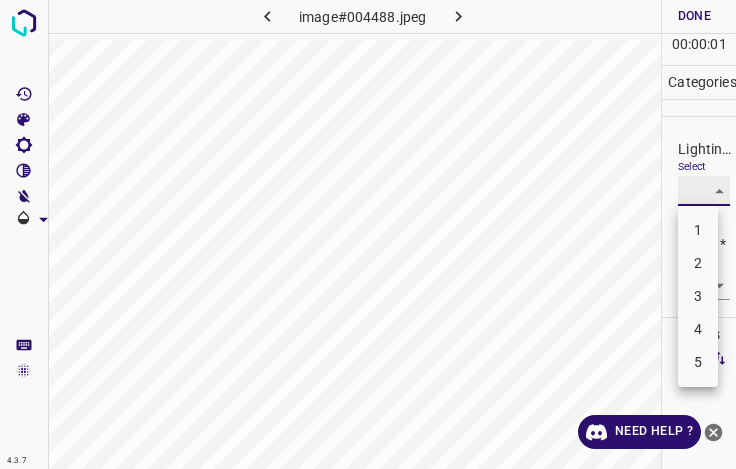 type on "3" 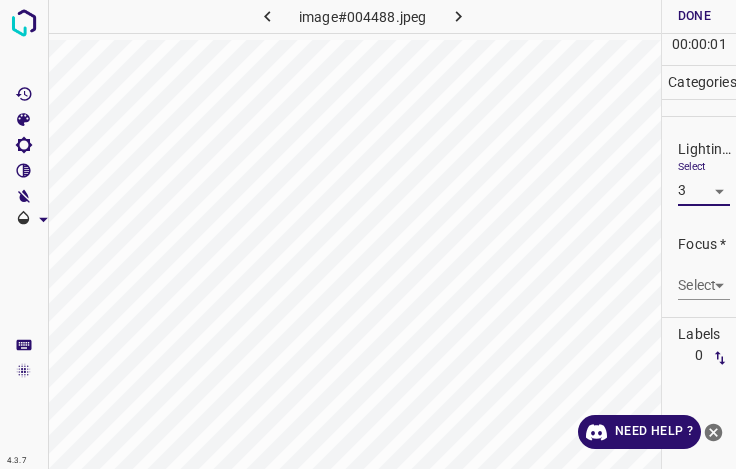 click on "4.3.7 image#004488.jpeg Done Skip 0 00   : 00   : 01   Categories Lighting *  Select 3 3 Focus *  Select ​ Overall *  Select ​ Labels   0 Categories 1 Lighting 2 Focus 3 Overall Tools Space Change between modes (Draw & Edit) I Auto labeling R Restore zoom M Zoom in N Zoom out Delete Delete selecte label Filters Z Restore filters X Saturation filter C Brightness filter V Contrast filter B Gray scale filter General O Download Need Help ? - Text - Hide - Delete 1 2 3 4 5" at bounding box center [368, 234] 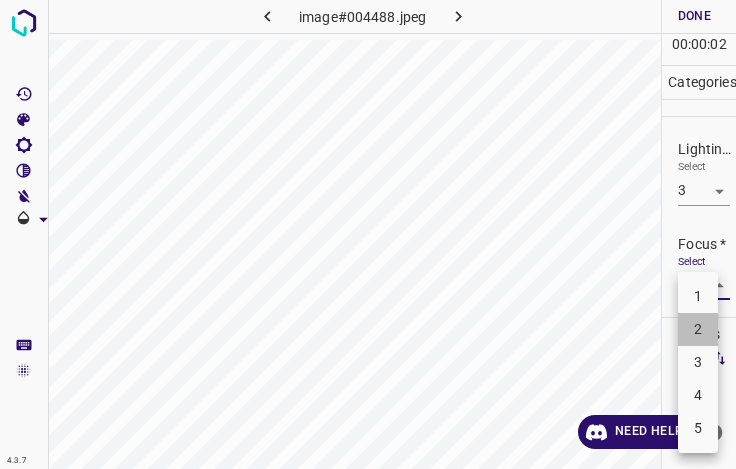 drag, startPoint x: 694, startPoint y: 335, endPoint x: 694, endPoint y: 313, distance: 22 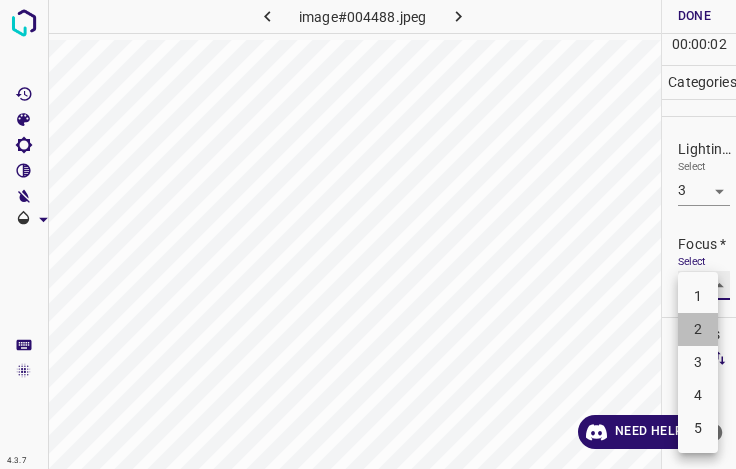 type on "2" 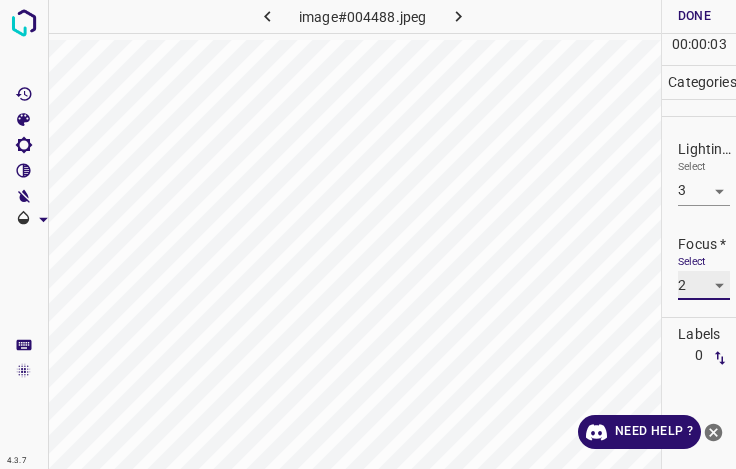 scroll, scrollTop: 98, scrollLeft: 0, axis: vertical 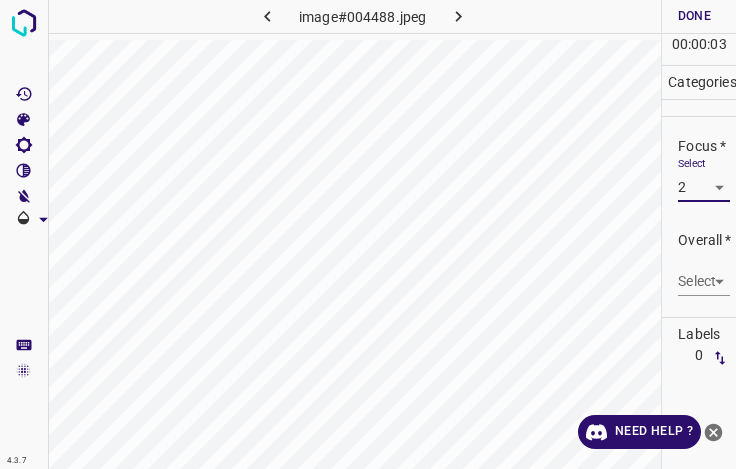 click on "4.3.7 image#004488.jpeg Done Skip 0 00   : 00   : 03   Categories Lighting *  Select 3 3 Focus *  Select 2 2 Overall *  Select ​ Labels   0 Categories 1 Lighting 2 Focus 3 Overall Tools Space Change between modes (Draw & Edit) I Auto labeling R Restore zoom M Zoom in N Zoom out Delete Delete selecte label Filters Z Restore filters X Saturation filter C Brightness filter V Contrast filter B Gray scale filter General O Download Need Help ? - Text - Hide - Delete" at bounding box center (368, 234) 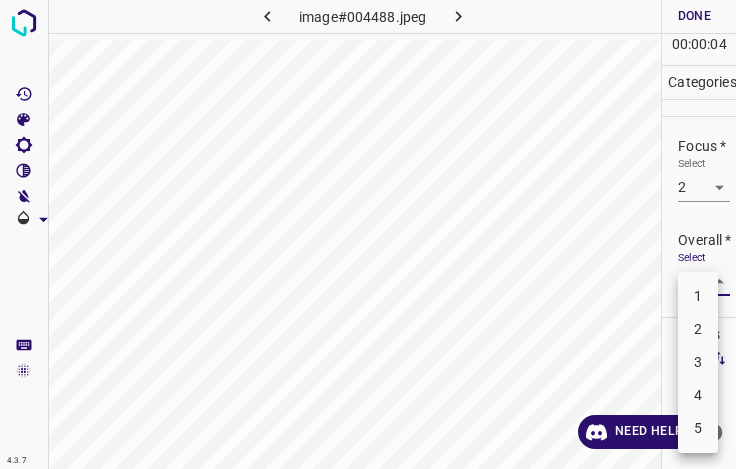 click on "3" at bounding box center (698, 362) 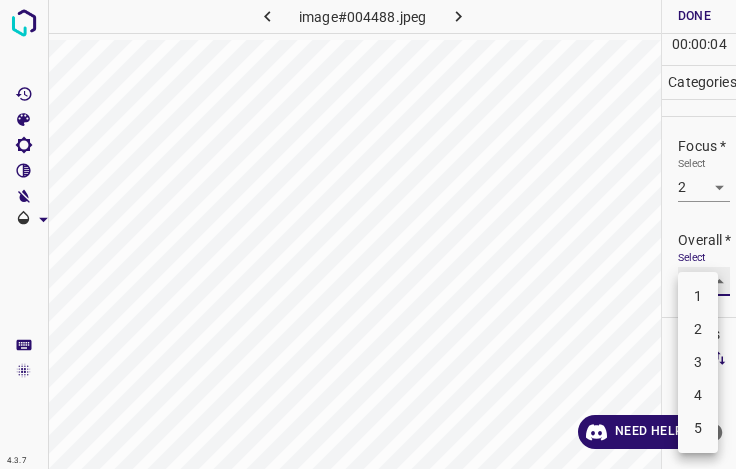 type on "3" 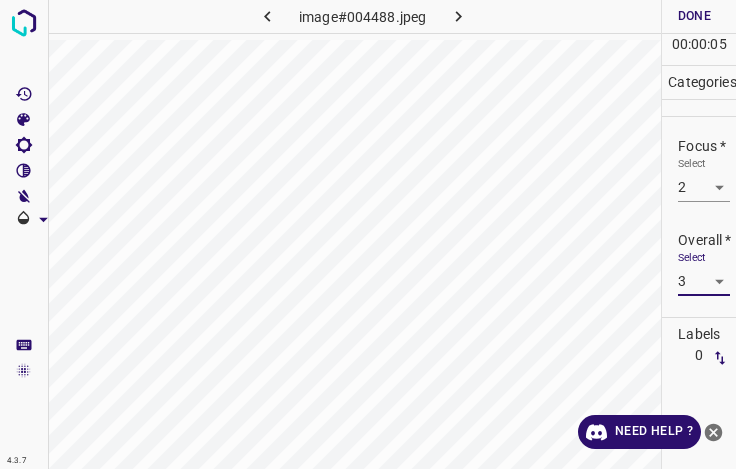click on "Done" at bounding box center (694, 16) 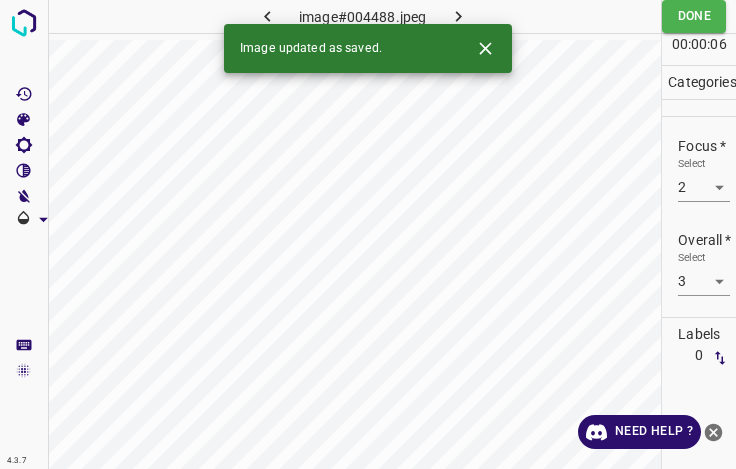 click 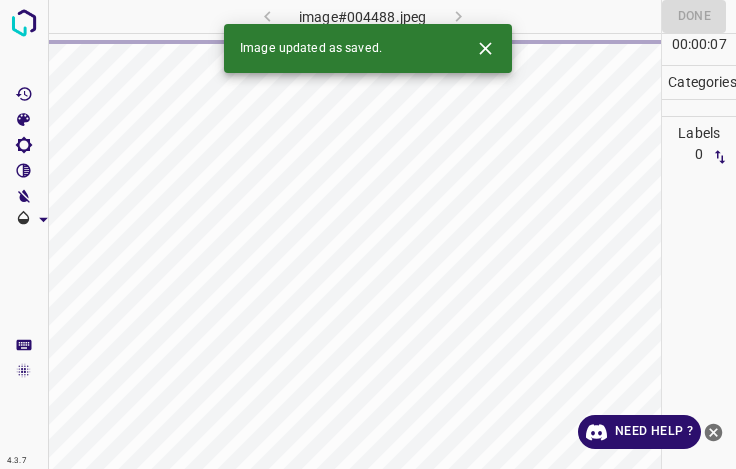 click 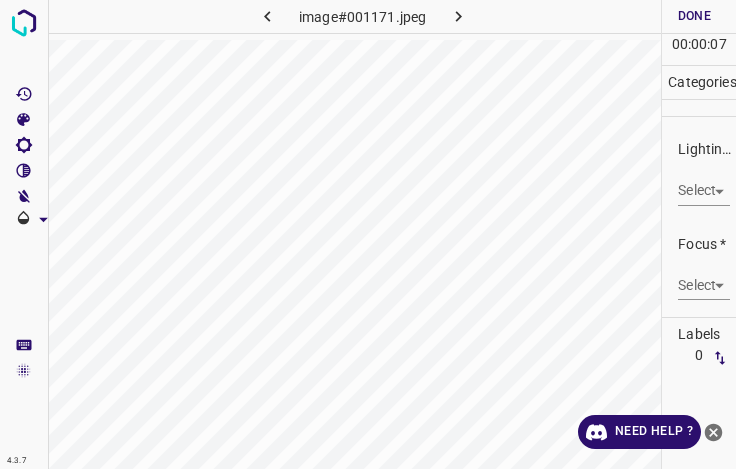 click on "4.3.7 image#001171.jpeg Done Skip 0 00   : 00   : 07   Categories Lighting *  Select ​ Focus *  Select ​ Overall *  Select ​ Labels   0 Categories 1 Lighting 2 Focus 3 Overall Tools Space Change between modes (Draw & Edit) I Auto labeling R Restore zoom M Zoom in N Zoom out Delete Delete selecte label Filters Z Restore filters X Saturation filter C Brightness filter V Contrast filter B Gray scale filter General O Download Need Help ? - Text - Hide - Delete" at bounding box center (368, 234) 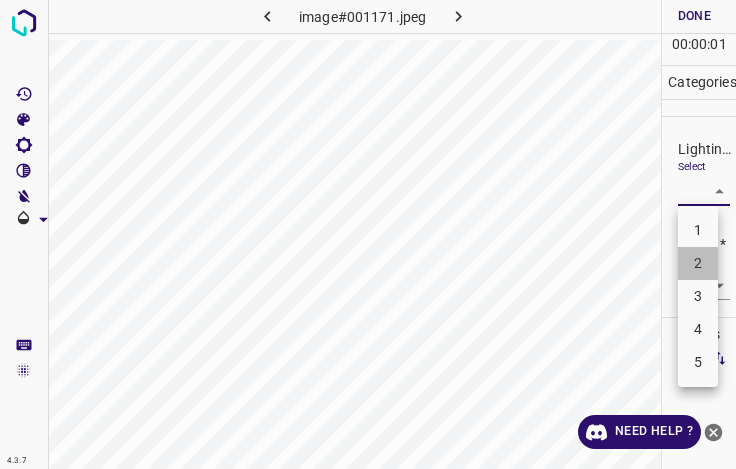 click on "2" at bounding box center (698, 263) 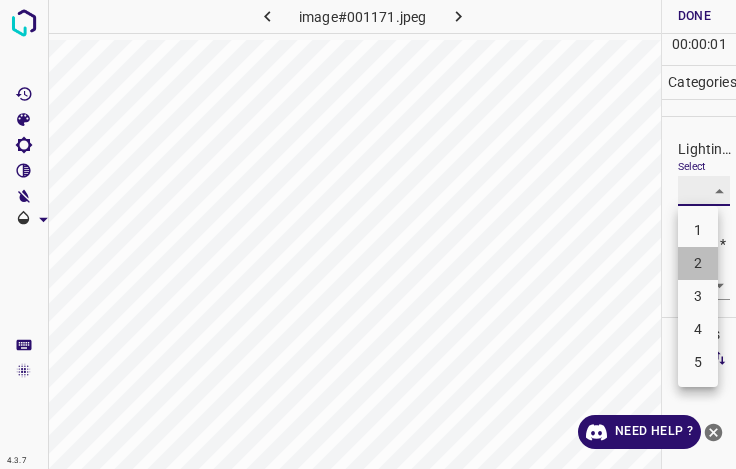 type on "2" 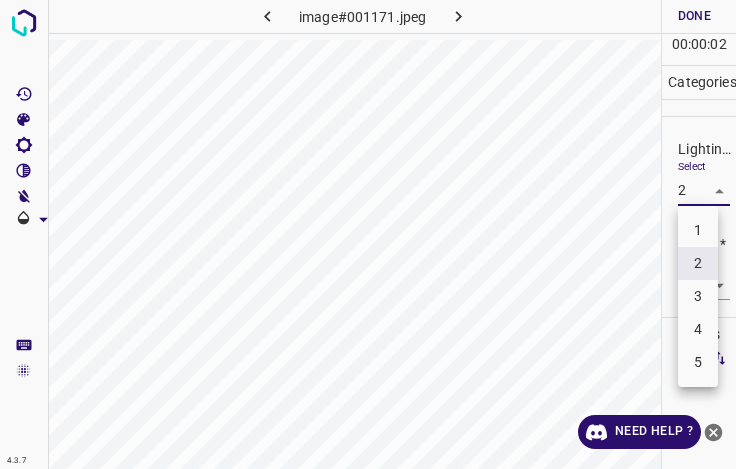 click on "4.3.7 image#001171.jpeg Done Skip 0 00   : 00   : 02   Categories Lighting *  Select 2 2 Focus *  Select ​ Overall *  Select ​ Labels   0 Categories 1 Lighting 2 Focus 3 Overall Tools Space Change between modes (Draw & Edit) I Auto labeling R Restore zoom M Zoom in N Zoom out Delete Delete selecte label Filters Z Restore filters X Saturation filter C Brightness filter V Contrast filter B Gray scale filter General O Download Need Help ? - Text - Hide - Delete 1 2 3 4 5" at bounding box center (368, 234) 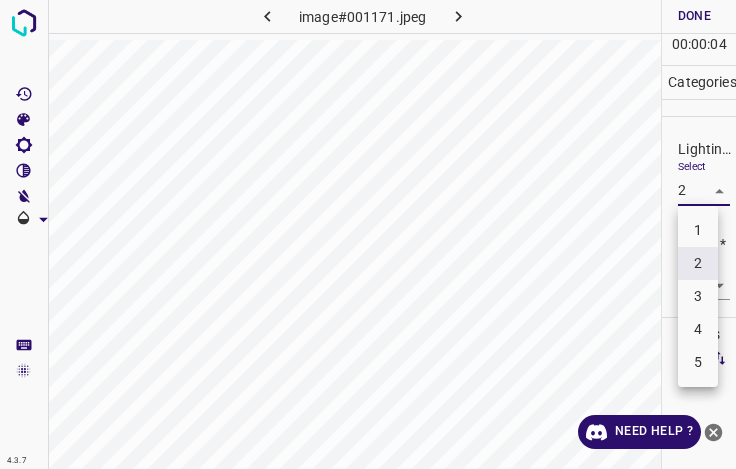 click at bounding box center [368, 234] 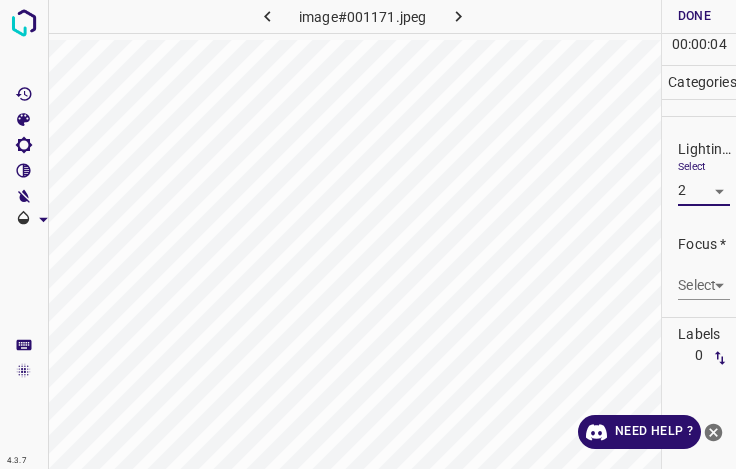 click on "4.3.7 image#001171.jpeg Done Skip 0 00   : 00   : 04   Categories Lighting *  Select 2 2 Focus *  Select ​ Overall *  Select ​ Labels   0 Categories 1 Lighting 2 Focus 3 Overall Tools Space Change between modes (Draw & Edit) I Auto labeling R Restore zoom M Zoom in N Zoom out Delete Delete selecte label Filters Z Restore filters X Saturation filter C Brightness filter V Contrast filter B Gray scale filter General O Download Need Help ? - Text - Hide - Delete" at bounding box center [368, 234] 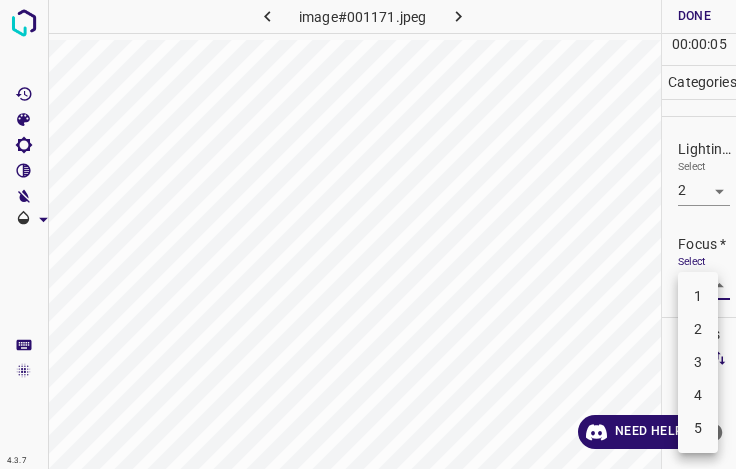click on "3" at bounding box center (698, 362) 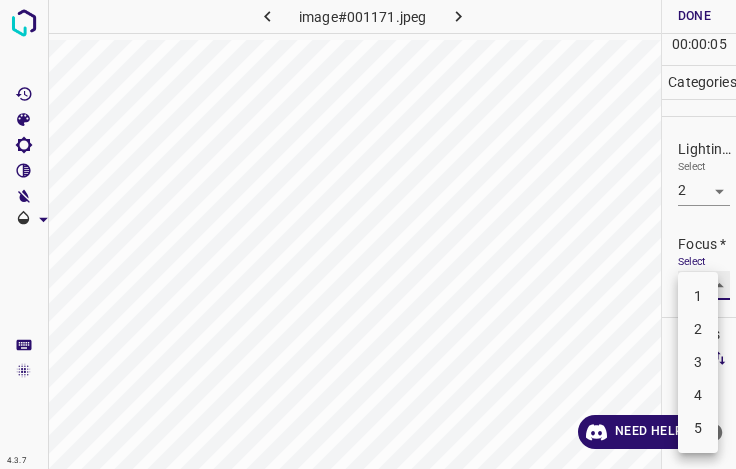 type on "3" 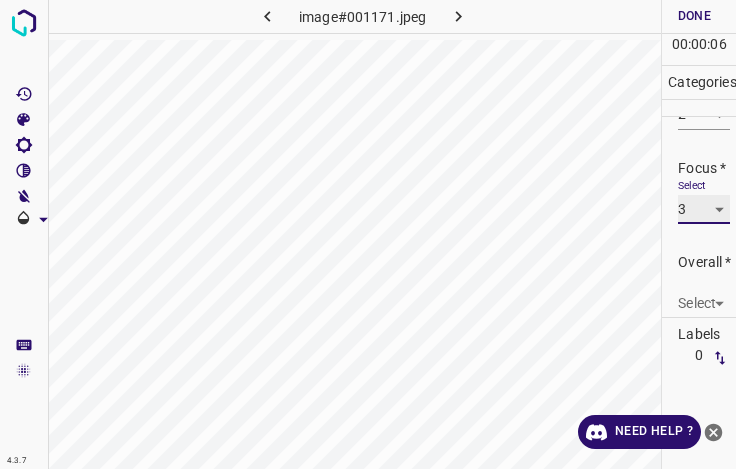 scroll, scrollTop: 98, scrollLeft: 0, axis: vertical 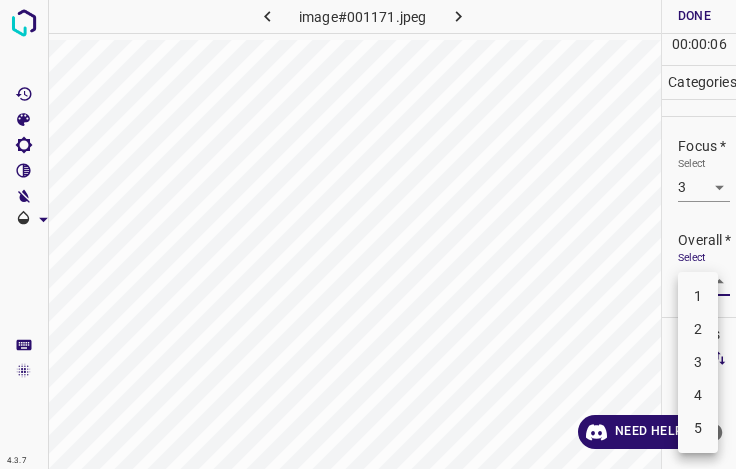 click on "4.3.7 image#001171.jpeg Done Skip 0 00   : 00   : 06   Categories Lighting *  Select 2 2 Focus *  Select 3 3 Overall *  Select ​ Labels   0 Categories 1 Lighting 2 Focus 3 Overall Tools Space Change between modes (Draw & Edit) I Auto labeling R Restore zoom M Zoom in N Zoom out Delete Delete selecte label Filters Z Restore filters X Saturation filter C Brightness filter V Contrast filter B Gray scale filter General O Download Need Help ? - Text - Hide - Delete 1 2 3 4 5" at bounding box center (368, 234) 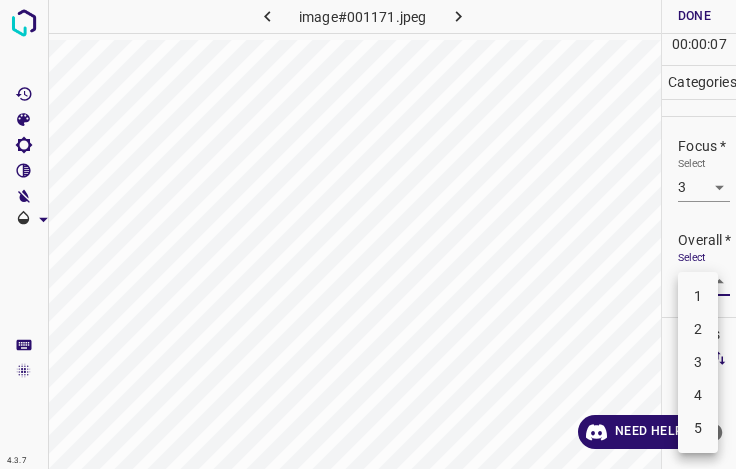 click on "3" at bounding box center (698, 362) 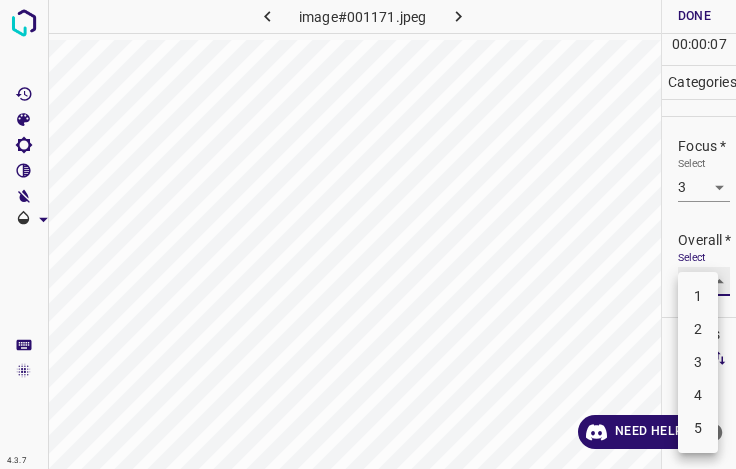 type on "3" 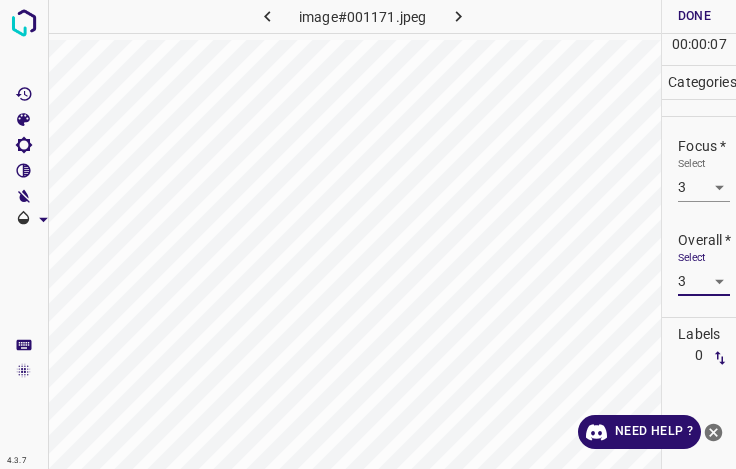 click on "Done" at bounding box center [694, 16] 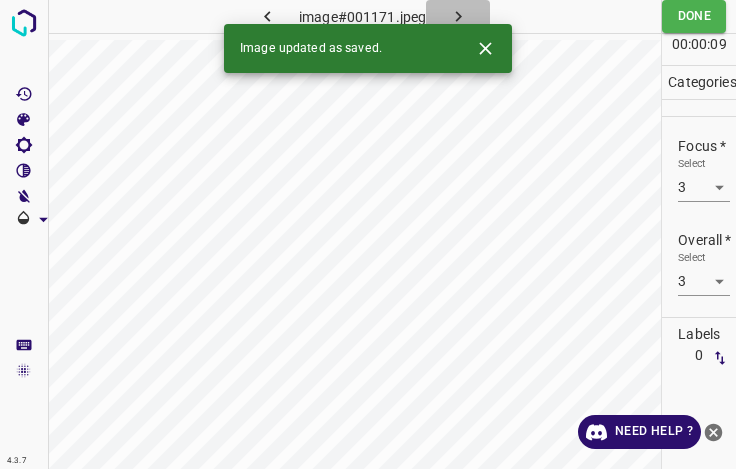click 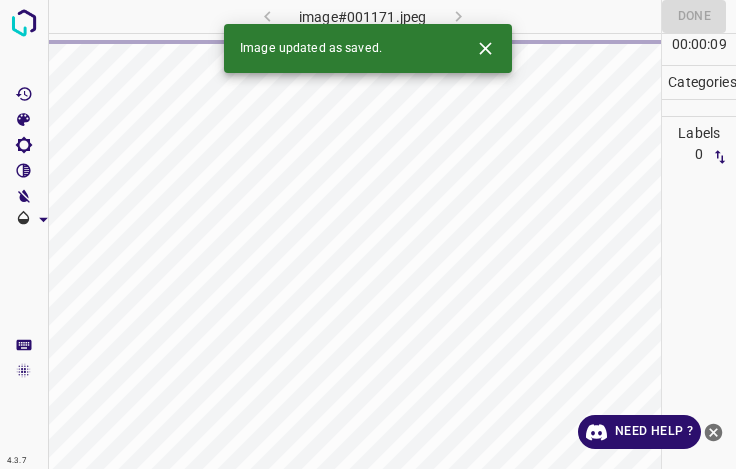 click 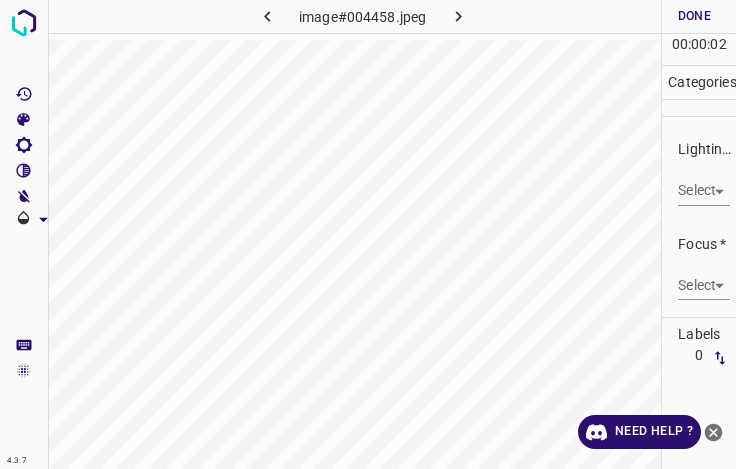click on "4.3.7 image#004458.jpeg Done Skip 0 00   : 00   : 02   Categories Lighting *  Select ​ Focus *  Select ​ Overall *  Select ​ Labels   0 Categories 1 Lighting 2 Focus 3 Overall Tools Space Change between modes (Draw & Edit) I Auto labeling R Restore zoom M Zoom in N Zoom out Delete Delete selecte label Filters Z Restore filters X Saturation filter C Brightness filter V Contrast filter B Gray scale filter General O Download Need Help ? - Text - Hide - Delete" at bounding box center [368, 234] 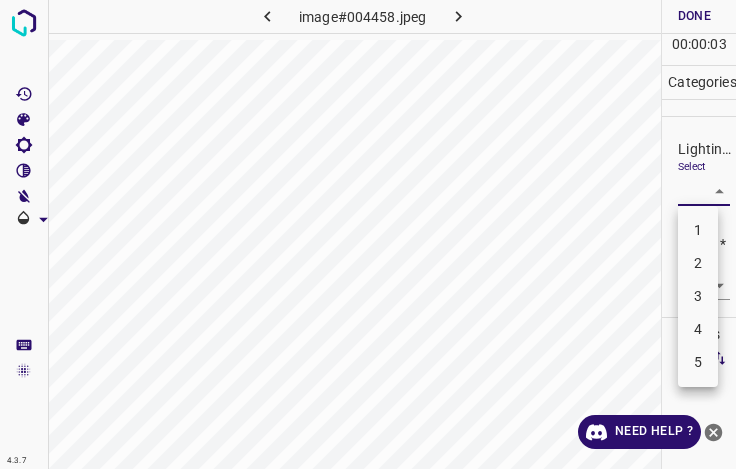 click on "3" at bounding box center (698, 296) 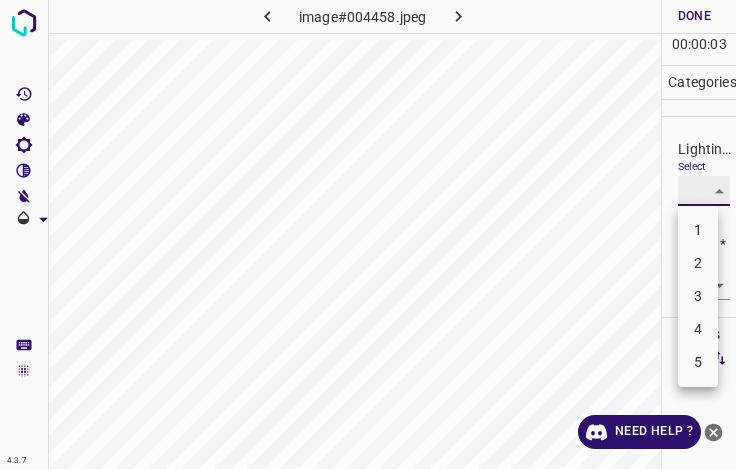 type on "3" 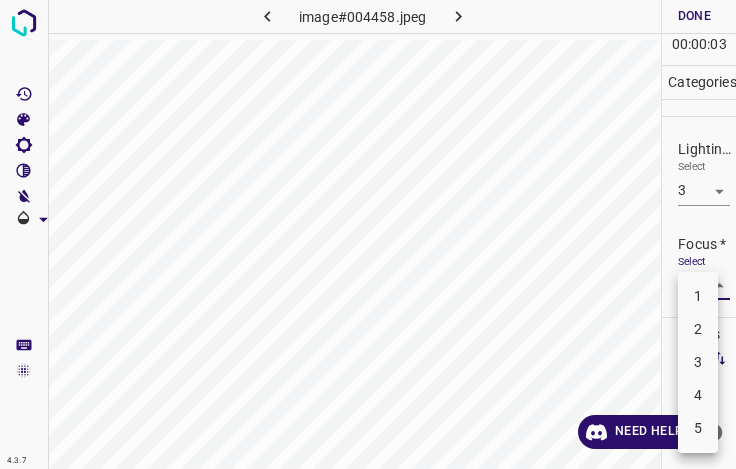 click on "4.3.7 image#004458.jpeg Done Skip 0 00   : 00   : 03   Categories Lighting *  Select 3 3 Focus *  Select ​ Overall *  Select ​ Labels   0 Categories 1 Lighting 2 Focus 3 Overall Tools Space Change between modes (Draw & Edit) I Auto labeling R Restore zoom M Zoom in N Zoom out Delete Delete selecte label Filters Z Restore filters X Saturation filter C Brightness filter V Contrast filter B Gray scale filter General O Download Need Help ? - Text - Hide - Delete 1 2 3 4 5" at bounding box center [368, 234] 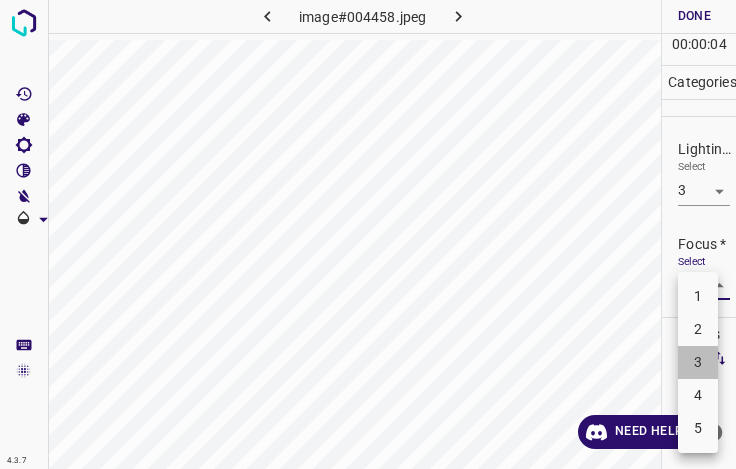 drag, startPoint x: 703, startPoint y: 367, endPoint x: 696, endPoint y: 327, distance: 40.60788 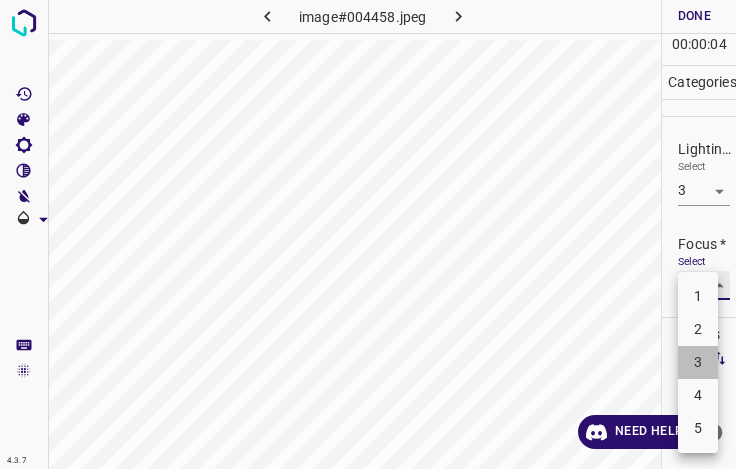 type on "3" 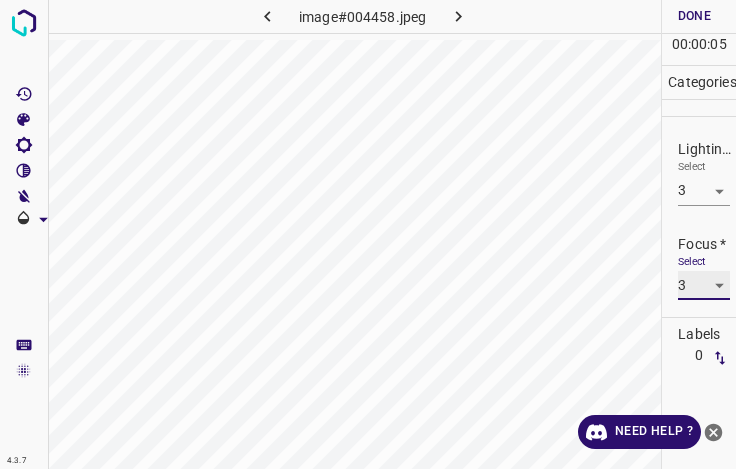 scroll, scrollTop: 98, scrollLeft: 0, axis: vertical 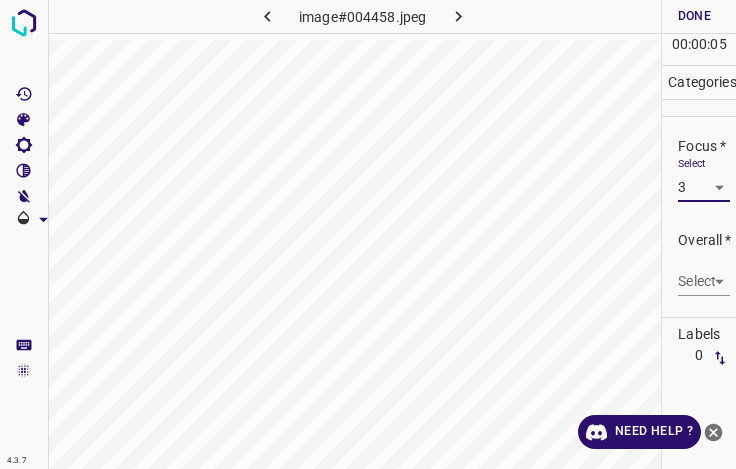 click on "4.3.7 image#004458.jpeg Done Skip 0 00   : 00   : 05   Categories Lighting *  Select 3 3 Focus *  Select 3 3 Overall *  Select ​ Labels   0 Categories 1 Lighting 2 Focus 3 Overall Tools Space Change between modes (Draw & Edit) I Auto labeling R Restore zoom M Zoom in N Zoom out Delete Delete selecte label Filters Z Restore filters X Saturation filter C Brightness filter V Contrast filter B Gray scale filter General O Download Need Help ? - Text - Hide - Delete" at bounding box center (368, 234) 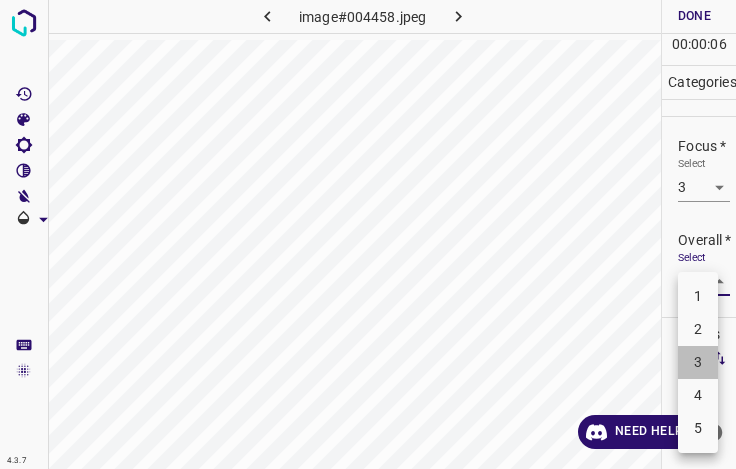 click on "3" at bounding box center [698, 362] 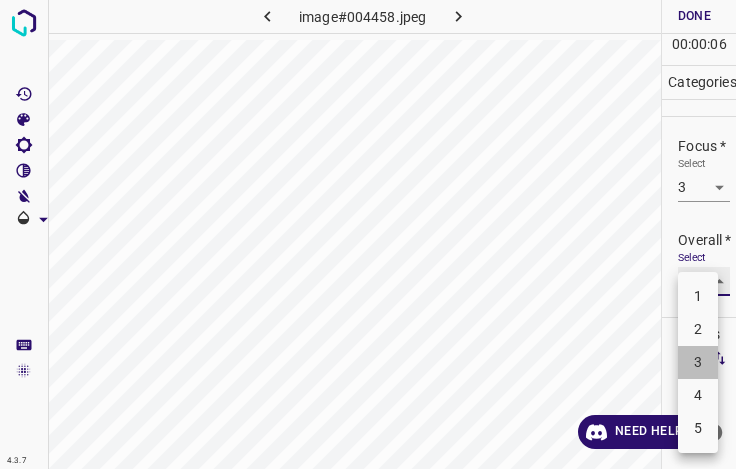 type on "3" 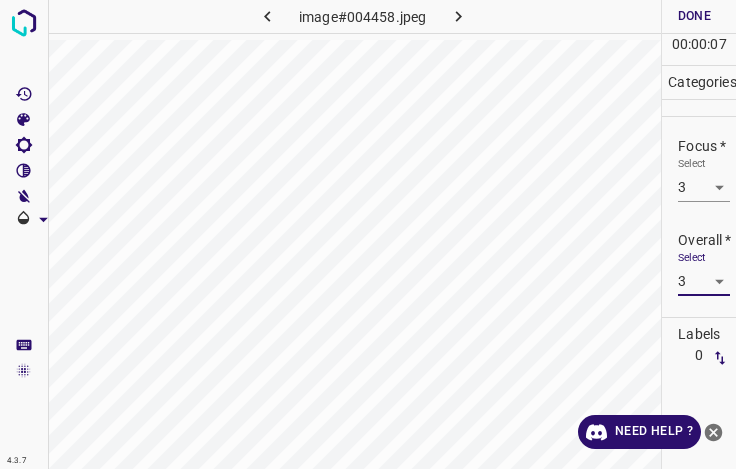 click on "Done" at bounding box center (694, 16) 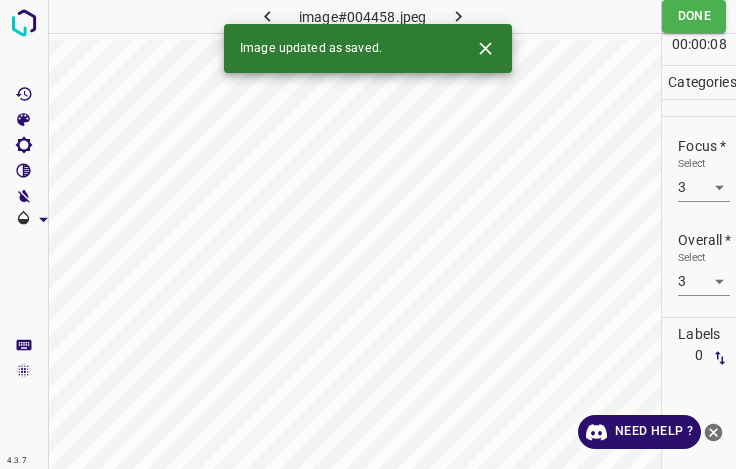 click 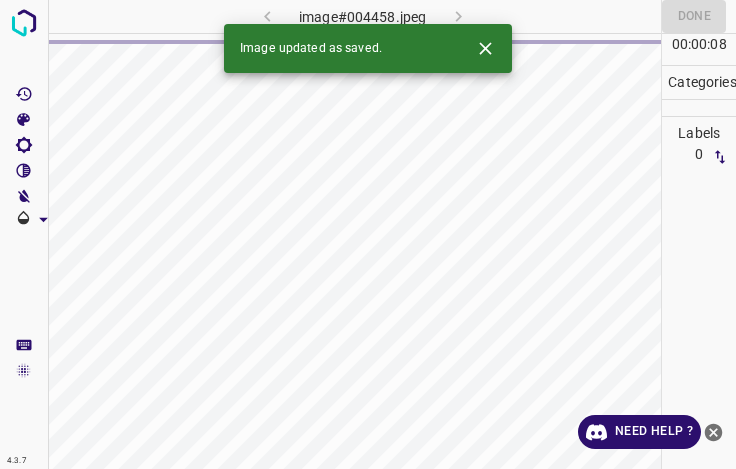click 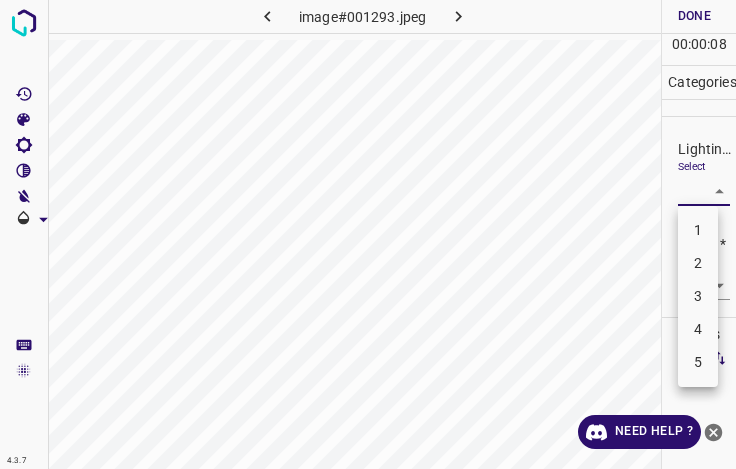 click on "4.3.7 image#001293.jpeg Done Skip 0 00   : 00   : 08   Categories Lighting *  Select ​ Focus *  Select ​ Overall *  Select ​ Labels   0 Categories 1 Lighting 2 Focus 3 Overall Tools Space Change between modes (Draw & Edit) I Auto labeling R Restore zoom M Zoom in N Zoom out Delete Delete selecte label Filters Z Restore filters X Saturation filter C Brightness filter V Contrast filter B Gray scale filter General O Download Need Help ? - Text - Hide - Delete 1 2 3 4 5" at bounding box center (368, 234) 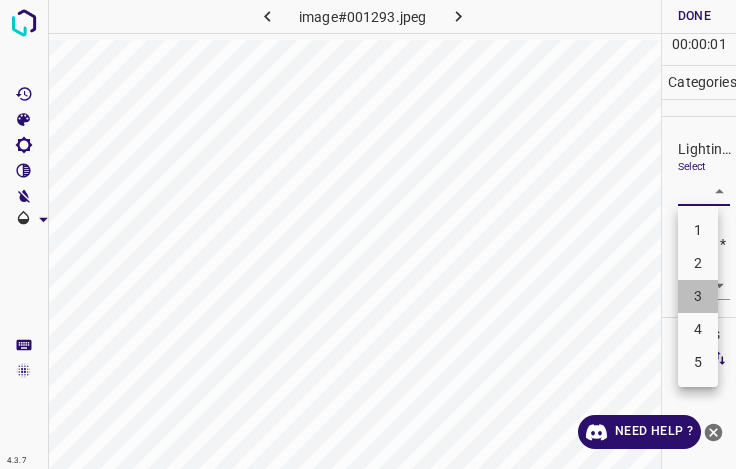 click on "3" at bounding box center [698, 296] 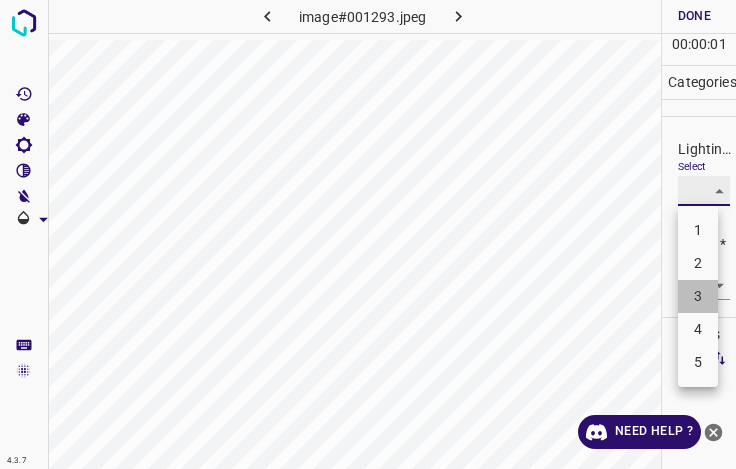 type on "3" 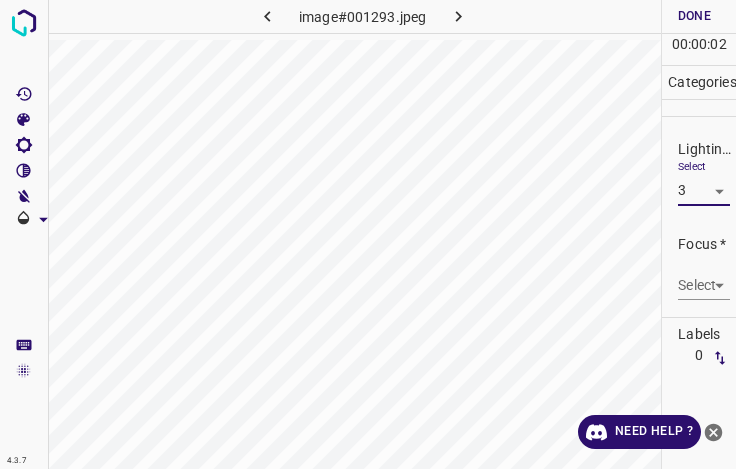 click on "4.3.7 image#001293.jpeg Done Skip 0 00   : 00   : 02   Categories Lighting *  Select 3 3 Focus *  Select ​ Overall *  Select ​ Labels   0 Categories 1 Lighting 2 Focus 3 Overall Tools Space Change between modes (Draw & Edit) I Auto labeling R Restore zoom M Zoom in N Zoom out Delete Delete selecte label Filters Z Restore filters X Saturation filter C Brightness filter V Contrast filter B Gray scale filter General O Download Need Help ? - Text - Hide - Delete" at bounding box center [368, 234] 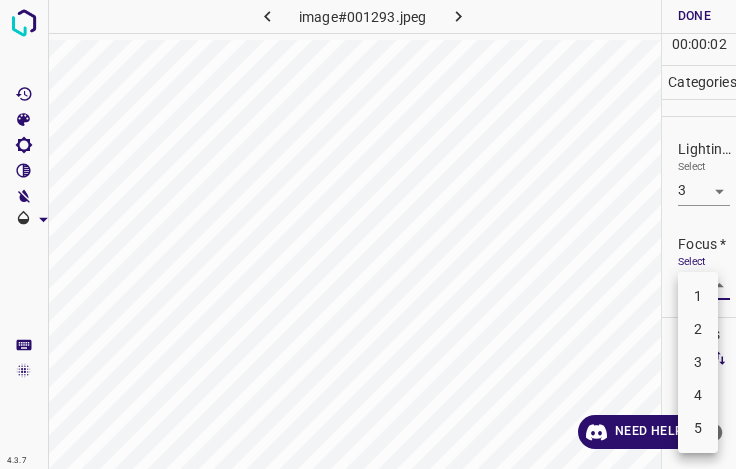 click on "3" at bounding box center (698, 362) 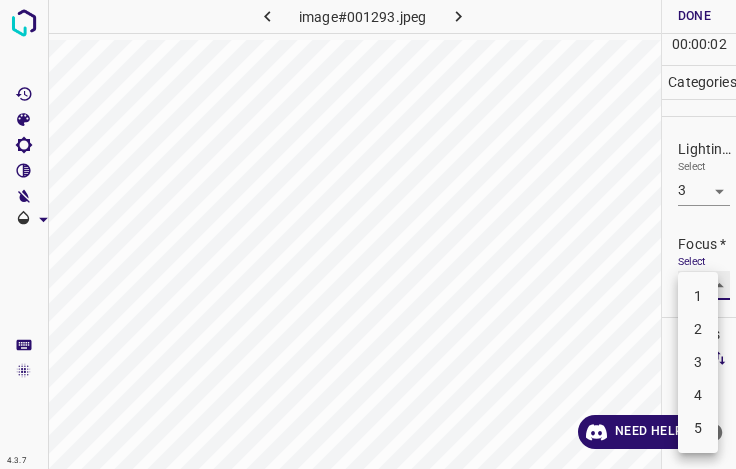 type on "3" 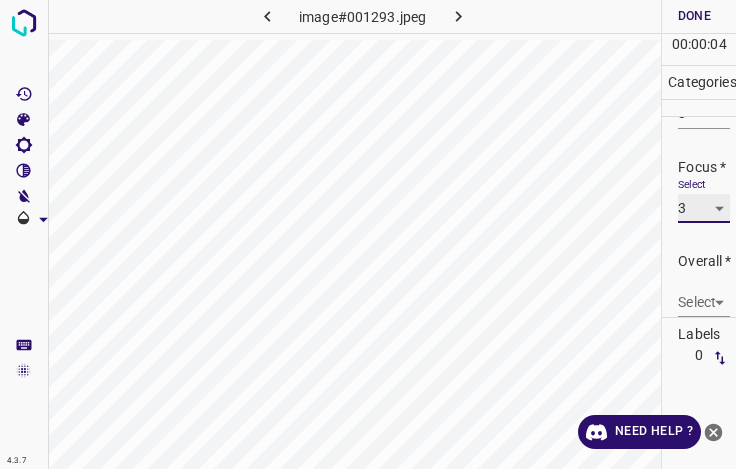 scroll, scrollTop: 98, scrollLeft: 0, axis: vertical 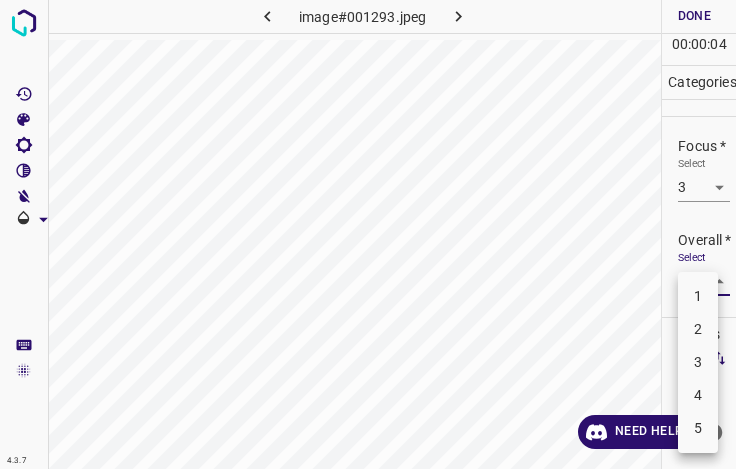 click on "4.3.7 image#001293.jpeg Done Skip 0 00   : 00   : 04   Categories Lighting *  Select 3 3 Focus *  Select 3 3 Overall *  Select ​ Labels   0 Categories 1 Lighting 2 Focus 3 Overall Tools Space Change between modes (Draw & Edit) I Auto labeling R Restore zoom M Zoom in N Zoom out Delete Delete selecte label Filters Z Restore filters X Saturation filter C Brightness filter V Contrast filter B Gray scale filter General O Download Need Help ? - Text - Hide - Delete 1 2 3 4 5" at bounding box center [368, 234] 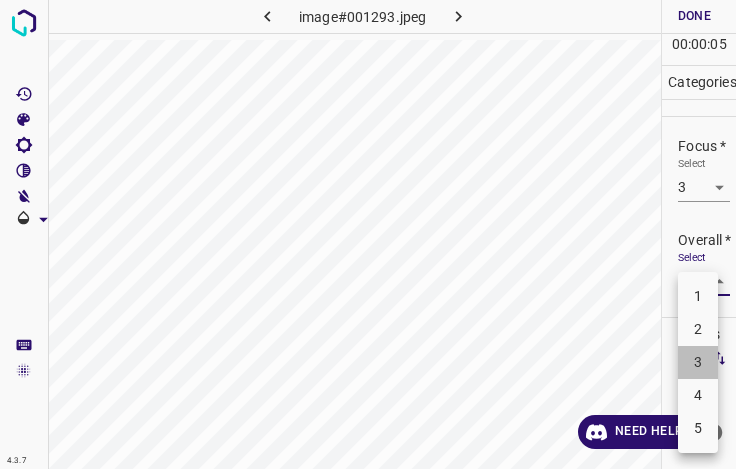 click on "3" at bounding box center (698, 362) 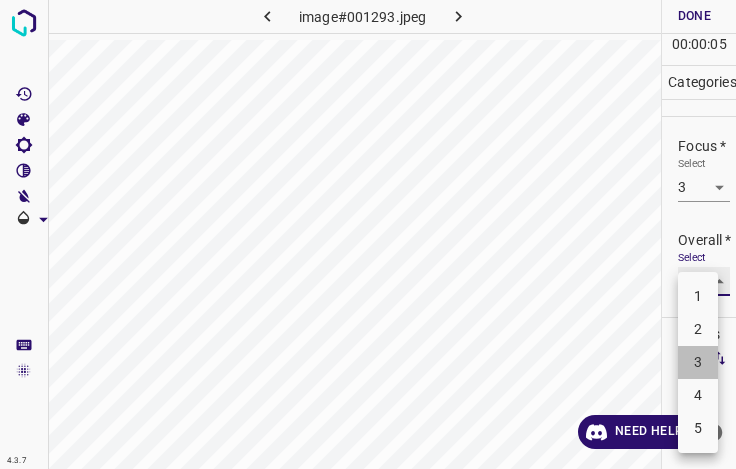 type on "3" 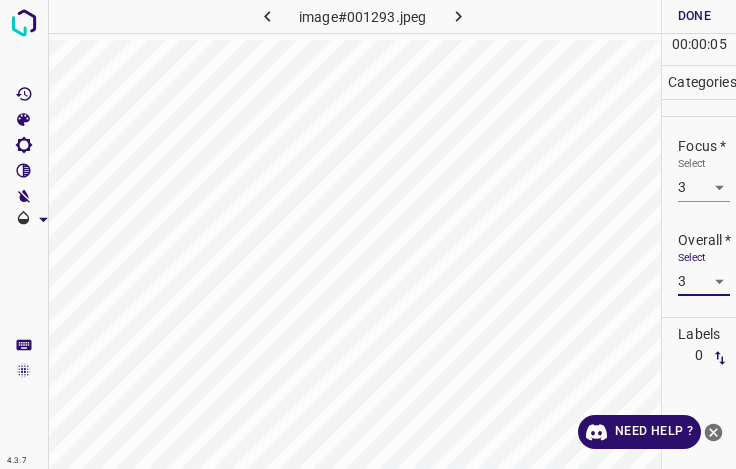 click on "Done" at bounding box center [694, 16] 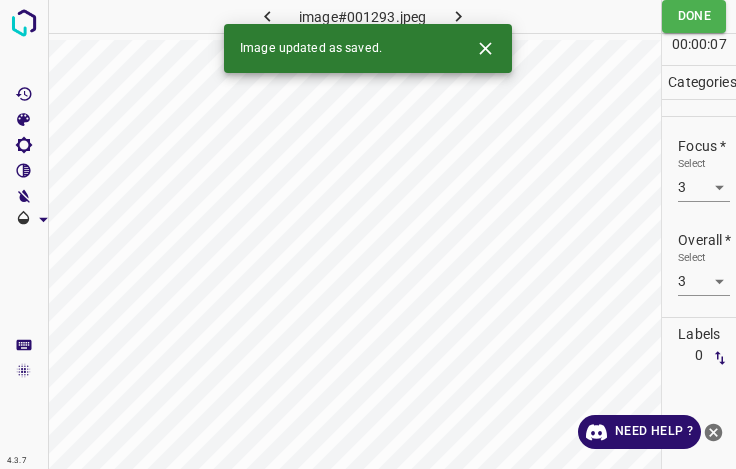 click 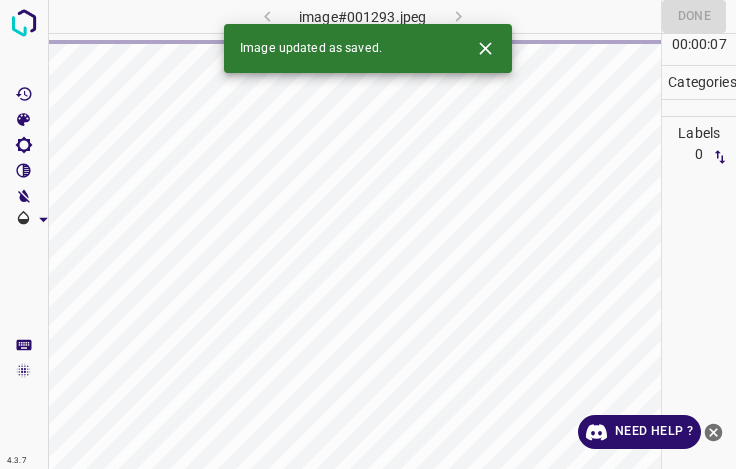 click 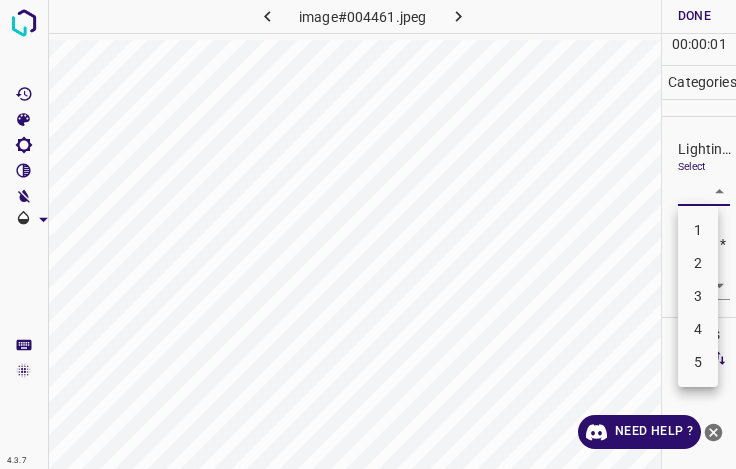 click on "4.3.7 image#004461.jpeg Done Skip 0 00   : 00   : 01   Categories Lighting *  Select ​ Focus *  Select ​ Overall *  Select ​ Labels   0 Categories 1 Lighting 2 Focus 3 Overall Tools Space Change between modes (Draw & Edit) I Auto labeling R Restore zoom M Zoom in N Zoom out Delete Delete selecte label Filters Z Restore filters X Saturation filter C Brightness filter V Contrast filter B Gray scale filter General O Download Need Help ? - Text - Hide - Delete 1 2 3 4 5" at bounding box center [368, 234] 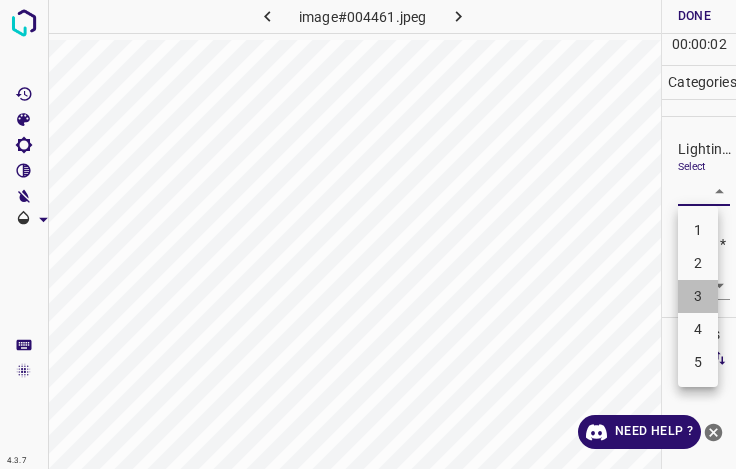 click on "3" at bounding box center (698, 296) 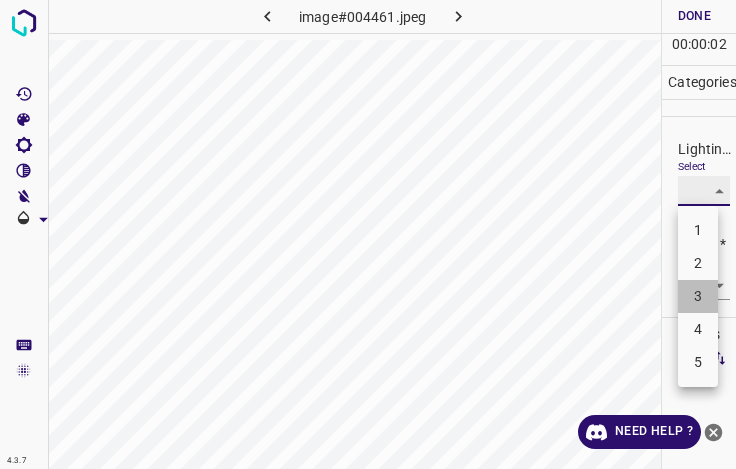 type on "3" 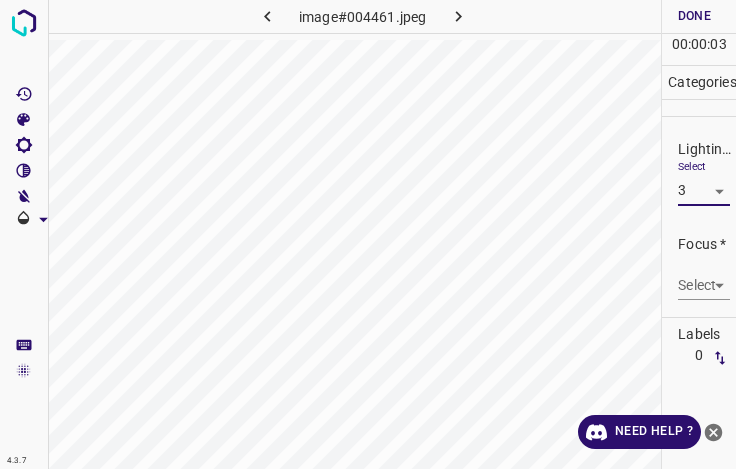 click on "4.3.7 image#004461.jpeg Done Skip 0 00   : 00   : 03   Categories Lighting *  Select 3 3 Focus *  Select ​ Overall *  Select ​ Labels   0 Categories 1 Lighting 2 Focus 3 Overall Tools Space Change between modes (Draw & Edit) I Auto labeling R Restore zoom M Zoom in N Zoom out Delete Delete selecte label Filters Z Restore filters X Saturation filter C Brightness filter V Contrast filter B Gray scale filter General O Download Need Help ? - Text - Hide - Delete" at bounding box center [368, 234] 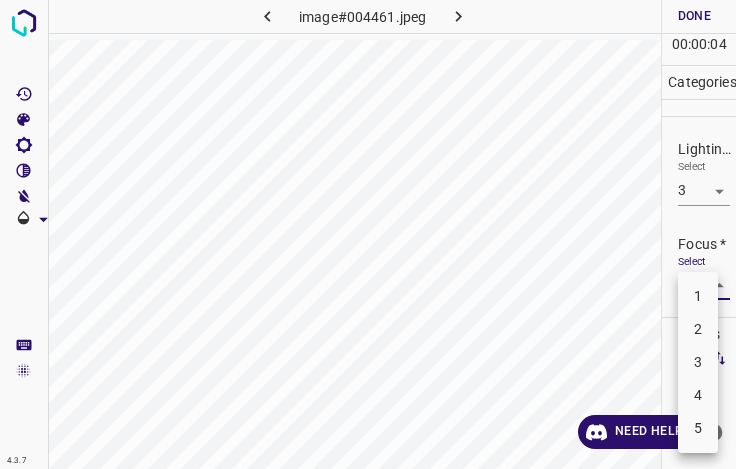 click on "3" at bounding box center (698, 362) 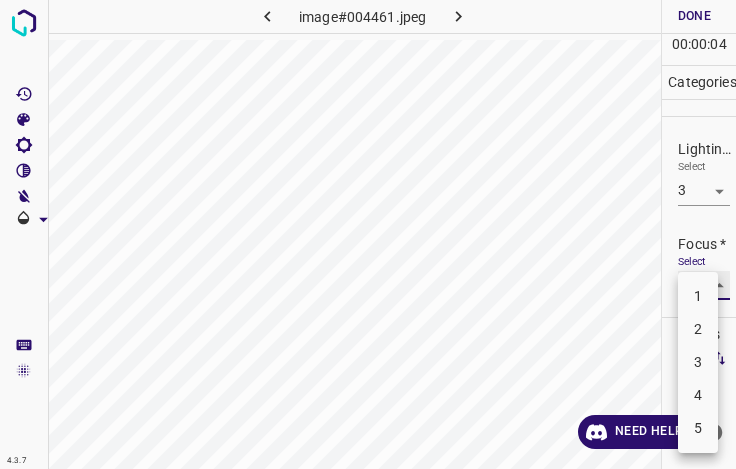 type on "3" 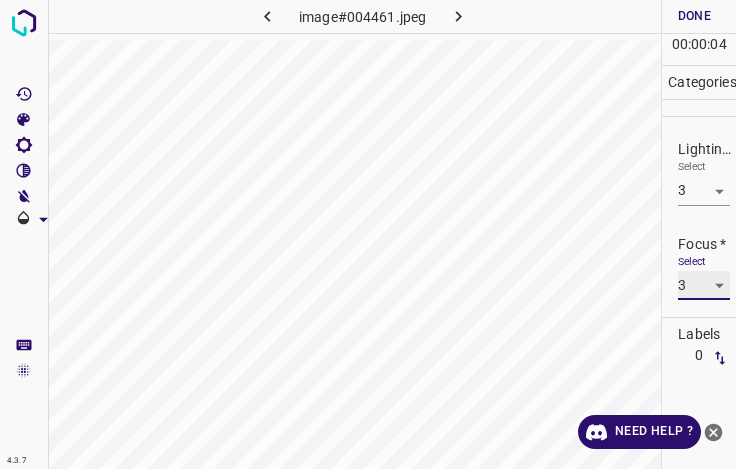 scroll, scrollTop: 98, scrollLeft: 0, axis: vertical 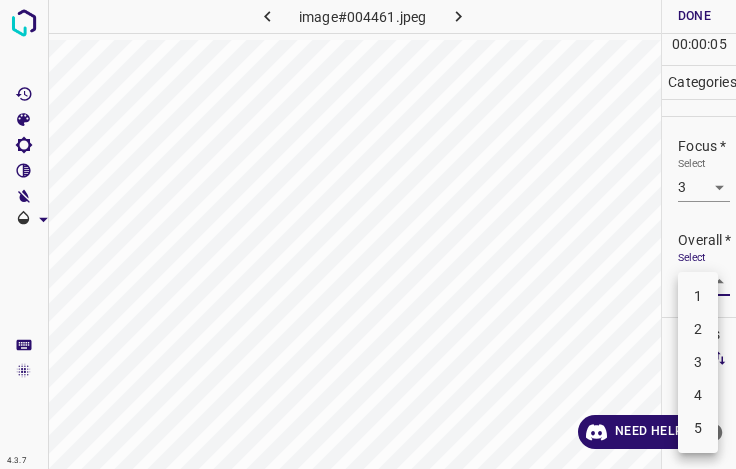 click on "4.3.7 image#004461.jpeg Done Skip 0 00   : 00   : 05   Categories Lighting *  Select 3 3 Focus *  Select 3 3 Overall *  Select ​ Labels   0 Categories 1 Lighting 2 Focus 3 Overall Tools Space Change between modes (Draw & Edit) I Auto labeling R Restore zoom M Zoom in N Zoom out Delete Delete selecte label Filters Z Restore filters X Saturation filter C Brightness filter V Contrast filter B Gray scale filter General O Download Need Help ? - Text - Hide - Delete 1 2 3 4 5" at bounding box center (368, 234) 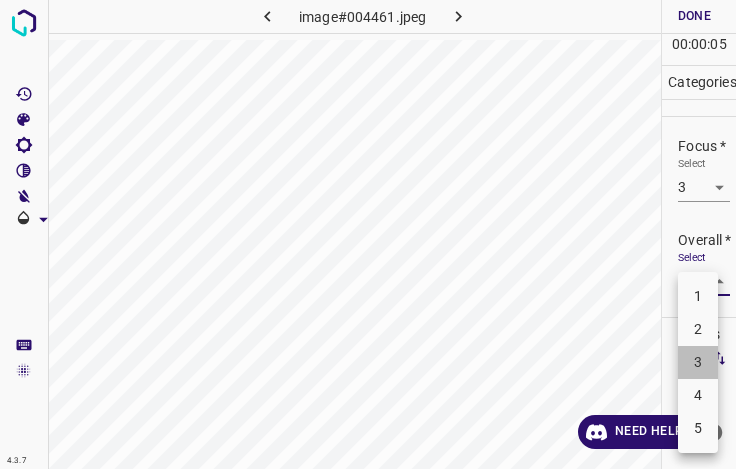 click on "3" at bounding box center [698, 362] 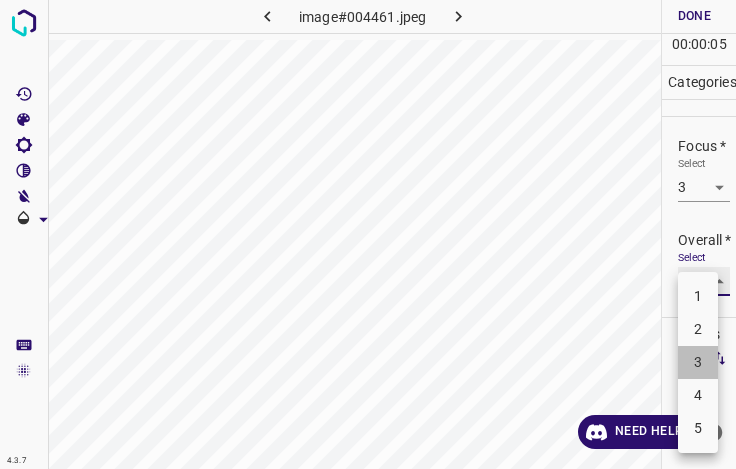 type on "3" 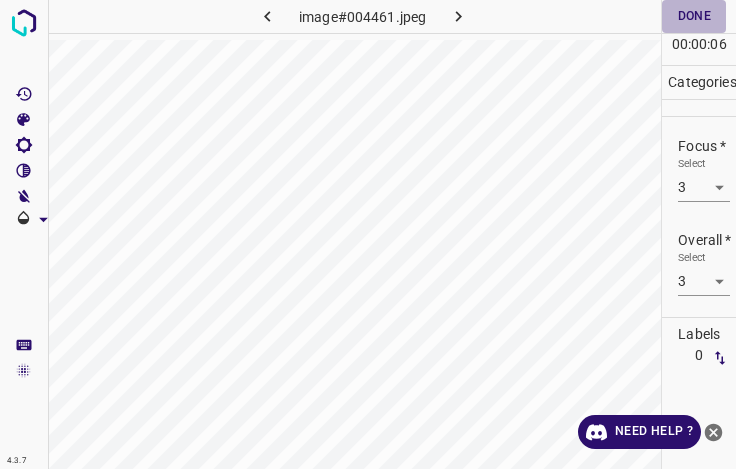 click on "Done" at bounding box center [694, 16] 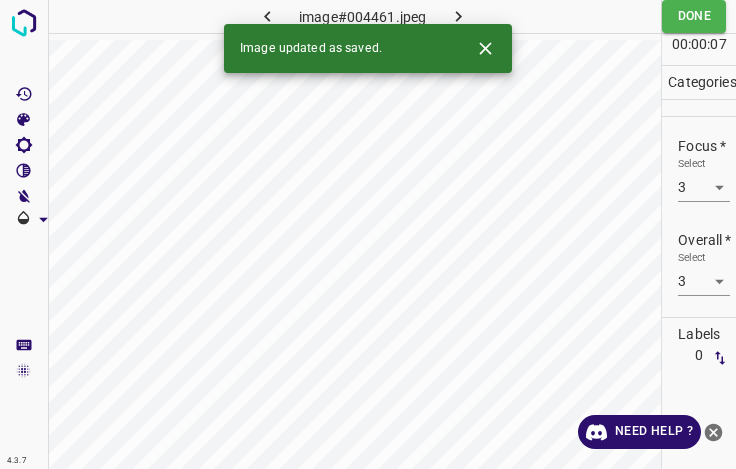 click 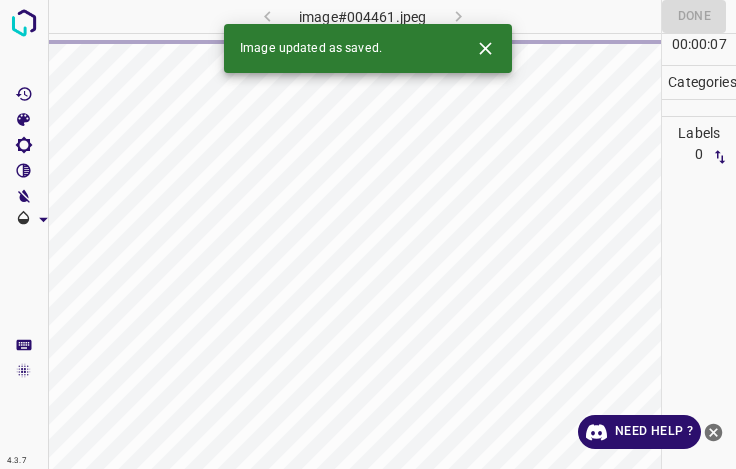 click 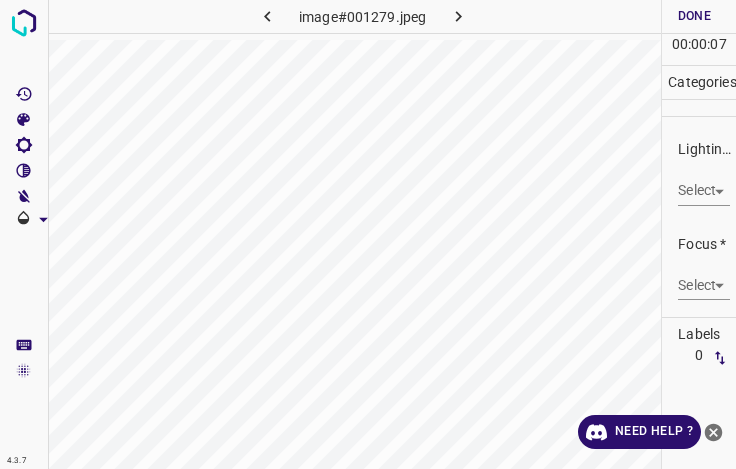 click 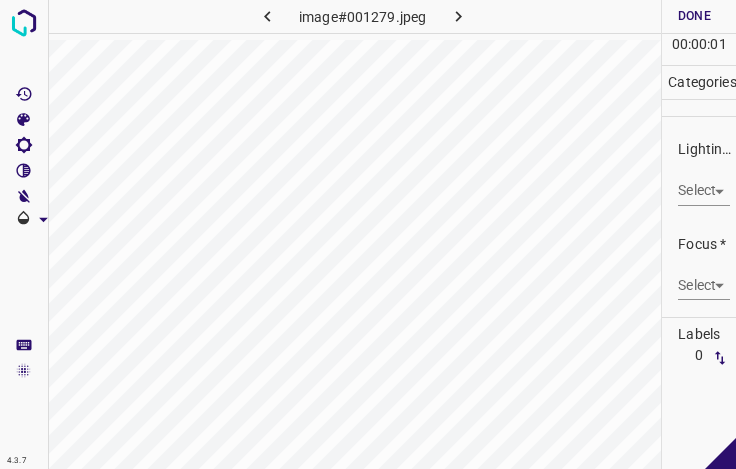 click on "4.3.7 image#001279.jpeg Done Skip 0 00   : 00   : 01   Categories Lighting *  Select ​ Focus *  Select ​ Overall *  Select ​ Labels   0 Categories 1 Lighting 2 Focus 3 Overall Tools Space Change between modes (Draw & Edit) I Auto labeling R Restore zoom M Zoom in N Zoom out Delete Delete selecte label Filters Z Restore filters X Saturation filter C Brightness filter V Contrast filter B Gray scale filter General O Download - Text - Hide - Delete" at bounding box center (368, 234) 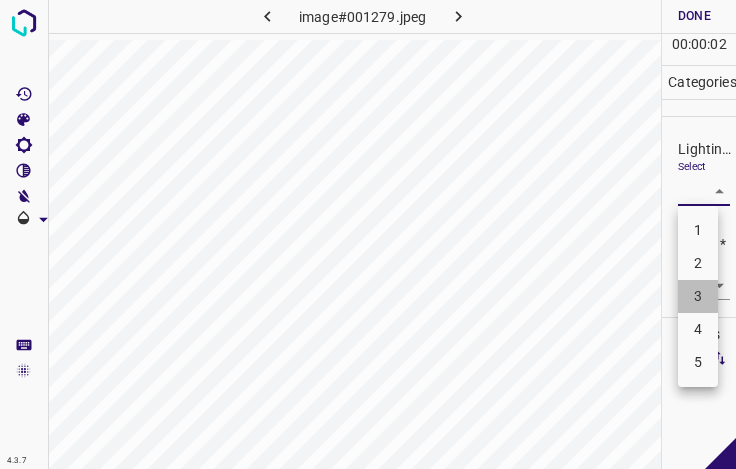 click on "3" at bounding box center (698, 296) 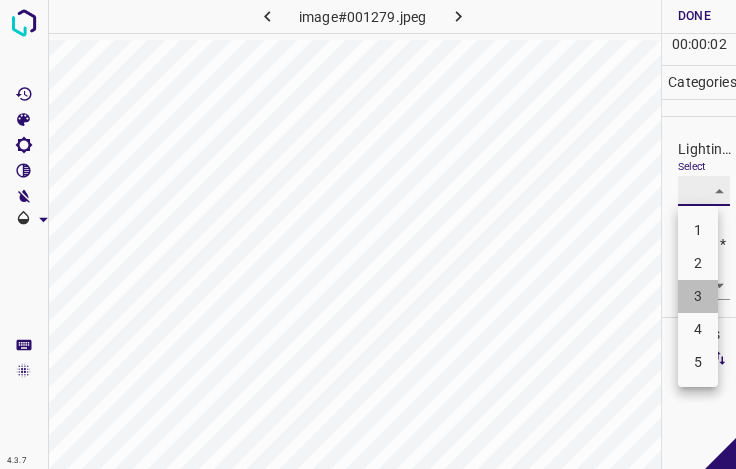 type on "3" 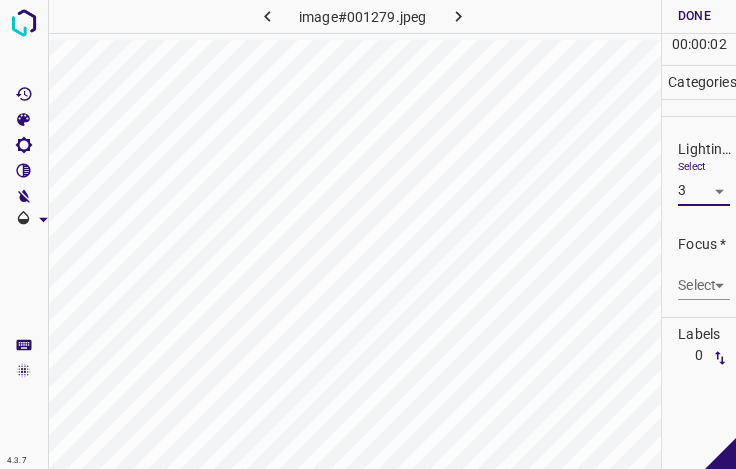 click on "4.3.7 image#001279.jpeg Done Skip 0 00   : 00   : 02   Categories Lighting *  Select 3 3 Focus *  Select ​ Overall *  Select ​ Labels   0 Categories 1 Lighting 2 Focus 3 Overall Tools Space Change between modes (Draw & Edit) I Auto labeling R Restore zoom M Zoom in N Zoom out Delete Delete selecte label Filters Z Restore filters X Saturation filter C Brightness filter V Contrast filter B Gray scale filter General O Download - Text - Hide - Delete" at bounding box center [368, 234] 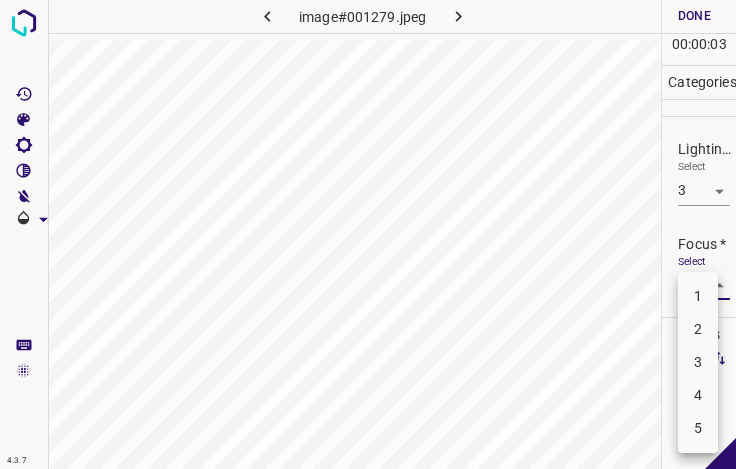 click on "3" at bounding box center [698, 362] 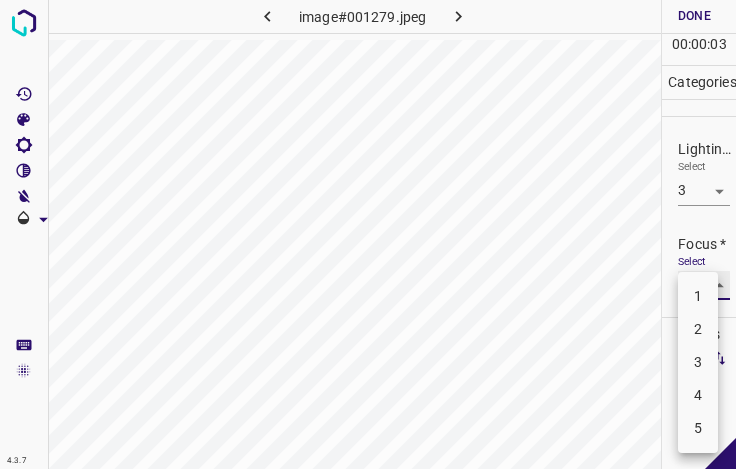 type on "3" 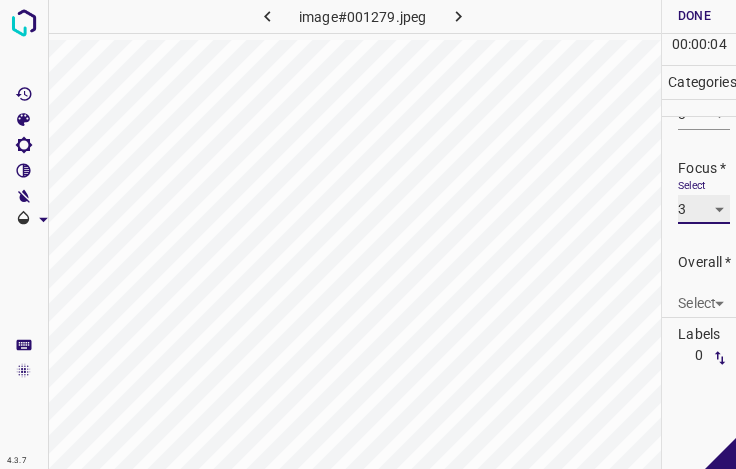 scroll, scrollTop: 98, scrollLeft: 0, axis: vertical 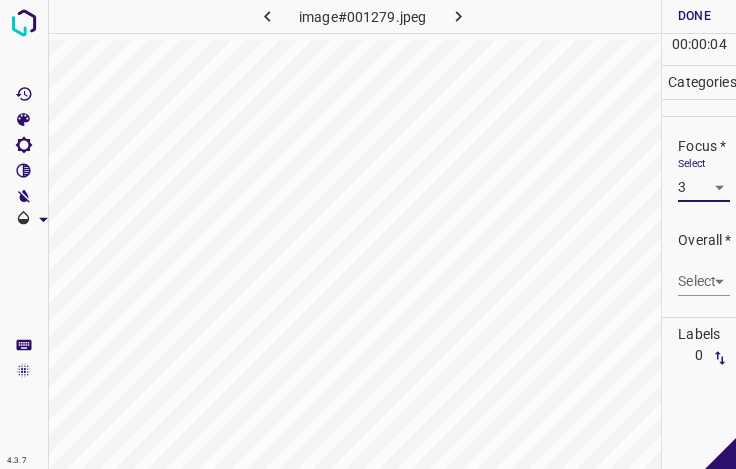 click on "4.3.7 image#001279.jpeg Done Skip 0 00   : 00   : 04   Categories Lighting *  Select 3 3 Focus *  Select 3 3 Overall *  Select ​ Labels   0 Categories 1 Lighting 2 Focus 3 Overall Tools Space Change between modes (Draw & Edit) I Auto labeling R Restore zoom M Zoom in N Zoom out Delete Delete selecte label Filters Z Restore filters X Saturation filter C Brightness filter V Contrast filter B Gray scale filter General O Download - Text - Hide - Delete" at bounding box center (368, 234) 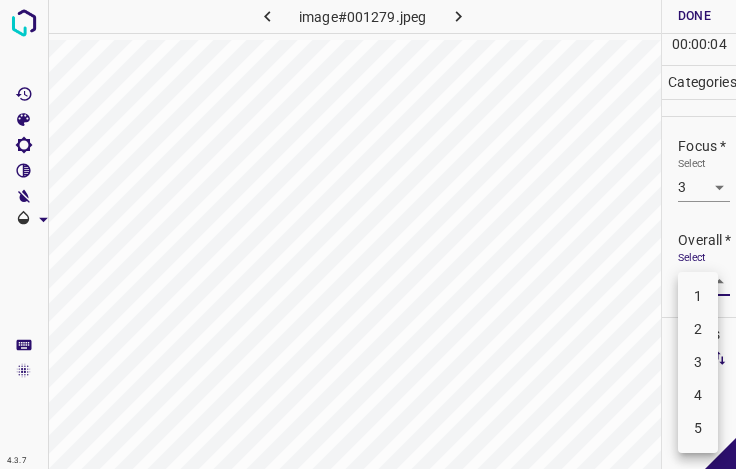 click on "3" at bounding box center (698, 362) 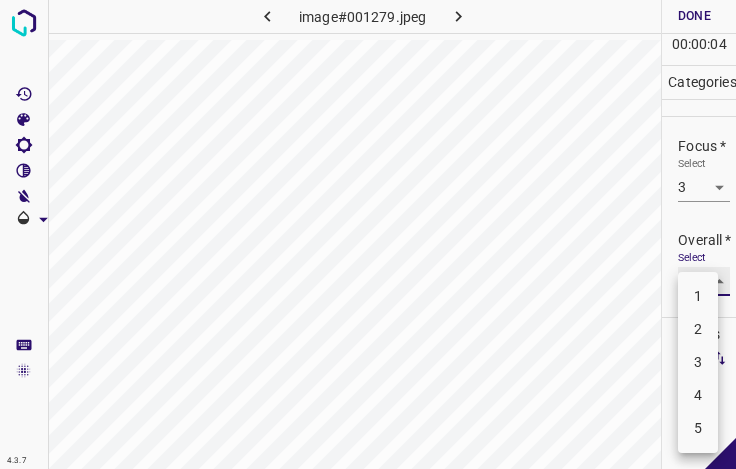 type on "3" 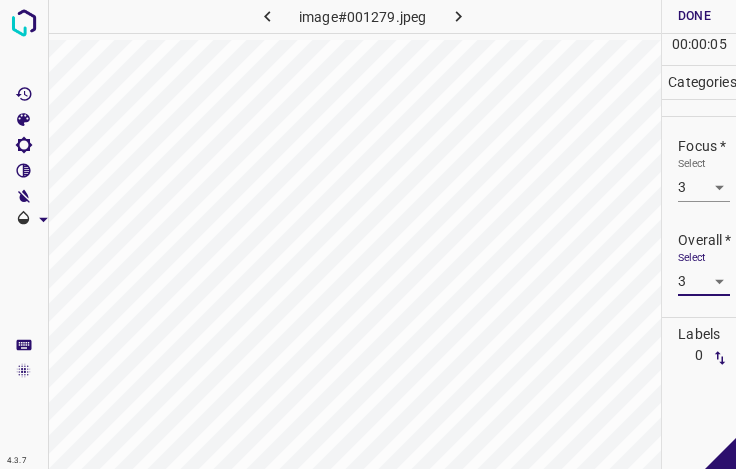 click on "Done" at bounding box center [694, 16] 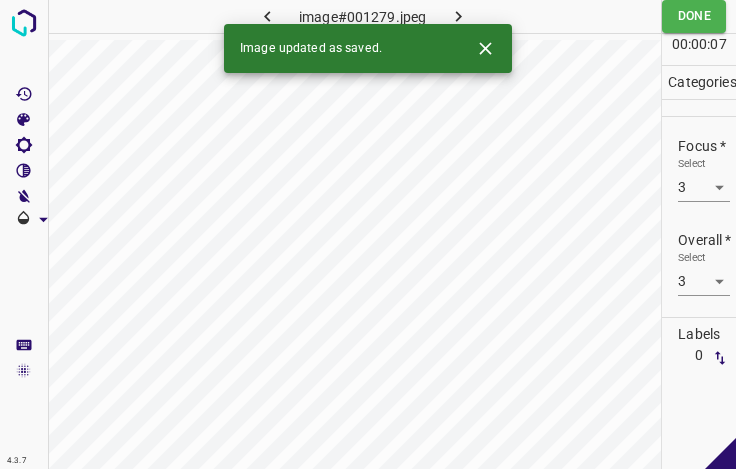 click 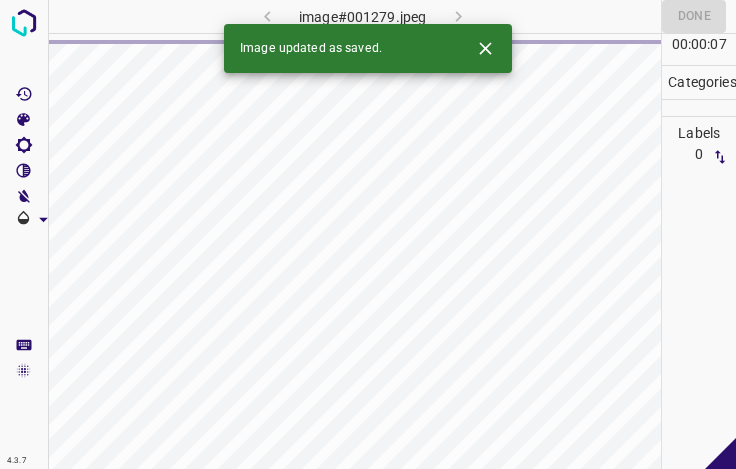 click 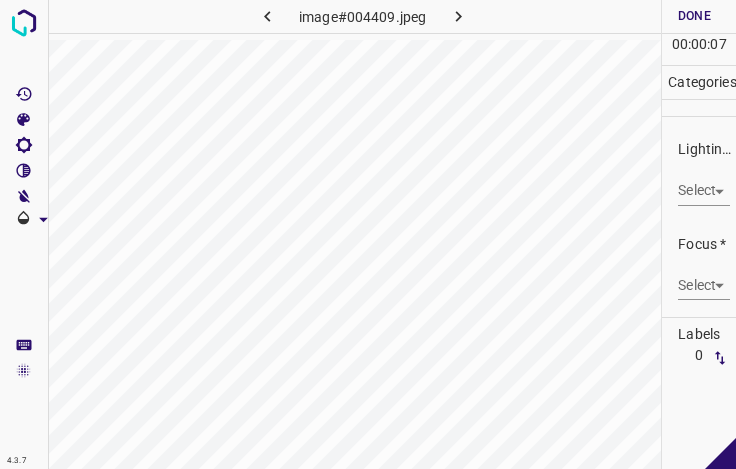 click on "4.3.7 image#004409.jpeg Done Skip 0 00   : 00   : 07   Categories Lighting *  Select ​ Focus *  Select ​ Overall *  Select ​ Labels   0 Categories 1 Lighting 2 Focus 3 Overall Tools Space Change between modes (Draw & Edit) I Auto labeling R Restore zoom M Zoom in N Zoom out Delete Delete selecte label Filters Z Restore filters X Saturation filter C Brightness filter V Contrast filter B Gray scale filter General O Download - Text - Hide - Delete" at bounding box center (368, 234) 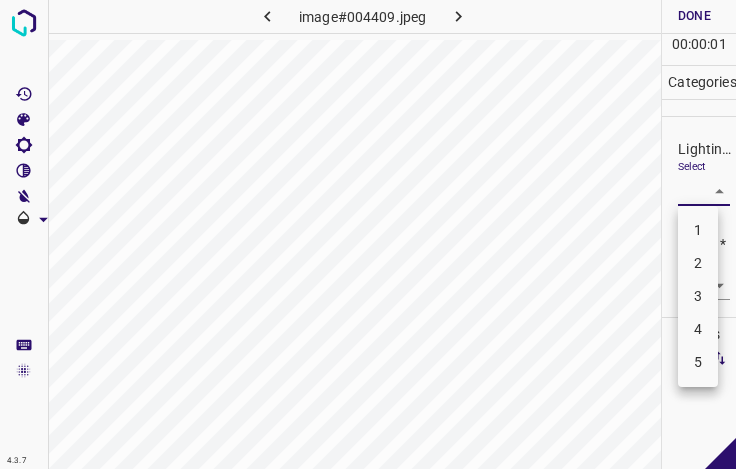 click on "3" at bounding box center (698, 296) 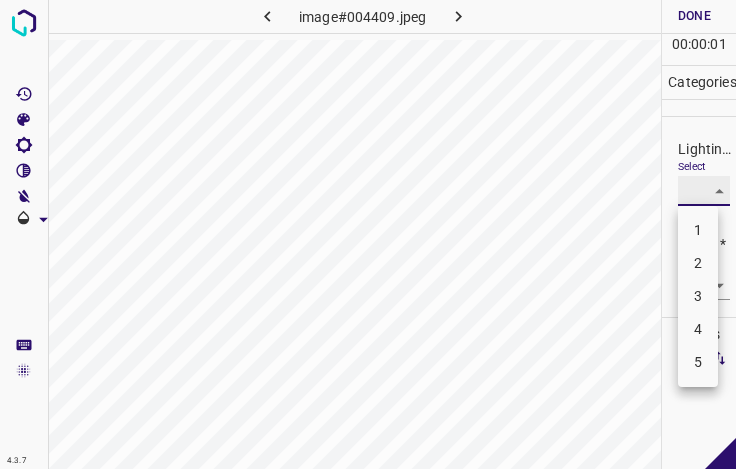 type on "3" 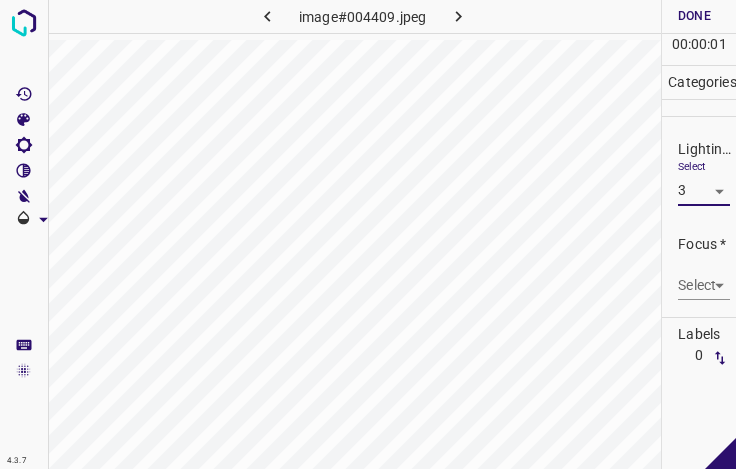 click on "4.3.7 image#004409.jpeg Done Skip 0 00   : 00   : 01   Categories Lighting *  Select 3 3 Focus *  Select ​ Overall *  Select ​ Labels   0 Categories 1 Lighting 2 Focus 3 Overall Tools Space Change between modes (Draw & Edit) I Auto labeling R Restore zoom M Zoom in N Zoom out Delete Delete selecte label Filters Z Restore filters X Saturation filter C Brightness filter V Contrast filter B Gray scale filter General O Download - Text - Hide - Delete" at bounding box center (368, 234) 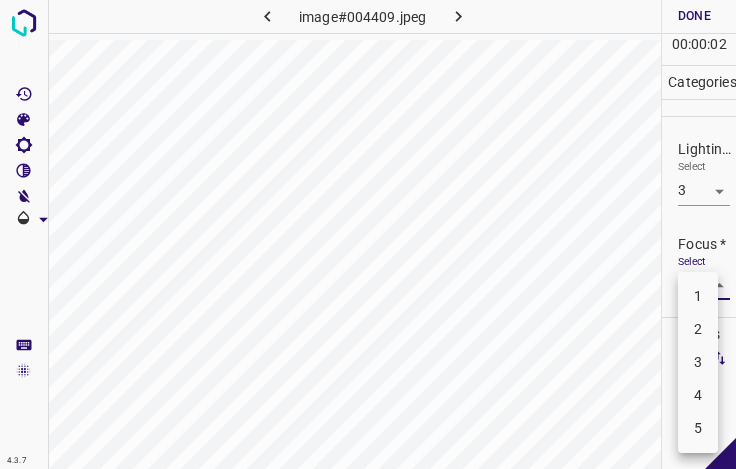 click on "3" at bounding box center (698, 362) 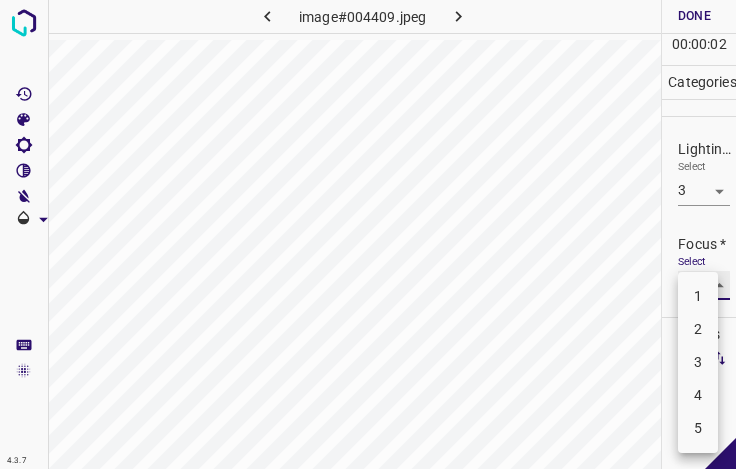 type on "3" 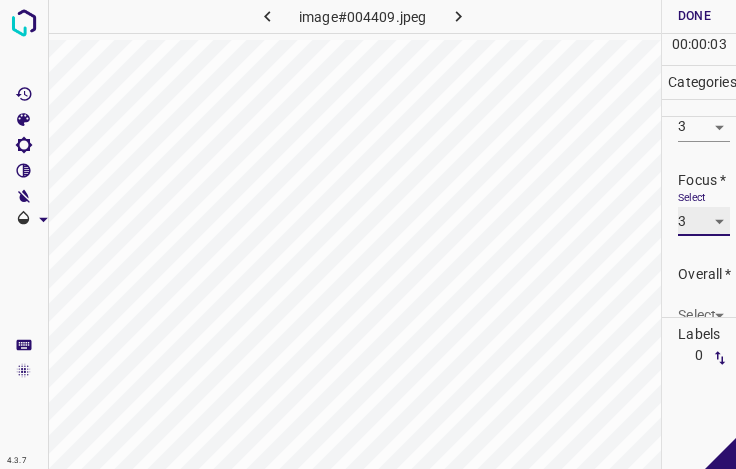 scroll, scrollTop: 98, scrollLeft: 0, axis: vertical 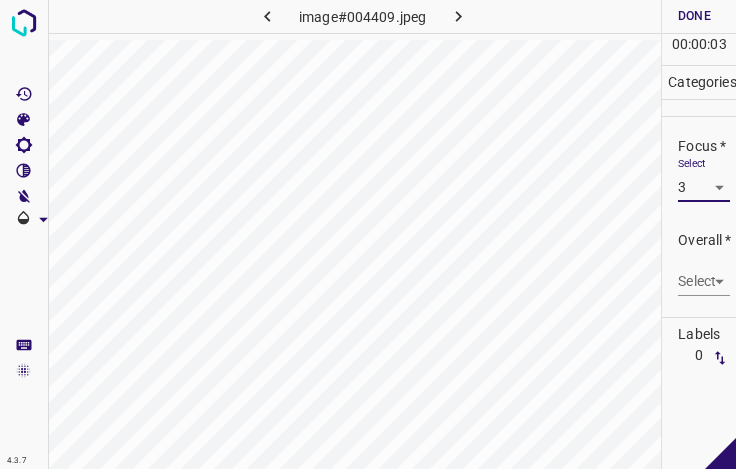 click on "4.3.7 image#004409.jpeg Done Skip 0 00   : 00   : 03   Categories Lighting *  Select 3 3 Focus *  Select 3 3 Overall *  Select ​ Labels   0 Categories 1 Lighting 2 Focus 3 Overall Tools Space Change between modes (Draw & Edit) I Auto labeling R Restore zoom M Zoom in N Zoom out Delete Delete selecte label Filters Z Restore filters X Saturation filter C Brightness filter V Contrast filter B Gray scale filter General O Download - Text - Hide - Delete" at bounding box center (368, 234) 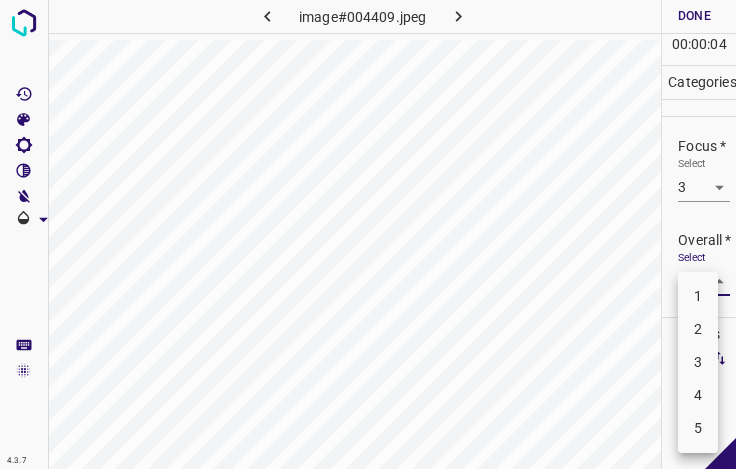 click on "3" at bounding box center (698, 362) 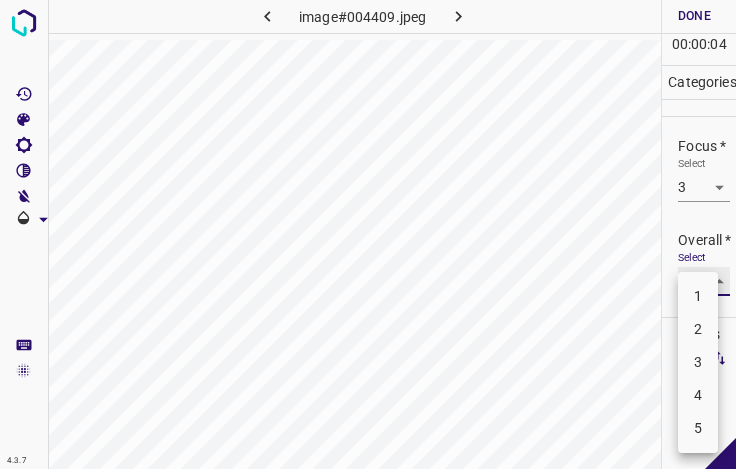 type on "3" 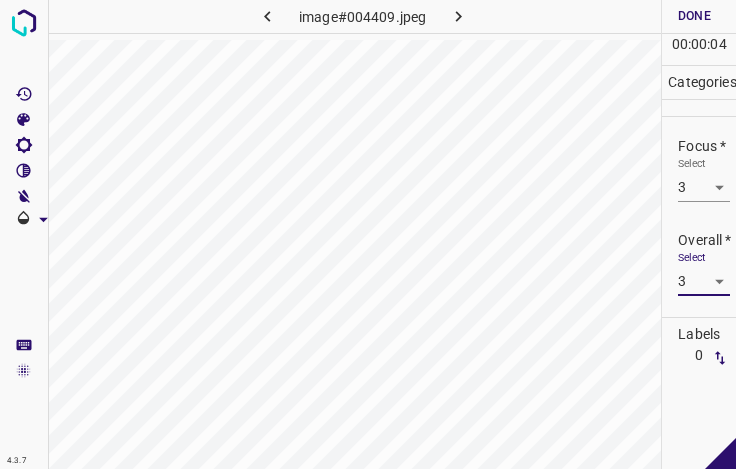 click on "Done" at bounding box center [694, 16] 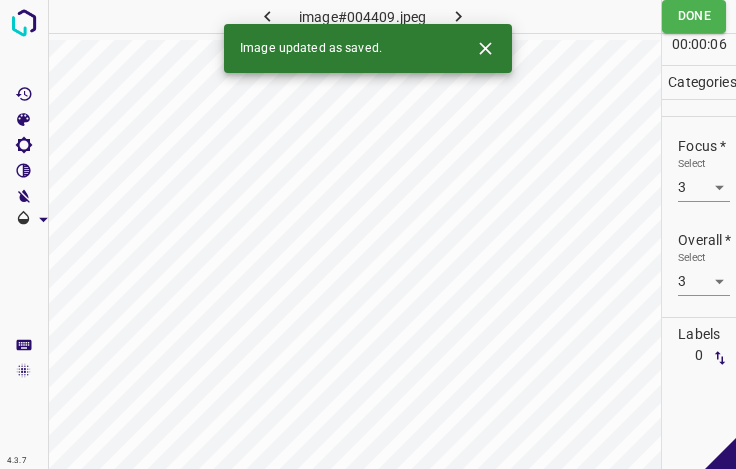 click 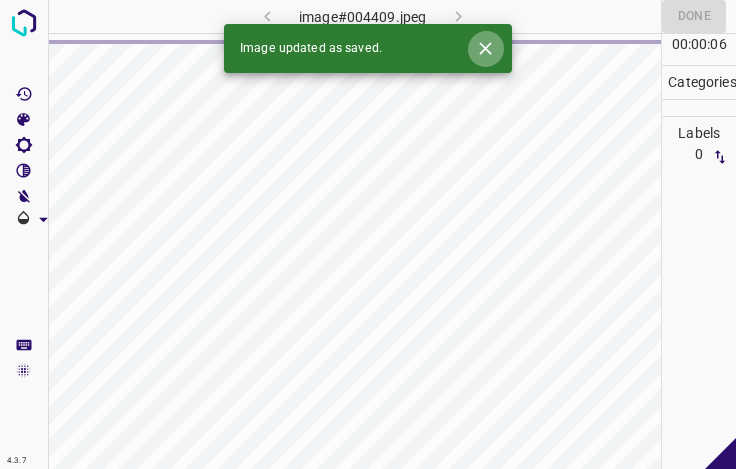 click 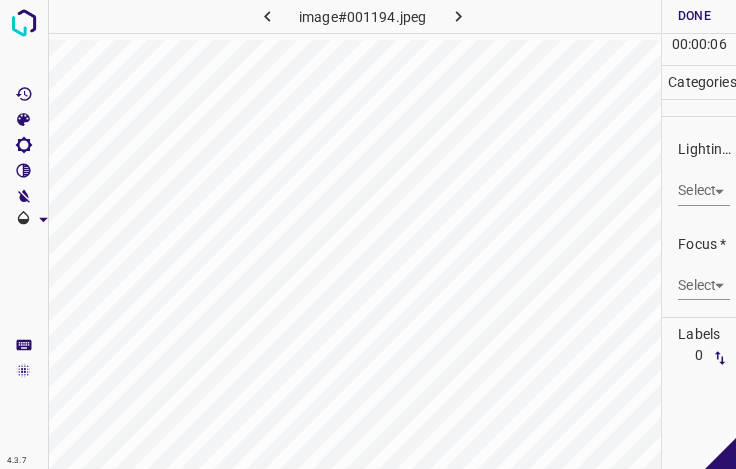 click on "4.3.7 image#001194.jpeg Done Skip 0 00   : 00   : 06   Categories Lighting *  Select ​ Focus *  Select ​ Overall *  Select ​ Labels   0 Categories 1 Lighting 2 Focus 3 Overall Tools Space Change between modes (Draw & Edit) I Auto labeling R Restore zoom M Zoom in N Zoom out Delete Delete selecte label Filters Z Restore filters X Saturation filter C Brightness filter V Contrast filter B Gray scale filter General O Download - Text - Hide - Delete" at bounding box center [368, 234] 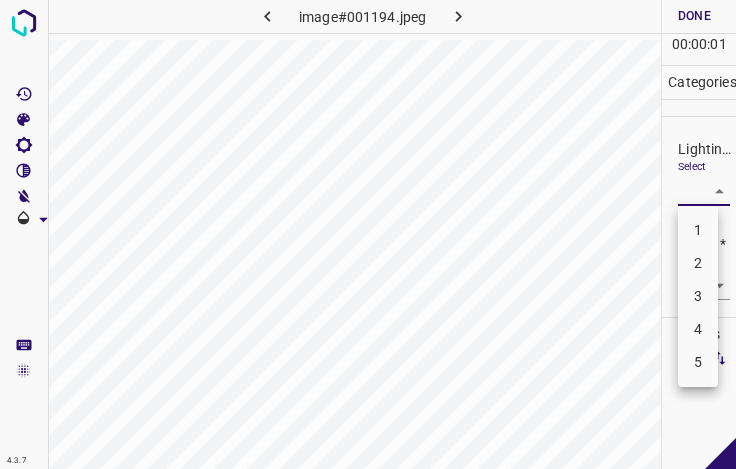 click on "3" at bounding box center (698, 296) 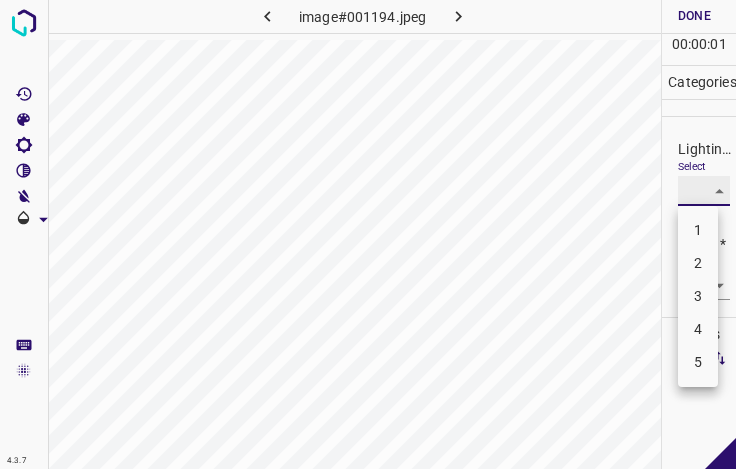 type on "3" 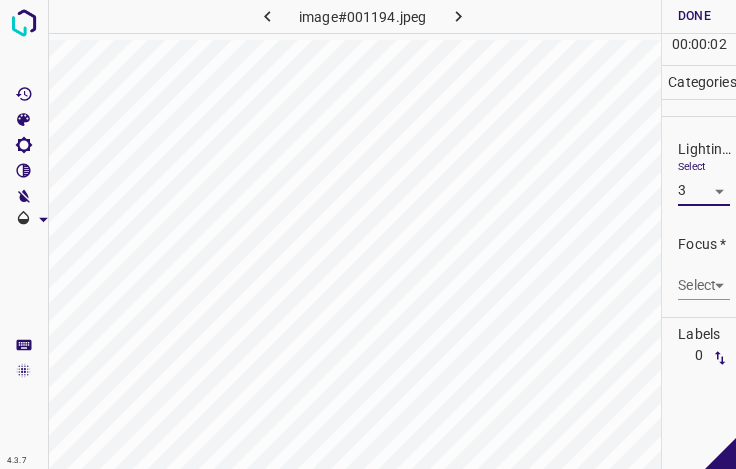 click on "4.3.7 image#001194.jpeg Done Skip 0 00   : 00   : 02   Categories Lighting *  Select 3 3 Focus *  Select ​ Overall *  Select ​ Labels   0 Categories 1 Lighting 2 Focus 3 Overall Tools Space Change between modes (Draw & Edit) I Auto labeling R Restore zoom M Zoom in N Zoom out Delete Delete selecte label Filters Z Restore filters X Saturation filter C Brightness filter V Contrast filter B Gray scale filter General O Download - Text - Hide - Delete" at bounding box center [368, 234] 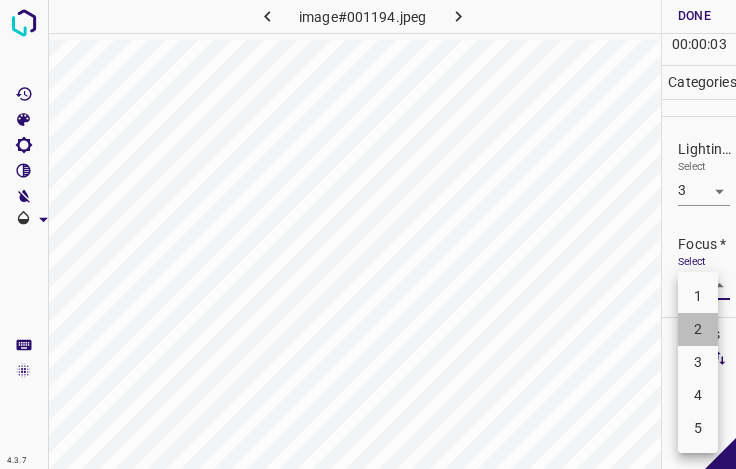 click on "2" at bounding box center [698, 329] 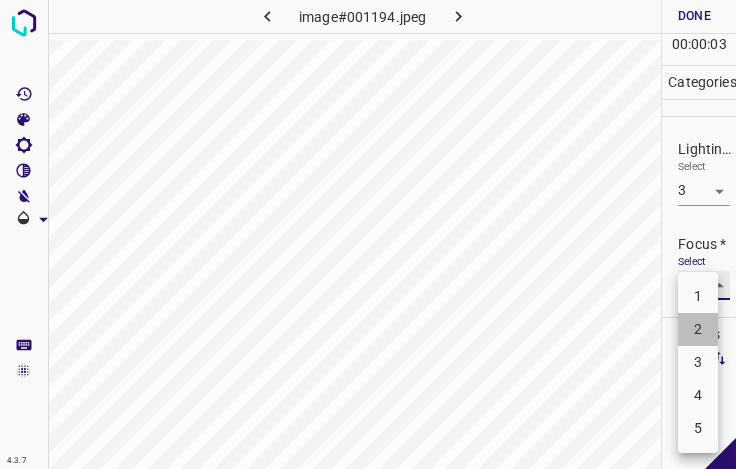 type on "2" 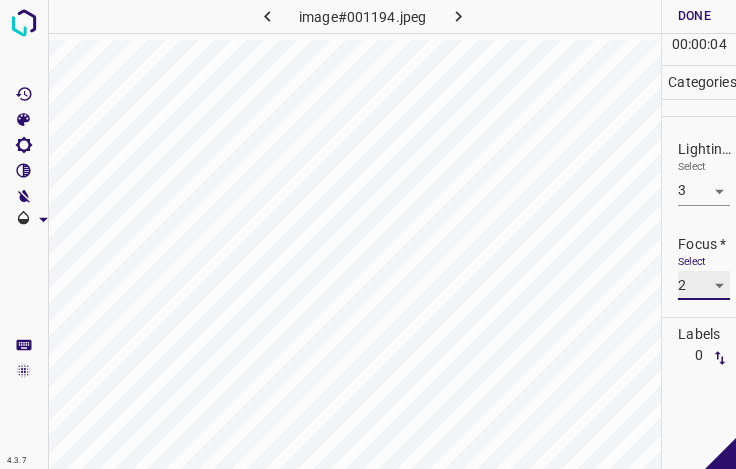 scroll, scrollTop: 98, scrollLeft: 0, axis: vertical 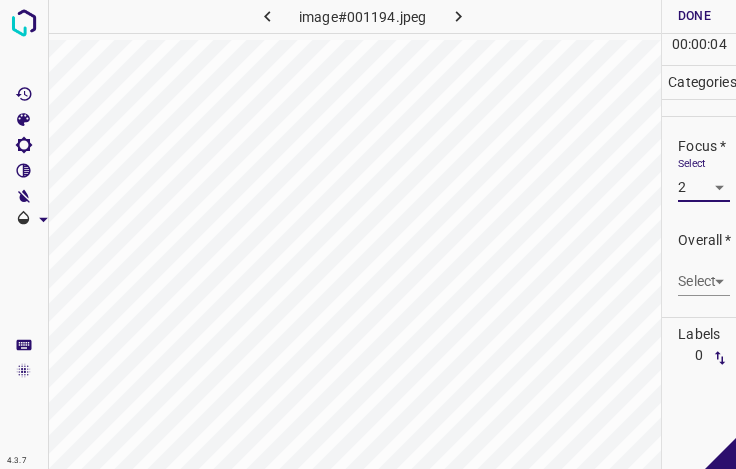 click on "4.3.7 image#001194.jpeg Done Skip 0 00   : 00   : 04   Categories Lighting *  Select 3 3 Focus *  Select 2 2 Overall *  Select ​ Labels   0 Categories 1 Lighting 2 Focus 3 Overall Tools Space Change between modes (Draw & Edit) I Auto labeling R Restore zoom M Zoom in N Zoom out Delete Delete selecte label Filters Z Restore filters X Saturation filter C Brightness filter V Contrast filter B Gray scale filter General O Download - Text - Hide - Delete" at bounding box center (368, 234) 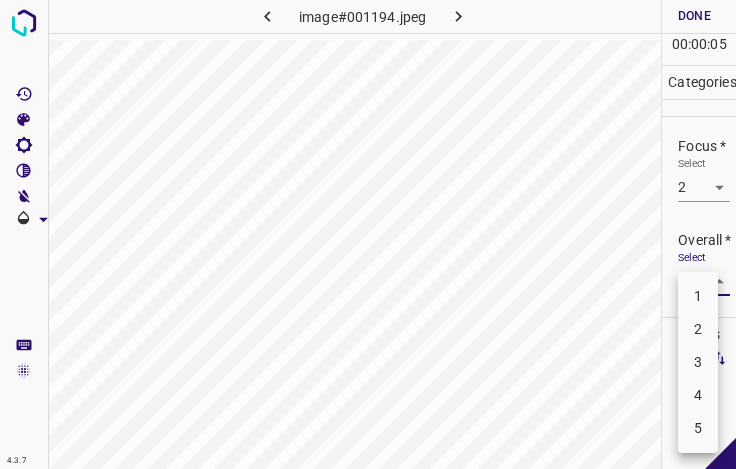 click on "3" at bounding box center (698, 362) 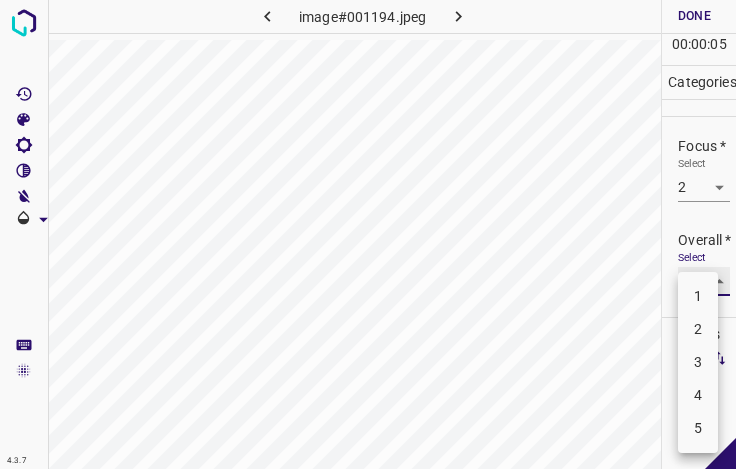 type on "3" 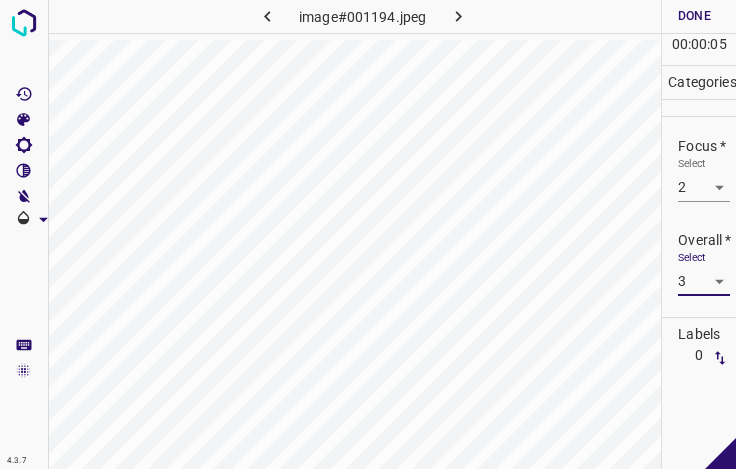 click on "Done" at bounding box center [694, 16] 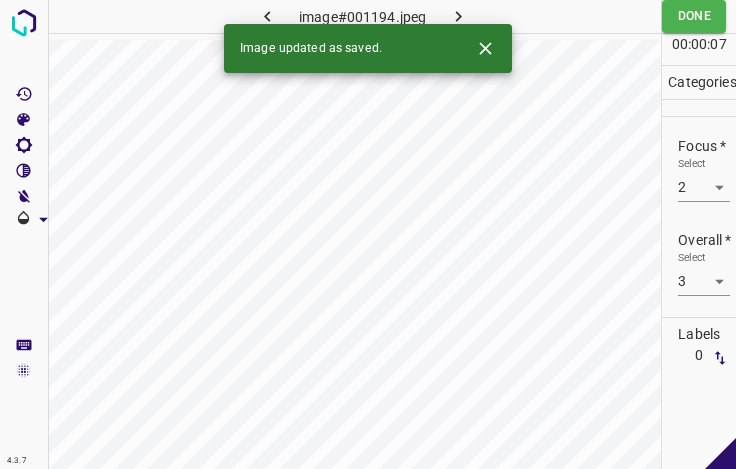 click 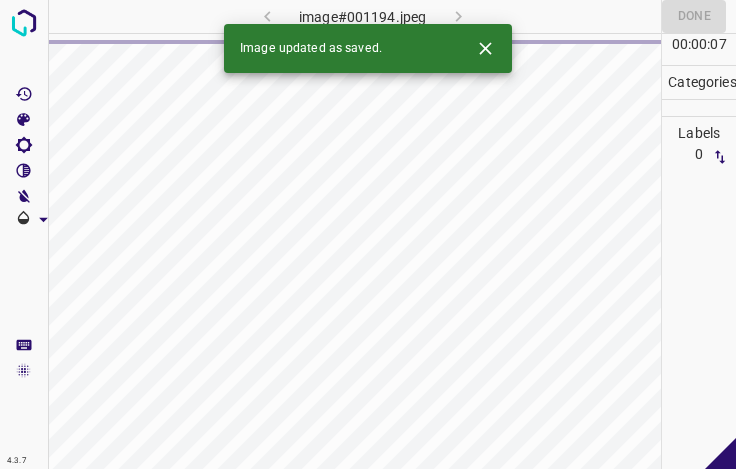 click 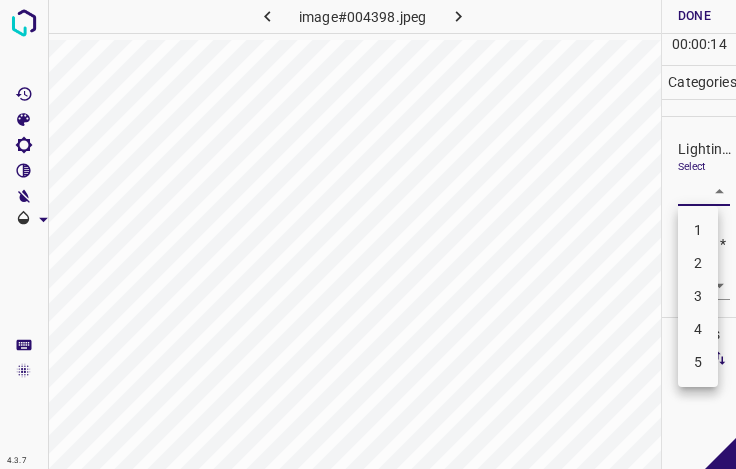click on "4.3.7 image#004398.jpeg Done Skip 0 00   : 00   : 14   Categories Lighting *  Select ​ Focus *  Select ​ Overall *  Select ​ Labels   0 Categories 1 Lighting 2 Focus 3 Overall Tools Space Change between modes (Draw & Edit) I Auto labeling R Restore zoom M Zoom in N Zoom out Delete Delete selecte label Filters Z Restore filters X Saturation filter C Brightness filter V Contrast filter B Gray scale filter General O Download - Text - Hide - Delete 1 2 3 4 5" at bounding box center (368, 234) 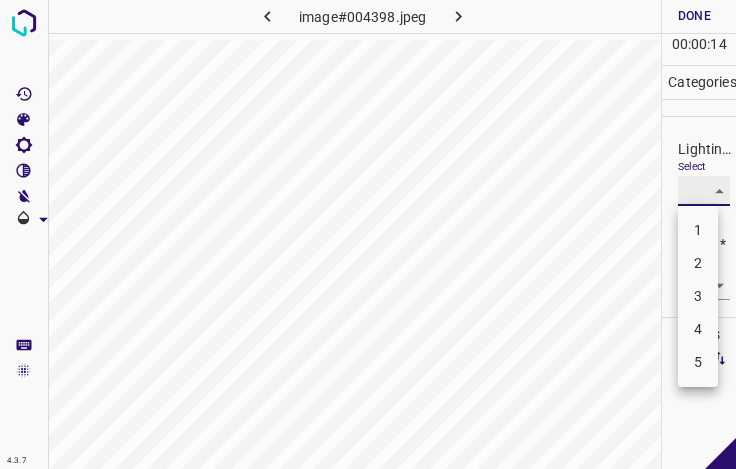 type on "3" 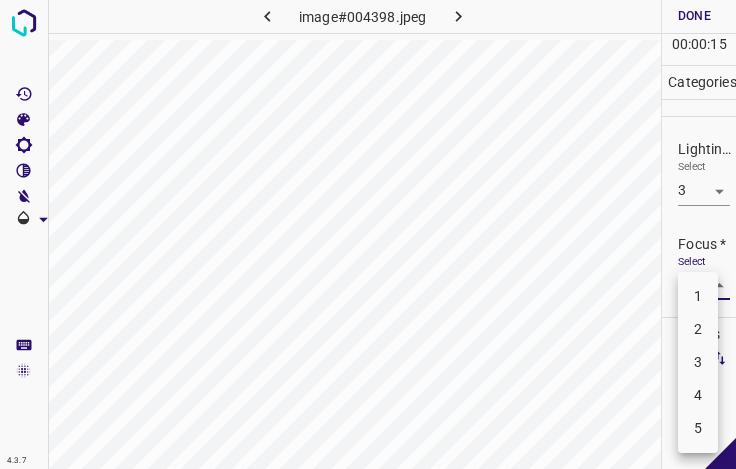 click on "4.3.7 image#004398.jpeg Done Skip 0 00   : 00   : 15   Categories Lighting *  Select 3 3 Focus *  Select ​ Overall *  Select ​ Labels   0 Categories 1 Lighting 2 Focus 3 Overall Tools Space Change between modes (Draw & Edit) I Auto labeling R Restore zoom M Zoom in N Zoom out Delete Delete selecte label Filters Z Restore filters X Saturation filter C Brightness filter V Contrast filter B Gray scale filter General O Download - Text - Hide - Delete 1 2 3 4 5" at bounding box center [368, 234] 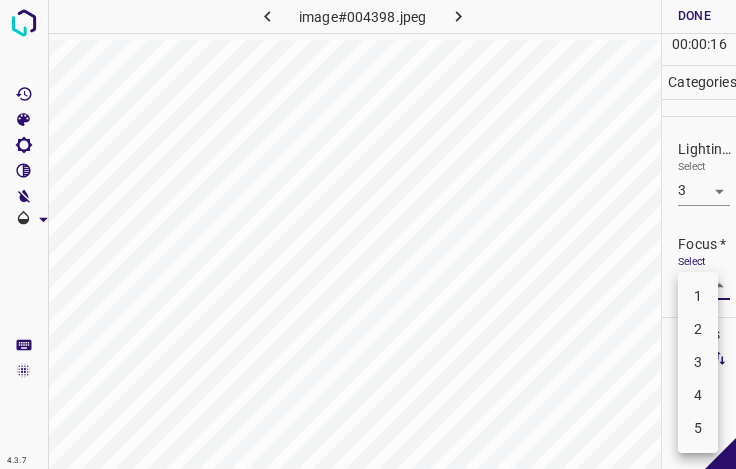 click on "3" at bounding box center [698, 362] 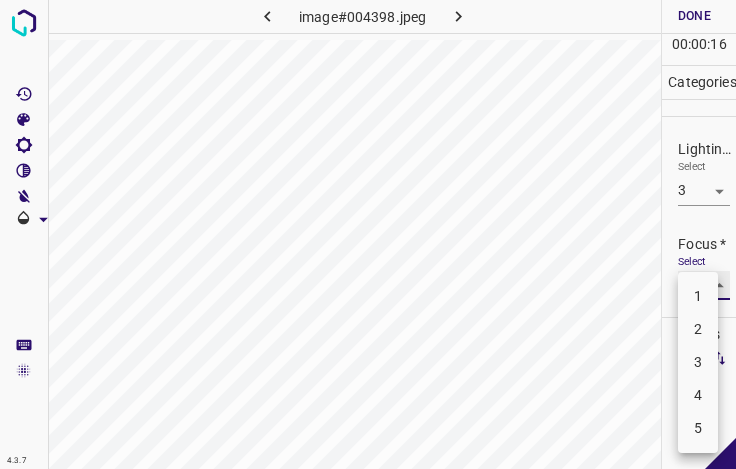 type on "3" 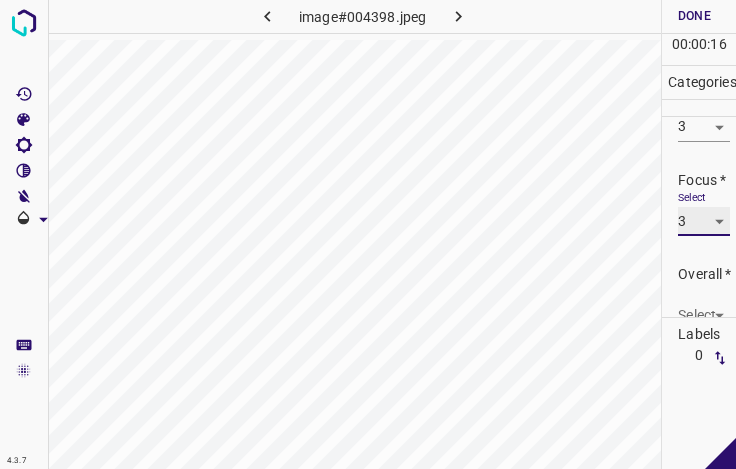 scroll, scrollTop: 98, scrollLeft: 0, axis: vertical 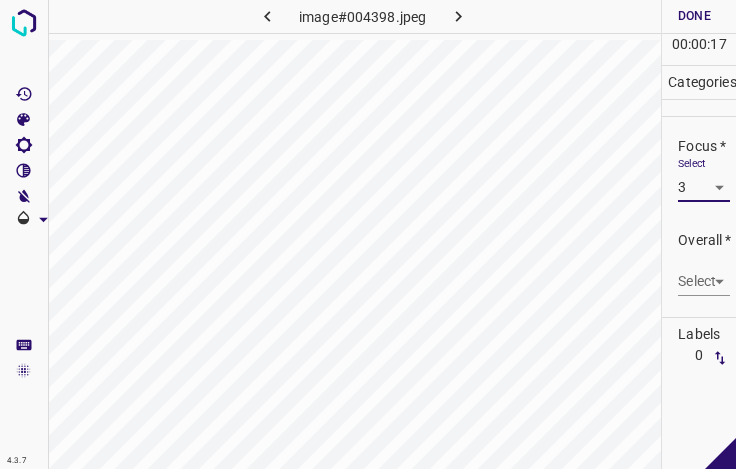 click on "4.3.7 image#004398.jpeg Done Skip 0 00   : 00   : 17   Categories Lighting *  Select 3 3 Focus *  Select 3 3 Overall *  Select ​ Labels   0 Categories 1 Lighting 2 Focus 3 Overall Tools Space Change between modes (Draw & Edit) I Auto labeling R Restore zoom M Zoom in N Zoom out Delete Delete selecte label Filters Z Restore filters X Saturation filter C Brightness filter V Contrast filter B Gray scale filter General O Download - Text - Hide - Delete" at bounding box center (368, 234) 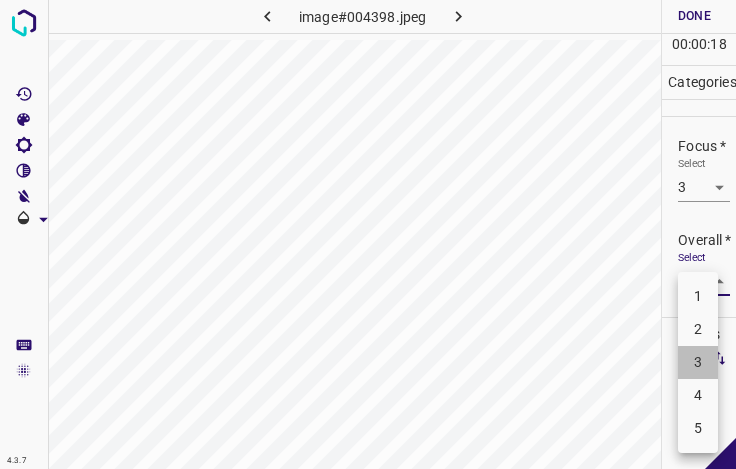 click on "3" at bounding box center (698, 362) 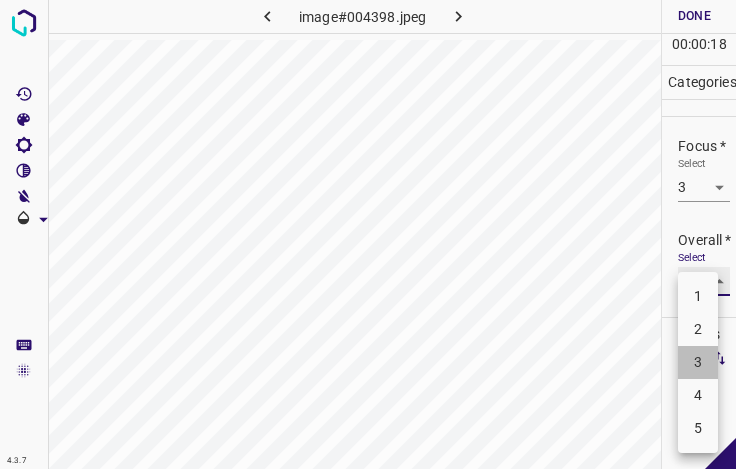 type on "3" 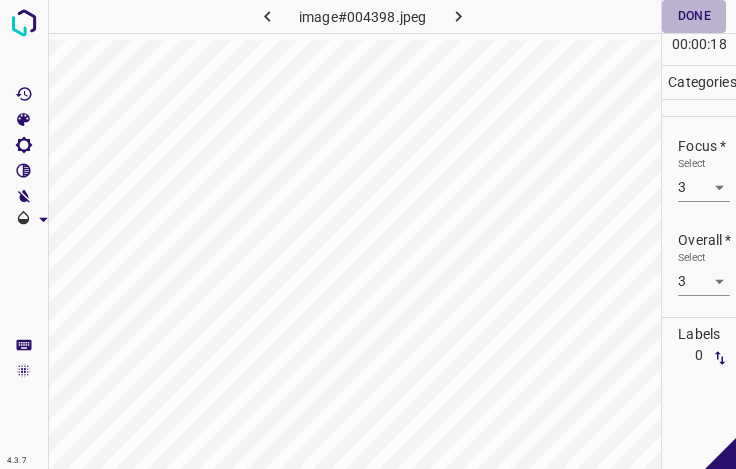 click on "Done" at bounding box center [694, 16] 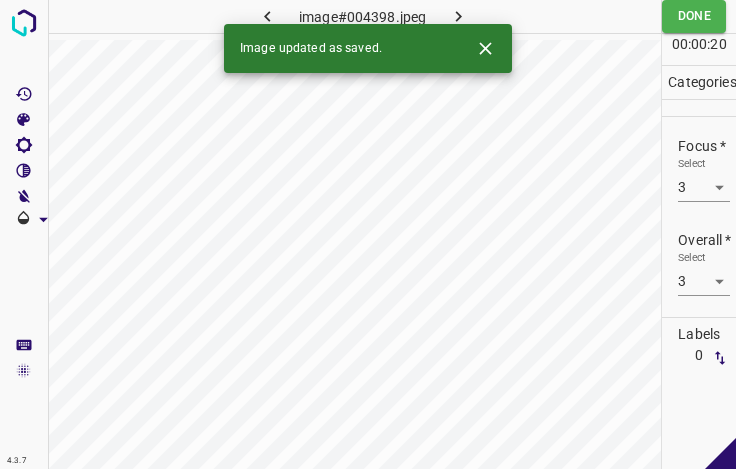 click 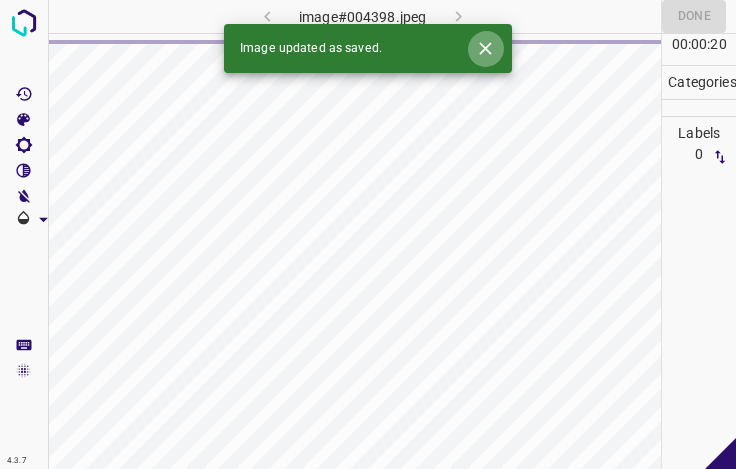 click 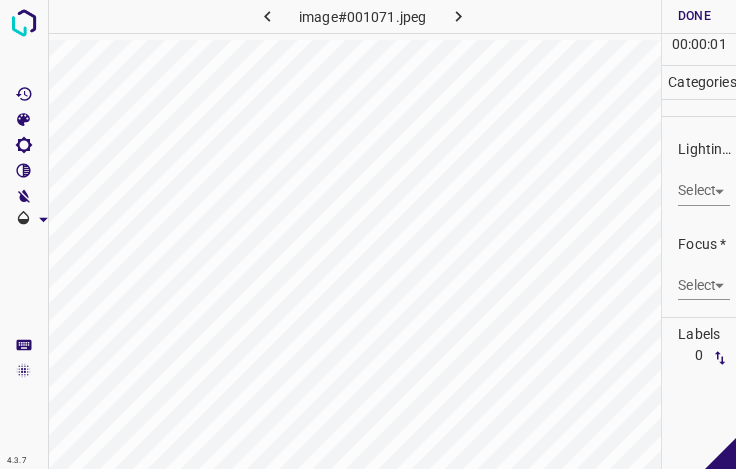 click on "4.3.7 image#001071.jpeg Done Skip 0 00   : 00   : 01   Categories Lighting *  Select ​ Focus *  Select ​ Overall *  Select ​ Labels   0 Categories 1 Lighting 2 Focus 3 Overall Tools Space Change between modes (Draw & Edit) I Auto labeling R Restore zoom M Zoom in N Zoom out Delete Delete selecte label Filters Z Restore filters X Saturation filter C Brightness filter V Contrast filter B Gray scale filter General O Download - Text - Hide - Delete" at bounding box center [368, 234] 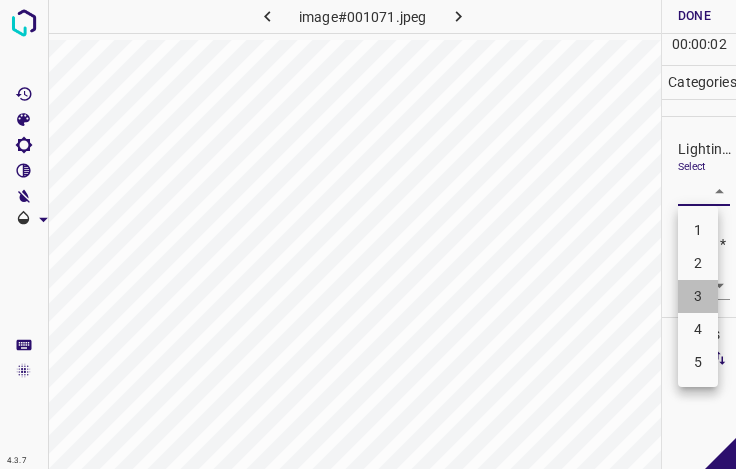 click on "3" at bounding box center (698, 296) 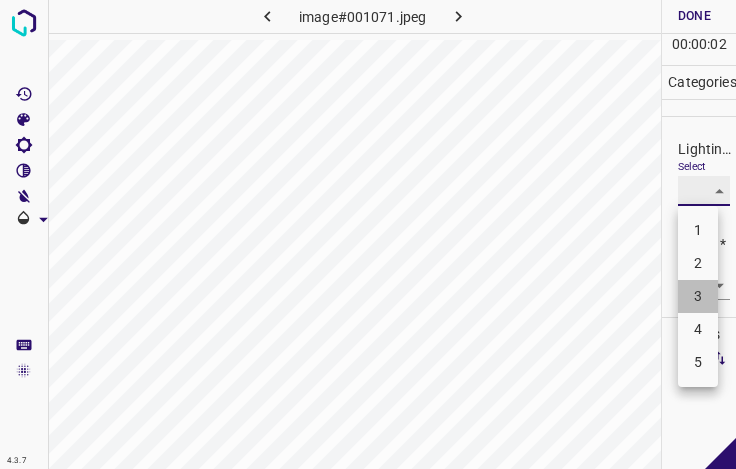 type on "3" 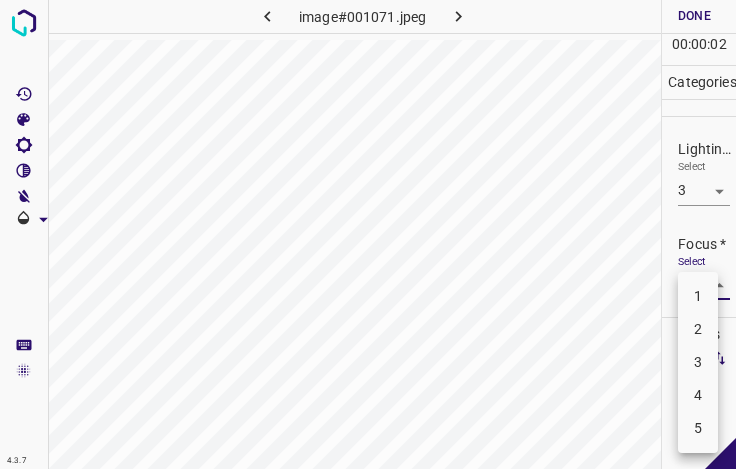 click on "4.3.7 image#001071.jpeg Done Skip 0 00   : 00   : 02   Categories Lighting *  Select 3 3 Focus *  Select ​ Overall *  Select ​ Labels   0 Categories 1 Lighting 2 Focus 3 Overall Tools Space Change between modes (Draw & Edit) I Auto labeling R Restore zoom M Zoom in N Zoom out Delete Delete selecte label Filters Z Restore filters X Saturation filter C Brightness filter V Contrast filter B Gray scale filter General O Download - Text - Hide - Delete 1 2 3 4 5" at bounding box center (368, 234) 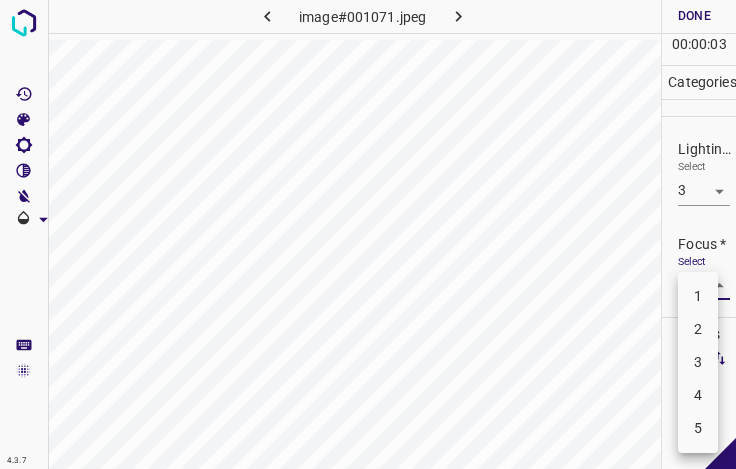click on "4" at bounding box center [698, 395] 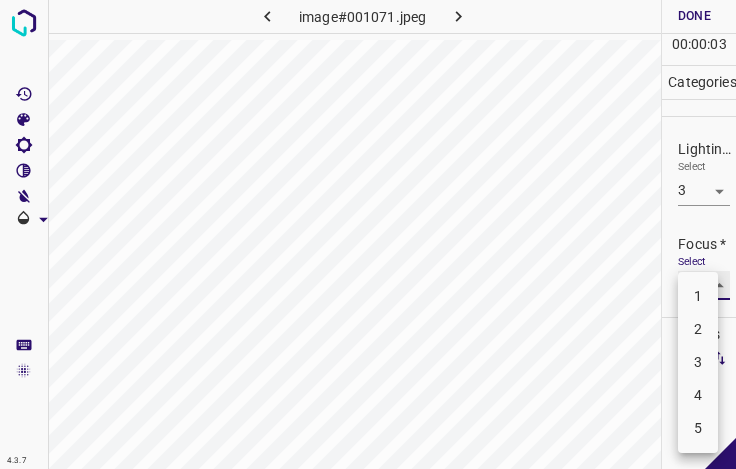 type on "4" 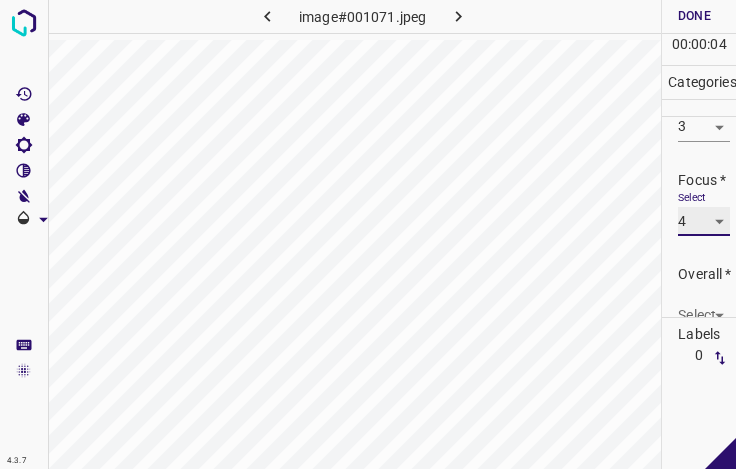 scroll, scrollTop: 98, scrollLeft: 0, axis: vertical 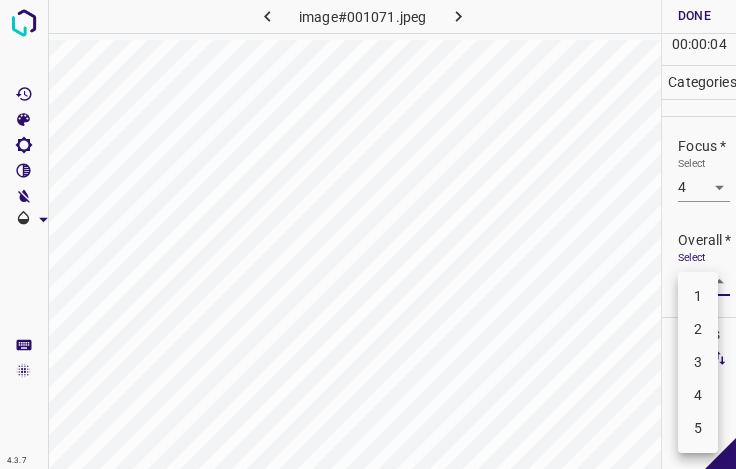 click on "4.3.7 image#001071.jpeg Done Skip 0 00   : 00   : 04   Categories Lighting *  Select 3 3 Focus *  Select 4 4 Overall *  Select ​ Labels   0 Categories 1 Lighting 2 Focus 3 Overall Tools Space Change between modes (Draw & Edit) I Auto labeling R Restore zoom M Zoom in N Zoom out Delete Delete selecte label Filters Z Restore filters X Saturation filter C Brightness filter V Contrast filter B Gray scale filter General O Download - Text - Hide - Delete 1 2 3 4 5" at bounding box center [368, 234] 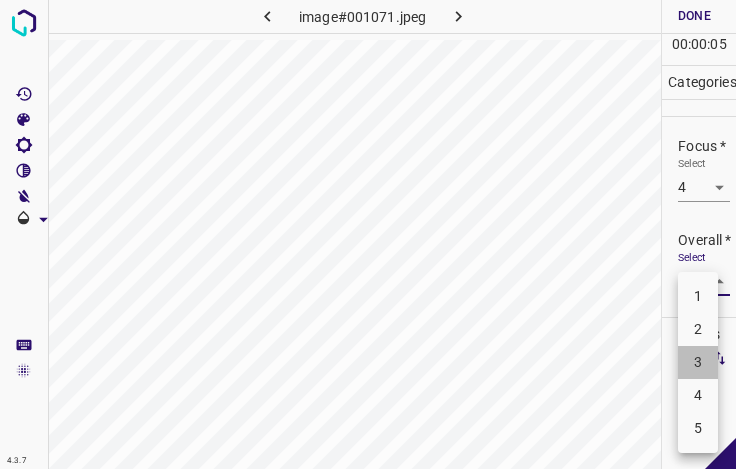 click on "3" at bounding box center [698, 362] 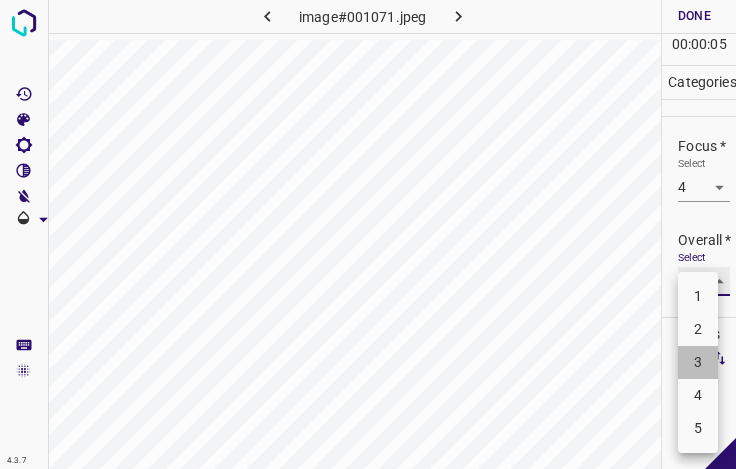 type on "3" 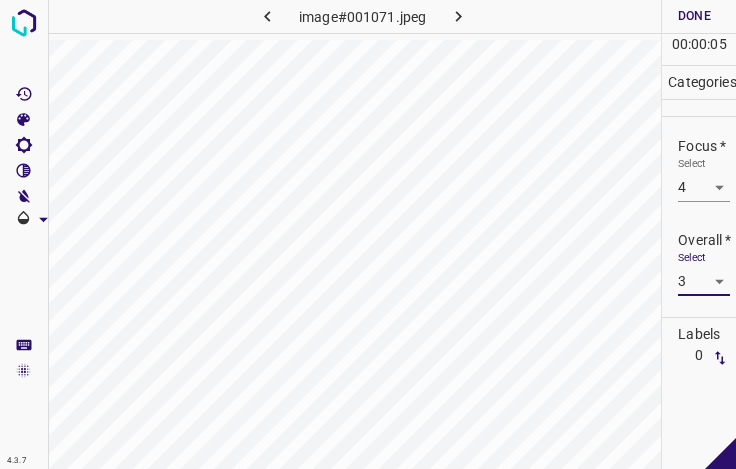 click on "Done" at bounding box center [694, 16] 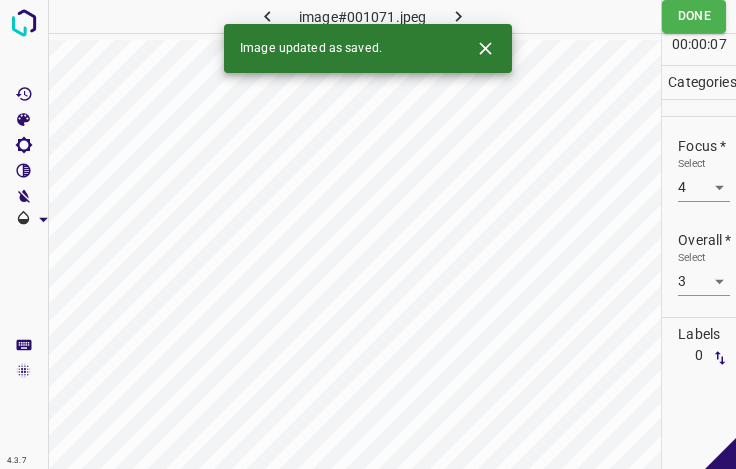 click 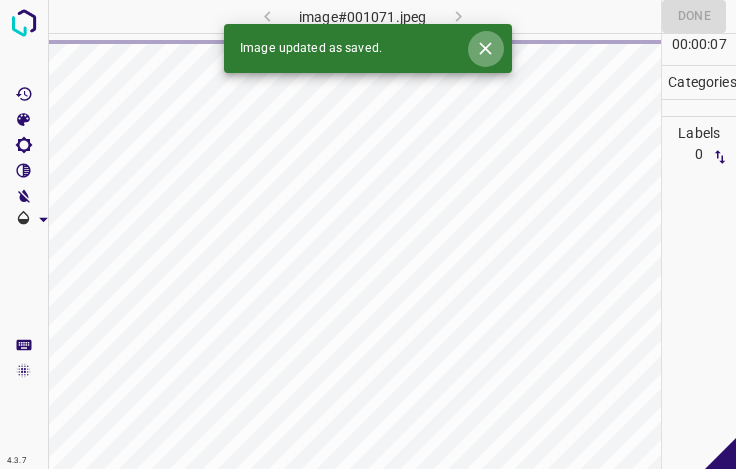 click 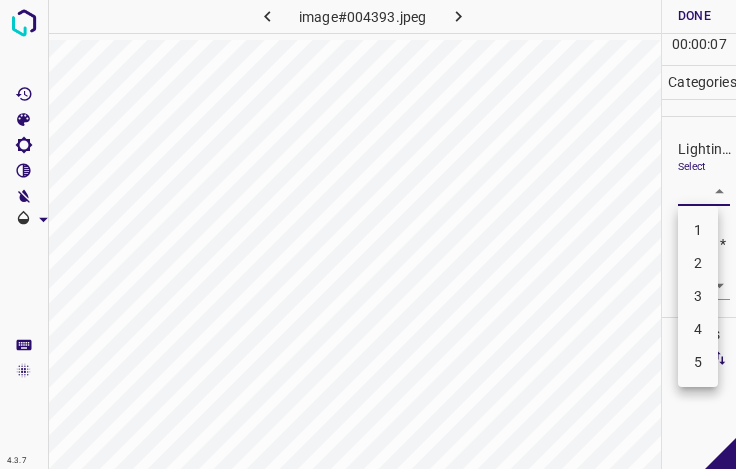 click on "4.3.7 image#004393.jpeg Done Skip 0 00   : 00   : 07   Categories Lighting *  Select ​ Focus *  Select ​ Overall *  Select ​ Labels   0 Categories 1 Lighting 2 Focus 3 Overall Tools Space Change between modes (Draw & Edit) I Auto labeling R Restore zoom M Zoom in N Zoom out Delete Delete selecte label Filters Z Restore filters X Saturation filter C Brightness filter V Contrast filter B Gray scale filter General O Download - Text - Hide - Delete 1 2 3 4 5" at bounding box center (368, 234) 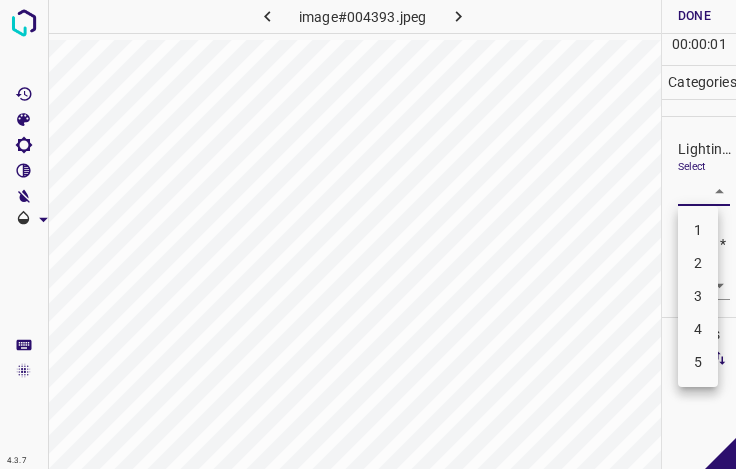 click on "3" at bounding box center (698, 296) 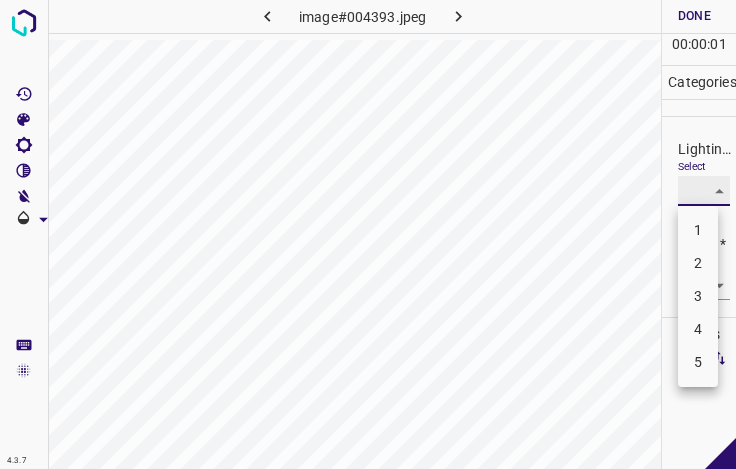 type on "3" 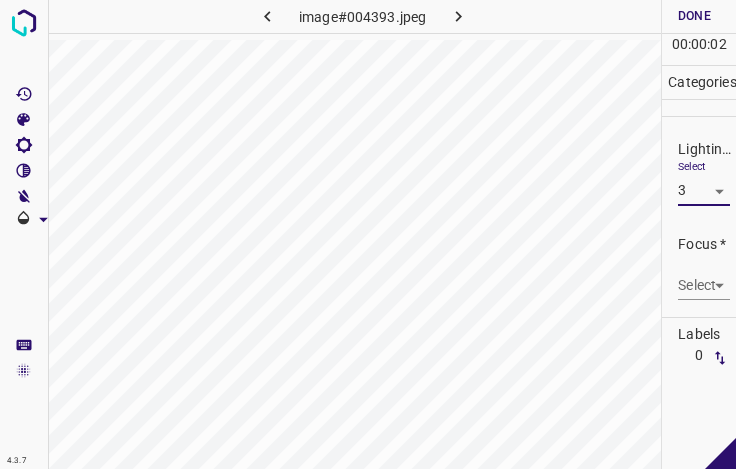 click on "4.3.7 image#004393.jpeg Done Skip 0 00   : 00   : 02   Categories Lighting *  Select 3 3 Focus *  Select ​ Overall *  Select ​ Labels   0 Categories 1 Lighting 2 Focus 3 Overall Tools Space Change between modes (Draw & Edit) I Auto labeling R Restore zoom M Zoom in N Zoom out Delete Delete selecte label Filters Z Restore filters X Saturation filter C Brightness filter V Contrast filter B Gray scale filter General O Download - Text - Hide - Delete" at bounding box center [368, 234] 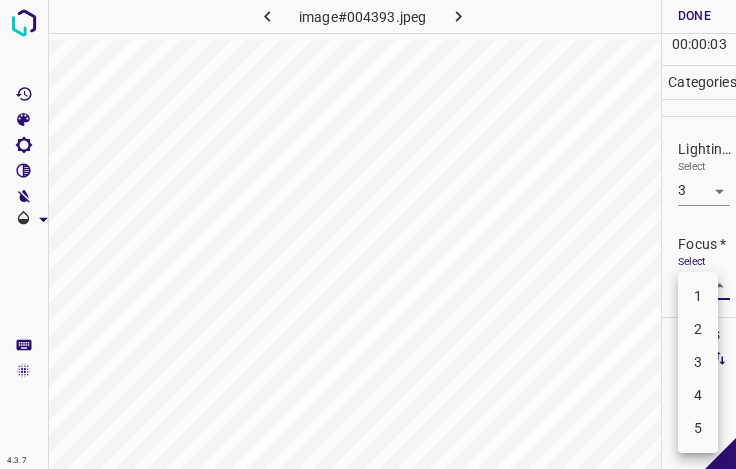 click on "4" at bounding box center [698, 395] 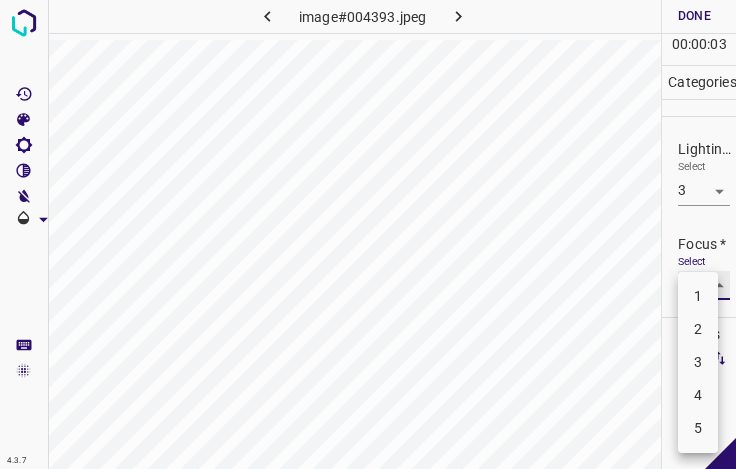 type on "4" 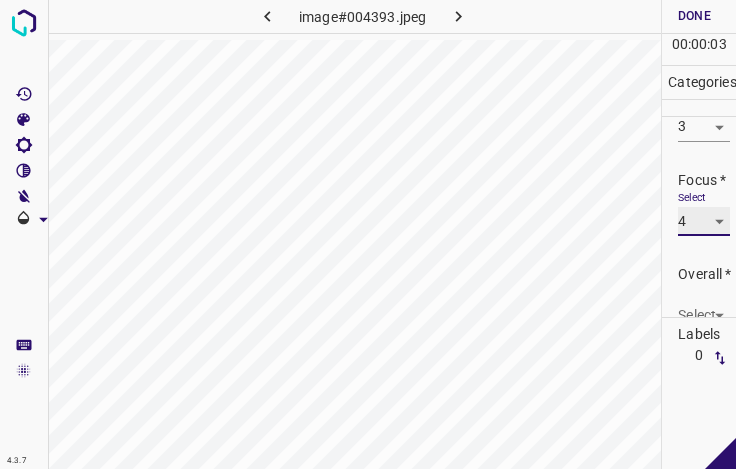 scroll, scrollTop: 98, scrollLeft: 0, axis: vertical 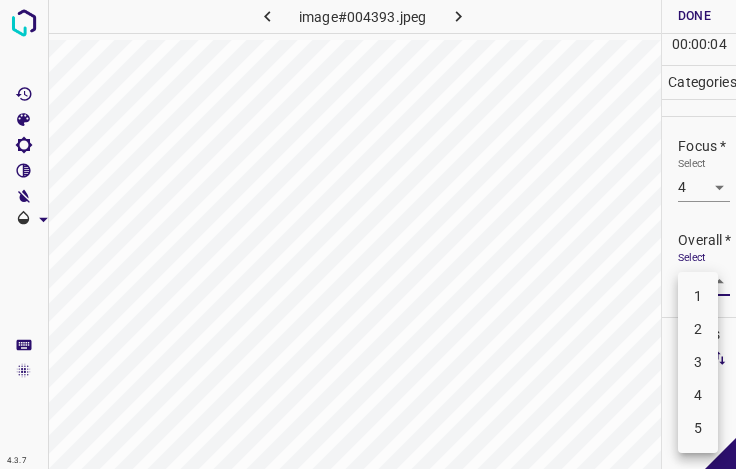 click on "4.3.7 image#004393.jpeg Done Skip 0 00   : 00   : 04   Categories Lighting *  Select 3 3 Focus *  Select 4 4 Overall *  Select ​ Labels   0 Categories 1 Lighting 2 Focus 3 Overall Tools Space Change between modes (Draw & Edit) I Auto labeling R Restore zoom M Zoom in N Zoom out Delete Delete selecte label Filters Z Restore filters X Saturation filter C Brightness filter V Contrast filter B Gray scale filter General O Download - Text - Hide - Delete 1 2 3 4 5" at bounding box center [368, 234] 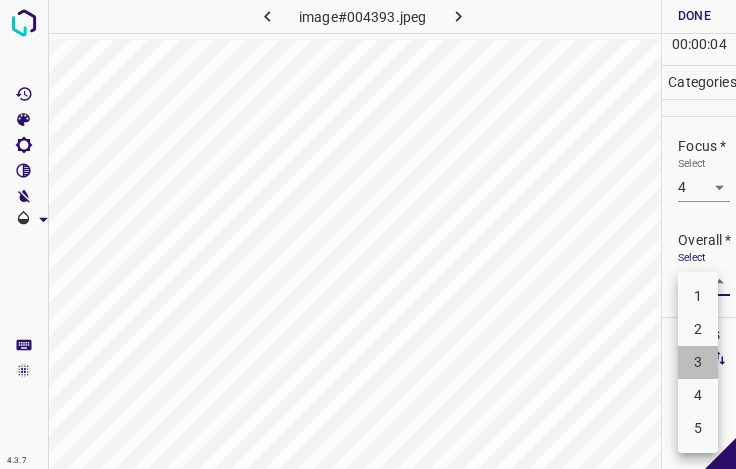 click on "3" at bounding box center [698, 362] 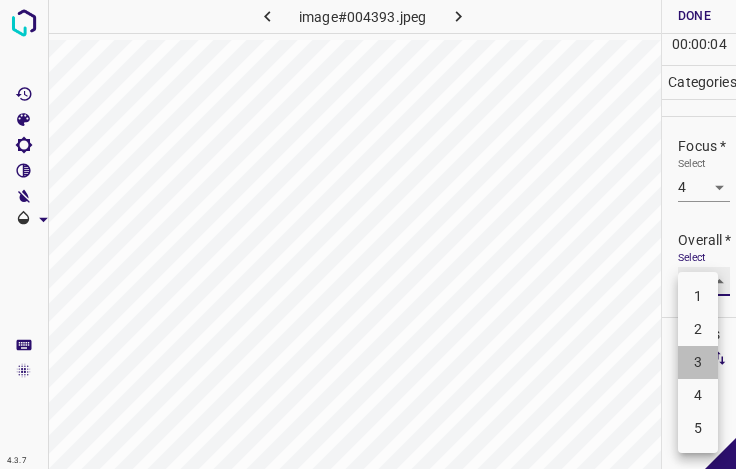 type on "3" 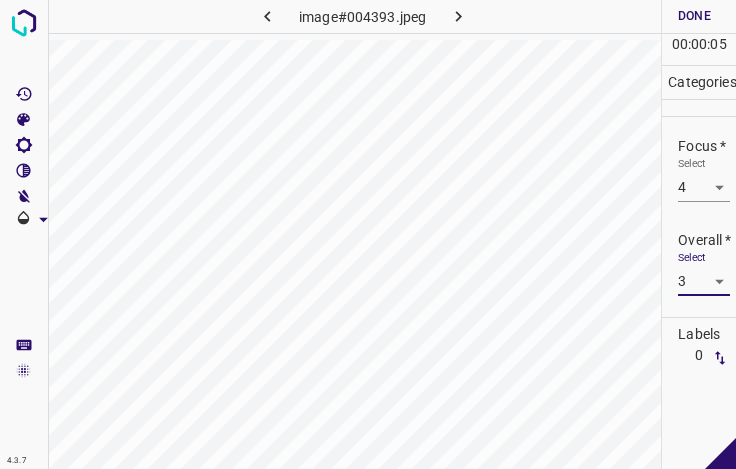 click on "Done" at bounding box center (694, 16) 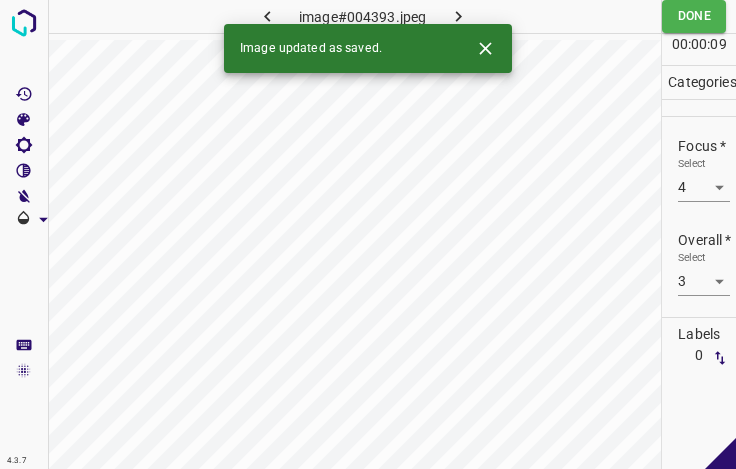 click at bounding box center (458, 16) 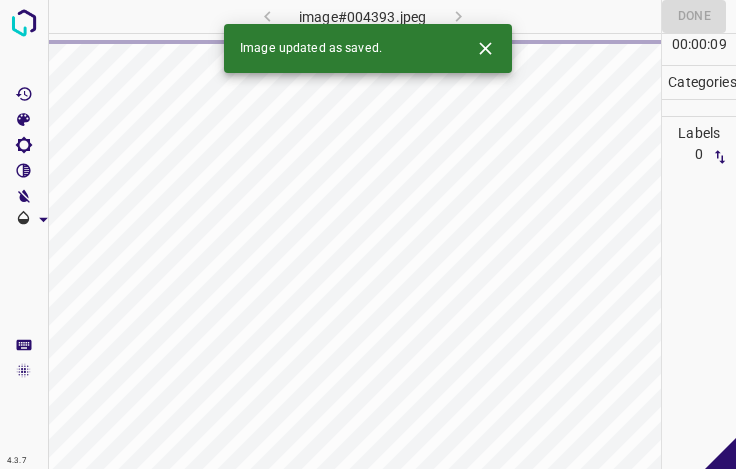 click 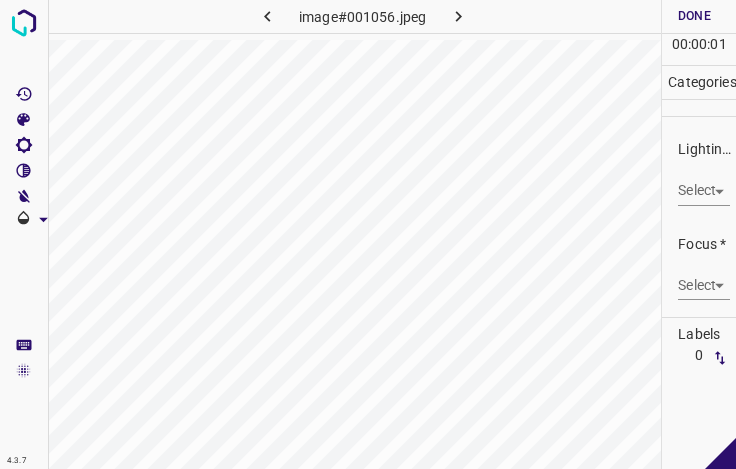 click on "4.3.7 image#001056.jpeg Done Skip 0 00   : 00   : 01   Categories Lighting *  Select ​ Focus *  Select ​ Overall *  Select ​ Labels   0 Categories 1 Lighting 2 Focus 3 Overall Tools Space Change between modes (Draw & Edit) I Auto labeling R Restore zoom M Zoom in N Zoom out Delete Delete selecte label Filters Z Restore filters X Saturation filter C Brightness filter V Contrast filter B Gray scale filter General O Download - Text - Hide - Delete" at bounding box center [368, 234] 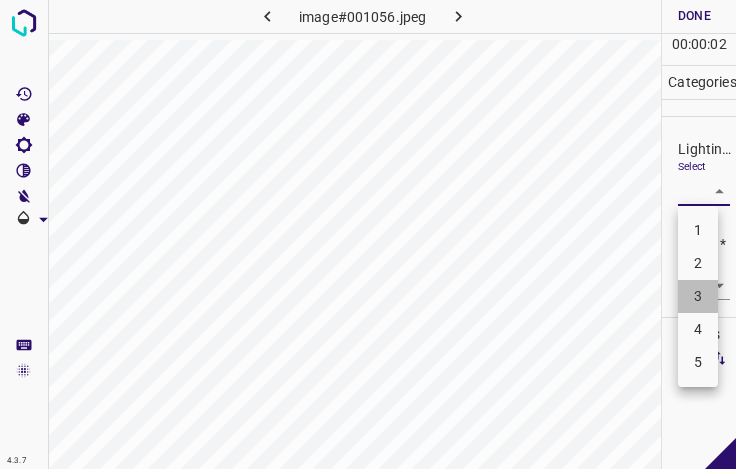 click on "3" at bounding box center (698, 296) 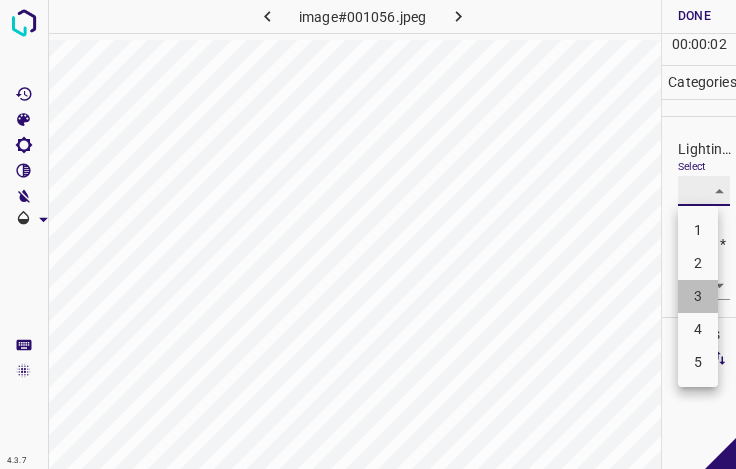type on "3" 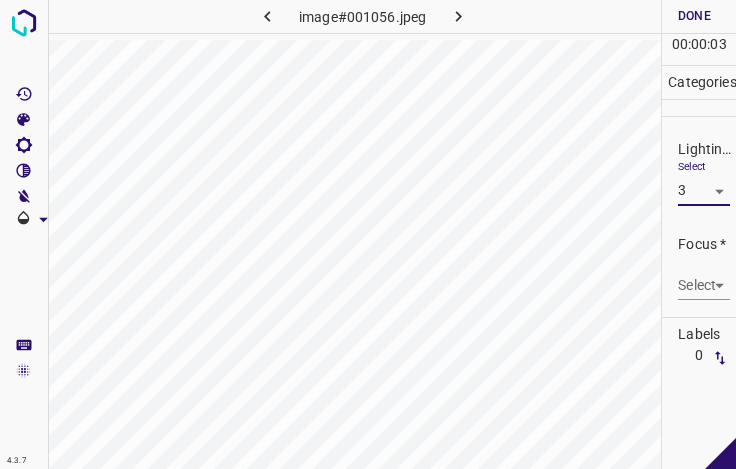 click on "4.3.7 image#001056.jpeg Done Skip 0 00   : 00   : 03   Categories Lighting *  Select 3 3 Focus *  Select ​ Overall *  Select ​ Labels   0 Categories 1 Lighting 2 Focus 3 Overall Tools Space Change between modes (Draw & Edit) I Auto labeling R Restore zoom M Zoom in N Zoom out Delete Delete selecte label Filters Z Restore filters X Saturation filter C Brightness filter V Contrast filter B Gray scale filter General O Download - Text - Hide - Delete" at bounding box center [368, 234] 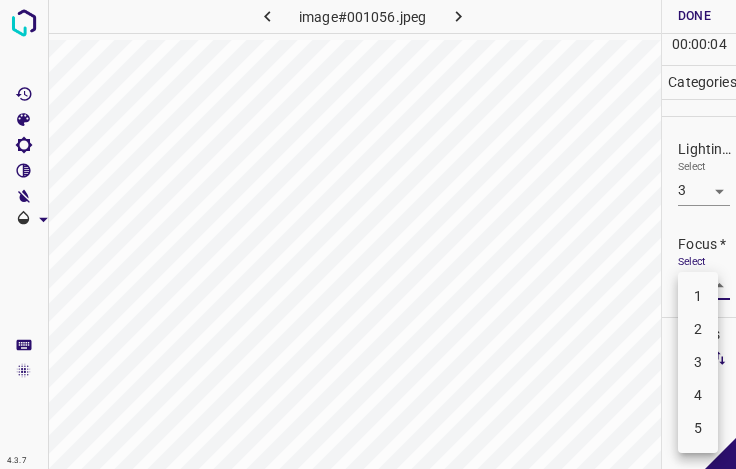 click on "3" at bounding box center (698, 362) 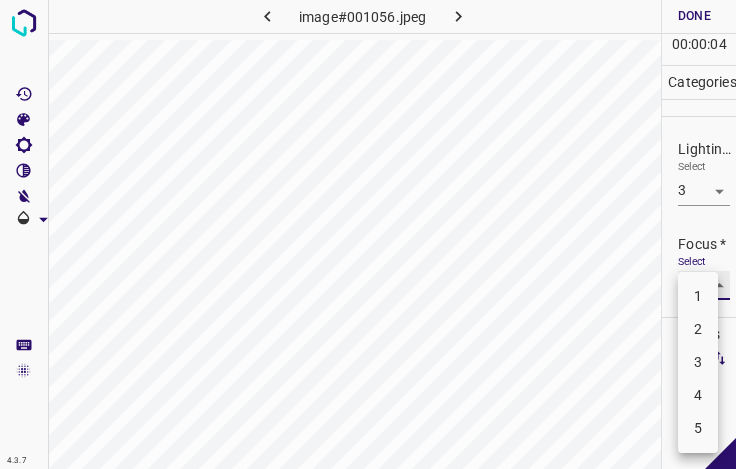 type on "3" 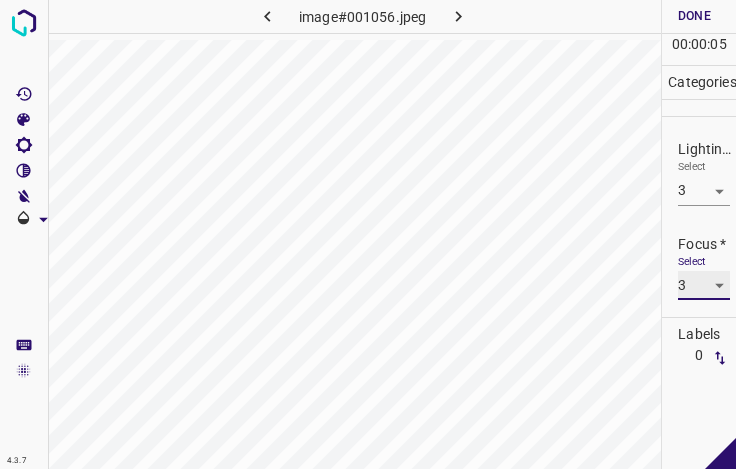 scroll, scrollTop: 98, scrollLeft: 0, axis: vertical 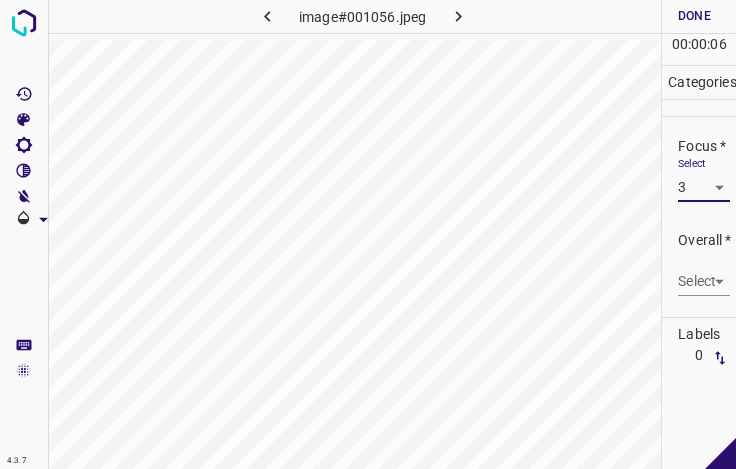 click on "4.3.7 image#001056.jpeg Done Skip 0 00   : 00   : 06   Categories Lighting *  Select 3 3 Focus *  Select 3 3 Overall *  Select ​ Labels   0 Categories 1 Lighting 2 Focus 3 Overall Tools Space Change between modes (Draw & Edit) I Auto labeling R Restore zoom M Zoom in N Zoom out Delete Delete selecte label Filters Z Restore filters X Saturation filter C Brightness filter V Contrast filter B Gray scale filter General O Download - Text - Hide - Delete" at bounding box center [368, 234] 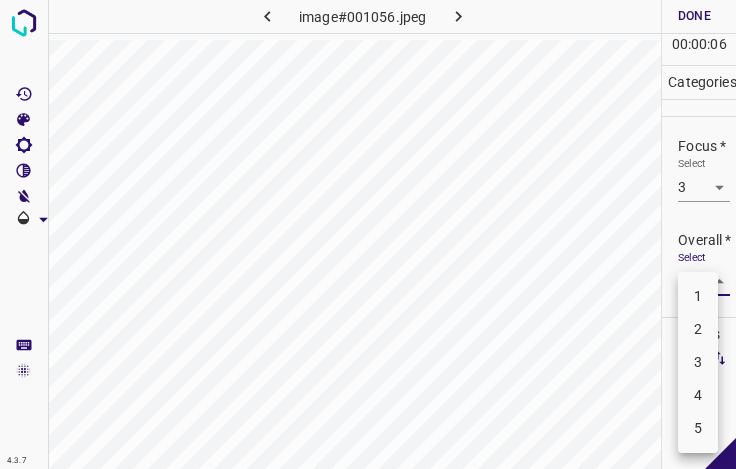 click on "3" at bounding box center [698, 362] 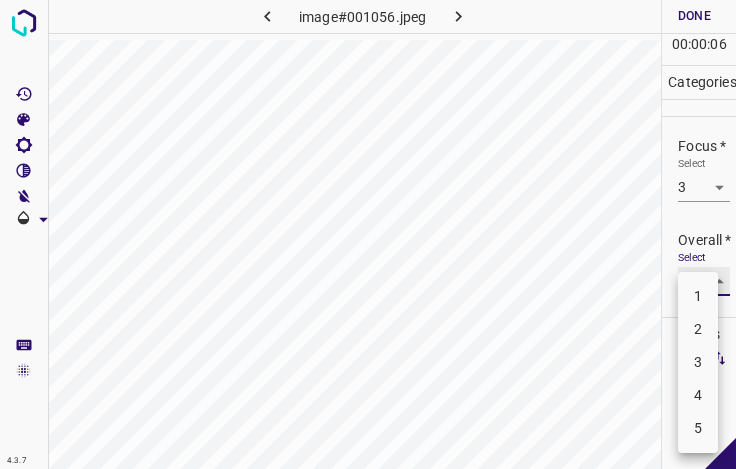 type on "3" 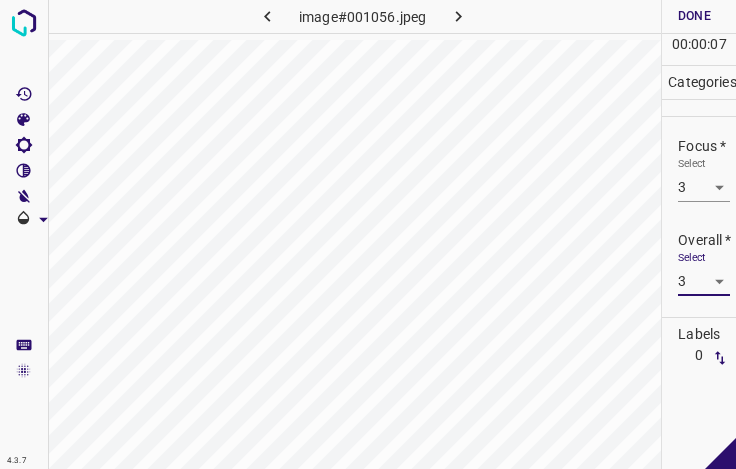 click on "Done" at bounding box center (694, 16) 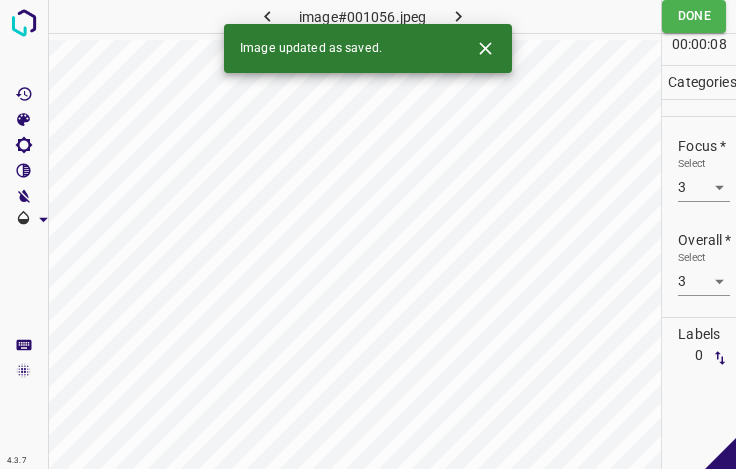 click 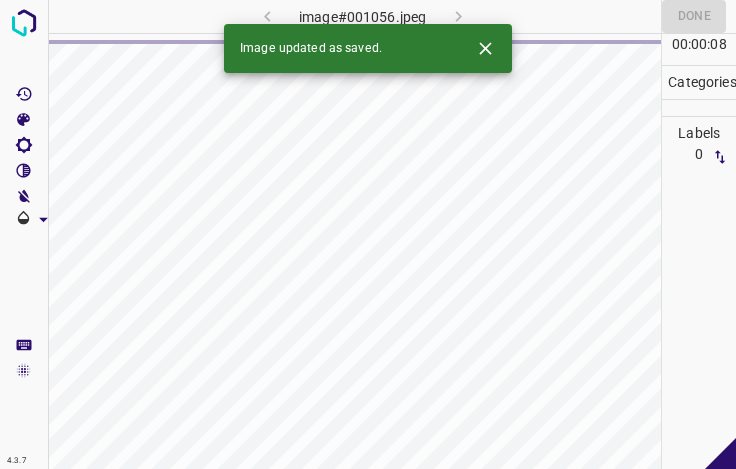 click at bounding box center [485, 48] 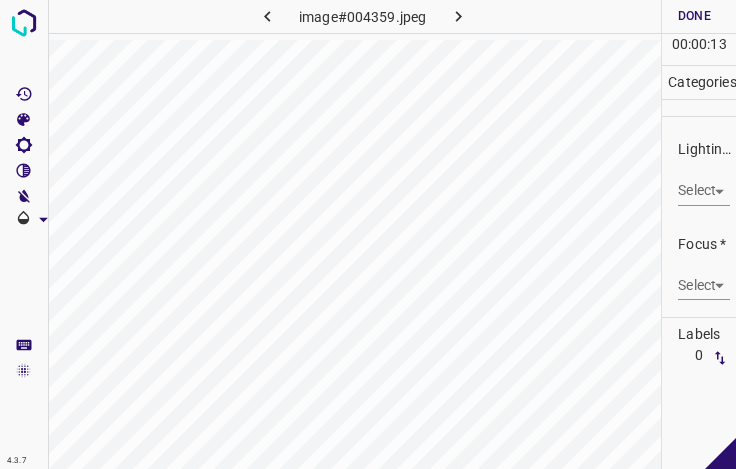 click on "4.3.7 image#004359.jpeg Done Skip 0 00   : 00   : 13   Categories Lighting *  Select ​ Focus *  Select ​ Overall *  Select ​ Labels   0 Categories 1 Lighting 2 Focus 3 Overall Tools Space Change between modes (Draw & Edit) I Auto labeling R Restore zoom M Zoom in N Zoom out Delete Delete selecte label Filters Z Restore filters X Saturation filter C Brightness filter V Contrast filter B Gray scale filter General O Download - Text - Hide - Delete" at bounding box center [368, 234] 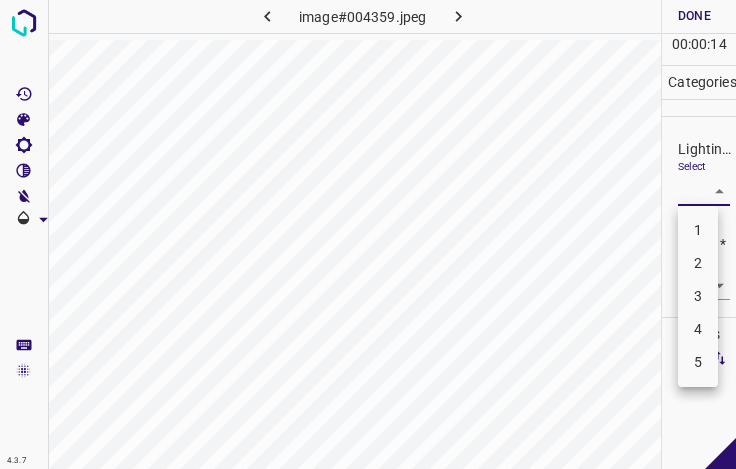click on "3" at bounding box center (698, 296) 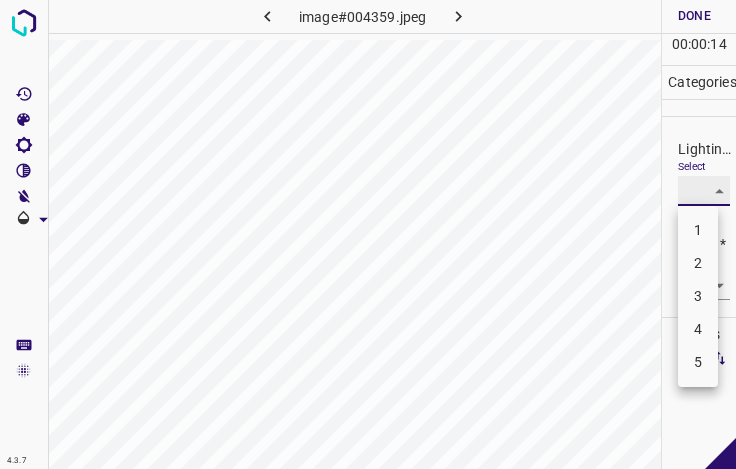 type on "3" 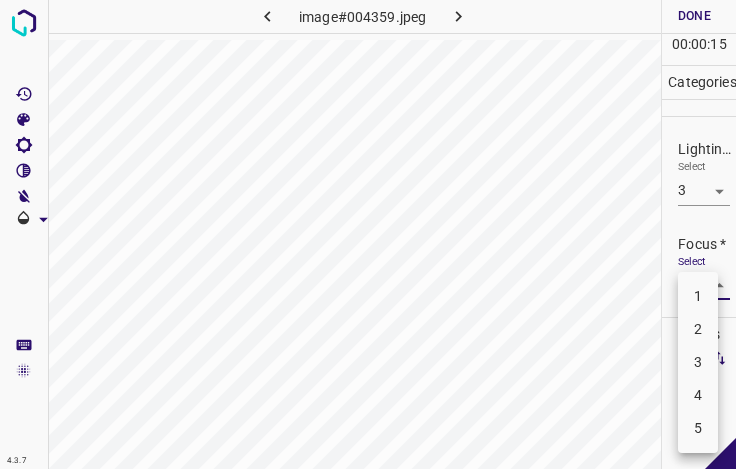 click on "4.3.7 image#004359.jpeg Done Skip 0 00   : 00   : 15   Categories Lighting *  Select 3 3 Focus *  Select ​ Overall *  Select ​ Labels   0 Categories 1 Lighting 2 Focus 3 Overall Tools Space Change between modes (Draw & Edit) I Auto labeling R Restore zoom M Zoom in N Zoom out Delete Delete selecte label Filters Z Restore filters X Saturation filter C Brightness filter V Contrast filter B Gray scale filter General O Download - Text - Hide - Delete 1 2 3 4 5" at bounding box center [368, 234] 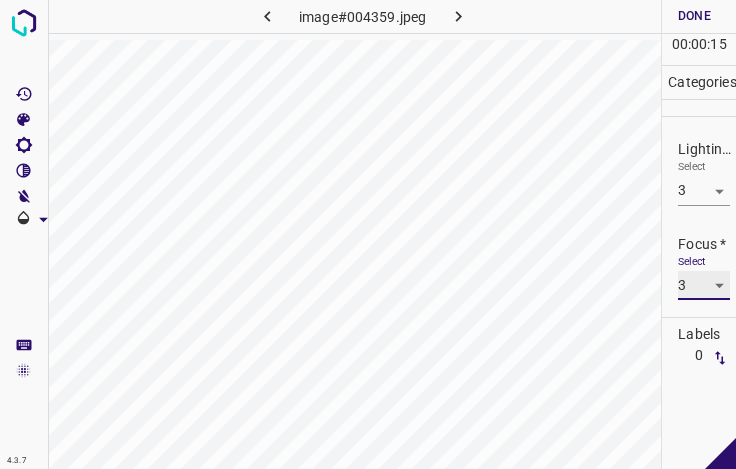 type on "3" 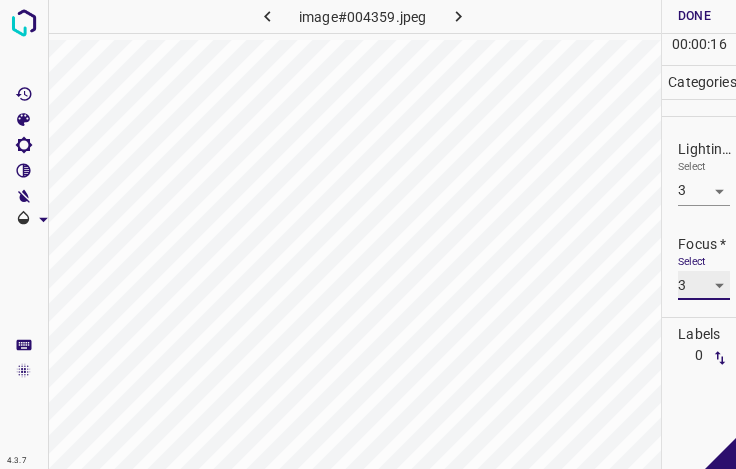 scroll, scrollTop: 98, scrollLeft: 0, axis: vertical 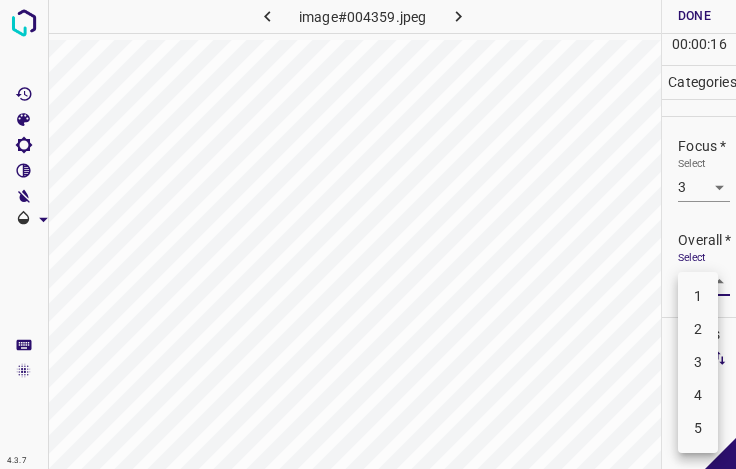 click on "4.3.7 image#004359.jpeg Done Skip 0 00   : 00   : 16   Categories Lighting *  Select 3 3 Focus *  Select 3 3 Overall *  Select ​ Labels   0 Categories 1 Lighting 2 Focus 3 Overall Tools Space Change between modes (Draw & Edit) I Auto labeling R Restore zoom M Zoom in N Zoom out Delete Delete selecte label Filters Z Restore filters X Saturation filter C Brightness filter V Contrast filter B Gray scale filter General O Download - Text - Hide - Delete 1 2 3 4 5" at bounding box center (368, 234) 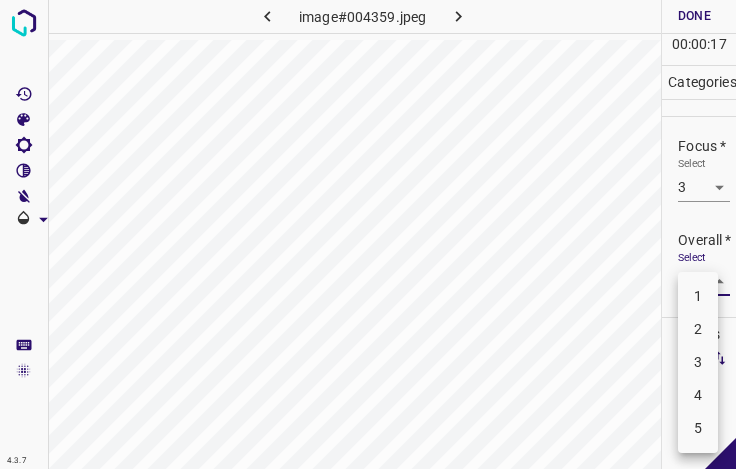click on "3" at bounding box center (698, 362) 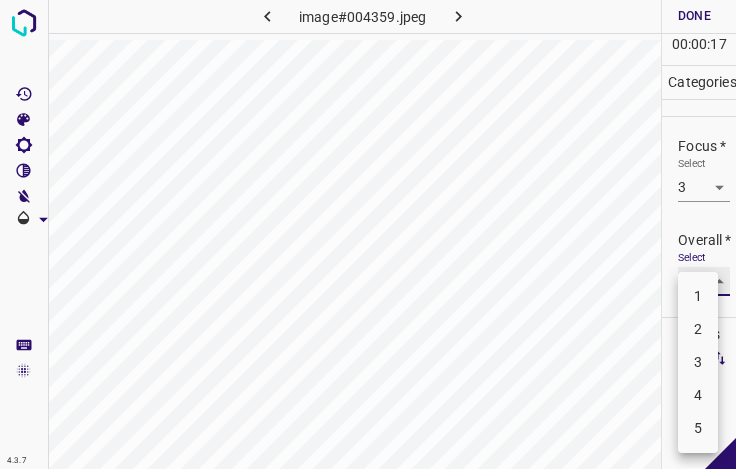 type on "3" 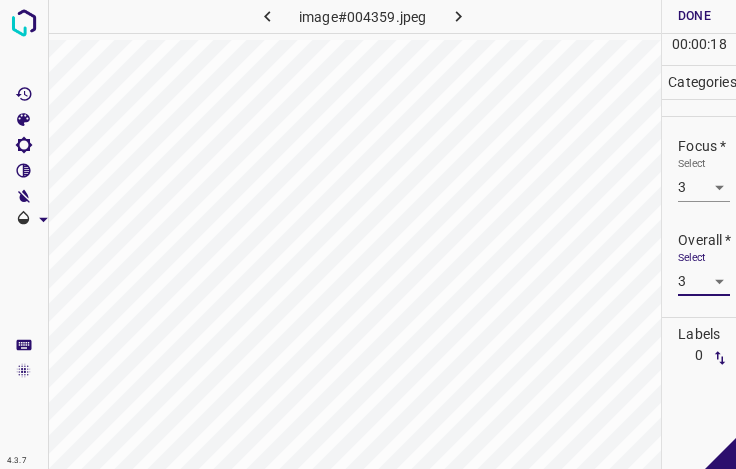 click on "Done" at bounding box center (694, 16) 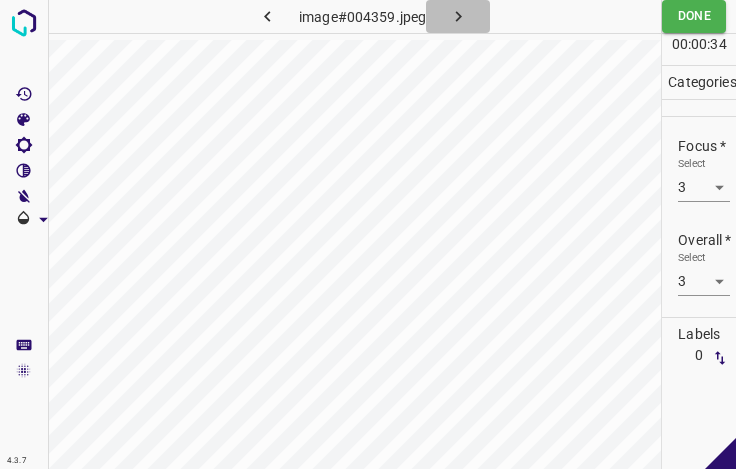 click 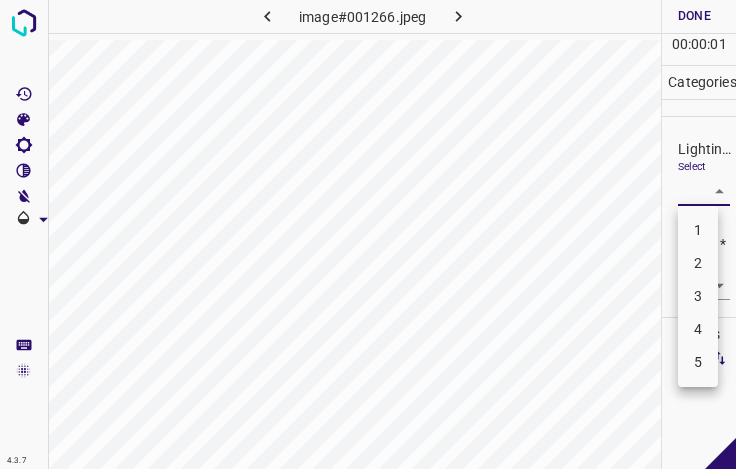 click on "4.3.7 image#001266.jpeg Done Skip 0 00   : 00   : 01   Categories Lighting *  Select ​ Focus *  Select ​ Overall *  Select ​ Labels   0 Categories 1 Lighting 2 Focus 3 Overall Tools Space Change between modes (Draw & Edit) I Auto labeling R Restore zoom M Zoom in N Zoom out Delete Delete selecte label Filters Z Restore filters X Saturation filter C Brightness filter V Contrast filter B Gray scale filter General O Download - Text - Hide - Delete 1 2 3 4 5" at bounding box center [368, 234] 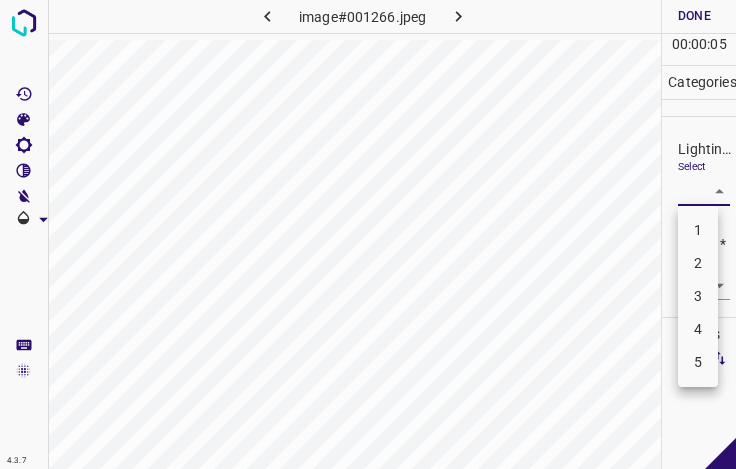 click on "3" at bounding box center [698, 296] 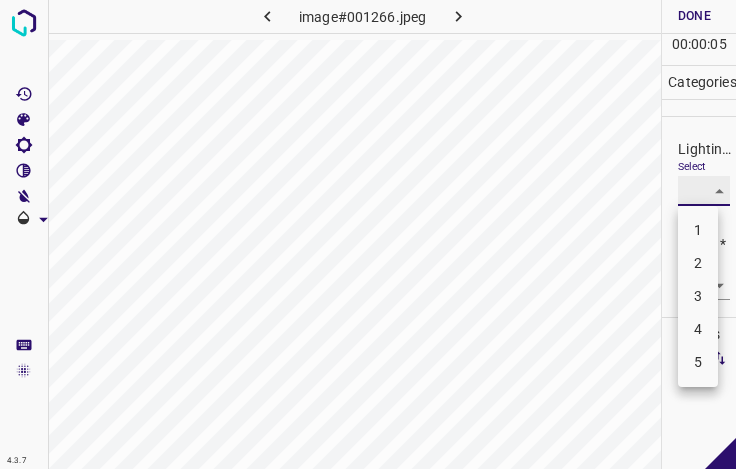 type on "3" 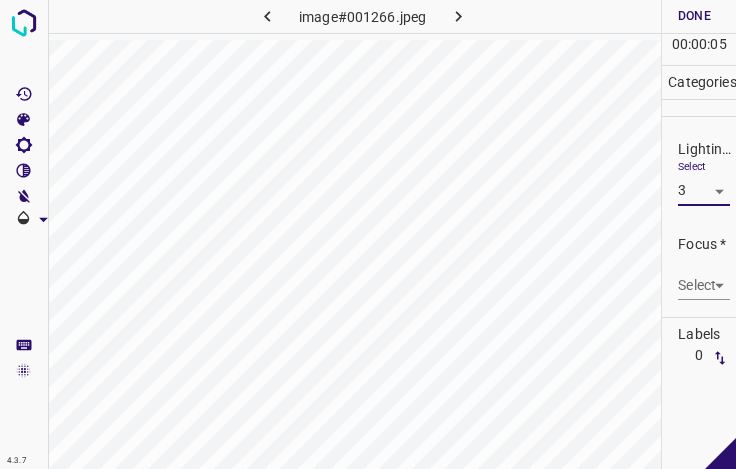 click on "4.3.7 image#001266.jpeg Done Skip 0 00   : 00   : 05   Categories Lighting *  Select 3 3 Focus *  Select ​ Overall *  Select ​ Labels   0 Categories 1 Lighting 2 Focus 3 Overall Tools Space Change between modes (Draw & Edit) I Auto labeling R Restore zoom M Zoom in N Zoom out Delete Delete selecte label Filters Z Restore filters X Saturation filter C Brightness filter V Contrast filter B Gray scale filter General O Download - Text - Hide - Delete 1 2 3 4 5" at bounding box center [368, 234] 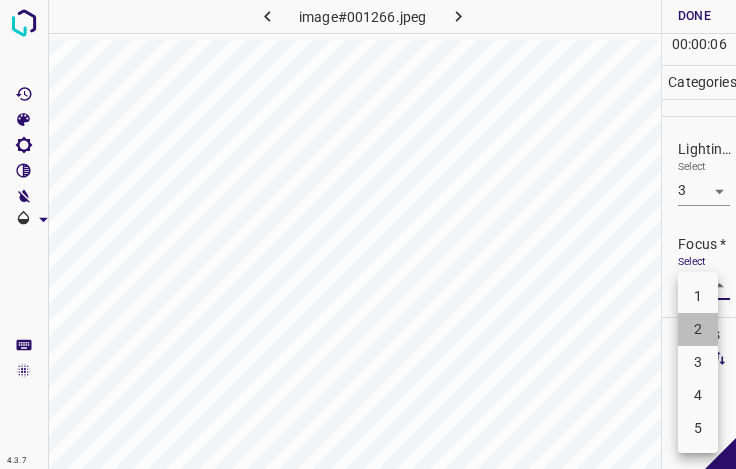 click on "2" at bounding box center (698, 329) 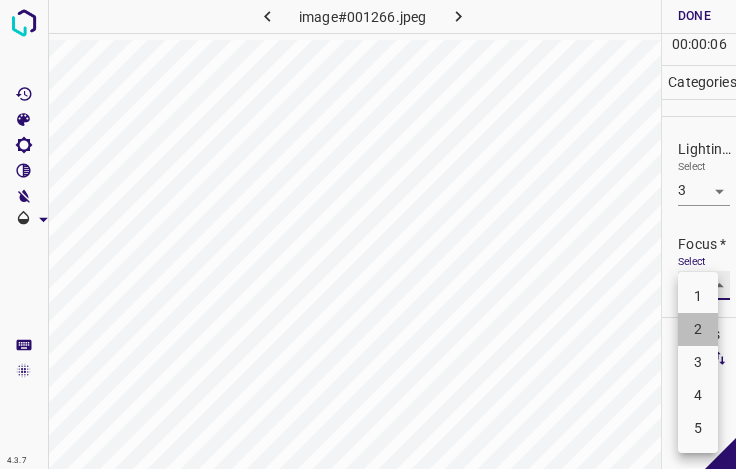 type on "2" 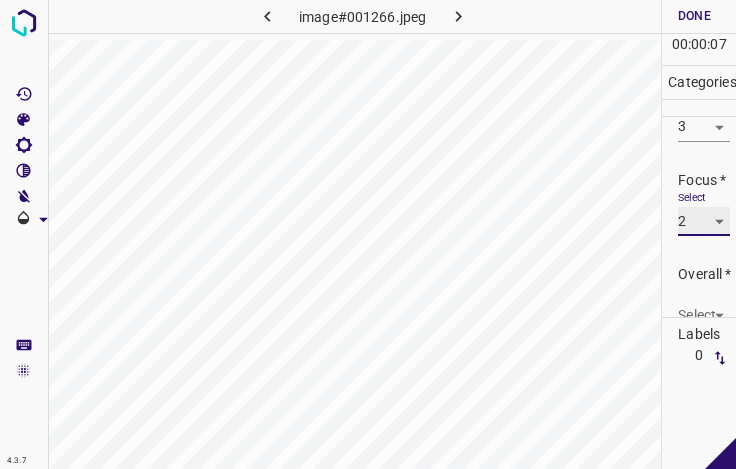 scroll, scrollTop: 98, scrollLeft: 0, axis: vertical 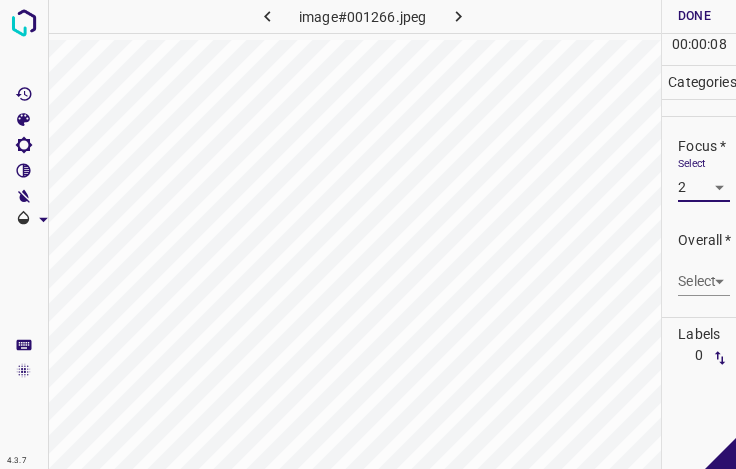 click on "4.3.7 image#001266.jpeg Done Skip 0 00   : 00   : 08   Categories Lighting *  Select 3 3 Focus *  Select 2 2 Overall *  Select ​ Labels   0 Categories 1 Lighting 2 Focus 3 Overall Tools Space Change between modes (Draw & Edit) I Auto labeling R Restore zoom M Zoom in N Zoom out Delete Delete selecte label Filters Z Restore filters X Saturation filter C Brightness filter V Contrast filter B Gray scale filter General O Download - Text - Hide - Delete" at bounding box center (368, 234) 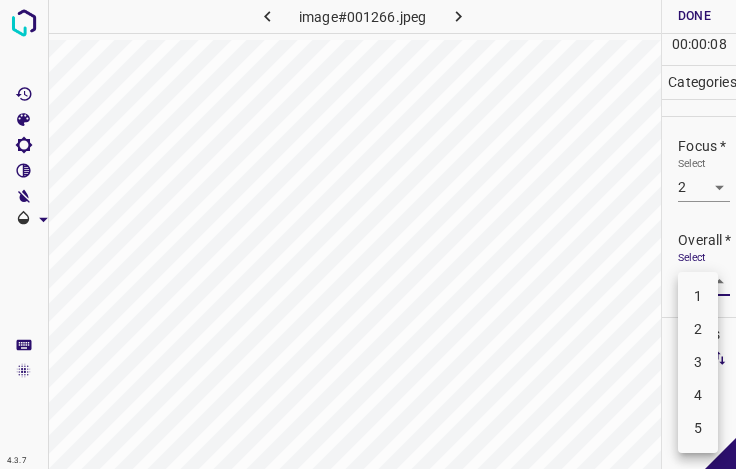 click on "2" at bounding box center [698, 329] 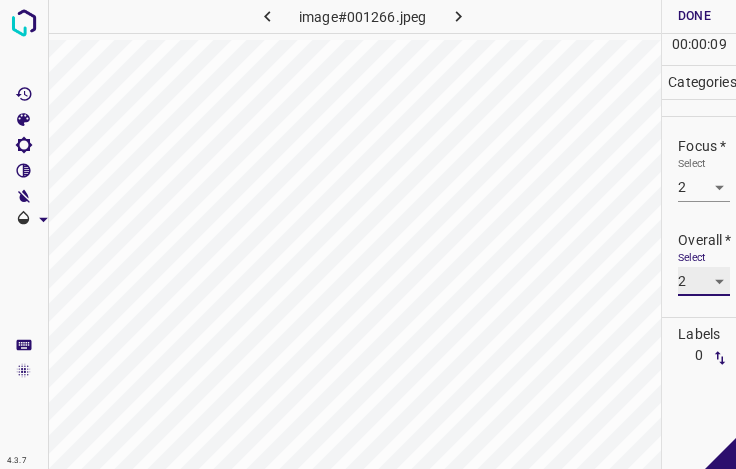 type on "2" 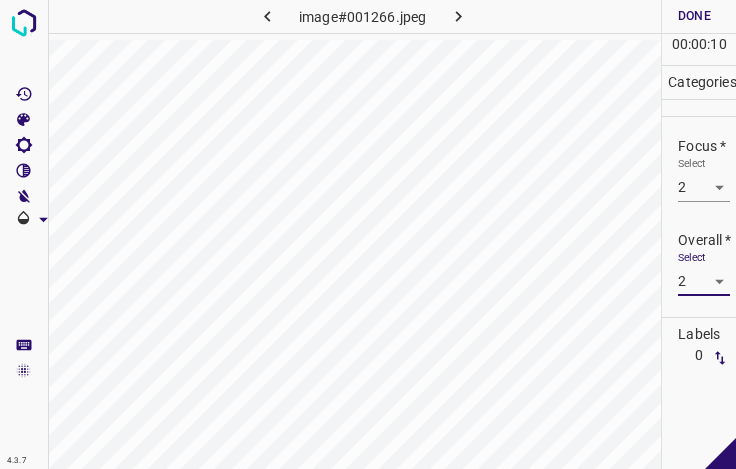 click on "Done" at bounding box center [694, 16] 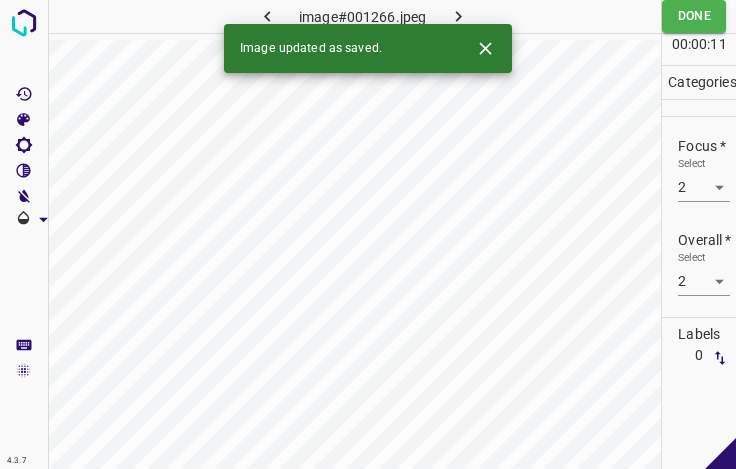 click 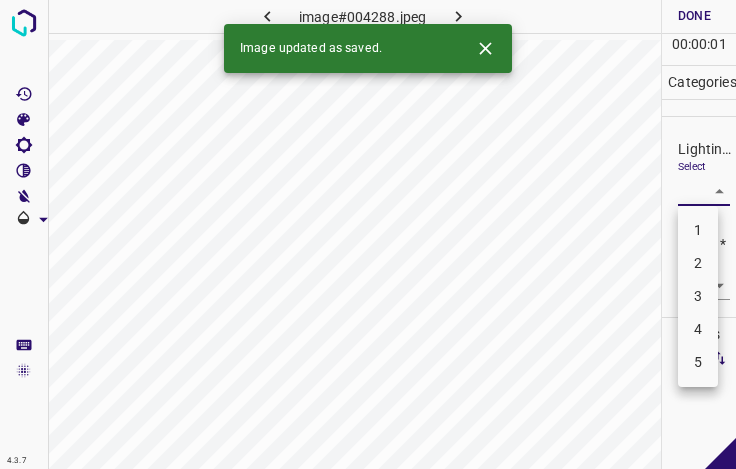 click on "4.3.7 image#004288.jpeg Done Skip 0 00   : 00   : 01   Categories Lighting *  Select ​ Focus *  Select ​ Overall *  Select ​ Labels   0 Categories 1 Lighting 2 Focus 3 Overall Tools Space Change between modes (Draw & Edit) I Auto labeling R Restore zoom M Zoom in N Zoom out Delete Delete selecte label Filters Z Restore filters X Saturation filter C Brightness filter V Contrast filter B Gray scale filter General O Download Image updated as saved. - Text - Hide - Delete 1 2 3 4 5" at bounding box center [368, 234] 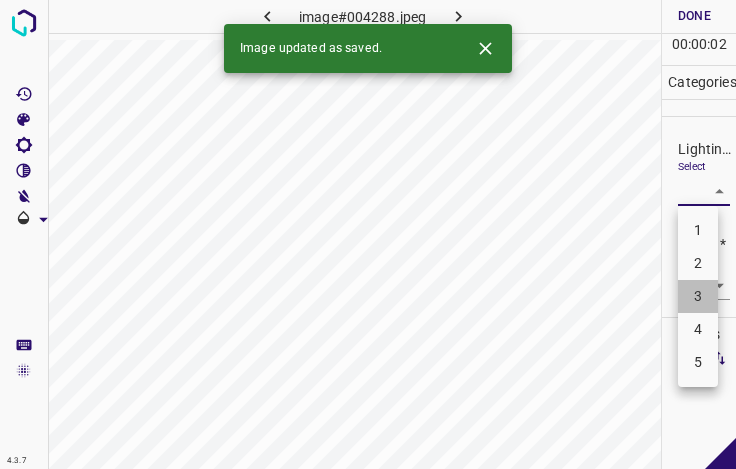 click on "3" at bounding box center [698, 296] 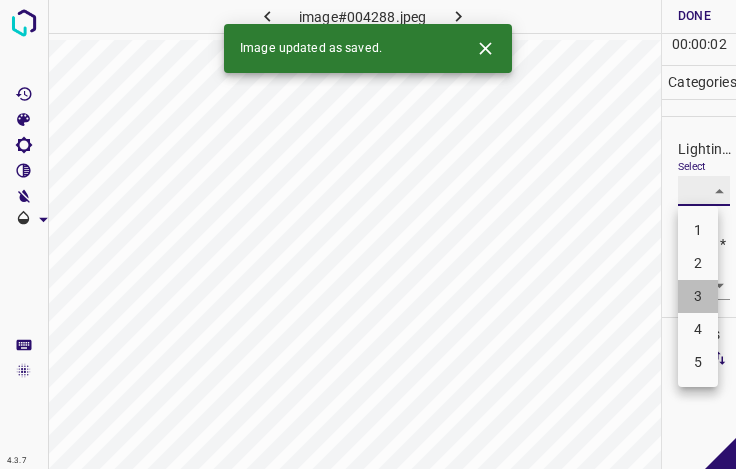 type on "3" 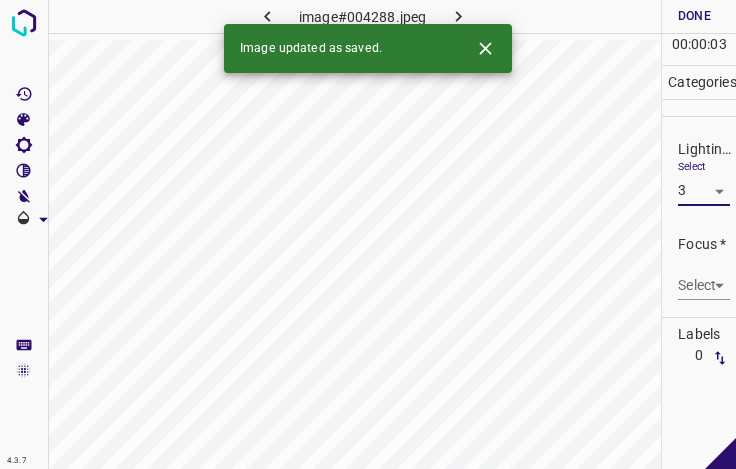 click on "4.3.7 image#004288.jpeg Done Skip 0 00   : 00   : 03   Categories Lighting *  Select 3 3 Focus *  Select ​ Overall *  Select ​ Labels   0 Categories 1 Lighting 2 Focus 3 Overall Tools Space Change between modes (Draw & Edit) I Auto labeling R Restore zoom M Zoom in N Zoom out Delete Delete selecte label Filters Z Restore filters X Saturation filter C Brightness filter V Contrast filter B Gray scale filter General O Download Image updated as saved. - Text - Hide - Delete" at bounding box center [368, 234] 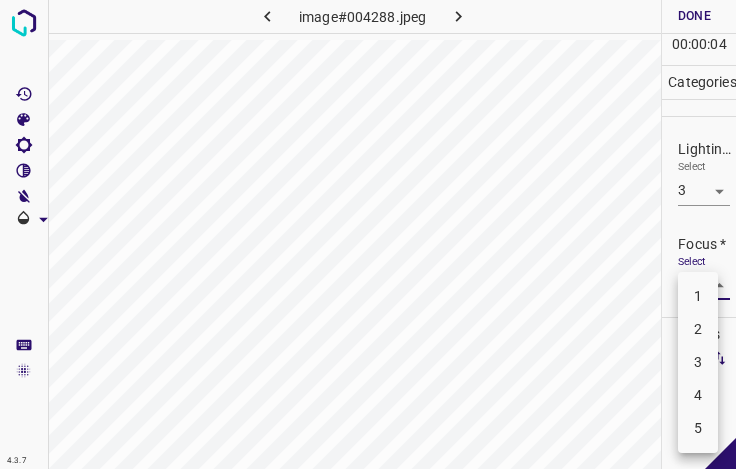 click on "2" at bounding box center (698, 329) 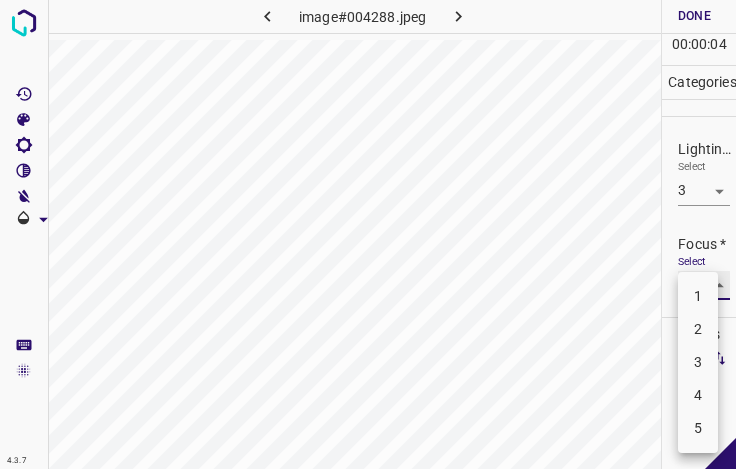 type on "2" 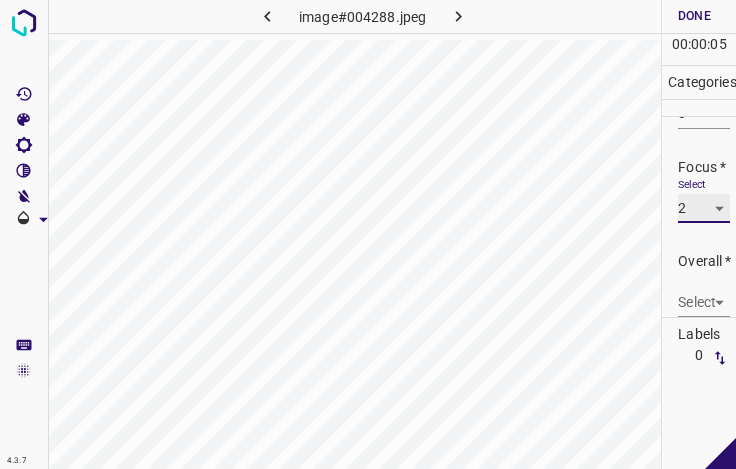 scroll, scrollTop: 98, scrollLeft: 0, axis: vertical 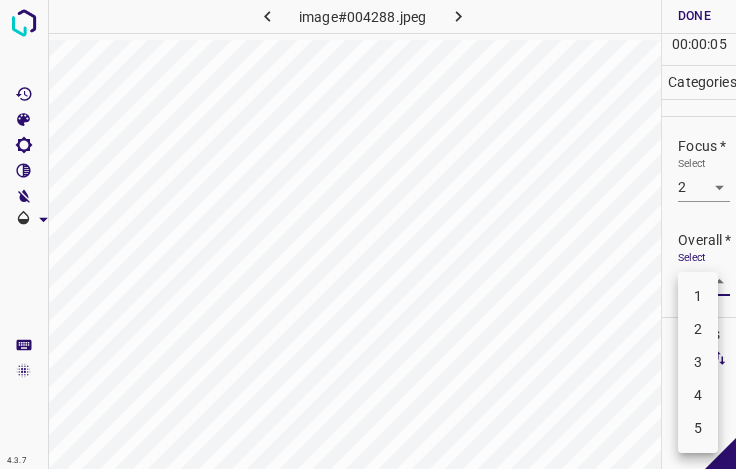 click on "4.3.7 image#004288.jpeg Done Skip 0 00   : 00   : 05   Categories Lighting *  Select 3 3 Focus *  Select 2 2 Overall *  Select ​ Labels   0 Categories 1 Lighting 2 Focus 3 Overall Tools Space Change between modes (Draw & Edit) I Auto labeling R Restore zoom M Zoom in N Zoom out Delete Delete selecte label Filters Z Restore filters X Saturation filter C Brightness filter V Contrast filter B Gray scale filter General O Download - Text - Hide - Delete 1 2 3 4 5" at bounding box center (368, 234) 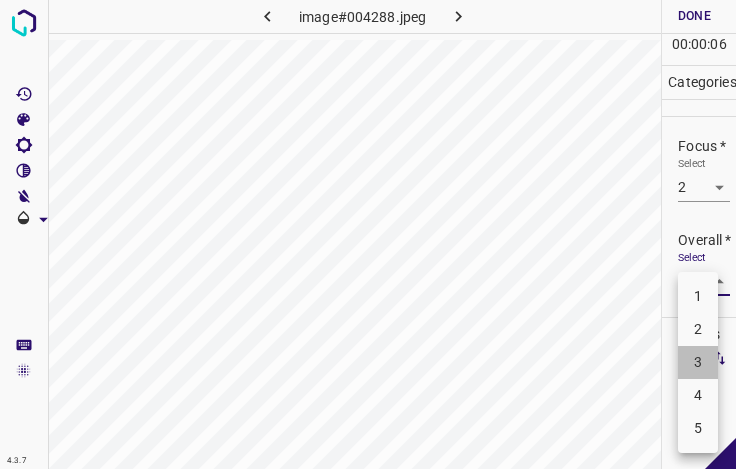 click on "3" at bounding box center [698, 362] 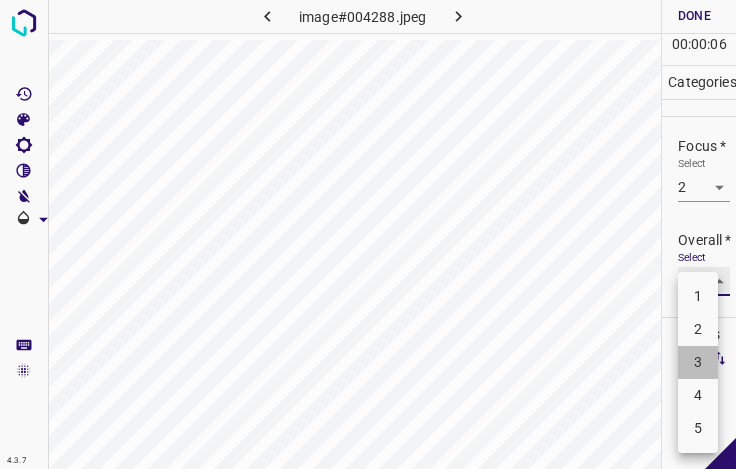 type on "3" 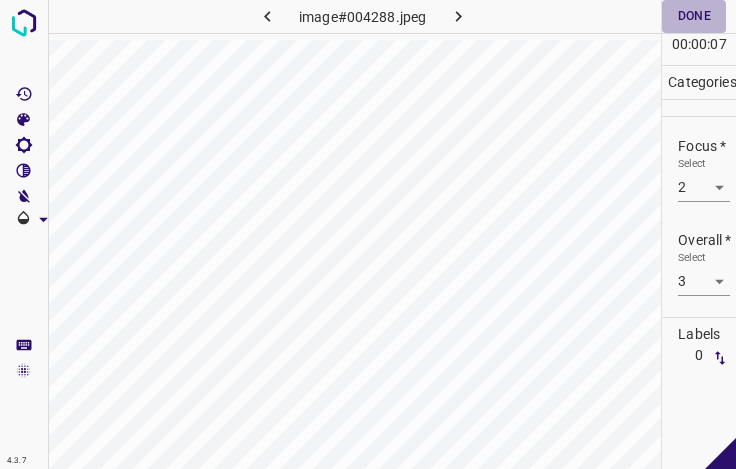 click on "Done" at bounding box center (694, 16) 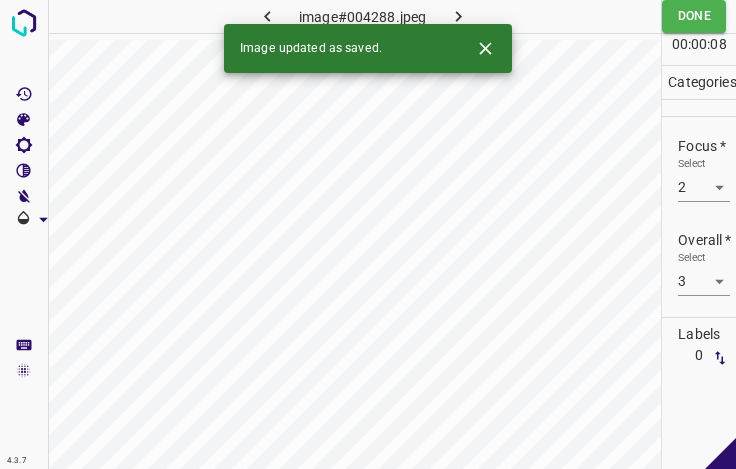 click 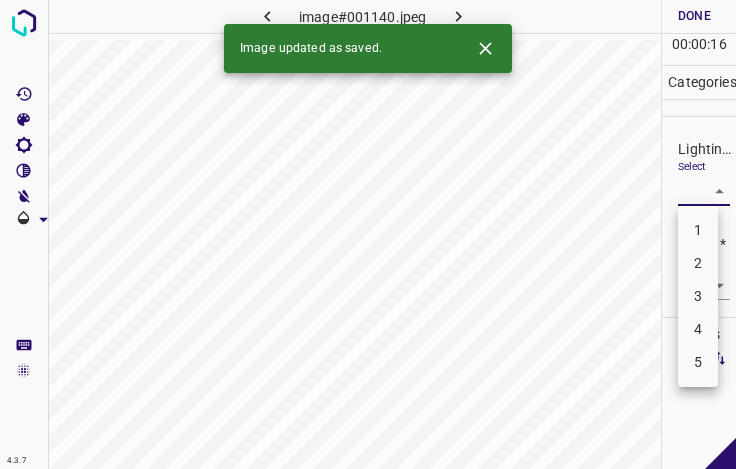 click on "4.3.7 image#001140.jpeg Done Skip 0 00   : 00   : 16   Categories Lighting *  Select ​ Focus *  Select ​ Overall *  Select ​ Labels   0 Categories 1 Lighting 2 Focus 3 Overall Tools Space Change between modes (Draw & Edit) I Auto labeling R Restore zoom M Zoom in N Zoom out Delete Delete selecte label Filters Z Restore filters X Saturation filter C Brightness filter V Contrast filter B Gray scale filter General O Download Image updated as saved. - Text - Hide - Delete 1 2 3 4 5" at bounding box center [368, 234] 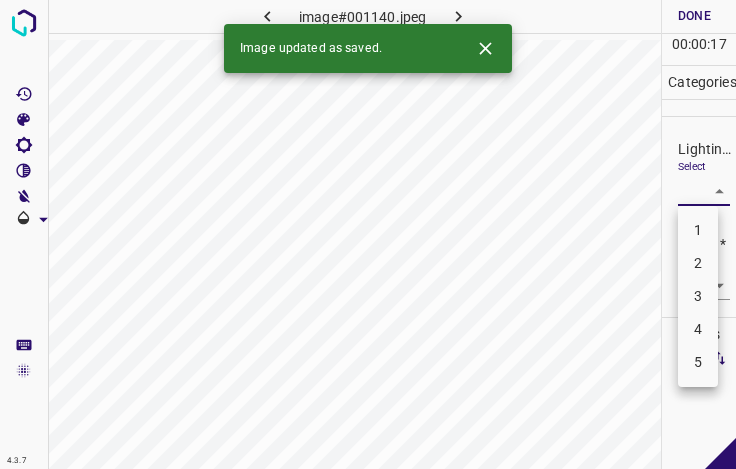 click on "3" at bounding box center (698, 296) 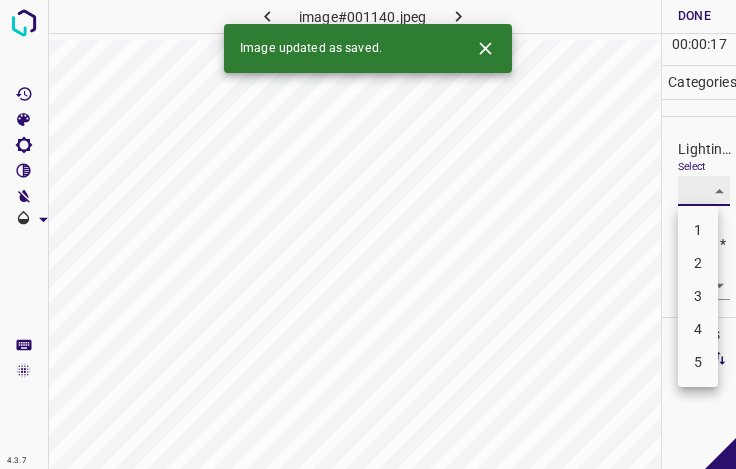 type on "3" 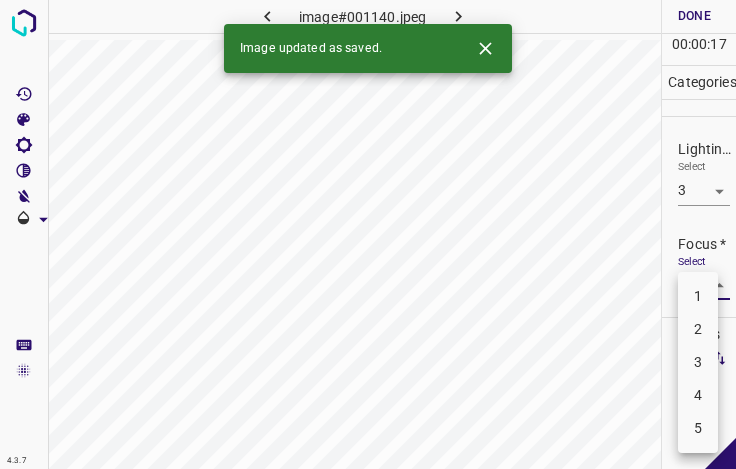 click on "4.3.7 image#001140.jpeg Done Skip 0 00   : 00   : 17   Categories Lighting *  Select 3 3 Focus *  Select ​ Overall *  Select ​ Labels   0 Categories 1 Lighting 2 Focus 3 Overall Tools Space Change between modes (Draw & Edit) I Auto labeling R Restore zoom M Zoom in N Zoom out Delete Delete selecte label Filters Z Restore filters X Saturation filter C Brightness filter V Contrast filter B Gray scale filter General O Download Image updated as saved. - Text - Hide - Delete 1 2 3 4 5" at bounding box center (368, 234) 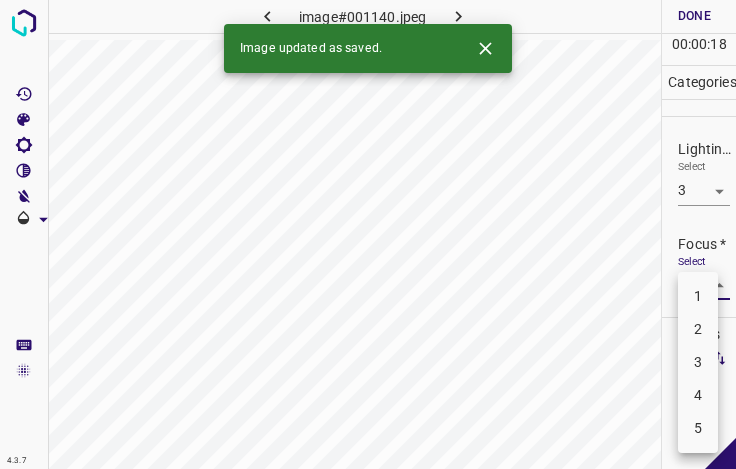 click on "4" at bounding box center (698, 395) 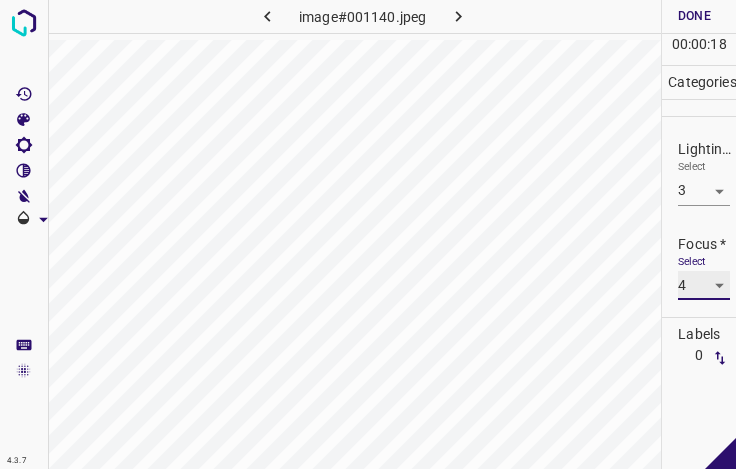 type on "4" 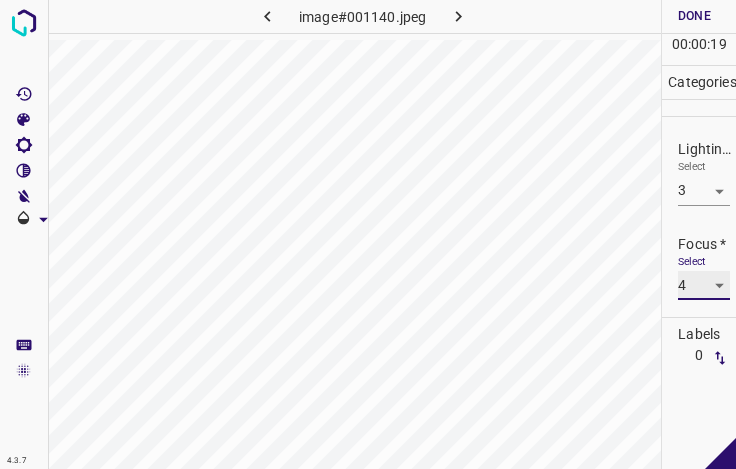 scroll, scrollTop: 98, scrollLeft: 0, axis: vertical 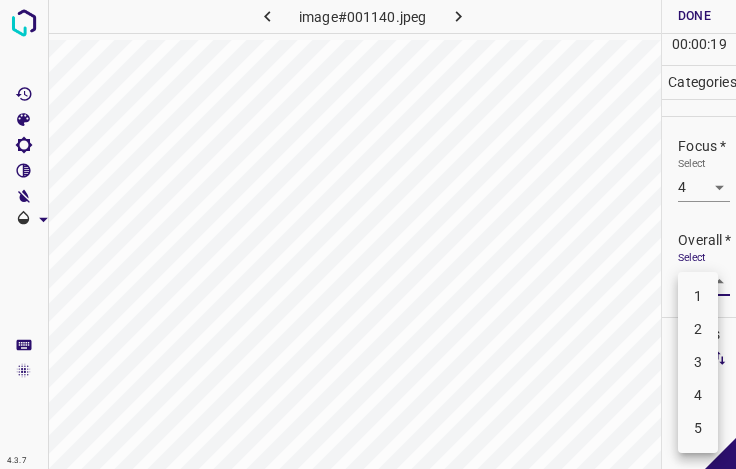 click on "4.3.7 image#001140.jpeg Done Skip 0 00   : 00   : 19   Categories Lighting *  Select 3 3 Focus *  Select 4 4 Overall *  Select ​ Labels   0 Categories 1 Lighting 2 Focus 3 Overall Tools Space Change between modes (Draw & Edit) I Auto labeling R Restore zoom M Zoom in N Zoom out Delete Delete selecte label Filters Z Restore filters X Saturation filter C Brightness filter V Contrast filter B Gray scale filter General O Download - Text - Hide - Delete 1 2 3 4 5" at bounding box center (368, 234) 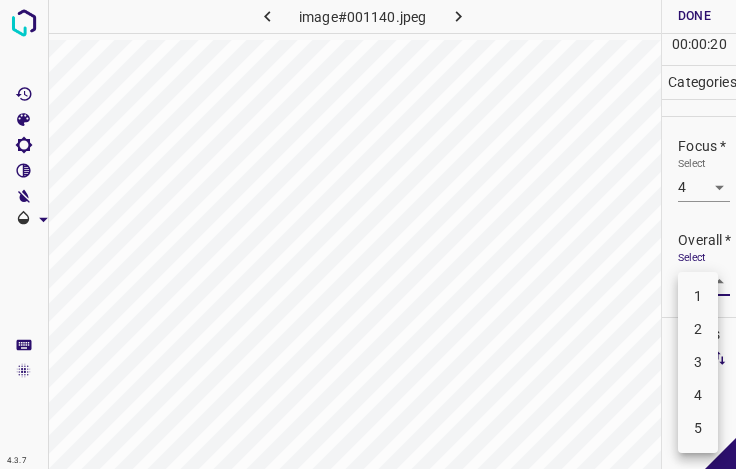 click on "3" at bounding box center [698, 362] 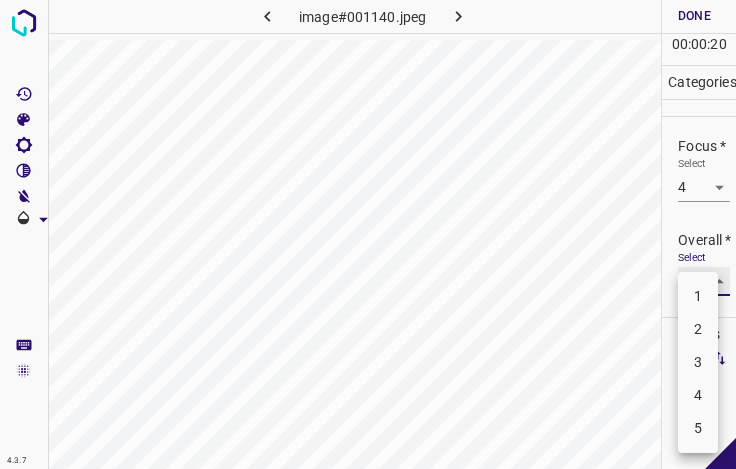 type on "3" 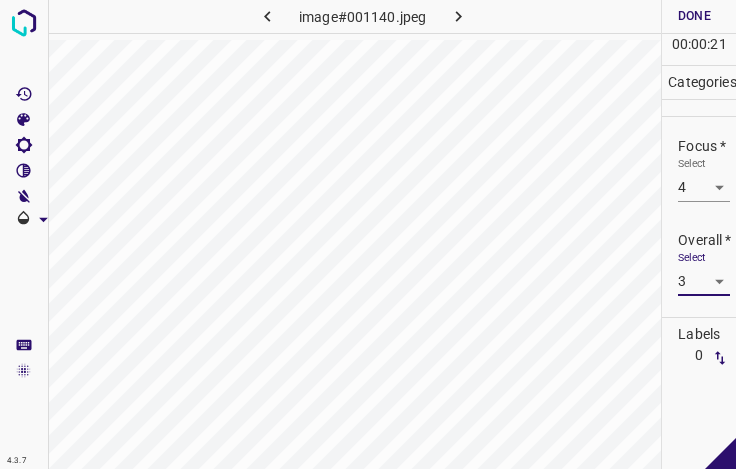 click on "Done" at bounding box center (694, 16) 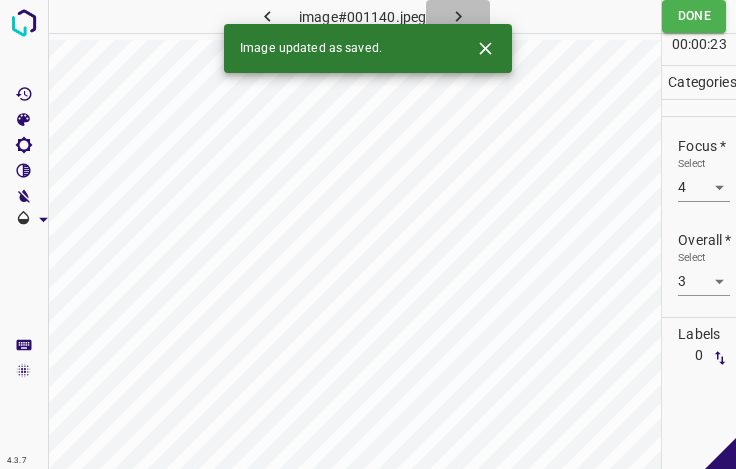drag, startPoint x: 451, startPoint y: 10, endPoint x: 466, endPoint y: 22, distance: 19.209373 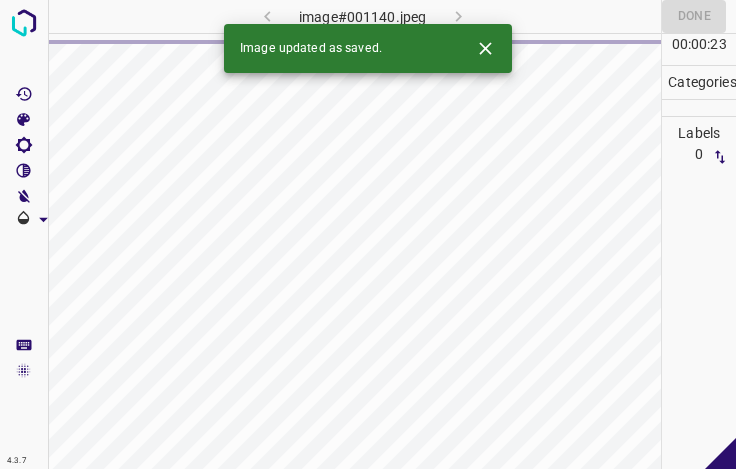 click 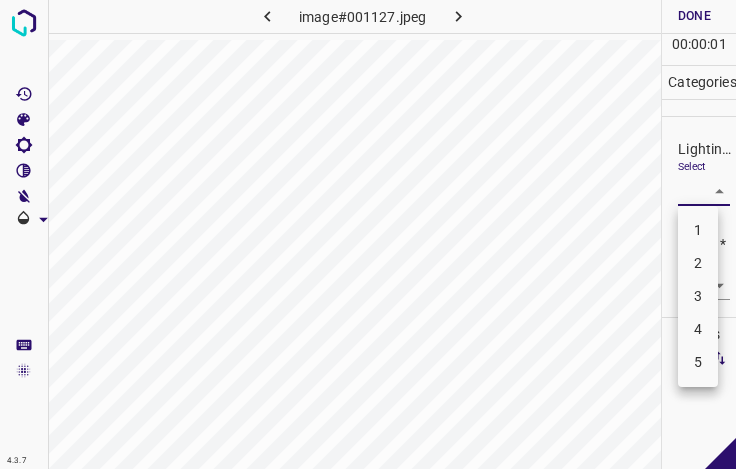 click on "4.3.7 image#001127.jpeg Done Skip 0 00   : 00   : 01   Categories Lighting *  Select ​ Focus *  Select ​ Overall *  Select ​ Labels   0 Categories 1 Lighting 2 Focus 3 Overall Tools Space Change between modes (Draw & Edit) I Auto labeling R Restore zoom M Zoom in N Zoom out Delete Delete selecte label Filters Z Restore filters X Saturation filter C Brightness filter V Contrast filter B Gray scale filter General O Download - Text - Hide - Delete 1 2 3 4 5" at bounding box center [368, 234] 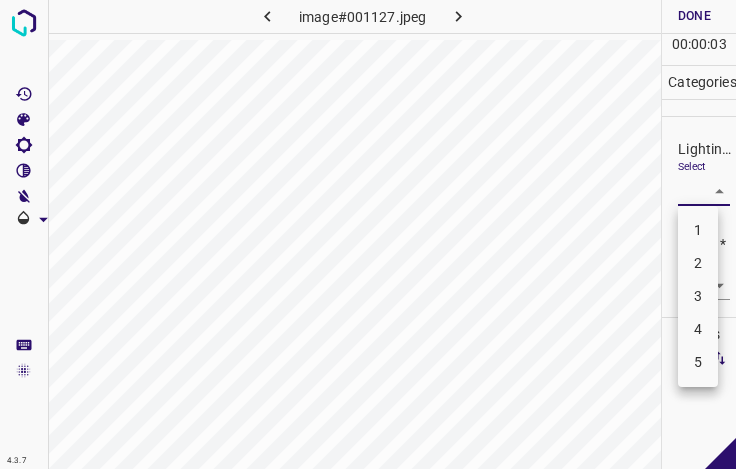 click on "2" at bounding box center [698, 263] 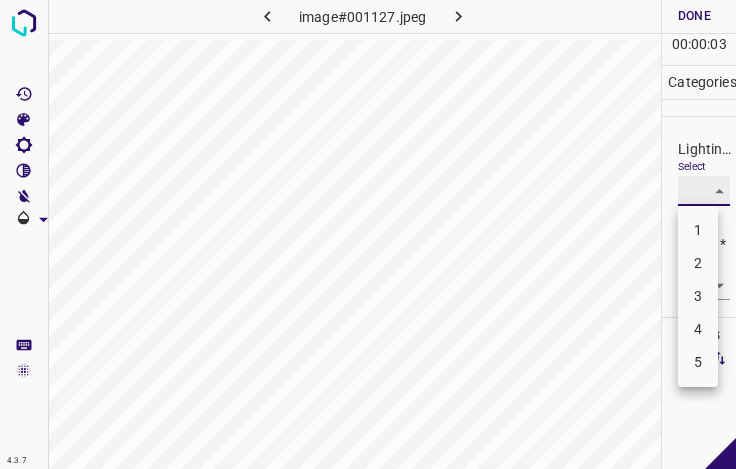 type on "2" 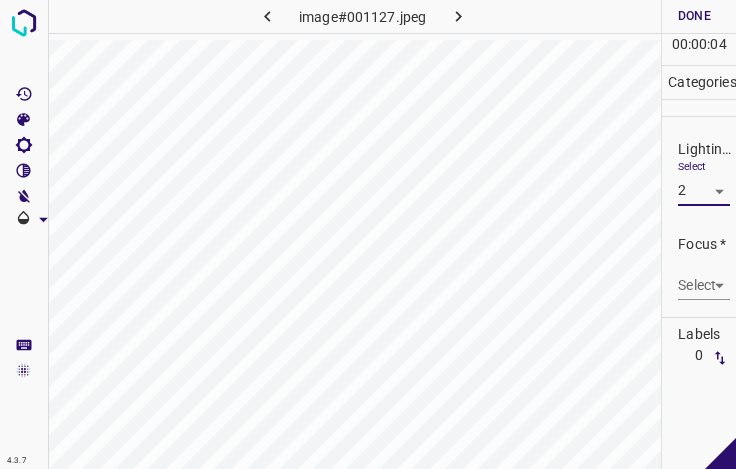 click on "4.3.7 image#001127.jpeg Done Skip 0 00   : 00   : 04   Categories Lighting *  Select 2 2 Focus *  Select ​ Overall *  Select ​ Labels   0 Categories 1 Lighting 2 Focus 3 Overall Tools Space Change between modes (Draw & Edit) I Auto labeling R Restore zoom M Zoom in N Zoom out Delete Delete selecte label Filters Z Restore filters X Saturation filter C Brightness filter V Contrast filter B Gray scale filter General O Download - Text - Hide - Delete" at bounding box center (368, 234) 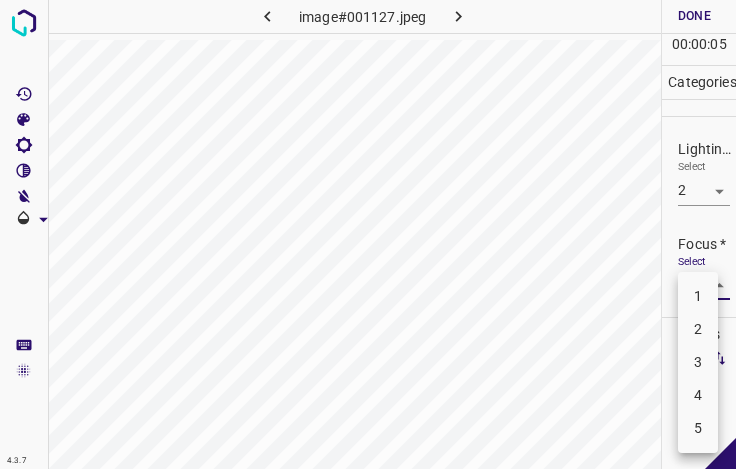 click on "3" at bounding box center (698, 362) 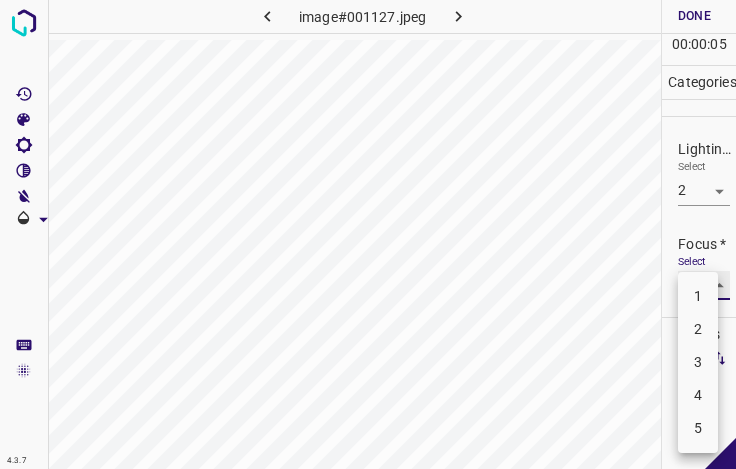 type on "3" 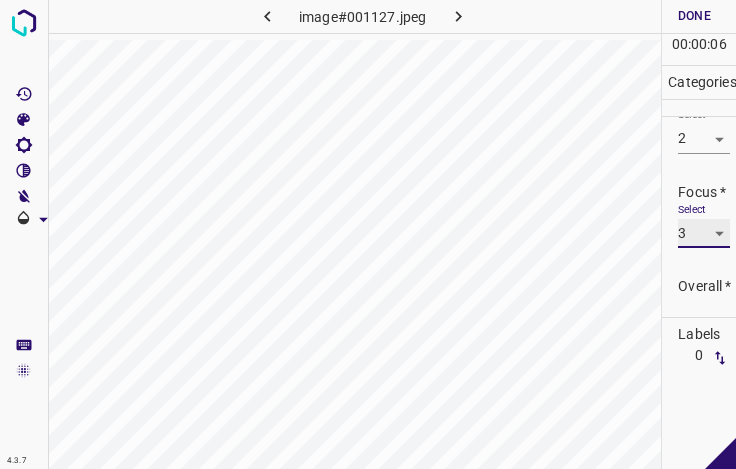 scroll, scrollTop: 98, scrollLeft: 0, axis: vertical 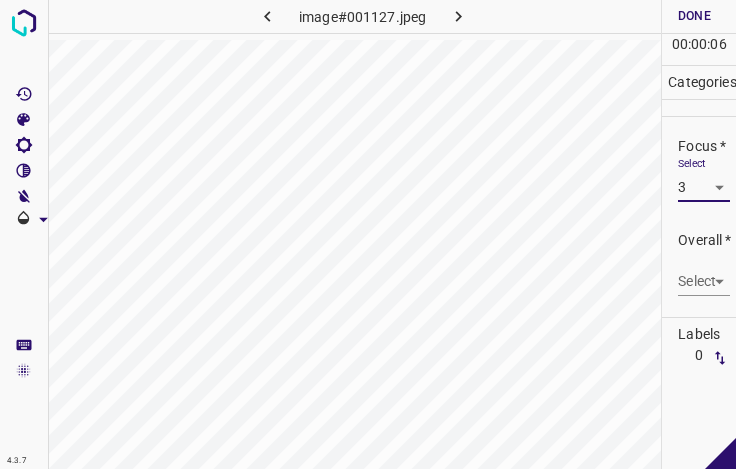 click on "4.3.7 image#001127.jpeg Done Skip 0 00   : 00   : 06   Categories Lighting *  Select 2 2 Focus *  Select 3 3 Overall *  Select ​ Labels   0 Categories 1 Lighting 2 Focus 3 Overall Tools Space Change between modes (Draw & Edit) I Auto labeling R Restore zoom M Zoom in N Zoom out Delete Delete selecte label Filters Z Restore filters X Saturation filter C Brightness filter V Contrast filter B Gray scale filter General O Download - Text - Hide - Delete" at bounding box center (368, 234) 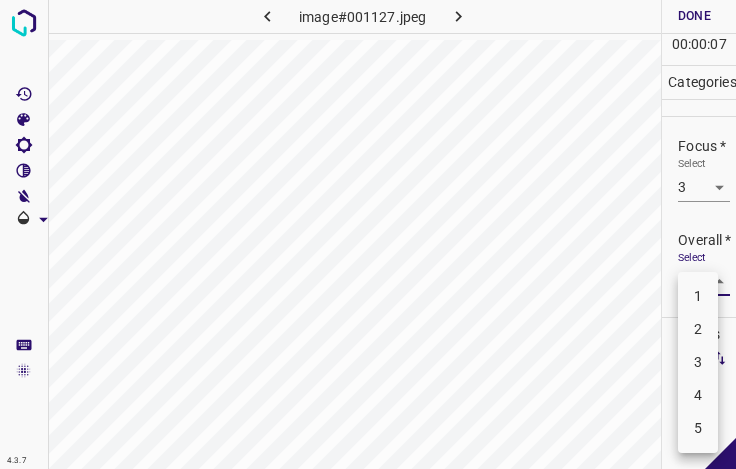 click on "3" at bounding box center (698, 362) 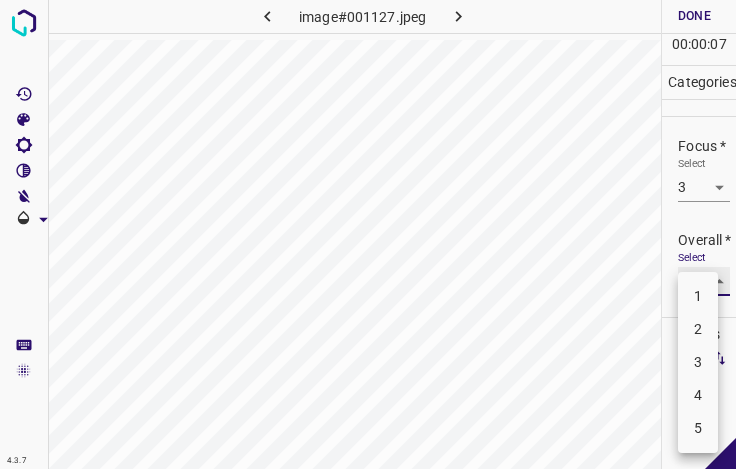 type on "3" 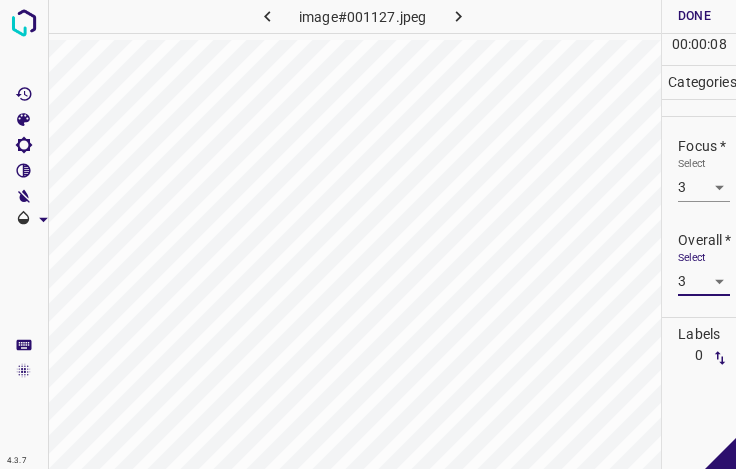 click on "Done" at bounding box center (694, 16) 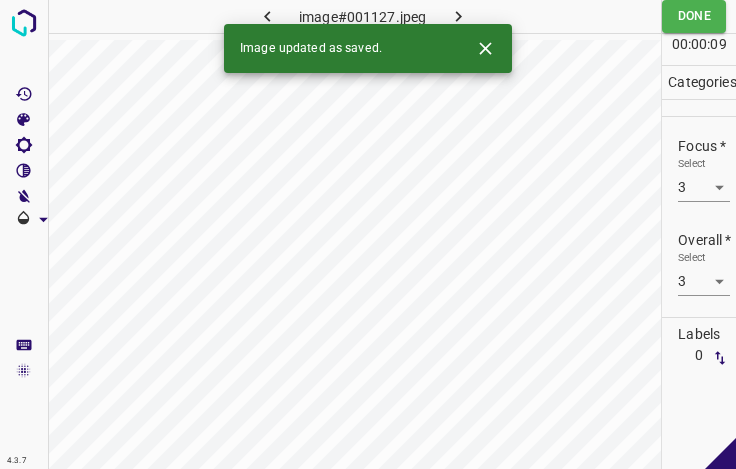 click 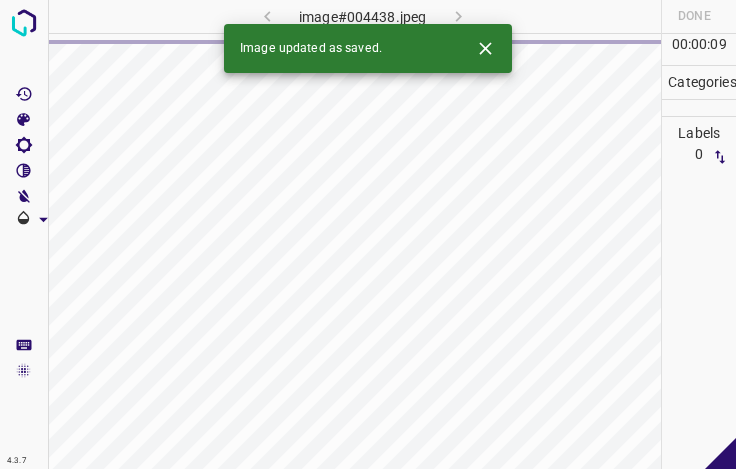 click 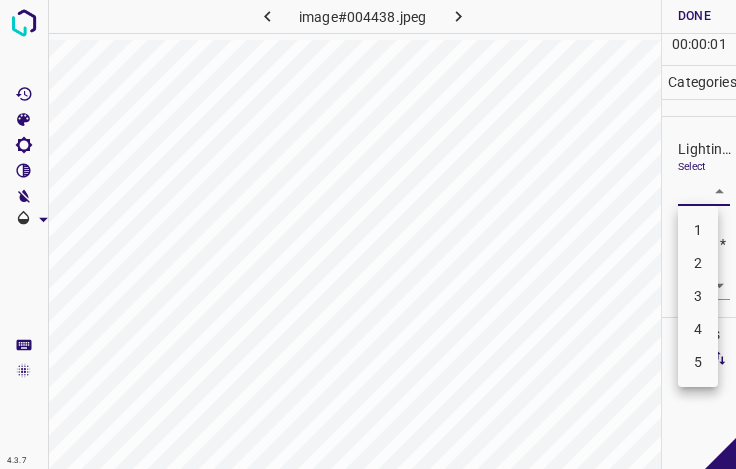 click on "4.3.7 image#004438.jpeg Done Skip 0 00   : 00   : 01   Categories Lighting *  Select ​ Focus *  Select ​ Overall *  Select ​ Labels   0 Categories 1 Lighting 2 Focus 3 Overall Tools Space Change between modes (Draw & Edit) I Auto labeling R Restore zoom M Zoom in N Zoom out Delete Delete selecte label Filters Z Restore filters X Saturation filter C Brightness filter V Contrast filter B Gray scale filter General O Download - Text - Hide - Delete 1 2 3 4 5" at bounding box center (368, 234) 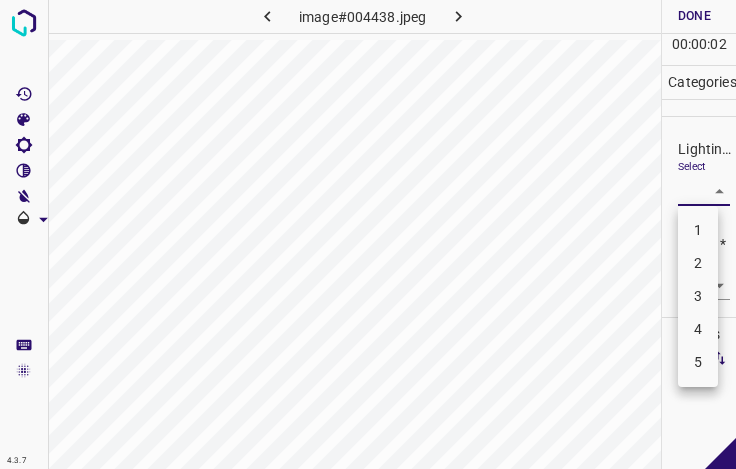 click on "3" at bounding box center [698, 296] 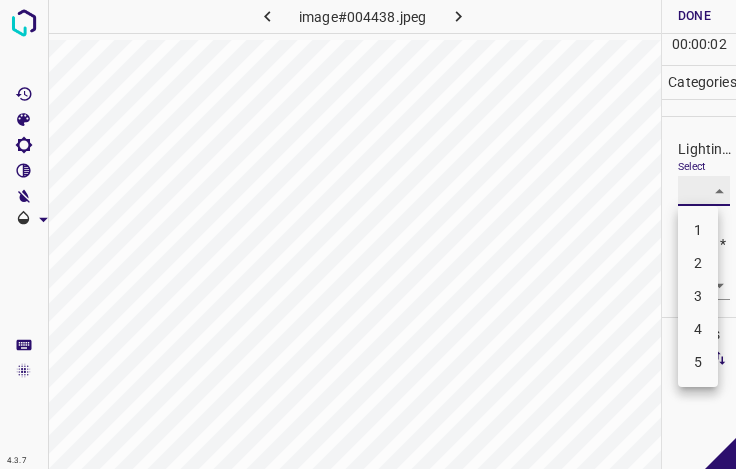 type on "3" 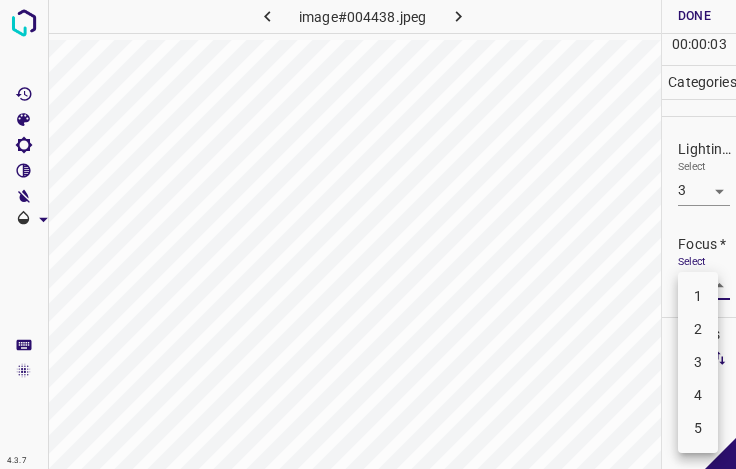 click on "4.3.7 image#004438.jpeg Done Skip 0 00   : 00   : 03   Categories Lighting *  Select 3 3 Focus *  Select ​ Overall *  Select ​ Labels   0 Categories 1 Lighting 2 Focus 3 Overall Tools Space Change between modes (Draw & Edit) I Auto labeling R Restore zoom M Zoom in N Zoom out Delete Delete selecte label Filters Z Restore filters X Saturation filter C Brightness filter V Contrast filter B Gray scale filter General O Download - Text - Hide - Delete 1 2 3 4 5" at bounding box center [368, 234] 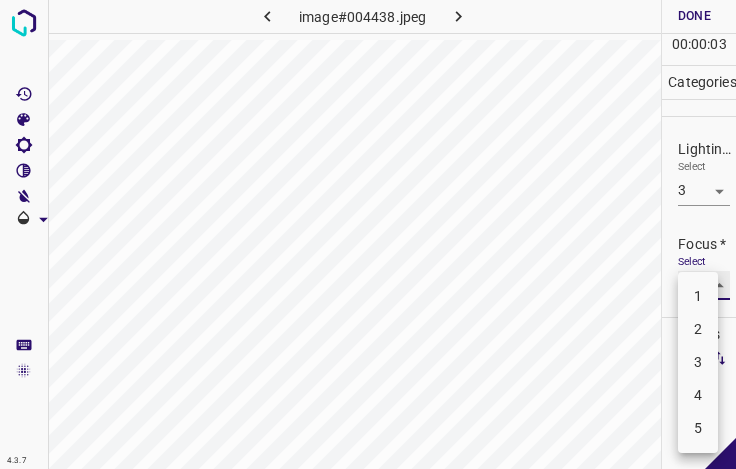type on "3" 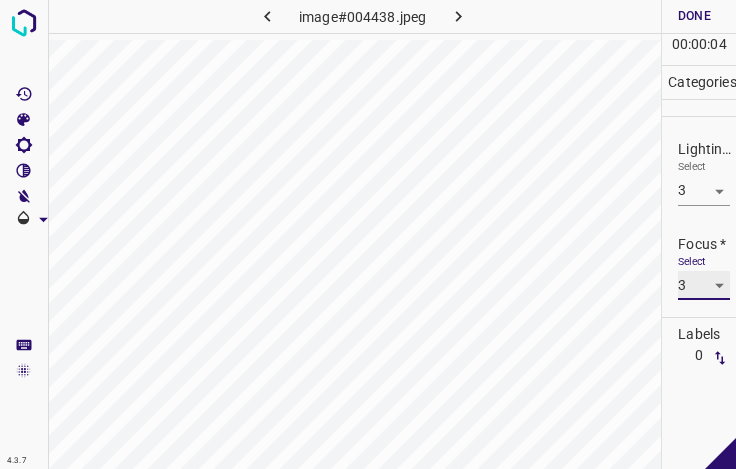 scroll, scrollTop: 98, scrollLeft: 0, axis: vertical 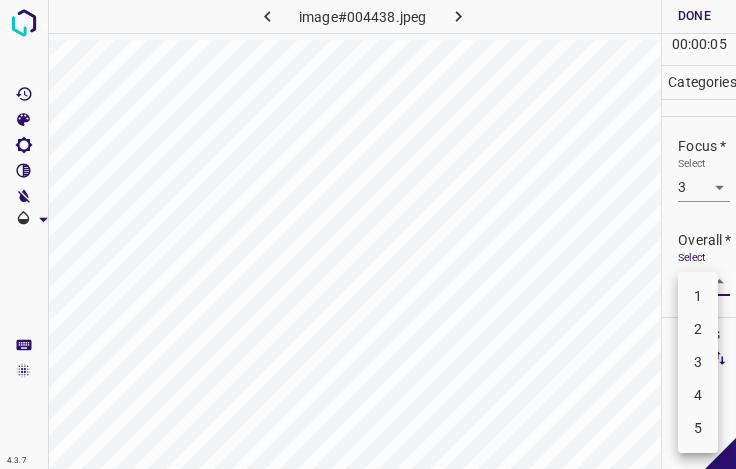 click on "4.3.7 image#004438.jpeg Done Skip 0 00   : 00   : 05   Categories Lighting *  Select 3 3 Focus *  Select 3 3 Overall *  Select ​ Labels   0 Categories 1 Lighting 2 Focus 3 Overall Tools Space Change between modes (Draw & Edit) I Auto labeling R Restore zoom M Zoom in N Zoom out Delete Delete selecte label Filters Z Restore filters X Saturation filter C Brightness filter V Contrast filter B Gray scale filter General O Download - Text - Hide - Delete 1 2 3 4 5" at bounding box center (368, 234) 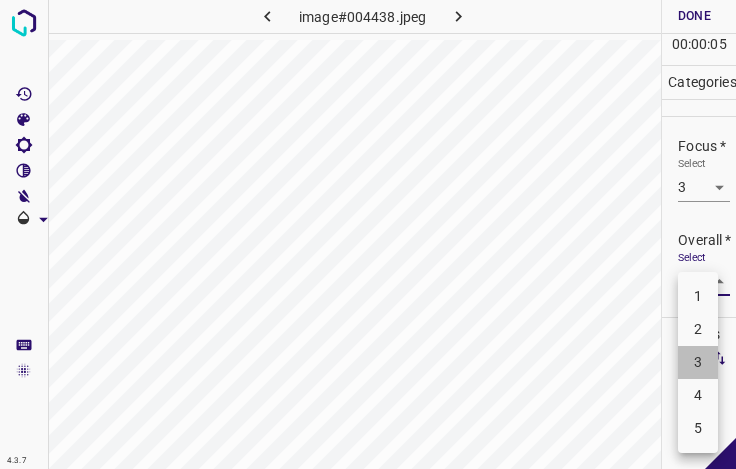 click on "3" at bounding box center (698, 362) 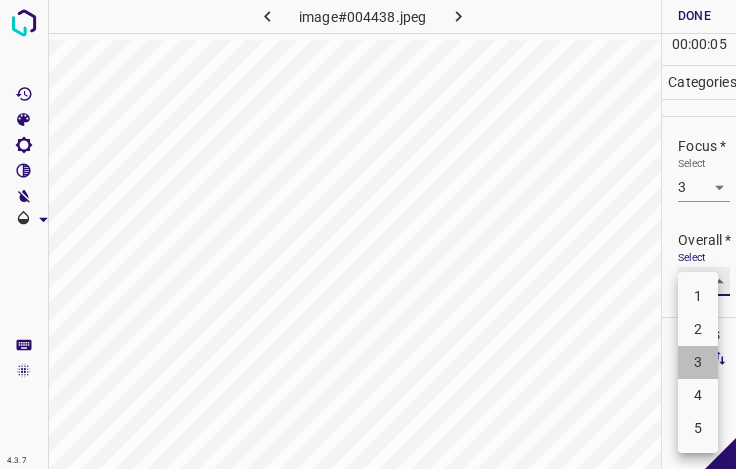 type on "3" 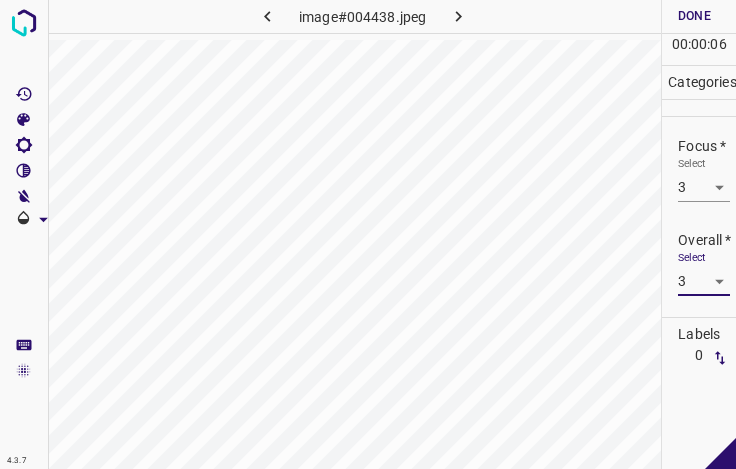 click on "Done" at bounding box center [694, 16] 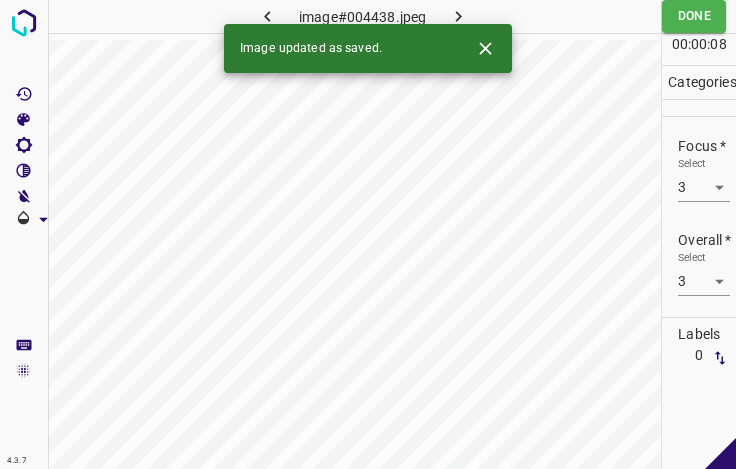 click 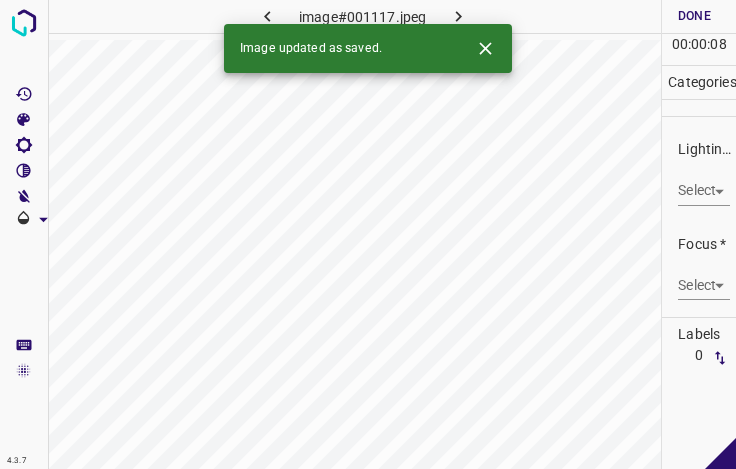 click 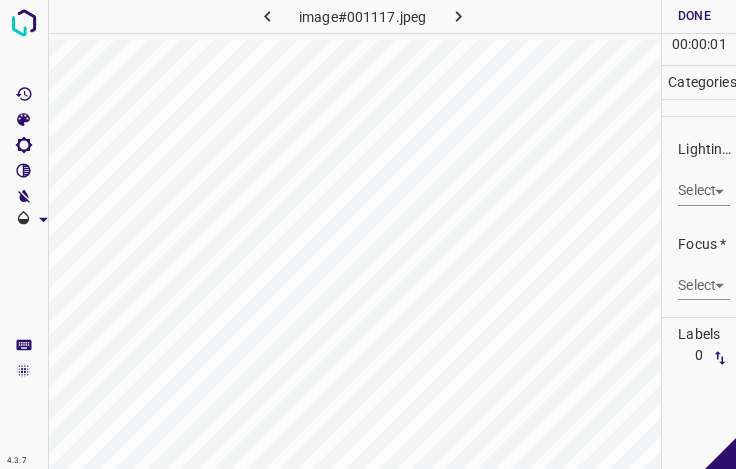 click on "4.3.7 image#001117.jpeg Done Skip 0 00   : 00   : 01   Categories Lighting *  Select ​ Focus *  Select ​ Overall *  Select ​ Labels   0 Categories 1 Lighting 2 Focus 3 Overall Tools Space Change between modes (Draw & Edit) I Auto labeling R Restore zoom M Zoom in N Zoom out Delete Delete selecte label Filters Z Restore filters X Saturation filter C Brightness filter V Contrast filter B Gray scale filter General O Download - Text - Hide - Delete" at bounding box center (368, 234) 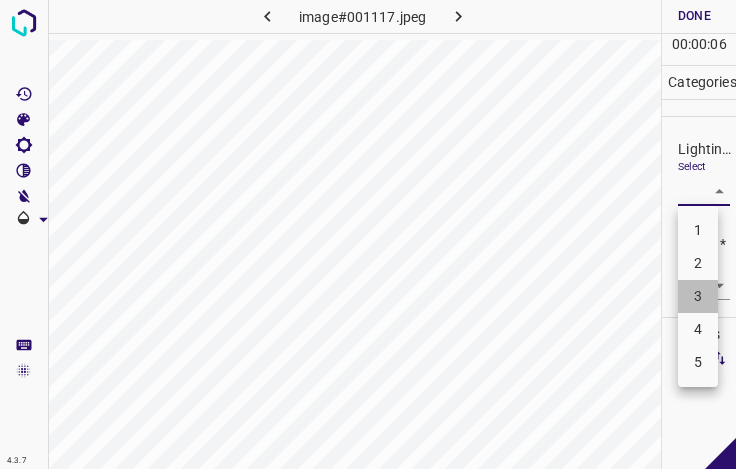 click on "3" at bounding box center [698, 296] 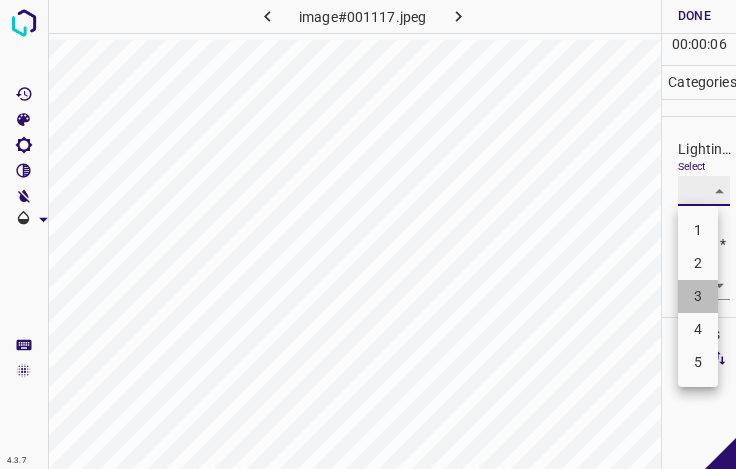 type on "3" 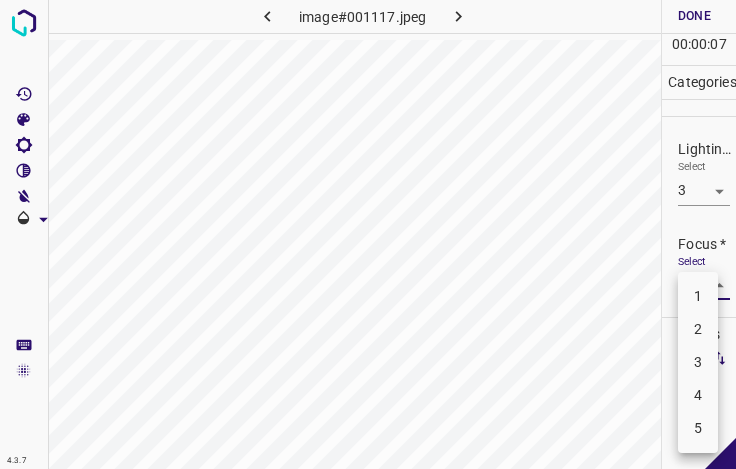 click on "4.3.7 image#001117.jpeg Done Skip 0 00   : 00   : 07   Categories Lighting *  Select 3 3 Focus *  Select ​ Overall *  Select ​ Labels   0 Categories 1 Lighting 2 Focus 3 Overall Tools Space Change between modes (Draw & Edit) I Auto labeling R Restore zoom M Zoom in N Zoom out Delete Delete selecte label Filters Z Restore filters X Saturation filter C Brightness filter V Contrast filter B Gray scale filter General O Download - Text - Hide - Delete 1 2 3 4 5" at bounding box center (368, 234) 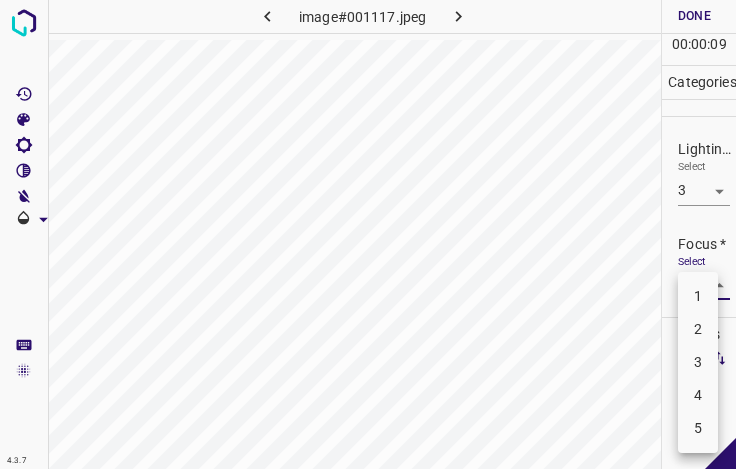click on "3" at bounding box center [698, 362] 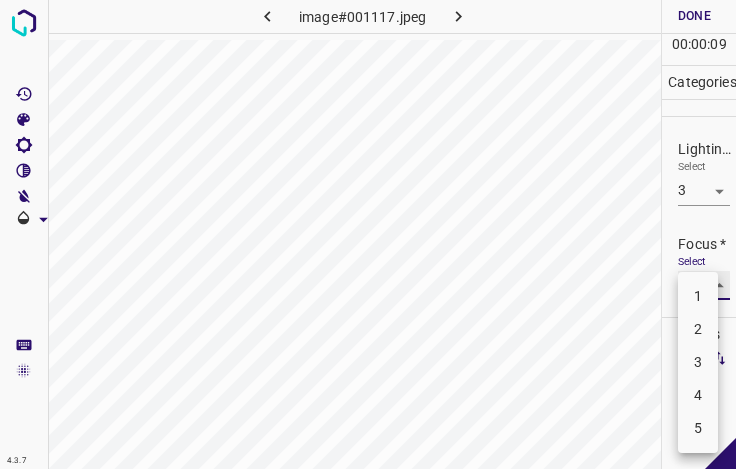 type on "3" 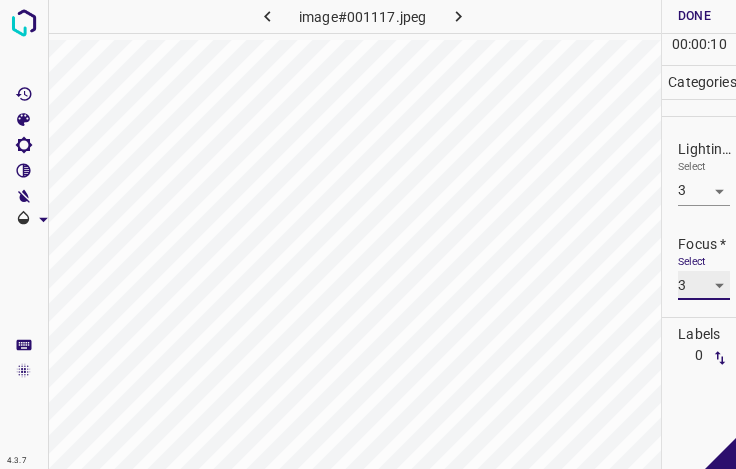 scroll, scrollTop: 98, scrollLeft: 0, axis: vertical 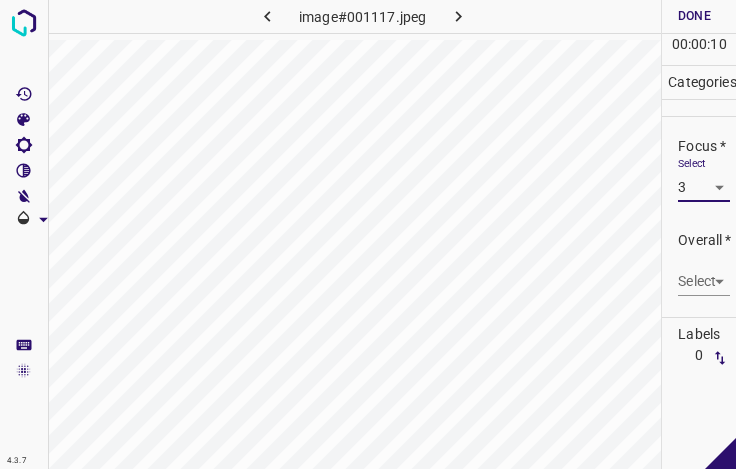 click on "4.3.7 image#001117.jpeg Done Skip 0 00   : 00   : 10   Categories Lighting *  Select 3 3 Focus *  Select 3 3 Overall *  Select ​ Labels   0 Categories 1 Lighting 2 Focus 3 Overall Tools Space Change between modes (Draw & Edit) I Auto labeling R Restore zoom M Zoom in N Zoom out Delete Delete selecte label Filters Z Restore filters X Saturation filter C Brightness filter V Contrast filter B Gray scale filter General O Download - Text - Hide - Delete" at bounding box center (368, 234) 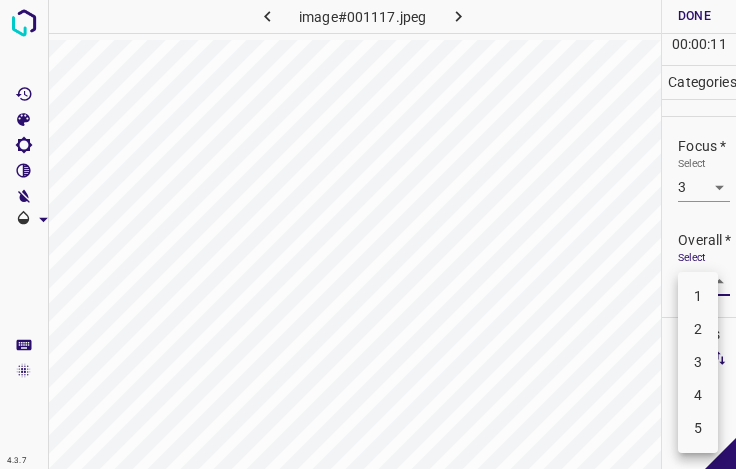 click on "3" at bounding box center [698, 362] 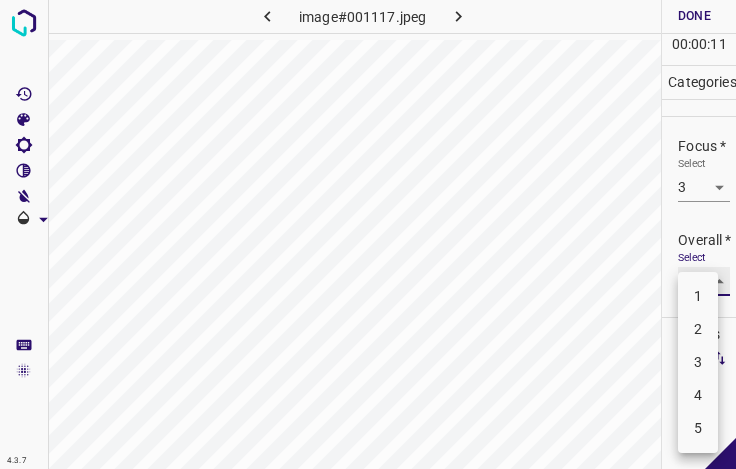 type on "3" 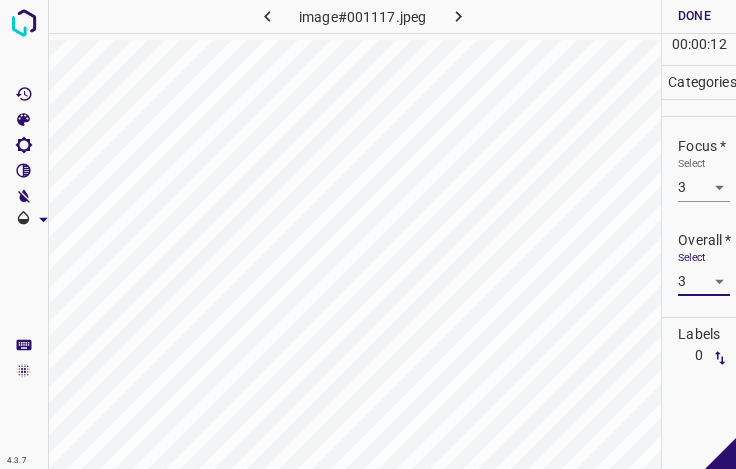 click on "Done" at bounding box center (694, 16) 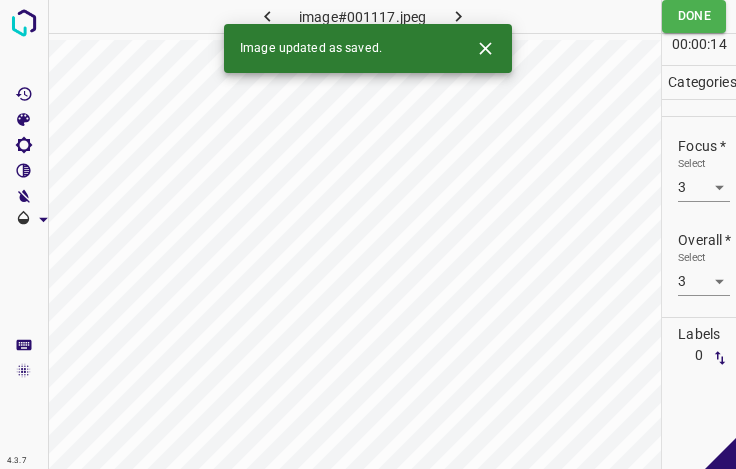 click 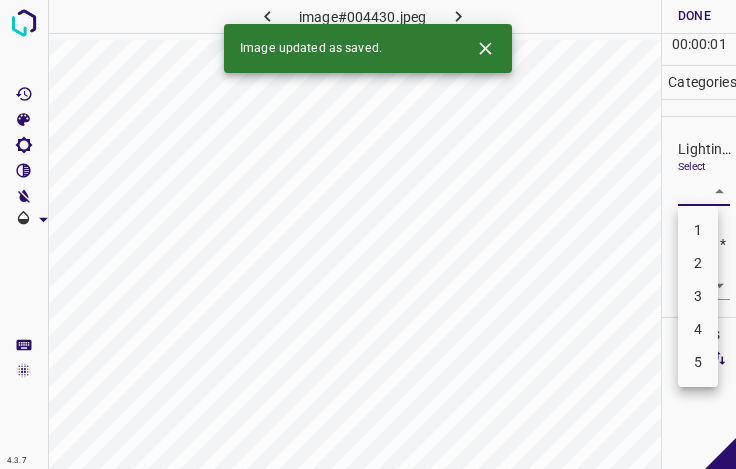 click on "4.3.7 image#004430.jpeg Done Skip 0 00   : 00   : 01   Categories Lighting *  Select ​ Focus *  Select ​ Overall *  Select ​ Labels   0 Categories 1 Lighting 2 Focus 3 Overall Tools Space Change between modes (Draw & Edit) I Auto labeling R Restore zoom M Zoom in N Zoom out Delete Delete selecte label Filters Z Restore filters X Saturation filter C Brightness filter V Contrast filter B Gray scale filter General O Download Image updated as saved. - Text - Hide - Delete 1 2 3 4 5" at bounding box center (368, 234) 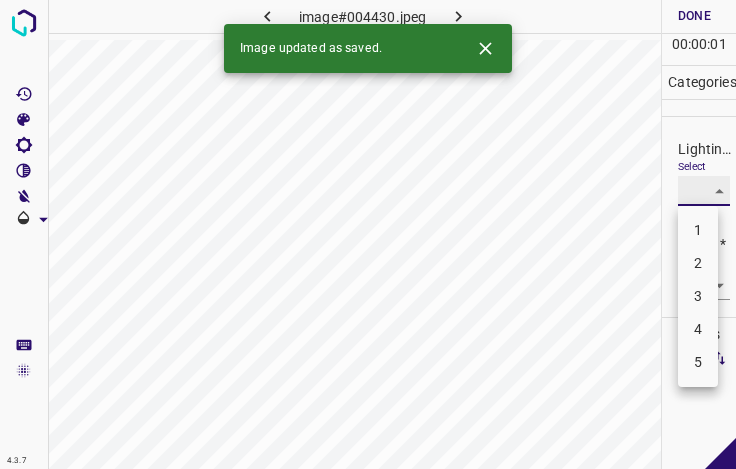 type on "3" 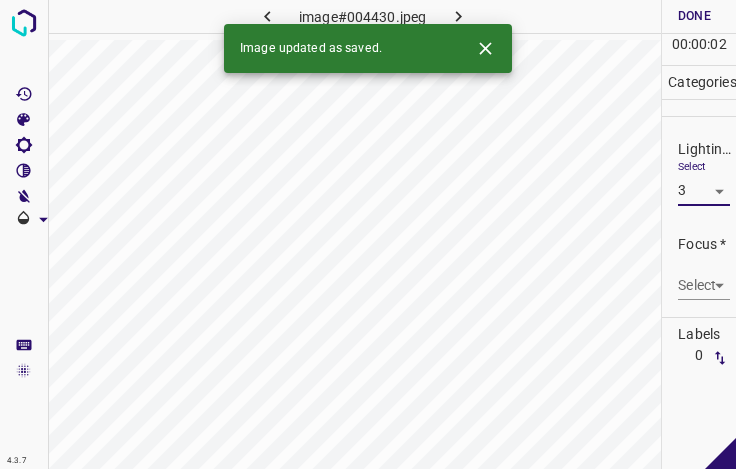 click on "4.3.7 image#004430.jpeg Done Skip 0 00   : 00   : 02   Categories Lighting *  Select 3 3 Focus *  Select ​ Overall *  Select ​ Labels   0 Categories 1 Lighting 2 Focus 3 Overall Tools Space Change between modes (Draw & Edit) I Auto labeling R Restore zoom M Zoom in N Zoom out Delete Delete selecte label Filters Z Restore filters X Saturation filter C Brightness filter V Contrast filter B Gray scale filter General O Download Image updated as saved. - Text - Hide - Delete 1 2 3 4 5" at bounding box center [368, 234] 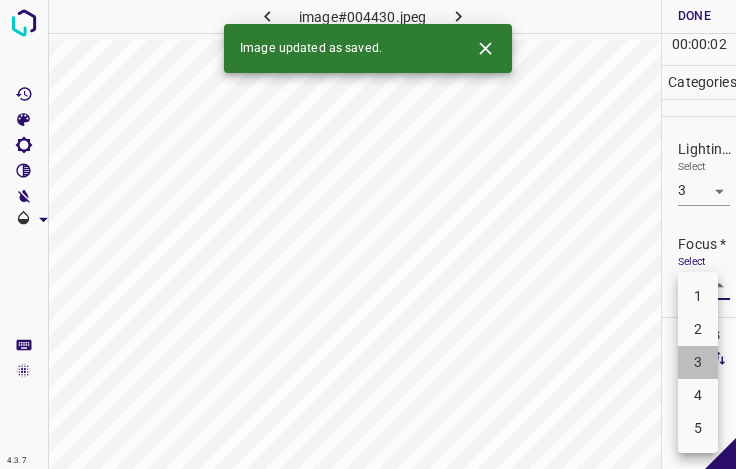click on "3" at bounding box center (698, 362) 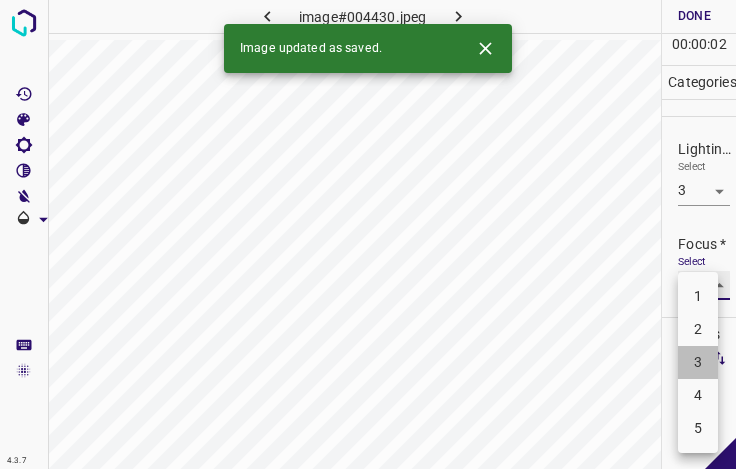 type on "3" 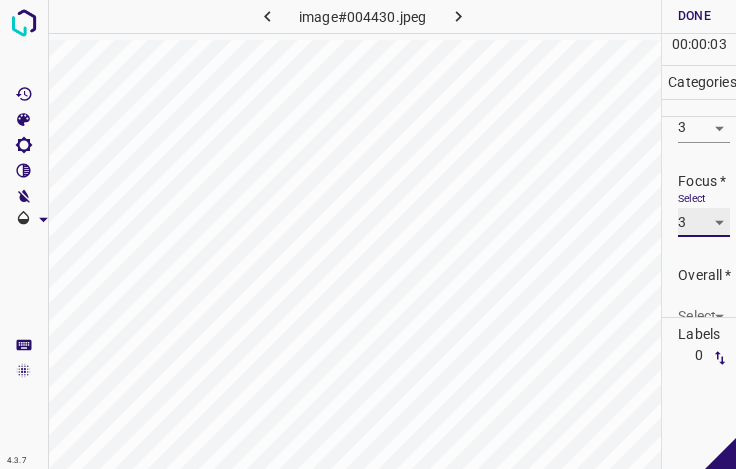 scroll, scrollTop: 98, scrollLeft: 0, axis: vertical 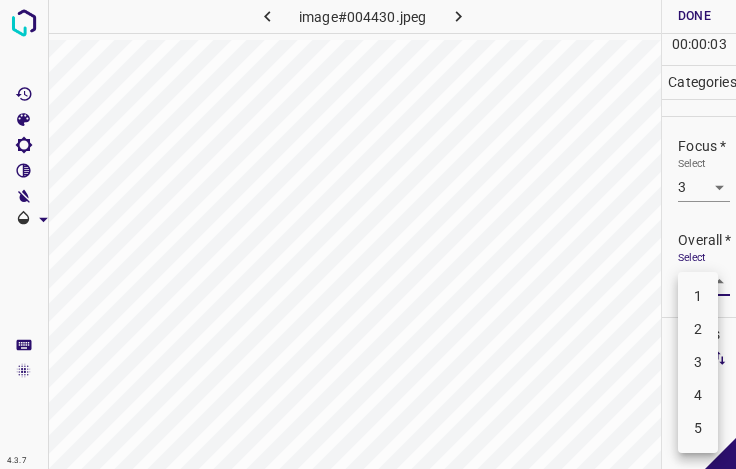 click on "4.3.7 image#004430.jpeg Done Skip 0 00   : 00   : 03   Categories Lighting *  Select 3 3 Focus *  Select 3 3 Overall *  Select ​ Labels   0 Categories 1 Lighting 2 Focus 3 Overall Tools Space Change between modes (Draw & Edit) I Auto labeling R Restore zoom M Zoom in N Zoom out Delete Delete selecte label Filters Z Restore filters X Saturation filter C Brightness filter V Contrast filter B Gray scale filter General O Download - Text - Hide - Delete 1 2 3 4 5" at bounding box center (368, 234) 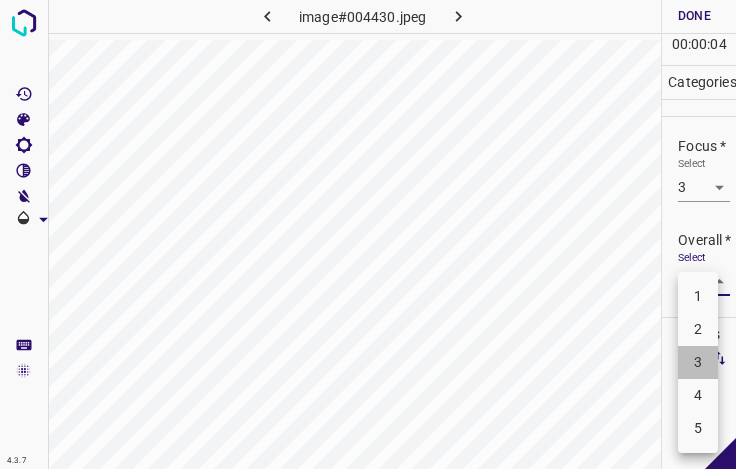 click on "3" at bounding box center [698, 362] 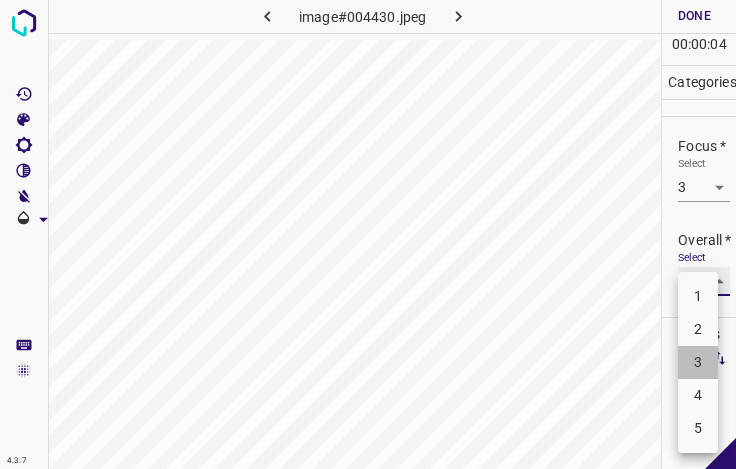 type on "3" 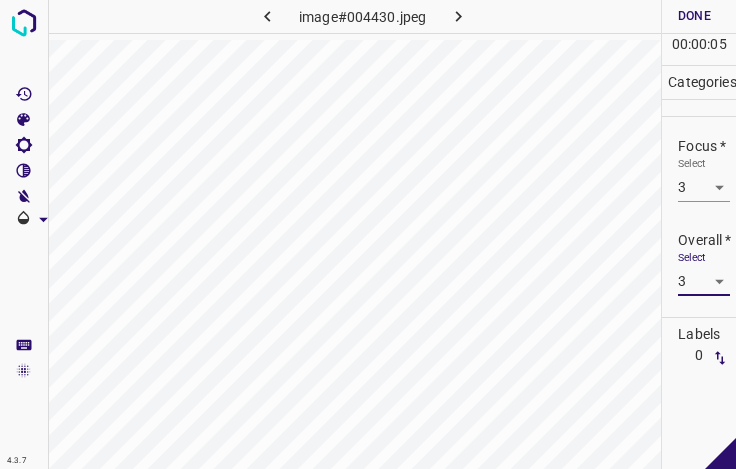 click on "Done" at bounding box center (694, 16) 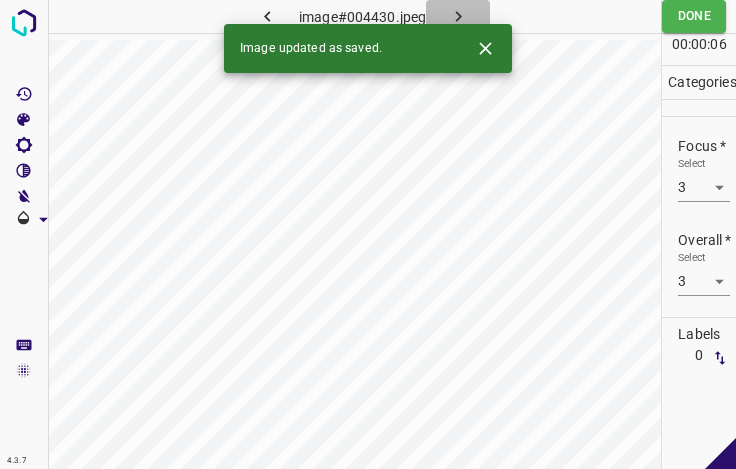 click 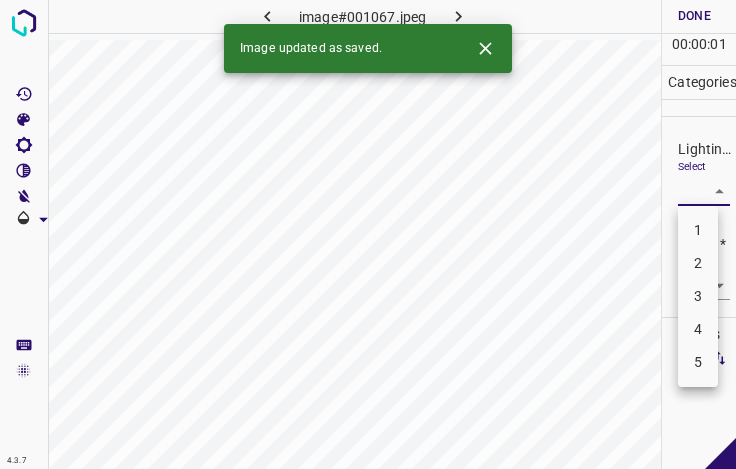 click on "4.3.7 image#001067.jpeg Done Skip 0 00   : 00   : 01   Categories Lighting *  Select ​ Focus *  Select ​ Overall *  Select ​ Labels   0 Categories 1 Lighting 2 Focus 3 Overall Tools Space Change between modes (Draw & Edit) I Auto labeling R Restore zoom M Zoom in N Zoom out Delete Delete selecte label Filters Z Restore filters X Saturation filter C Brightness filter V Contrast filter B Gray scale filter General O Download Image updated as saved. - Text - Hide - Delete 1 2 3 4 5" at bounding box center [368, 234] 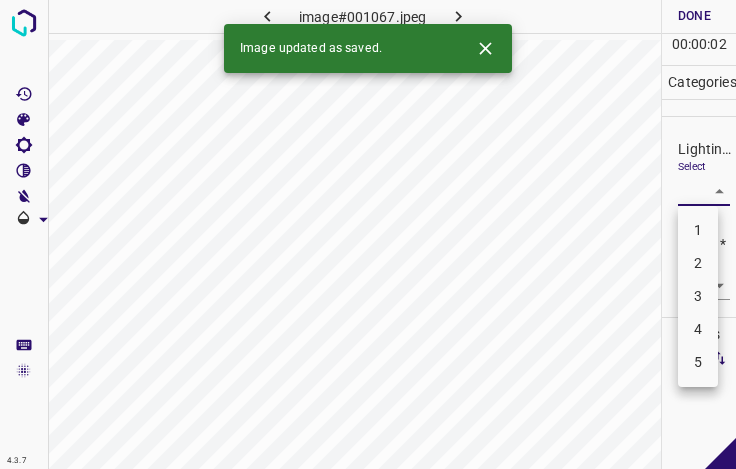 click on "3" at bounding box center (698, 296) 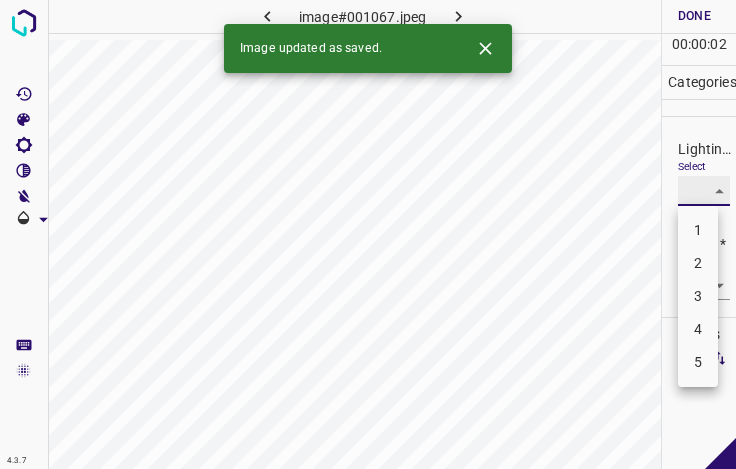 type on "3" 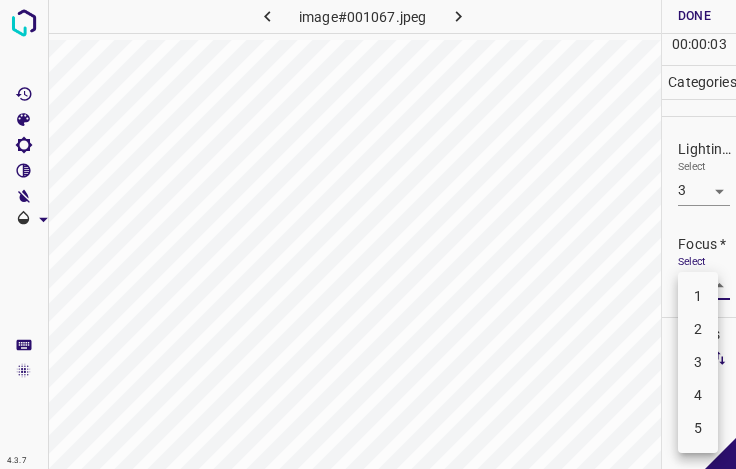 click on "4.3.7 image#001067.jpeg Done Skip 0 00   : 00   : 03   Categories Lighting *  Select 3 3 Focus *  Select ​ Overall *  Select ​ Labels   0 Categories 1 Lighting 2 Focus 3 Overall Tools Space Change between modes (Draw & Edit) I Auto labeling R Restore zoom M Zoom in N Zoom out Delete Delete selecte label Filters Z Restore filters X Saturation filter C Brightness filter V Contrast filter B Gray scale filter General O Download - Text - Hide - Delete 1 2 3 4 5" at bounding box center (368, 234) 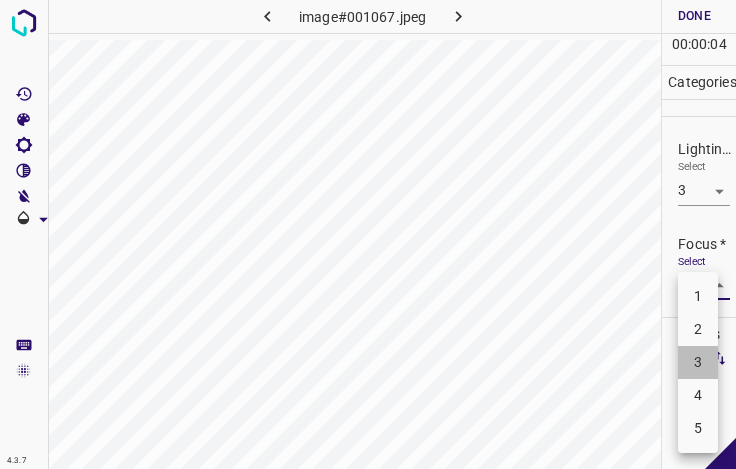 click on "3" at bounding box center (698, 362) 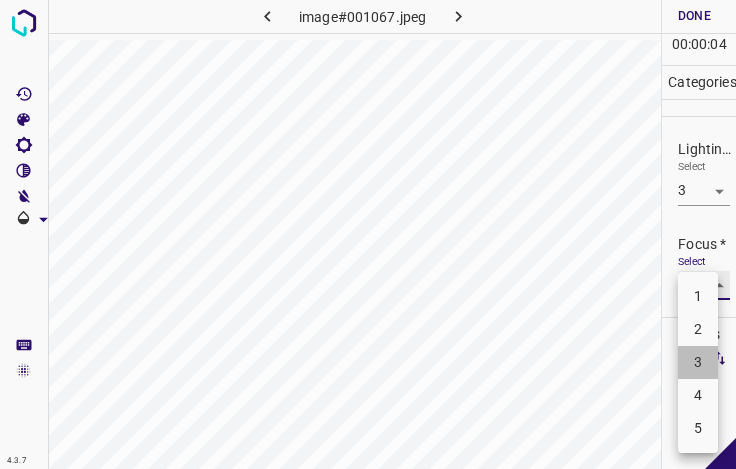 type on "3" 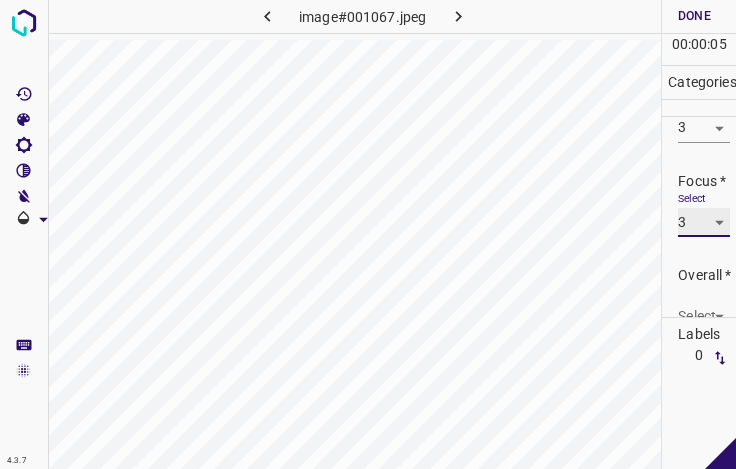scroll, scrollTop: 98, scrollLeft: 0, axis: vertical 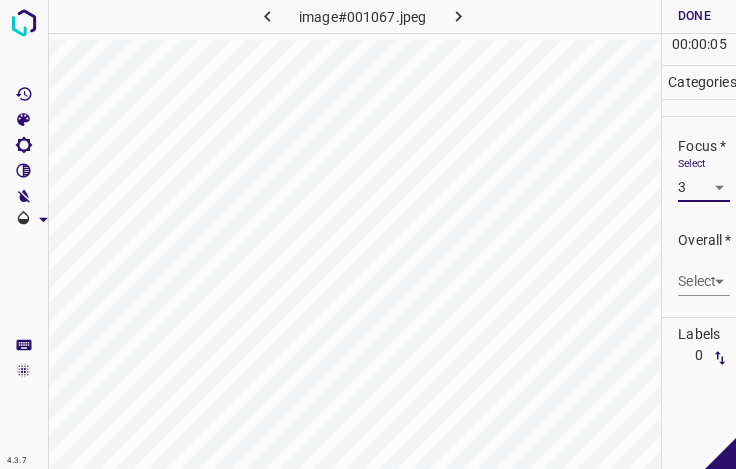 click on "4.3.7 image#001067.jpeg Done Skip 0 00   : 00   : 05   Categories Lighting *  Select 3 3 Focus *  Select 3 3 Overall *  Select ​ Labels   0 Categories 1 Lighting 2 Focus 3 Overall Tools Space Change between modes (Draw & Edit) I Auto labeling R Restore zoom M Zoom in N Zoom out Delete Delete selecte label Filters Z Restore filters X Saturation filter C Brightness filter V Contrast filter B Gray scale filter General O Download - Text - Hide - Delete" at bounding box center [368, 234] 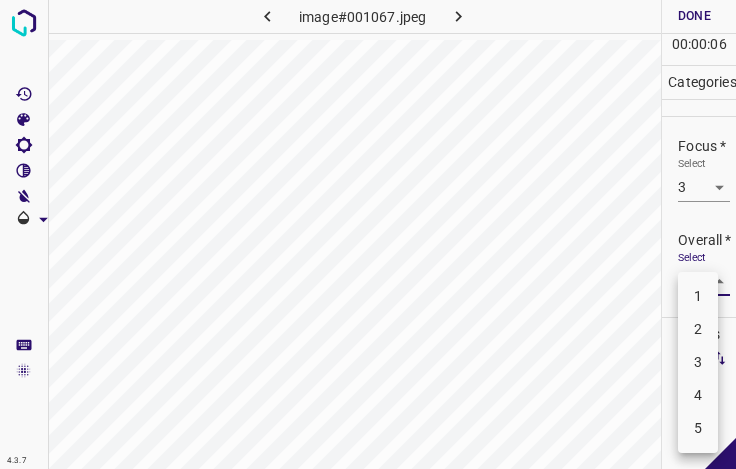 click on "3" at bounding box center (698, 362) 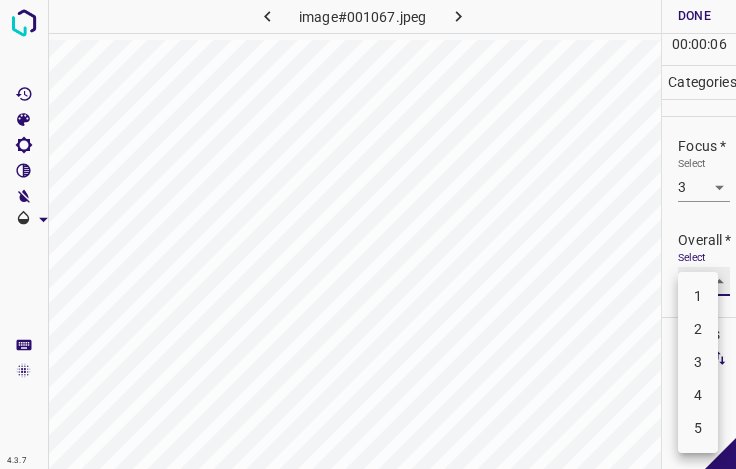 type on "3" 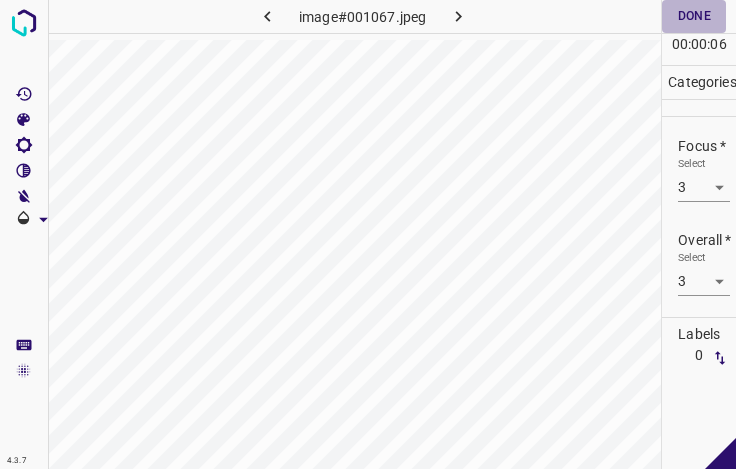 click on "Done" at bounding box center (694, 16) 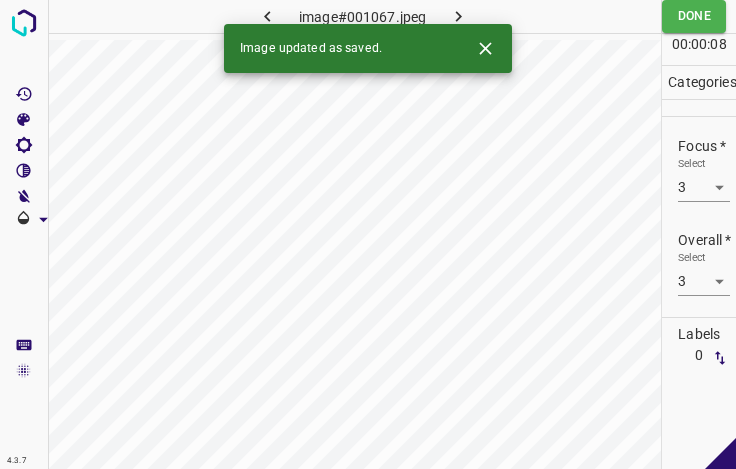 click on "Image updated as saved." at bounding box center (368, 48) 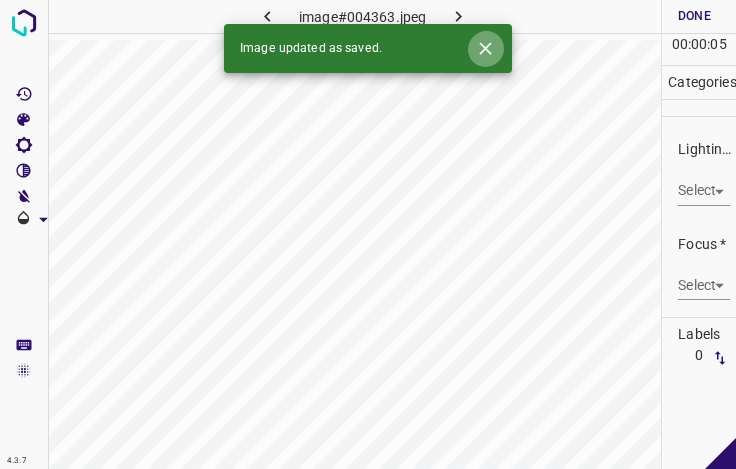 click 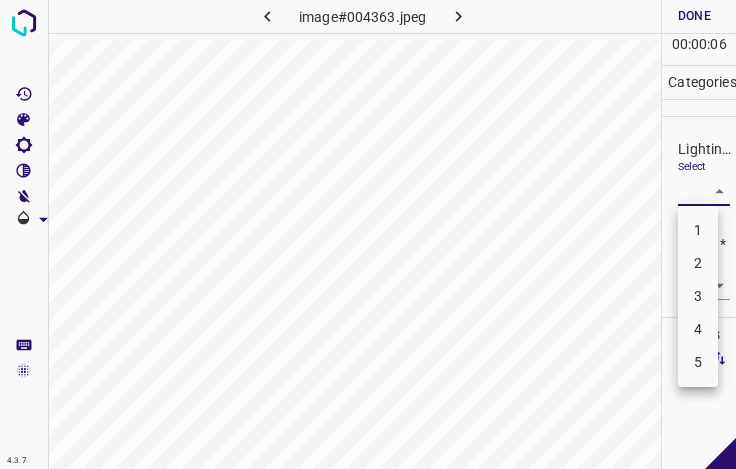click on "4.3.7 image#004363.jpeg Done Skip 0 00   : 00   : 06   Categories Lighting *  Select ​ Focus *  Select ​ Overall *  Select ​ Labels   0 Categories 1 Lighting 2 Focus 3 Overall Tools Space Change between modes (Draw & Edit) I Auto labeling R Restore zoom M Zoom in N Zoom out Delete Delete selecte label Filters Z Restore filters X Saturation filter C Brightness filter V Contrast filter B Gray scale filter General O Download - Text - Hide - Delete 1 2 3 4 5" at bounding box center (368, 234) 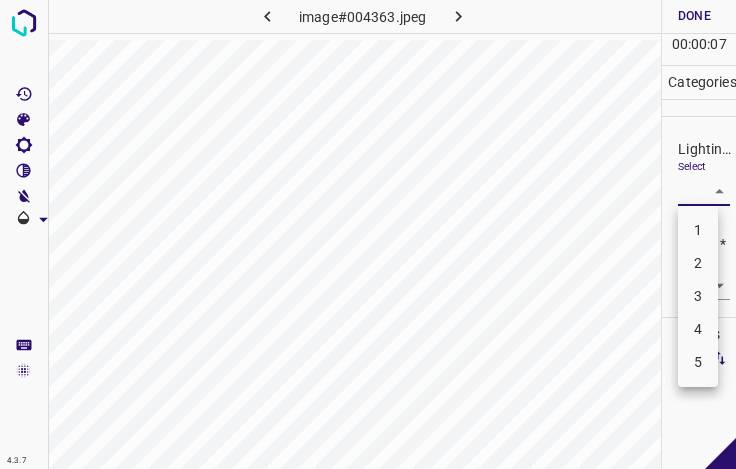click on "3" at bounding box center (698, 296) 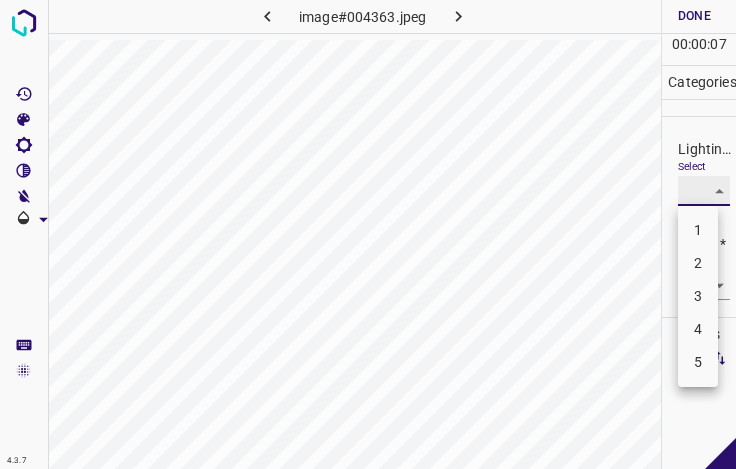 type on "3" 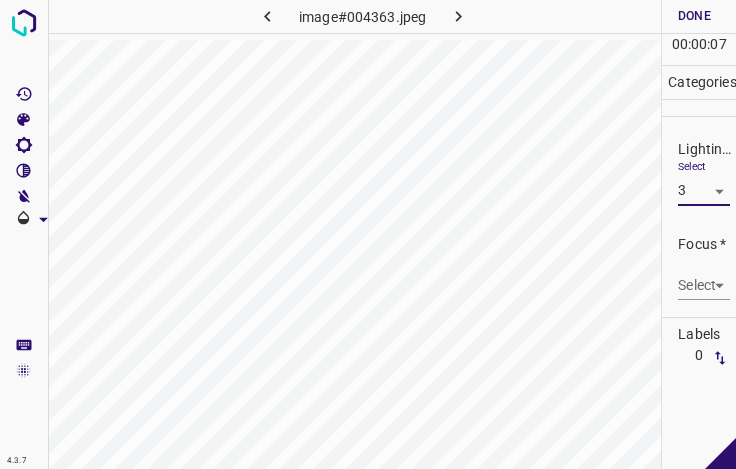 click on "4.3.7 image#004363.jpeg Done Skip 0 00   : 00   : 07   Categories Lighting *  Select 3 3 Focus *  Select ​ Overall *  Select ​ Labels   0 Categories 1 Lighting 2 Focus 3 Overall Tools Space Change between modes (Draw & Edit) I Auto labeling R Restore zoom M Zoom in N Zoom out Delete Delete selecte label Filters Z Restore filters X Saturation filter C Brightness filter V Contrast filter B Gray scale filter General O Download - Text - Hide - Delete" at bounding box center (368, 234) 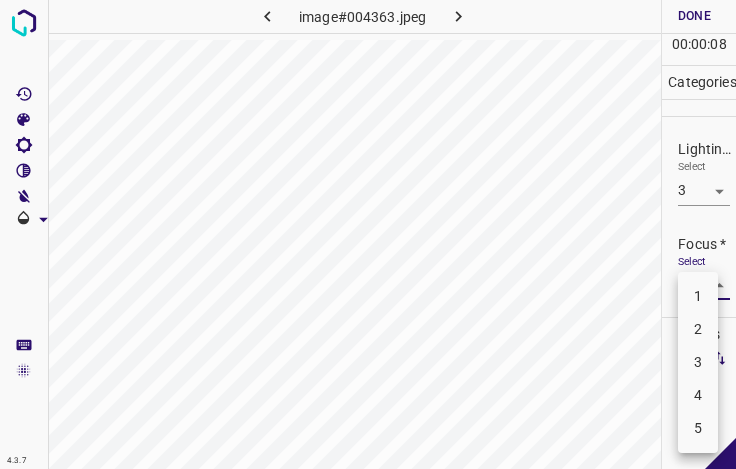 click on "3" at bounding box center (698, 362) 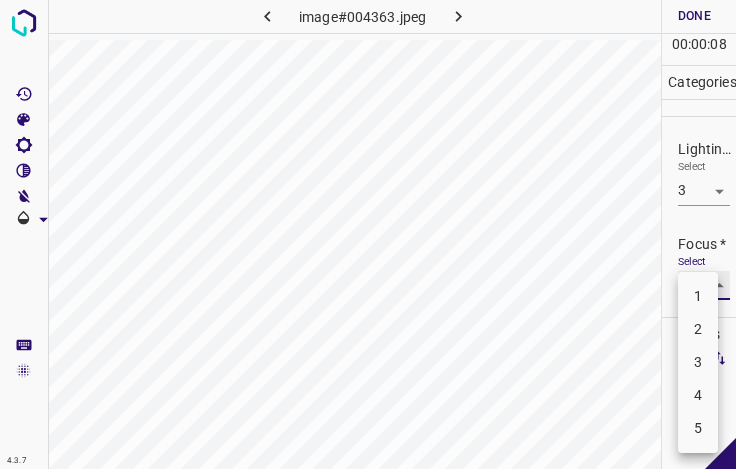type on "3" 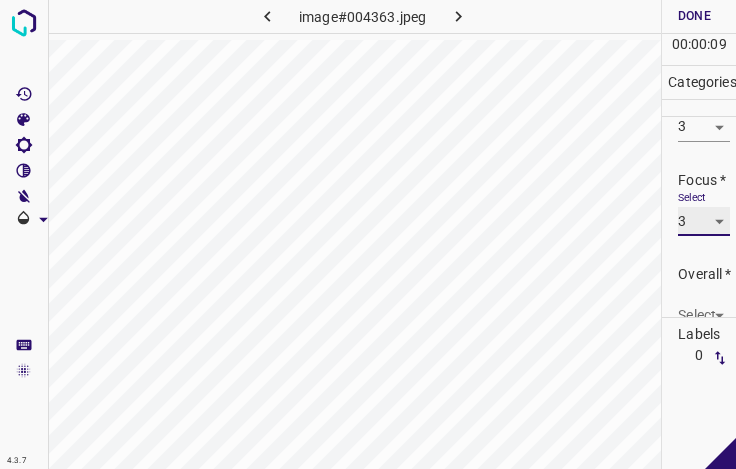 scroll, scrollTop: 98, scrollLeft: 0, axis: vertical 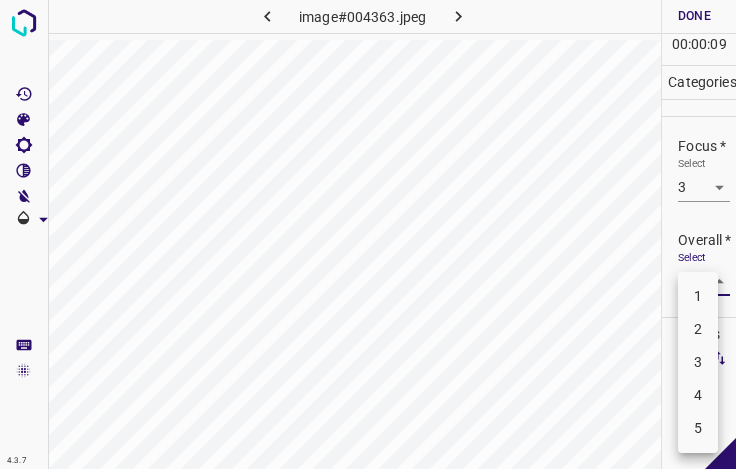 click on "4.3.7 image#004363.jpeg Done Skip 0 00   : 00   : 09   Categories Lighting *  Select 3 3 Focus *  Select 3 3 Overall *  Select ​ Labels   0 Categories 1 Lighting 2 Focus 3 Overall Tools Space Change between modes (Draw & Edit) I Auto labeling R Restore zoom M Zoom in N Zoom out Delete Delete selecte label Filters Z Restore filters X Saturation filter C Brightness filter V Contrast filter B Gray scale filter General O Download - Text - Hide - Delete 1 2 3 4 5" at bounding box center [368, 234] 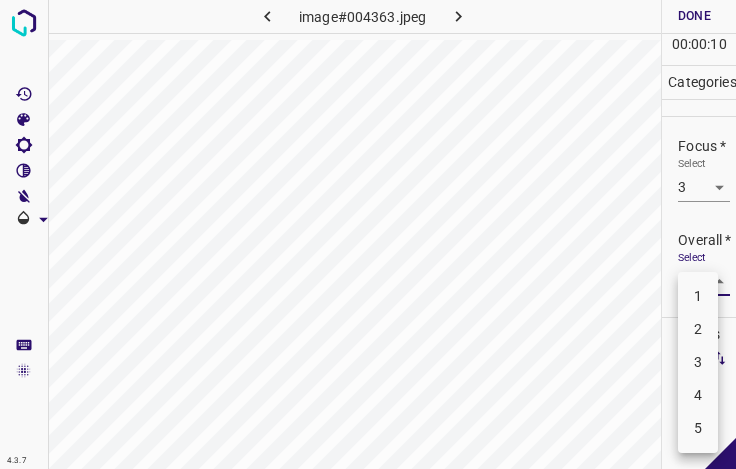 click on "3" at bounding box center (698, 362) 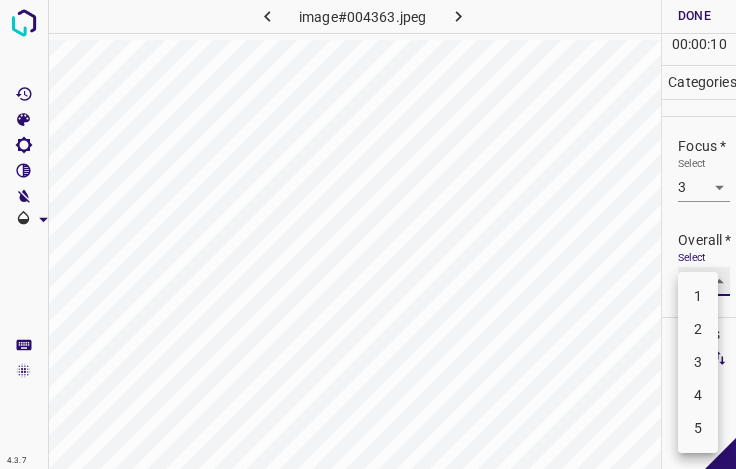 type on "3" 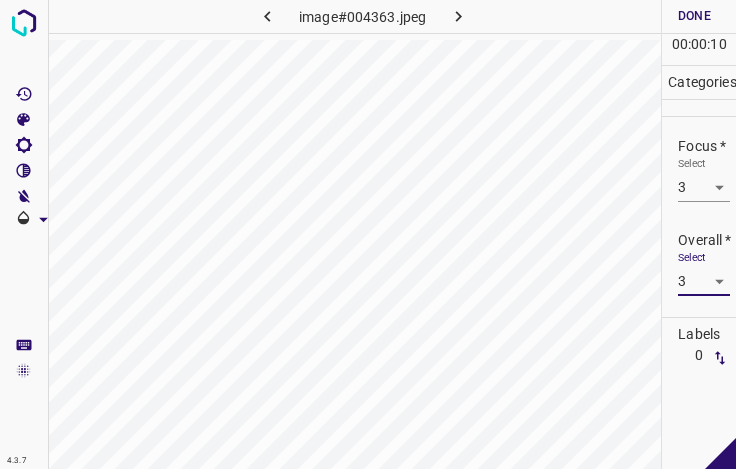 click on "Done" at bounding box center [694, 16] 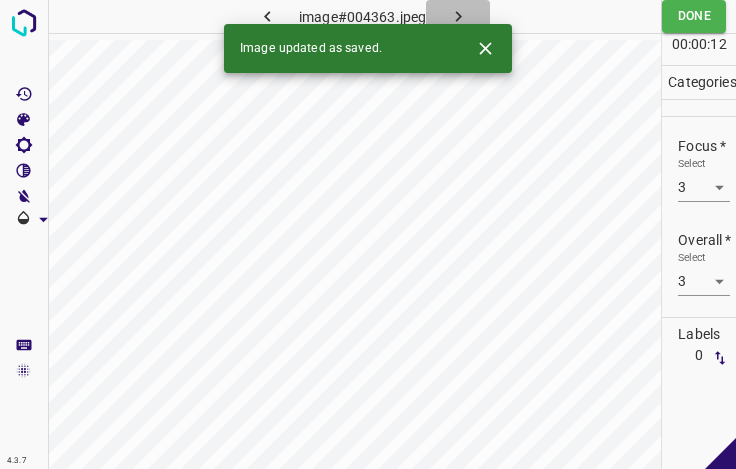 click 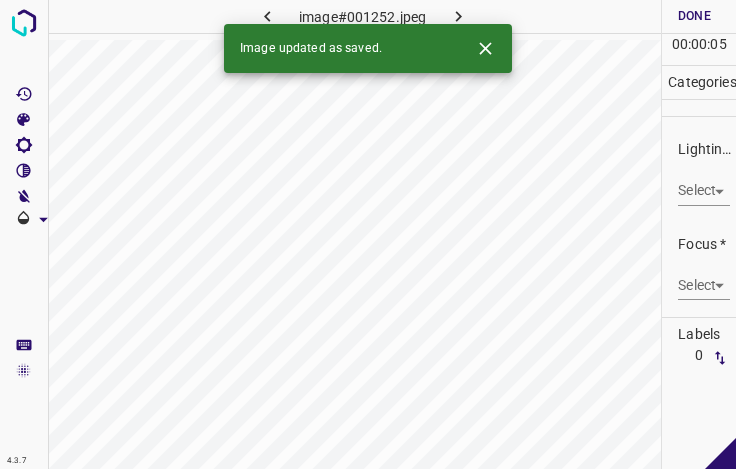 click on "4.3.7 image#001252.jpeg Done Skip 0 00   : 00   : 05   Categories Lighting *  Select ​ Focus *  Select ​ Overall *  Select ​ Labels   0 Categories 1 Lighting 2 Focus 3 Overall Tools Space Change between modes (Draw & Edit) I Auto labeling R Restore zoom M Zoom in N Zoom out Delete Delete selecte label Filters Z Restore filters X Saturation filter C Brightness filter V Contrast filter B Gray scale filter General O Download Image updated as saved. - Text - Hide - Delete" at bounding box center (368, 234) 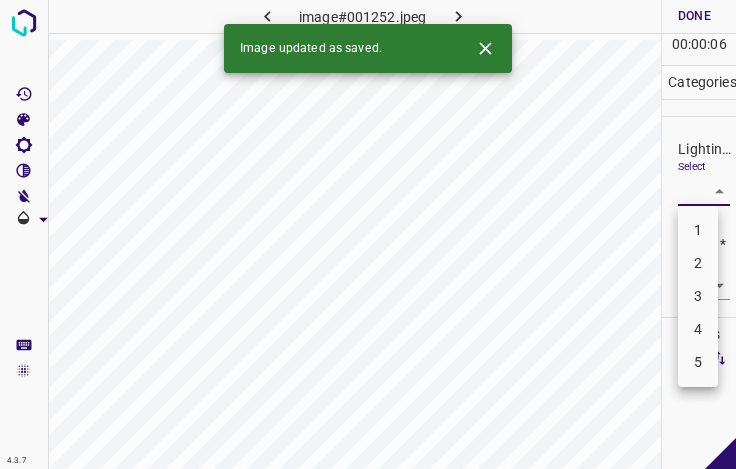 click on "3" at bounding box center (698, 296) 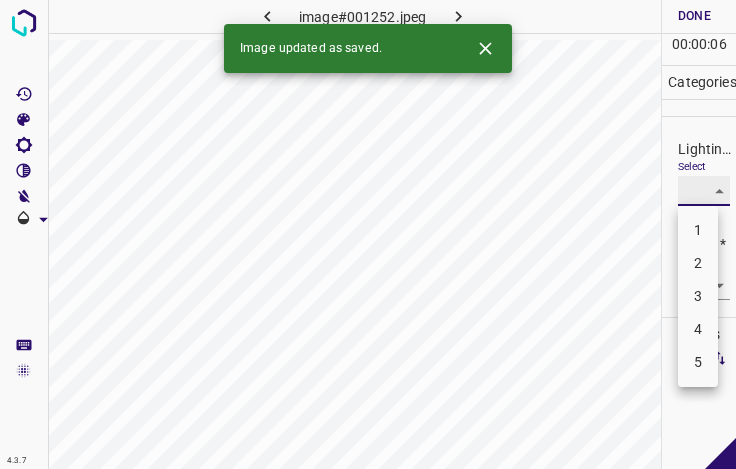 type on "3" 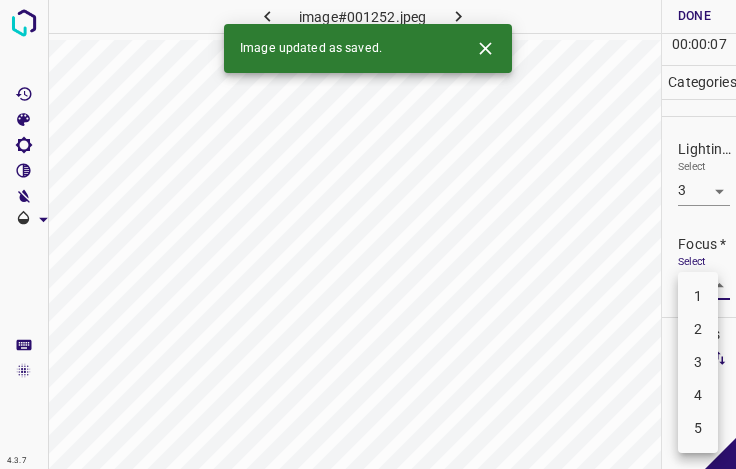 click on "4.3.7 image#001252.jpeg Done Skip 0 00   : 00   : 07   Categories Lighting *  Select 3 3 Focus *  Select ​ Overall *  Select ​ Labels   0 Categories 1 Lighting 2 Focus 3 Overall Tools Space Change between modes (Draw & Edit) I Auto labeling R Restore zoom M Zoom in N Zoom out Delete Delete selecte label Filters Z Restore filters X Saturation filter C Brightness filter V Contrast filter B Gray scale filter General O Download Image updated as saved. - Text - Hide - Delete 1 2 3 4 5" at bounding box center [368, 234] 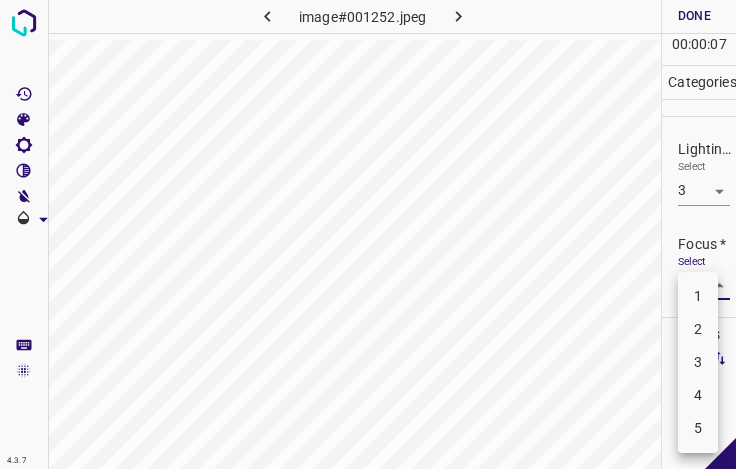 click on "3" at bounding box center [698, 362] 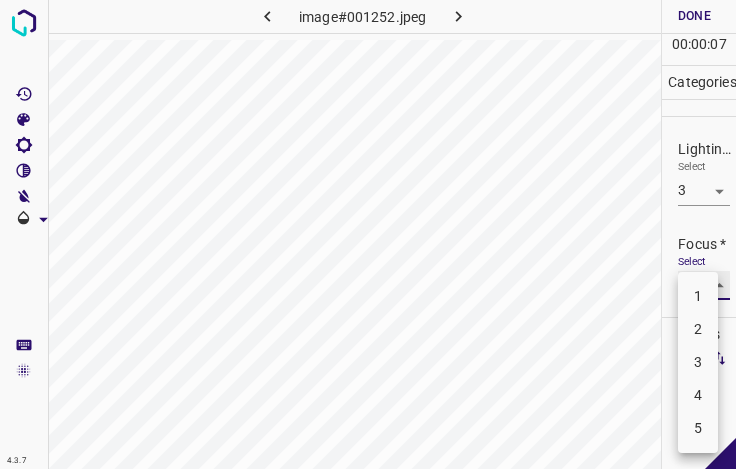 type on "3" 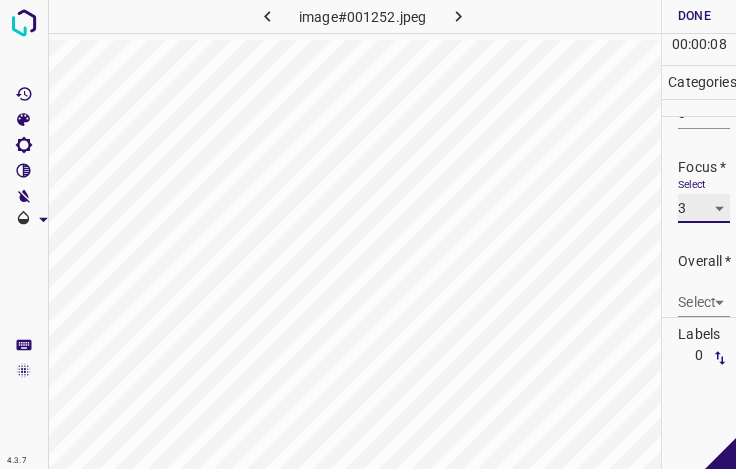 scroll, scrollTop: 98, scrollLeft: 0, axis: vertical 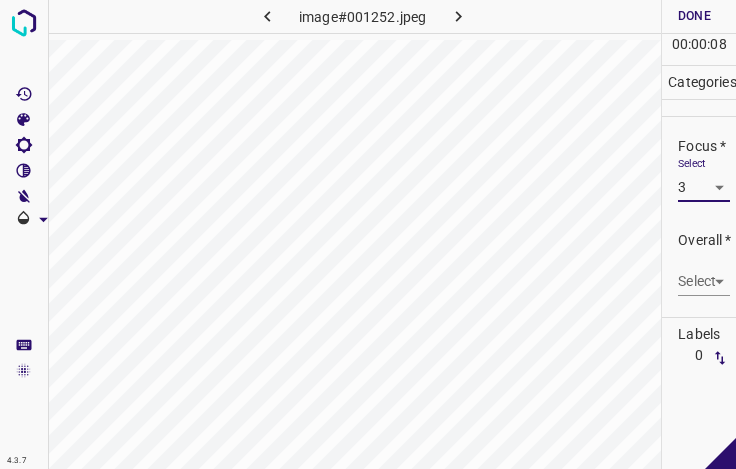 click on "4.3.7 image#001252.jpeg Done Skip 0 00   : 00   : 08   Categories Lighting *  Select 3 3 Focus *  Select 3 3 Overall *  Select ​ Labels   0 Categories 1 Lighting 2 Focus 3 Overall Tools Space Change between modes (Draw & Edit) I Auto labeling R Restore zoom M Zoom in N Zoom out Delete Delete selecte label Filters Z Restore filters X Saturation filter C Brightness filter V Contrast filter B Gray scale filter General O Download - Text - Hide - Delete" at bounding box center (368, 234) 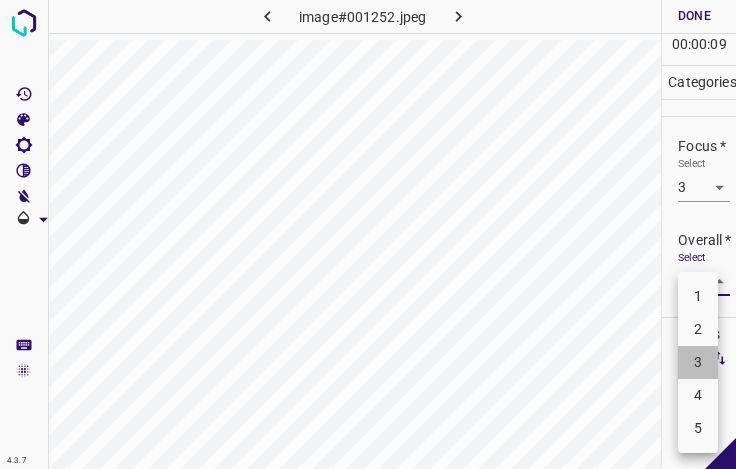 drag, startPoint x: 702, startPoint y: 359, endPoint x: 692, endPoint y: 292, distance: 67.74216 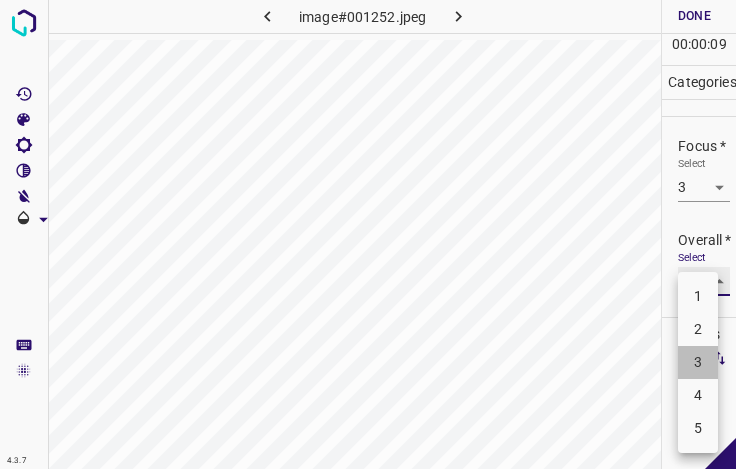 type on "3" 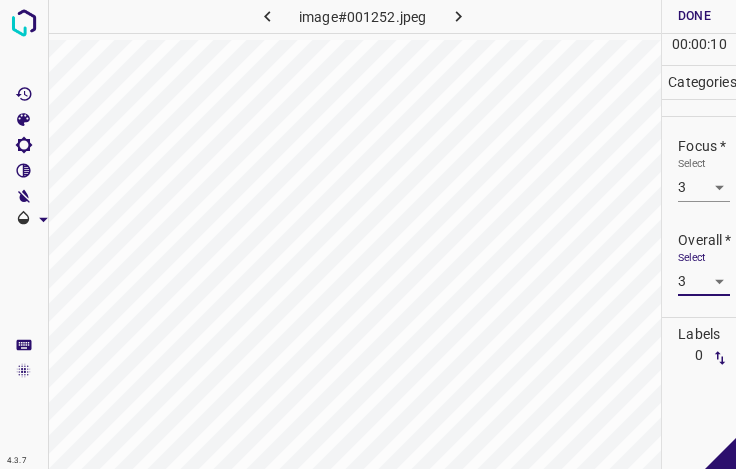 click on "Done" at bounding box center (694, 16) 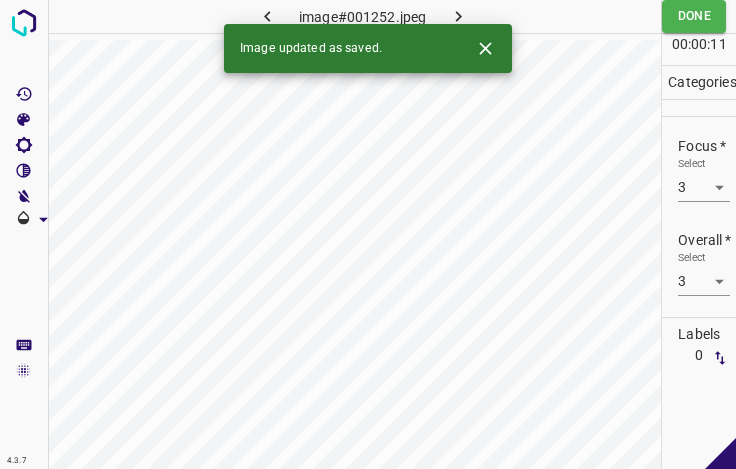 click 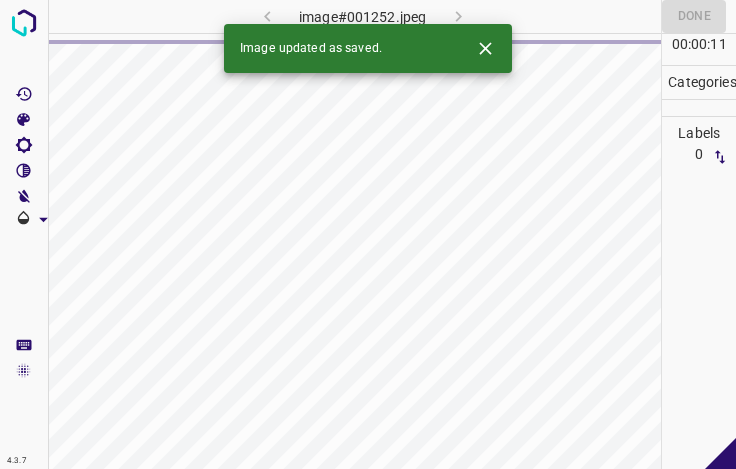 click 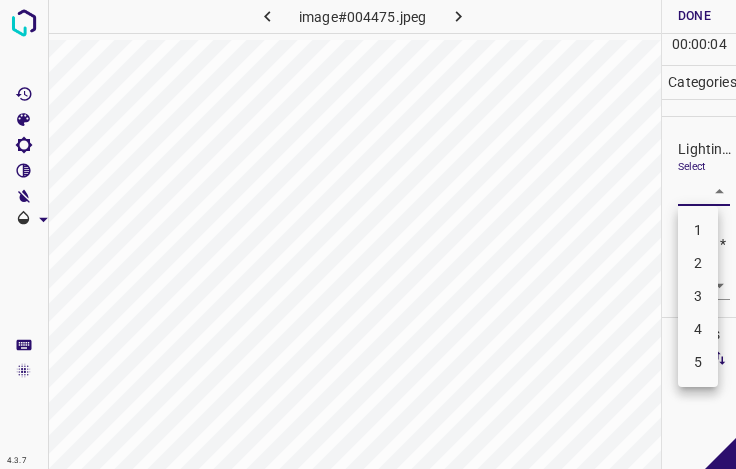click on "4.3.7 image#004475.jpeg Done Skip 0 00   : 00   : 04   Categories Lighting *  Select ​ Focus *  Select ​ Overall *  Select ​ Labels   0 Categories 1 Lighting 2 Focus 3 Overall Tools Space Change between modes (Draw & Edit) I Auto labeling R Restore zoom M Zoom in N Zoom out Delete Delete selecte label Filters Z Restore filters X Saturation filter C Brightness filter V Contrast filter B Gray scale filter General O Download - Text - Hide - Delete 1 2 3 4 5" at bounding box center (368, 234) 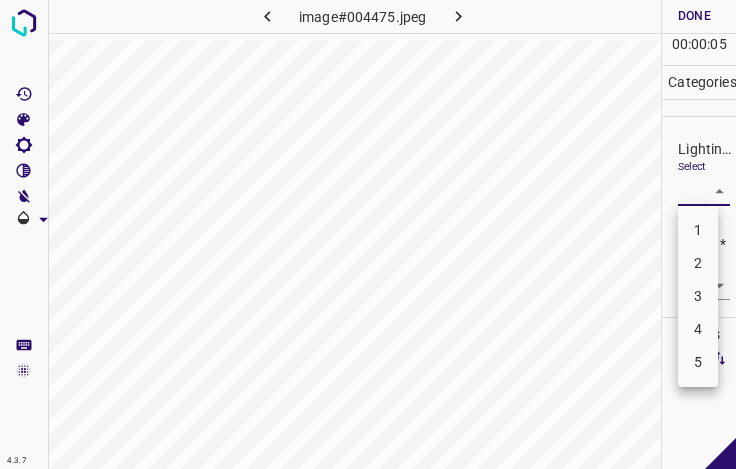 click on "3" at bounding box center [698, 296] 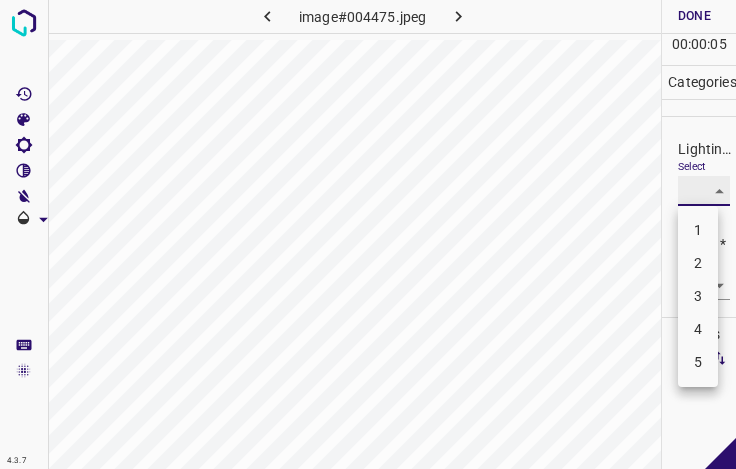 type on "3" 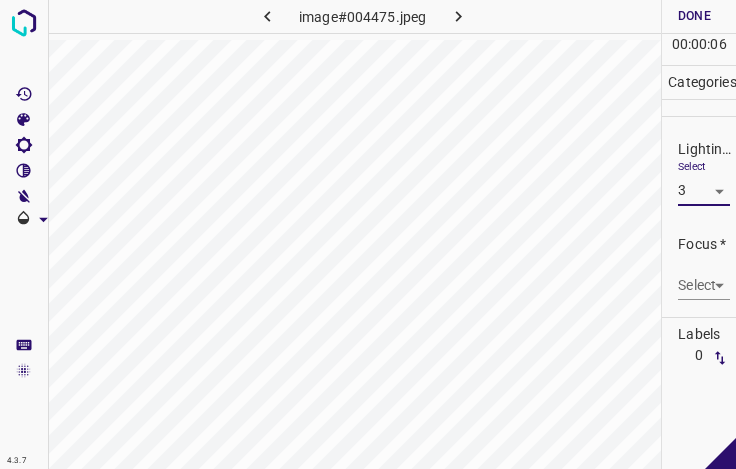 click on "4.3.7 image#004475.jpeg Done Skip 0 00   : 00   : 06   Categories Lighting *  Select 3 3 Focus *  Select ​ Overall *  Select ​ Labels   0 Categories 1 Lighting 2 Focus 3 Overall Tools Space Change between modes (Draw & Edit) I Auto labeling R Restore zoom M Zoom in N Zoom out Delete Delete selecte label Filters Z Restore filters X Saturation filter C Brightness filter V Contrast filter B Gray scale filter General O Download - Text - Hide - Delete" at bounding box center [368, 234] 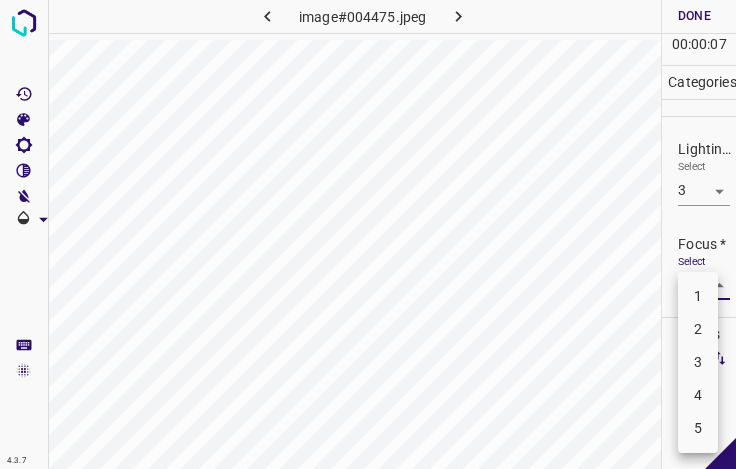 click on "3" at bounding box center (698, 362) 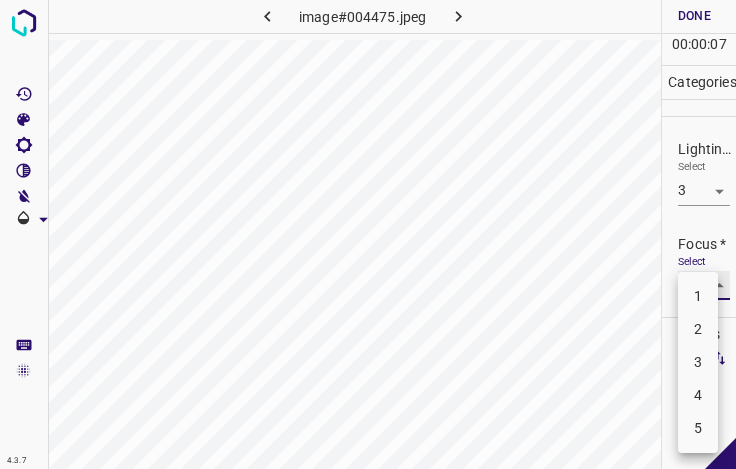 type on "3" 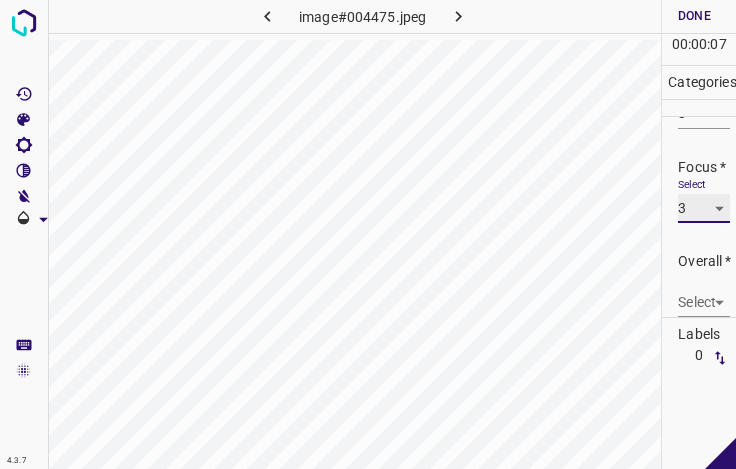 scroll, scrollTop: 98, scrollLeft: 0, axis: vertical 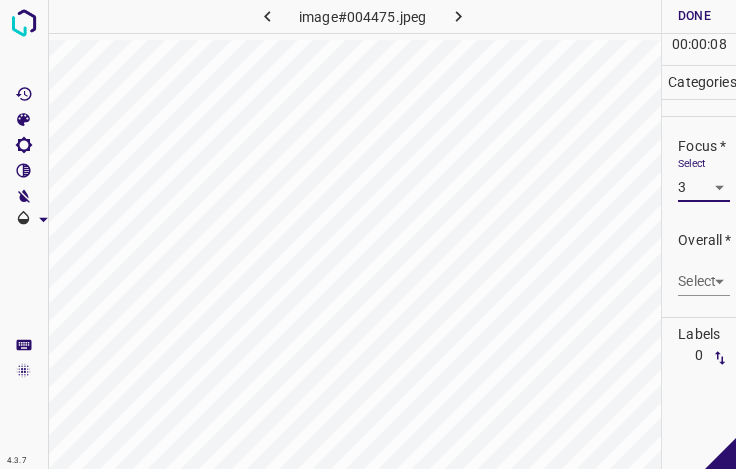 click on "4.3.7 image#004475.jpeg Done Skip 0 00   : 00   : 08   Categories Lighting *  Select 3 3 Focus *  Select 3 3 Overall *  Select ​ Labels   0 Categories 1 Lighting 2 Focus 3 Overall Tools Space Change between modes (Draw & Edit) I Auto labeling R Restore zoom M Zoom in N Zoom out Delete Delete selecte label Filters Z Restore filters X Saturation filter C Brightness filter V Contrast filter B Gray scale filter General O Download - Text - Hide - Delete" at bounding box center [368, 234] 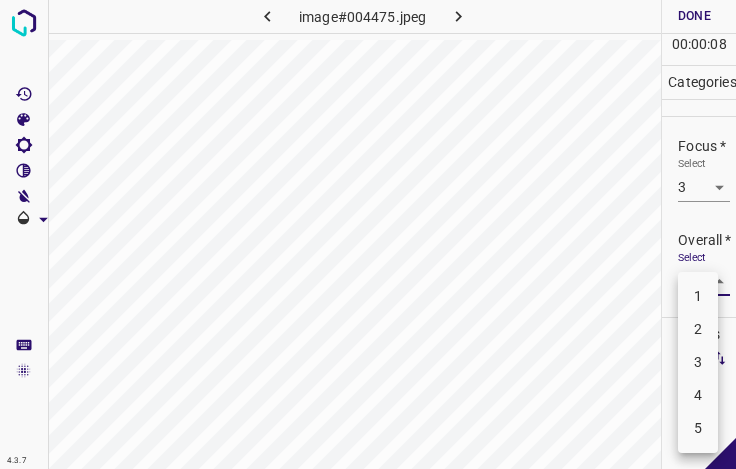 click on "3" at bounding box center (698, 362) 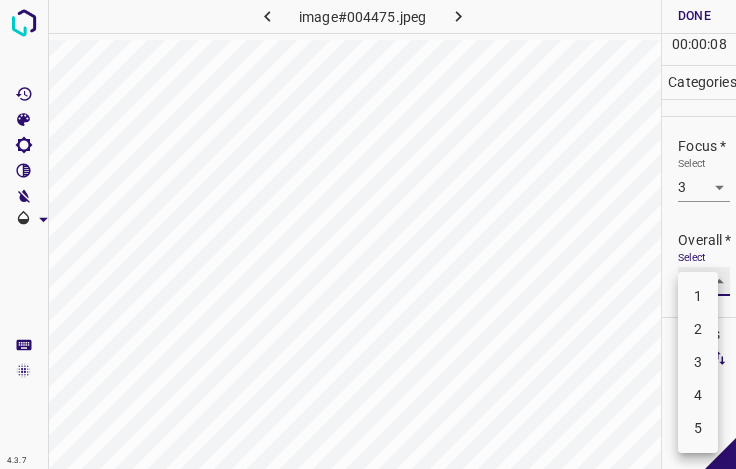 type on "3" 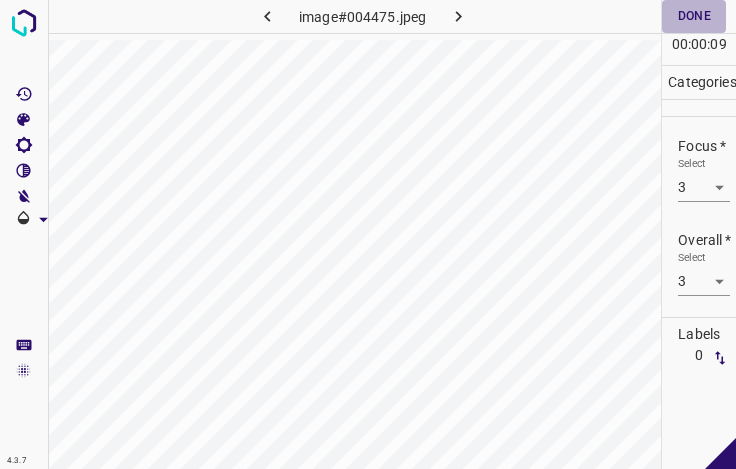 click on "Done" at bounding box center (694, 16) 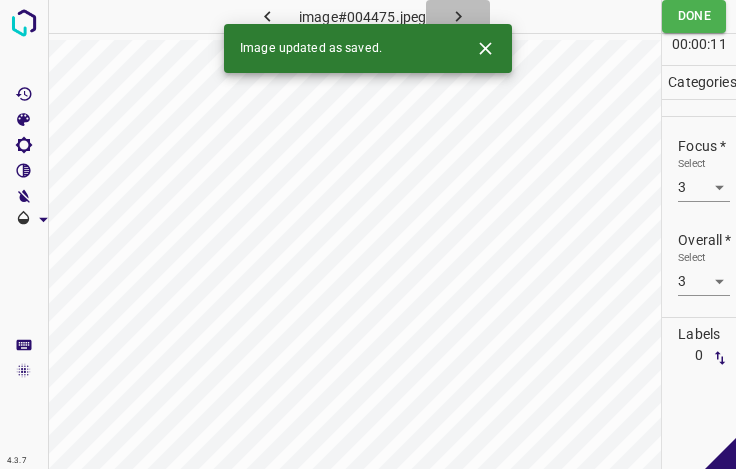 click 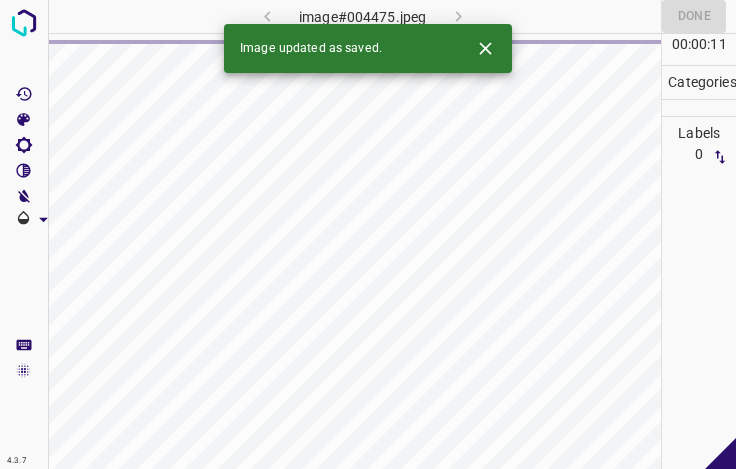 click 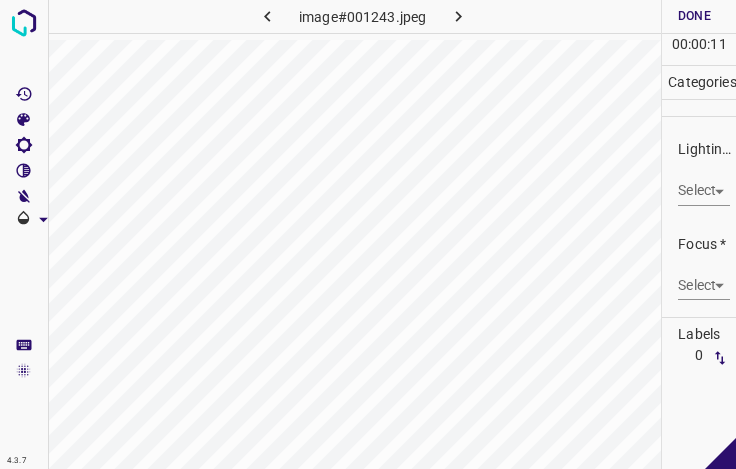 click on "4.3.7 image#001243.jpeg Done Skip 0 00   : 00   : 11   Categories Lighting *  Select ​ Focus *  Select ​ Overall *  Select ​ Labels   0 Categories 1 Lighting 2 Focus 3 Overall Tools Space Change between modes (Draw & Edit) I Auto labeling R Restore zoom M Zoom in N Zoom out Delete Delete selecte label Filters Z Restore filters X Saturation filter C Brightness filter V Contrast filter B Gray scale filter General O Download - Text - Hide - Delete" at bounding box center [368, 234] 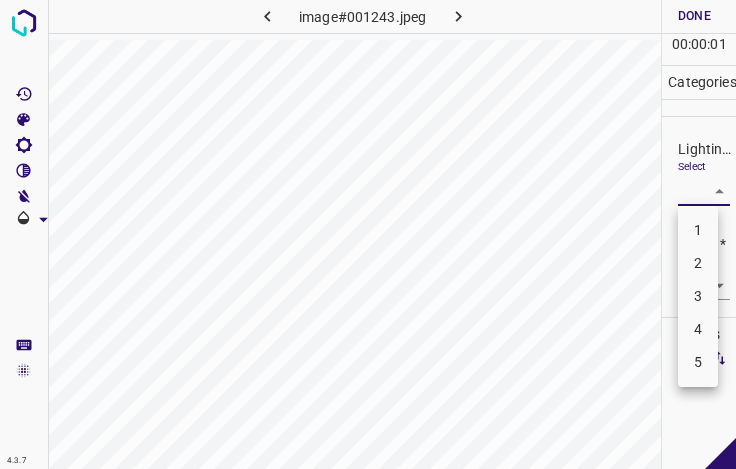 click on "3" at bounding box center [698, 296] 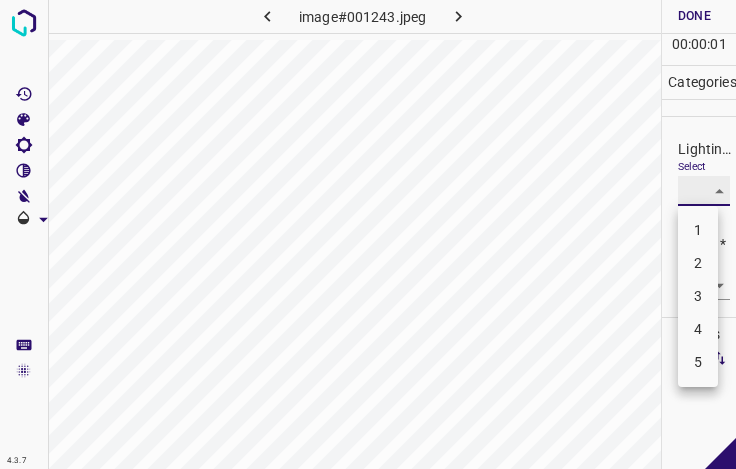 type on "3" 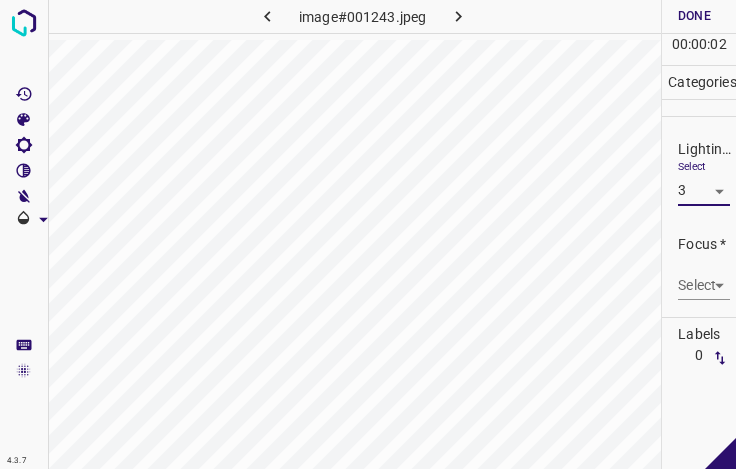 click on "4.3.7 image#001243.jpeg Done Skip 0 00   : 00   : 02   Categories Lighting *  Select 3 3 Focus *  Select ​ Overall *  Select ​ Labels   0 Categories 1 Lighting 2 Focus 3 Overall Tools Space Change between modes (Draw & Edit) I Auto labeling R Restore zoom M Zoom in N Zoom out Delete Delete selecte label Filters Z Restore filters X Saturation filter C Brightness filter V Contrast filter B Gray scale filter General O Download - Text - Hide - Delete" at bounding box center (368, 234) 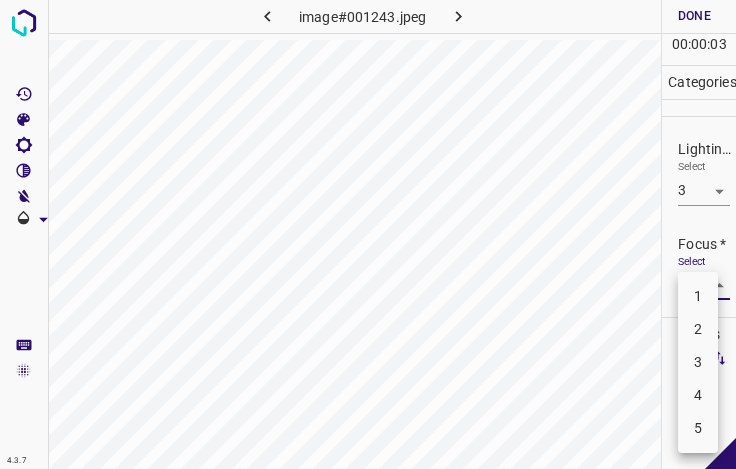 click on "4" at bounding box center [698, 395] 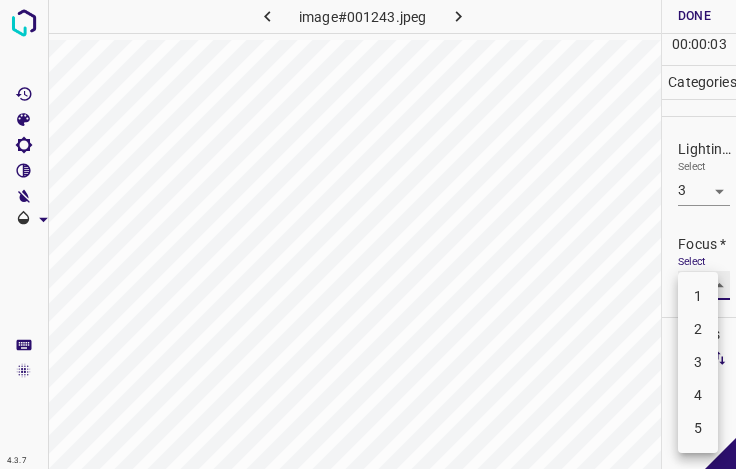 type on "4" 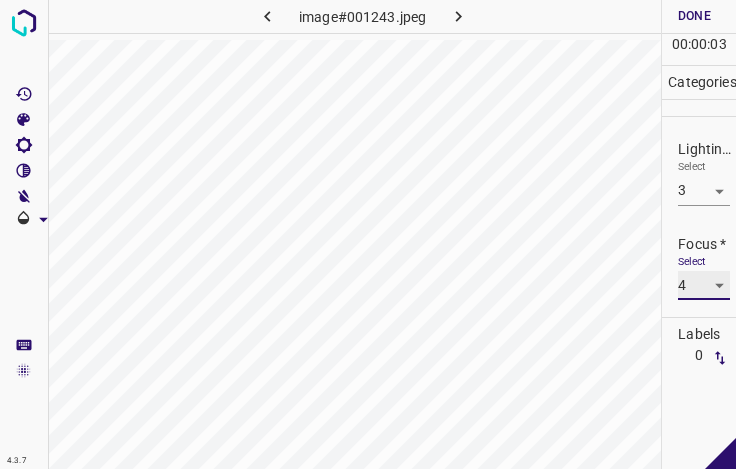 scroll, scrollTop: 98, scrollLeft: 0, axis: vertical 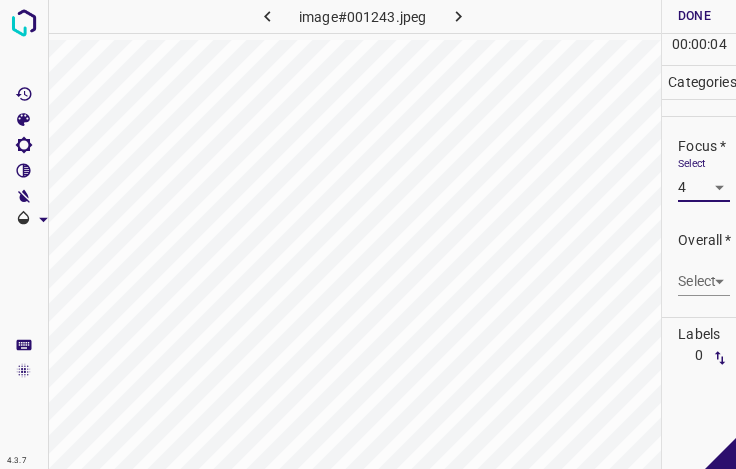 click on "4.3.7 image#001243.jpeg Done Skip 0 00   : 00   : 04   Categories Lighting *  Select 3 3 Focus *  Select 4 4 Overall *  Select ​ Labels   0 Categories 1 Lighting 2 Focus 3 Overall Tools Space Change between modes (Draw & Edit) I Auto labeling R Restore zoom M Zoom in N Zoom out Delete Delete selecte label Filters Z Restore filters X Saturation filter C Brightness filter V Contrast filter B Gray scale filter General O Download - Text - Hide - Delete" at bounding box center (368, 234) 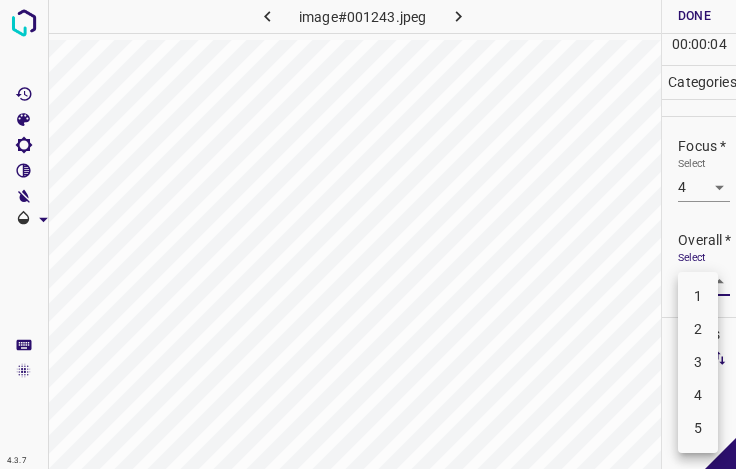 click on "3" at bounding box center [698, 362] 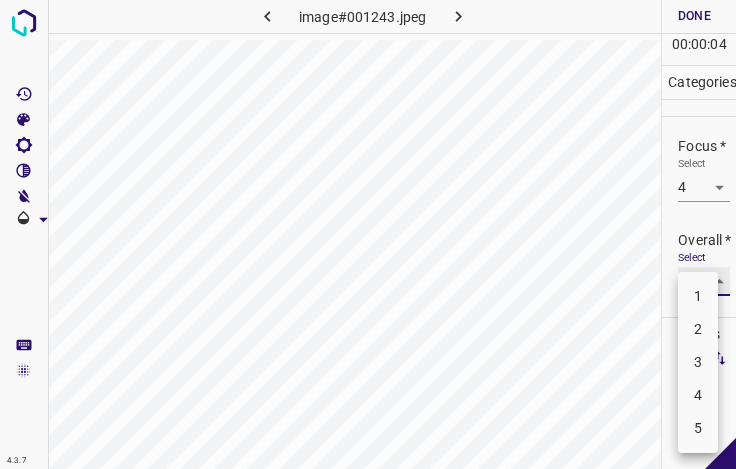 type on "3" 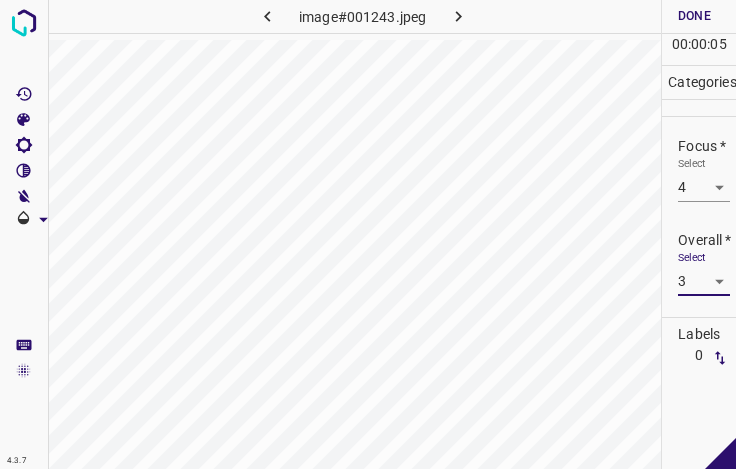 click on "Done" at bounding box center (694, 16) 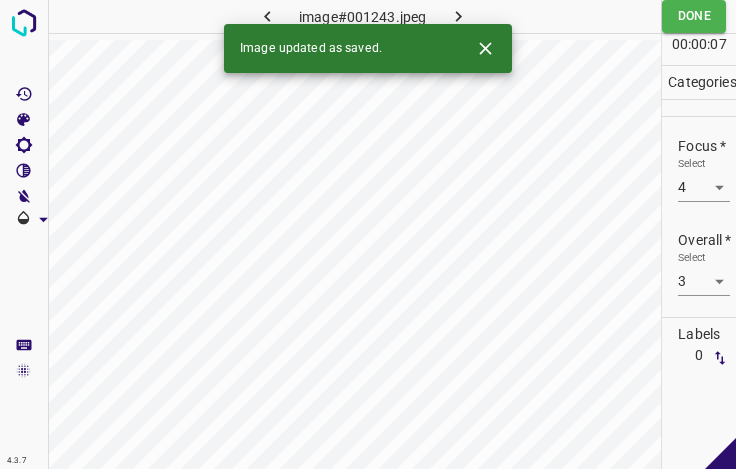 click 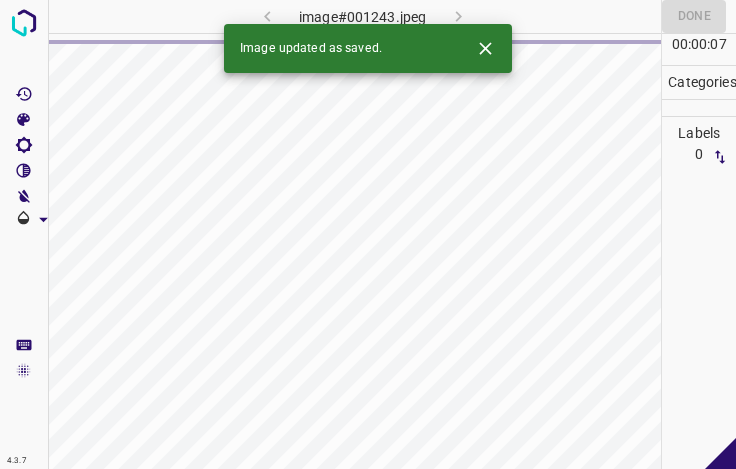 click 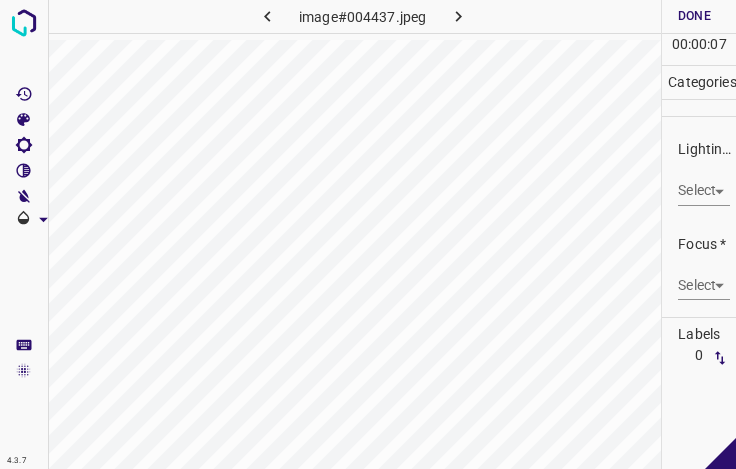 click on "4.3.7 image#004437.jpeg Done Skip 0 00   : 00   : 07   Categories Lighting *  Select ​ Focus *  Select ​ Overall *  Select ​ Labels   0 Categories 1 Lighting 2 Focus 3 Overall Tools Space Change between modes (Draw & Edit) I Auto labeling R Restore zoom M Zoom in N Zoom out Delete Delete selecte label Filters Z Restore filters X Saturation filter C Brightness filter V Contrast filter B Gray scale filter General O Download - Text - Hide - Delete" at bounding box center (368, 234) 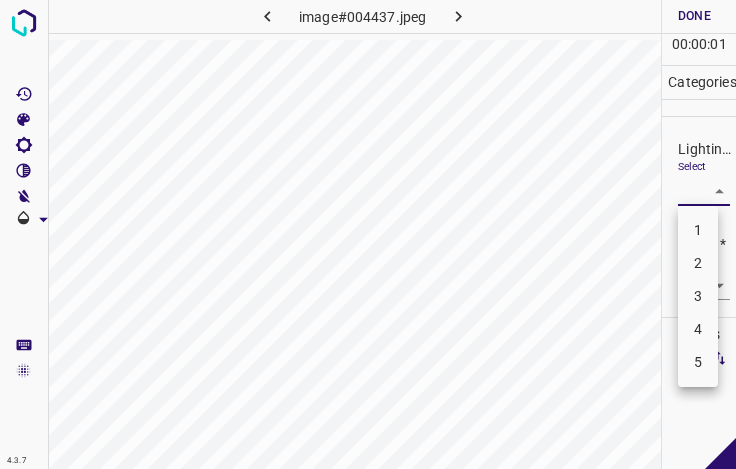click on "3" at bounding box center (698, 296) 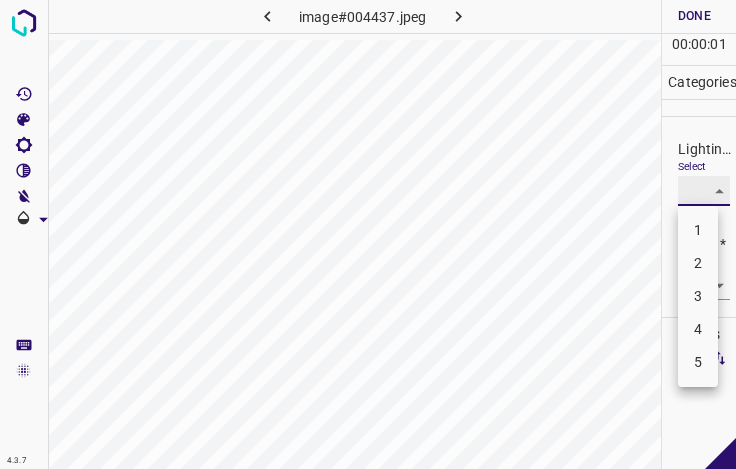 type on "3" 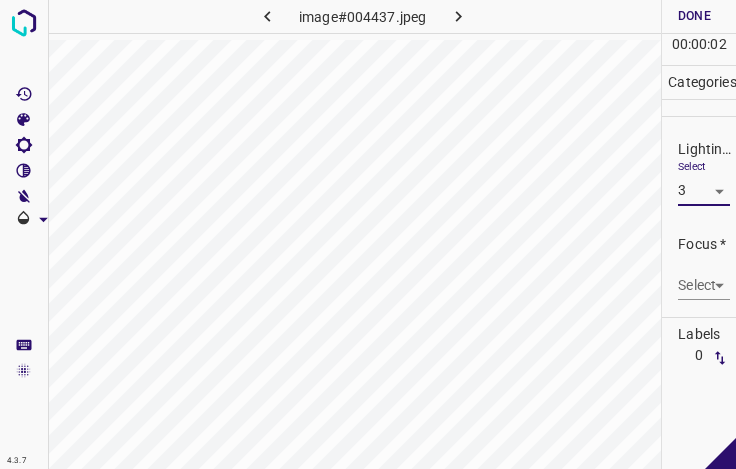 click on "4.3.7 image#004437.jpeg Done Skip 0 00   : 00   : 02   Categories Lighting *  Select 3 3 Focus *  Select ​ Overall *  Select ​ Labels   0 Categories 1 Lighting 2 Focus 3 Overall Tools Space Change between modes (Draw & Edit) I Auto labeling R Restore zoom M Zoom in N Zoom out Delete Delete selecte label Filters Z Restore filters X Saturation filter C Brightness filter V Contrast filter B Gray scale filter General O Download - Text - Hide - Delete" at bounding box center [368, 234] 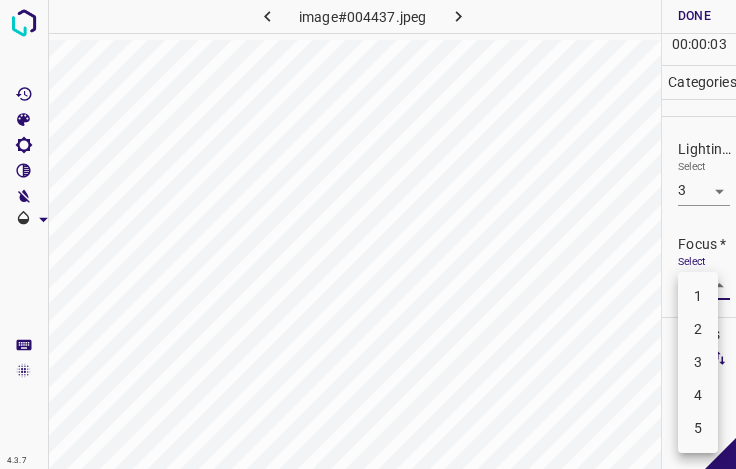 click on "3" at bounding box center [698, 362] 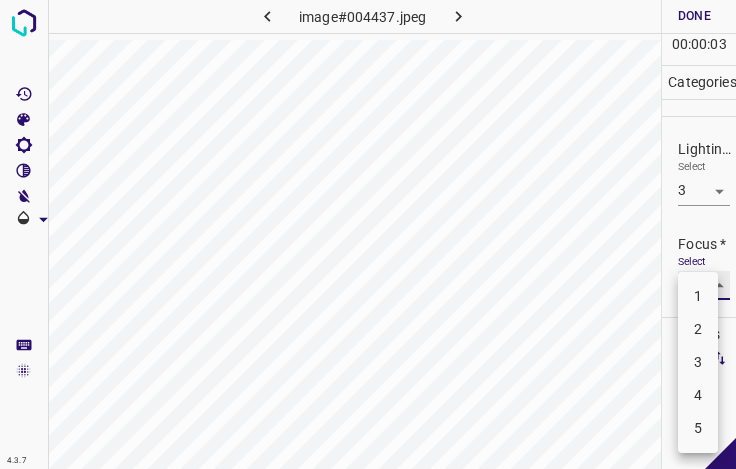 type on "3" 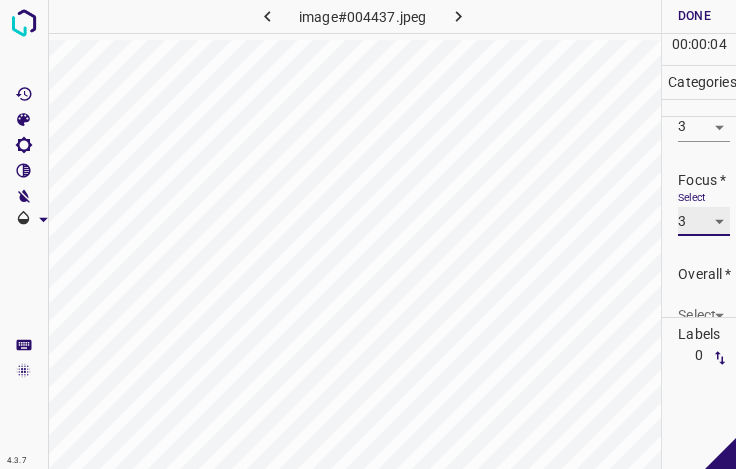 scroll, scrollTop: 98, scrollLeft: 0, axis: vertical 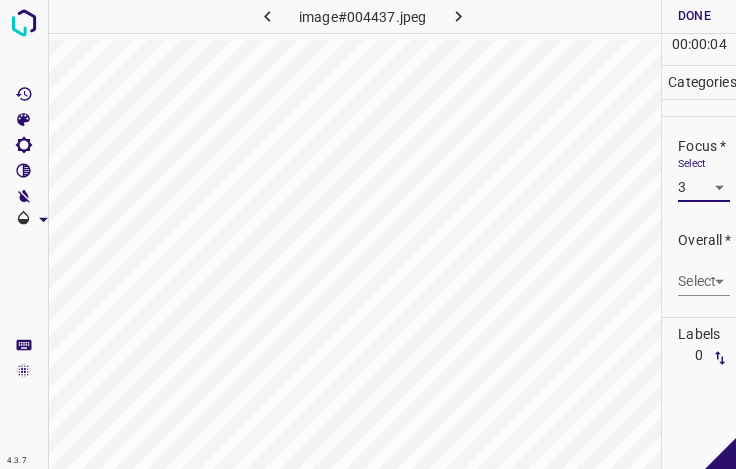 click on "4.3.7 image#004437.jpeg Done Skip 0 00   : 00   : 04   Categories Lighting *  Select 3 3 Focus *  Select 3 3 Overall *  Select ​ Labels   0 Categories 1 Lighting 2 Focus 3 Overall Tools Space Change between modes (Draw & Edit) I Auto labeling R Restore zoom M Zoom in N Zoom out Delete Delete selecte label Filters Z Restore filters X Saturation filter C Brightness filter V Contrast filter B Gray scale filter General O Download - Text - Hide - Delete" at bounding box center (368, 234) 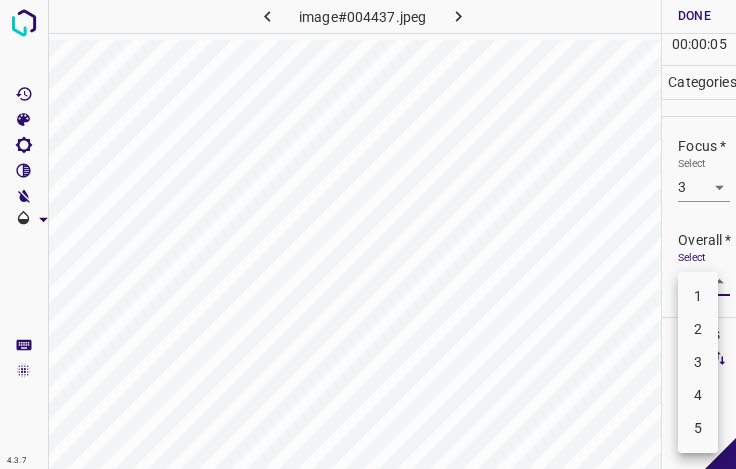 click on "3" at bounding box center (698, 362) 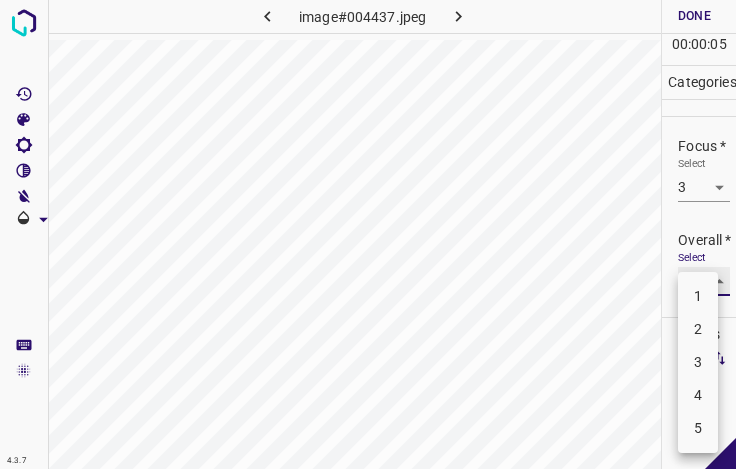 type on "3" 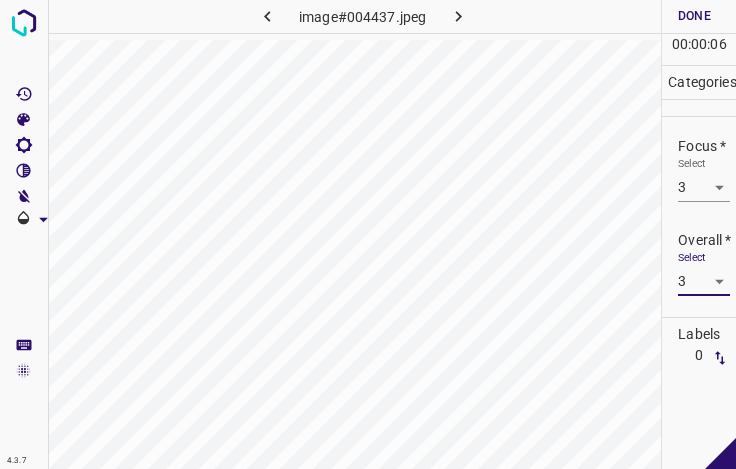 click on "Done" at bounding box center (694, 16) 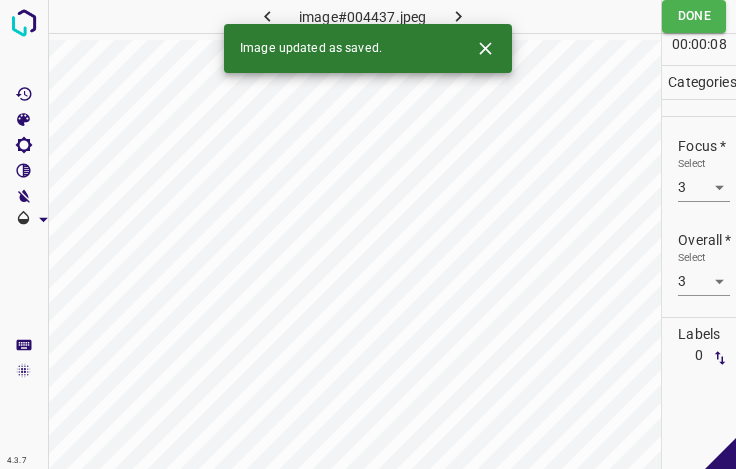 click 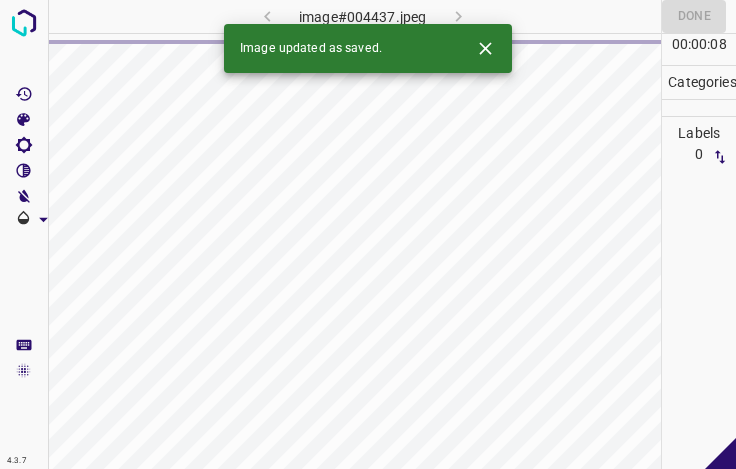 click 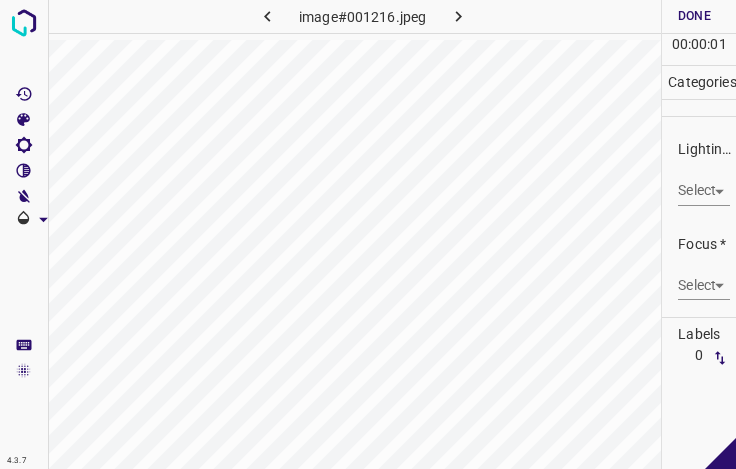 click on "4.3.7 image#001216.jpeg Done Skip 0 00   : 00   : 01   Categories Lighting *  Select ​ Focus *  Select ​ Overall *  Select ​ Labels   0 Categories 1 Lighting 2 Focus 3 Overall Tools Space Change between modes (Draw & Edit) I Auto labeling R Restore zoom M Zoom in N Zoom out Delete Delete selecte label Filters Z Restore filters X Saturation filter C Brightness filter V Contrast filter B Gray scale filter General O Download - Text - Hide - Delete" at bounding box center [368, 234] 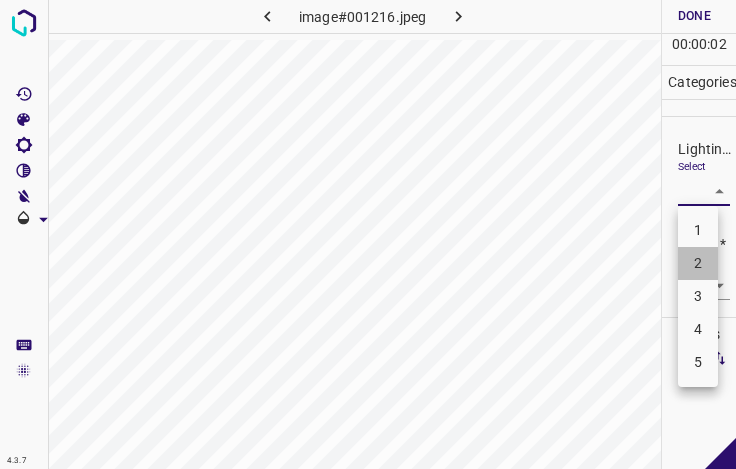 click on "2" at bounding box center [698, 263] 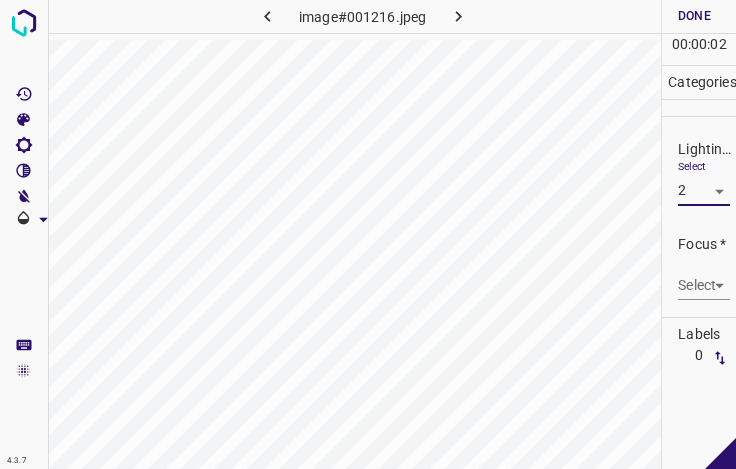 click on "4.3.7 image#001216.jpeg Done Skip 0 00   : 00   : 02   Categories Lighting *  Select 2 2 Focus *  Select ​ Overall *  Select ​ Labels   0 Categories 1 Lighting 2 Focus 3 Overall Tools Space Change between modes (Draw & Edit) I Auto labeling R Restore zoom M Zoom in N Zoom out Delete Delete selecte label Filters Z Restore filters X Saturation filter C Brightness filter V Contrast filter B Gray scale filter General O Download - Text - Hide - Delete" at bounding box center (368, 234) 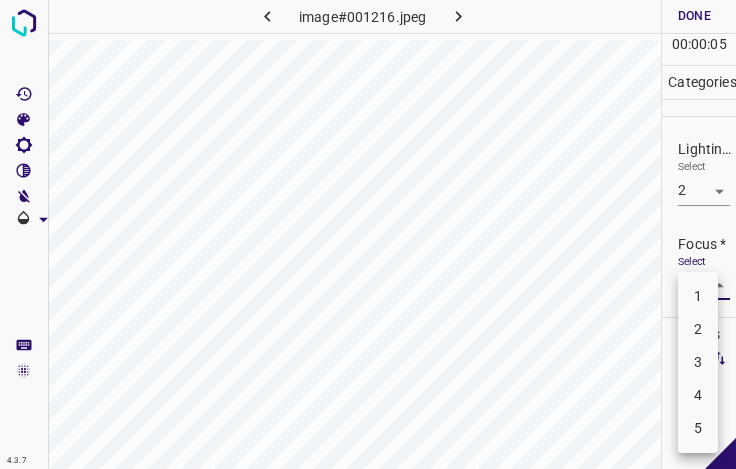 click at bounding box center (368, 234) 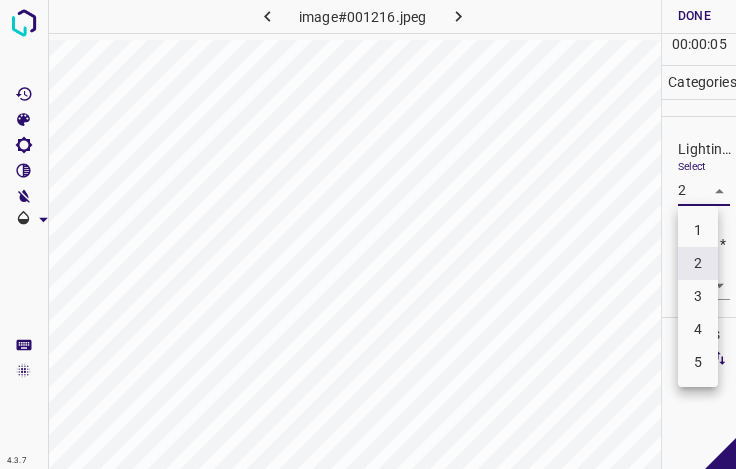 click on "4.3.7 image#001216.jpeg Done Skip 0 00   : 00   : 05   Categories Lighting *  Select 2 2 Focus *  Select ​ Overall *  Select ​ Labels   0 Categories 1 Lighting 2 Focus 3 Overall Tools Space Change between modes (Draw & Edit) I Auto labeling R Restore zoom M Zoom in N Zoom out Delete Delete selecte label Filters Z Restore filters X Saturation filter C Brightness filter V Contrast filter B Gray scale filter General O Download - Text - Hide - Delete 1 2 3 4 5" at bounding box center [368, 234] 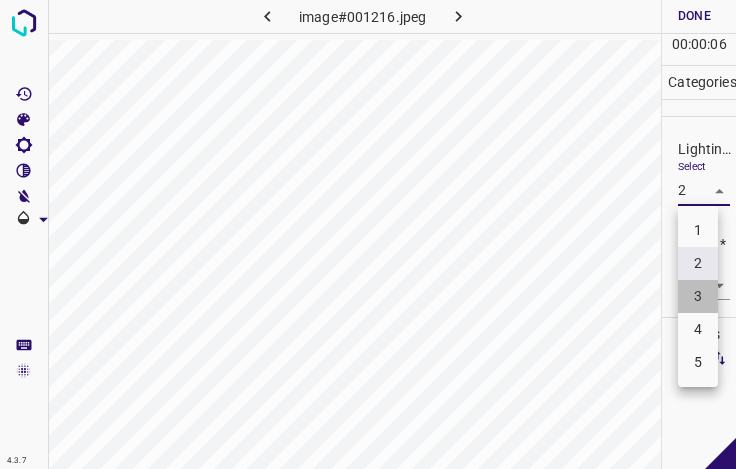 click on "3" at bounding box center (698, 296) 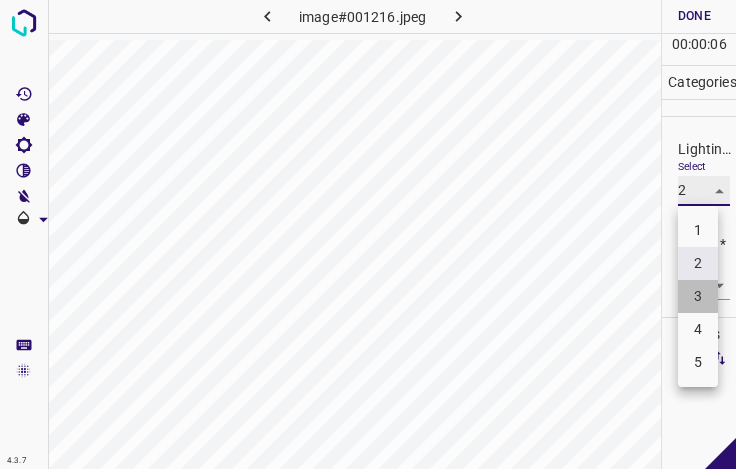 type on "3" 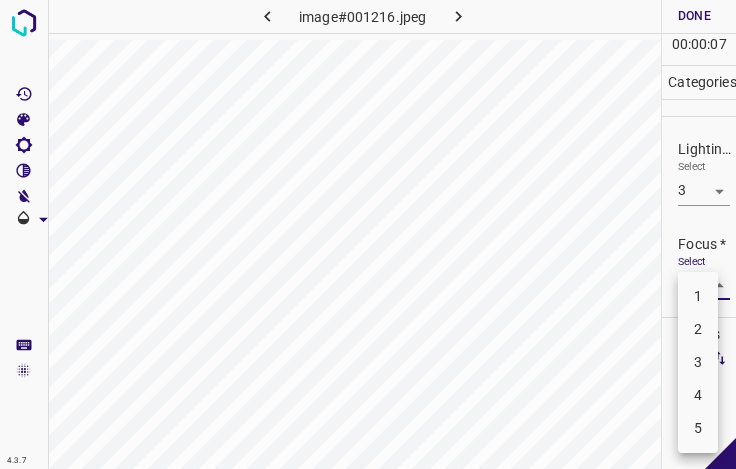 click on "4.3.7 image#001216.jpeg Done Skip 0 00   : 00   : 07   Categories Lighting *  Select 3 3 Focus *  Select ​ Overall *  Select ​ Labels   0 Categories 1 Lighting 2 Focus 3 Overall Tools Space Change between modes (Draw & Edit) I Auto labeling R Restore zoom M Zoom in N Zoom out Delete Delete selecte label Filters Z Restore filters X Saturation filter C Brightness filter V Contrast filter B Gray scale filter General O Download - Text - Hide - Delete 1 2 3 4 5" at bounding box center (368, 234) 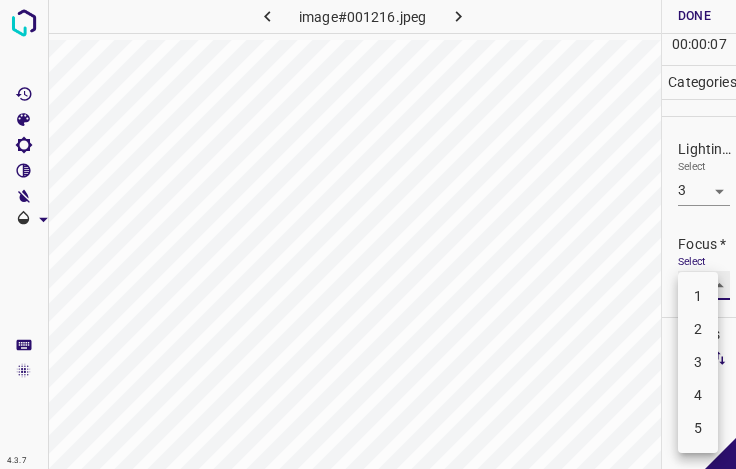 type on "2" 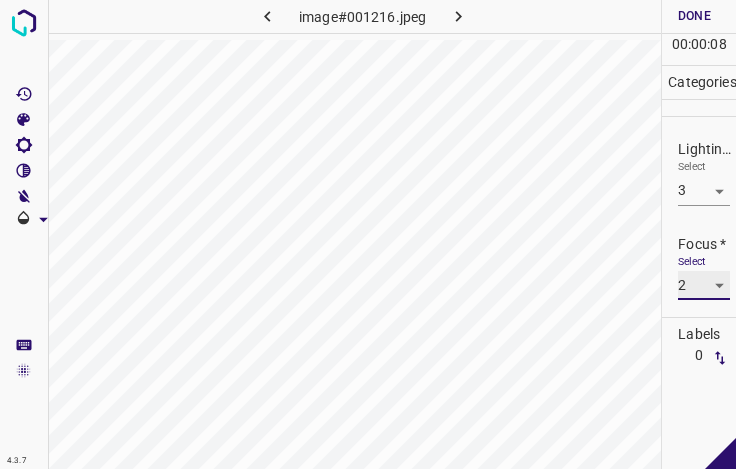 scroll, scrollTop: 98, scrollLeft: 0, axis: vertical 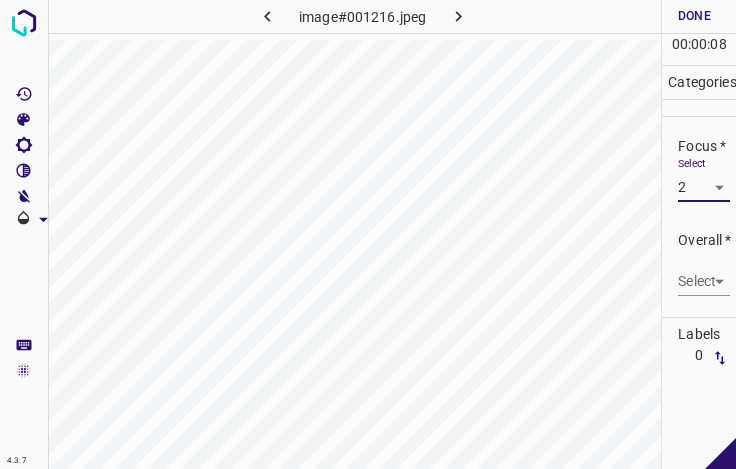 click on "4.3.7 image#001216.jpeg Done Skip 0 00   : 00   : 08   Categories Lighting *  Select 3 3 Focus *  Select 2 2 Overall *  Select ​ Labels   0 Categories 1 Lighting 2 Focus 3 Overall Tools Space Change between modes (Draw & Edit) I Auto labeling R Restore zoom M Zoom in N Zoom out Delete Delete selecte label Filters Z Restore filters X Saturation filter C Brightness filter V Contrast filter B Gray scale filter General O Download - Text - Hide - Delete" at bounding box center (368, 234) 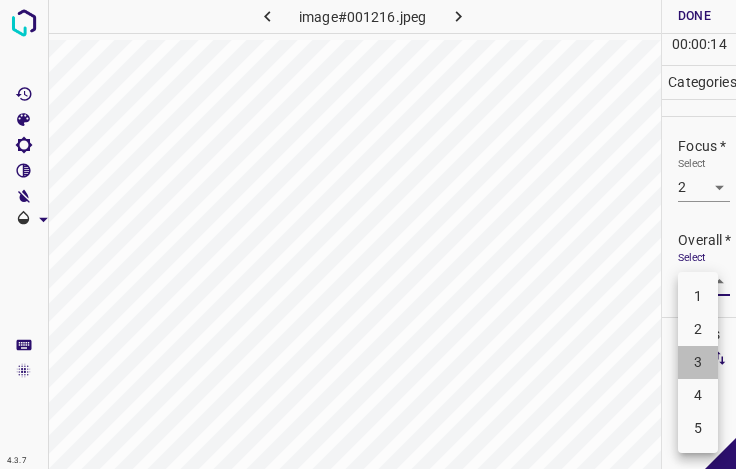 click on "3" at bounding box center (698, 362) 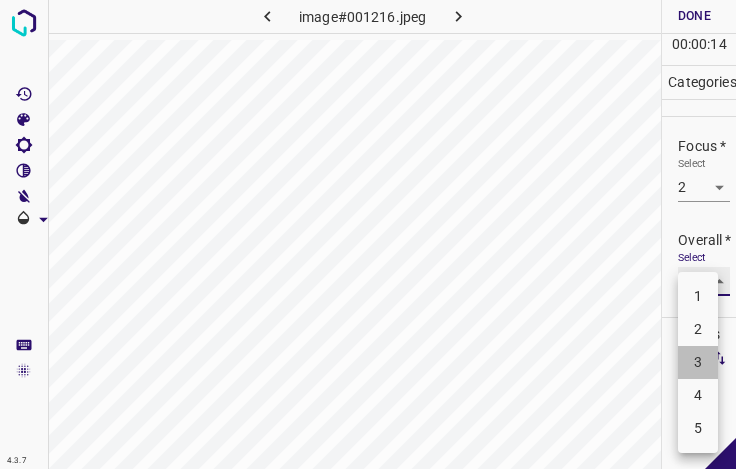 type on "3" 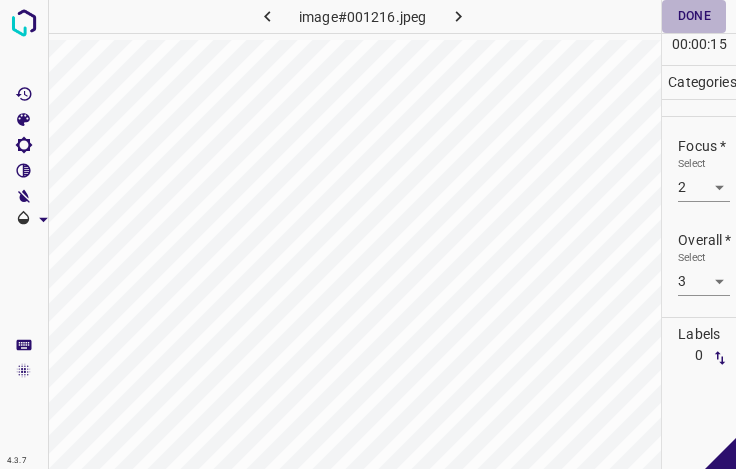 click on "Done" at bounding box center (694, 16) 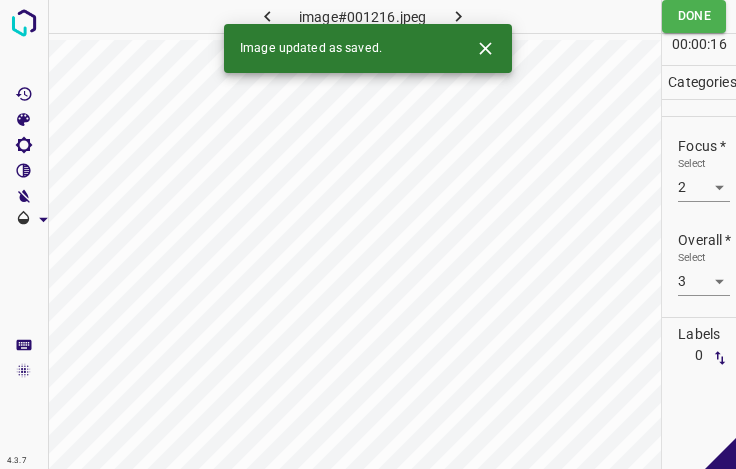 click 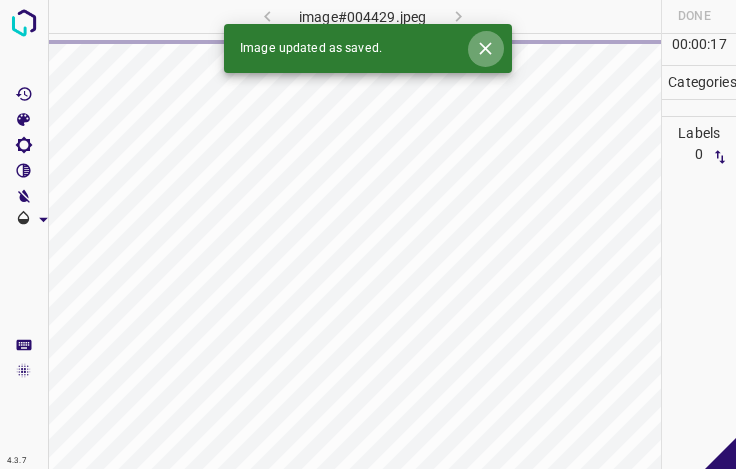 click 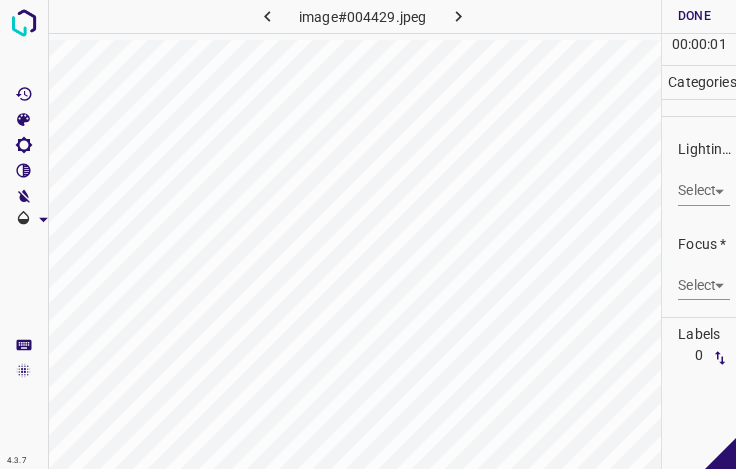 click on "4.3.7 image#004429.jpeg Done Skip 0 00   : 00   : 01   Categories Lighting *  Select ​ Focus *  Select ​ Overall *  Select ​ Labels   0 Categories 1 Lighting 2 Focus 3 Overall Tools Space Change between modes (Draw & Edit) I Auto labeling R Restore zoom M Zoom in N Zoom out Delete Delete selecte label Filters Z Restore filters X Saturation filter C Brightness filter V Contrast filter B Gray scale filter General O Download - Text - Hide - Delete" at bounding box center (368, 234) 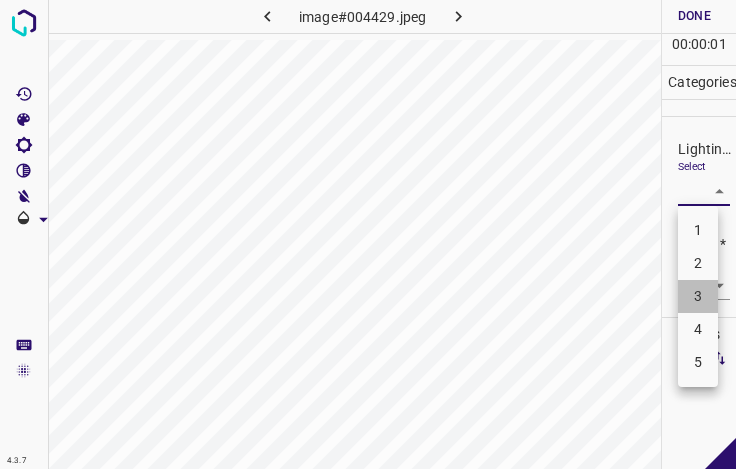 click on "3" at bounding box center [698, 296] 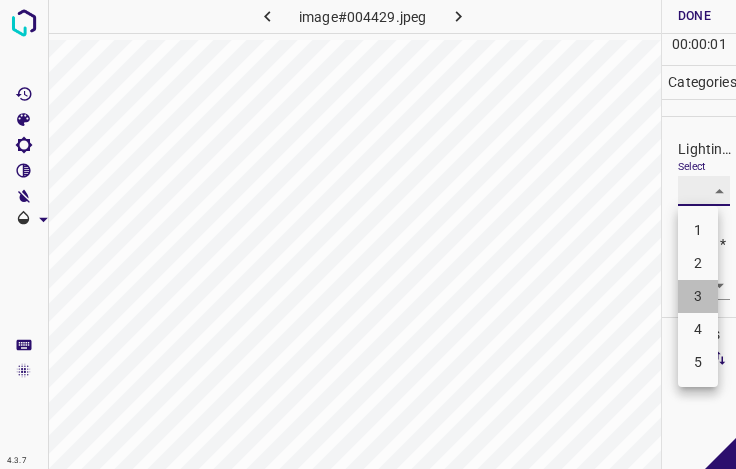 type on "3" 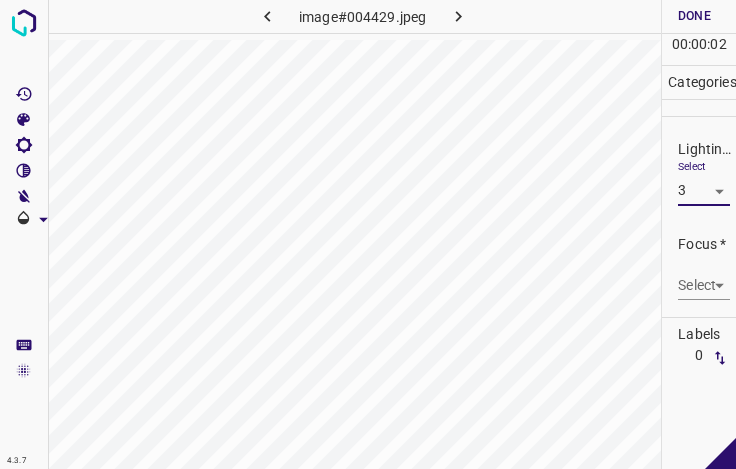 click on "4.3.7 image#004429.jpeg Done Skip 0 00   : 00   : 02   Categories Lighting *  Select 3 3 Focus *  Select ​ Overall *  Select ​ Labels   0 Categories 1 Lighting 2 Focus 3 Overall Tools Space Change between modes (Draw & Edit) I Auto labeling R Restore zoom M Zoom in N Zoom out Delete Delete selecte label Filters Z Restore filters X Saturation filter C Brightness filter V Contrast filter B Gray scale filter General O Download - Text - Hide - Delete 1 2 3 4 5" at bounding box center (368, 234) 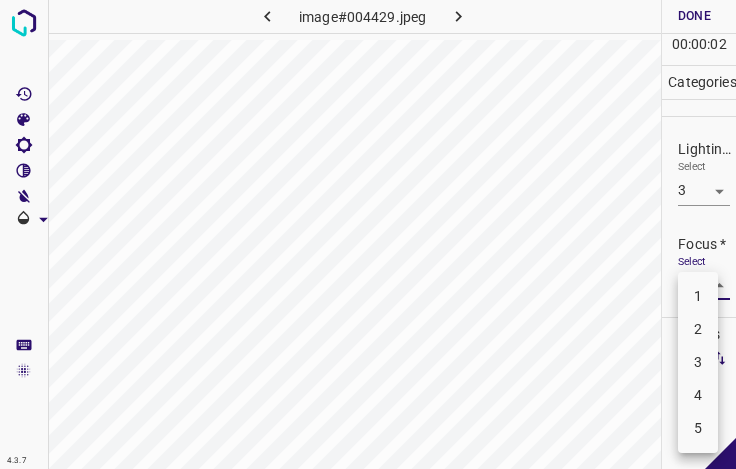 click on "3" at bounding box center [698, 362] 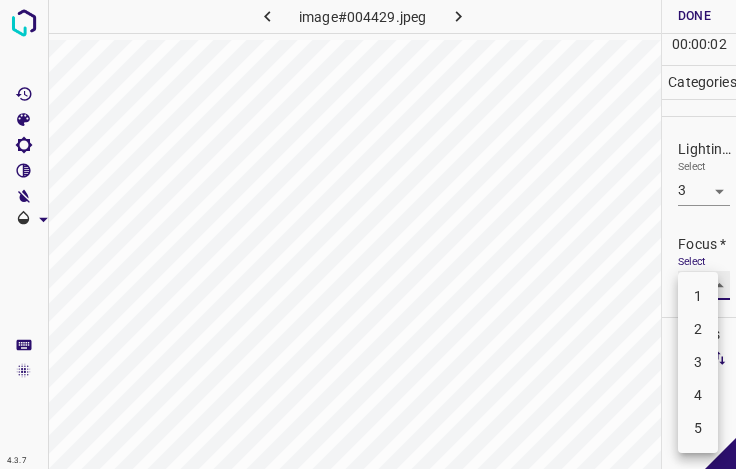 type on "3" 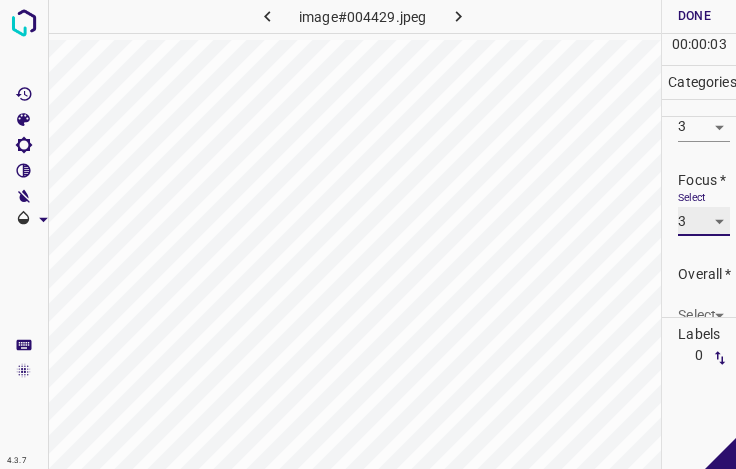 scroll, scrollTop: 98, scrollLeft: 0, axis: vertical 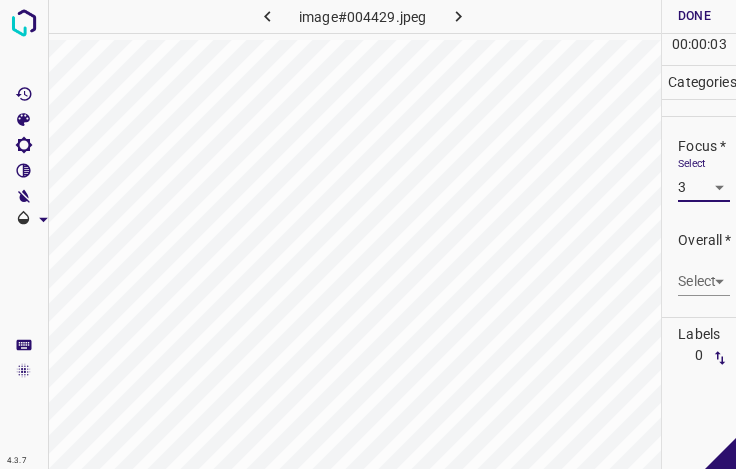 click on "4.3.7 image#004429.jpeg Done Skip 0 00   : 00   : 03   Categories Lighting *  Select 3 3 Focus *  Select 3 3 Overall *  Select ​ Labels   0 Categories 1 Lighting 2 Focus 3 Overall Tools Space Change between modes (Draw & Edit) I Auto labeling R Restore zoom M Zoom in N Zoom out Delete Delete selecte label Filters Z Restore filters X Saturation filter C Brightness filter V Contrast filter B Gray scale filter General O Download - Text - Hide - Delete" at bounding box center (368, 234) 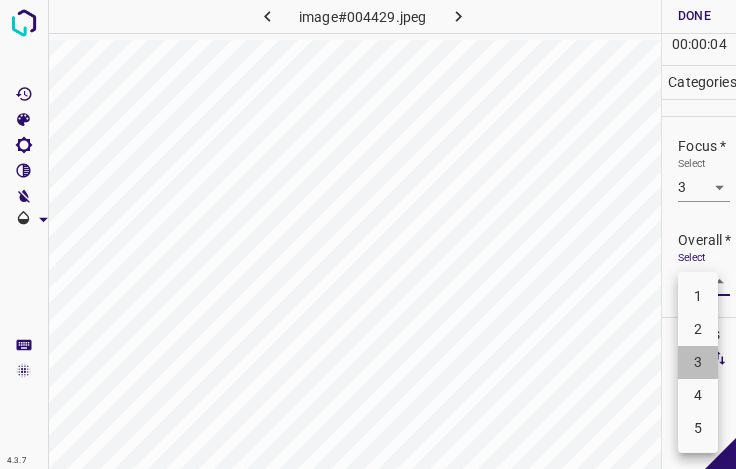 click on "3" at bounding box center [698, 362] 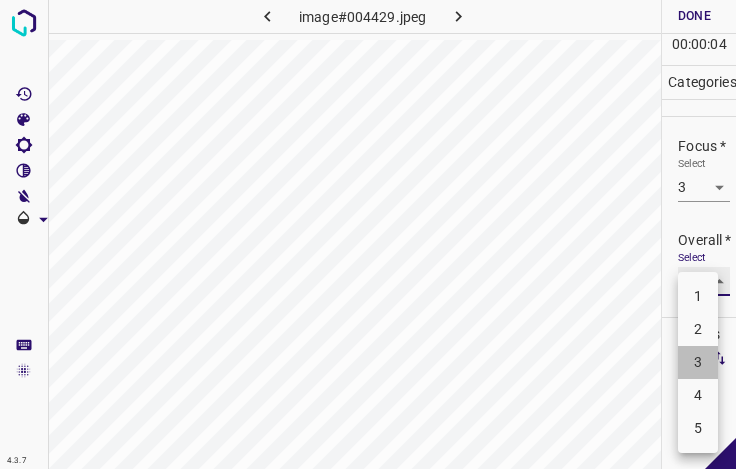type on "3" 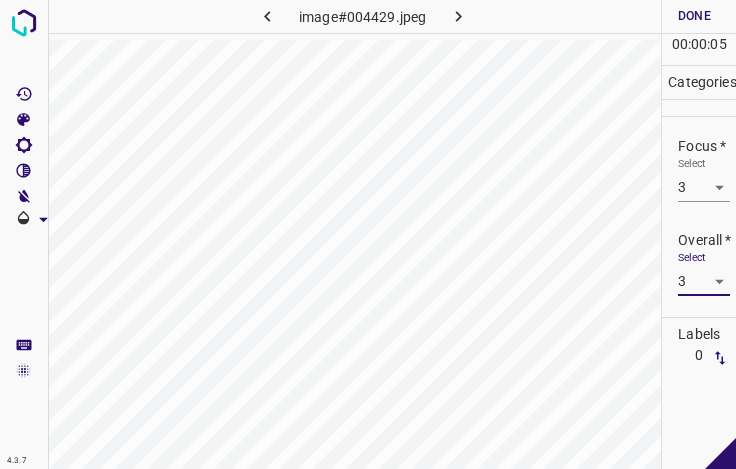 click on "Done" at bounding box center [694, 16] 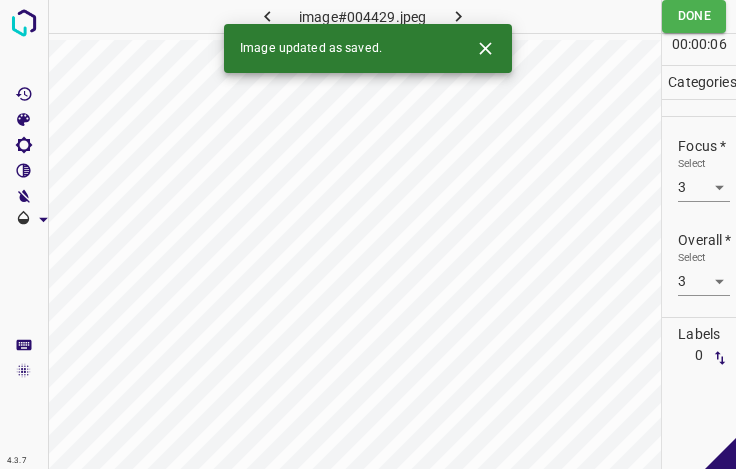 click 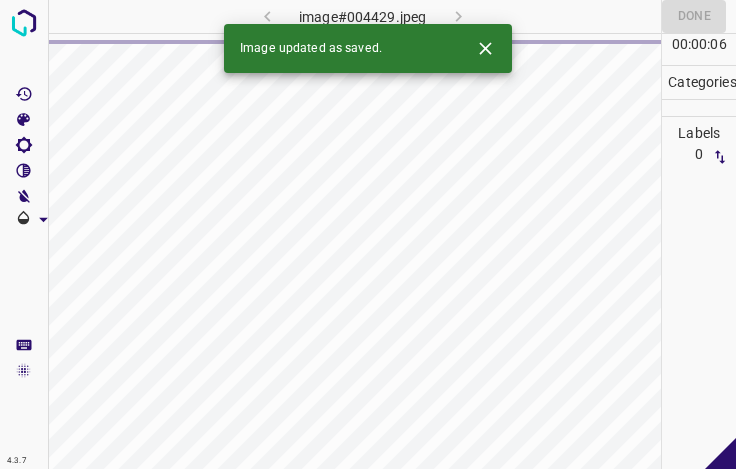 click 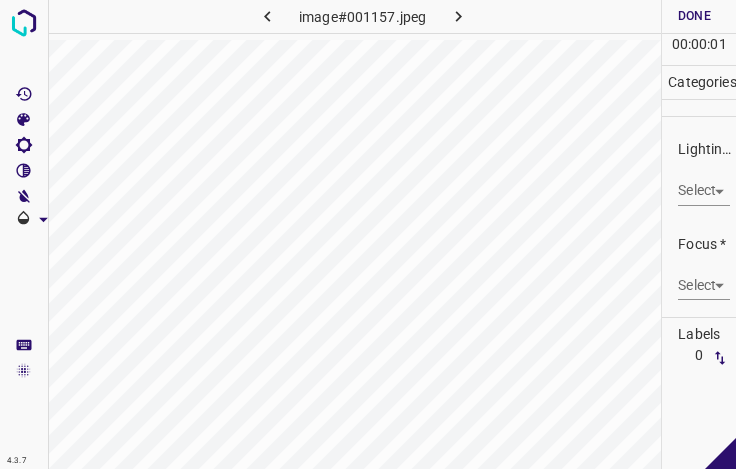 click on "4.3.7 image#001157.jpeg Done Skip 0 00   : 00   : 01   Categories Lighting *  Select ​ Focus *  Select ​ Overall *  Select ​ Labels   0 Categories 1 Lighting 2 Focus 3 Overall Tools Space Change between modes (Draw & Edit) I Auto labeling R Restore zoom M Zoom in N Zoom out Delete Delete selecte label Filters Z Restore filters X Saturation filter C Brightness filter V Contrast filter B Gray scale filter General O Download - Text - Hide - Delete" at bounding box center [368, 234] 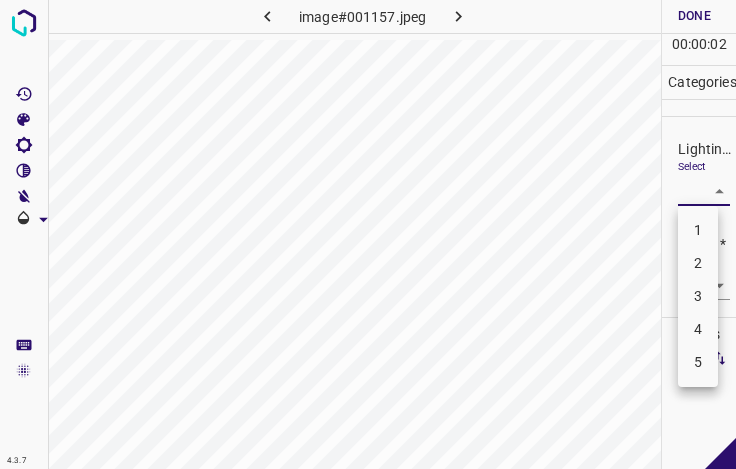 click on "3" at bounding box center [698, 296] 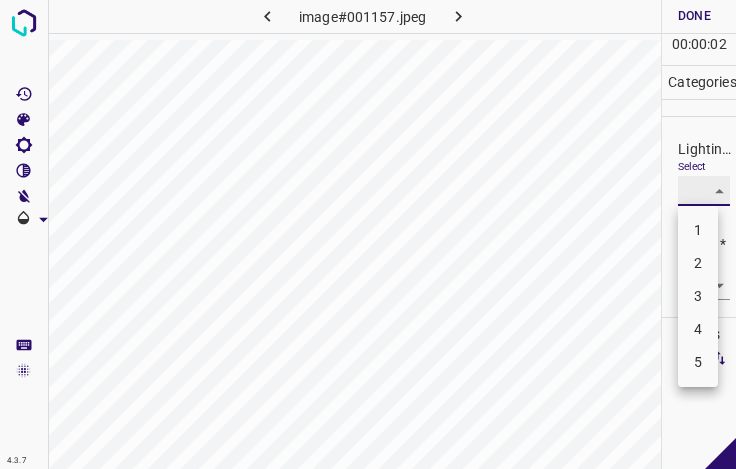 type on "3" 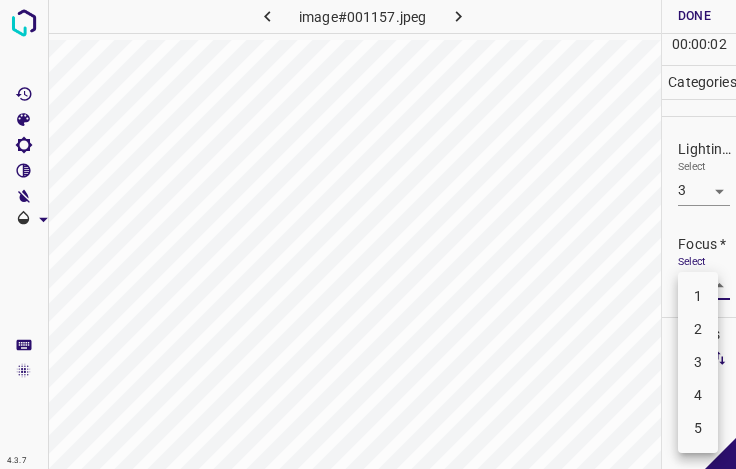 click on "4.3.7 image#001157.jpeg Done Skip 0 00   : 00   : 02   Categories Lighting *  Select 3 3 Focus *  Select ​ Overall *  Select ​ Labels   0 Categories 1 Lighting 2 Focus 3 Overall Tools Space Change between modes (Draw & Edit) I Auto labeling R Restore zoom M Zoom in N Zoom out Delete Delete selecte label Filters Z Restore filters X Saturation filter C Brightness filter V Contrast filter B Gray scale filter General O Download - Text - Hide - Delete 1 2 3 4 5" at bounding box center [368, 234] 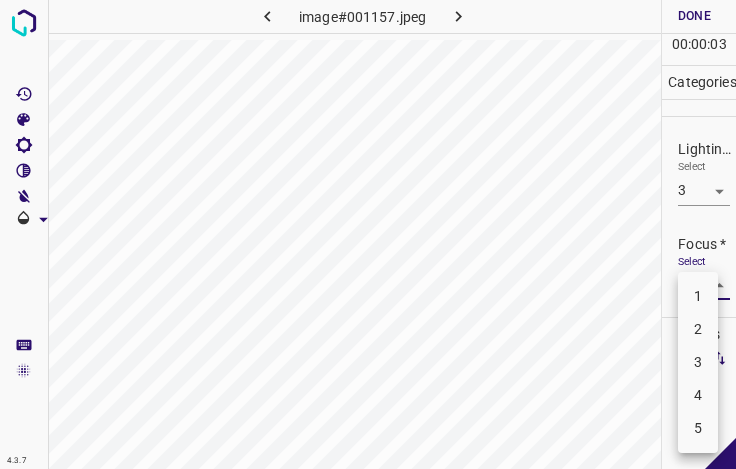 click on "3" at bounding box center (698, 362) 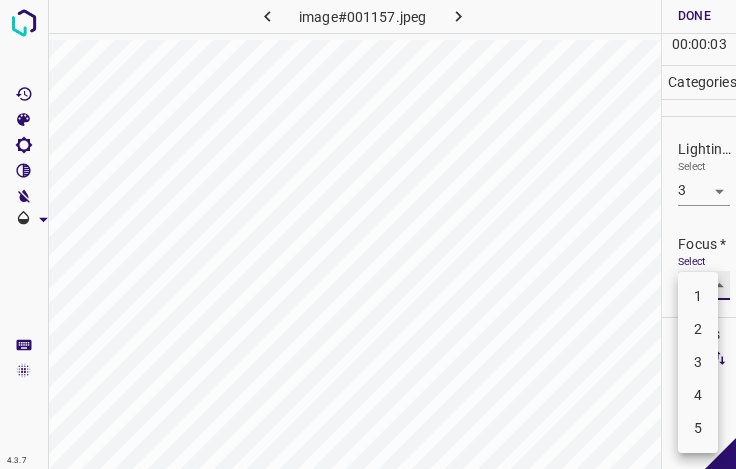 type on "3" 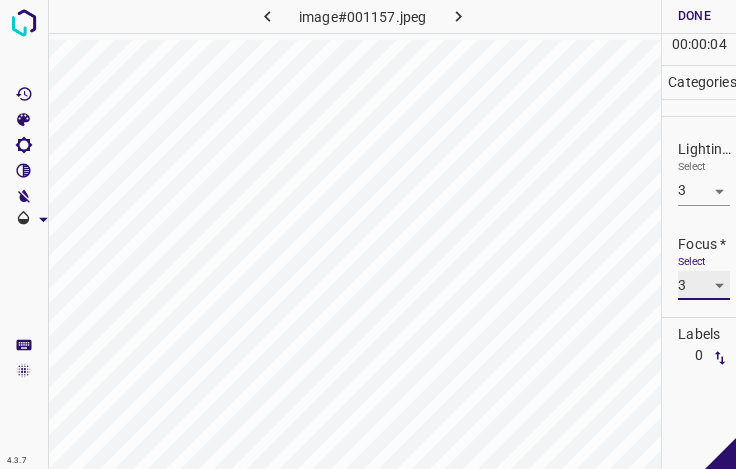 scroll, scrollTop: 98, scrollLeft: 0, axis: vertical 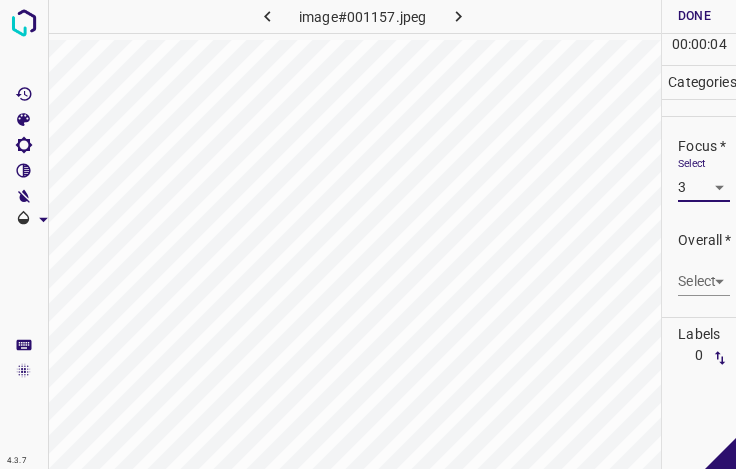 click on "4.3.7 image#001157.jpeg Done Skip 0 00   : 00   : 04   Categories Lighting *  Select 3 3 Focus *  Select 3 3 Overall *  Select ​ Labels   0 Categories 1 Lighting 2 Focus 3 Overall Tools Space Change between modes (Draw & Edit) I Auto labeling R Restore zoom M Zoom in N Zoom out Delete Delete selecte label Filters Z Restore filters X Saturation filter C Brightness filter V Contrast filter B Gray scale filter General O Download - Text - Hide - Delete" at bounding box center [368, 234] 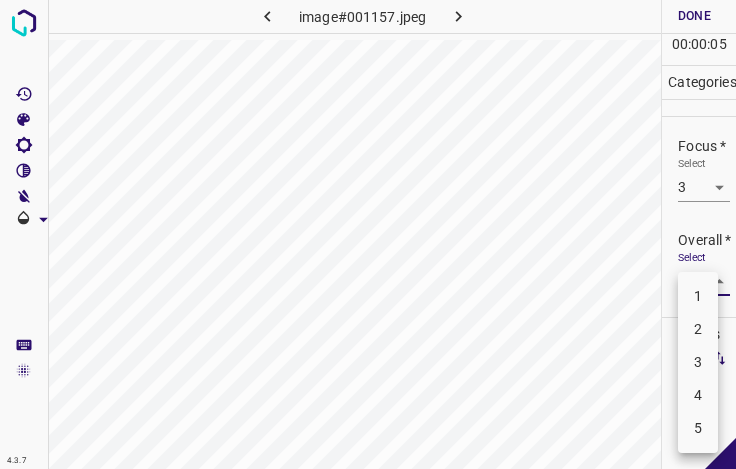 click on "3" at bounding box center [698, 362] 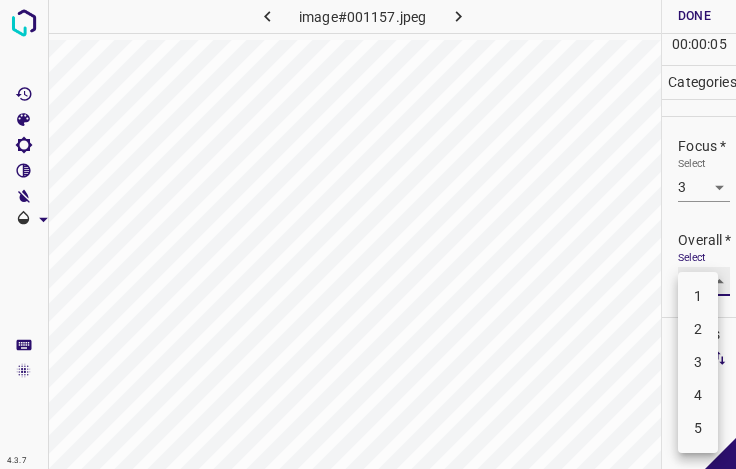 type on "3" 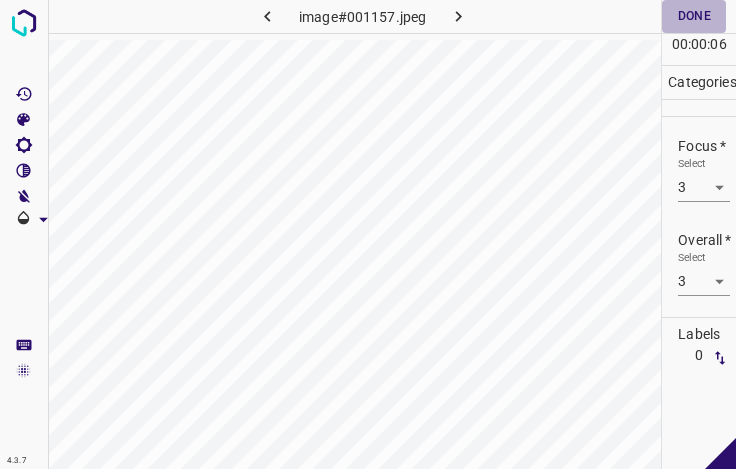 click on "Done" at bounding box center (694, 16) 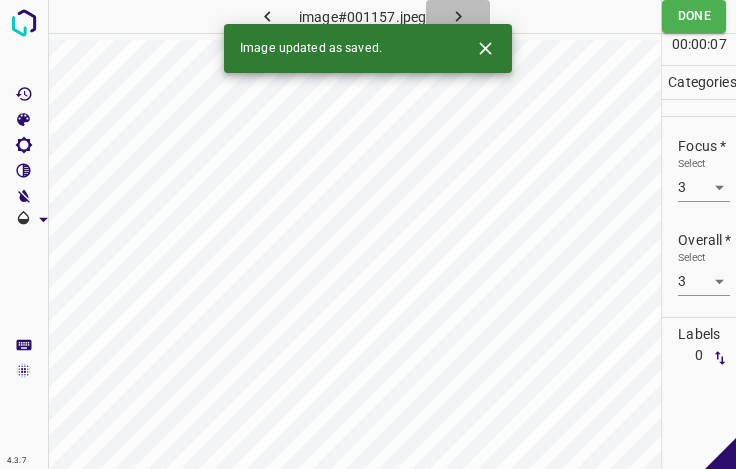 click 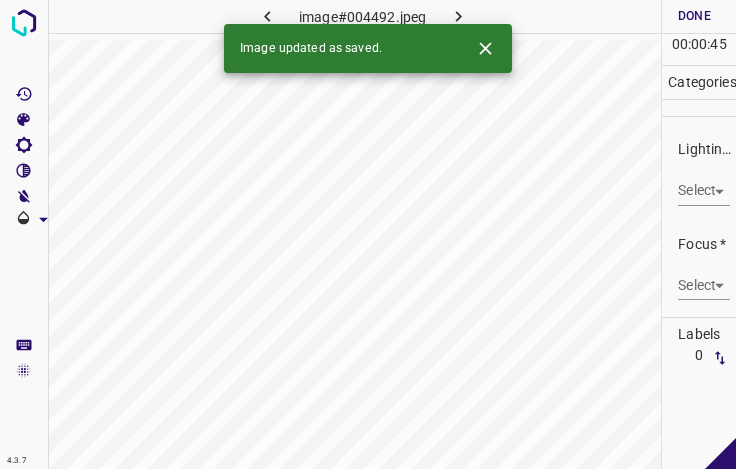 click on "4.3.7 image#004492.jpeg Done Skip 0 00   : 00   : 45   Categories Lighting *  Select ​ Focus *  Select ​ Overall *  Select ​ Labels   0 Categories 1 Lighting 2 Focus 3 Overall Tools Space Change between modes (Draw & Edit) I Auto labeling R Restore zoom M Zoom in N Zoom out Delete Delete selecte label Filters Z Restore filters X Saturation filter C Brightness filter V Contrast filter B Gray scale filter General O Download Image updated as saved. - Text - Hide - Delete" at bounding box center [368, 234] 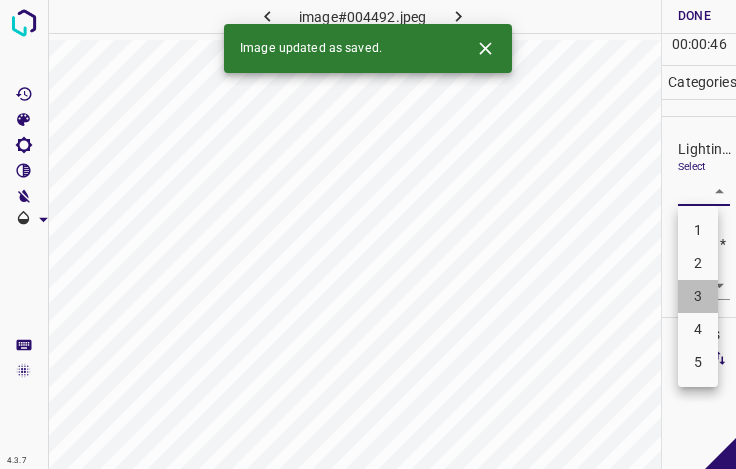 click on "3" at bounding box center [698, 296] 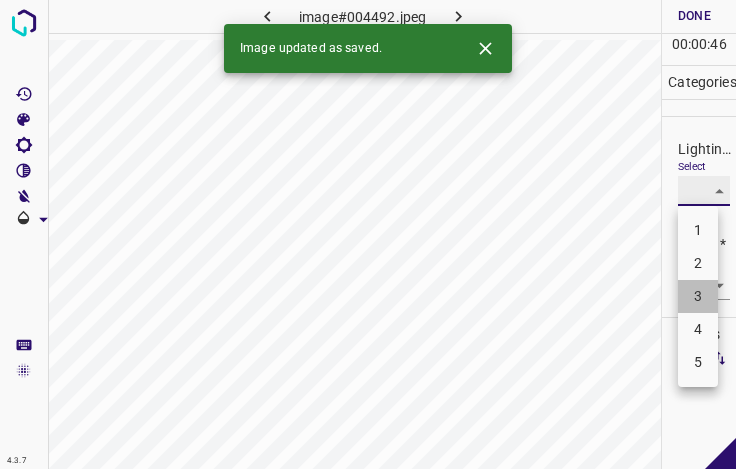 type on "3" 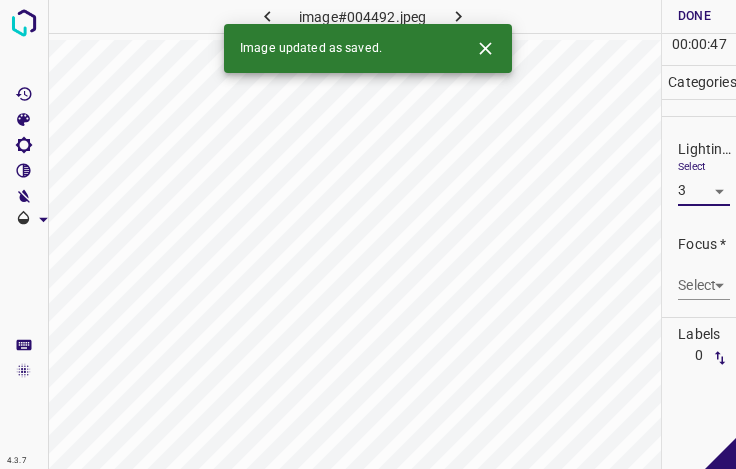 click on "4.3.7 image#004492.jpeg Done Skip 0 00   : 00   : 47   Categories Lighting *  Select 3 3 Focus *  Select ​ Overall *  Select ​ Labels   0 Categories 1 Lighting 2 Focus 3 Overall Tools Space Change between modes (Draw & Edit) I Auto labeling R Restore zoom M Zoom in N Zoom out Delete Delete selecte label Filters Z Restore filters X Saturation filter C Brightness filter V Contrast filter B Gray scale filter General O Download Image updated as saved. - Text - Hide - Delete" at bounding box center [368, 234] 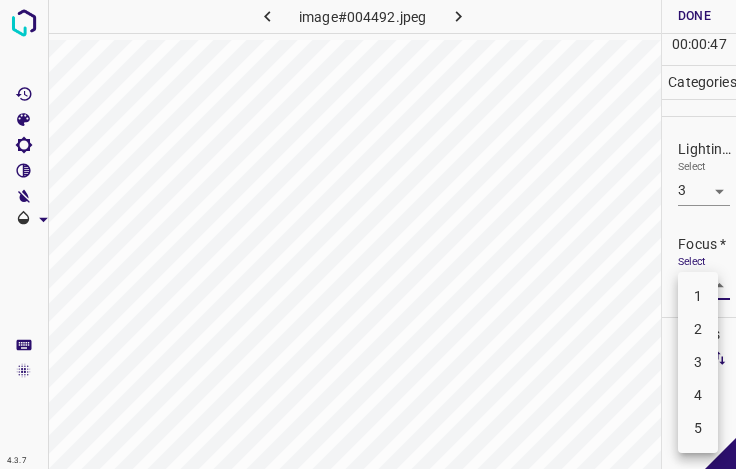 drag, startPoint x: 697, startPoint y: 360, endPoint x: 697, endPoint y: 307, distance: 53 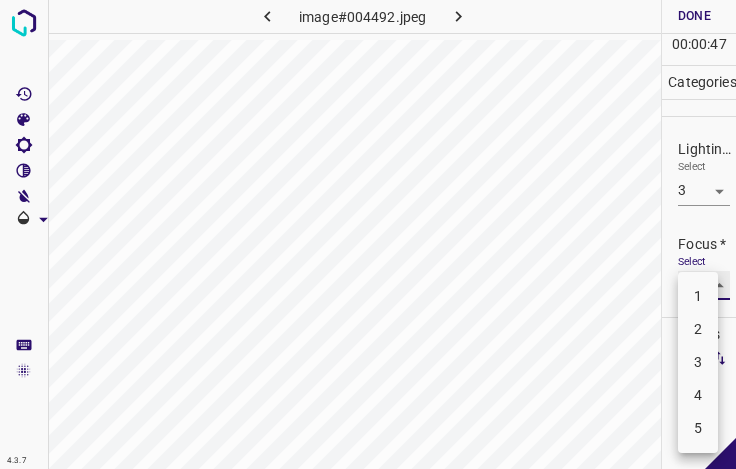 type on "3" 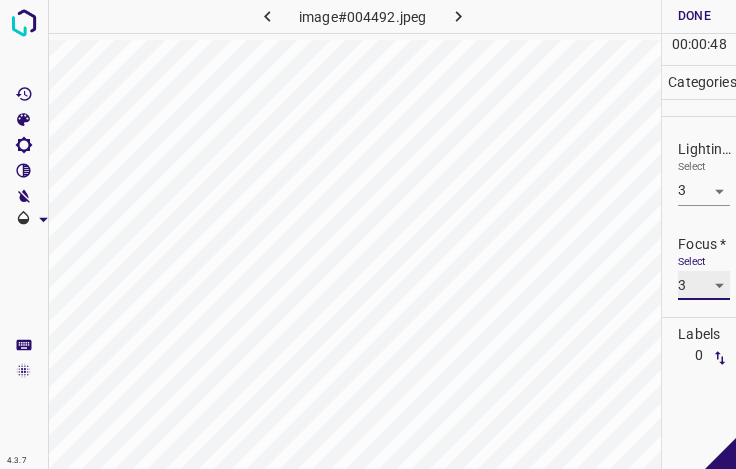 scroll, scrollTop: 98, scrollLeft: 0, axis: vertical 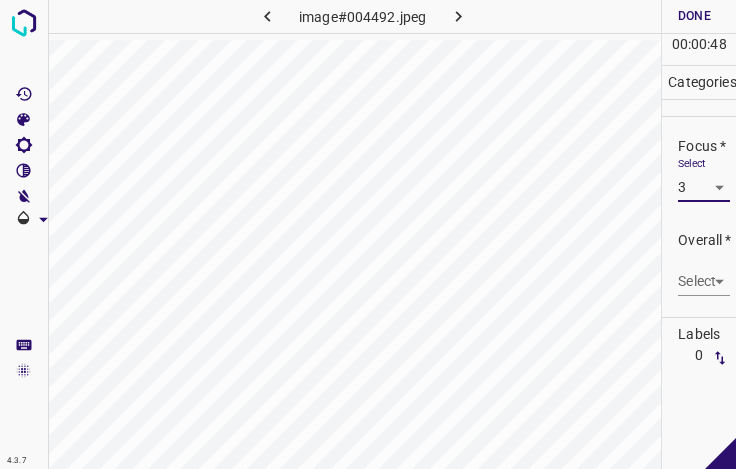 click on "4.3.7 image#004492.jpeg Done Skip 0 00   : 00   : 48   Categories Lighting *  Select 3 3 Focus *  Select 3 3 Overall *  Select ​ Labels   0 Categories 1 Lighting 2 Focus 3 Overall Tools Space Change between modes (Draw & Edit) I Auto labeling R Restore zoom M Zoom in N Zoom out Delete Delete selecte label Filters Z Restore filters X Saturation filter C Brightness filter V Contrast filter B Gray scale filter General O Download - Text - Hide - Delete" at bounding box center [368, 234] 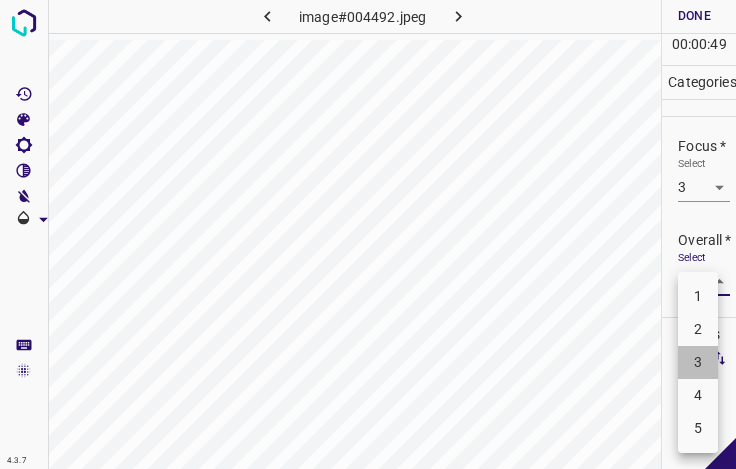 click on "3" at bounding box center (698, 362) 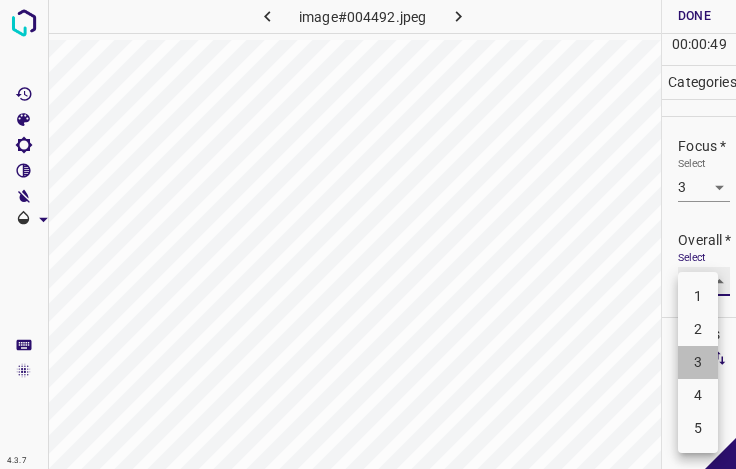 type on "3" 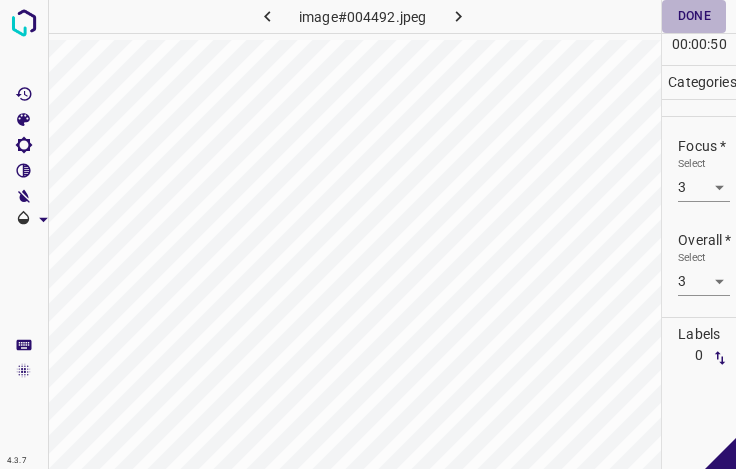 click on "Done" at bounding box center [694, 16] 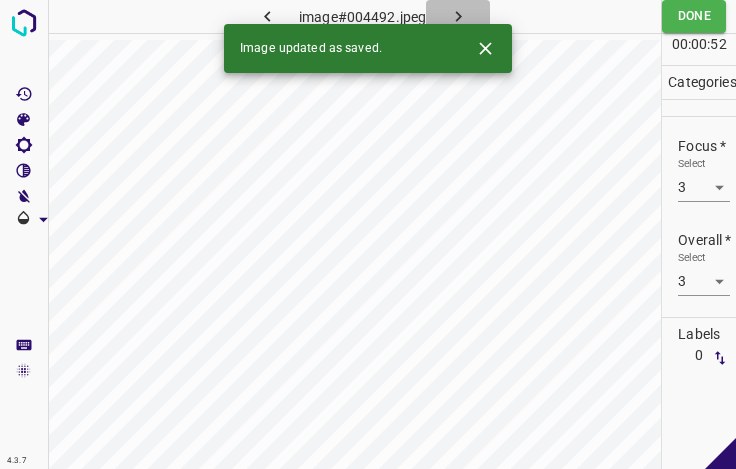 click 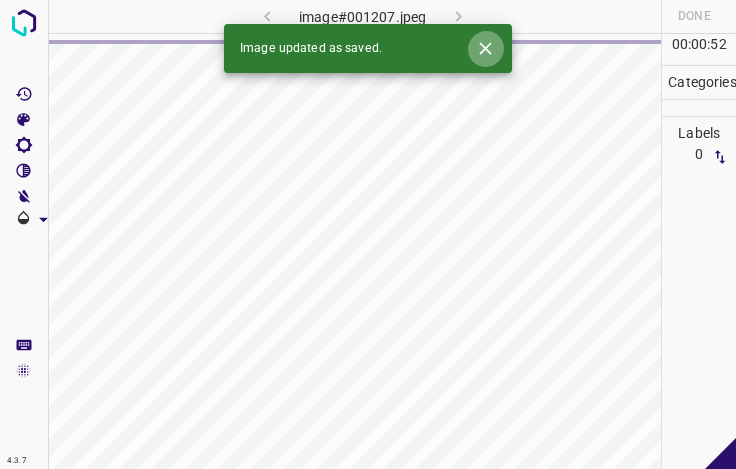 click 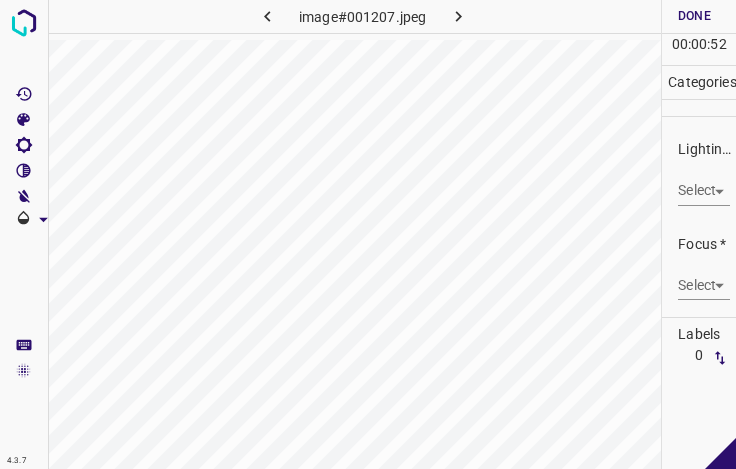 click on "4.3.7 image#001207.jpeg Done Skip 0 00   : 00   : 52   Categories Lighting *  Select ​ Focus *  Select ​ Overall *  Select ​ Labels   0 Categories 1 Lighting 2 Focus 3 Overall Tools Space Change between modes (Draw & Edit) I Auto labeling R Restore zoom M Zoom in N Zoom out Delete Delete selecte label Filters Z Restore filters X Saturation filter C Brightness filter V Contrast filter B Gray scale filter General O Download - Text - Hide - Delete" at bounding box center [368, 234] 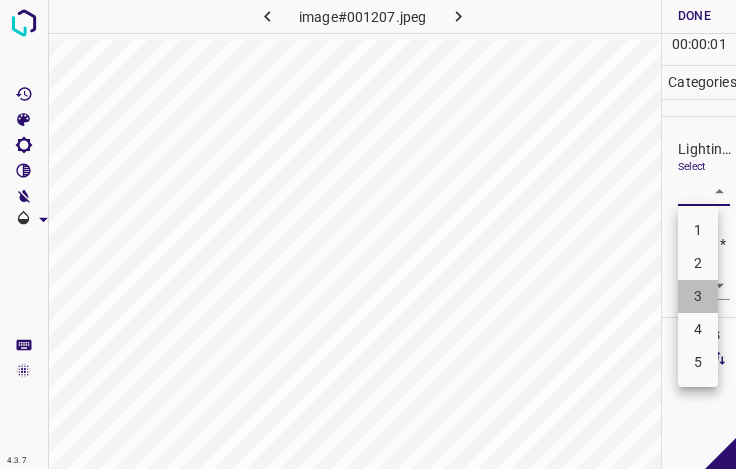 click on "3" at bounding box center (698, 296) 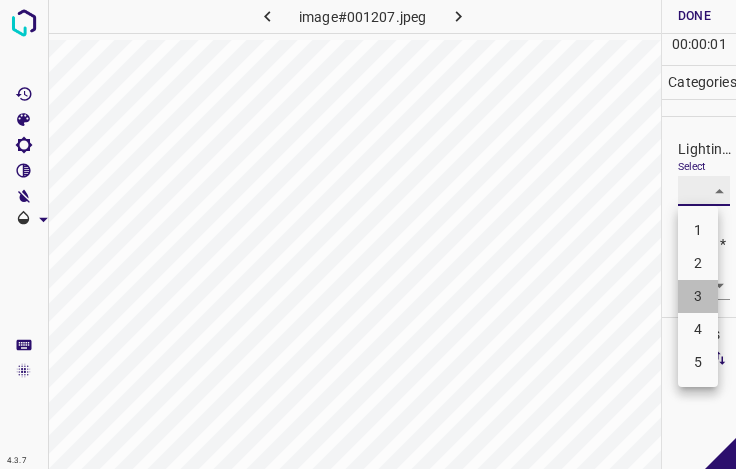 type on "3" 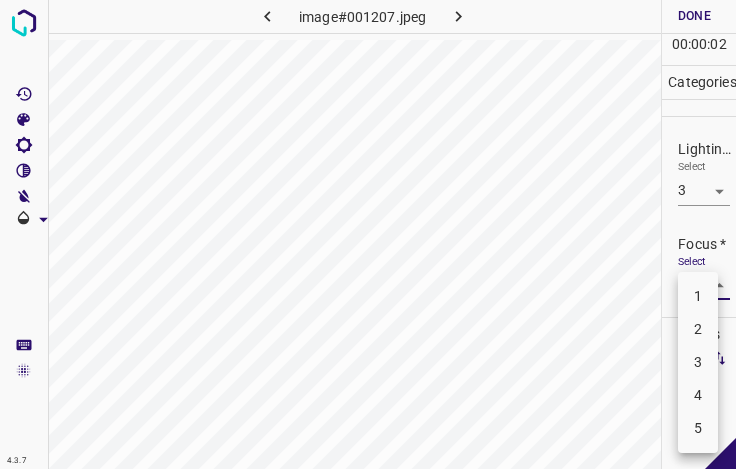 click on "4.3.7 image#001207.jpeg Done Skip 0 00   : 00   : 02   Categories Lighting *  Select 3 3 Focus *  Select ​ Overall *  Select ​ Labels   0 Categories 1 Lighting 2 Focus 3 Overall Tools Space Change between modes (Draw & Edit) I Auto labeling R Restore zoom M Zoom in N Zoom out Delete Delete selecte label Filters Z Restore filters X Saturation filter C Brightness filter V Contrast filter B Gray scale filter General O Download - Text - Hide - Delete 1 2 3 4 5" at bounding box center (368, 234) 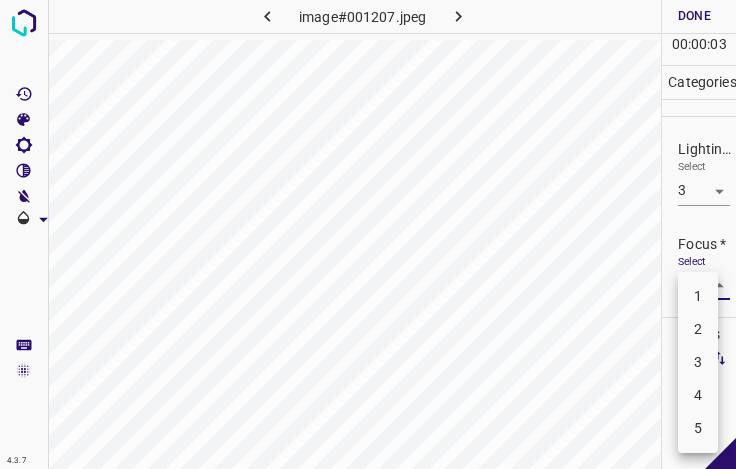 click on "4" at bounding box center [698, 395] 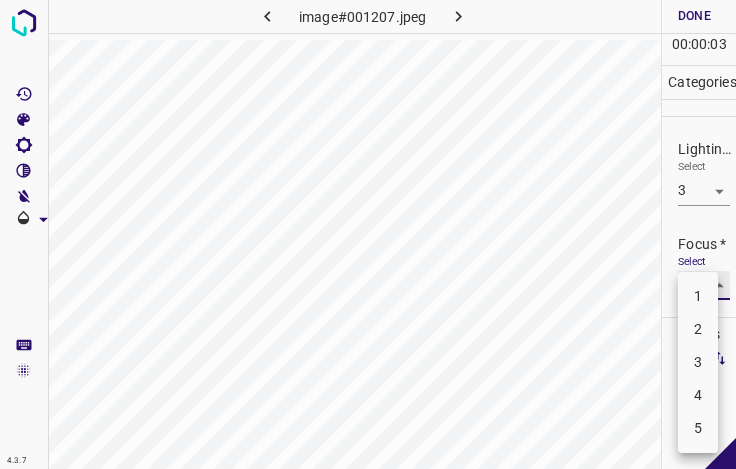 type on "4" 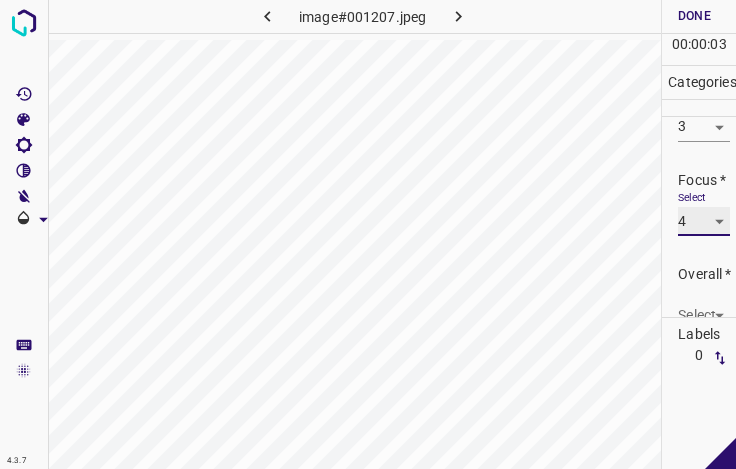 scroll, scrollTop: 98, scrollLeft: 0, axis: vertical 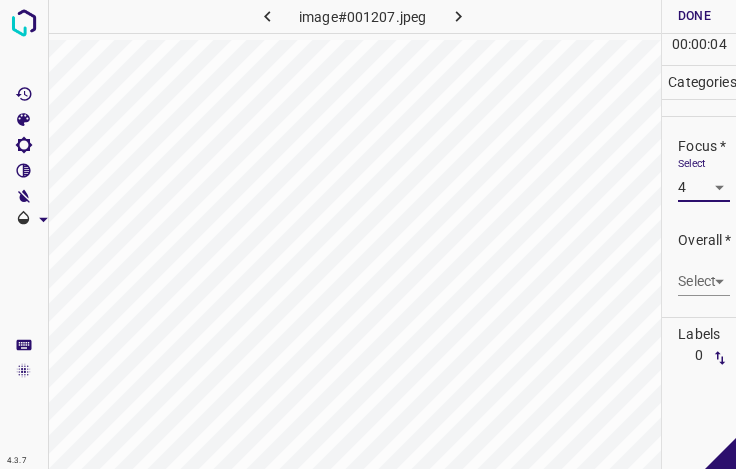 click on "4.3.7 image#001207.jpeg Done Skip 0 00   : 00   : 04   Categories Lighting *  Select 3 3 Focus *  Select 4 4 Overall *  Select ​ Labels   0 Categories 1 Lighting 2 Focus 3 Overall Tools Space Change between modes (Draw & Edit) I Auto labeling R Restore zoom M Zoom in N Zoom out Delete Delete selecte label Filters Z Restore filters X Saturation filter C Brightness filter V Contrast filter B Gray scale filter General O Download - Text - Hide - Delete" at bounding box center (368, 234) 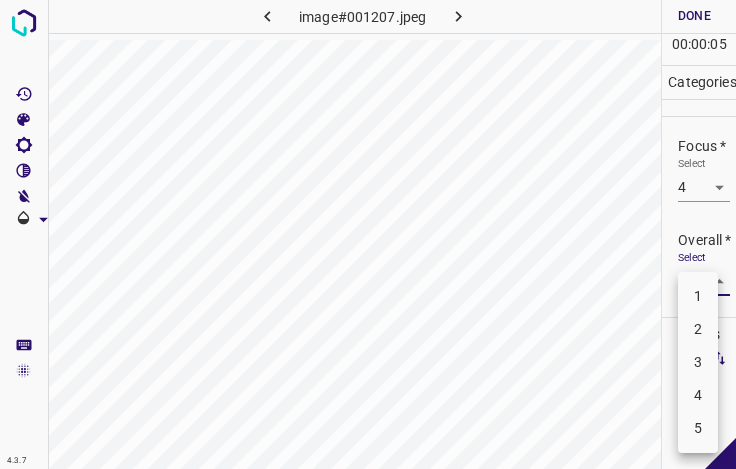 click on "4" at bounding box center (698, 395) 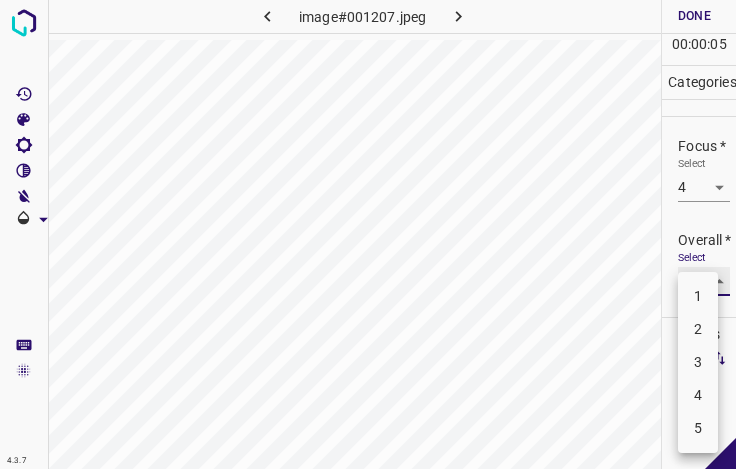 type on "4" 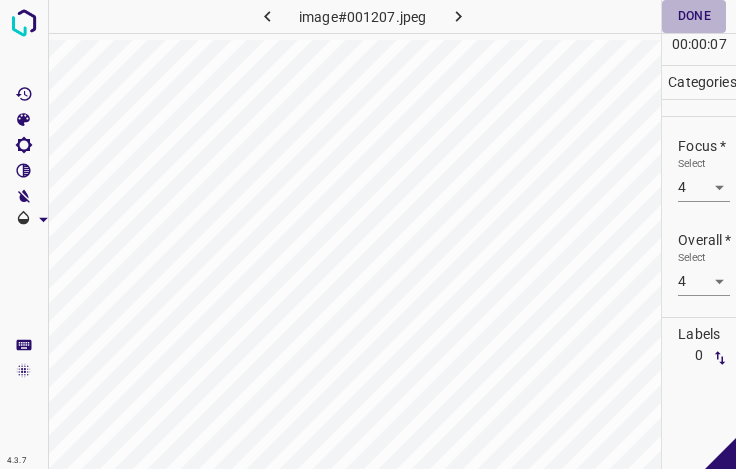click on "Done" at bounding box center [694, 16] 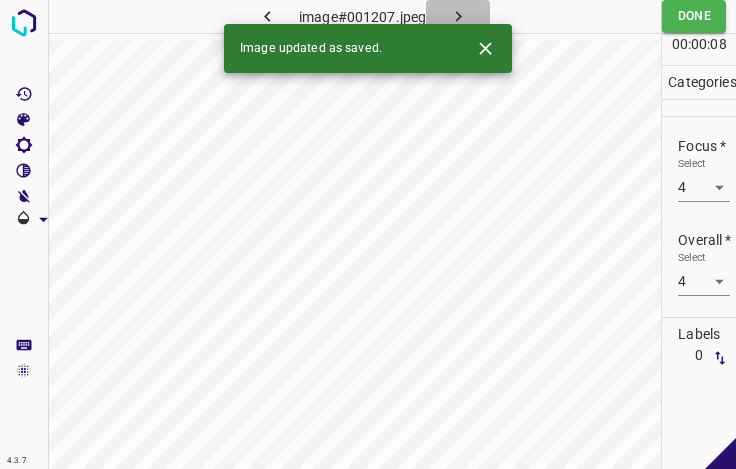 click 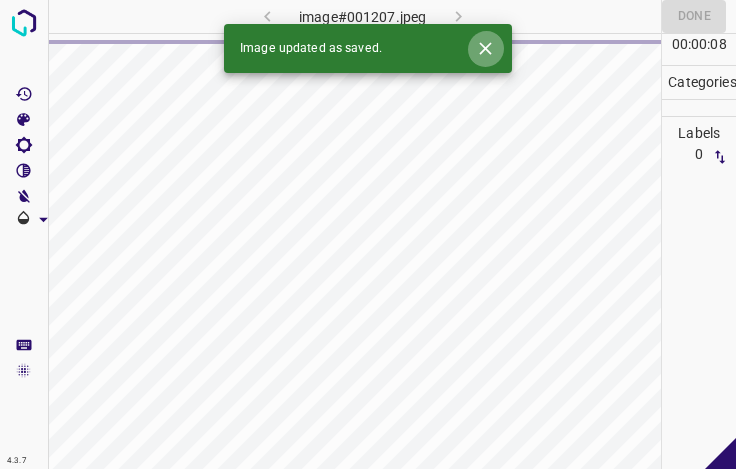 click 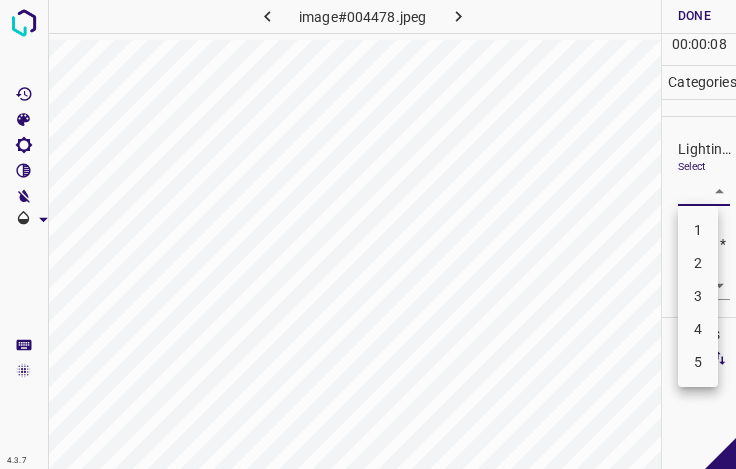 click on "4.3.7 image#004478.jpeg Done Skip 0 00   : 00   : 08   Categories Lighting *  Select ​ Focus *  Select ​ Overall *  Select ​ Labels   0 Categories 1 Lighting 2 Focus 3 Overall Tools Space Change between modes (Draw & Edit) I Auto labeling R Restore zoom M Zoom in N Zoom out Delete Delete selecte label Filters Z Restore filters X Saturation filter C Brightness filter V Contrast filter B Gray scale filter General O Download - Text - Hide - Delete 1 2 3 4 5" at bounding box center [368, 234] 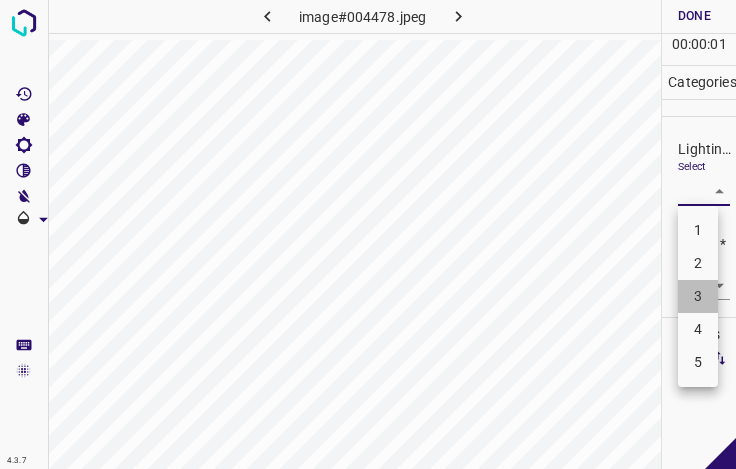 click on "3" at bounding box center [698, 296] 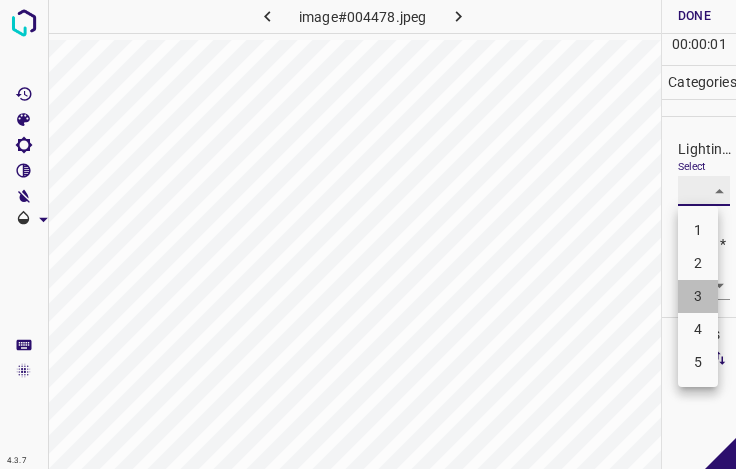 type on "3" 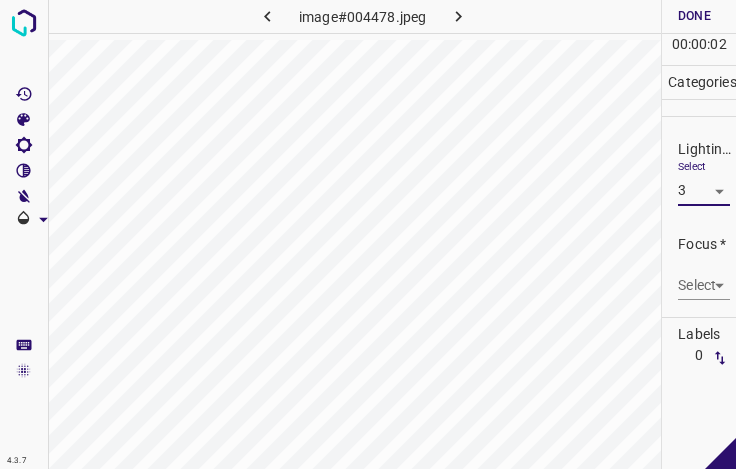 click on "4.3.7 image#004478.jpeg Done Skip 0 00   : 00   : 02   Categories Lighting *  Select 3 3 Focus *  Select ​ Overall *  Select ​ Labels   0 Categories 1 Lighting 2 Focus 3 Overall Tools Space Change between modes (Draw & Edit) I Auto labeling R Restore zoom M Zoom in N Zoom out Delete Delete selecte label Filters Z Restore filters X Saturation filter C Brightness filter V Contrast filter B Gray scale filter General O Download - Text - Hide - Delete" at bounding box center [368, 234] 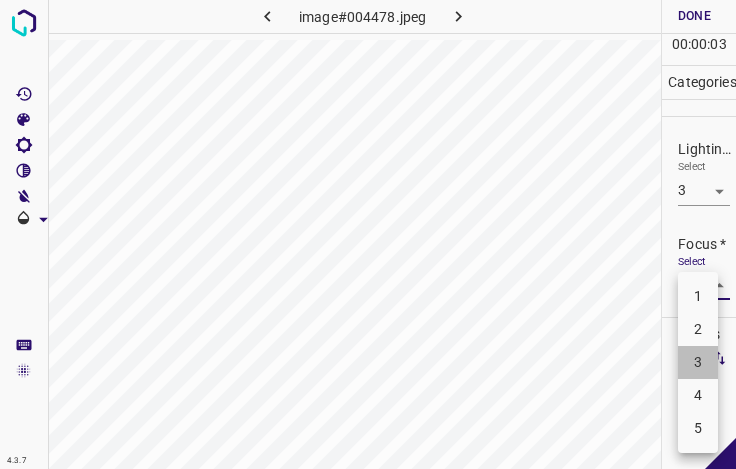 click on "3" at bounding box center [698, 362] 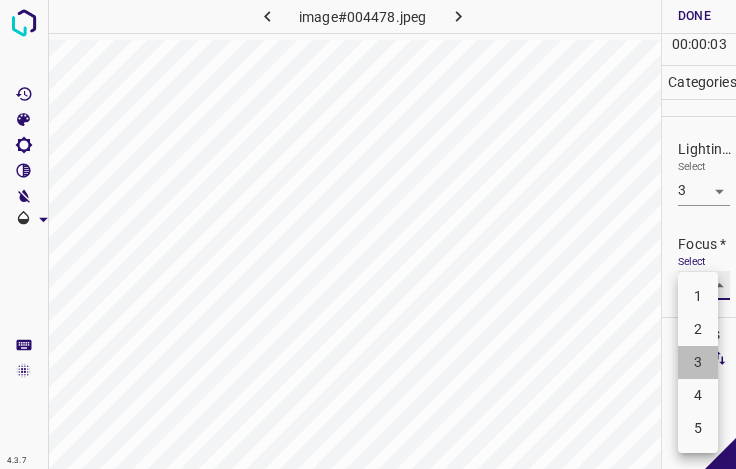 type on "3" 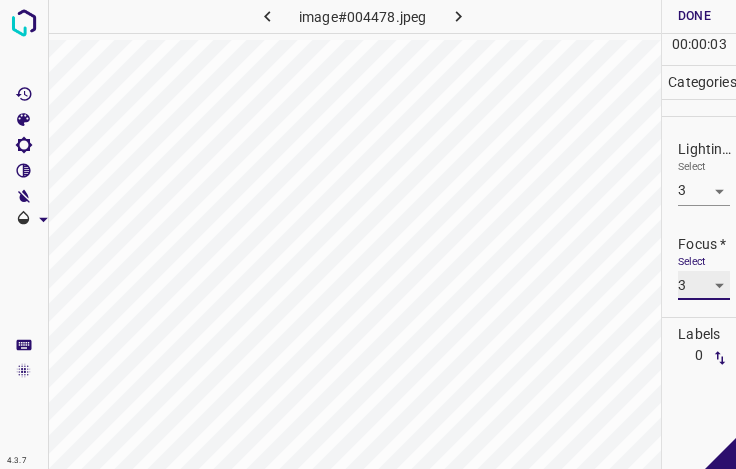 scroll, scrollTop: 98, scrollLeft: 0, axis: vertical 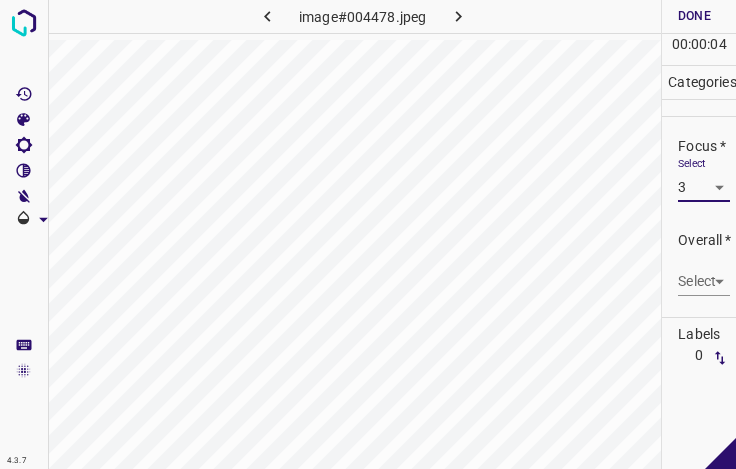 click on "4.3.7 image#004478.jpeg Done Skip 0 00   : 00   : 04   Categories Lighting *  Select 3 3 Focus *  Select 3 3 Overall *  Select ​ Labels   0 Categories 1 Lighting 2 Focus 3 Overall Tools Space Change between modes (Draw & Edit) I Auto labeling R Restore zoom M Zoom in N Zoom out Delete Delete selecte label Filters Z Restore filters X Saturation filter C Brightness filter V Contrast filter B Gray scale filter General O Download - Text - Hide - Delete" at bounding box center [368, 234] 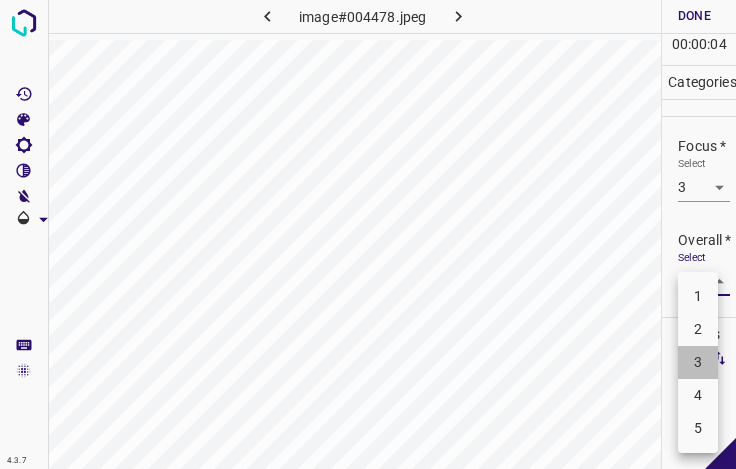 click on "3" at bounding box center (698, 362) 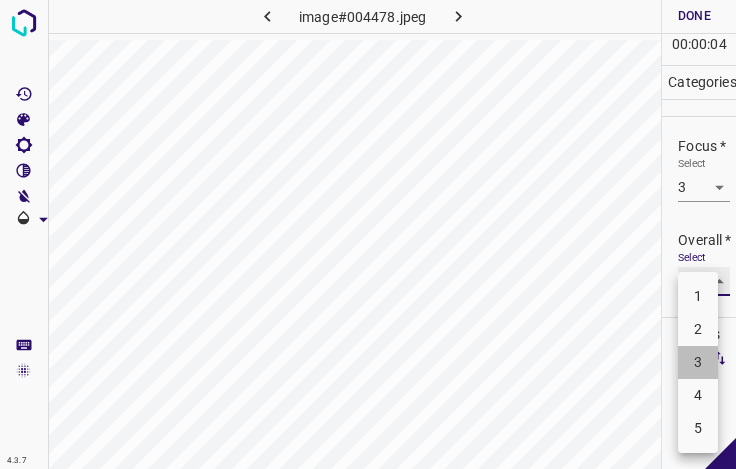 type on "3" 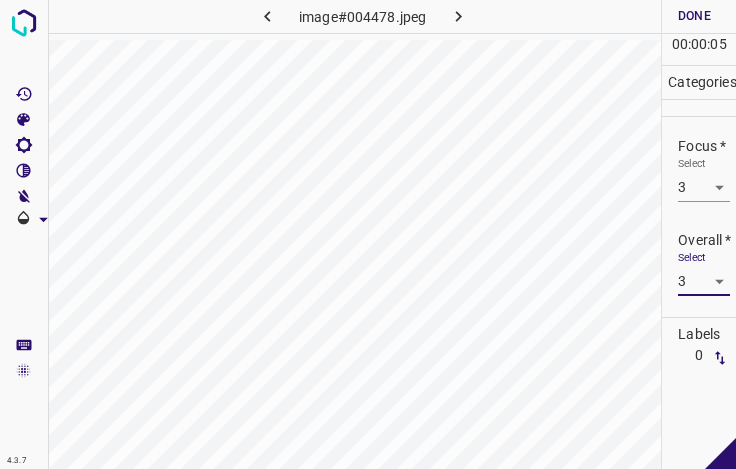 click on "Done" at bounding box center (694, 16) 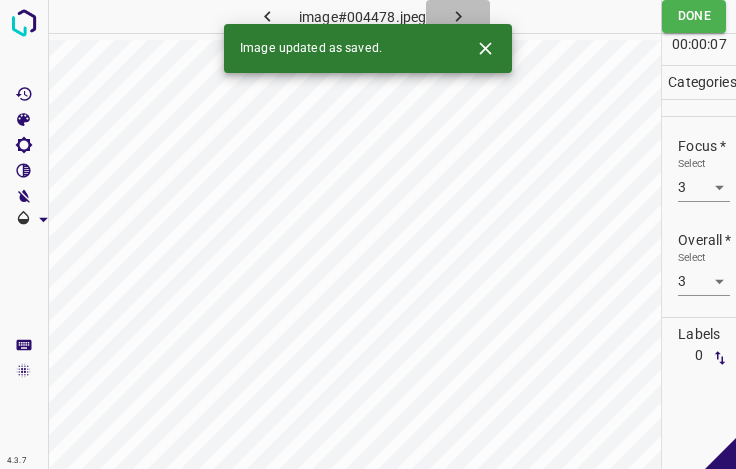 click 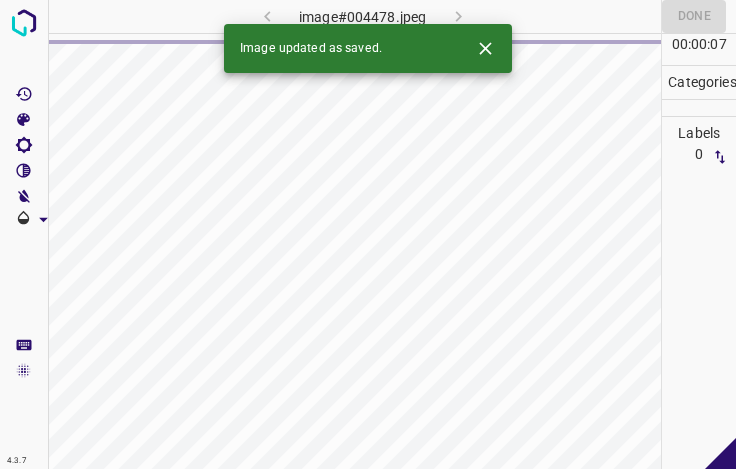 click 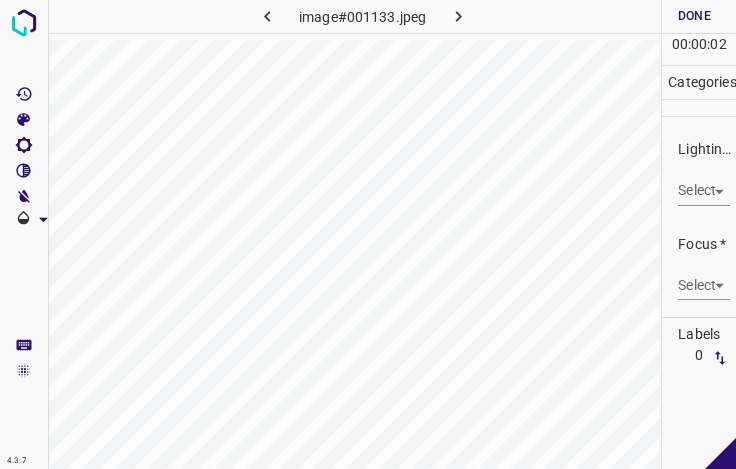 click on "4.3.7 image#001133.jpeg Done Skip 0 00   : 00   : 02   Categories Lighting *  Select ​ Focus *  Select ​ Overall *  Select ​ Labels   0 Categories 1 Lighting 2 Focus 3 Overall Tools Space Change between modes (Draw & Edit) I Auto labeling R Restore zoom M Zoom in N Zoom out Delete Delete selecte label Filters Z Restore filters X Saturation filter C Brightness filter V Contrast filter B Gray scale filter General O Download - Text - Hide - Delete" at bounding box center (368, 234) 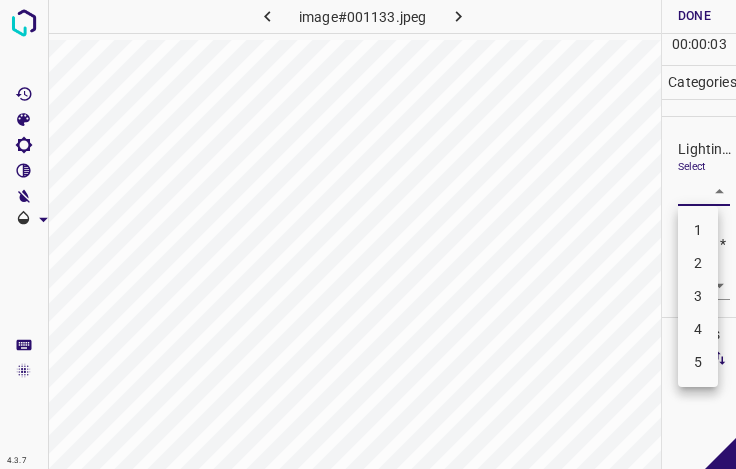 click on "3" at bounding box center (698, 296) 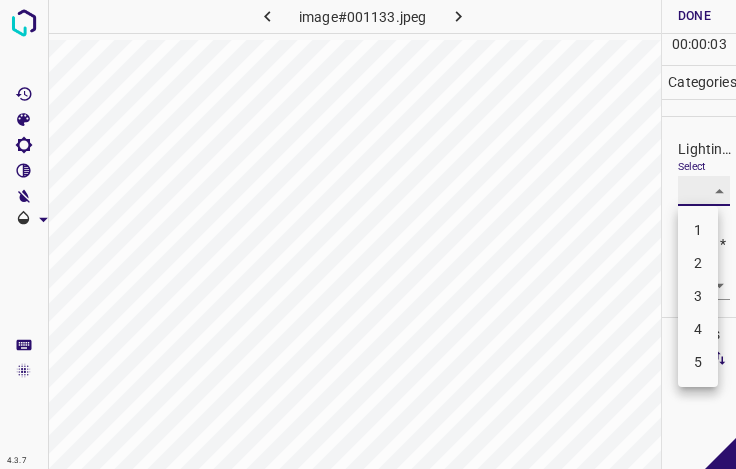 type on "3" 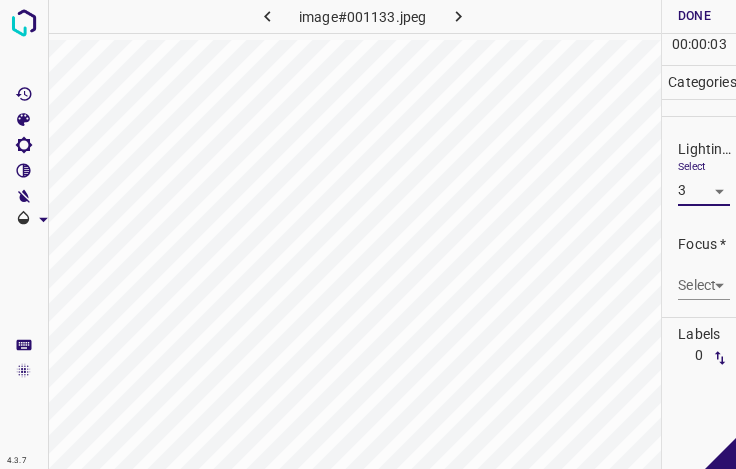 click on "4.3.7 image#001133.jpeg Done Skip 0 00   : 00   : 03   Categories Lighting *  Select 3 3 Focus *  Select ​ Overall *  Select ​ Labels   0 Categories 1 Lighting 2 Focus 3 Overall Tools Space Change between modes (Draw & Edit) I Auto labeling R Restore zoom M Zoom in N Zoom out Delete Delete selecte label Filters Z Restore filters X Saturation filter C Brightness filter V Contrast filter B Gray scale filter General O Download - Text - Hide - Delete" at bounding box center (368, 234) 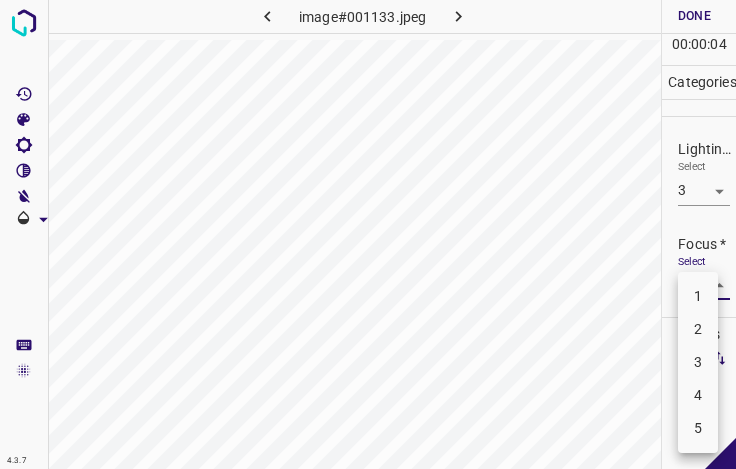 click on "3" at bounding box center (698, 362) 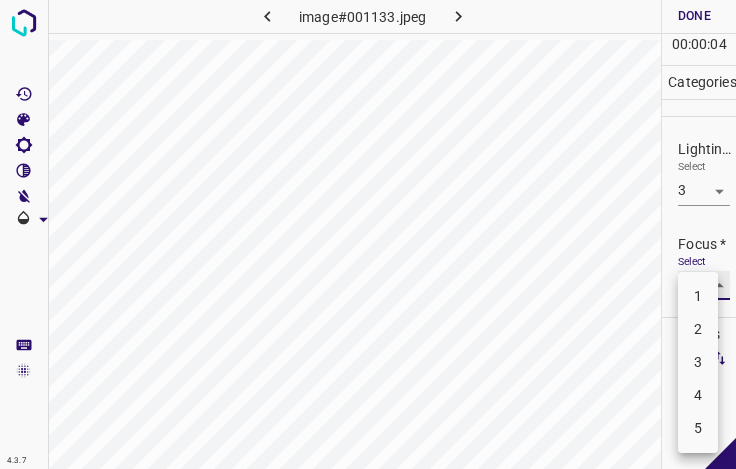 type on "3" 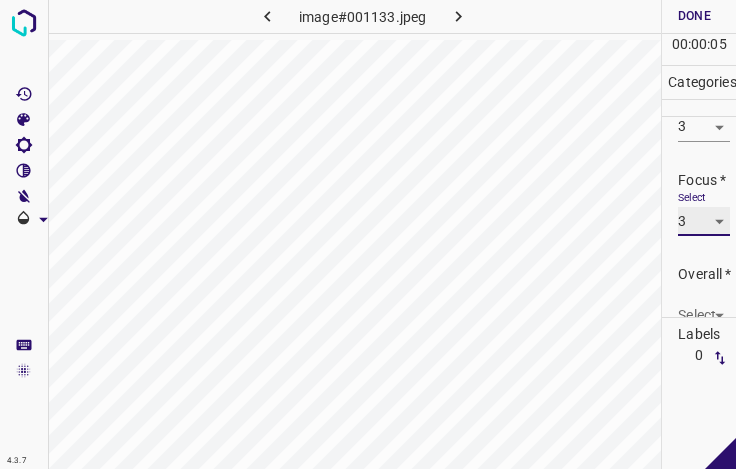 scroll, scrollTop: 98, scrollLeft: 0, axis: vertical 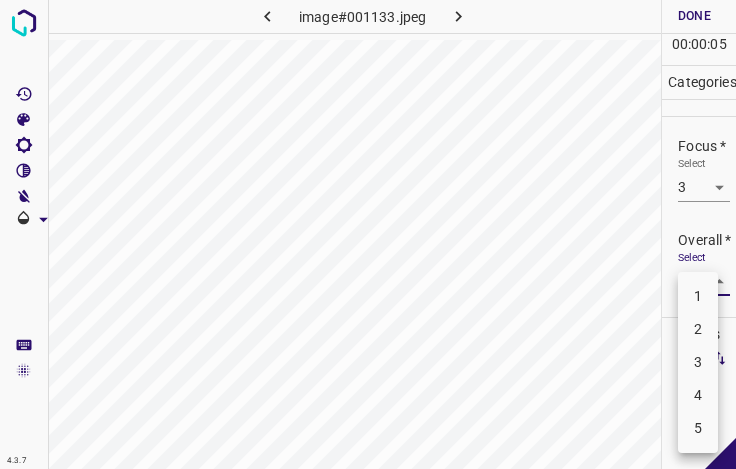 click on "4.3.7 image#001133.jpeg Done Skip 0 00   : 00   : 05   Categories Lighting *  Select 3 3 Focus *  Select 3 3 Overall *  Select ​ Labels   0 Categories 1 Lighting 2 Focus 3 Overall Tools Space Change between modes (Draw & Edit) I Auto labeling R Restore zoom M Zoom in N Zoom out Delete Delete selecte label Filters Z Restore filters X Saturation filter C Brightness filter V Contrast filter B Gray scale filter General O Download - Text - Hide - Delete 1 2 3 4 5" at bounding box center [368, 234] 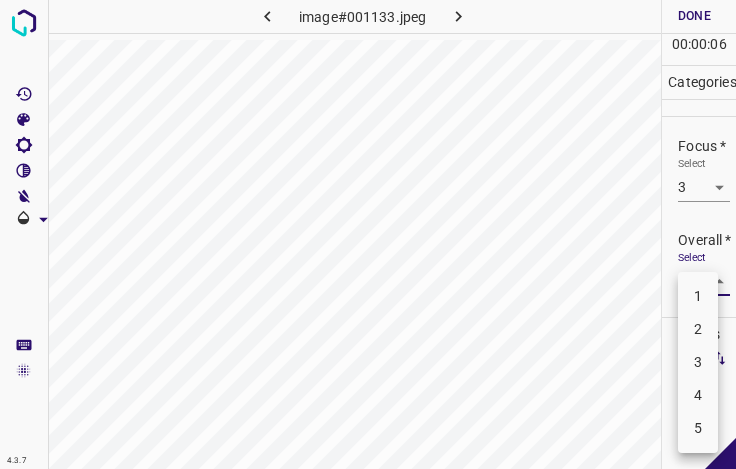 click on "3" at bounding box center [698, 362] 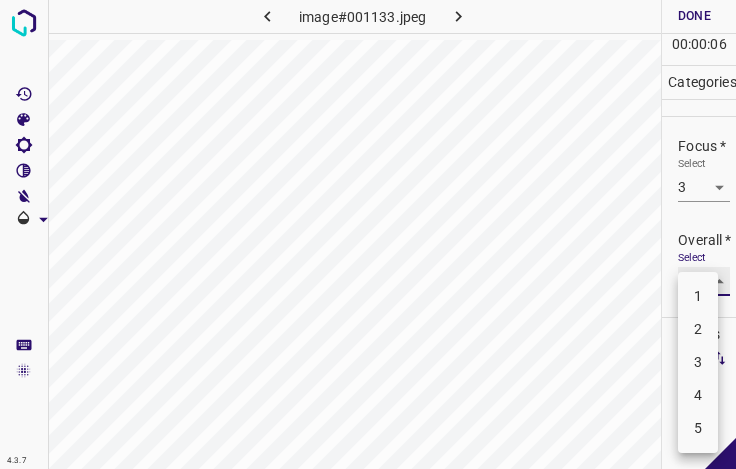 type on "3" 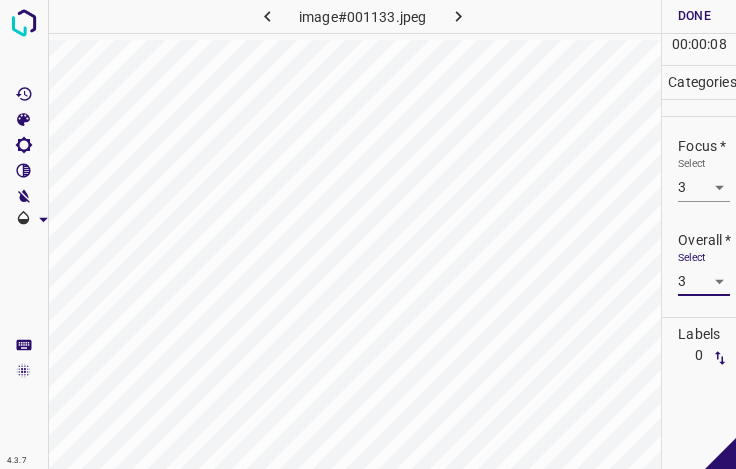 click on "Done" at bounding box center (694, 16) 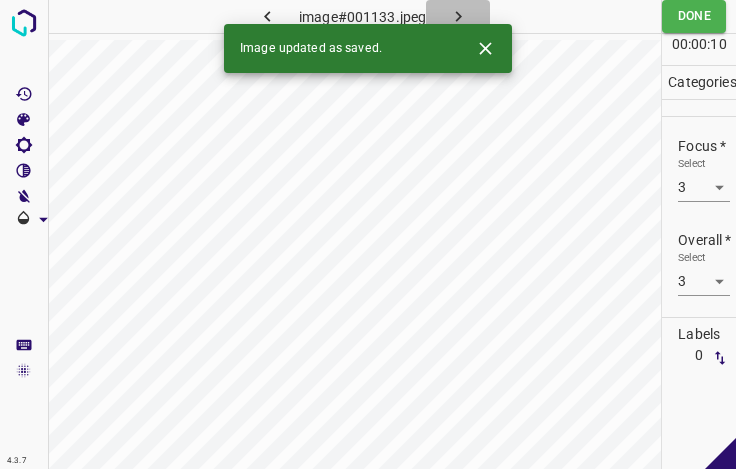 click 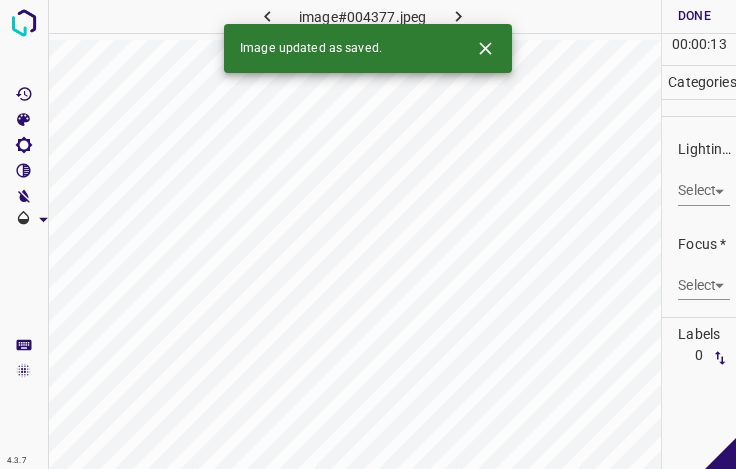 click 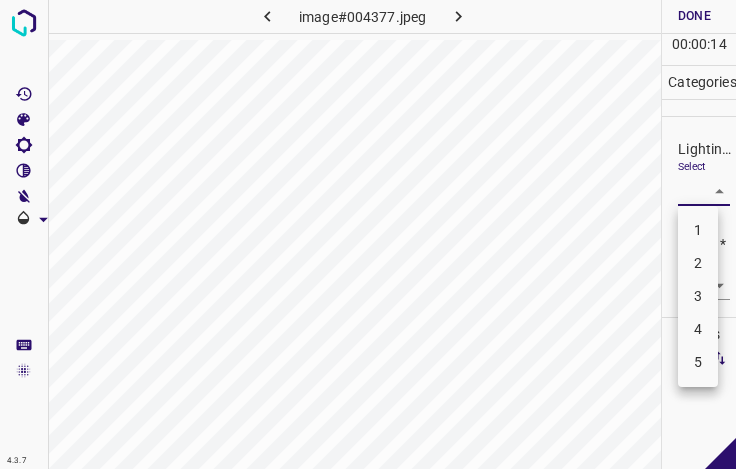 click on "4.3.7 image#004377.jpeg Done Skip 0 00   : 00   : 14   Categories Lighting *  Select ​ Focus *  Select ​ Overall *  Select ​ Labels   0 Categories 1 Lighting 2 Focus 3 Overall Tools Space Change between modes (Draw & Edit) I Auto labeling R Restore zoom M Zoom in N Zoom out Delete Delete selecte label Filters Z Restore filters X Saturation filter C Brightness filter V Contrast filter B Gray scale filter General O Download - Text - Hide - Delete 1 2 3 4 5" at bounding box center (368, 234) 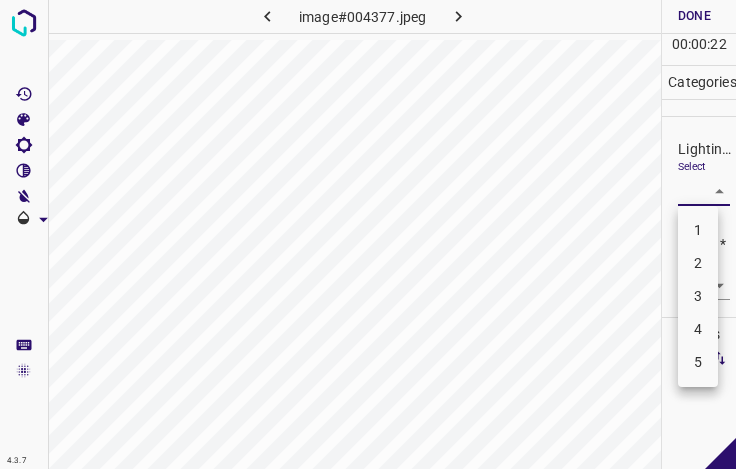 click on "3" at bounding box center [698, 296] 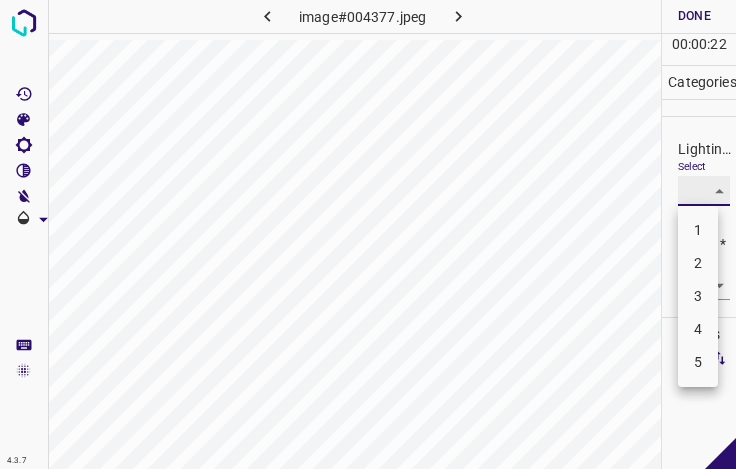 type on "3" 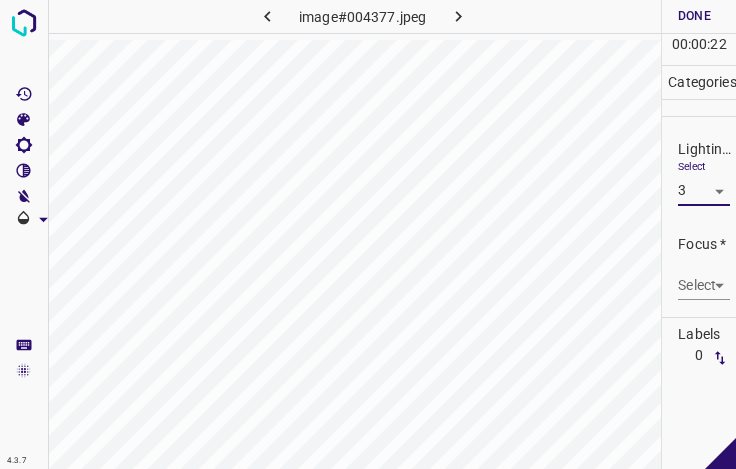 click on "4.3.7 image#004377.jpeg Done Skip 0 00   : 00   : 22   Categories Lighting *  Select 3 3 Focus *  Select ​ Overall *  Select ​ Labels   0 Categories 1 Lighting 2 Focus 3 Overall Tools Space Change between modes (Draw & Edit) I Auto labeling R Restore zoom M Zoom in N Zoom out Delete Delete selecte label Filters Z Restore filters X Saturation filter C Brightness filter V Contrast filter B Gray scale filter General O Download - Text - Hide - Delete" at bounding box center (368, 234) 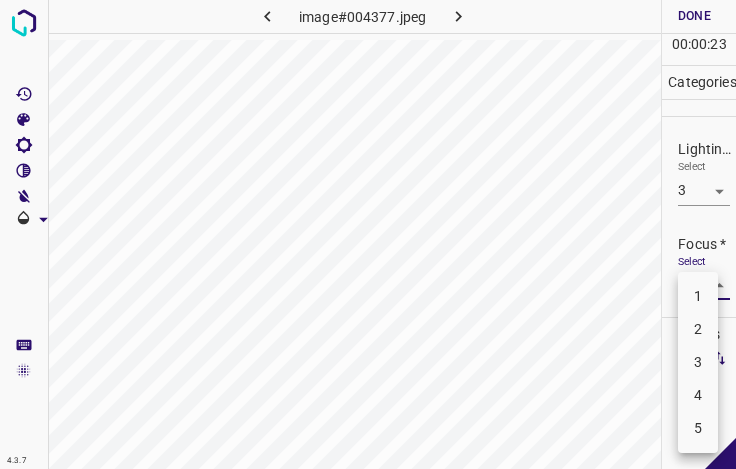 click on "2" at bounding box center (698, 329) 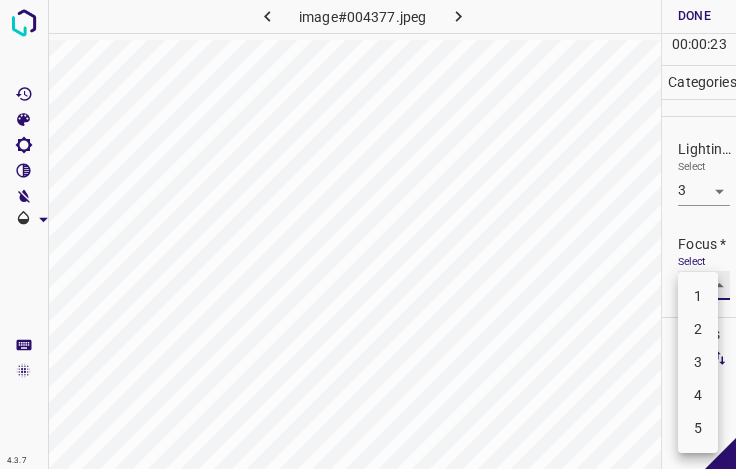 type on "2" 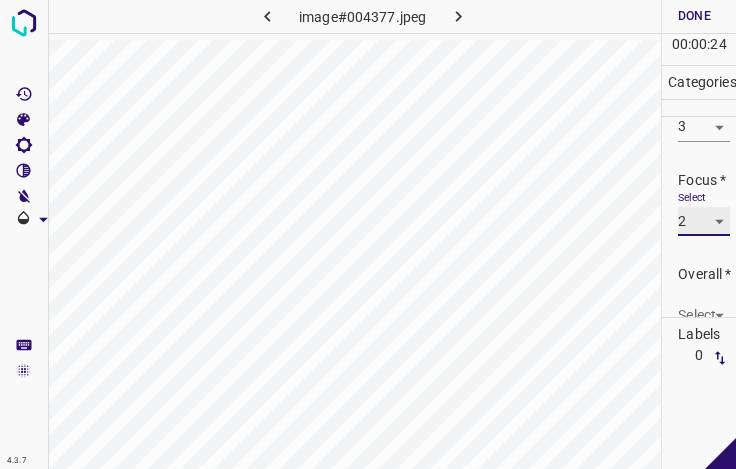 scroll, scrollTop: 98, scrollLeft: 0, axis: vertical 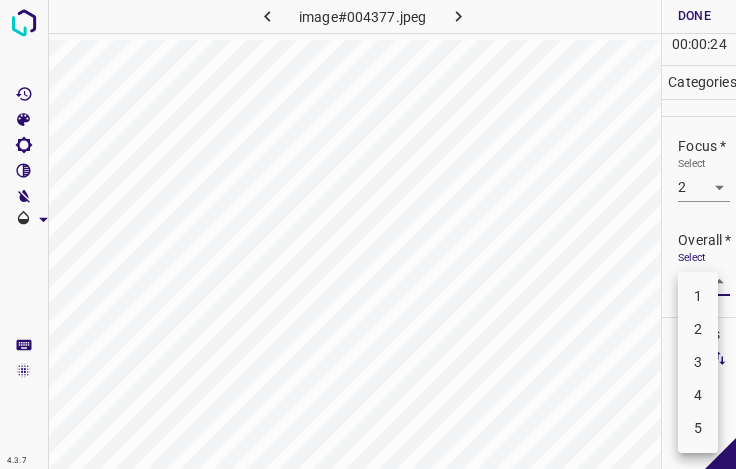 click on "4.3.7 image#004377.jpeg Done Skip 0 00   : 00   : 24   Categories Lighting *  Select 3 3 Focus *  Select 2 2 Overall *  Select ​ Labels   0 Categories 1 Lighting 2 Focus 3 Overall Tools Space Change between modes (Draw & Edit) I Auto labeling R Restore zoom M Zoom in N Zoom out Delete Delete selecte label Filters Z Restore filters X Saturation filter C Brightness filter V Contrast filter B Gray scale filter General O Download - Text - Hide - Delete 1 2 3 4 5" at bounding box center [368, 234] 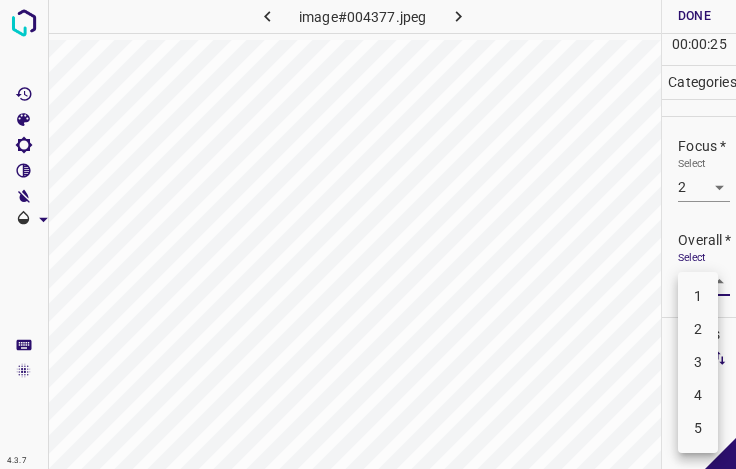 click on "3" at bounding box center [698, 362] 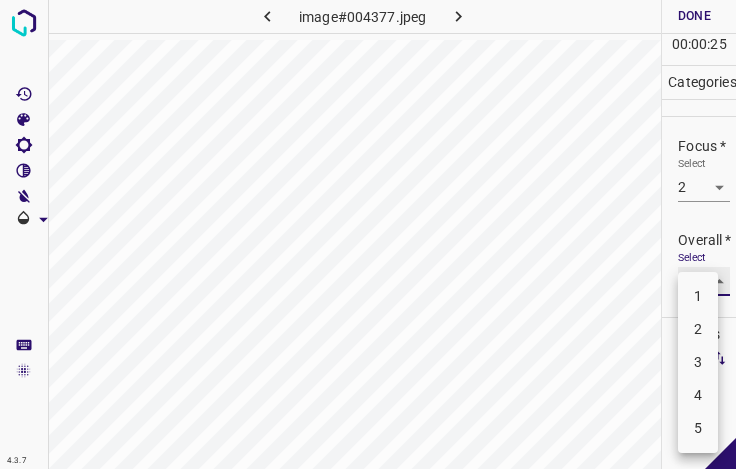 type on "3" 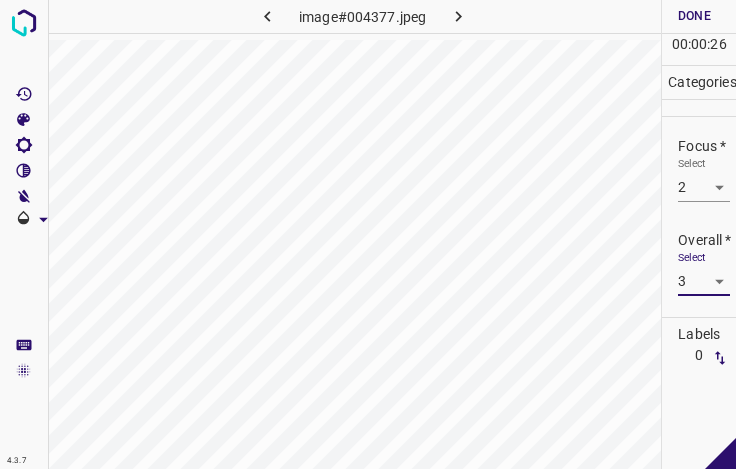 click on "Done" at bounding box center [694, 16] 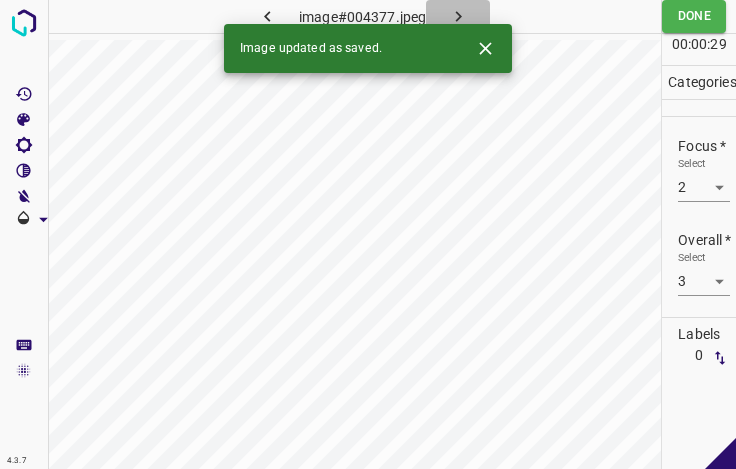 click 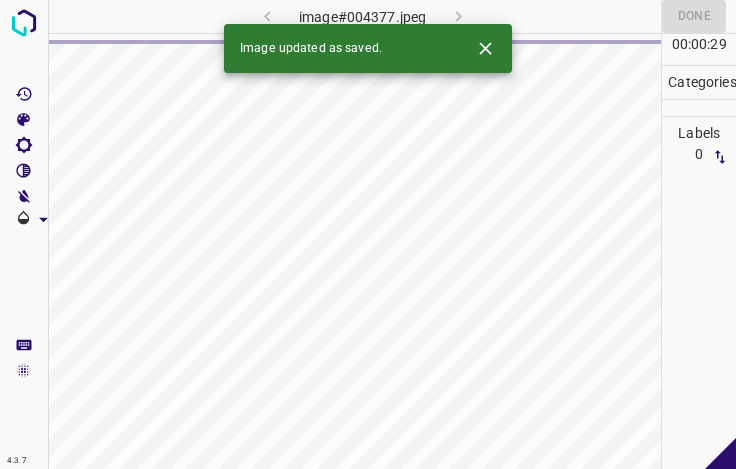 click 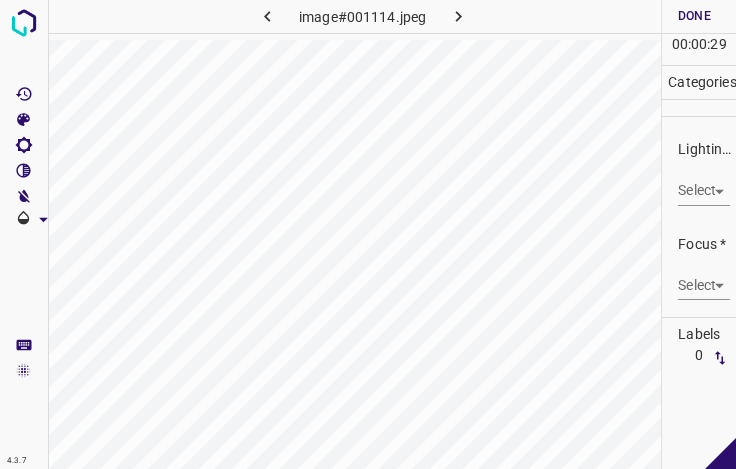 click on "4.3.7 image#001114.jpeg Done Skip 0 00   : 00   : 29   Categories Lighting *  Select ​ Focus *  Select ​ Overall *  Select ​ Labels   0 Categories 1 Lighting 2 Focus 3 Overall Tools Space Change between modes (Draw & Edit) I Auto labeling R Restore zoom M Zoom in N Zoom out Delete Delete selecte label Filters Z Restore filters X Saturation filter C Brightness filter V Contrast filter B Gray scale filter General O Download - Text - Hide - Delete" at bounding box center [368, 234] 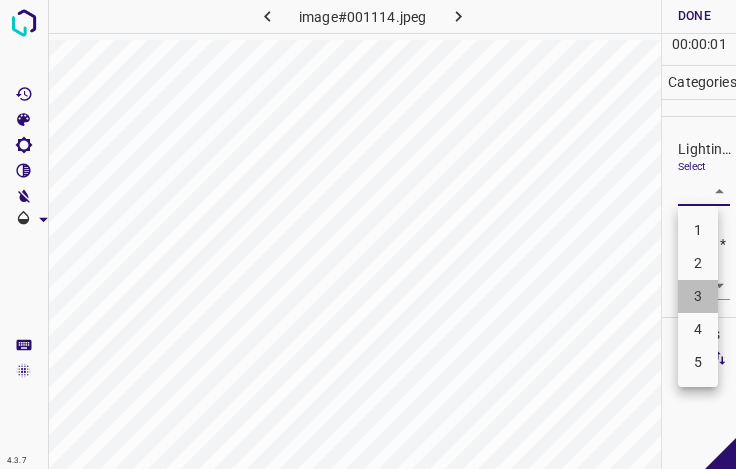 click on "3" at bounding box center (698, 296) 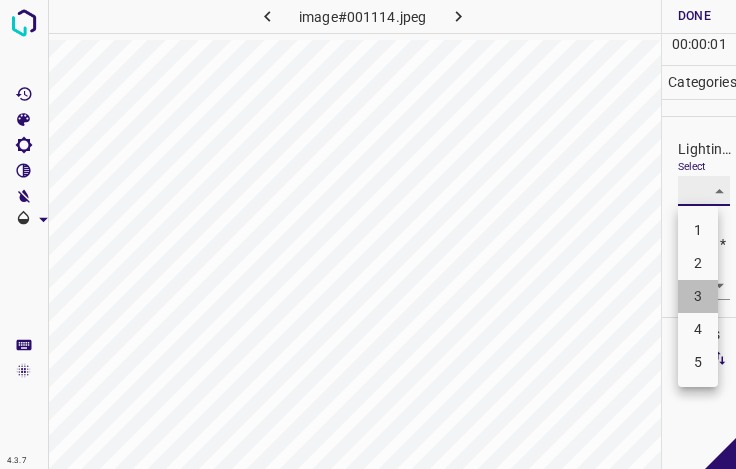 type on "3" 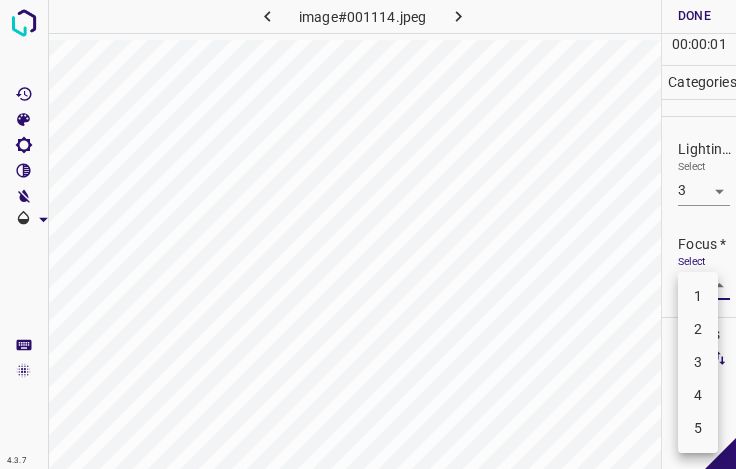 click on "4.3.7 image#001114.jpeg Done Skip 0 00   : 00   : 01   Categories Lighting *  Select 3 3 Focus *  Select ​ Overall *  Select ​ Labels   0 Categories 1 Lighting 2 Focus 3 Overall Tools Space Change between modes (Draw & Edit) I Auto labeling R Restore zoom M Zoom in N Zoom out Delete Delete selecte label Filters Z Restore filters X Saturation filter C Brightness filter V Contrast filter B Gray scale filter General O Download - Text - Hide - Delete 1 2 3 4 5" at bounding box center (368, 234) 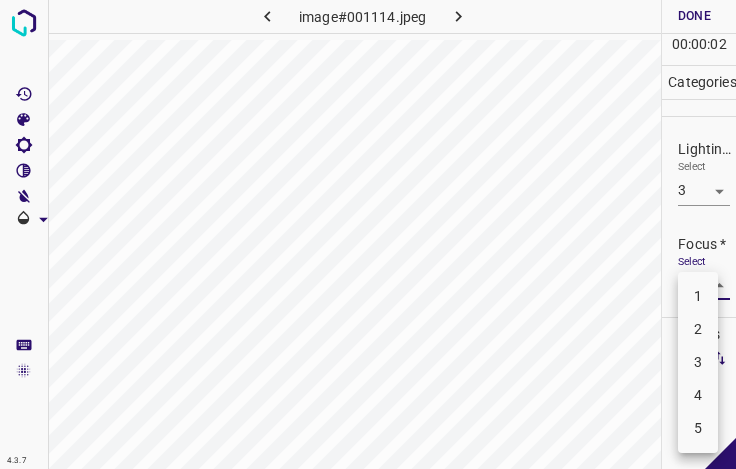 click on "3" at bounding box center [698, 362] 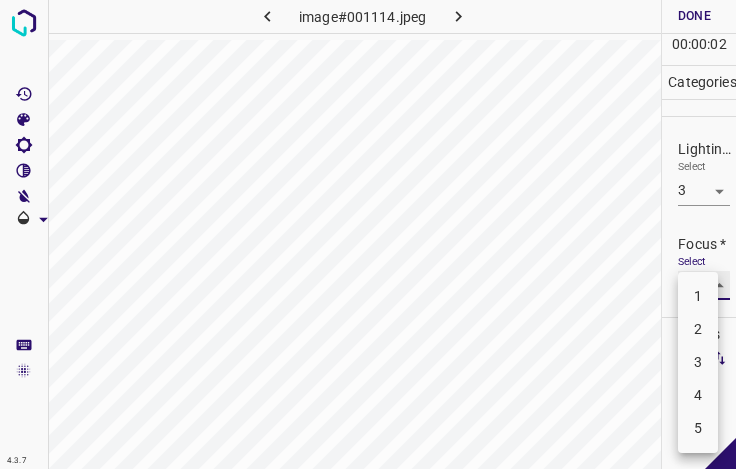 type on "3" 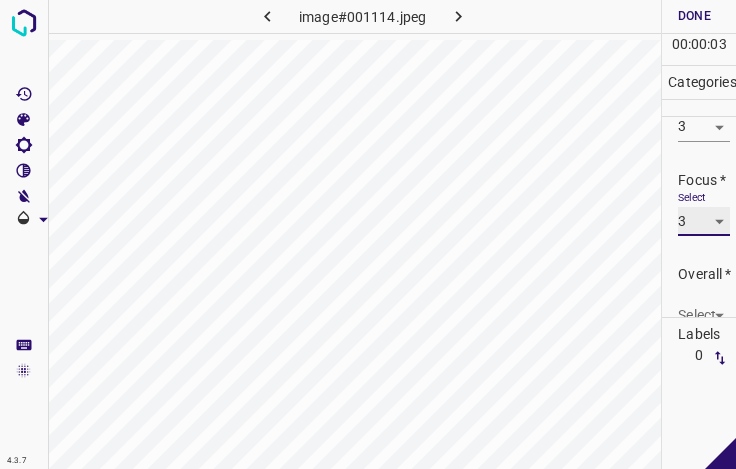 scroll, scrollTop: 98, scrollLeft: 0, axis: vertical 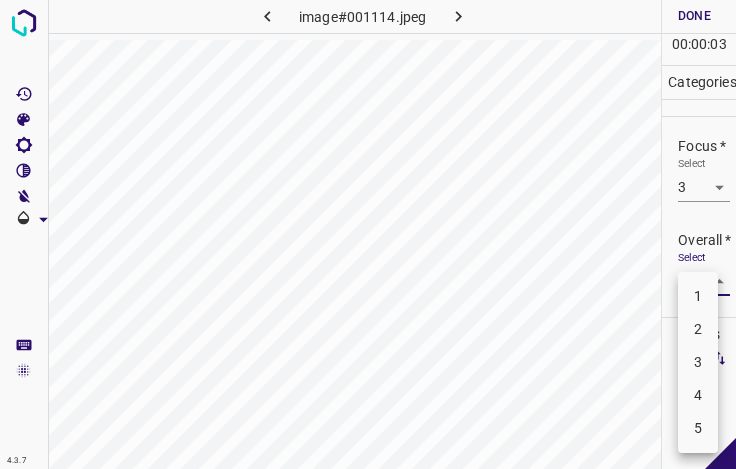 click on "4.3.7 image#001114.jpeg Done Skip 0 00   : 00   : 03   Categories Lighting *  Select 3 3 Focus *  Select 3 3 Overall *  Select ​ Labels   0 Categories 1 Lighting 2 Focus 3 Overall Tools Space Change between modes (Draw & Edit) I Auto labeling R Restore zoom M Zoom in N Zoom out Delete Delete selecte label Filters Z Restore filters X Saturation filter C Brightness filter V Contrast filter B Gray scale filter General O Download - Text - Hide - Delete 1 2 3 4 5" at bounding box center [368, 234] 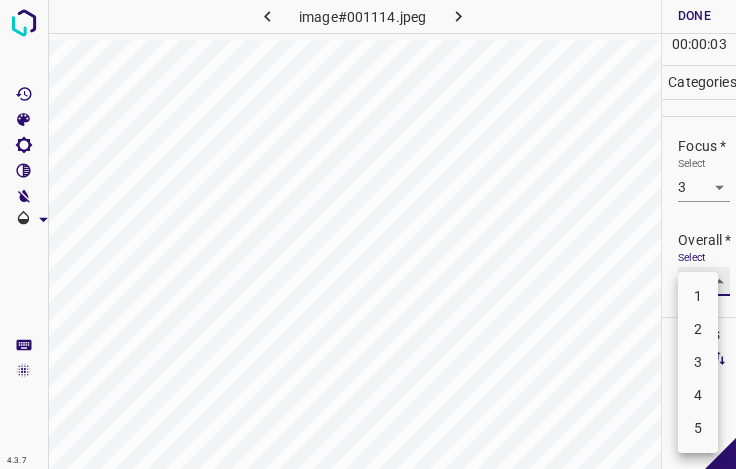 type on "3" 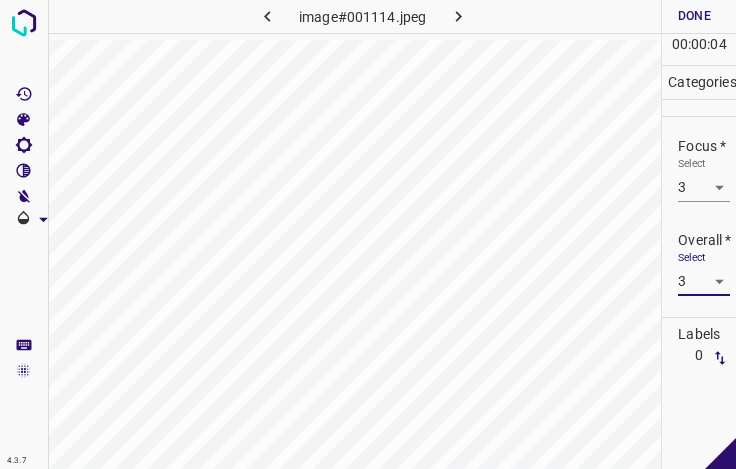 click on "Done" at bounding box center (694, 16) 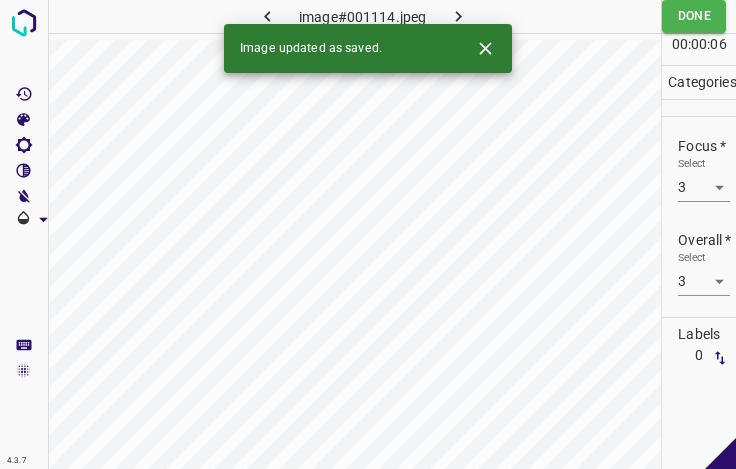 click 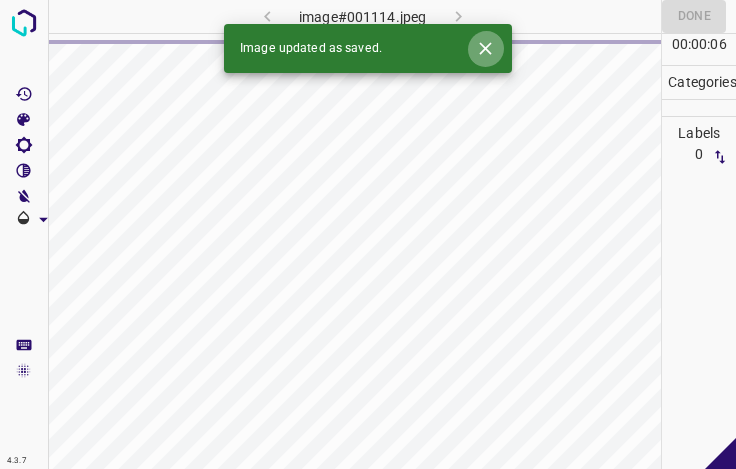 click 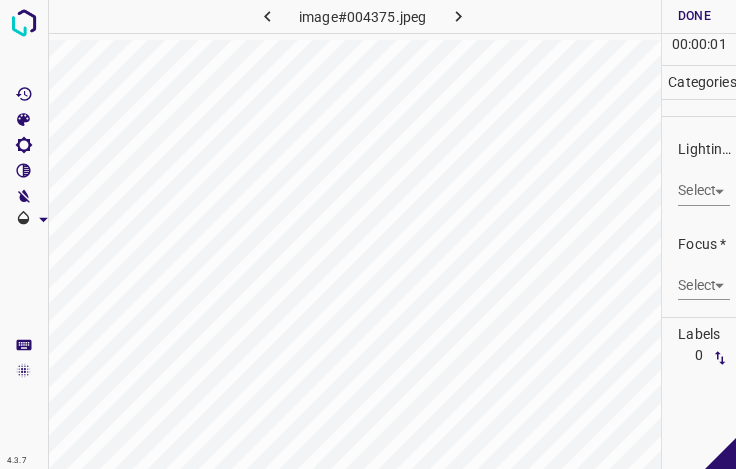 click on "4.3.7 image#004375.jpeg Done Skip 0 00   : 00   : 01   Categories Lighting *  Select ​ Focus *  Select ​ Overall *  Select ​ Labels   0 Categories 1 Lighting 2 Focus 3 Overall Tools Space Change between modes (Draw & Edit) I Auto labeling R Restore zoom M Zoom in N Zoom out Delete Delete selecte label Filters Z Restore filters X Saturation filter C Brightness filter V Contrast filter B Gray scale filter General O Download - Text - Hide - Delete" at bounding box center [368, 234] 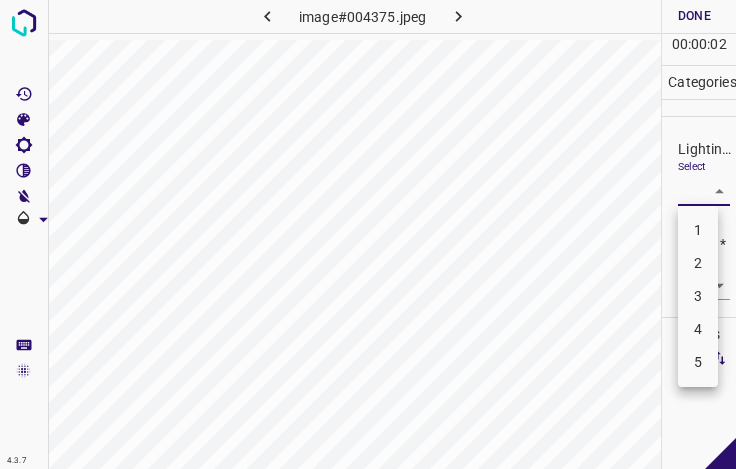 click on "3" at bounding box center [698, 296] 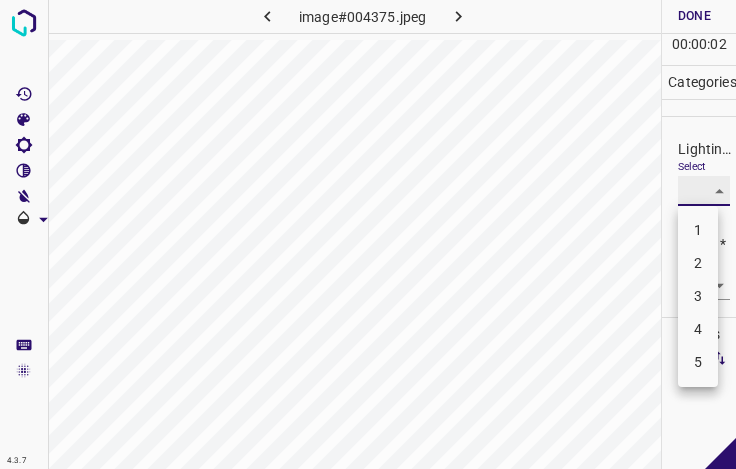 type on "3" 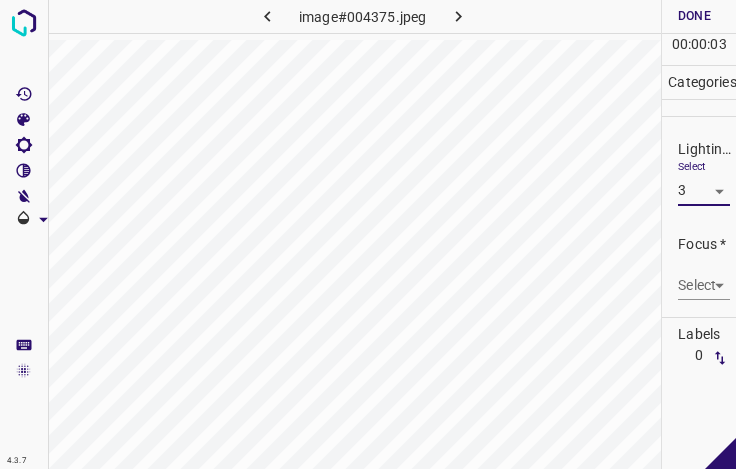 click on "4.3.7 image#004375.jpeg Done Skip 0 00   : 00   : 03   Categories Lighting *  Select 3 3 Focus *  Select ​ Overall *  Select ​ Labels   0 Categories 1 Lighting 2 Focus 3 Overall Tools Space Change between modes (Draw & Edit) I Auto labeling R Restore zoom M Zoom in N Zoom out Delete Delete selecte label Filters Z Restore filters X Saturation filter C Brightness filter V Contrast filter B Gray scale filter General O Download - Text - Hide - Delete" at bounding box center (368, 234) 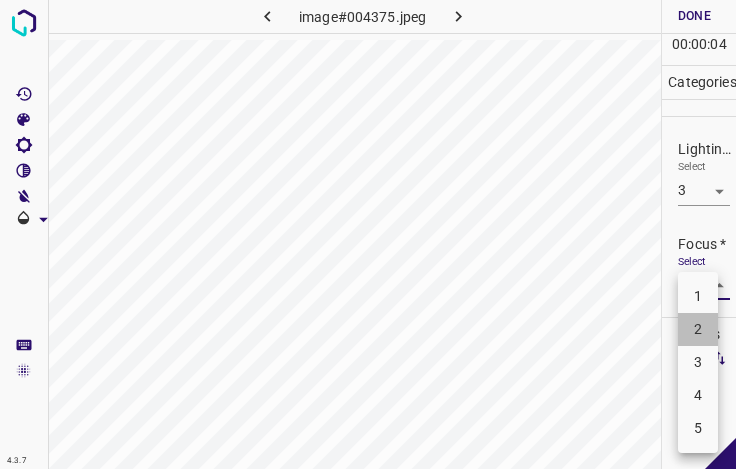 click on "2" at bounding box center (698, 329) 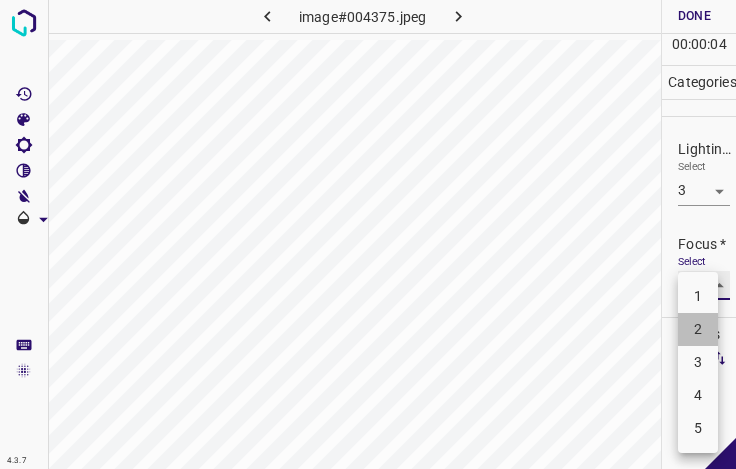 type on "2" 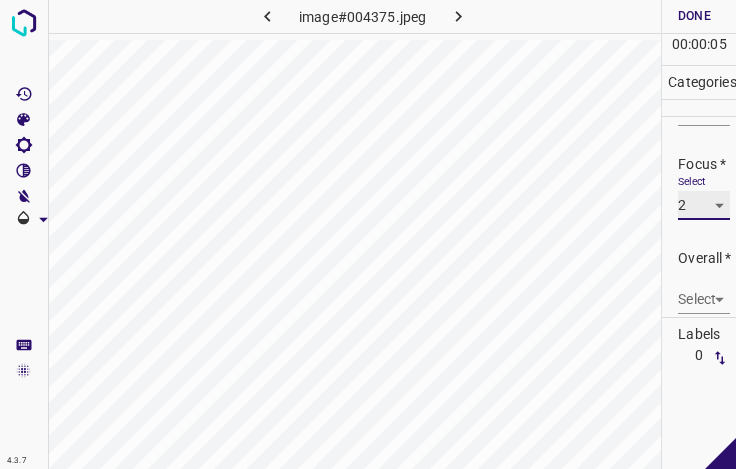 scroll, scrollTop: 98, scrollLeft: 0, axis: vertical 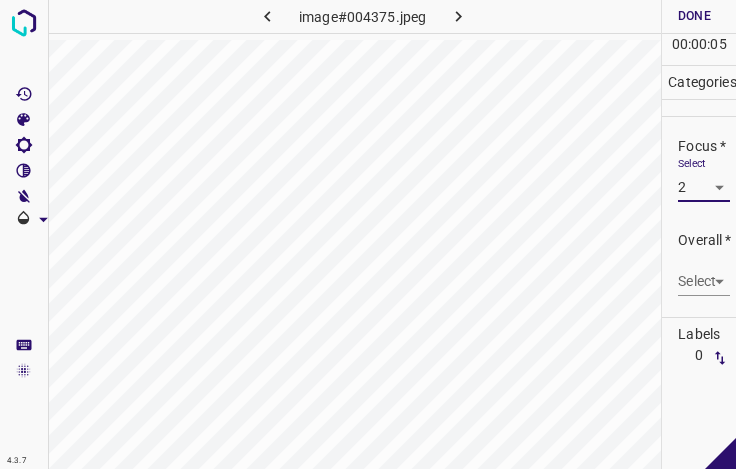 click on "4.3.7 image#004375.jpeg Done Skip 0 00   : 00   : 05   Categories Lighting *  Select 3 3 Focus *  Select 2 2 Overall *  Select ​ Labels   0 Categories 1 Lighting 2 Focus 3 Overall Tools Space Change between modes (Draw & Edit) I Auto labeling R Restore zoom M Zoom in N Zoom out Delete Delete selecte label Filters Z Restore filters X Saturation filter C Brightness filter V Contrast filter B Gray scale filter General O Download - Text - Hide - Delete" at bounding box center (368, 234) 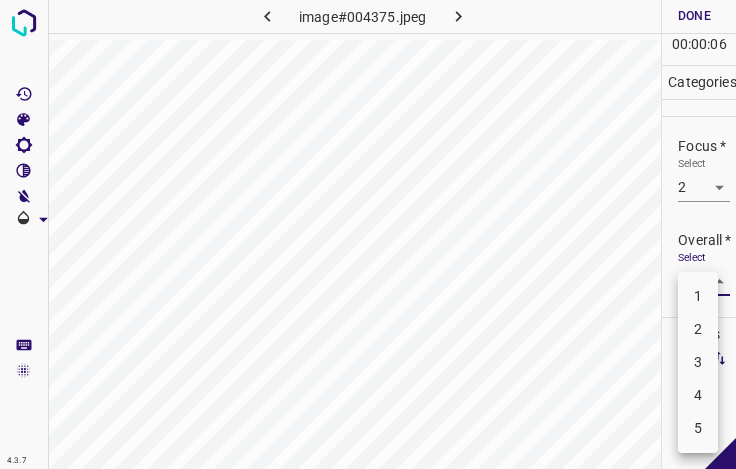 click on "3" at bounding box center (698, 362) 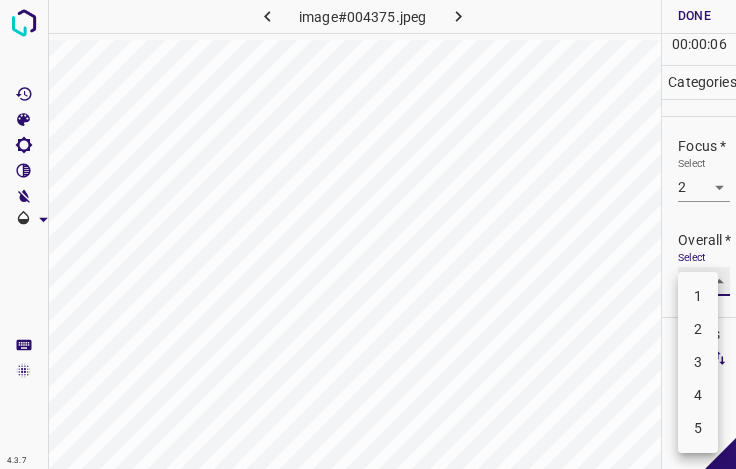 type on "3" 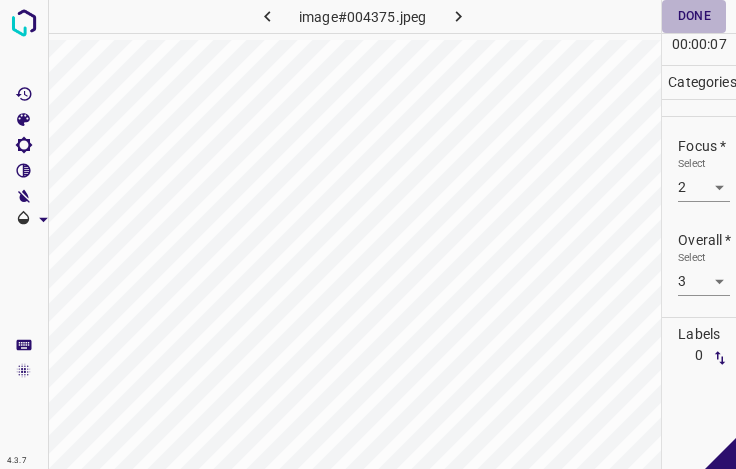 click on "Done" at bounding box center [694, 16] 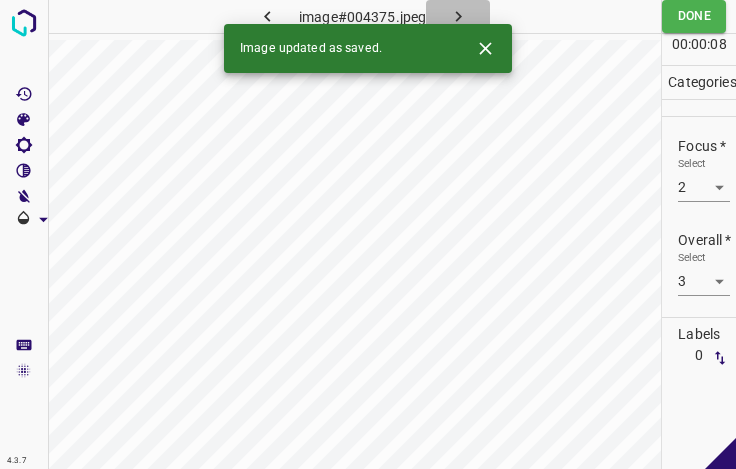 click 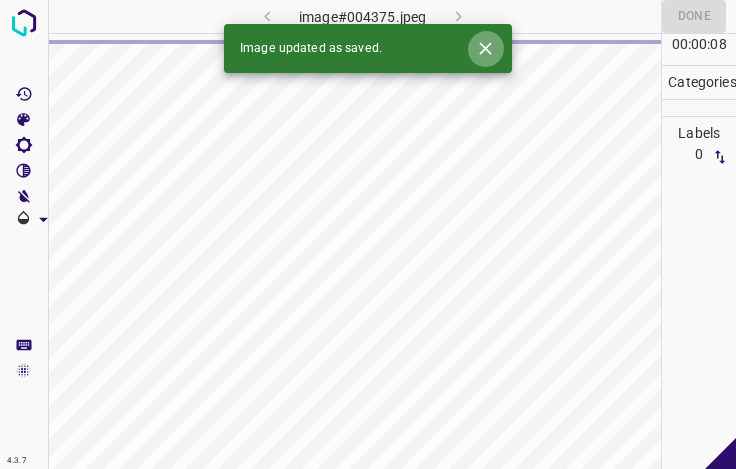 click 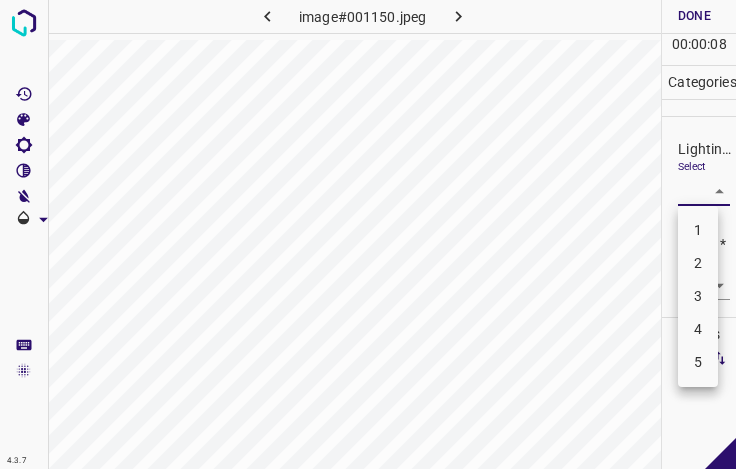 click on "4.3.7 image#001150.jpeg Done Skip 0 00   : 00   : 08   Categories Lighting *  Select ​ Focus *  Select ​ Overall *  Select ​ Labels   0 Categories 1 Lighting 2 Focus 3 Overall Tools Space Change between modes (Draw & Edit) I Auto labeling R Restore zoom M Zoom in N Zoom out Delete Delete selecte label Filters Z Restore filters X Saturation filter C Brightness filter V Contrast filter B Gray scale filter General O Download - Text - Hide - Delete 1 2 3 4 5" at bounding box center [368, 234] 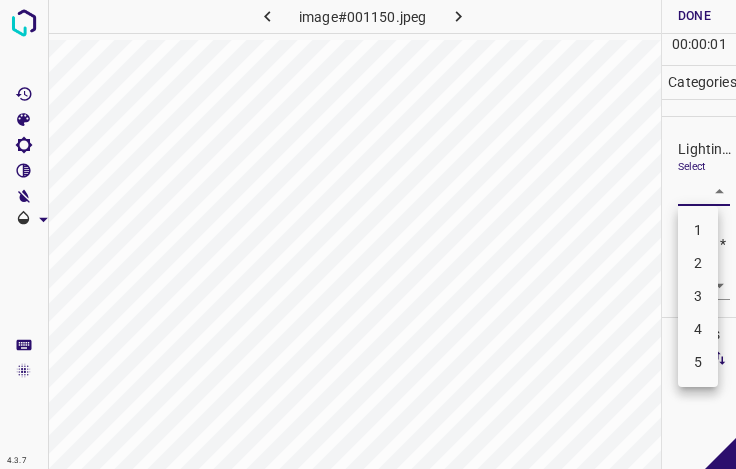 click on "3" at bounding box center [698, 296] 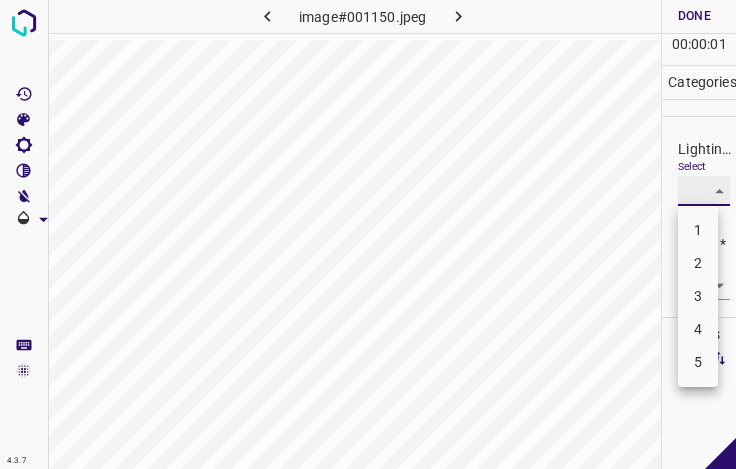 type on "3" 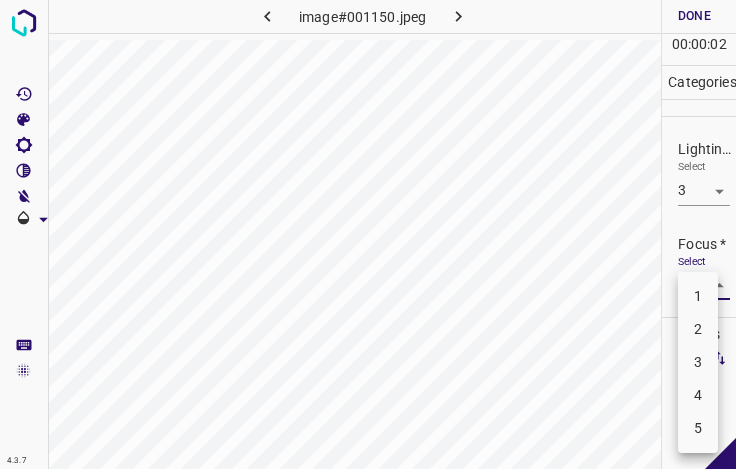 click on "4.3.7 image#001150.jpeg Done Skip 0 00   : 00   : 02   Categories Lighting *  Select 3 3 Focus *  Select ​ Overall *  Select ​ Labels   0 Categories 1 Lighting 2 Focus 3 Overall Tools Space Change between modes (Draw & Edit) I Auto labeling R Restore zoom M Zoom in N Zoom out Delete Delete selecte label Filters Z Restore filters X Saturation filter C Brightness filter V Contrast filter B Gray scale filter General O Download - Text - Hide - Delete 1 2 3 4 5" at bounding box center [368, 234] 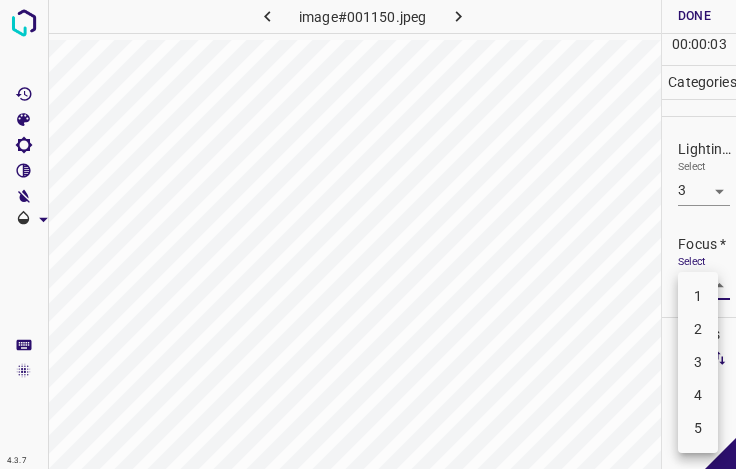 click on "3" at bounding box center (698, 362) 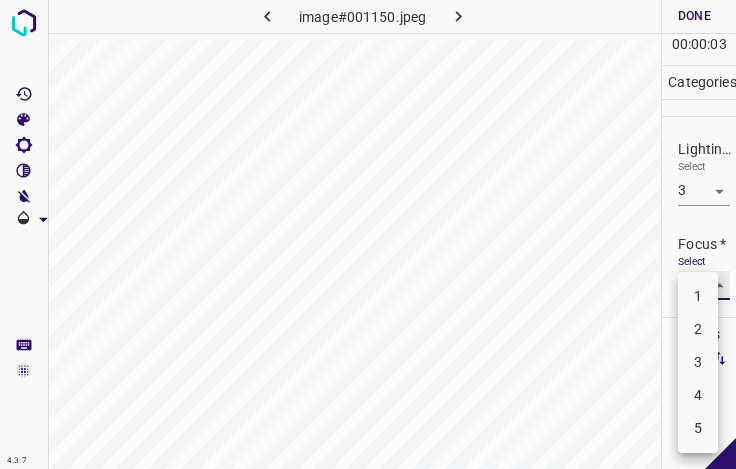type on "3" 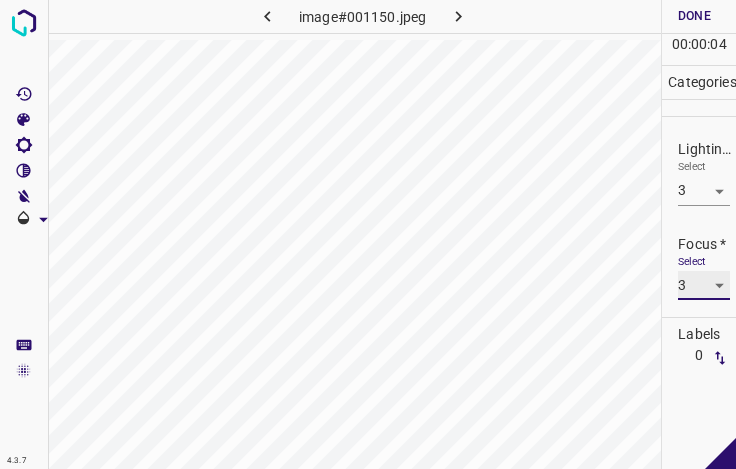 scroll, scrollTop: 98, scrollLeft: 0, axis: vertical 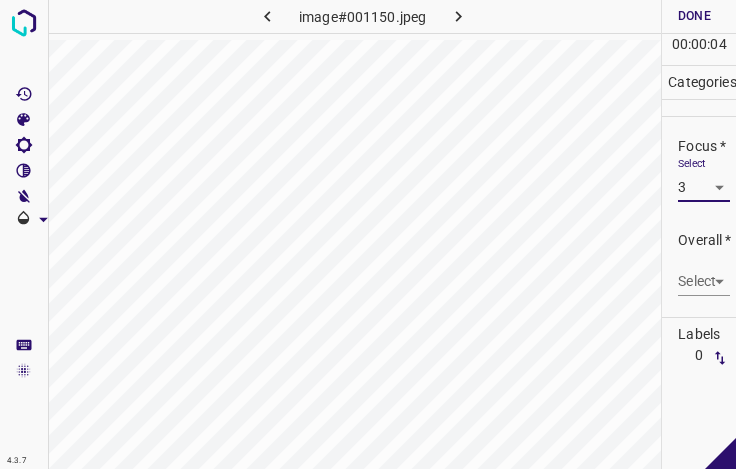 click on "4.3.7 image#001150.jpeg Done Skip 0 00   : 00   : 04   Categories Lighting *  Select 3 3 Focus *  Select 3 3 Overall *  Select ​ Labels   0 Categories 1 Lighting 2 Focus 3 Overall Tools Space Change between modes (Draw & Edit) I Auto labeling R Restore zoom M Zoom in N Zoom out Delete Delete selecte label Filters Z Restore filters X Saturation filter C Brightness filter V Contrast filter B Gray scale filter General O Download - Text - Hide - Delete" at bounding box center (368, 234) 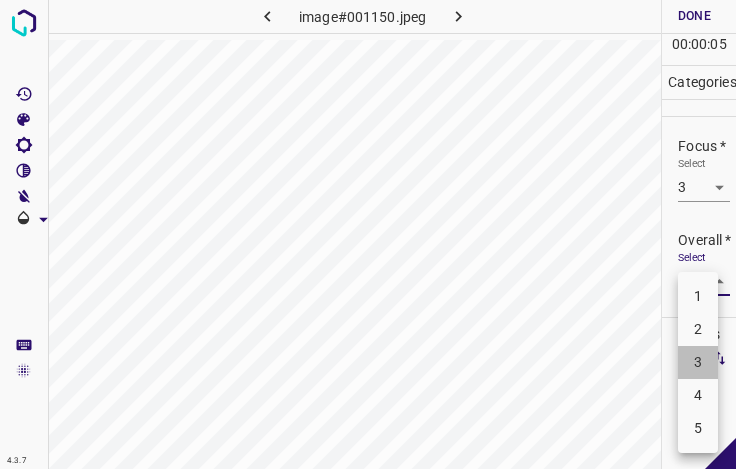 click on "3" at bounding box center (698, 362) 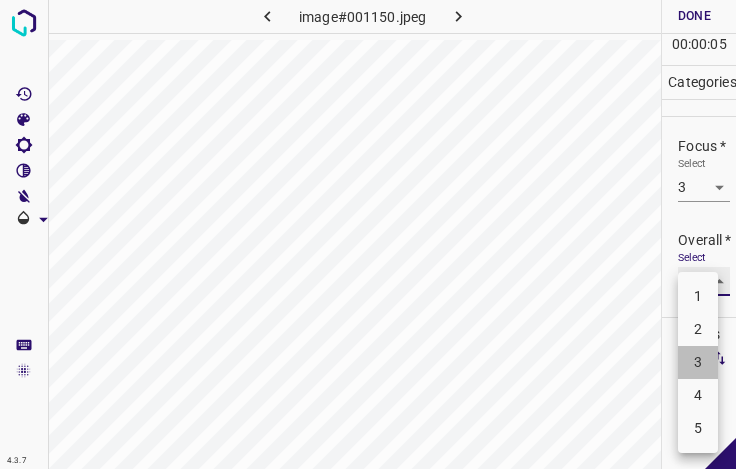 type on "3" 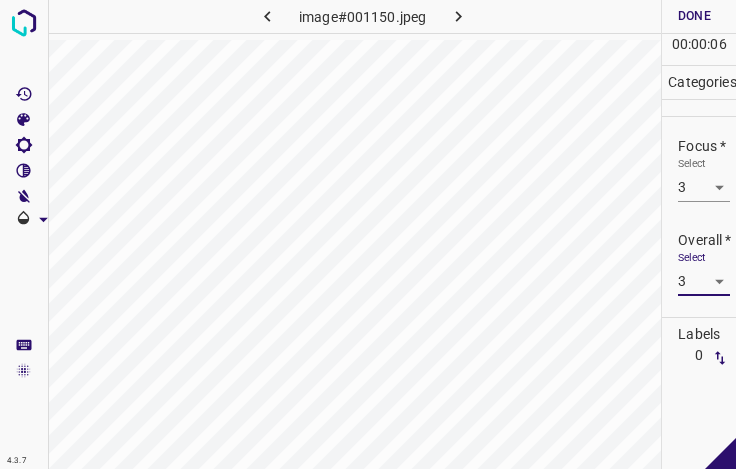 click on "Done" at bounding box center (694, 16) 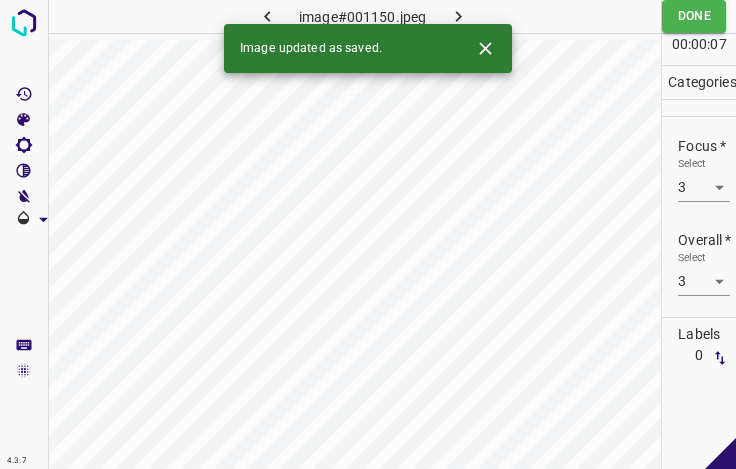 click 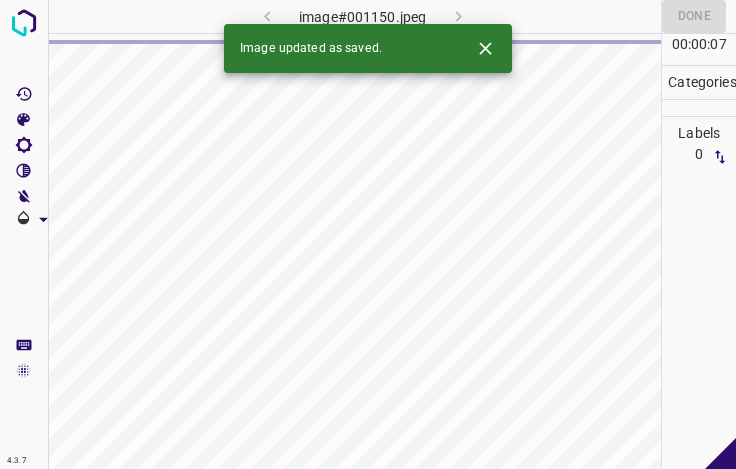 click 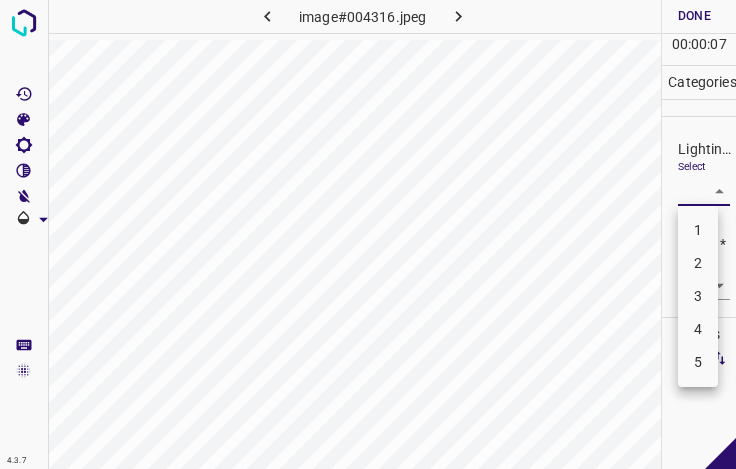 click on "4.3.7 image#004316.jpeg Done Skip 0 00   : 00   : 07   Categories Lighting *  Select ​ Focus *  Select ​ Overall *  Select ​ Labels   0 Categories 1 Lighting 2 Focus 3 Overall Tools Space Change between modes (Draw & Edit) I Auto labeling R Restore zoom M Zoom in N Zoom out Delete Delete selecte label Filters Z Restore filters X Saturation filter C Brightness filter V Contrast filter B Gray scale filter General O Download - Text - Hide - Delete 1 2 3 4 5" at bounding box center [368, 234] 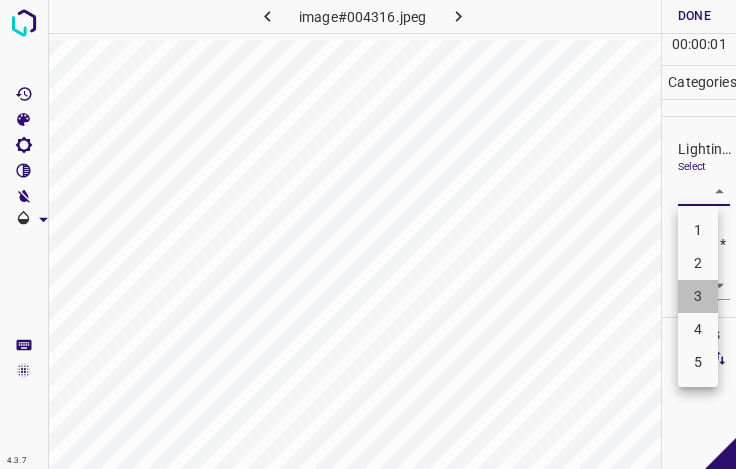 click on "3" at bounding box center (698, 296) 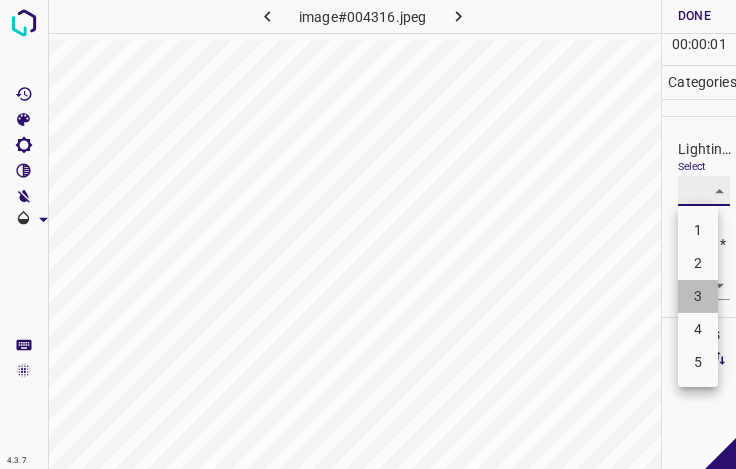 type on "3" 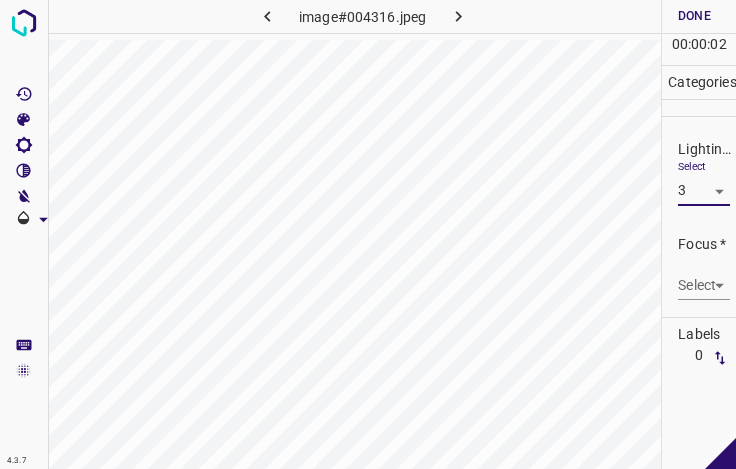 click on "4.3.7 image#004316.jpeg Done Skip 0 00   : 00   : 02   Categories Lighting *  Select 3 3 Focus *  Select ​ Overall *  Select ​ Labels   0 Categories 1 Lighting 2 Focus 3 Overall Tools Space Change between modes (Draw & Edit) I Auto labeling R Restore zoom M Zoom in N Zoom out Delete Delete selecte label Filters Z Restore filters X Saturation filter C Brightness filter V Contrast filter B Gray scale filter General O Download - Text - Hide - Delete" at bounding box center (368, 234) 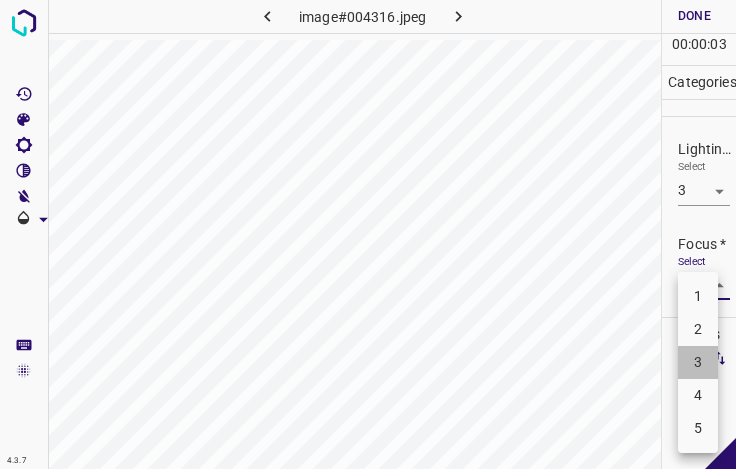 click on "3" at bounding box center (698, 362) 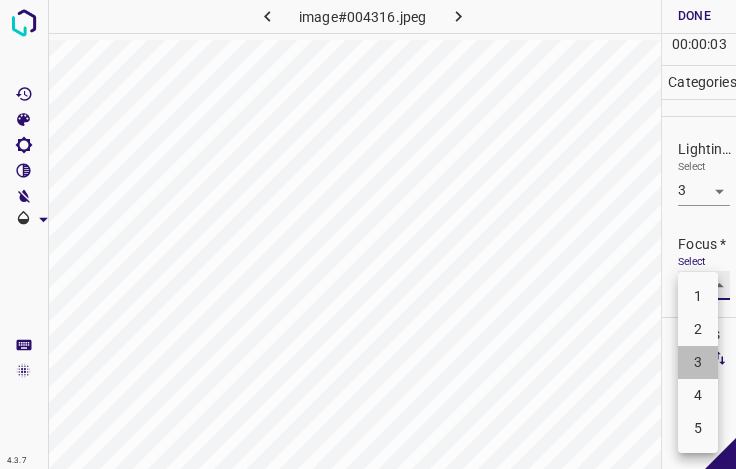 type on "3" 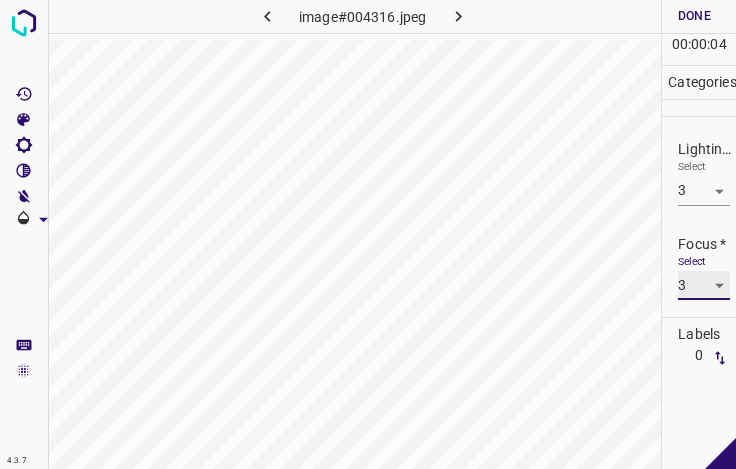 scroll, scrollTop: 98, scrollLeft: 0, axis: vertical 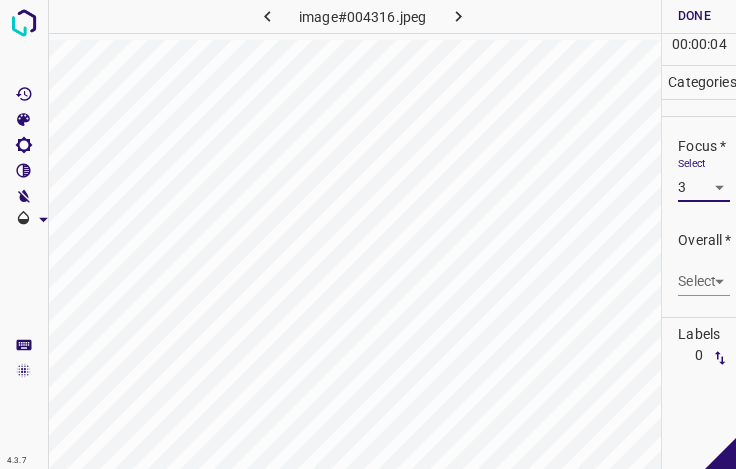 click on "4.3.7 image#004316.jpeg Done Skip 0 00   : 00   : 04   Categories Lighting *  Select 3 3 Focus *  Select 3 3 Overall *  Select ​ Labels   0 Categories 1 Lighting 2 Focus 3 Overall Tools Space Change between modes (Draw & Edit) I Auto labeling R Restore zoom M Zoom in N Zoom out Delete Delete selecte label Filters Z Restore filters X Saturation filter C Brightness filter V Contrast filter B Gray scale filter General O Download - Text - Hide - Delete" at bounding box center [368, 234] 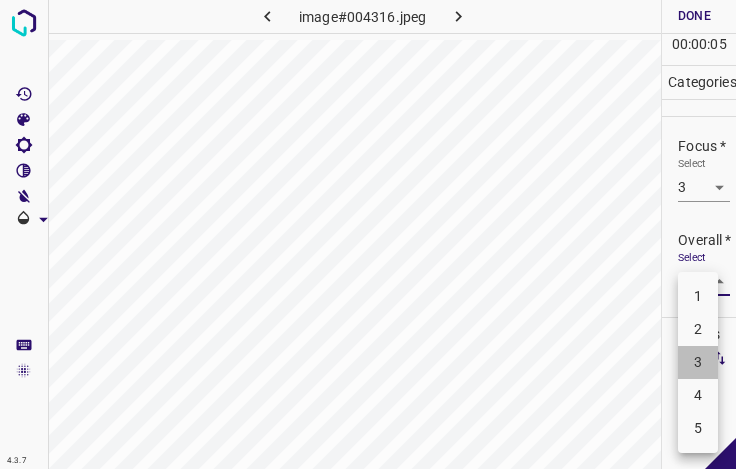 click on "3" at bounding box center (698, 362) 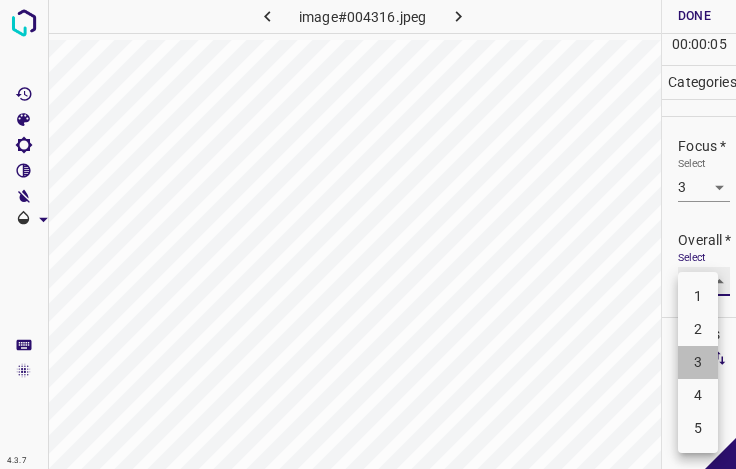 type on "3" 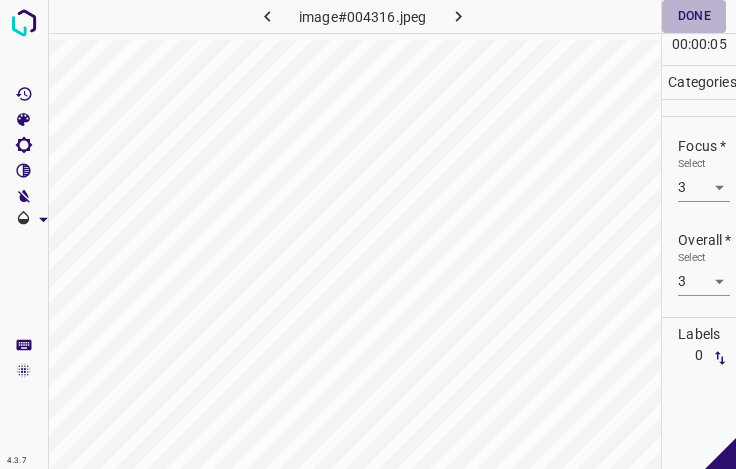 click on "Done" at bounding box center (694, 16) 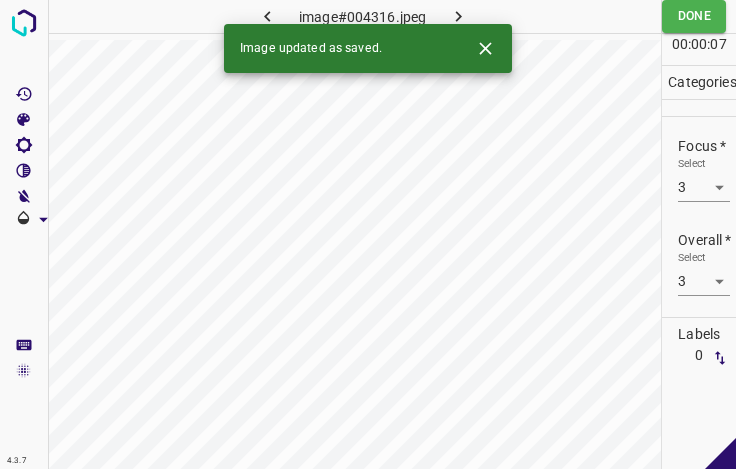 click 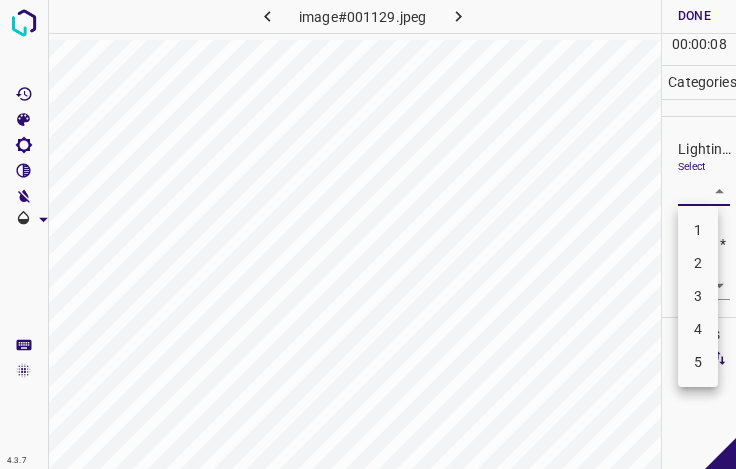 click on "4.3.7 image#001129.jpeg Done Skip 0 00   : 00   : 08   Categories Lighting *  Select ​ Focus *  Select ​ Overall *  Select ​ Labels   0 Categories 1 Lighting 2 Focus 3 Overall Tools Space Change between modes (Draw & Edit) I Auto labeling R Restore zoom M Zoom in N Zoom out Delete Delete selecte label Filters Z Restore filters X Saturation filter C Brightness filter V Contrast filter B Gray scale filter General O Download - Text - Hide - Delete 1 2 3 4 5" at bounding box center (368, 234) 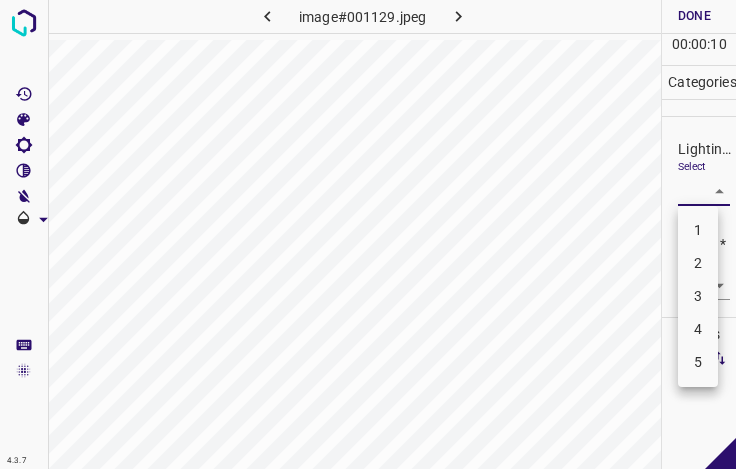 click on "4" at bounding box center (698, 329) 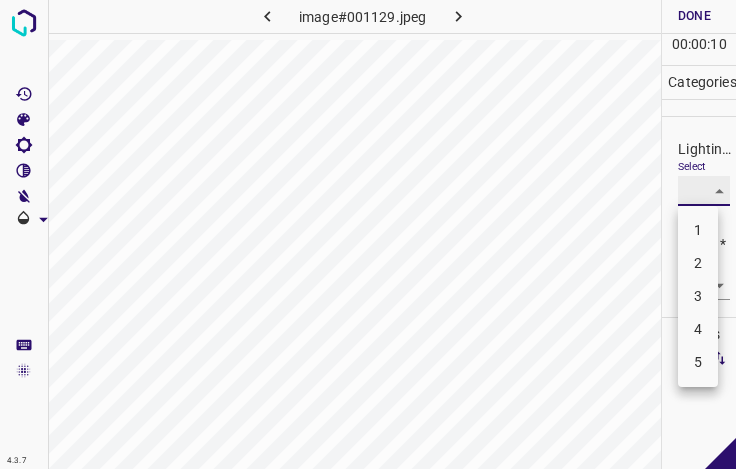 type on "4" 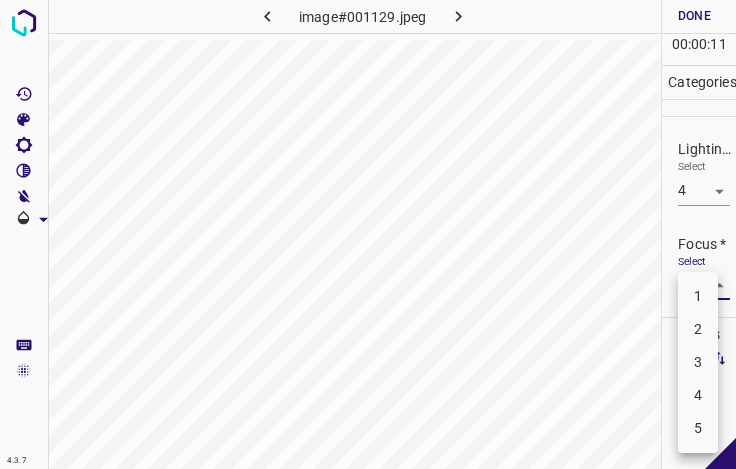 click on "4.3.7 image#001129.jpeg Done Skip 0 00   : 00   : 11   Categories Lighting *  Select 4 4 Focus *  Select ​ Overall *  Select ​ Labels   0 Categories 1 Lighting 2 Focus 3 Overall Tools Space Change between modes (Draw & Edit) I Auto labeling R Restore zoom M Zoom in N Zoom out Delete Delete selecte label Filters Z Restore filters X Saturation filter C Brightness filter V Contrast filter B Gray scale filter General O Download - Text - Hide - Delete 1 2 3 4 5" at bounding box center (368, 234) 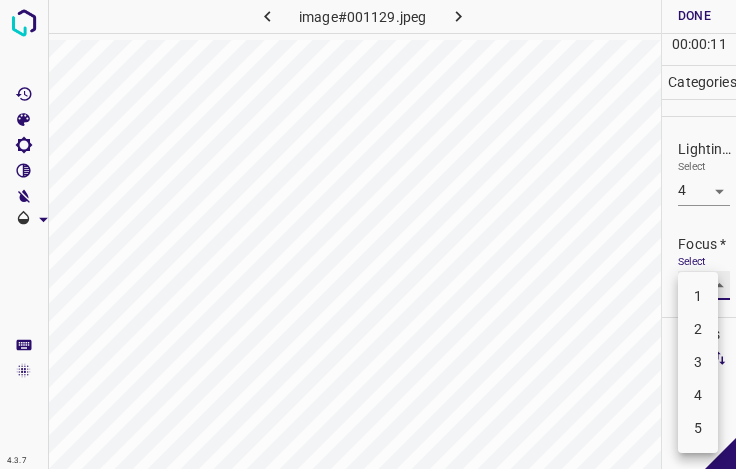 type on "3" 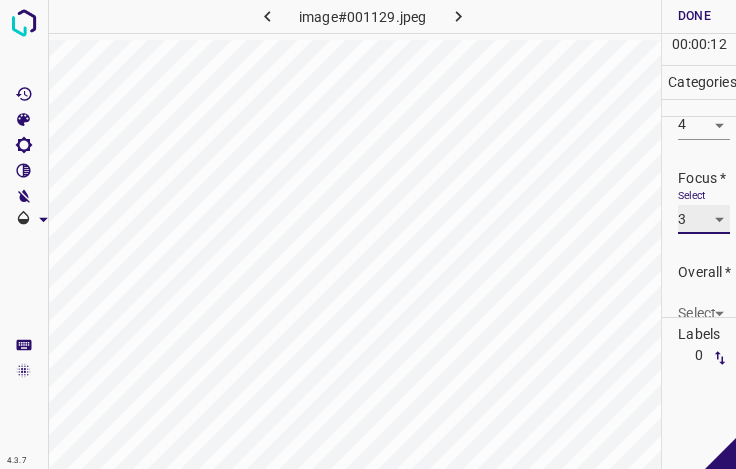 scroll, scrollTop: 98, scrollLeft: 0, axis: vertical 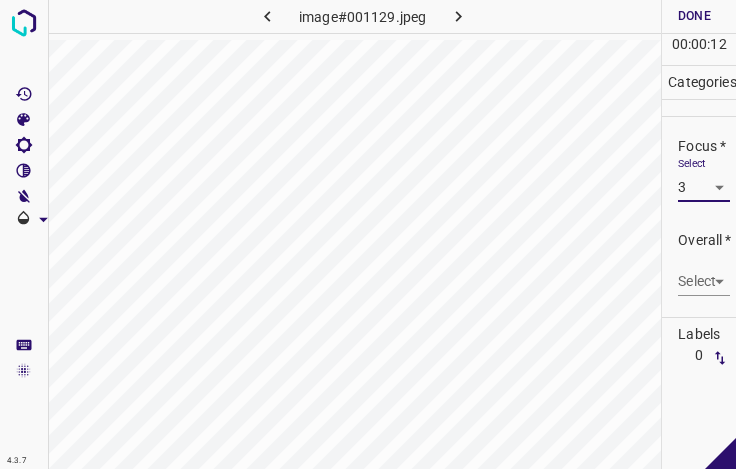 click on "4.3.7 image#001129.jpeg Done Skip 0 00   : 00   : 12   Categories Lighting *  Select 4 4 Focus *  Select 3 3 Overall *  Select ​ Labels   0 Categories 1 Lighting 2 Focus 3 Overall Tools Space Change between modes (Draw & Edit) I Auto labeling R Restore zoom M Zoom in N Zoom out Delete Delete selecte label Filters Z Restore filters X Saturation filter C Brightness filter V Contrast filter B Gray scale filter General O Download - Text - Hide - Delete" at bounding box center (368, 234) 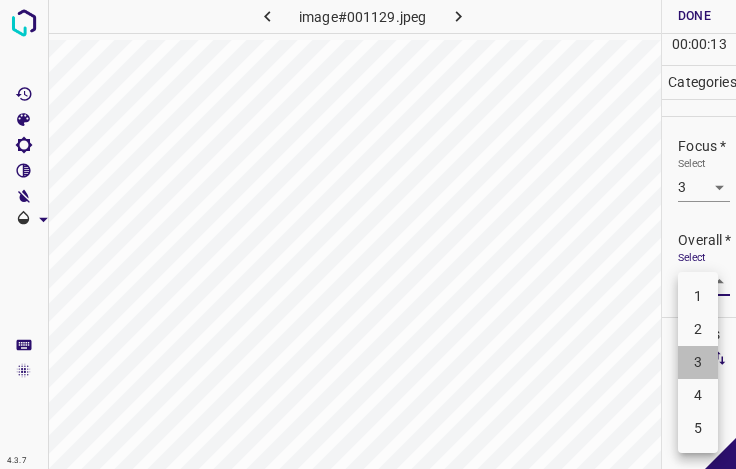 click on "3" at bounding box center (698, 362) 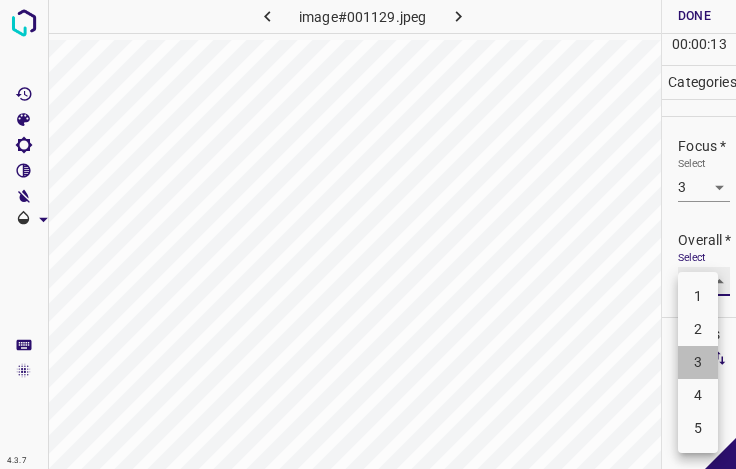 type on "3" 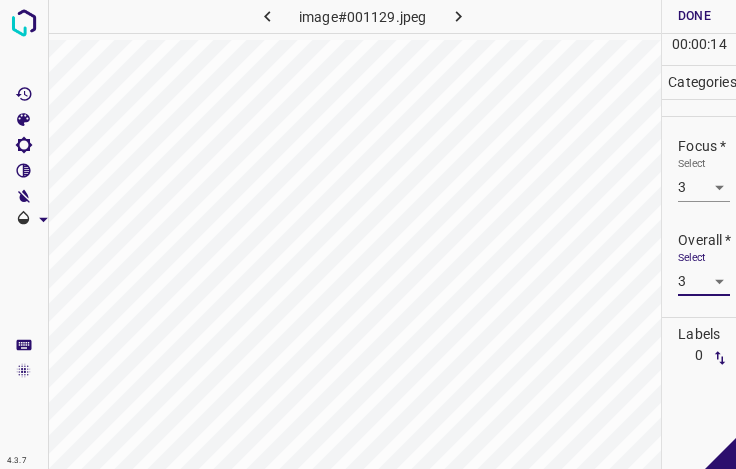 click on "Done" at bounding box center [694, 16] 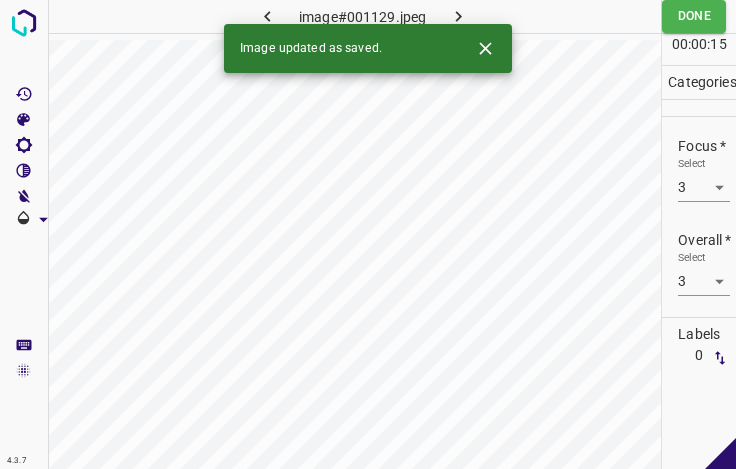 click 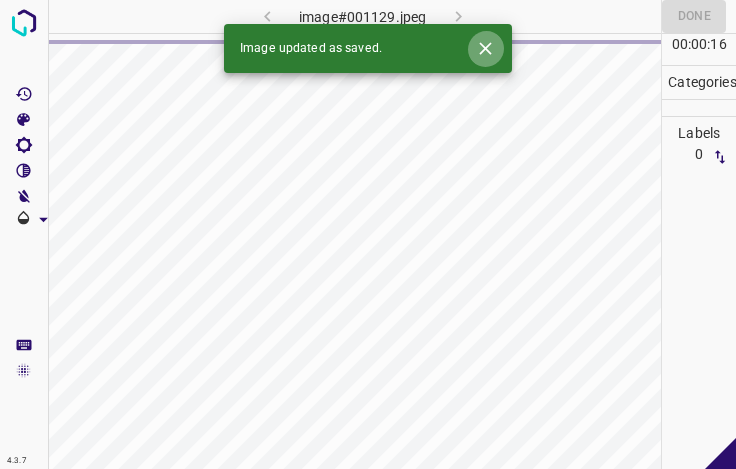 click 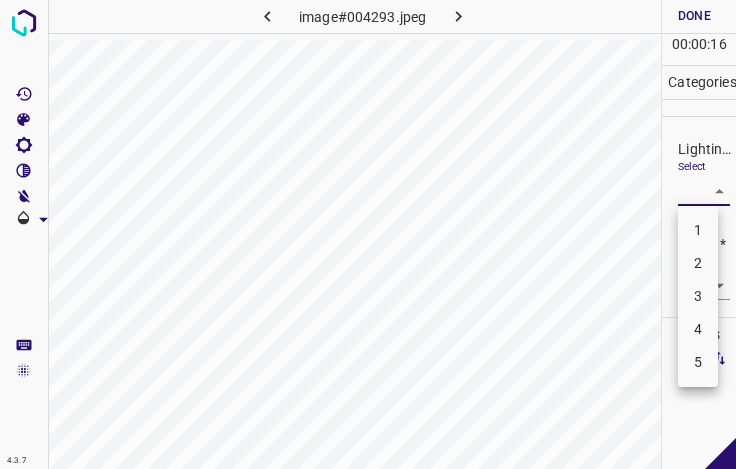 click on "4.3.7 image#004293.jpeg Done Skip 0 00   : 00   : 16   Categories Lighting *  Select ​ Focus *  Select ​ Overall *  Select ​ Labels   0 Categories 1 Lighting 2 Focus 3 Overall Tools Space Change between modes (Draw & Edit) I Auto labeling R Restore zoom M Zoom in N Zoom out Delete Delete selecte label Filters Z Restore filters X Saturation filter C Brightness filter V Contrast filter B Gray scale filter General O Download - Text - Hide - Delete 1 2 3 4 5" at bounding box center [368, 234] 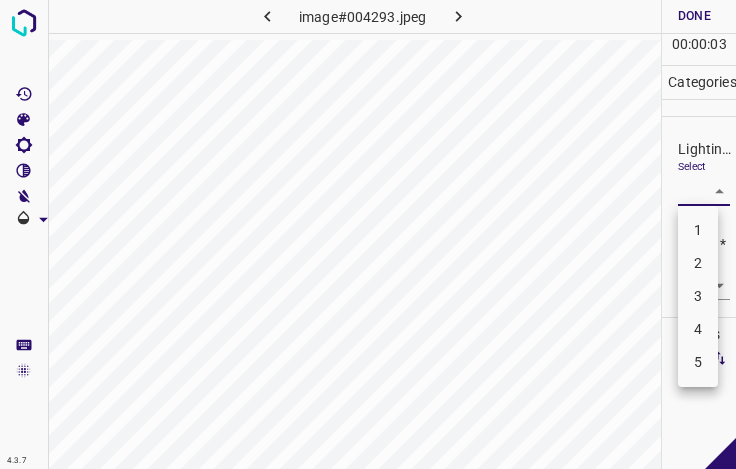 click on "3" at bounding box center (698, 296) 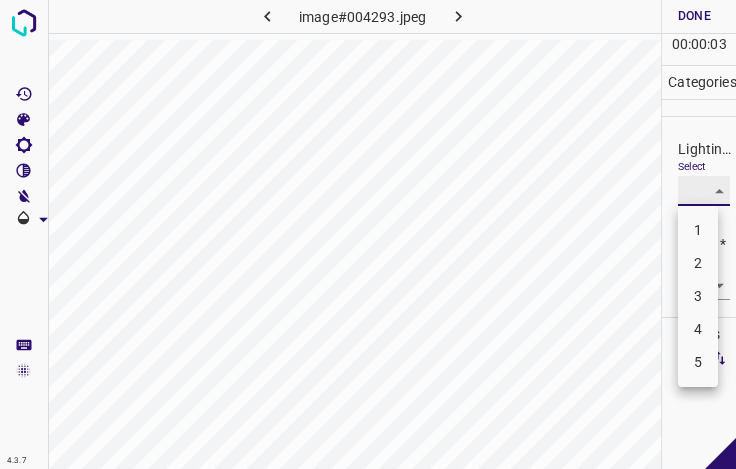 type on "3" 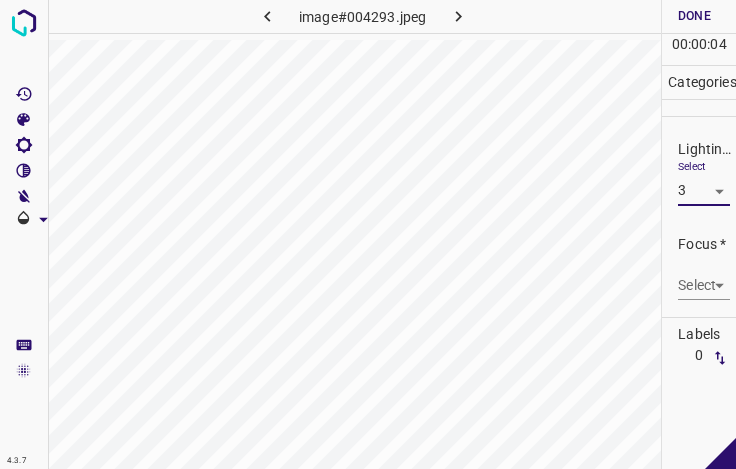 click on "4.3.7 image#004293.jpeg Done Skip 0 00   : 00   : 04   Categories Lighting *  Select 3 3 Focus *  Select ​ Overall *  Select ​ Labels   0 Categories 1 Lighting 2 Focus 3 Overall Tools Space Change between modes (Draw & Edit) I Auto labeling R Restore zoom M Zoom in N Zoom out Delete Delete selecte label Filters Z Restore filters X Saturation filter C Brightness filter V Contrast filter B Gray scale filter General O Download - Text - Hide - Delete" at bounding box center [368, 234] 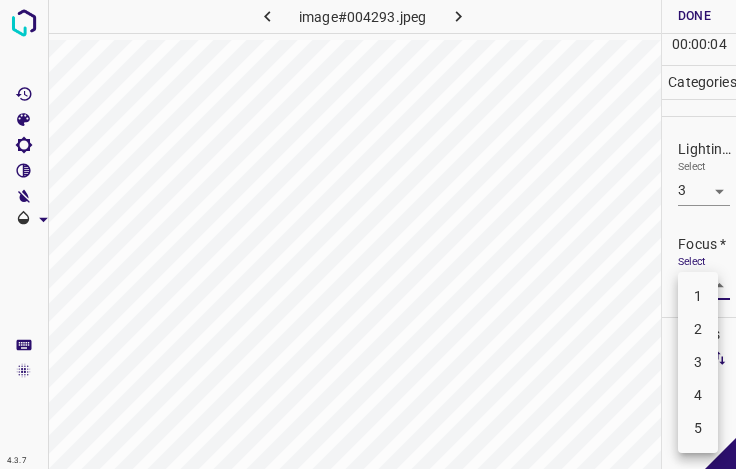 click on "4" at bounding box center [698, 395] 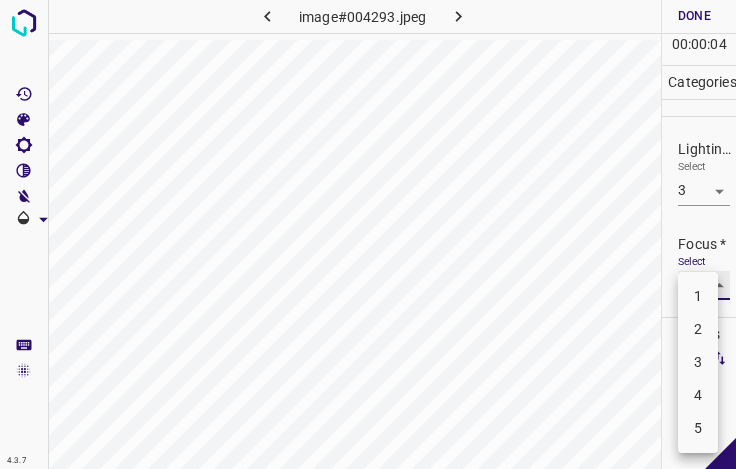 type on "4" 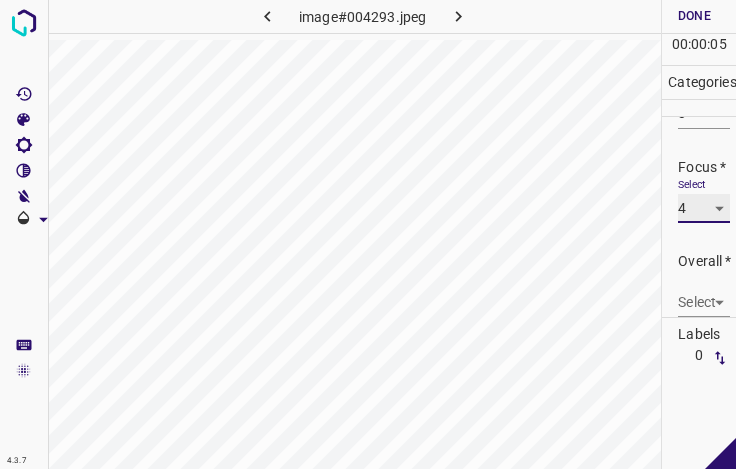 scroll, scrollTop: 98, scrollLeft: 0, axis: vertical 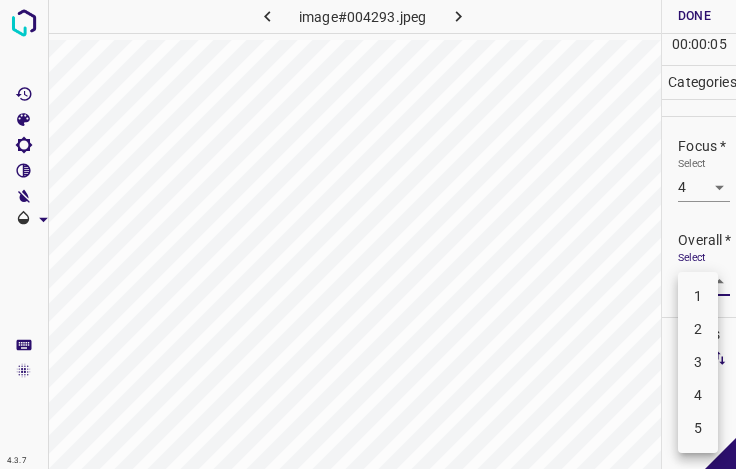 click on "4.3.7 image#004293.jpeg Done Skip 0 00   : 00   : 05   Categories Lighting *  Select 3 3 Focus *  Select 4 4 Overall *  Select ​ Labels   0 Categories 1 Lighting 2 Focus 3 Overall Tools Space Change between modes (Draw & Edit) I Auto labeling R Restore zoom M Zoom in N Zoom out Delete Delete selecte label Filters Z Restore filters X Saturation filter C Brightness filter V Contrast filter B Gray scale filter General O Download - Text - Hide - Delete 1 2 3 4 5" at bounding box center (368, 234) 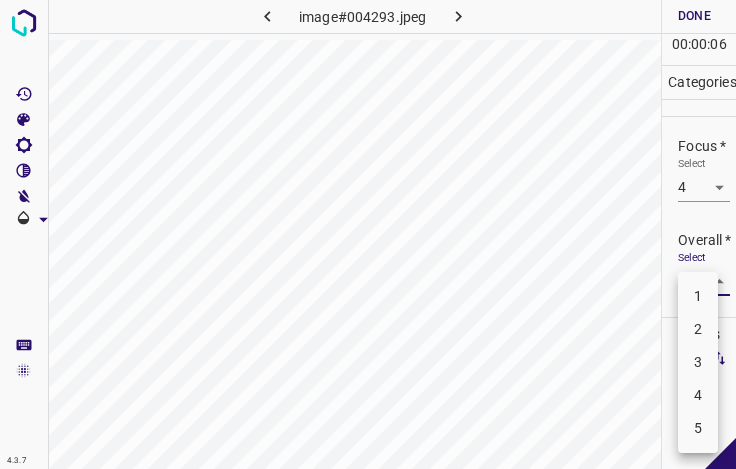 click on "3" at bounding box center [698, 362] 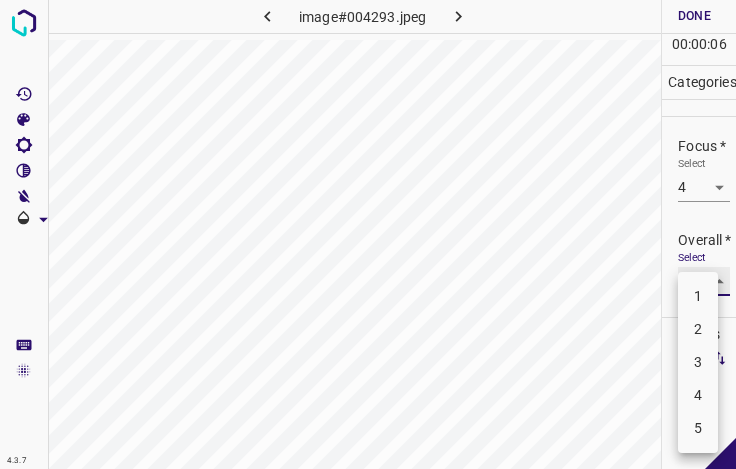 type on "3" 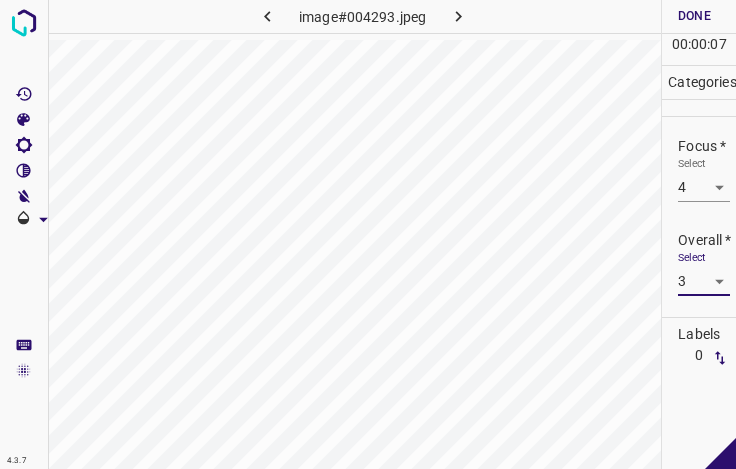 click on "Done" at bounding box center [694, 16] 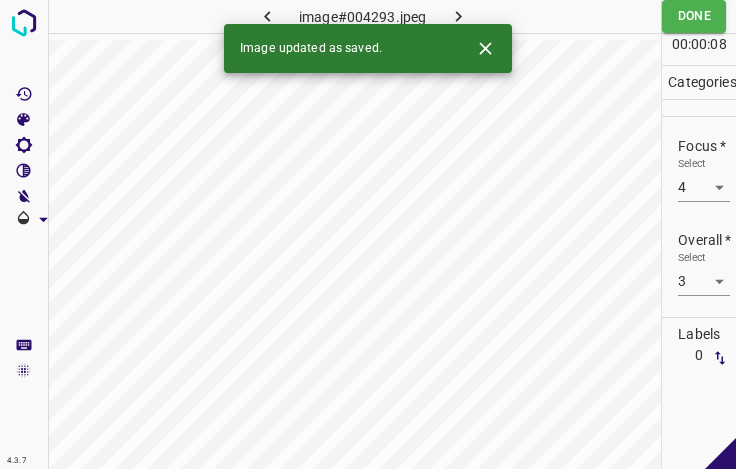 click 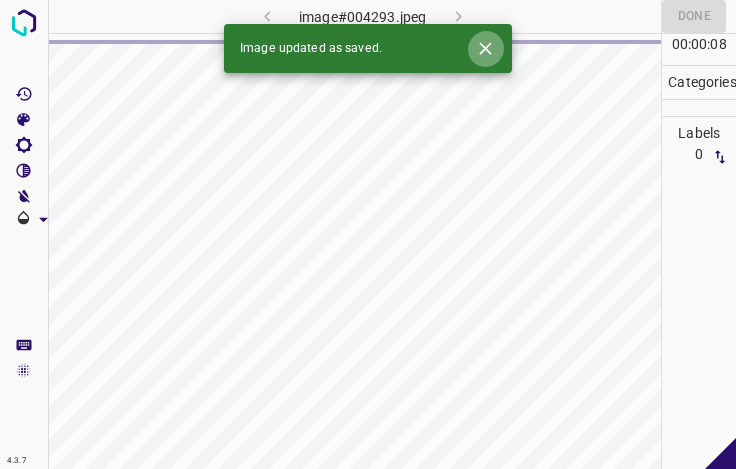 click 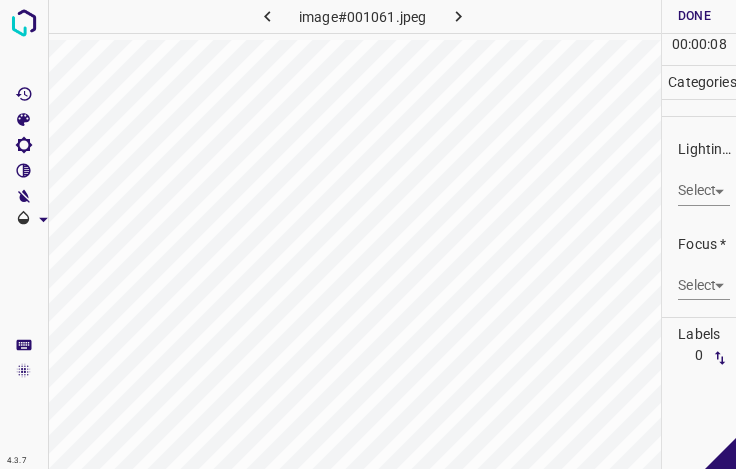 click on "4.3.7 image#001061.jpeg Done Skip 0 00   : 00   : 08   Categories Lighting *  Select ​ Focus *  Select ​ Overall *  Select ​ Labels   0 Categories 1 Lighting 2 Focus 3 Overall Tools Space Change between modes (Draw & Edit) I Auto labeling R Restore zoom M Zoom in N Zoom out Delete Delete selecte label Filters Z Restore filters X Saturation filter C Brightness filter V Contrast filter B Gray scale filter General O Download - Text - Hide - Delete" at bounding box center (368, 234) 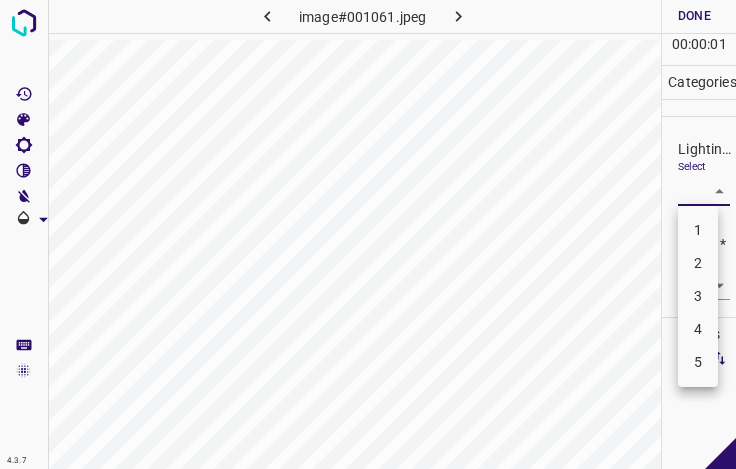 click on "3" at bounding box center [698, 296] 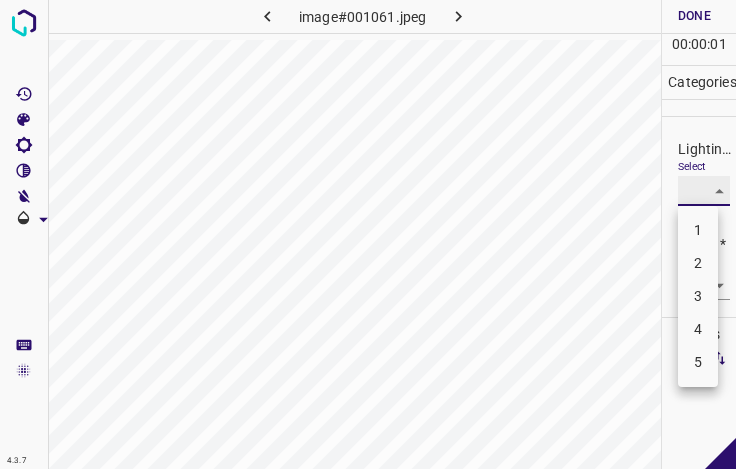 type on "3" 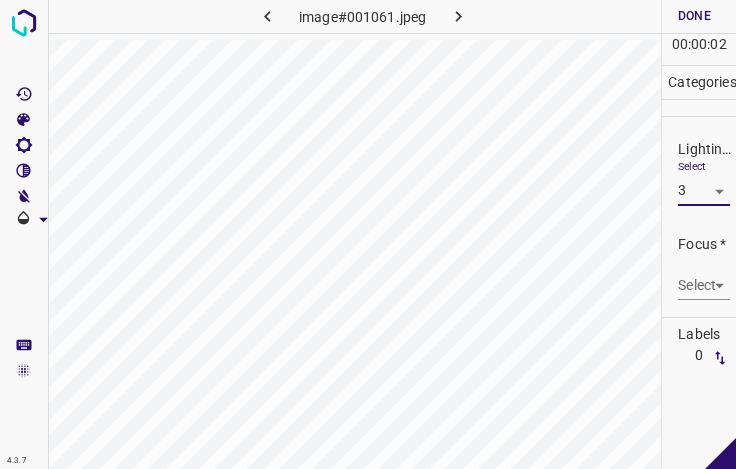click on "4.3.7 image#001061.jpeg Done Skip 0 00   : 00   : 02   Categories Lighting *  Select 3 3 Focus *  Select ​ Overall *  Select ​ Labels   0 Categories 1 Lighting 2 Focus 3 Overall Tools Space Change between modes (Draw & Edit) I Auto labeling R Restore zoom M Zoom in N Zoom out Delete Delete selecte label Filters Z Restore filters X Saturation filter C Brightness filter V Contrast filter B Gray scale filter General O Download - Text - Hide - Delete" at bounding box center (368, 234) 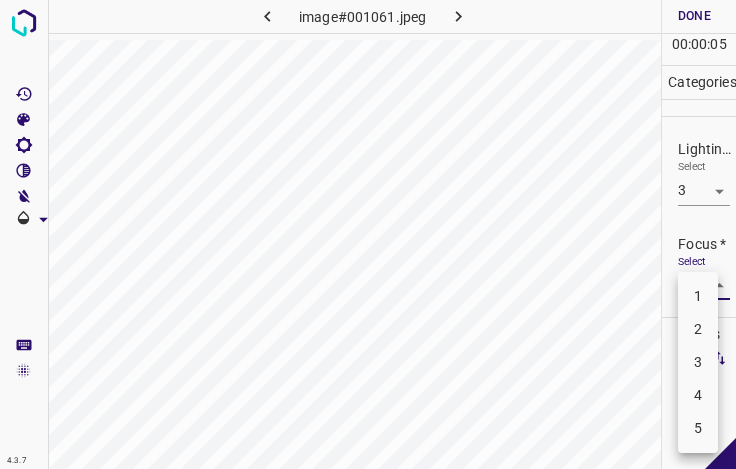 click on "3" at bounding box center [698, 362] 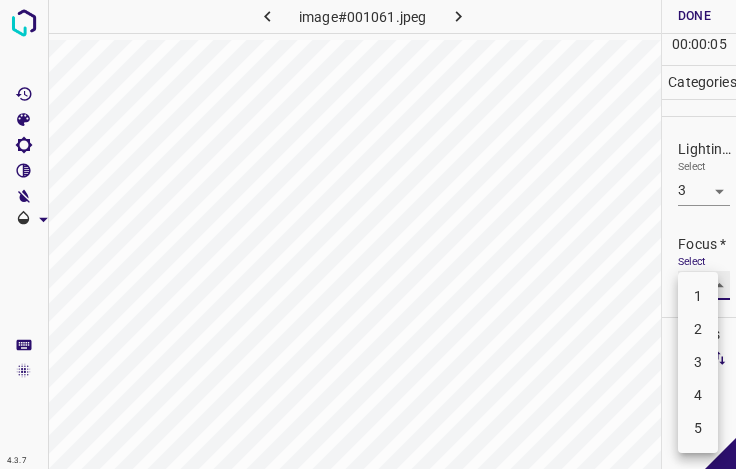 type on "3" 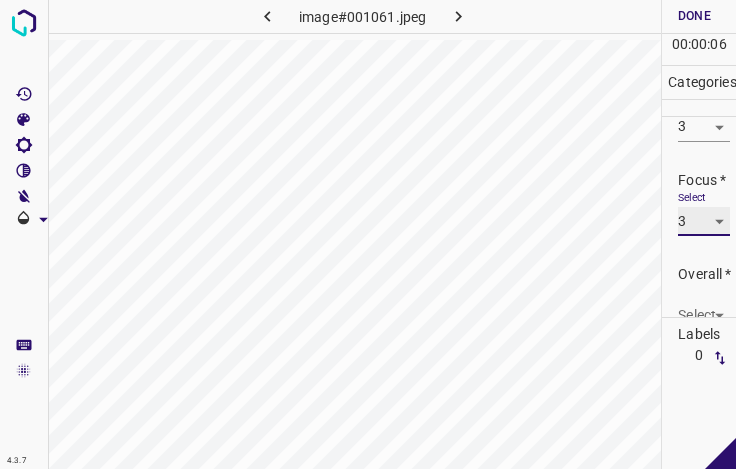 scroll, scrollTop: 98, scrollLeft: 0, axis: vertical 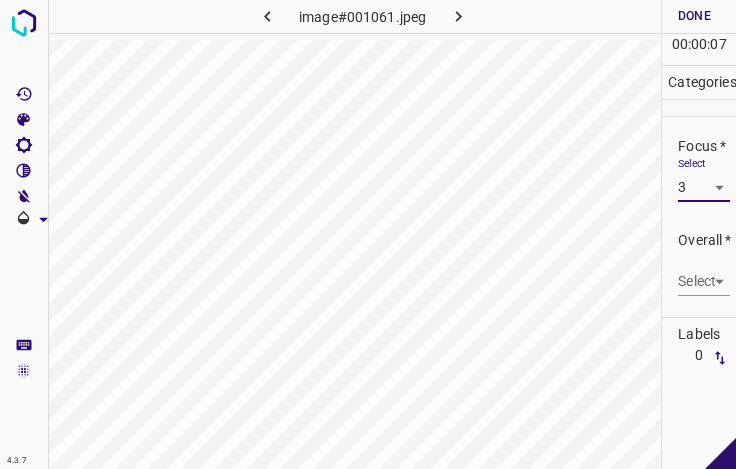 click on "4.3.7 image#001061.jpeg Done Skip 0 00   : 00   : 07   Categories Lighting *  Select 3 3 Focus *  Select 3 3 Overall *  Select ​ Labels   0 Categories 1 Lighting 2 Focus 3 Overall Tools Space Change between modes (Draw & Edit) I Auto labeling R Restore zoom M Zoom in N Zoom out Delete Delete selecte label Filters Z Restore filters X Saturation filter C Brightness filter V Contrast filter B Gray scale filter General O Download - Text - Hide - Delete" at bounding box center [368, 234] 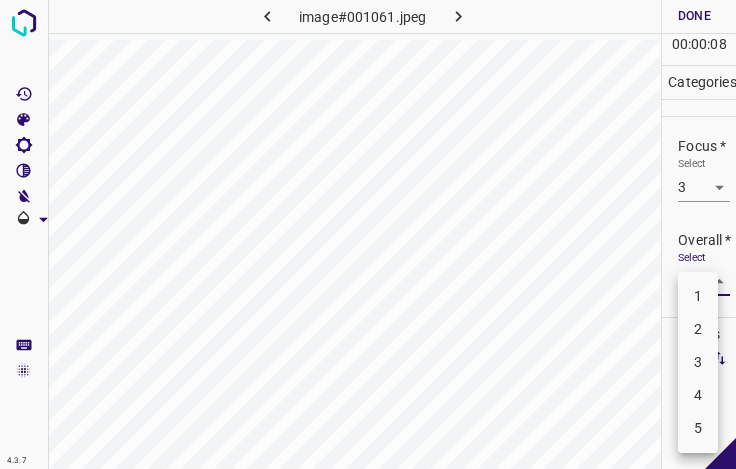 click on "3" at bounding box center (698, 362) 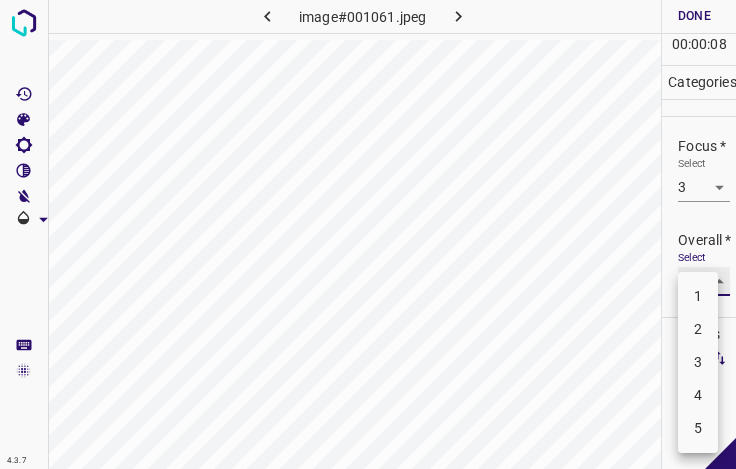 type on "3" 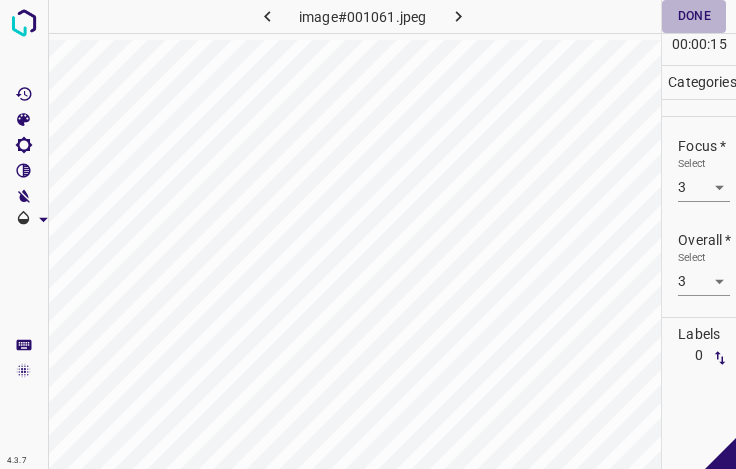 click on "Done" at bounding box center (694, 16) 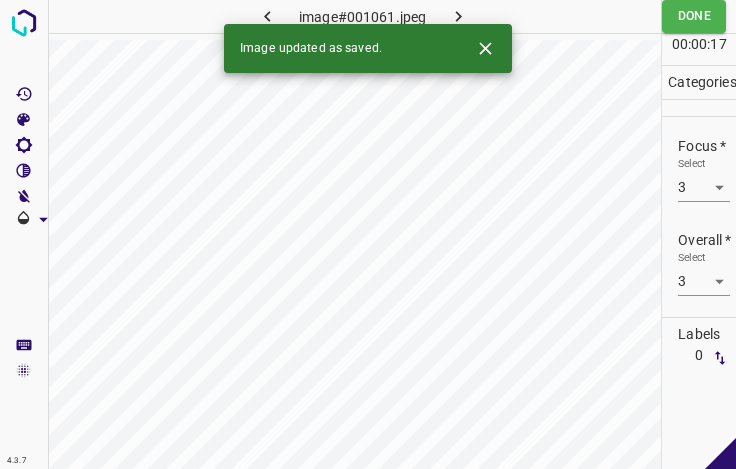 click on "Image updated as saved." at bounding box center (368, 48) 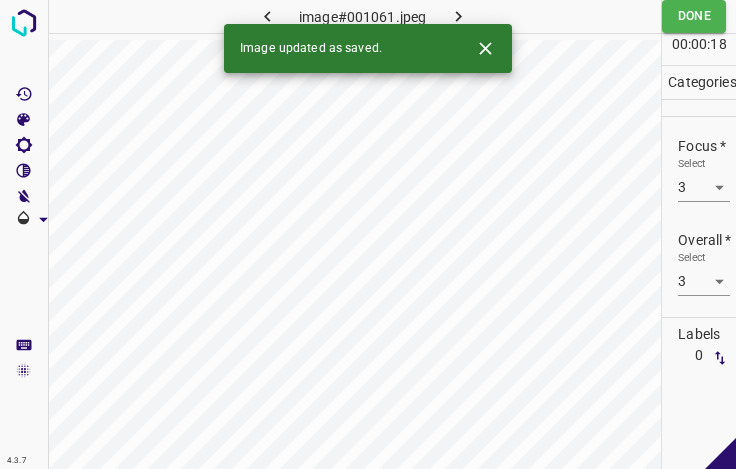 click 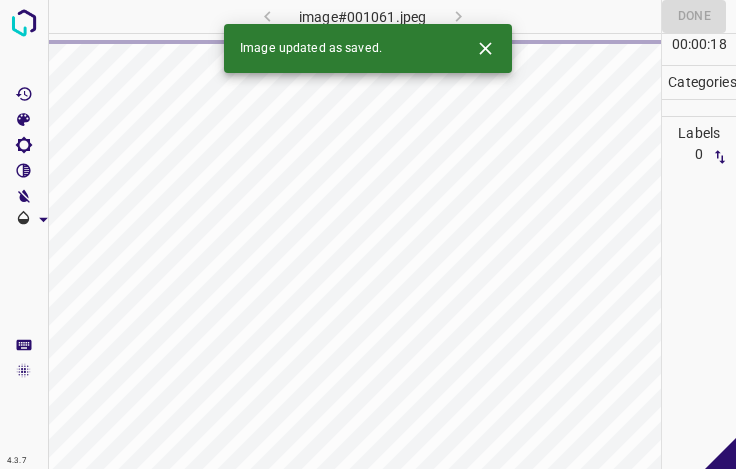 click 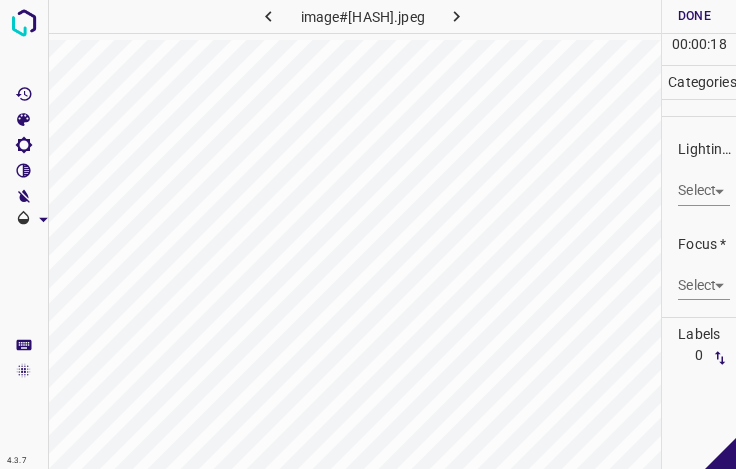click on "4.3.7 image#004264.jpeg Done Skip 0 00   : 00   : 18   Categories Lighting *  Select ​ Focus *  Select ​ Overall *  Select ​ Labels   0 Categories 1 Lighting 2 Focus 3 Overall Tools Space Change between modes (Draw & Edit) I Auto labeling R Restore zoom M Zoom in N Zoom out Delete Delete selecte label Filters Z Restore filters X Saturation filter C Brightness filter V Contrast filter B Gray scale filter General O Download - Text - Hide - Delete" at bounding box center [368, 234] 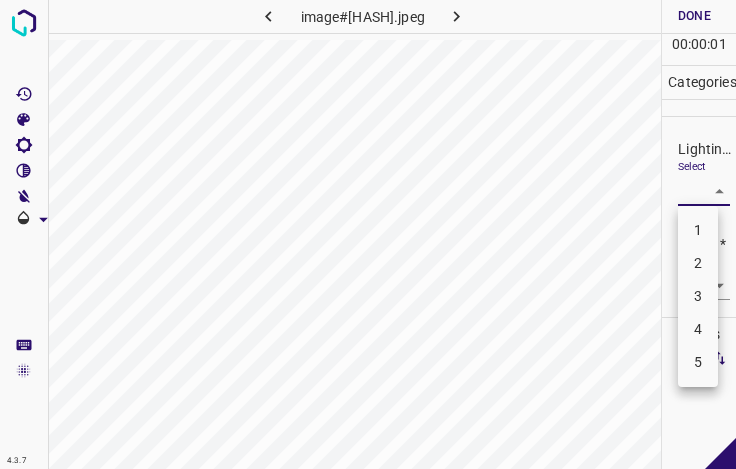 click on "3" at bounding box center [698, 296] 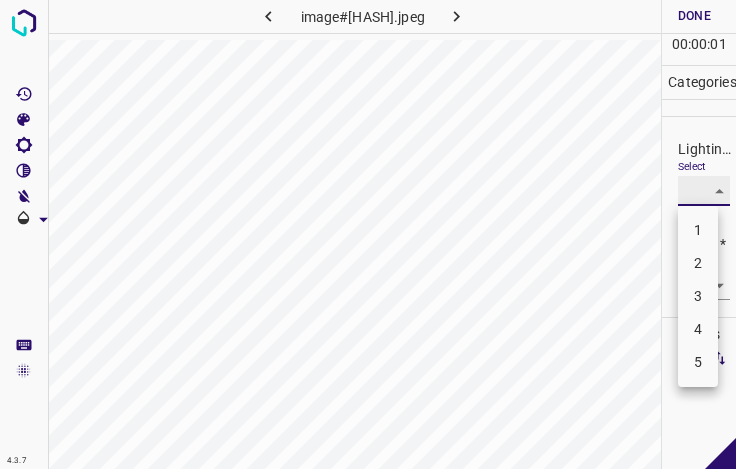 type on "3" 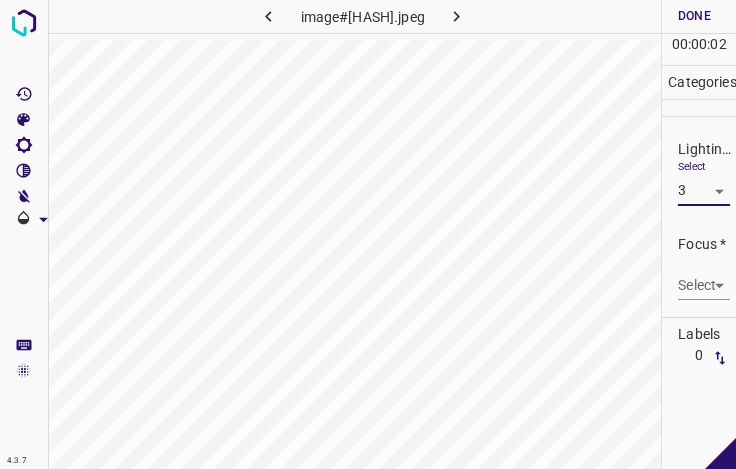 click on "4.3.7 image#004264.jpeg Done Skip 0 00   : 00   : 02   Categories Lighting *  Select 3 3 Focus *  Select ​ Overall *  Select ​ Labels   0 Categories 1 Lighting 2 Focus 3 Overall Tools Space Change between modes (Draw & Edit) I Auto labeling R Restore zoom M Zoom in N Zoom out Delete Delete selecte label Filters Z Restore filters X Saturation filter C Brightness filter V Contrast filter B Gray scale filter General O Download - Text - Hide - Delete" at bounding box center (368, 234) 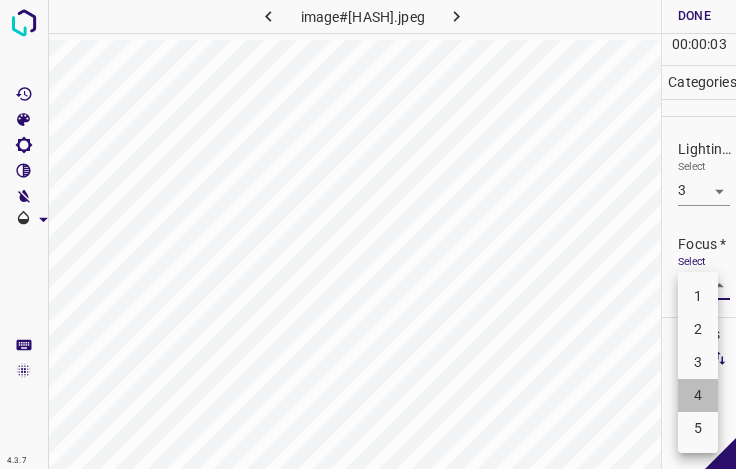 click on "4" at bounding box center (698, 395) 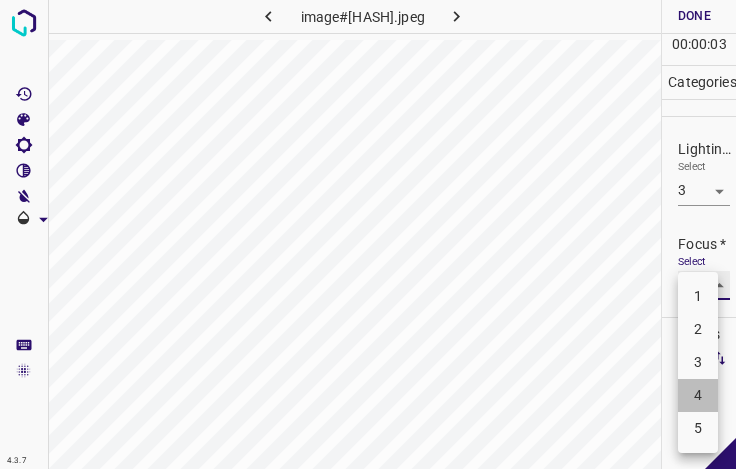 type on "4" 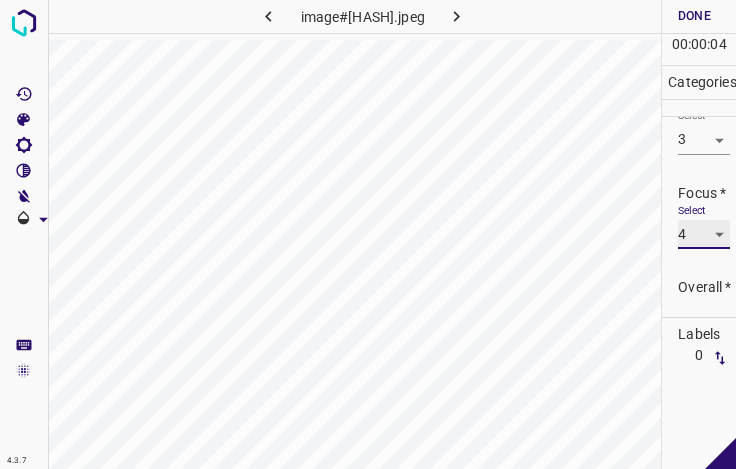 scroll, scrollTop: 98, scrollLeft: 0, axis: vertical 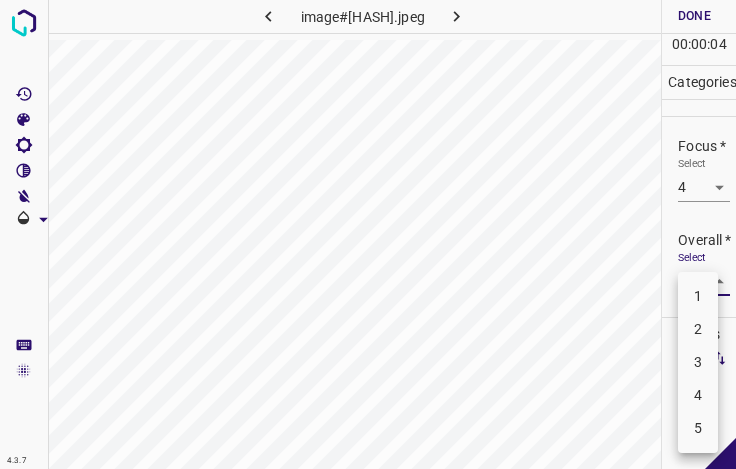 click on "4.3.7 image#004264.jpeg Done Skip 0 00   : 00   : 04   Categories Lighting *  Select 3 3 Focus *  Select 4 4 Overall *  Select ​ Labels   0 Categories 1 Lighting 2 Focus 3 Overall Tools Space Change between modes (Draw & Edit) I Auto labeling R Restore zoom M Zoom in N Zoom out Delete Delete selecte label Filters Z Restore filters X Saturation filter C Brightness filter V Contrast filter B Gray scale filter General O Download - Text - Hide - Delete 1 2 3 4 5" at bounding box center [368, 234] 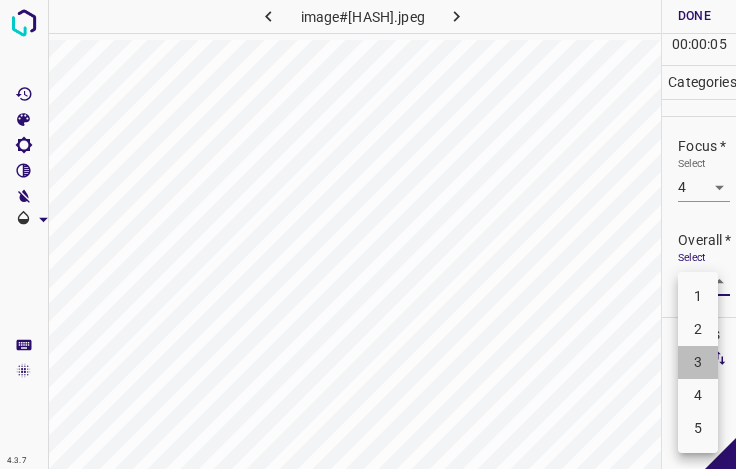 click on "3" at bounding box center (698, 362) 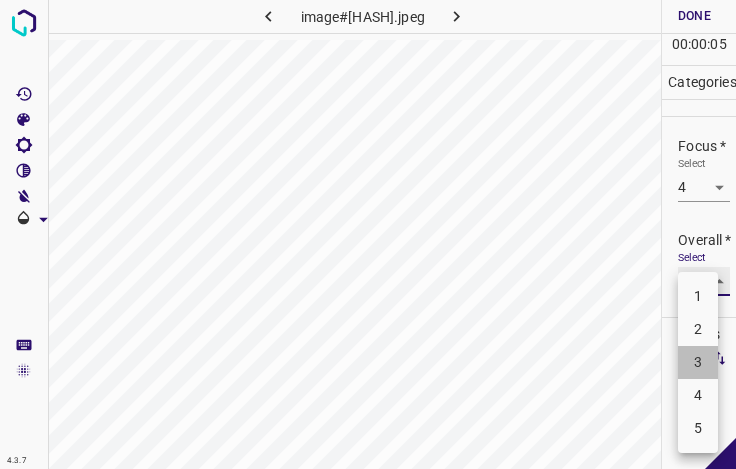 type 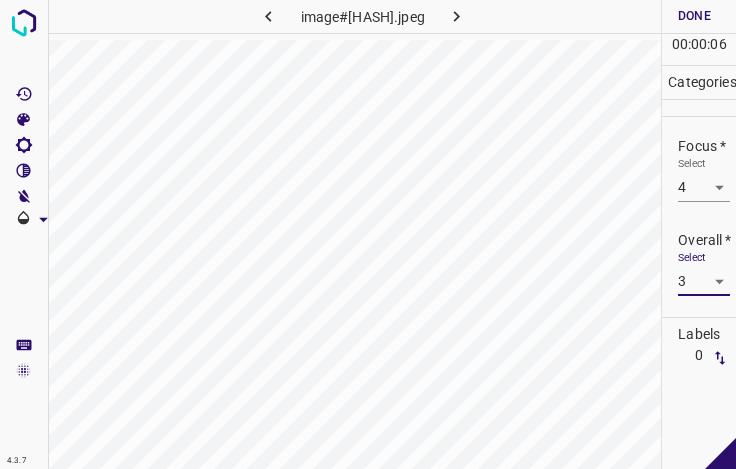 click on "Done" at bounding box center (694, 16) 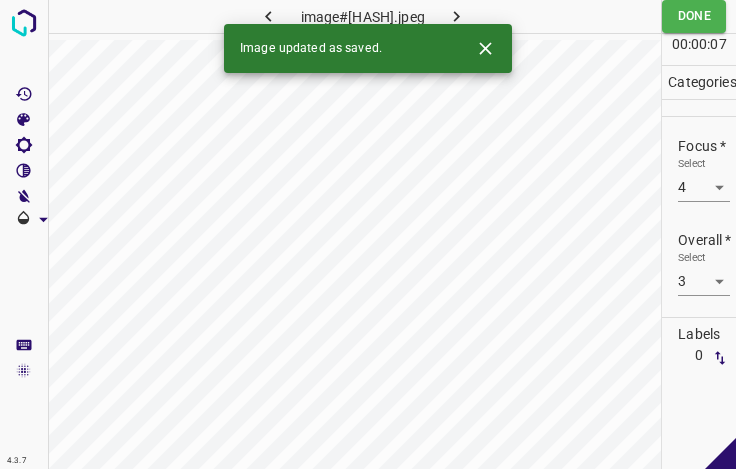 click 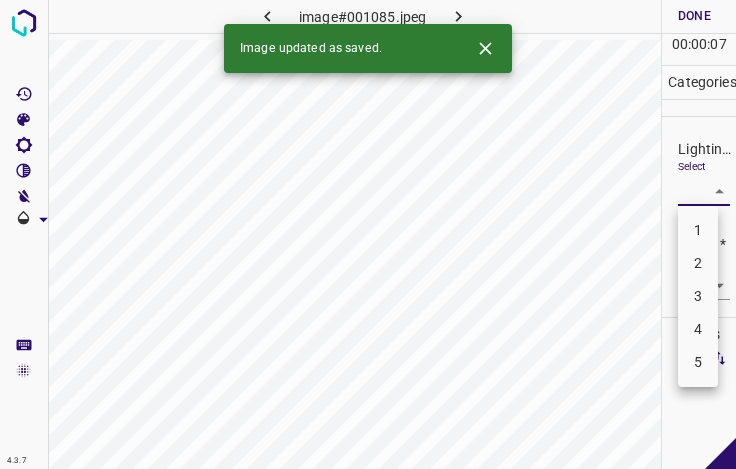 click on "4.3.7 image#001085.jpeg Done Skip 0 00   : 00   : 07   Categories Lighting *  Select ​ Focus *  Select ​ Overall *  Select ​ Labels   0 Categories 1 Lighting 2 Focus 3 Overall Tools Space Change between modes (Draw & Edit) I Auto labeling R Restore zoom M Zoom in N Zoom out Delete Delete selecte label Filters Z Restore filters X Saturation filter C Brightness filter V Contrast filter B Gray scale filter General O Download Image updated as saved. - Text - Hide - Delete 1 2 3 4 5" at bounding box center [368, 234] 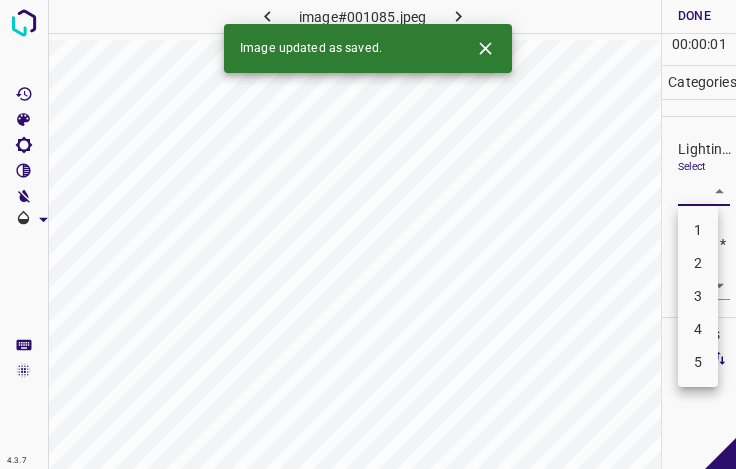 click on "3" at bounding box center [698, 296] 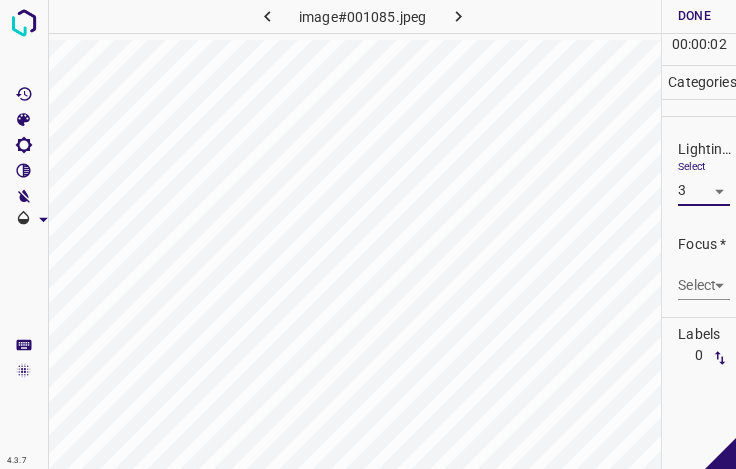 click on "4.3.7 image#001085.jpeg Done Skip 0 00   : 00   : 02   Categories Lighting *  Select 3 3 Focus *  Select ​ Overall *  Select ​ Labels   0 Categories 1 Lighting 2 Focus 3 Overall Tools Space Change between modes (Draw & Edit) I Auto labeling R Restore zoom M Zoom in N Zoom out Delete Delete selecte label Filters Z Restore filters X Saturation filter C Brightness filter V Contrast filter B Gray scale filter General O Download - Text - Hide - Delete" at bounding box center (368, 234) 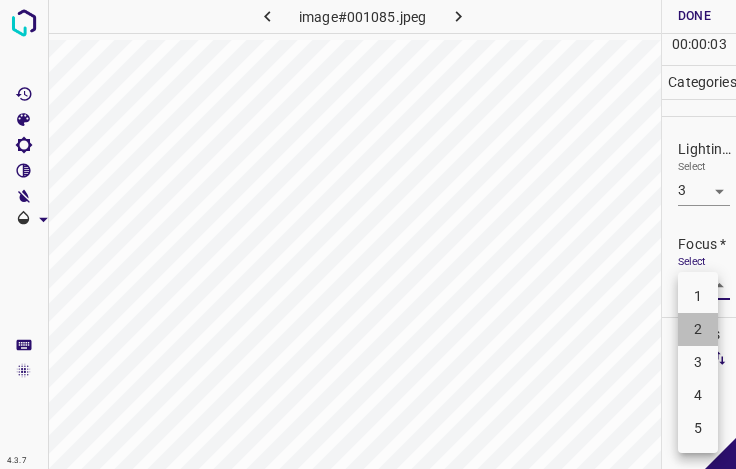 click on "2" at bounding box center [698, 329] 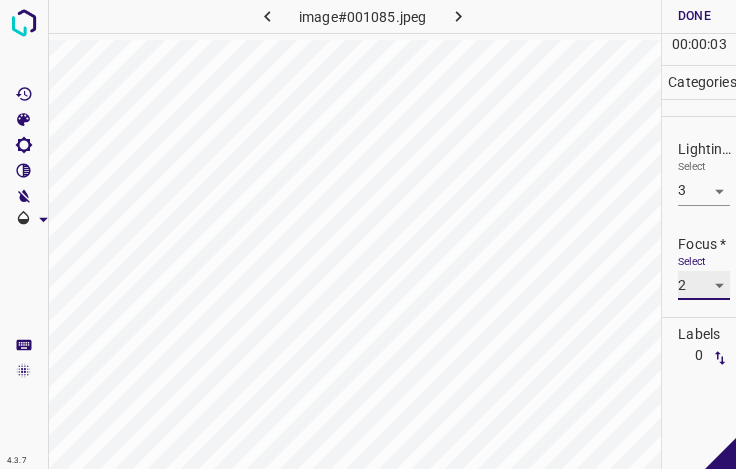 scroll, scrollTop: 98, scrollLeft: 0, axis: vertical 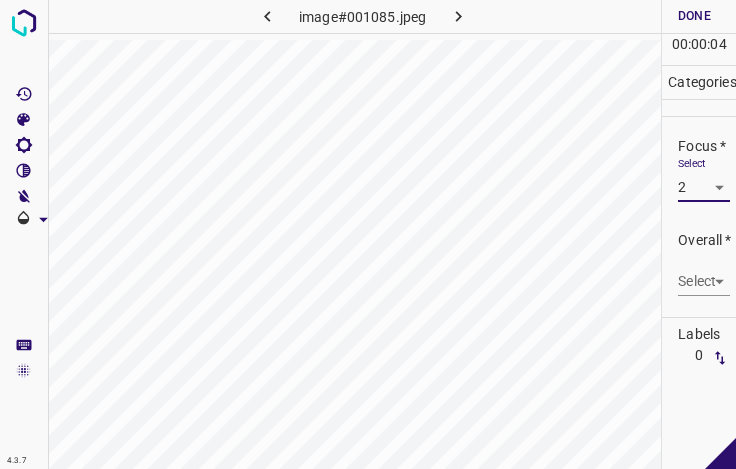 click on "4.3.7 image#001085.jpeg Done Skip 0 00   : 00   : 04   Categories Lighting *  Select 3 3 Focus *  Select 2 2 Overall *  Select ​ Labels   0 Categories 1 Lighting 2 Focus 3 Overall Tools Space Change between modes (Draw & Edit) I Auto labeling R Restore zoom M Zoom in N Zoom out Delete Delete selecte label Filters Z Restore filters X Saturation filter C Brightness filter V Contrast filter B Gray scale filter General O Download - Text - Hide - Delete" at bounding box center (368, 234) 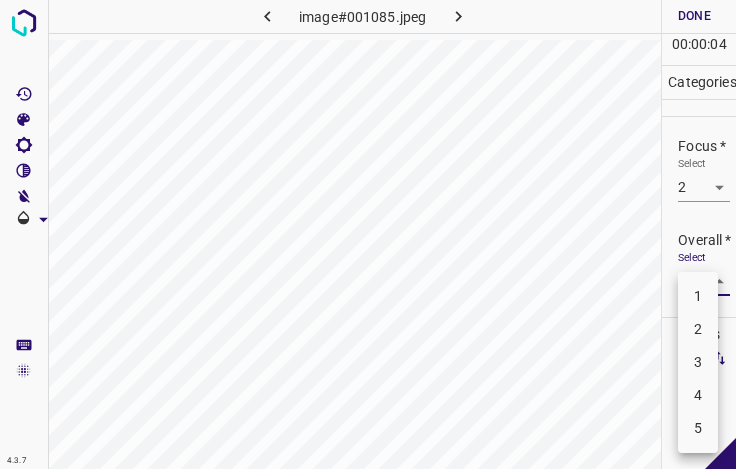 click on "3" at bounding box center [698, 362] 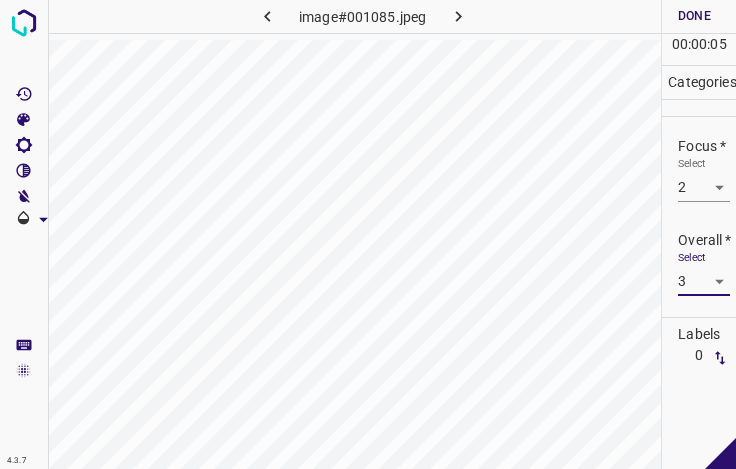 click on "Done" at bounding box center (694, 16) 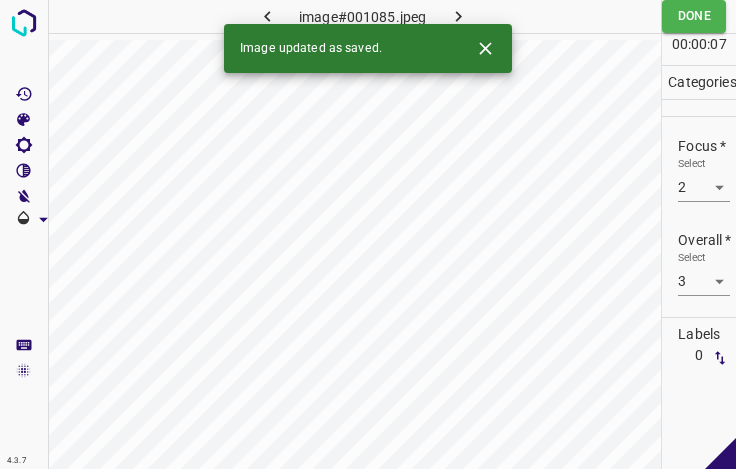 click 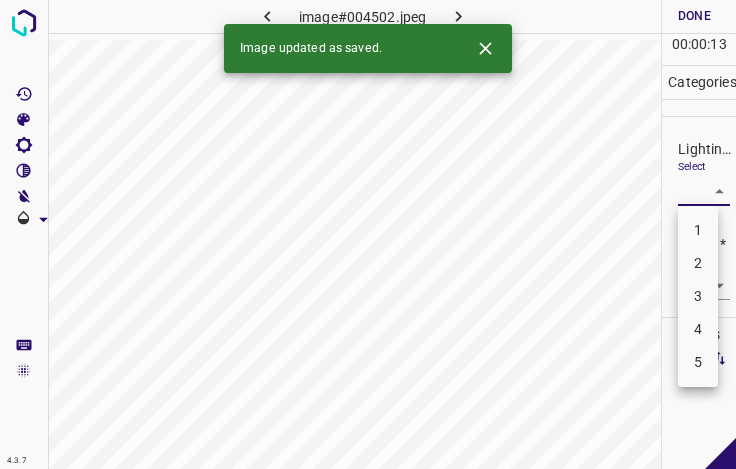 click on "4.3.7 image#004502.jpeg Done Skip 0 00   : 00   : 13   Categories Lighting *  Select ​ Focus *  Select ​ Overall *  Select ​ Labels   0 Categories 1 Lighting 2 Focus 3 Overall Tools Space Change between modes (Draw & Edit) I Auto labeling R Restore zoom M Zoom in N Zoom out Delete Delete selecte label Filters Z Restore filters X Saturation filter C Brightness filter V Contrast filter B Gray scale filter General O Download Image updated as saved. - Text - Hide - Delete 1 2 3 4 5" at bounding box center (368, 234) 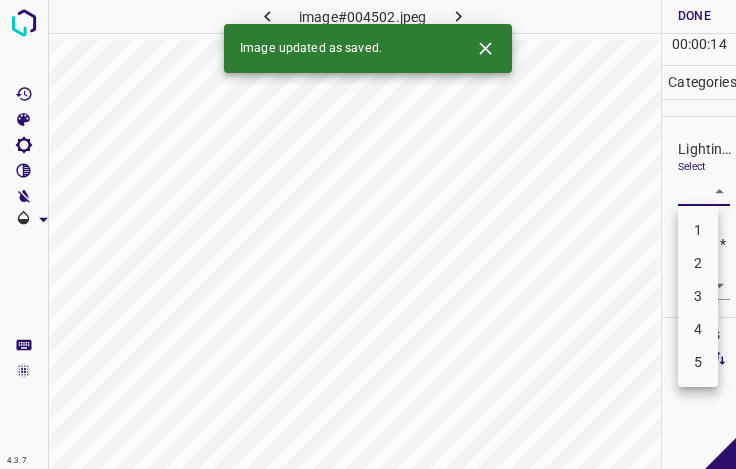 click on "2" at bounding box center (698, 263) 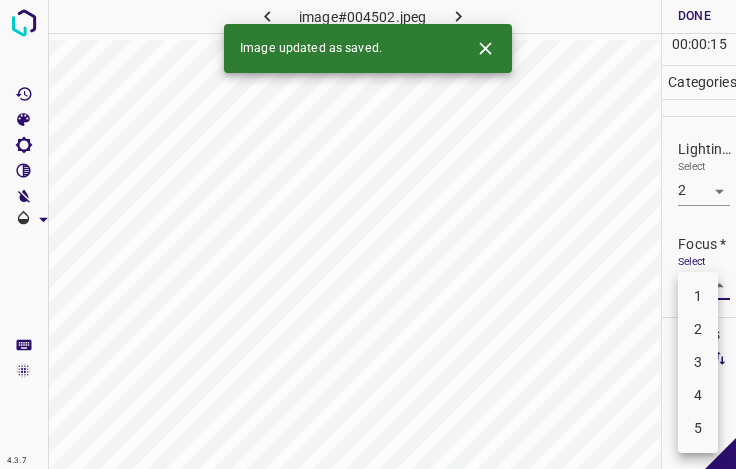 click on "4.3.7 image#004502.jpeg Done Skip 0 00   : 00   : 15   Categories Lighting *  Select 2 2 Focus *  Select ​ Overall *  Select ​ Labels   0 Categories 1 Lighting 2 Focus 3 Overall Tools Space Change between modes (Draw & Edit) I Auto labeling R Restore zoom M Zoom in N Zoom out Delete Delete selecte label Filters Z Restore filters X Saturation filter C Brightness filter V Contrast filter B Gray scale filter General O Download Image updated as saved. - Text - Hide - Delete 1 2 3 4 5" at bounding box center [368, 234] 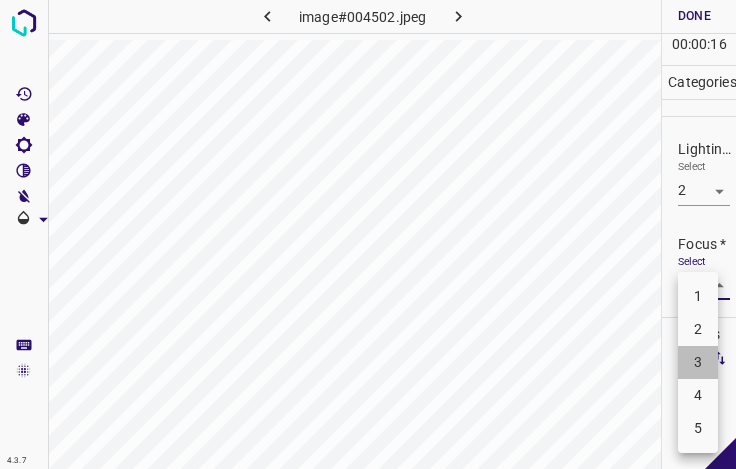 click on "3" at bounding box center (698, 362) 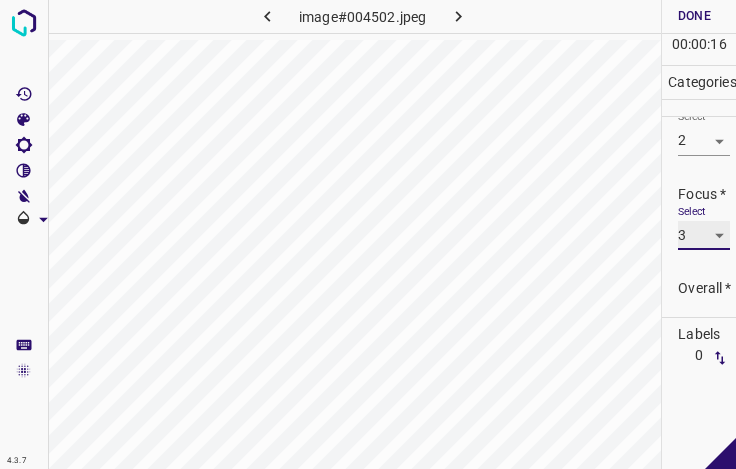 scroll, scrollTop: 98, scrollLeft: 0, axis: vertical 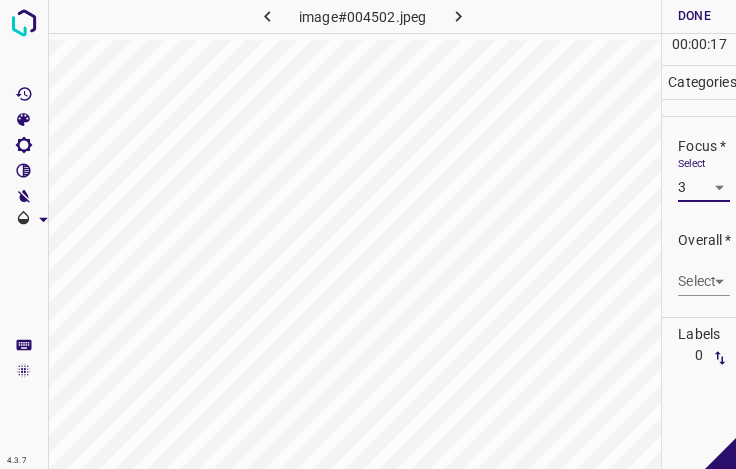 click on "4.3.7 image#004502.jpeg Done Skip 0 00   : 00   : 17   Categories Lighting *  Select 2 2 Focus *  Select 3 3 Overall *  Select ​ Labels   0 Categories 1 Lighting 2 Focus 3 Overall Tools Space Change between modes (Draw & Edit) I Auto labeling R Restore zoom M Zoom in N Zoom out Delete Delete selecte label Filters Z Restore filters X Saturation filter C Brightness filter V Contrast filter B Gray scale filter General O Download - Text - Hide - Delete" at bounding box center (368, 234) 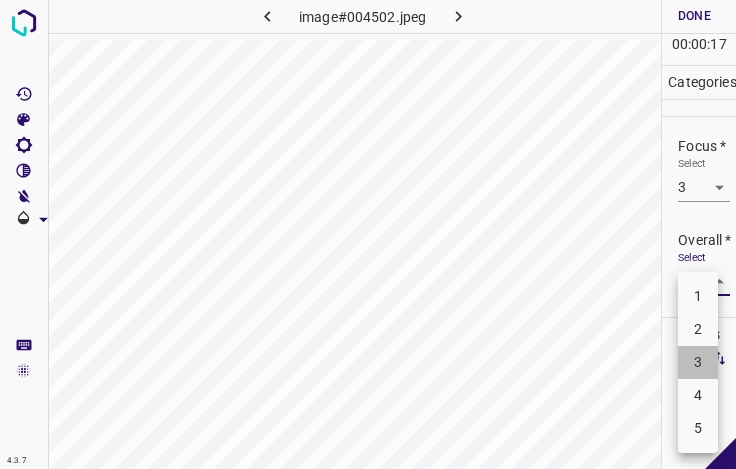 click on "3" at bounding box center (698, 362) 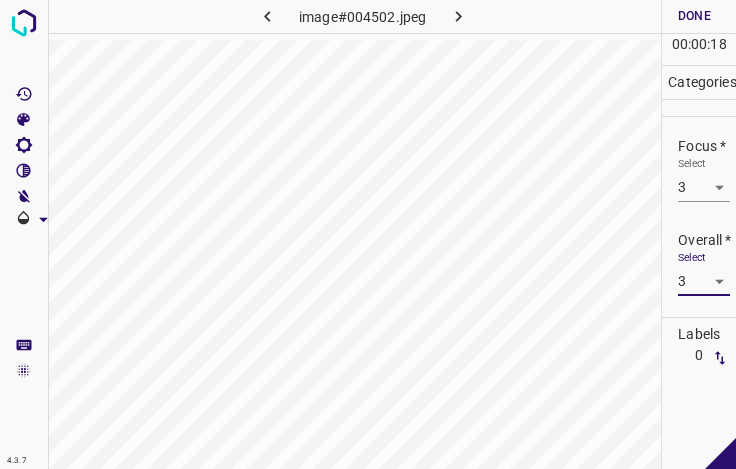 click on "Done" at bounding box center (694, 16) 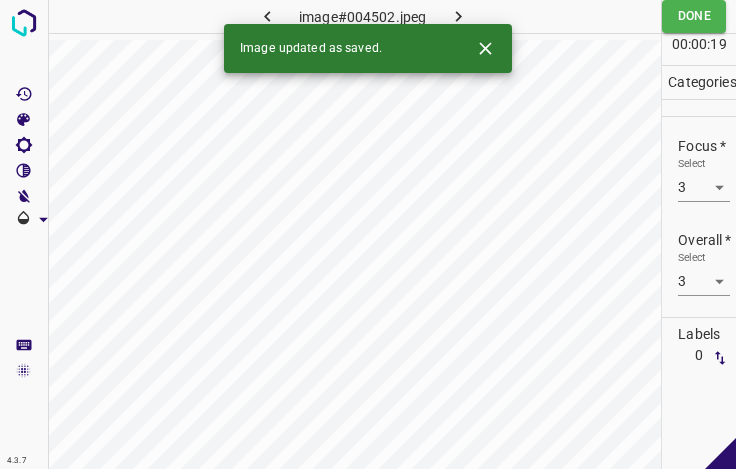 click 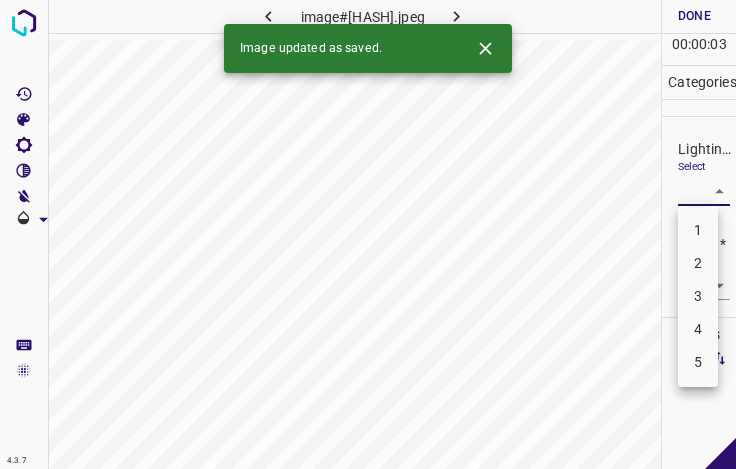click on "4.3.7 image#001066.jpeg Done Skip 0 00   : 00   : 03   Categories Lighting *  Select ​ Focus *  Select ​ Overall *  Select ​ Labels   0 Categories 1 Lighting 2 Focus 3 Overall Tools Space Change between modes (Draw & Edit) I Auto labeling R Restore zoom M Zoom in N Zoom out Delete Delete selecte label Filters Z Restore filters X Saturation filter C Brightness filter V Contrast filter B Gray scale filter General O Download Image updated as saved. - Text - Hide - Delete 1 2 3 4 5" at bounding box center (368, 234) 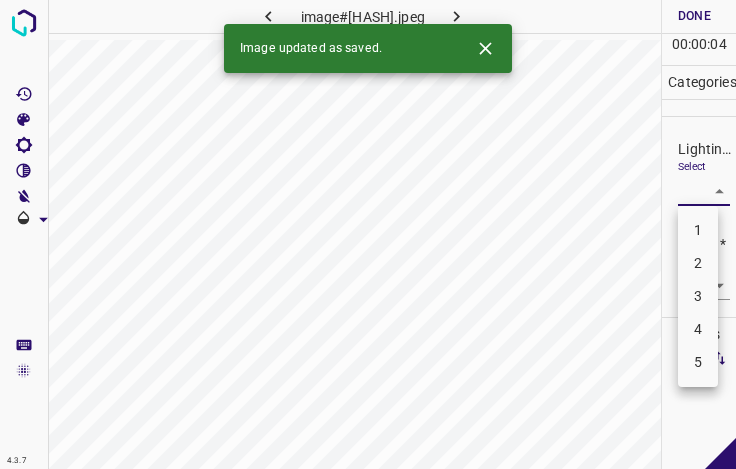 click on "3" at bounding box center [698, 296] 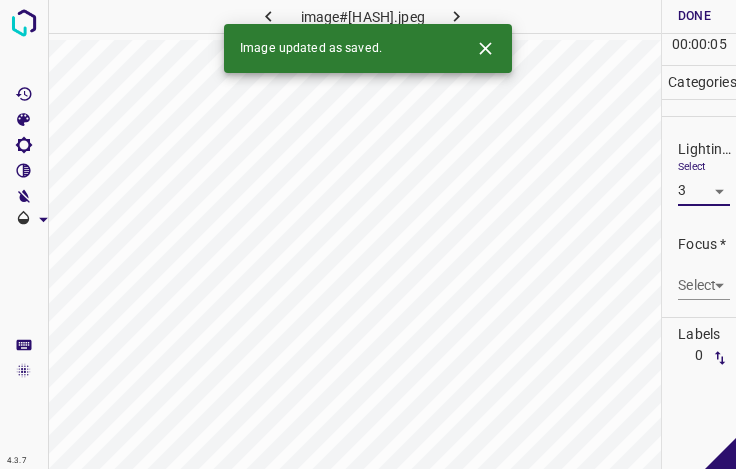 click on "4.3.7 image#001066.jpeg Done Skip 0 00   : 00   : 05   Categories Lighting *  Select 3 3 Focus *  Select ​ Overall *  Select ​ Labels   0 Categories 1 Lighting 2 Focus 3 Overall Tools Space Change between modes (Draw & Edit) I Auto labeling R Restore zoom M Zoom in N Zoom out Delete Delete selecte label Filters Z Restore filters X Saturation filter C Brightness filter V Contrast filter B Gray scale filter General O Download Image updated as saved. - Text - Hide - Delete" at bounding box center (368, 234) 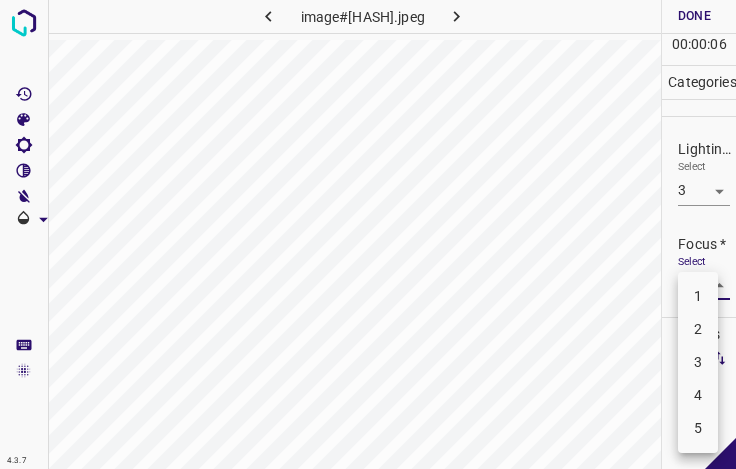 click on "3" at bounding box center (698, 362) 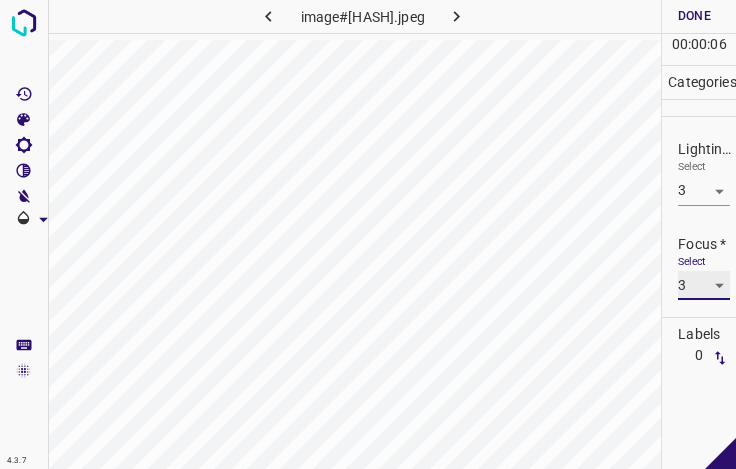 scroll, scrollTop: 98, scrollLeft: 0, axis: vertical 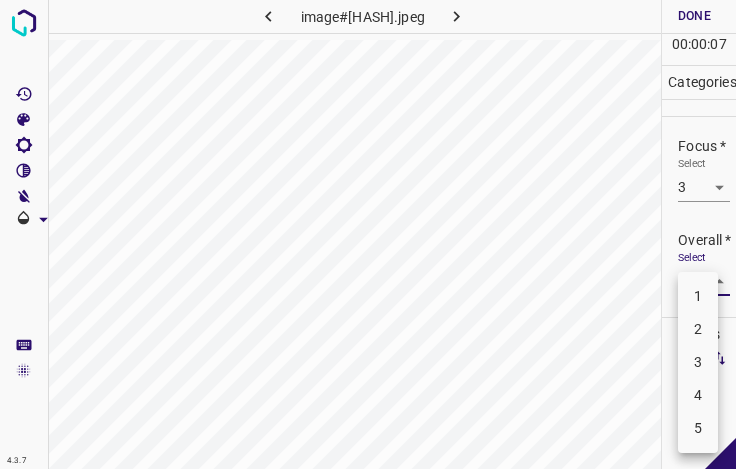 drag, startPoint x: 700, startPoint y: 285, endPoint x: 701, endPoint y: 295, distance: 10.049875 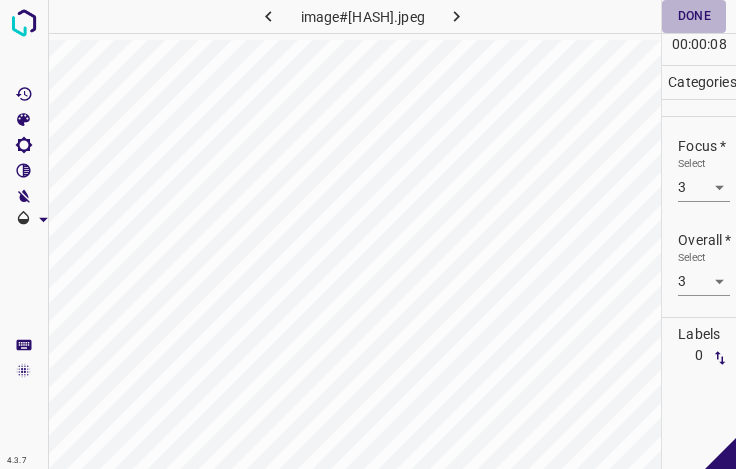click on "Done" at bounding box center [694, 16] 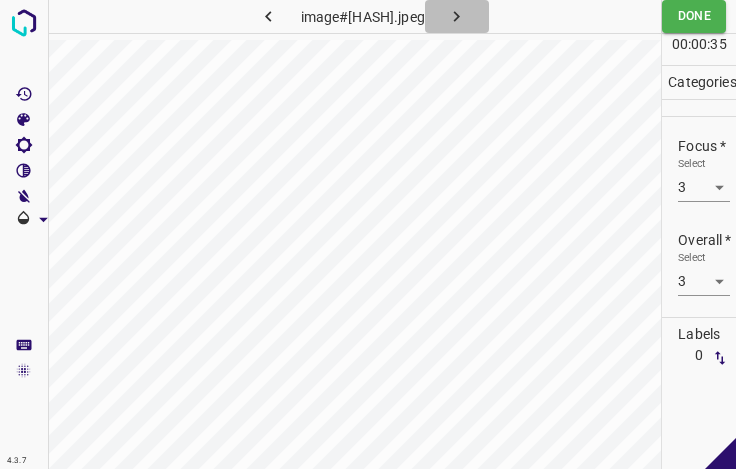 click 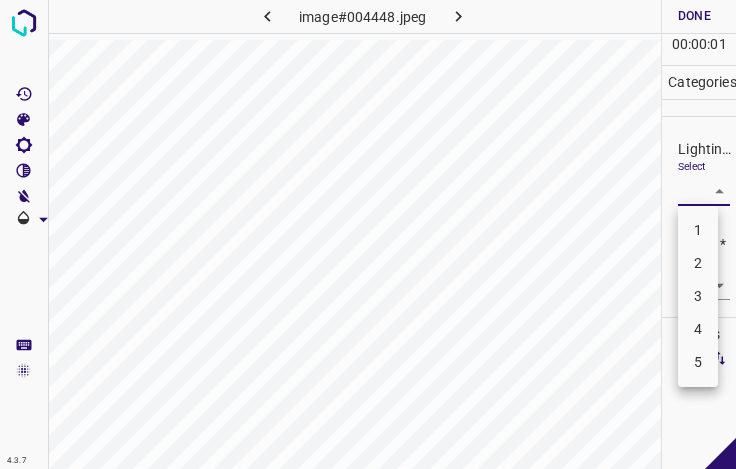 click on "4.3.7 image#004448.jpeg Done Skip 0 00   : 00   : 01   Categories Lighting *  Select ​ Focus *  Select ​ Overall *  Select ​ Labels   0 Categories 1 Lighting 2 Focus 3 Overall Tools Space Change between modes (Draw & Edit) I Auto labeling R Restore zoom M Zoom in N Zoom out Delete Delete selecte label Filters Z Restore filters X Saturation filter C Brightness filter V Contrast filter B Gray scale filter General O Download - Text - Hide - Delete 1 2 3 4 5" at bounding box center (368, 234) 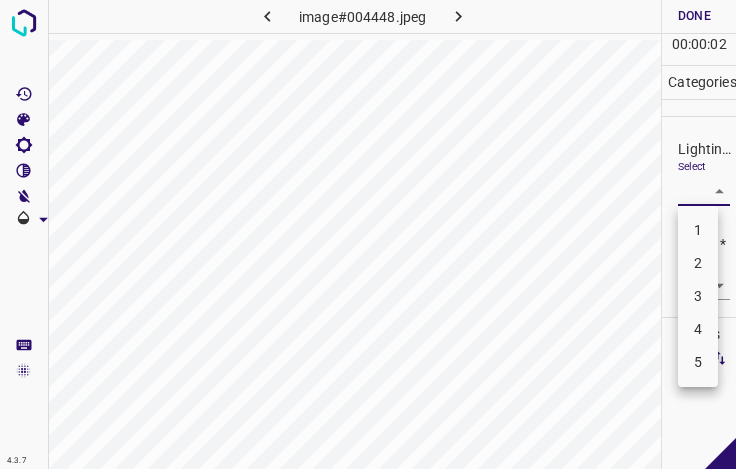 click on "3" at bounding box center (698, 296) 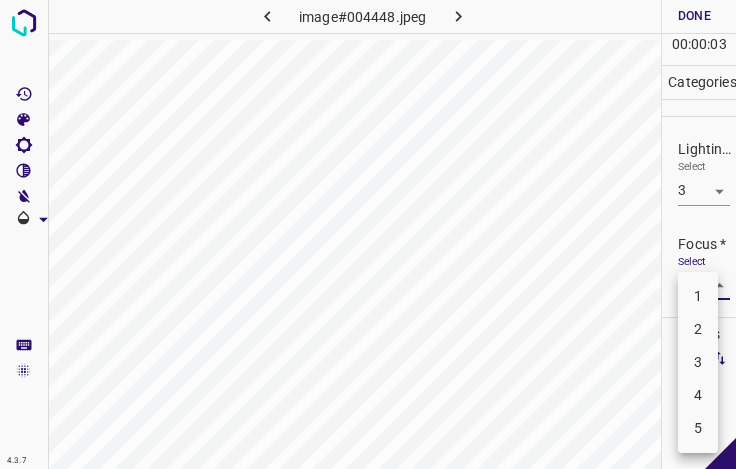 click on "4.3.7 image#004448.jpeg Done Skip 0 00   : 00   : 03   Categories Lighting *  Select 3 3 Focus *  Select ​ Overall *  Select ​ Labels   0 Categories 1 Lighting 2 Focus 3 Overall Tools Space Change between modes (Draw & Edit) I Auto labeling R Restore zoom M Zoom in N Zoom out Delete Delete selecte label Filters Z Restore filters X Saturation filter C Brightness filter V Contrast filter B Gray scale filter General O Download - Text - Hide - Delete 1 2 3 4 5" at bounding box center [368, 234] 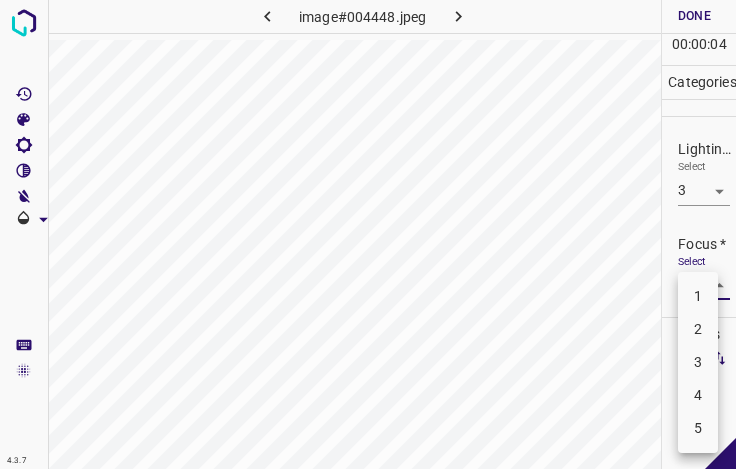 click on "3" at bounding box center [698, 362] 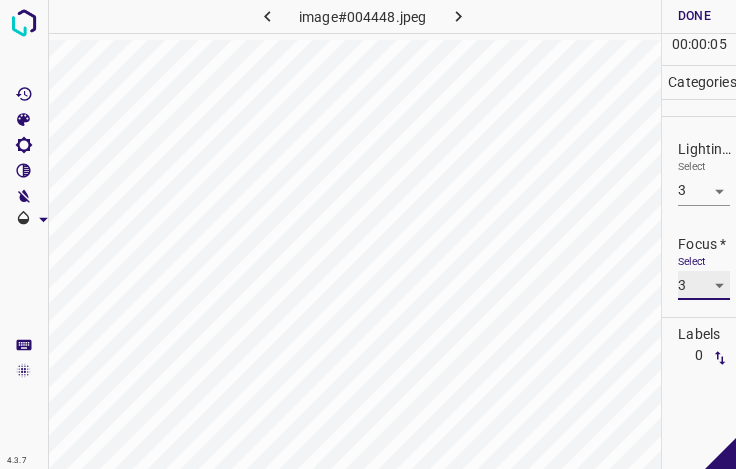 scroll, scrollTop: 98, scrollLeft: 0, axis: vertical 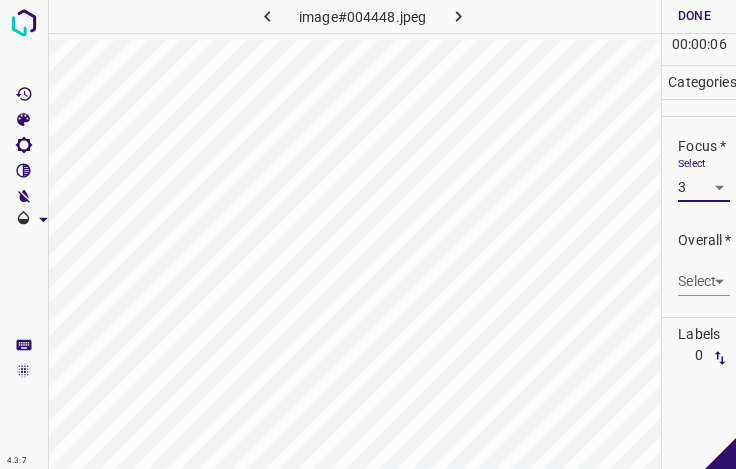 click on "4.3.7 image#004448.jpeg Done Skip 0 00   : 00   : 06   Categories Lighting *  Select 3 3 Focus *  Select 3 3 Overall *  Select ​ Labels   0 Categories 1 Lighting 2 Focus 3 Overall Tools Space Change between modes (Draw & Edit) I Auto labeling R Restore zoom M Zoom in N Zoom out Delete Delete selecte label Filters Z Restore filters X Saturation filter C Brightness filter V Contrast filter B Gray scale filter General O Download - Text - Hide - Delete" at bounding box center (368, 234) 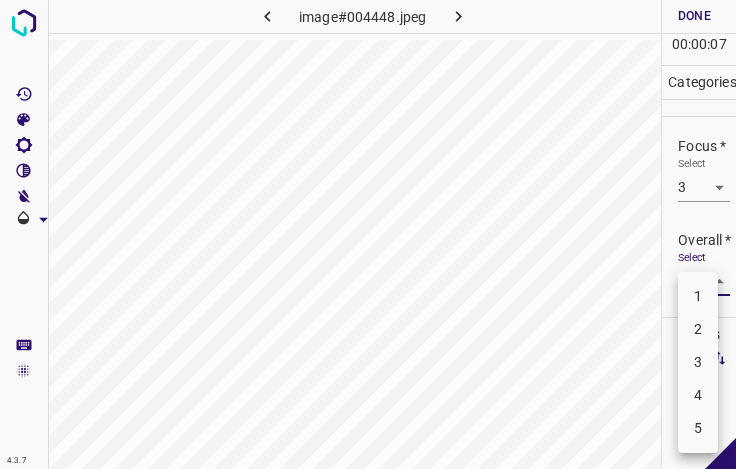 click on "3" at bounding box center [698, 362] 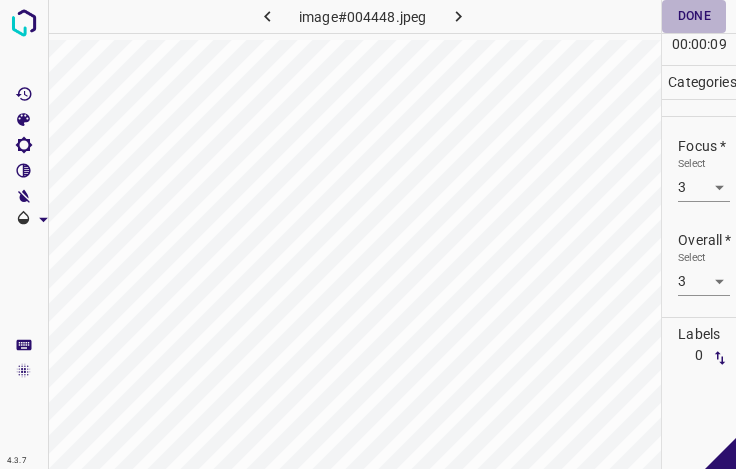 click on "Done" at bounding box center [694, 16] 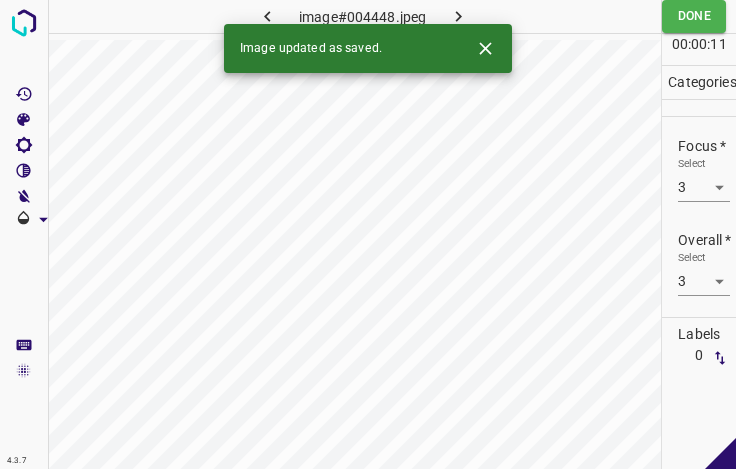 click 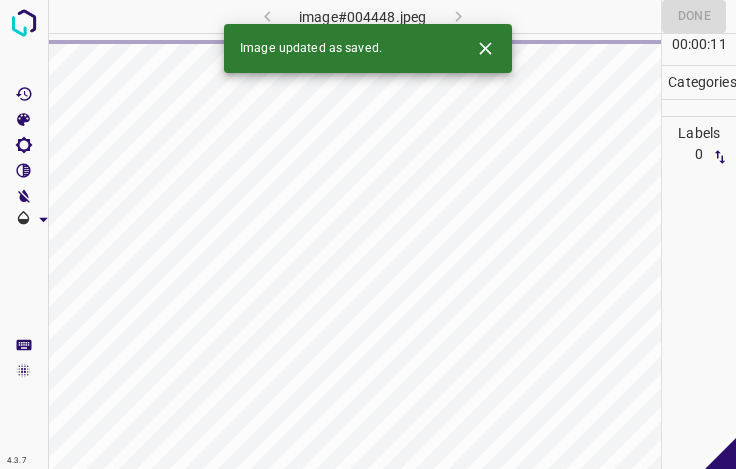click 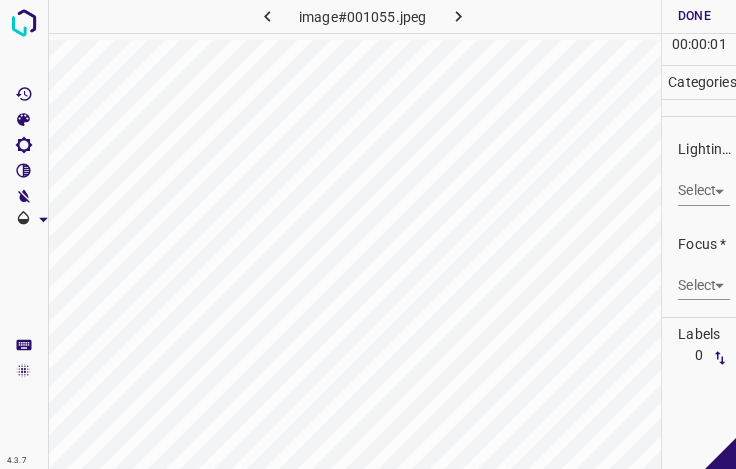 click on "4.3.7 image#001055.jpeg Done Skip 0 00   : 00   : 01   Categories Lighting *  Select ​ Focus *  Select ​ Overall *  Select ​ Labels   0 Categories 1 Lighting 2 Focus 3 Overall Tools Space Change between modes (Draw & Edit) I Auto labeling R Restore zoom M Zoom in N Zoom out Delete Delete selecte label Filters Z Restore filters X Saturation filter C Brightness filter V Contrast filter B Gray scale filter General O Download - Text - Hide - Delete" at bounding box center (368, 234) 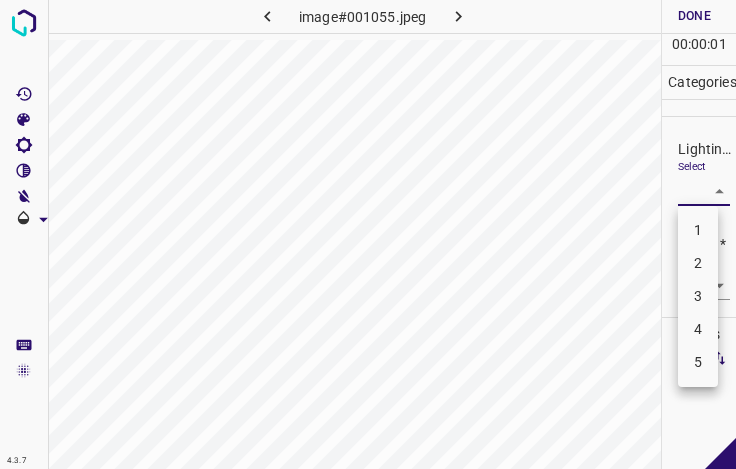 click on "3" at bounding box center (698, 296) 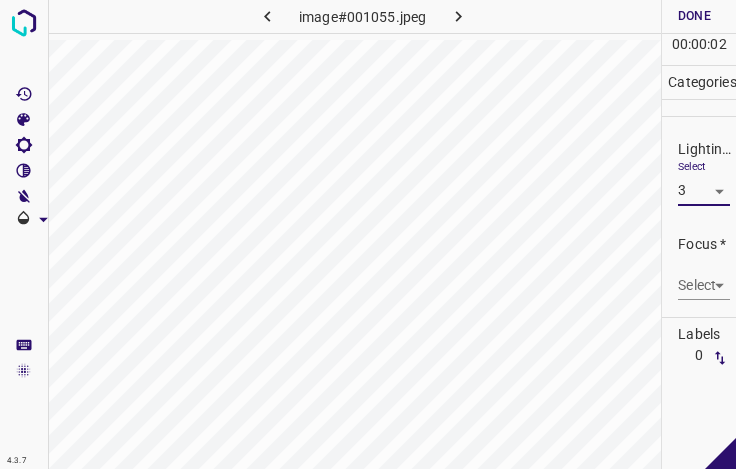 click on "4.3.7 image#001055.jpeg Done Skip 0 00   : 00   : 02   Categories Lighting *  Select 3 3 Focus *  Select ​ Overall *  Select ​ Labels   0 Categories 1 Lighting 2 Focus 3 Overall Tools Space Change between modes (Draw & Edit) I Auto labeling R Restore zoom M Zoom in N Zoom out Delete Delete selecte label Filters Z Restore filters X Saturation filter C Brightness filter V Contrast filter B Gray scale filter General O Download - Text - Hide - Delete 1 2 3 4 5" at bounding box center [368, 234] 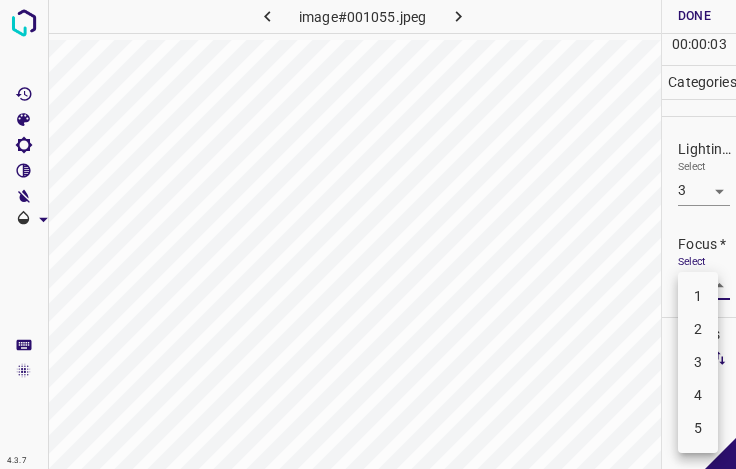 click on "3" at bounding box center (698, 362) 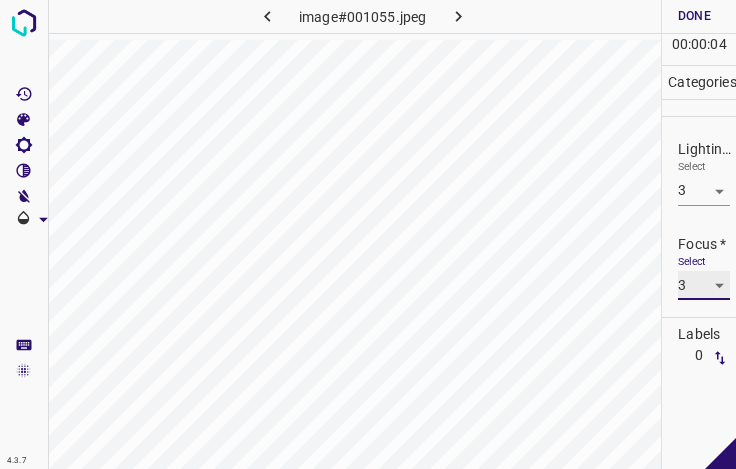 scroll, scrollTop: 98, scrollLeft: 0, axis: vertical 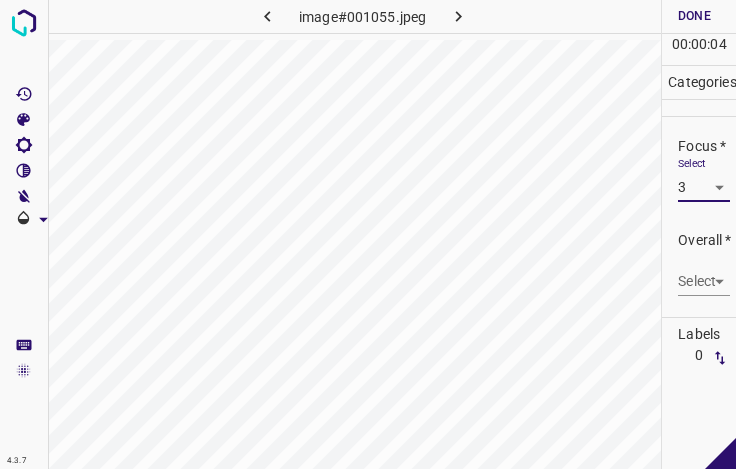 click on "4.3.7 image#001055.jpeg Done Skip 0 00   : 00   : 04   Categories Lighting *  Select 3 3 Focus *  Select 3 3 Overall *  Select ​ Labels   0 Categories 1 Lighting 2 Focus 3 Overall Tools Space Change between modes (Draw & Edit) I Auto labeling R Restore zoom M Zoom in N Zoom out Delete Delete selecte label Filters Z Restore filters X Saturation filter C Brightness filter V Contrast filter B Gray scale filter General O Download - Text - Hide - Delete" at bounding box center [368, 234] 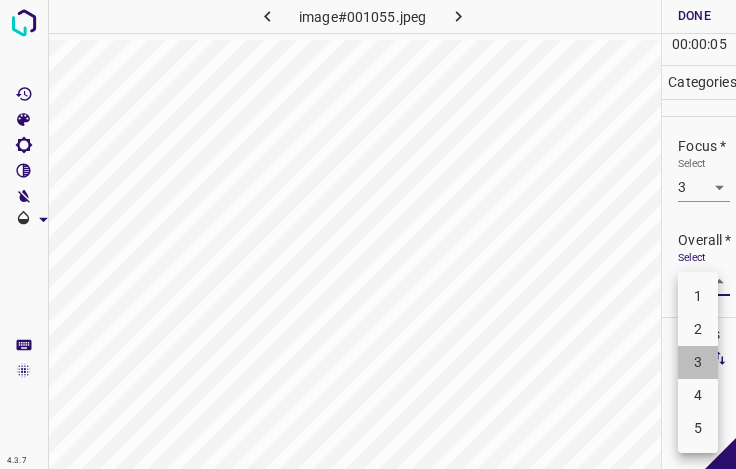 click on "3" at bounding box center (698, 362) 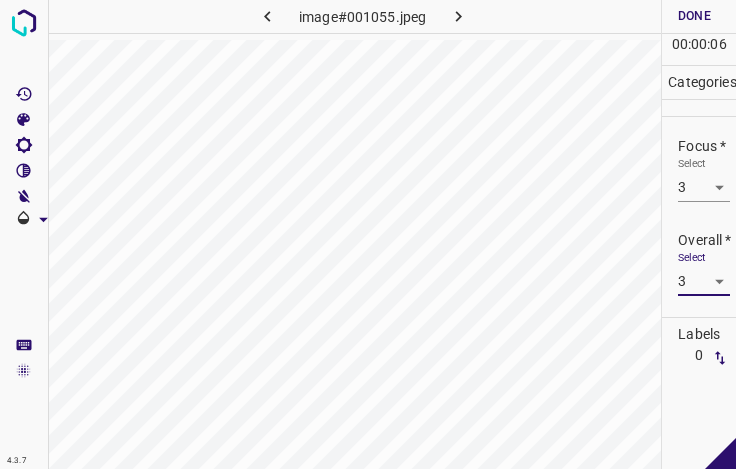 click on "Done" at bounding box center [694, 16] 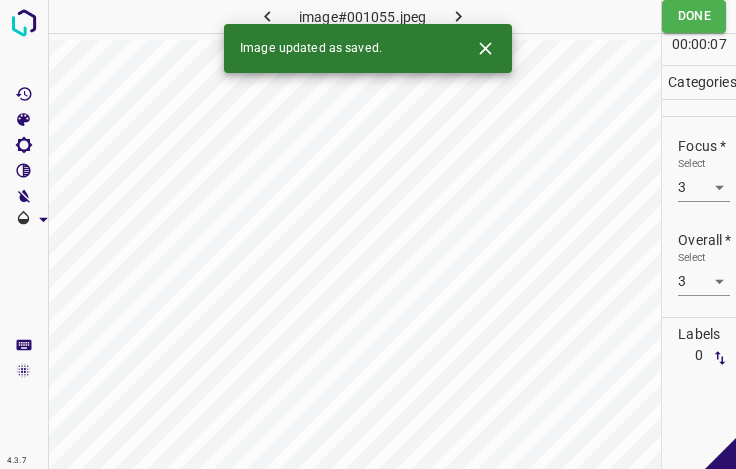 click 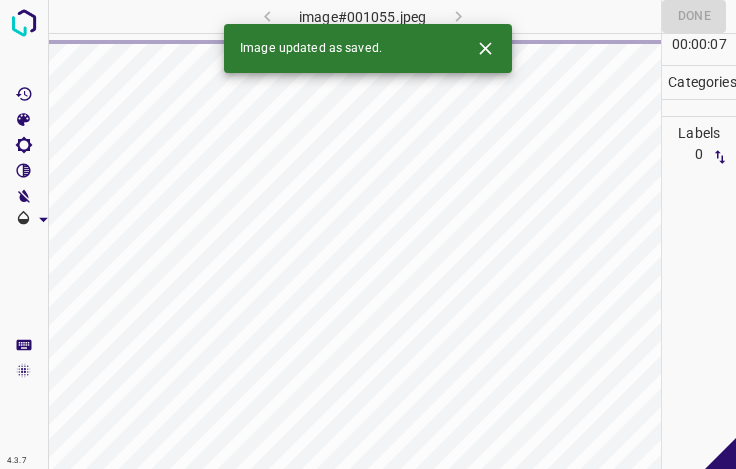 click 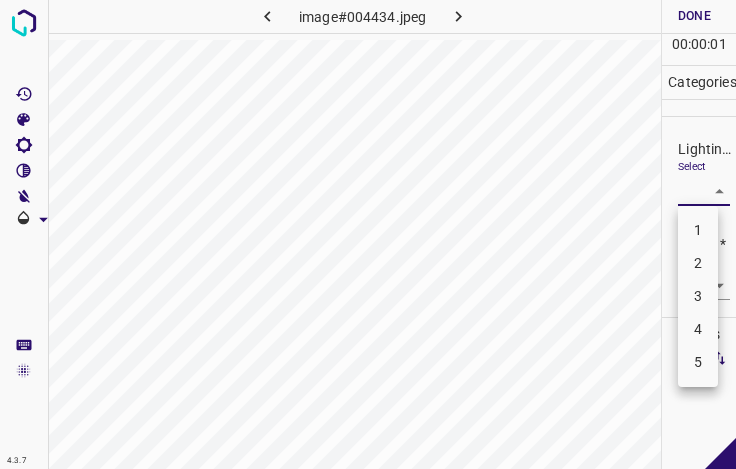 click on "4.3.7 image#004434.jpeg Done Skip 0 00   : 00   : 01   Categories Lighting *  Select ​ Focus *  Select ​ Overall *  Select ​ Labels   0 Categories 1 Lighting 2 Focus 3 Overall Tools Space Change between modes (Draw & Edit) I Auto labeling R Restore zoom M Zoom in N Zoom out Delete Delete selecte label Filters Z Restore filters X Saturation filter C Brightness filter V Contrast filter B Gray scale filter General O Download - Text - Hide - Delete 1 2 3 4 5" at bounding box center (368, 234) 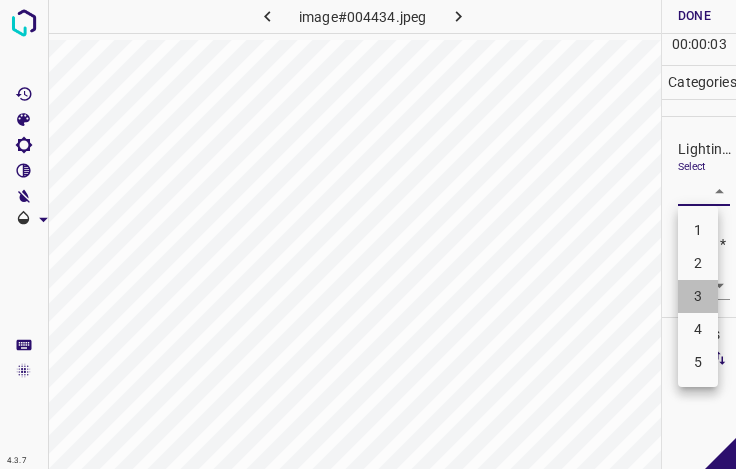 click on "3" at bounding box center [698, 296] 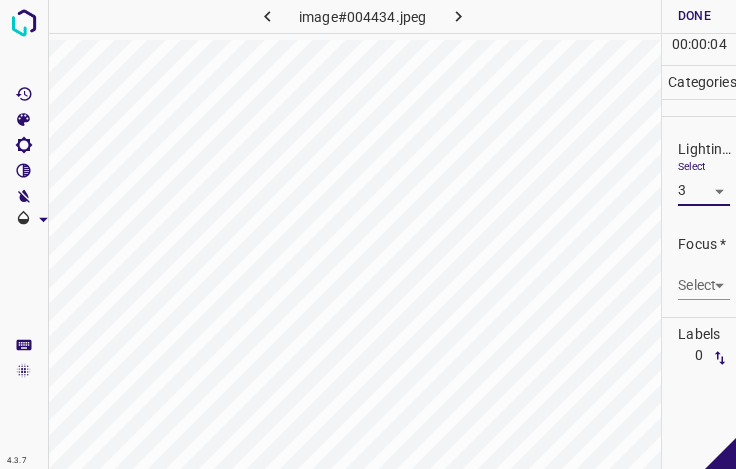 click on "4.3.7 image#004434.jpeg Done Skip 0 00   : 00   : 04   Categories Lighting *  Select 3 3 Focus *  Select ​ Overall *  Select ​ Labels   0 Categories 1 Lighting 2 Focus 3 Overall Tools Space Change between modes (Draw & Edit) I Auto labeling R Restore zoom M Zoom in N Zoom out Delete Delete selecte label Filters Z Restore filters X Saturation filter C Brightness filter V Contrast filter B Gray scale filter General O Download - Text - Hide - Delete" at bounding box center [368, 234] 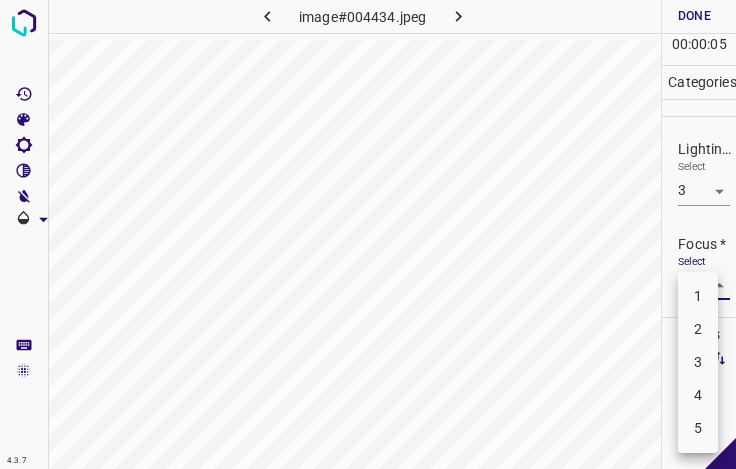 drag, startPoint x: 700, startPoint y: 365, endPoint x: 700, endPoint y: 326, distance: 39 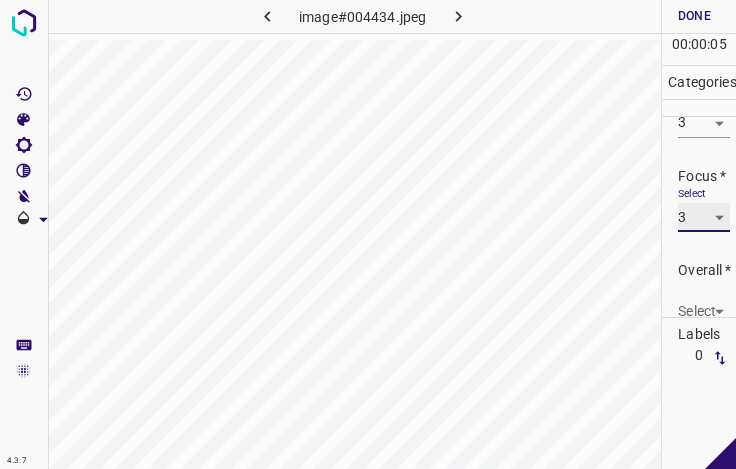 scroll, scrollTop: 98, scrollLeft: 0, axis: vertical 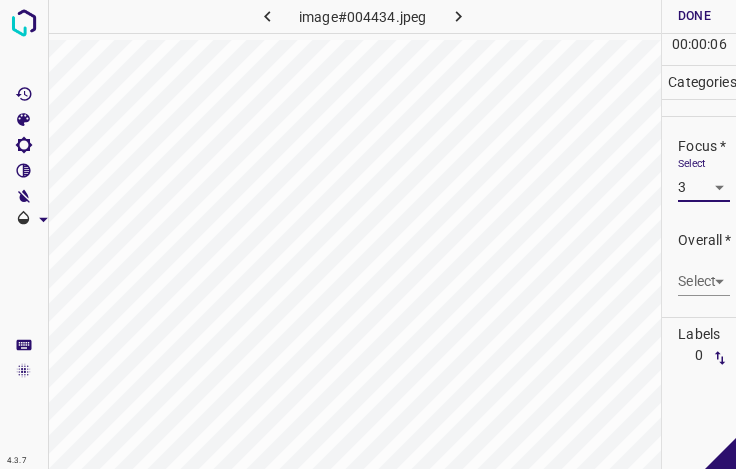 click on "4.3.7 image#004434.jpeg Done Skip 0 00   : 00   : 06   Categories Lighting *  Select 3 3 Focus *  Select 3 3 Overall *  Select ​ Labels   0 Categories 1 Lighting 2 Focus 3 Overall Tools Space Change between modes (Draw & Edit) I Auto labeling R Restore zoom M Zoom in N Zoom out Delete Delete selecte label Filters Z Restore filters X Saturation filter C Brightness filter V Contrast filter B Gray scale filter General O Download - Text - Hide - Delete" at bounding box center [368, 234] 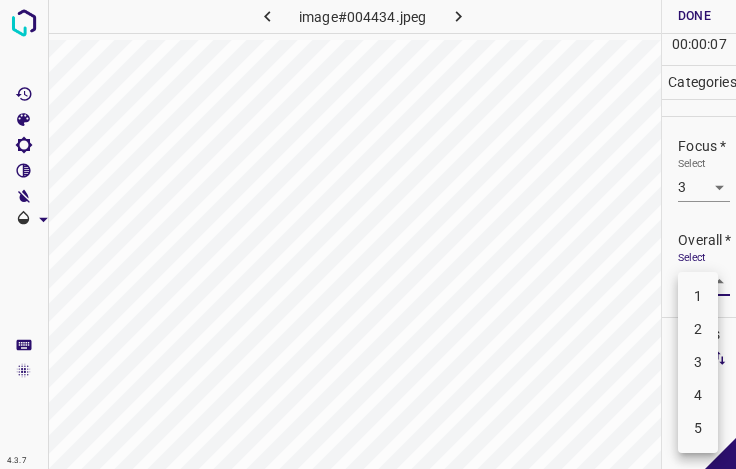 click on "3" at bounding box center (698, 362) 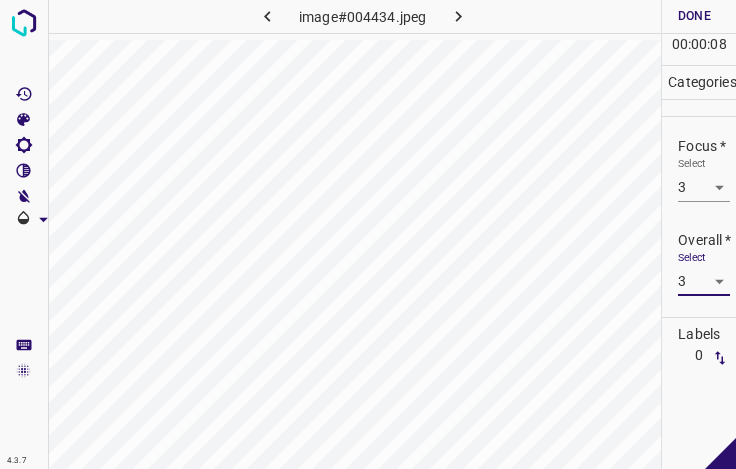 click on "Done" at bounding box center [694, 16] 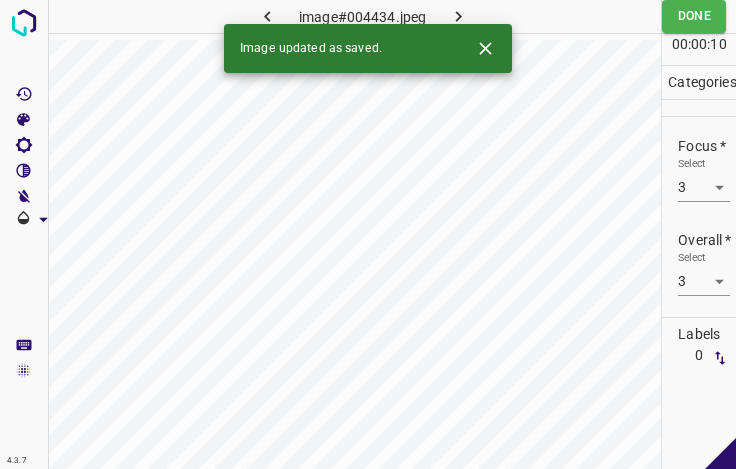 click 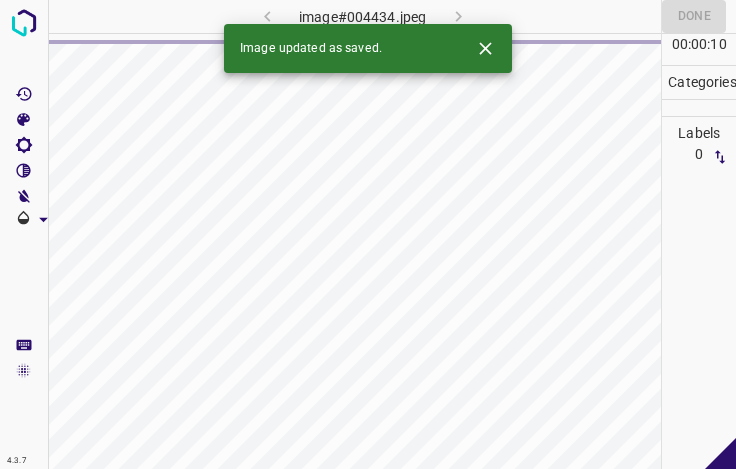 click 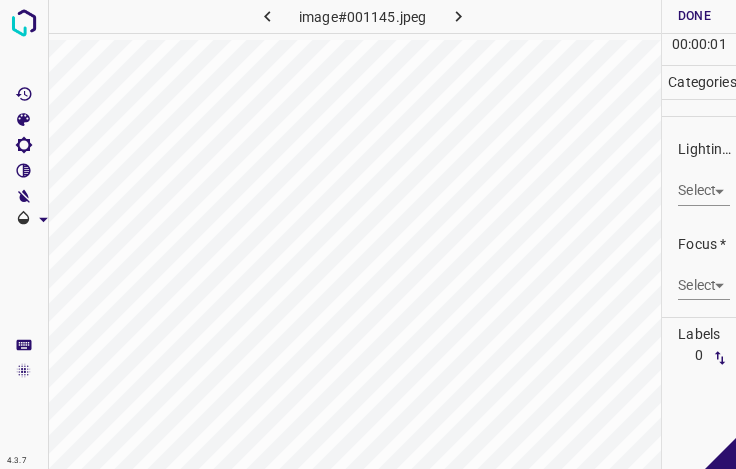 click on "4.3.7 image#001145.jpeg Done Skip 0 00   : 00   : 01   Categories Lighting *  Select ​ Focus *  Select ​ Overall *  Select ​ Labels   0 Categories 1 Lighting 2 Focus 3 Overall Tools Space Change between modes (Draw & Edit) I Auto labeling R Restore zoom M Zoom in N Zoom out Delete Delete selecte label Filters Z Restore filters X Saturation filter C Brightness filter V Contrast filter B Gray scale filter General O Download - Text - Hide - Delete" at bounding box center [368, 234] 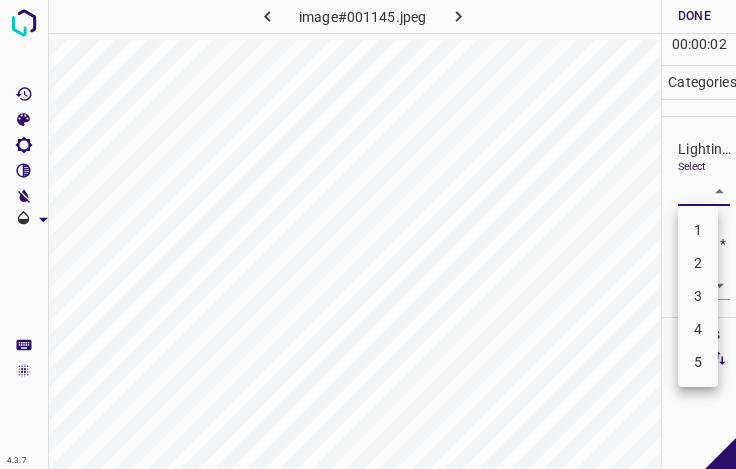 click on "3" at bounding box center (698, 296) 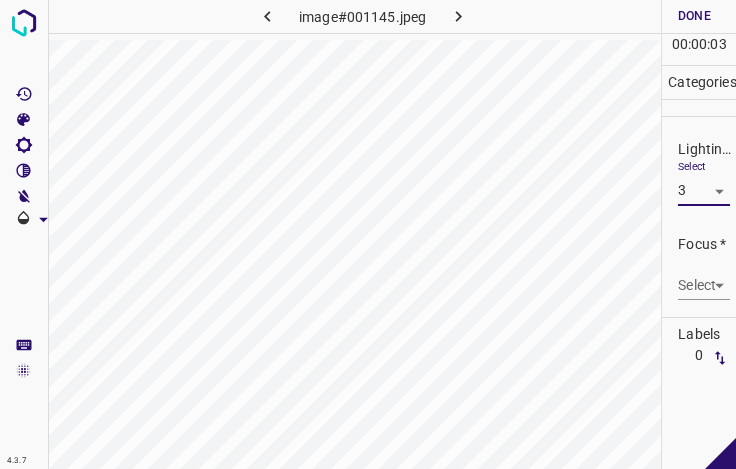 click on "4.3.7 image#001145.jpeg Done Skip 0 00   : 00   : 03   Categories Lighting *  Select 3 3 Focus *  Select ​ Overall *  Select ​ Labels   0 Categories 1 Lighting 2 Focus 3 Overall Tools Space Change between modes (Draw & Edit) I Auto labeling R Restore zoom M Zoom in N Zoom out Delete Delete selecte label Filters Z Restore filters X Saturation filter C Brightness filter V Contrast filter B Gray scale filter General O Download - Text - Hide - Delete" at bounding box center (368, 234) 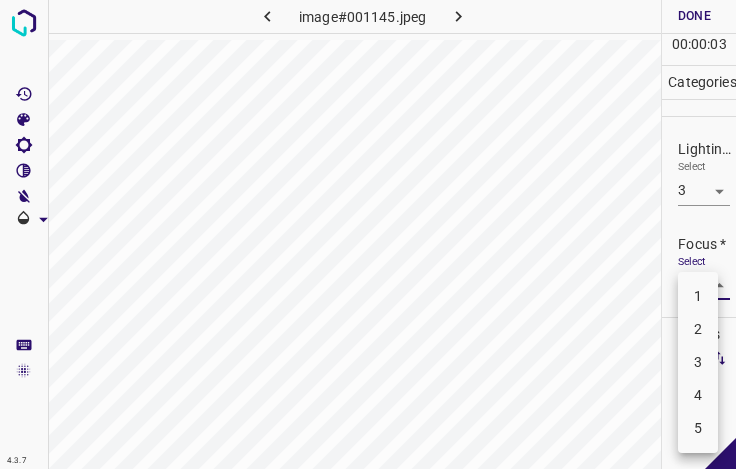 click on "4" at bounding box center [698, 395] 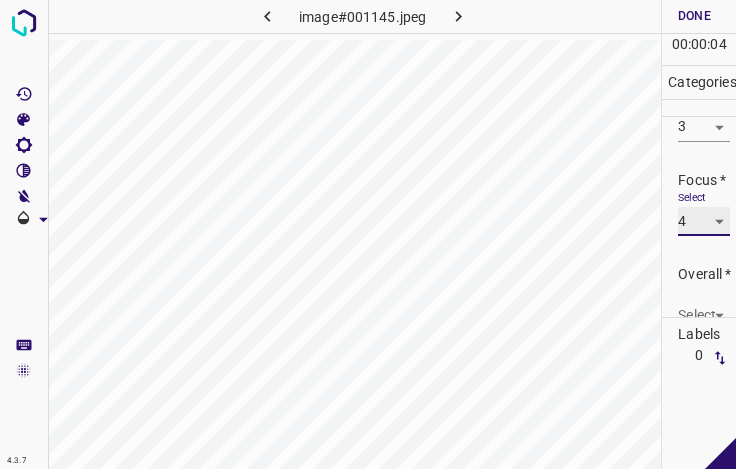scroll, scrollTop: 98, scrollLeft: 0, axis: vertical 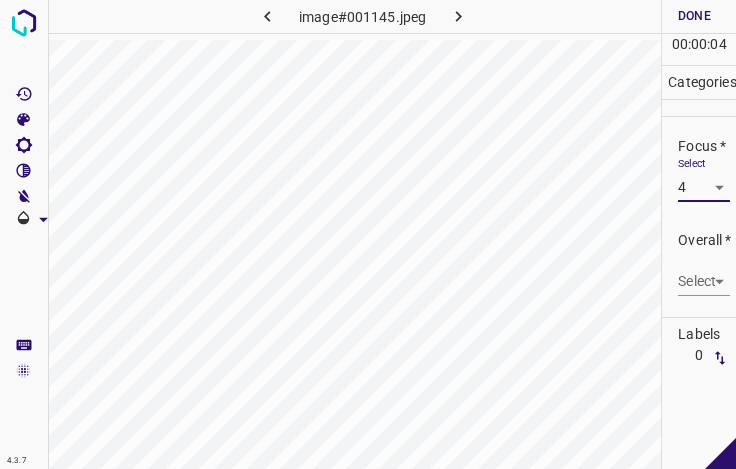 click on "4.3.7 image#001145.jpeg Done Skip 0 00   : 00   : 04   Categories Lighting *  Select 3 3 Focus *  Select 4 4 Overall *  Select ​ Labels   0 Categories 1 Lighting 2 Focus 3 Overall Tools Space Change between modes (Draw & Edit) I Auto labeling R Restore zoom M Zoom in N Zoom out Delete Delete selecte label Filters Z Restore filters X Saturation filter C Brightness filter V Contrast filter B Gray scale filter General O Download - Text - Hide - Delete" at bounding box center (368, 234) 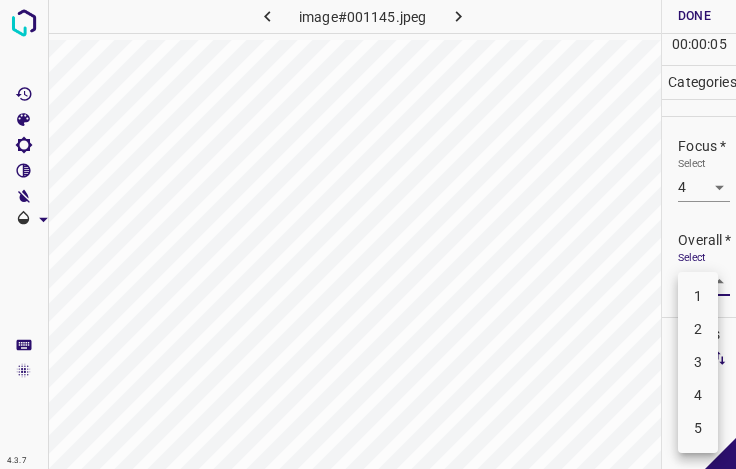 click on "3" at bounding box center (698, 362) 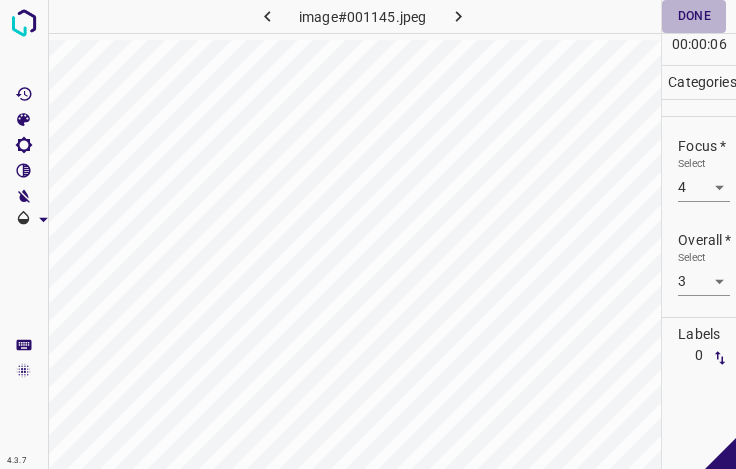 click on "Done" at bounding box center (694, 16) 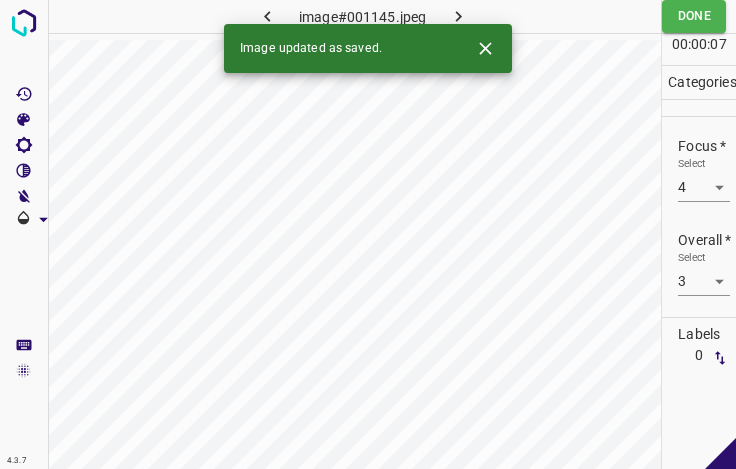 click 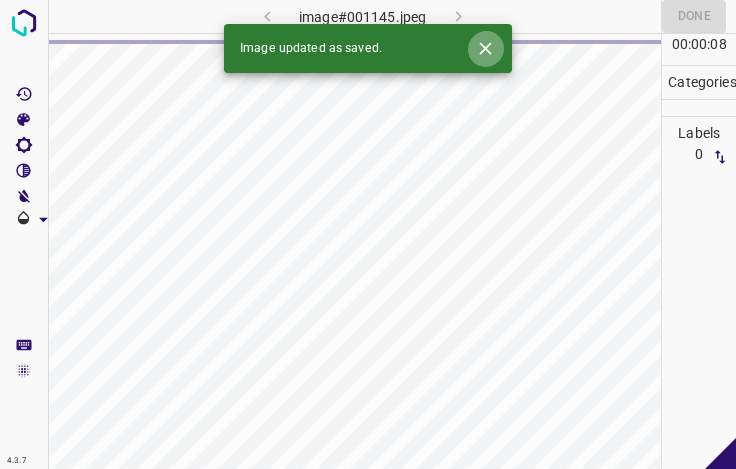 click 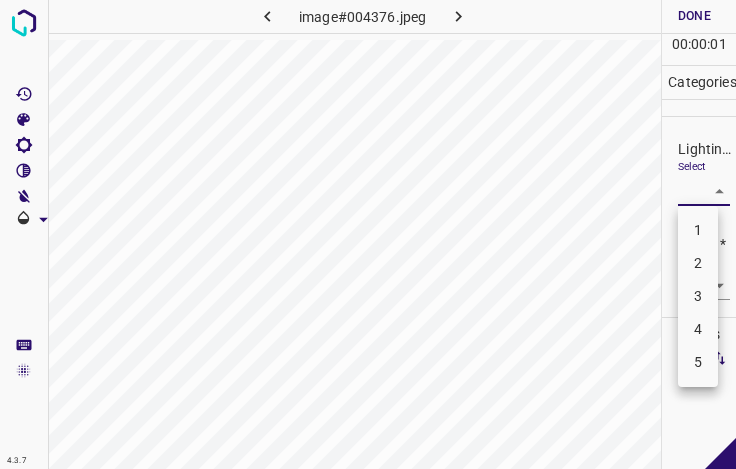 click on "4.3.7 image#004376.jpeg Done Skip 0 00   : 00   : 01   Categories Lighting *  Select ​ Focus *  Select ​ Overall *  Select ​ Labels   0 Categories 1 Lighting 2 Focus 3 Overall Tools Space Change between modes (Draw & Edit) I Auto labeling R Restore zoom M Zoom in N Zoom out Delete Delete selecte label Filters Z Restore filters X Saturation filter C Brightness filter V Contrast filter B Gray scale filter General O Download - Text - Hide - Delete 1 2 3 4 5" at bounding box center (368, 234) 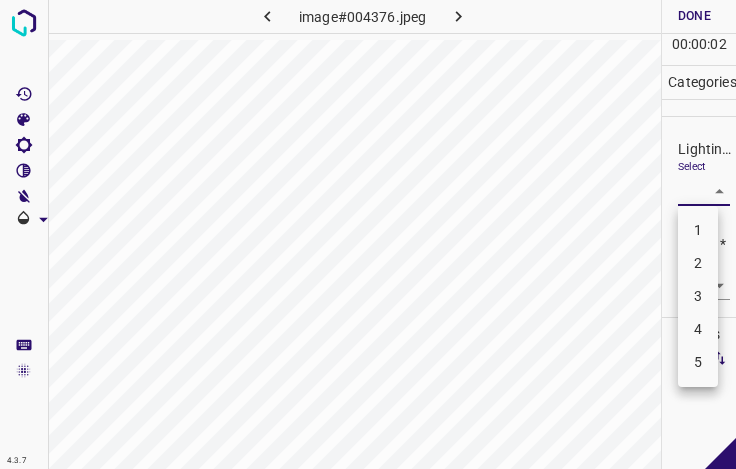 click on "3" at bounding box center (698, 296) 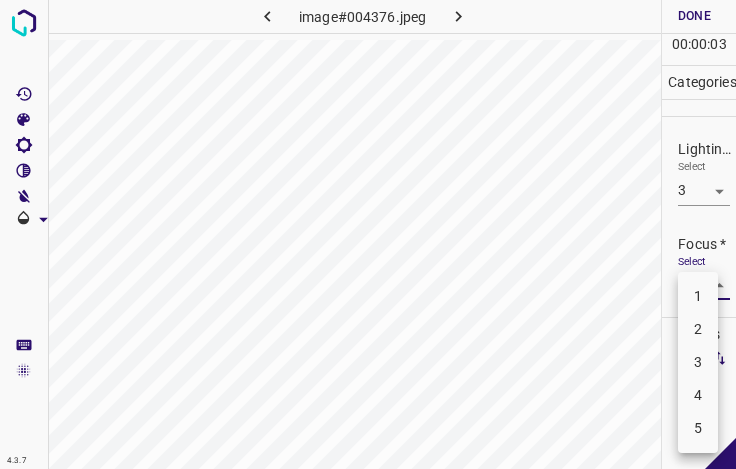 click on "4.3.7 image#004376.jpeg Done Skip 0 00   : 00   : 03   Categories Lighting *  Select 3 3 Focus *  Select ​ Overall *  Select ​ Labels   0 Categories 1 Lighting 2 Focus 3 Overall Tools Space Change between modes (Draw & Edit) I Auto labeling R Restore zoom M Zoom in N Zoom out Delete Delete selecte label Filters Z Restore filters X Saturation filter C Brightness filter V Contrast filter B Gray scale filter General O Download - Text - Hide - Delete 1 2 3 4 5" at bounding box center [368, 234] 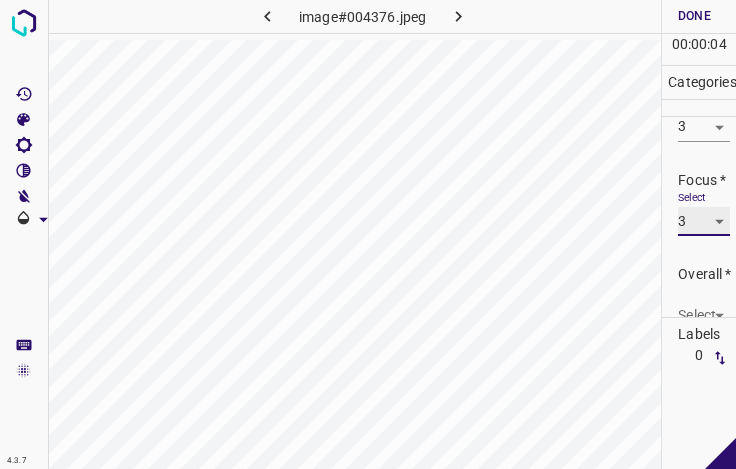 scroll, scrollTop: 98, scrollLeft: 0, axis: vertical 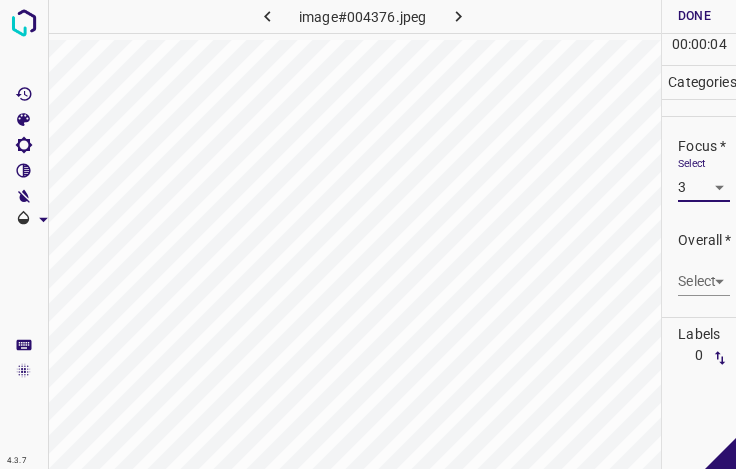 click on "4.3.7 image#004376.jpeg Done Skip 0 00   : 00   : 04   Categories Lighting *  Select 3 3 Focus *  Select 3 3 Overall *  Select ​ Labels   0 Categories 1 Lighting 2 Focus 3 Overall Tools Space Change between modes (Draw & Edit) I Auto labeling R Restore zoom M Zoom in N Zoom out Delete Delete selecte label Filters Z Restore filters X Saturation filter C Brightness filter V Contrast filter B Gray scale filter General O Download - Text - Hide - Delete" at bounding box center [368, 234] 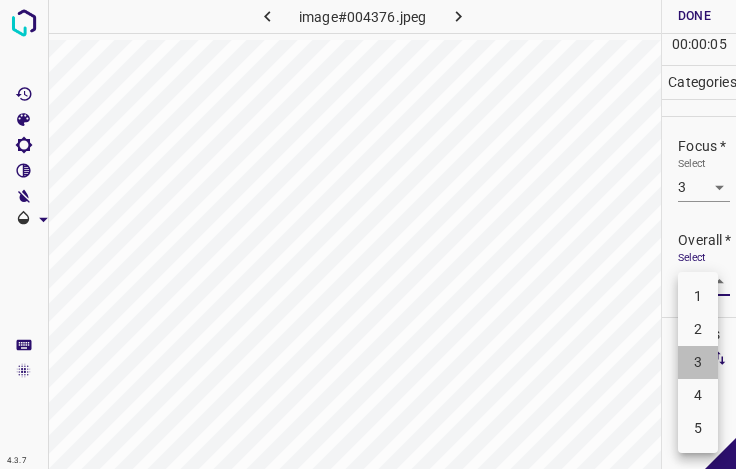 click on "3" at bounding box center [698, 362] 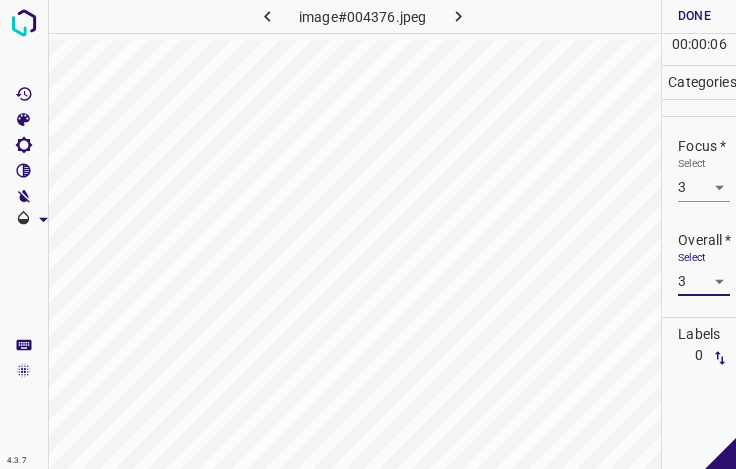 click on "Done" at bounding box center (694, 16) 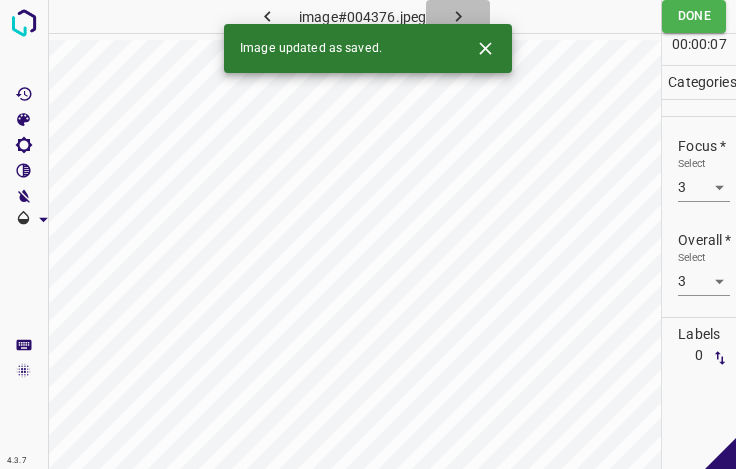 drag, startPoint x: 467, startPoint y: 12, endPoint x: 476, endPoint y: 46, distance: 35.17101 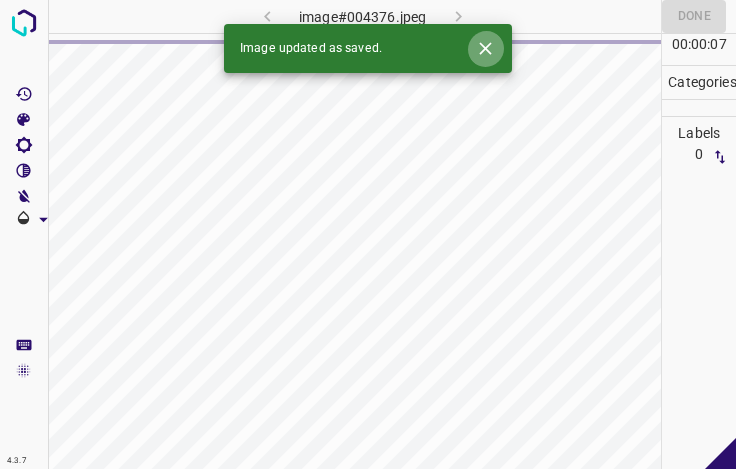 click 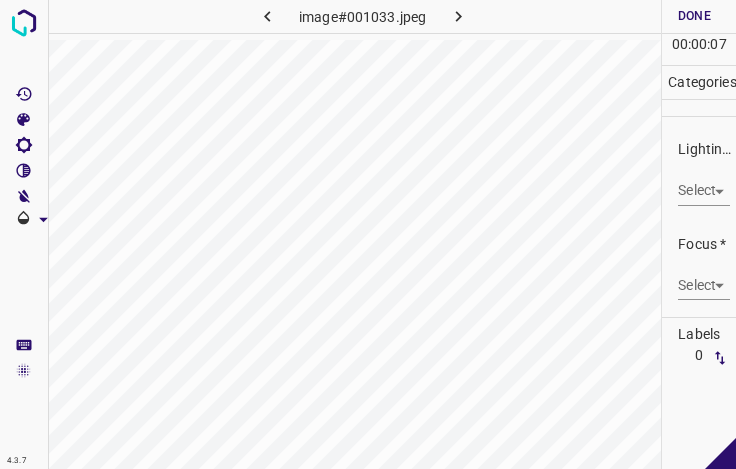 click on "4.3.7 image#001033.jpeg Done Skip 0 00   : 00   : 07   Categories Lighting *  Select ​ Focus *  Select ​ Overall *  Select ​ Labels   0 Categories 1 Lighting 2 Focus 3 Overall Tools Space Change between modes (Draw & Edit) I Auto labeling R Restore zoom M Zoom in N Zoom out Delete Delete selecte label Filters Z Restore filters X Saturation filter C Brightness filter V Contrast filter B Gray scale filter General O Download - Text - Hide - Delete" at bounding box center (368, 234) 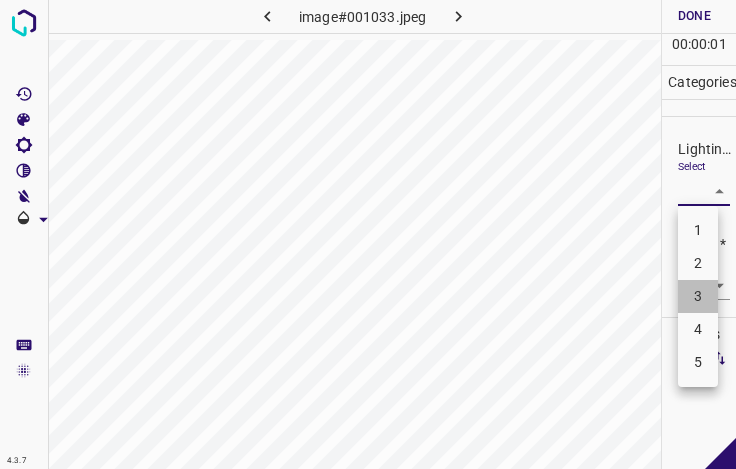 click on "3" at bounding box center (698, 296) 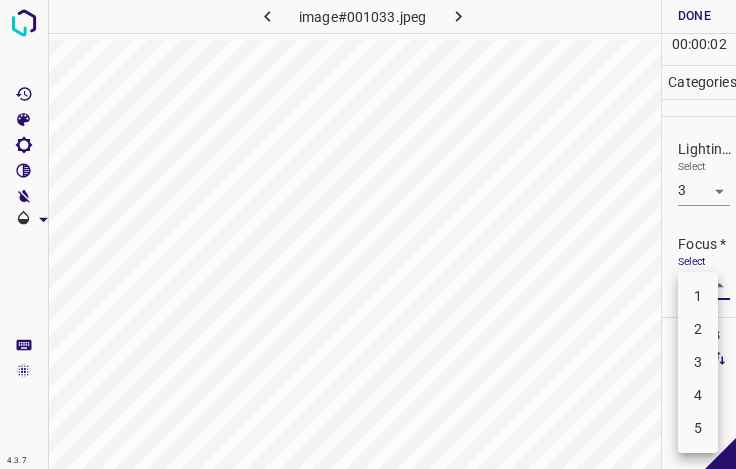 click on "4.3.7 image#001033.jpeg Done Skip 0 00   : 00   : 02   Categories Lighting *  Select 3 3 Focus *  Select ​ Overall *  Select ​ Labels   0 Categories 1 Lighting 2 Focus 3 Overall Tools Space Change between modes (Draw & Edit) I Auto labeling R Restore zoom M Zoom in N Zoom out Delete Delete selecte label Filters Z Restore filters X Saturation filter C Brightness filter V Contrast filter B Gray scale filter General O Download - Text - Hide - Delete 1 2 3 4 5" at bounding box center (368, 234) 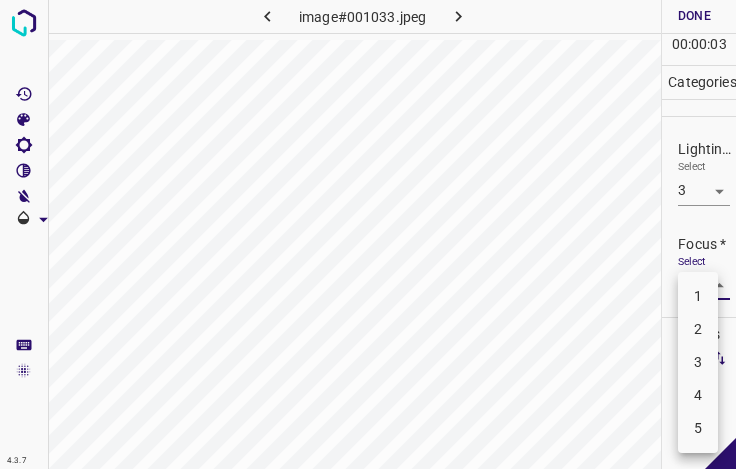 click on "4" at bounding box center [698, 395] 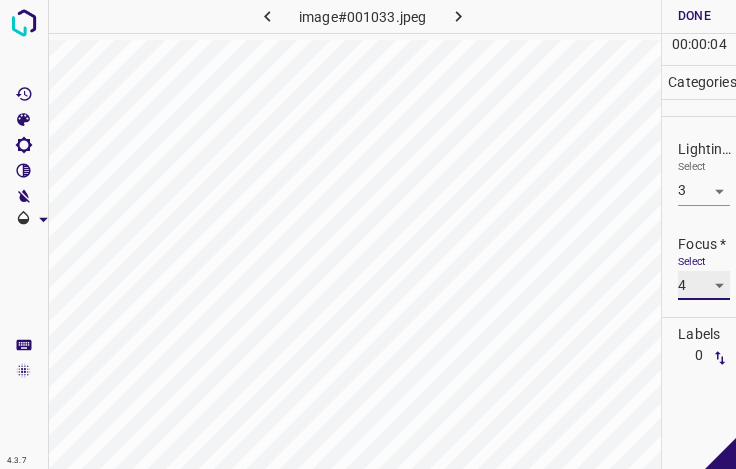 scroll, scrollTop: 98, scrollLeft: 0, axis: vertical 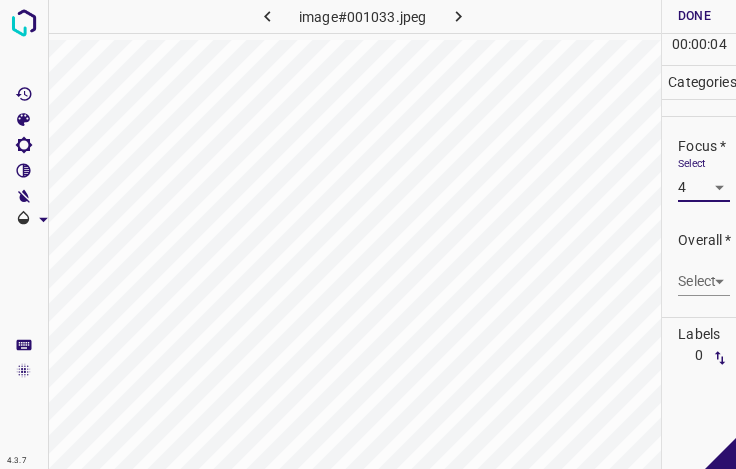 click on "4.3.7 image#001033.jpeg Done Skip 0 00   : 00   : 04   Categories Lighting *  Select 3 3 Focus *  Select 4 4 Overall *  Select ​ Labels   0 Categories 1 Lighting 2 Focus 3 Overall Tools Space Change between modes (Draw & Edit) I Auto labeling R Restore zoom M Zoom in N Zoom out Delete Delete selecte label Filters Z Restore filters X Saturation filter C Brightness filter V Contrast filter B Gray scale filter General O Download - Text - Hide - Delete" at bounding box center (368, 234) 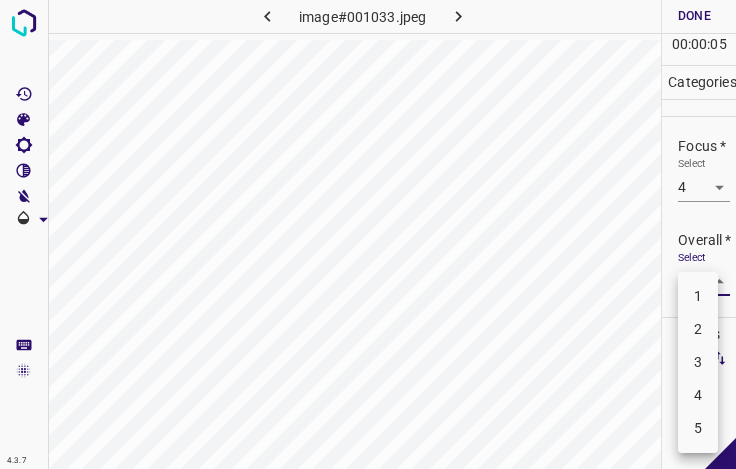 click on "3" at bounding box center (698, 362) 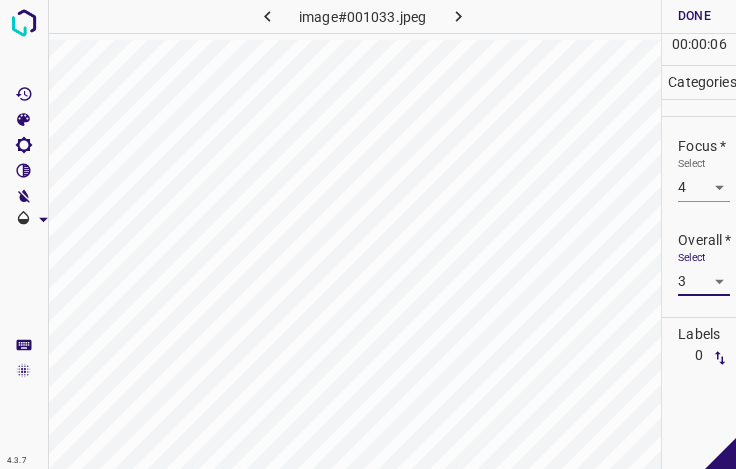 click on "Done" at bounding box center [694, 16] 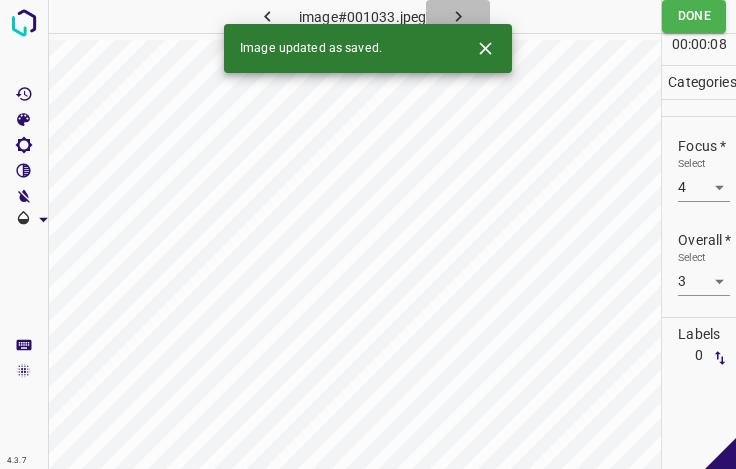 click at bounding box center (458, 16) 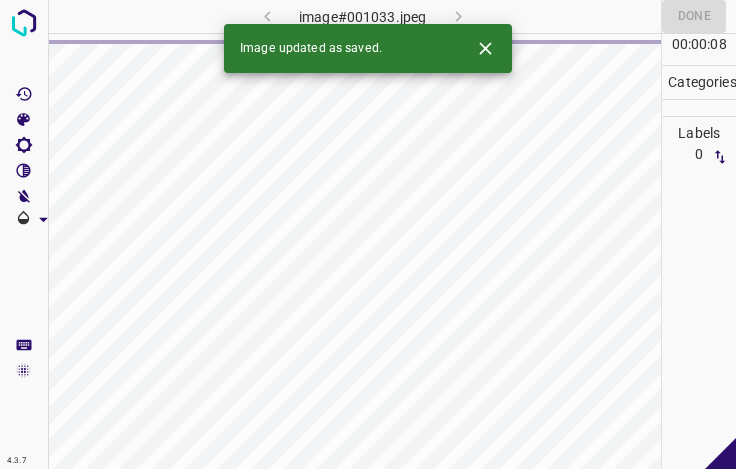 click 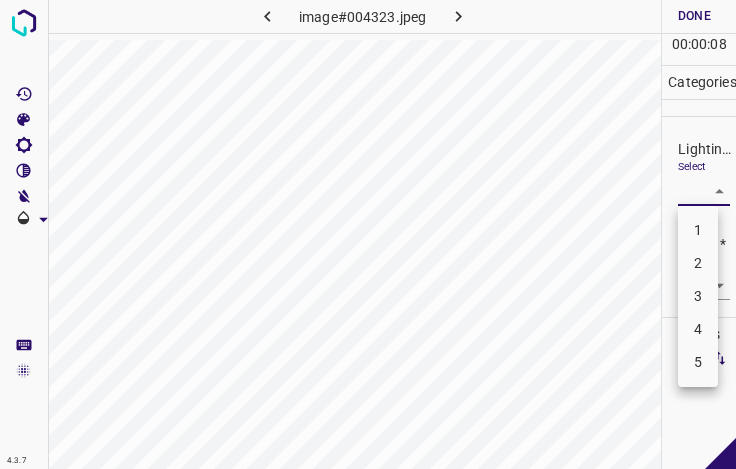 click on "4.3.7 image#004323.jpeg Done Skip 0 00   : 00   : 08   Categories Lighting *  Select ​ Focus *  Select ​ Overall *  Select ​ Labels   0 Categories 1 Lighting 2 Focus 3 Overall Tools Space Change between modes (Draw & Edit) I Auto labeling R Restore zoom M Zoom in N Zoom out Delete Delete selecte label Filters Z Restore filters X Saturation filter C Brightness filter V Contrast filter B Gray scale filter General O Download - Text - Hide - Delete 1 2 3 4 5" at bounding box center (368, 234) 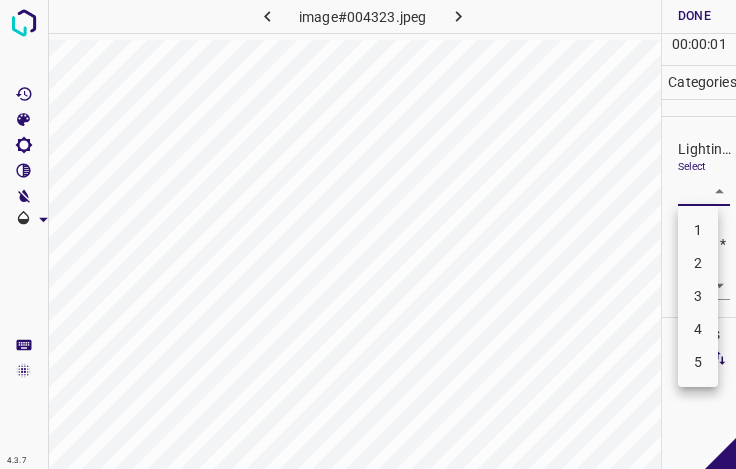 click on "3" at bounding box center (698, 296) 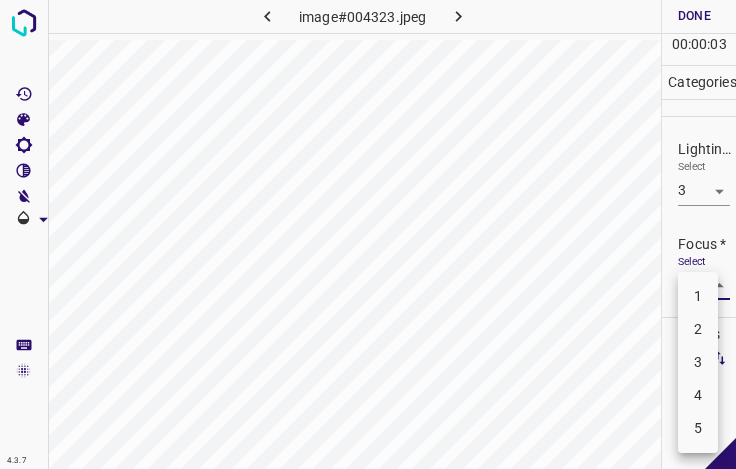 click on "4.3.7 image#004323.jpeg Done Skip 0 00   : 00   : 03   Categories Lighting *  Select 3 3 Focus *  Select ​ Overall *  Select ​ Labels   0 Categories 1 Lighting 2 Focus 3 Overall Tools Space Change between modes (Draw & Edit) I Auto labeling R Restore zoom M Zoom in N Zoom out Delete Delete selecte label Filters Z Restore filters X Saturation filter C Brightness filter V Contrast filter B Gray scale filter General O Download - Text - Hide - Delete 1 2 3 4 5" at bounding box center [368, 234] 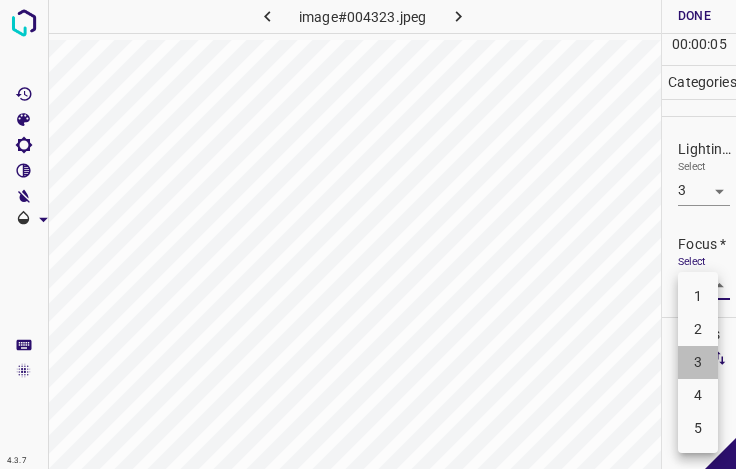 click on "3" at bounding box center [698, 362] 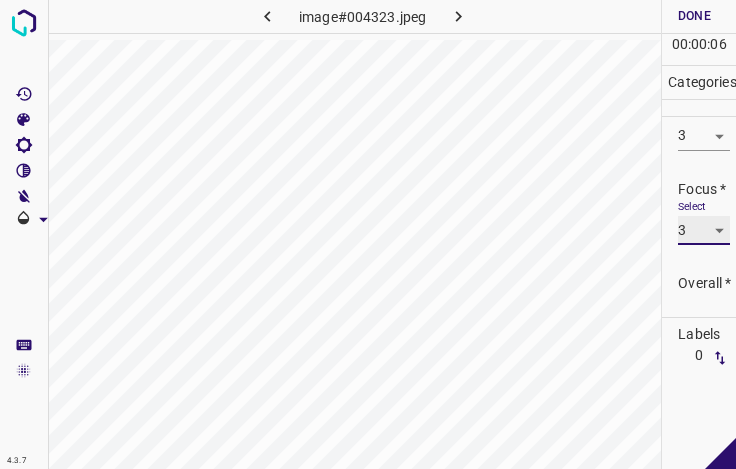 scroll, scrollTop: 98, scrollLeft: 0, axis: vertical 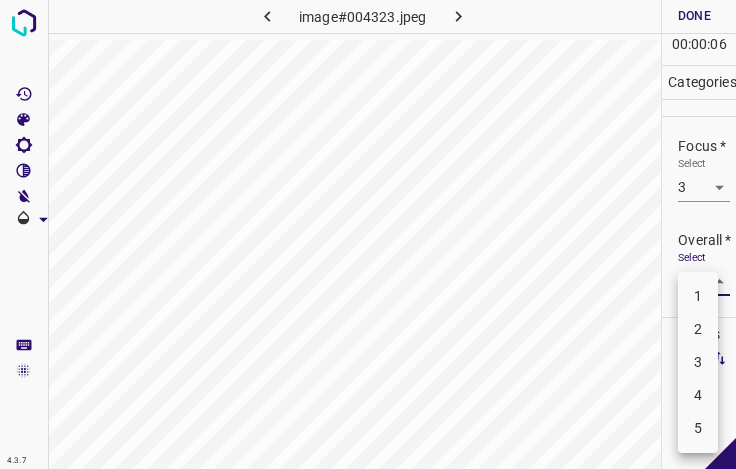 drag, startPoint x: 705, startPoint y: 272, endPoint x: 698, endPoint y: 286, distance: 15.652476 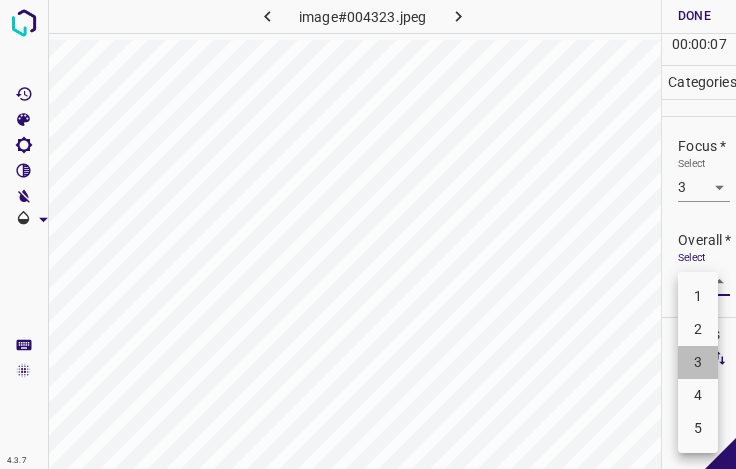 click on "3" at bounding box center (698, 362) 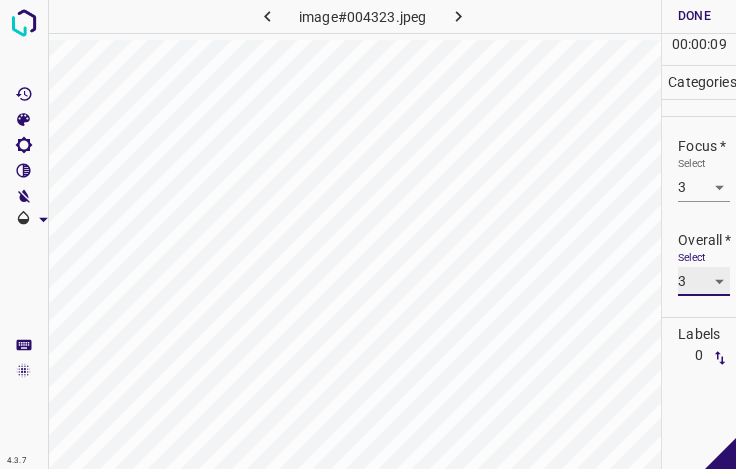 scroll, scrollTop: 0, scrollLeft: 0, axis: both 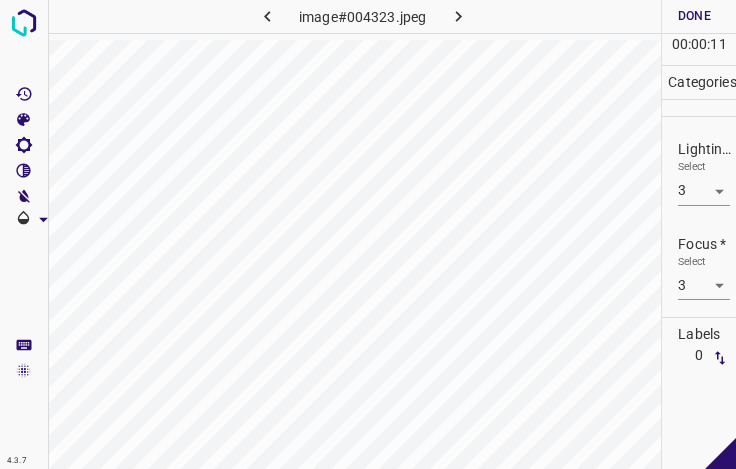 click on "4.3.7 image#004323.jpeg Done Skip 0 00   : 00   : 11   Categories Lighting *  Select 3 3 Focus *  Select 3 3 Overall *  Select 3 3 Labels   0 Categories 1 Lighting 2 Focus 3 Overall Tools Space Change between modes (Draw & Edit) I Auto labeling R Restore zoom M Zoom in N Zoom out Delete Delete selecte label Filters Z Restore filters X Saturation filter C Brightness filter V Contrast filter B Gray scale filter General O Download - Text - Hide - Delete" at bounding box center (368, 234) 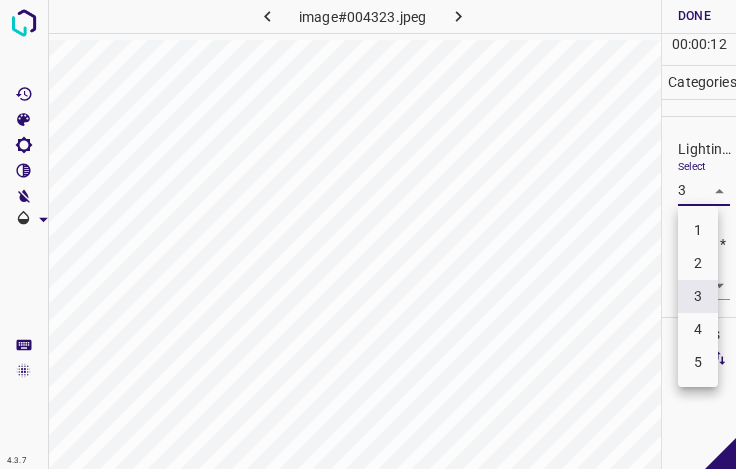 click on "4" at bounding box center (698, 329) 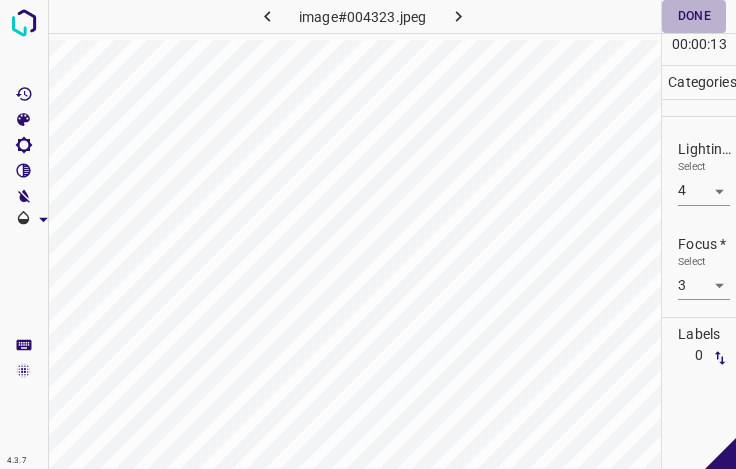 click on "Done" at bounding box center [694, 16] 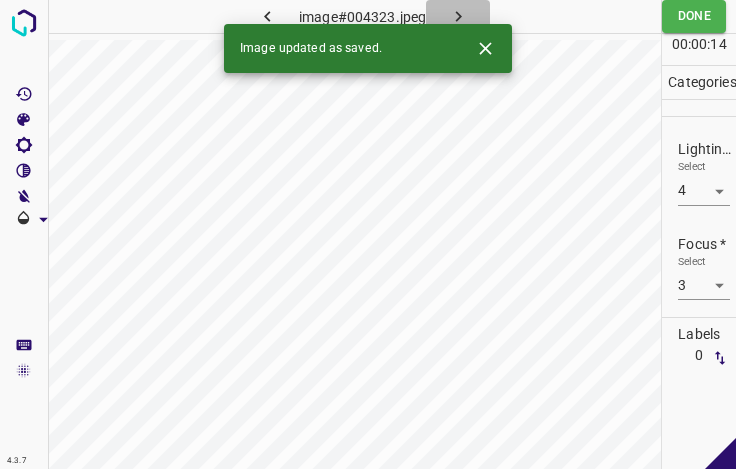 click 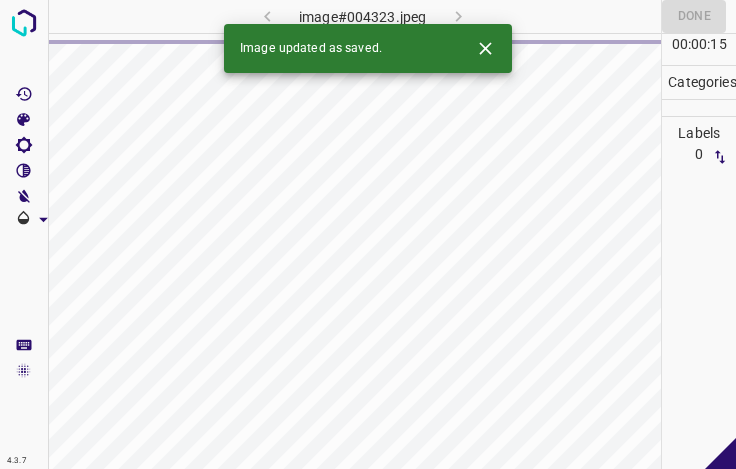 click 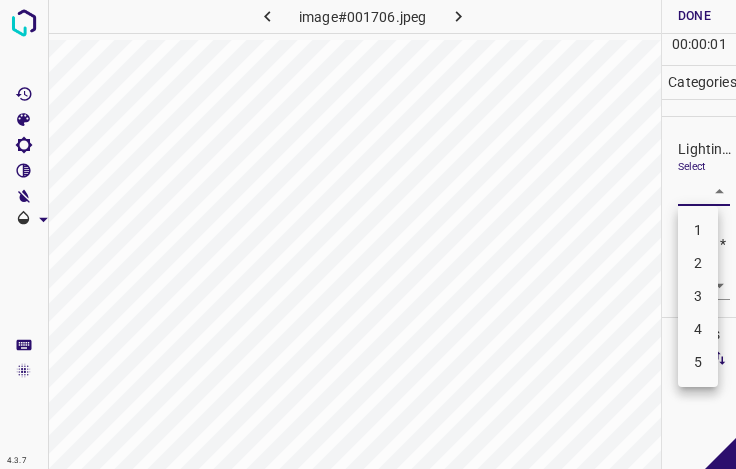 click on "4.3.7 image#001706.jpeg Done Skip 0 00   : 00   : 01   Categories Lighting *  Select ​ Focus *  Select ​ Overall *  Select ​ Labels   0 Categories 1 Lighting 2 Focus 3 Overall Tools Space Change between modes (Draw & Edit) I Auto labeling R Restore zoom M Zoom in N Zoom out Delete Delete selecte label Filters Z Restore filters X Saturation filter C Brightness filter V Contrast filter B Gray scale filter General O Download - Text - Hide - Delete 1 2 3 4 5" at bounding box center (368, 234) 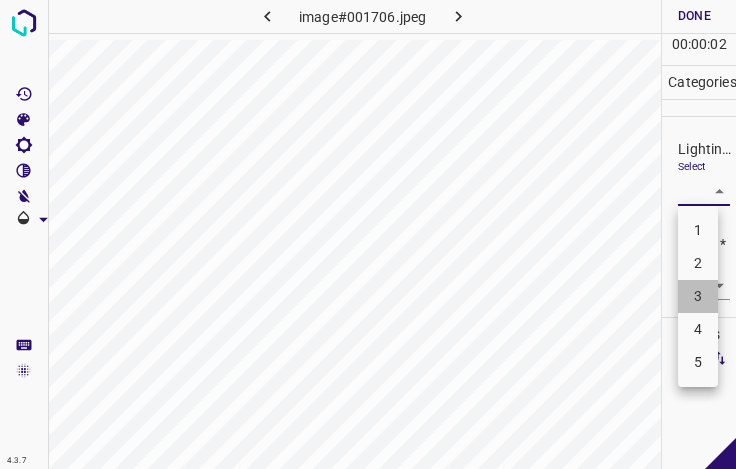 click on "3" at bounding box center [698, 296] 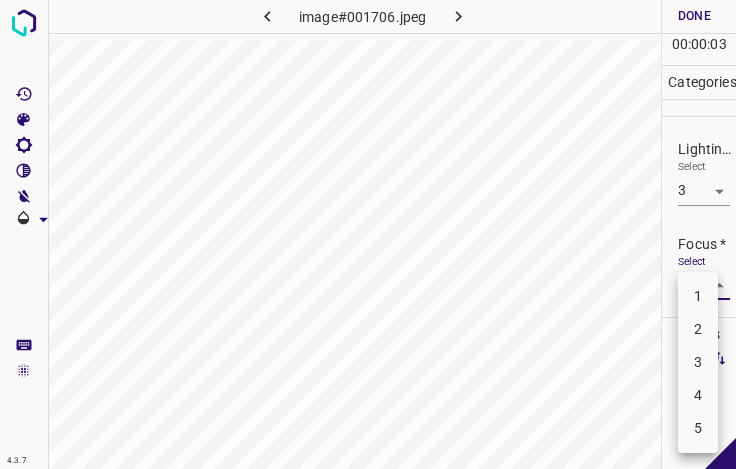 click on "4.3.7 image#001706.jpeg Done Skip 0 00   : 00   : 03   Categories Lighting *  Select 3 3 Focus *  Select ​ Overall *  Select ​ Labels   0 Categories 1 Lighting 2 Focus 3 Overall Tools Space Change between modes (Draw & Edit) I Auto labeling R Restore zoom M Zoom in N Zoom out Delete Delete selecte label Filters Z Restore filters X Saturation filter C Brightness filter V Contrast filter B Gray scale filter General O Download - Text - Hide - Delete 1 2 3 4 5" at bounding box center (368, 234) 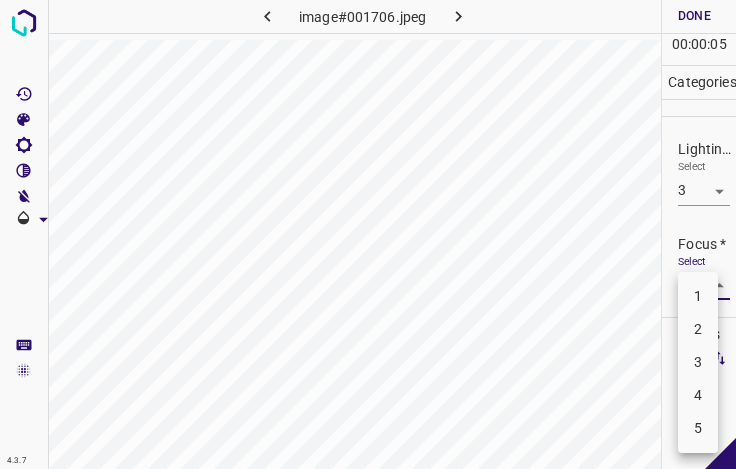click on "3" at bounding box center [698, 362] 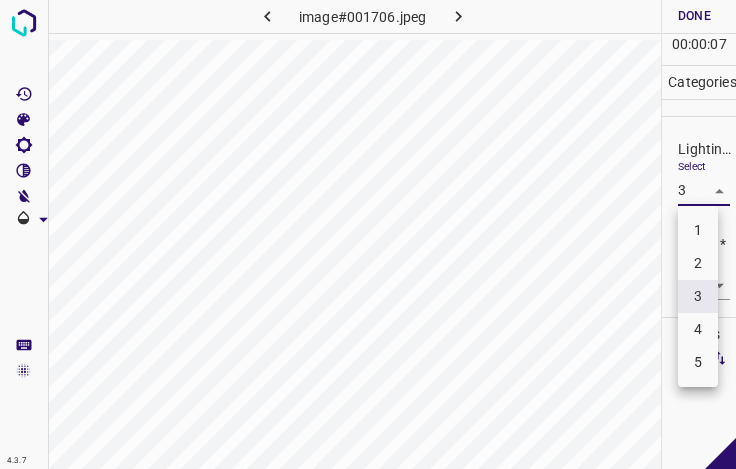 click on "4.3.7 image#001706.jpeg Done Skip 0 00   : 00   : 07   Categories Lighting *  Select 3 3 Focus *  Select 3 3 Overall *  Select ​ Labels   0 Categories 1 Lighting 2 Focus 3 Overall Tools Space Change between modes (Draw & Edit) I Auto labeling R Restore zoom M Zoom in N Zoom out Delete Delete selecte label Filters Z Restore filters X Saturation filter C Brightness filter V Contrast filter B Gray scale filter General O Download - Text - Hide - Delete 1 2 3 4 5" at bounding box center (368, 234) 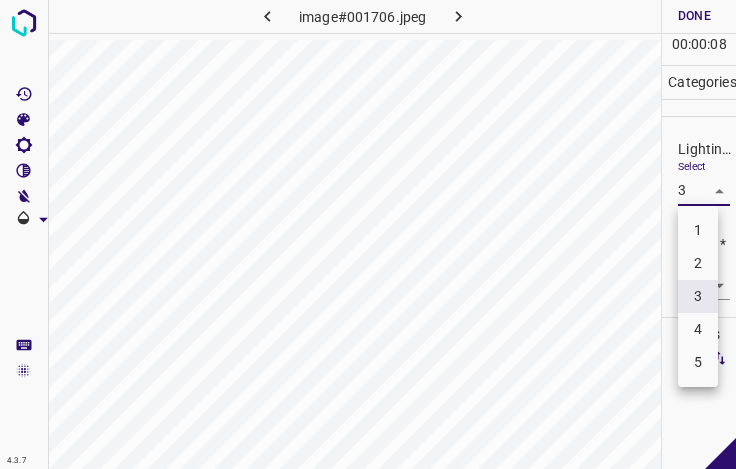 click on "3" at bounding box center (698, 296) 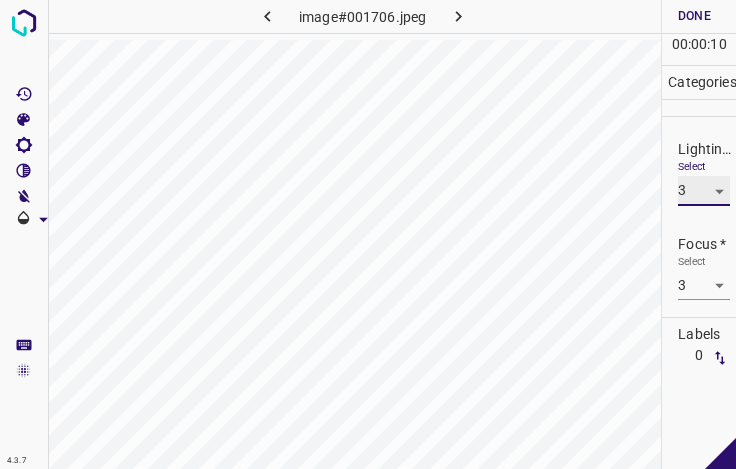 scroll, scrollTop: 98, scrollLeft: 0, axis: vertical 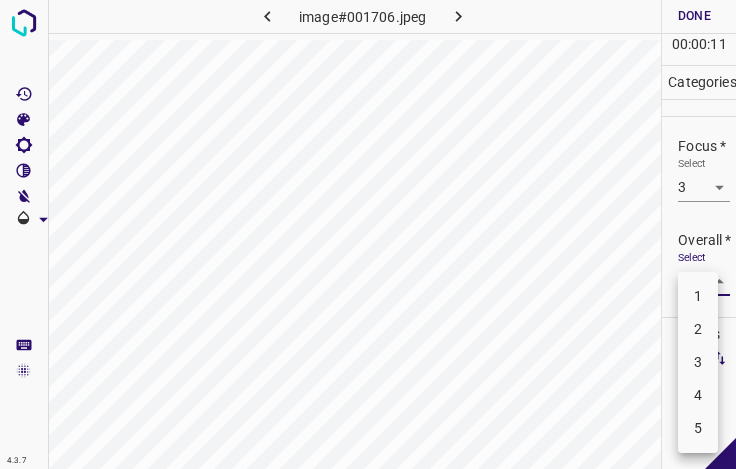 click on "4.3.7 image#001706.jpeg Done Skip 0 00   : 00   : 11   Categories Lighting *  Select 3 3 Focus *  Select 3 3 Overall *  Select ​ Labels   0 Categories 1 Lighting 2 Focus 3 Overall Tools Space Change between modes (Draw & Edit) I Auto labeling R Restore zoom M Zoom in N Zoom out Delete Delete selecte label Filters Z Restore filters X Saturation filter C Brightness filter V Contrast filter B Gray scale filter General O Download - Text - Hide - Delete 1 2 3 4 5" at bounding box center [368, 234] 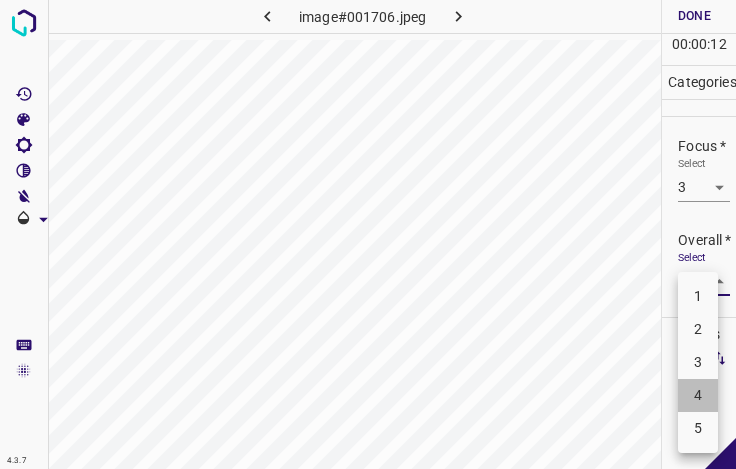 click on "4" at bounding box center [698, 395] 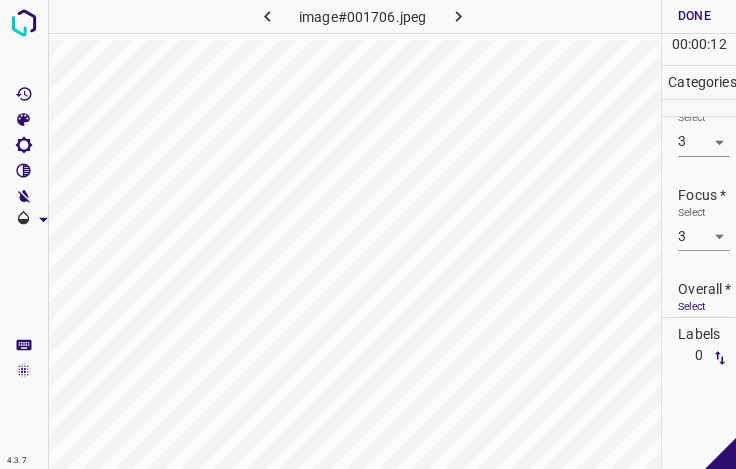 scroll, scrollTop: 0, scrollLeft: 0, axis: both 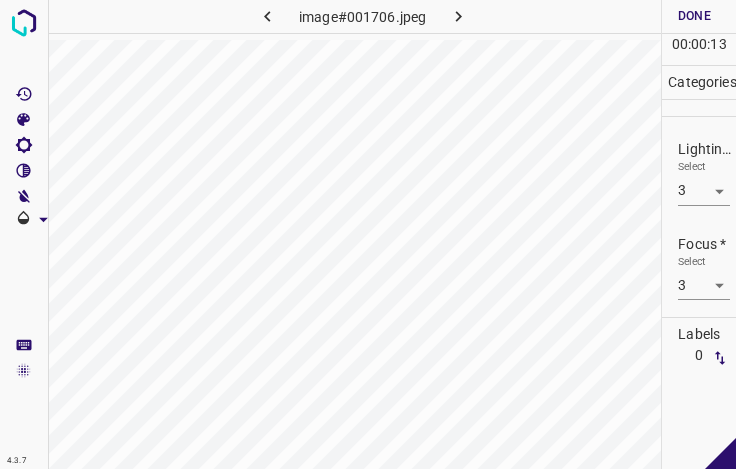 click on "4.3.7 image#001706.jpeg Done Skip 0 00   : 00   : 13   Categories Lighting *  Select 3 3 Focus *  Select 3 3 Overall *  Select 4 4 Labels   0 Categories 1 Lighting 2 Focus 3 Overall Tools Space Change between modes (Draw & Edit) I Auto labeling R Restore zoom M Zoom in N Zoom out Delete Delete selecte label Filters Z Restore filters X Saturation filter C Brightness filter V Contrast filter B Gray scale filter General O Download - Text - Hide - Delete" at bounding box center (368, 234) 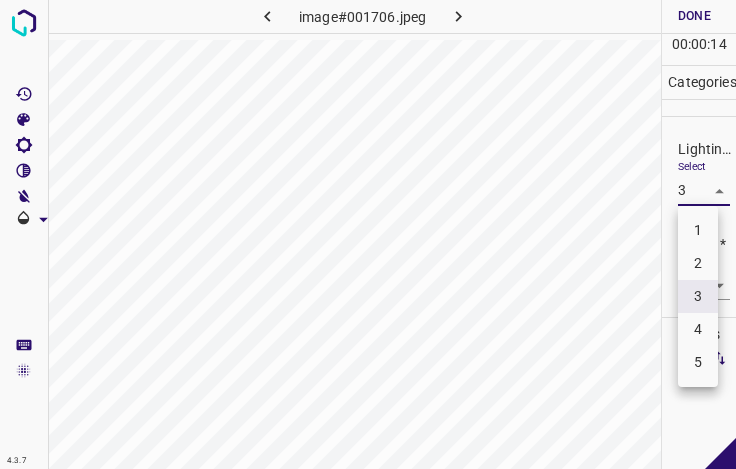 click on "4" at bounding box center [698, 329] 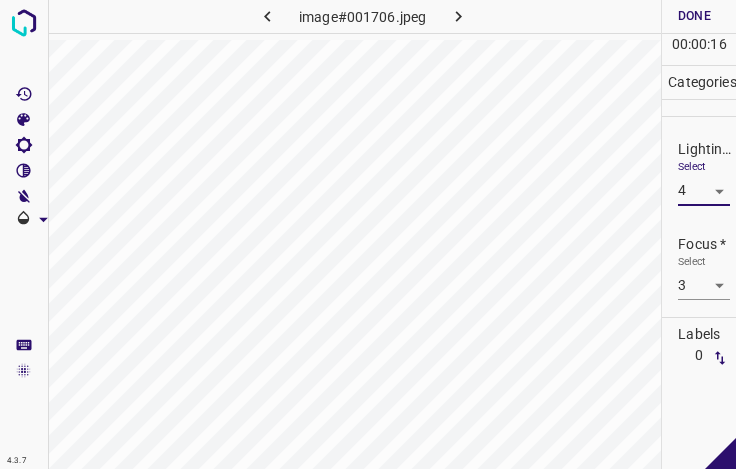 click on "Done" at bounding box center [694, 16] 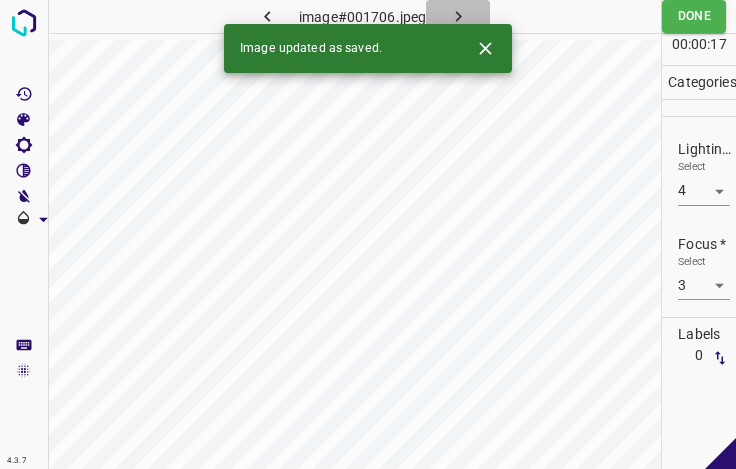 click 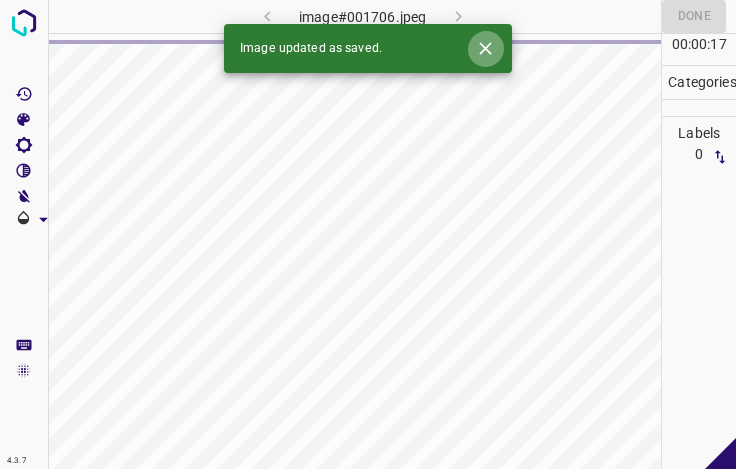 click 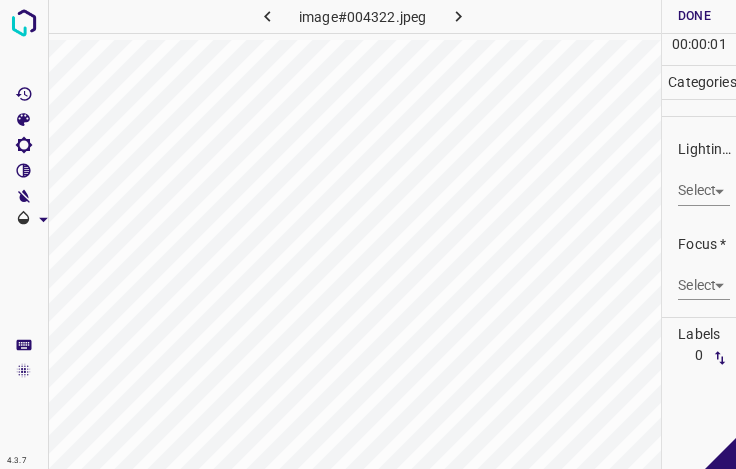click on "Lighting *  Select ​" at bounding box center [699, 172] 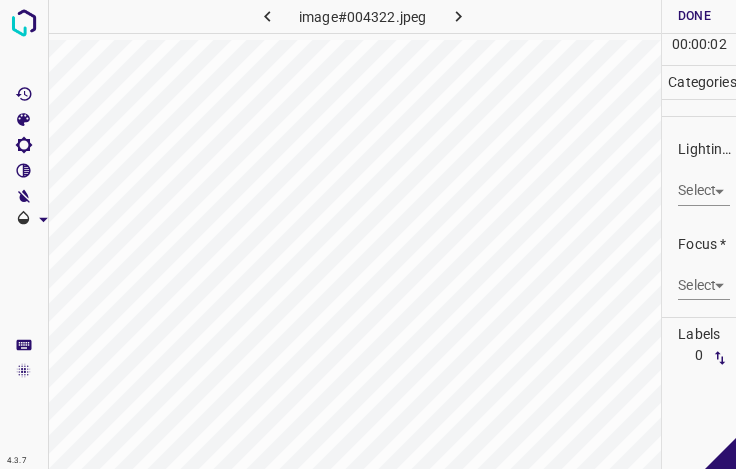 click on "4.3.7 image#004322.jpeg Done Skip 0 00   : 00   : 02   Categories Lighting *  Select ​ Focus *  Select ​ Overall *  Select ​ Labels   0 Categories 1 Lighting 2 Focus 3 Overall Tools Space Change between modes (Draw & Edit) I Auto labeling R Restore zoom M Zoom in N Zoom out Delete Delete selecte label Filters Z Restore filters X Saturation filter C Brightness filter V Contrast filter B Gray scale filter General O Download - Text - Hide - Delete" at bounding box center (368, 234) 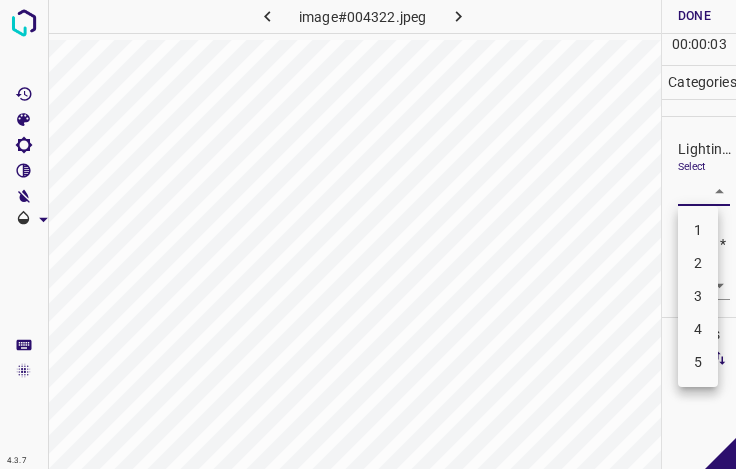click on "3" at bounding box center [698, 296] 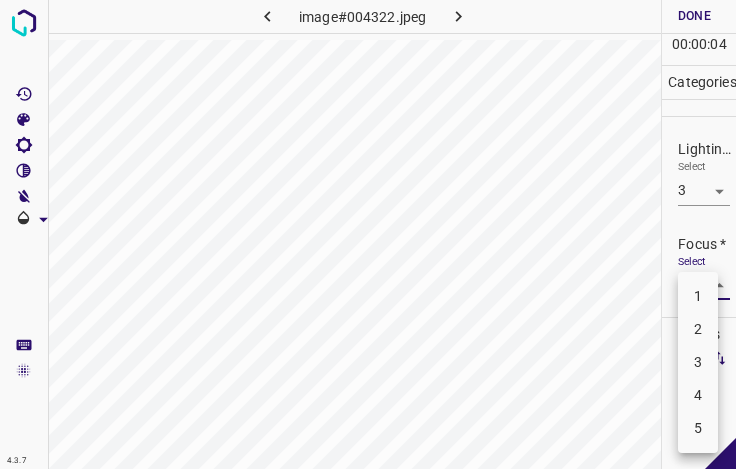 click on "4.3.7 image#004322.jpeg Done Skip 0 00   : 00   : 04   Categories Lighting *  Select 3 3 Focus *  Select ​ Overall *  Select ​ Labels   0 Categories 1 Lighting 2 Focus 3 Overall Tools Space Change between modes (Draw & Edit) I Auto labeling R Restore zoom M Zoom in N Zoom out Delete Delete selecte label Filters Z Restore filters X Saturation filter C Brightness filter V Contrast filter B Gray scale filter General O Download - Text - Hide - Delete 1 2 3 4 5" at bounding box center (368, 234) 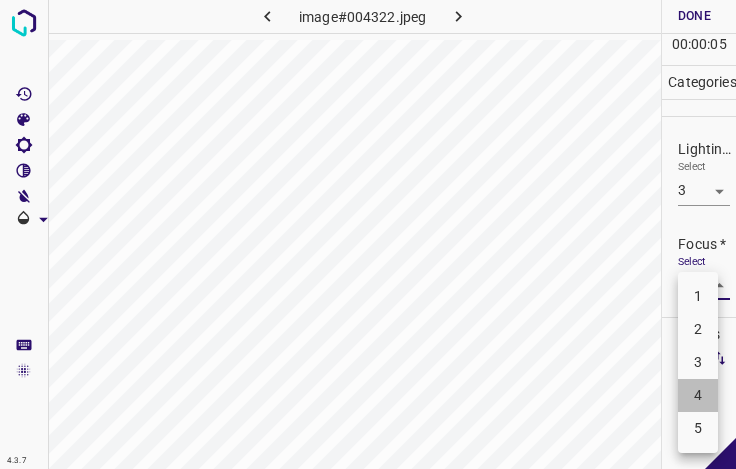 drag, startPoint x: 689, startPoint y: 394, endPoint x: 688, endPoint y: 372, distance: 22.022715 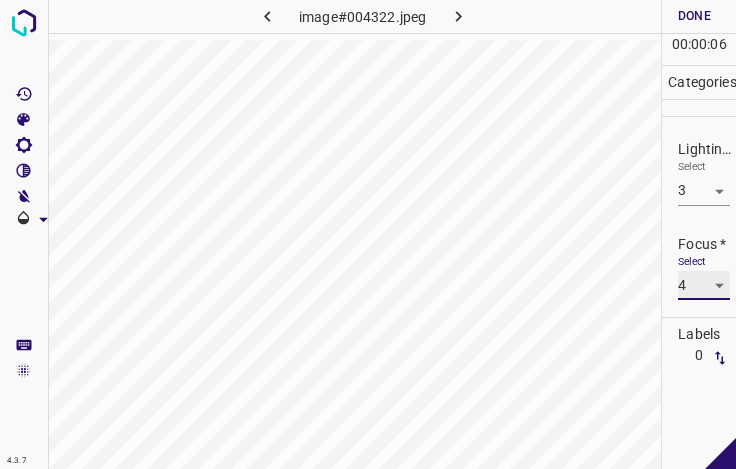 scroll, scrollTop: 98, scrollLeft: 0, axis: vertical 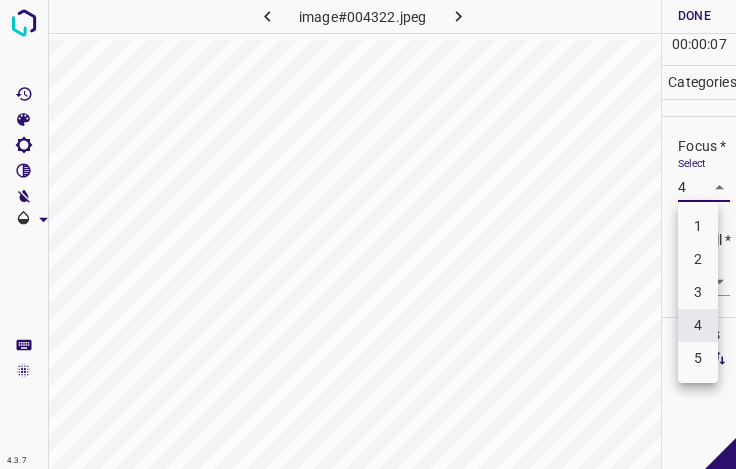 click on "4.3.7 image#004322.jpeg Done Skip 0 00   : 00   : 07   Categories Lighting *  Select 3 3 Focus *  Select 4 4 Overall *  Select ​ Labels   0 Categories 1 Lighting 2 Focus 3 Overall Tools Space Change between modes (Draw & Edit) I Auto labeling R Restore zoom M Zoom in N Zoom out Delete Delete selecte label Filters Z Restore filters X Saturation filter C Brightness filter V Contrast filter B Gray scale filter General O Download - Text - Hide - Delete 1 2 3 4 5" at bounding box center (368, 234) 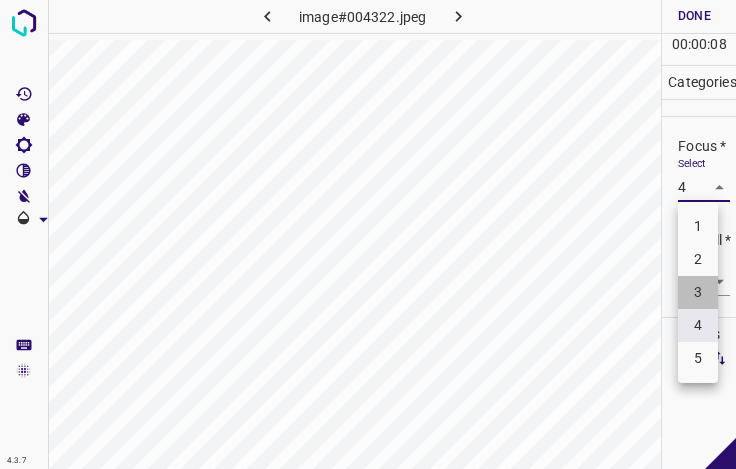 click on "3" at bounding box center (698, 292) 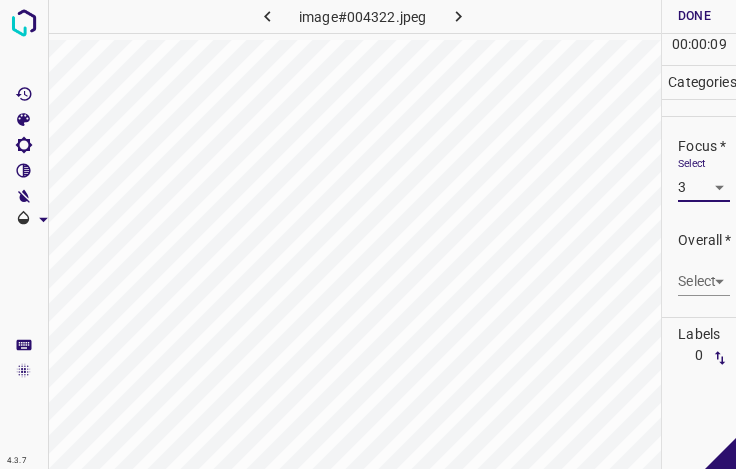 click on "4.3.7 image#004322.jpeg Done Skip 0 00   : 00   : 09   Categories Lighting *  Select 3 3 Focus *  Select 3 3 Overall *  Select ​ Labels   0 Categories 1 Lighting 2 Focus 3 Overall Tools Space Change between modes (Draw & Edit) I Auto labeling R Restore zoom M Zoom in N Zoom out Delete Delete selecte label Filters Z Restore filters X Saturation filter C Brightness filter V Contrast filter B Gray scale filter General O Download - Text - Hide - Delete" at bounding box center [368, 234] 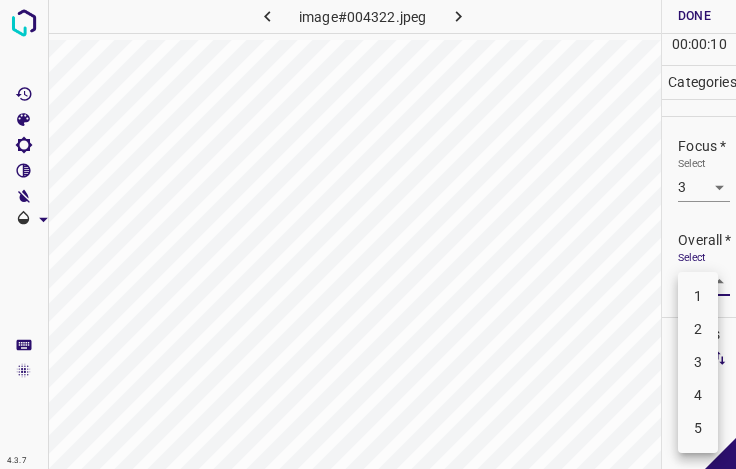 click on "4" at bounding box center [698, 395] 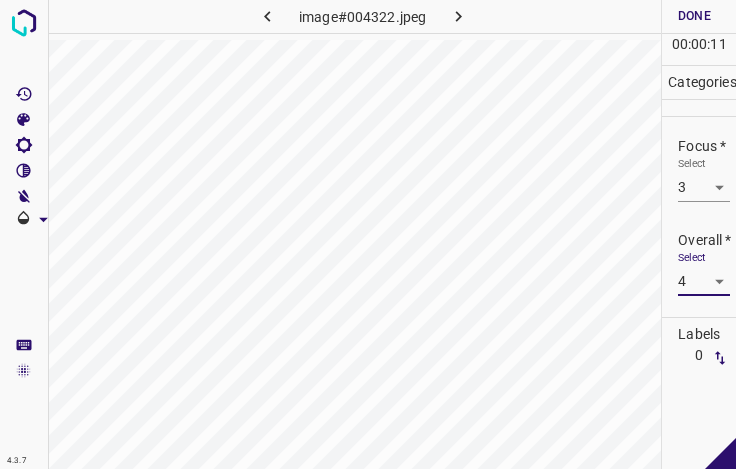 click on "Done" at bounding box center (694, 16) 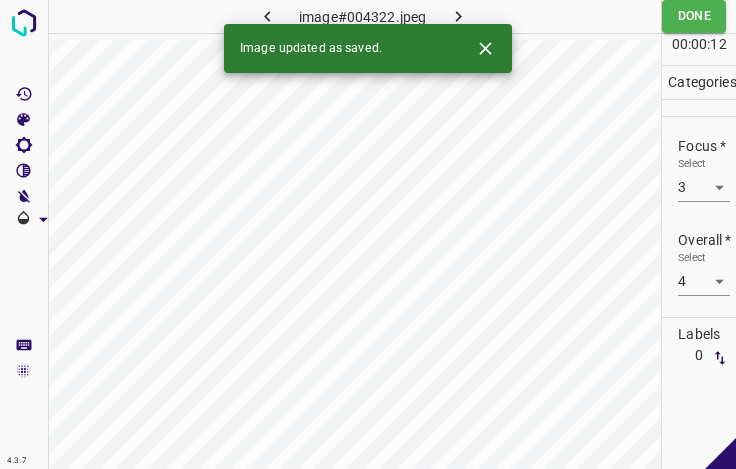 click 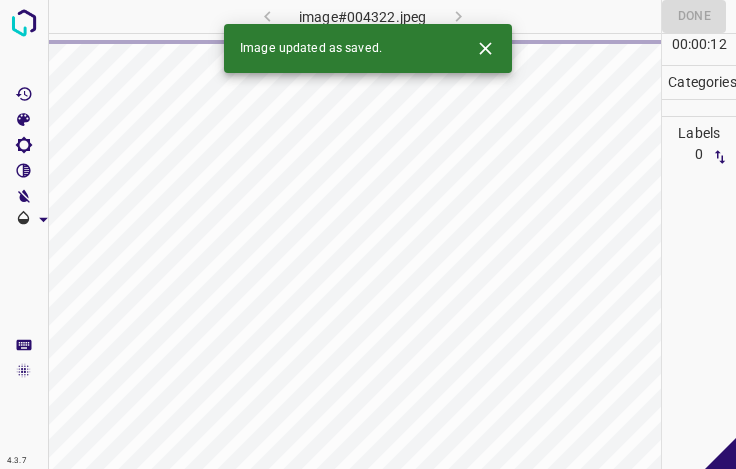 click 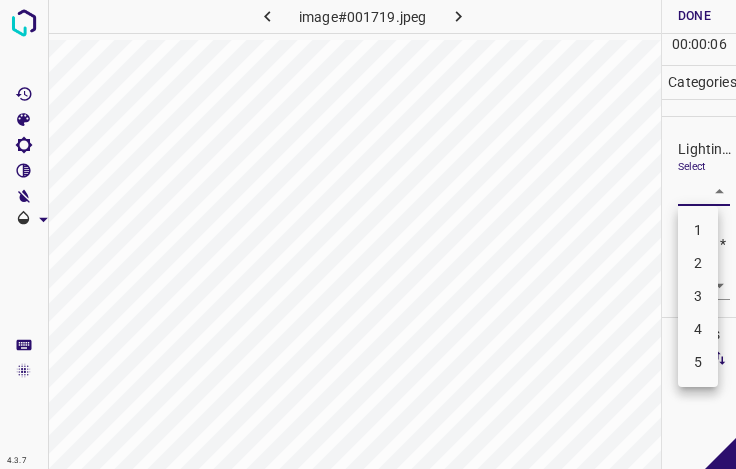 click on "4.3.7 image#001719.jpeg Done Skip 0 00   : 00   : 06   Categories Lighting *  Select ​ Focus *  Select ​ Overall *  Select ​ Labels   0 Categories 1 Lighting 2 Focus 3 Overall Tools Space Change between modes (Draw & Edit) I Auto labeling R Restore zoom M Zoom in N Zoom out Delete Delete selecte label Filters Z Restore filters X Saturation filter C Brightness filter V Contrast filter B Gray scale filter General O Download - Text - Hide - Delete 1 2 3 4 5" at bounding box center [368, 234] 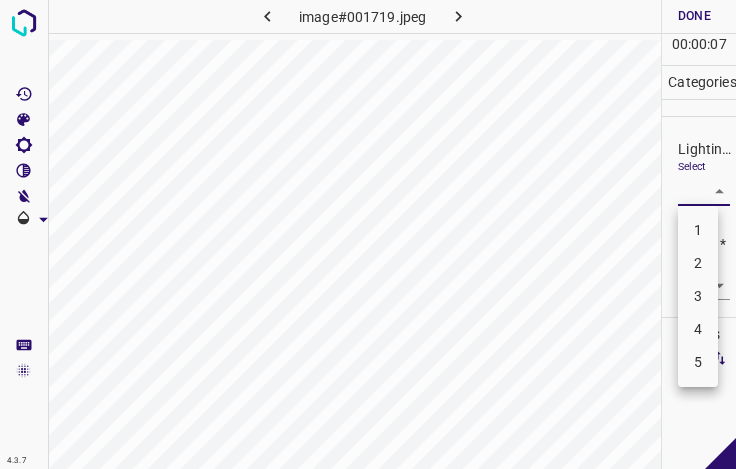 click on "3" at bounding box center (698, 296) 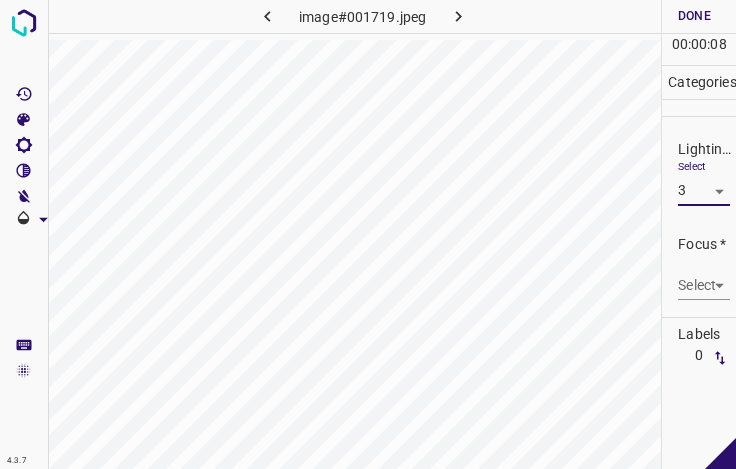 click on "4.3.7 image#001719.jpeg Done Skip 0 00   : 00   : 08   Categories Lighting *  Select 3 3 Focus *  Select ​ Overall *  Select ​ Labels   0 Categories 1 Lighting 2 Focus 3 Overall Tools Space Change between modes (Draw & Edit) I Auto labeling R Restore zoom M Zoom in N Zoom out Delete Delete selecte label Filters Z Restore filters X Saturation filter C Brightness filter V Contrast filter B Gray scale filter General O Download - Text - Hide - Delete" at bounding box center [368, 234] 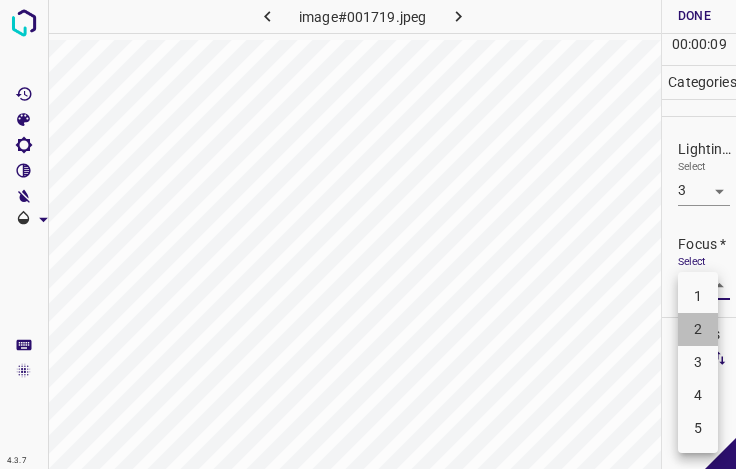 click on "2" at bounding box center [698, 329] 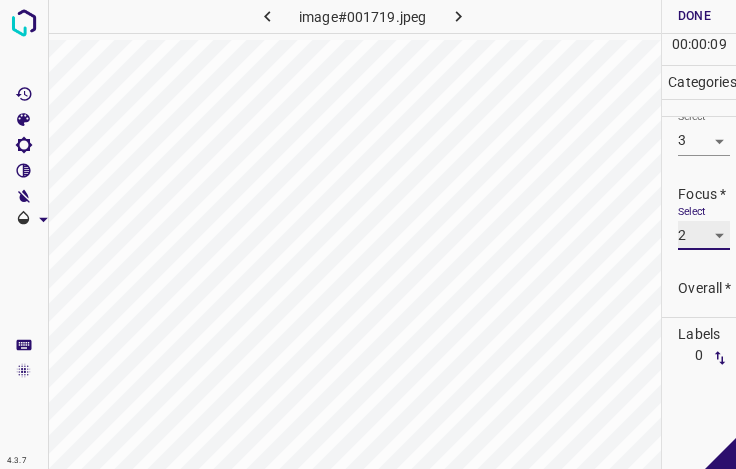 scroll, scrollTop: 98, scrollLeft: 0, axis: vertical 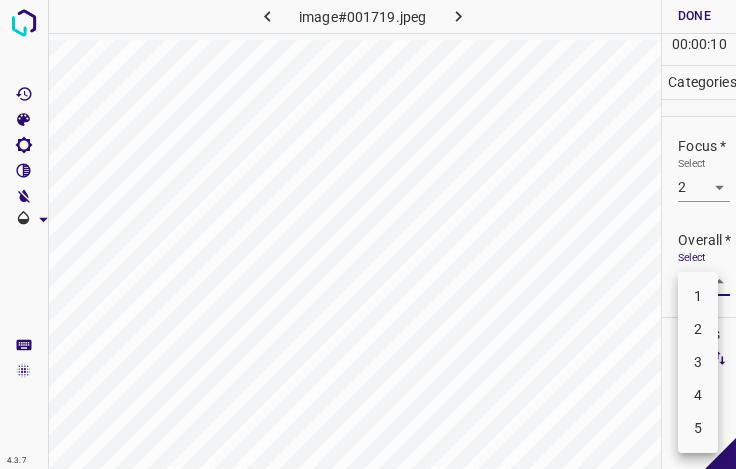 click on "4.3.7 image#001719.jpeg Done Skip 0 00   : 00   : 10   Categories Lighting *  Select 3 3 Focus *  Select 2 2 Overall *  Select ​ Labels   0 Categories 1 Lighting 2 Focus 3 Overall Tools Space Change between modes (Draw & Edit) I Auto labeling R Restore zoom M Zoom in N Zoom out Delete Delete selecte label Filters Z Restore filters X Saturation filter C Brightness filter V Contrast filter B Gray scale filter General O Download - Text - Hide - Delete 1 2 3 4 5" at bounding box center [368, 234] 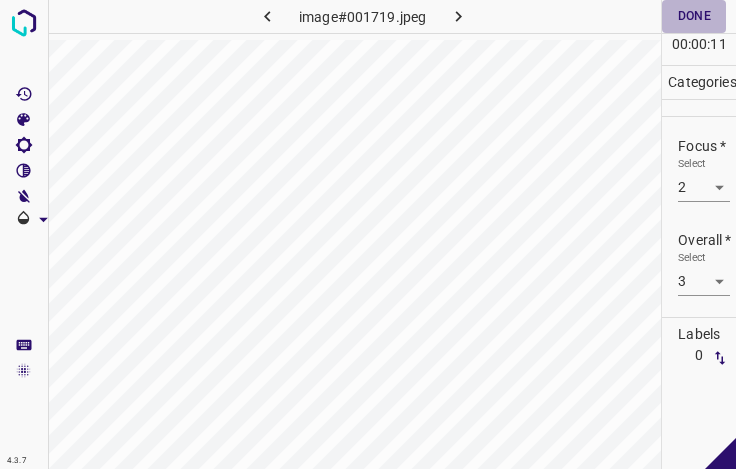 click on "Done" at bounding box center (694, 16) 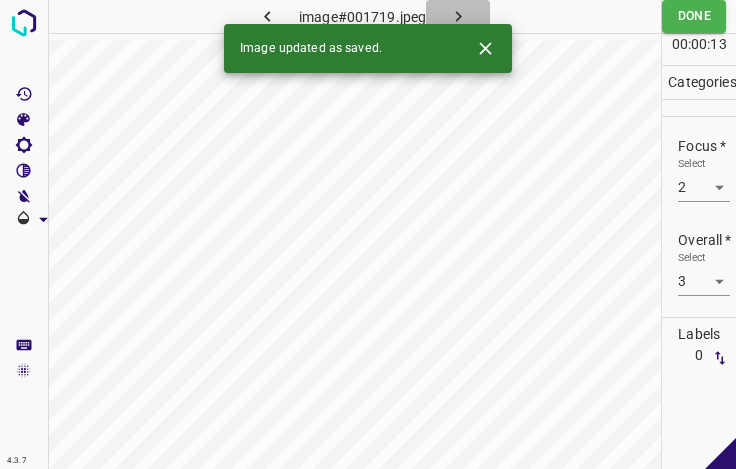 click at bounding box center (458, 16) 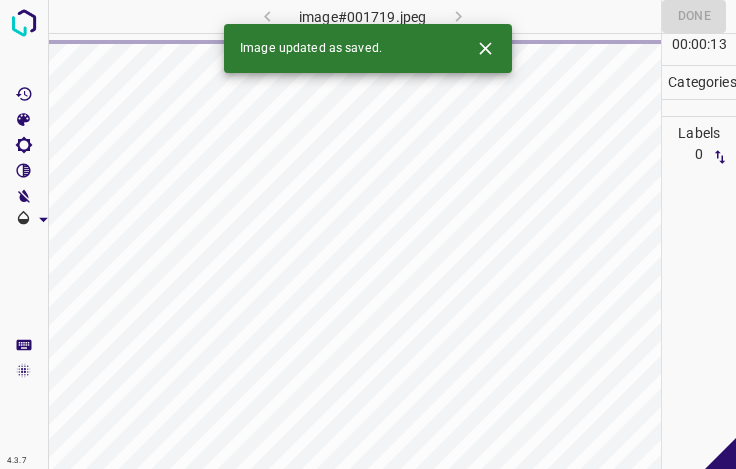 click 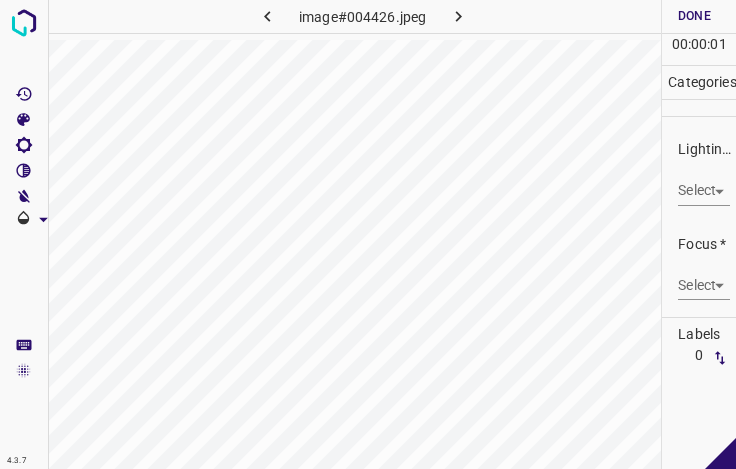 click on "4.3.7 image#004426.jpeg Done Skip 0 00   : 00   : 01   Categories Lighting *  Select ​ Focus *  Select ​ Overall *  Select ​ Labels   0 Categories 1 Lighting 2 Focus 3 Overall Tools Space Change between modes (Draw & Edit) I Auto labeling R Restore zoom M Zoom in N Zoom out Delete Delete selecte label Filters Z Restore filters X Saturation filter C Brightness filter V Contrast filter B Gray scale filter General O Download - Text - Hide - Delete" at bounding box center (368, 234) 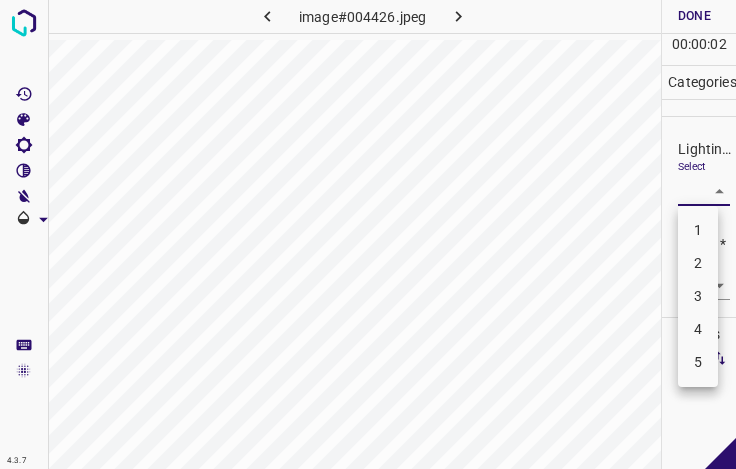 click on "3" at bounding box center [698, 296] 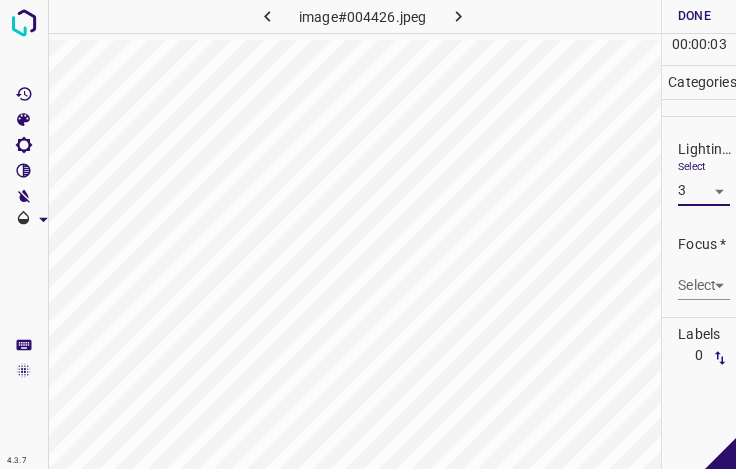 click on "4.3.7 image#004426.jpeg Done Skip 0 00   : 00   : 03   Categories Lighting *  Select 3 3 Focus *  Select ​ Overall *  Select ​ Labels   0 Categories 1 Lighting 2 Focus 3 Overall Tools Space Change between modes (Draw & Edit) I Auto labeling R Restore zoom M Zoom in N Zoom out Delete Delete selecte label Filters Z Restore filters X Saturation filter C Brightness filter V Contrast filter B Gray scale filter General O Download - Text - Hide - Delete" at bounding box center [368, 234] 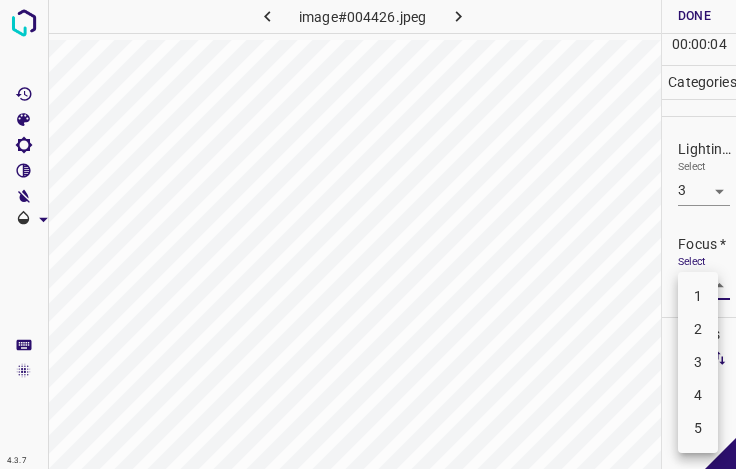 click on "4" at bounding box center (698, 395) 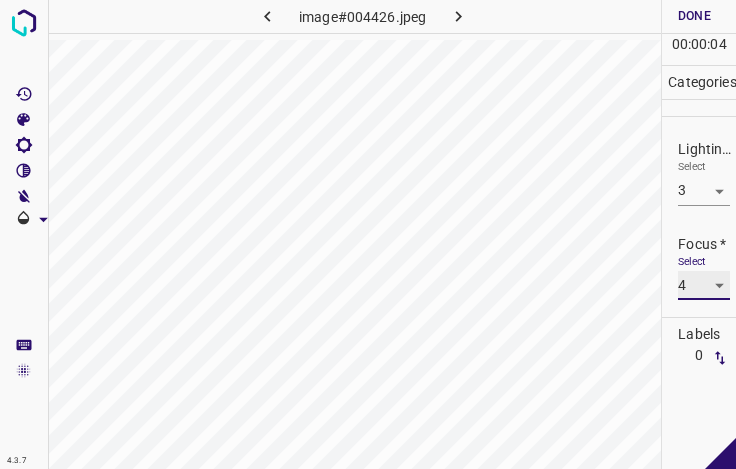 scroll, scrollTop: 98, scrollLeft: 0, axis: vertical 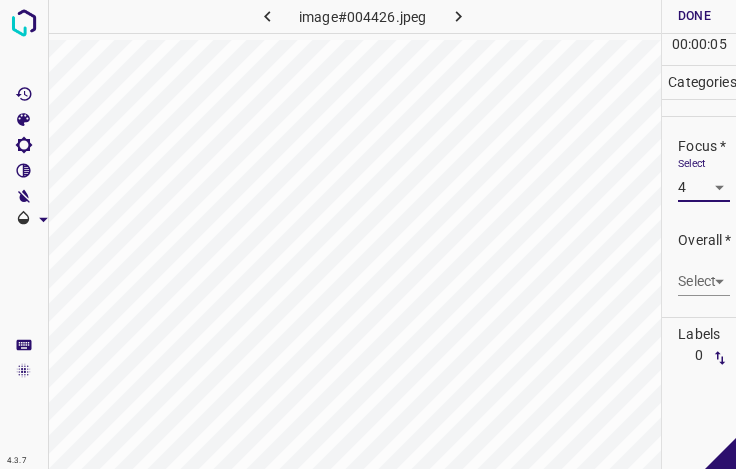click on "4.3.7 image#004426.jpeg Done Skip 0 00   : 00   : 05   Categories Lighting *  Select 3 3 Focus *  Select 4 4 Overall *  Select ​ Labels   0 Categories 1 Lighting 2 Focus 3 Overall Tools Space Change between modes (Draw & Edit) I Auto labeling R Restore zoom M Zoom in N Zoom out Delete Delete selecte label Filters Z Restore filters X Saturation filter C Brightness filter V Contrast filter B Gray scale filter General O Download - Text - Hide - Delete" at bounding box center (368, 234) 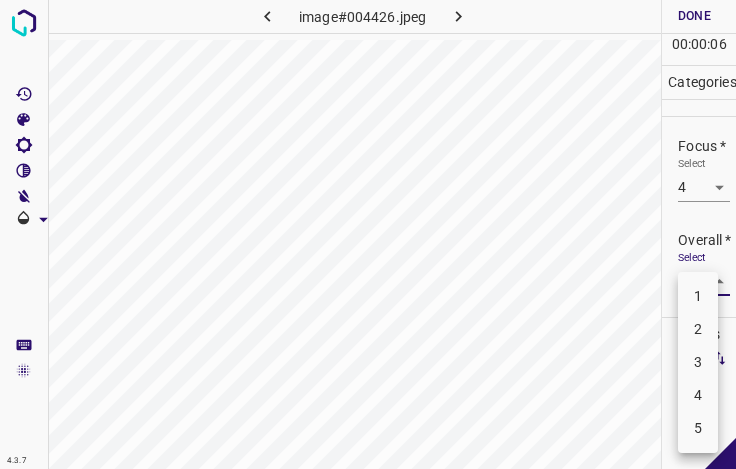 click on "4" at bounding box center (698, 395) 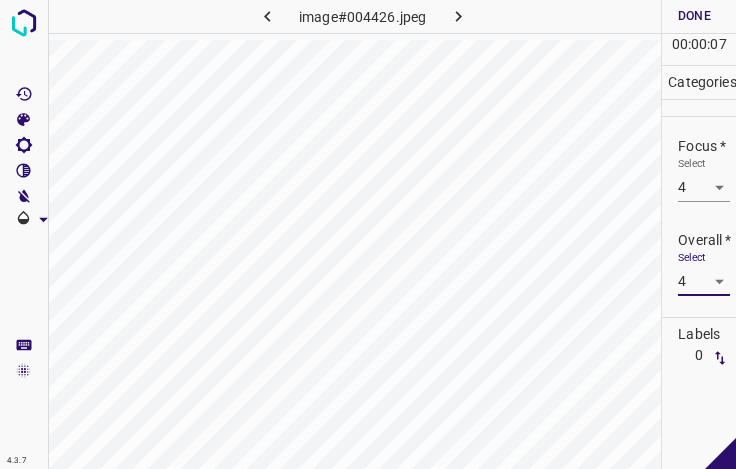 click on "Done" at bounding box center [694, 16] 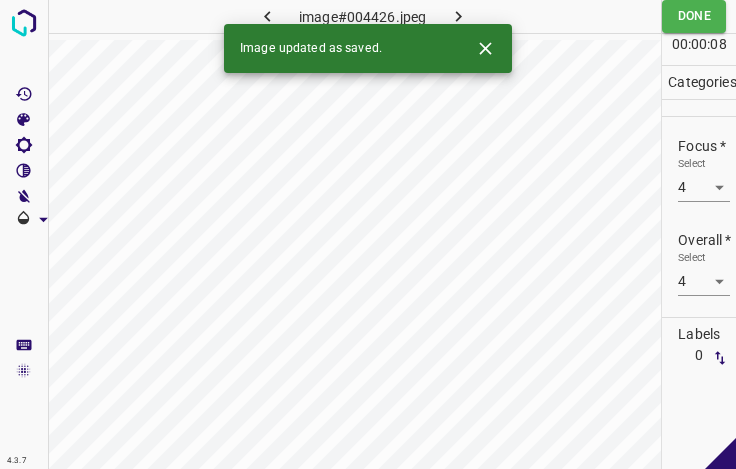 click 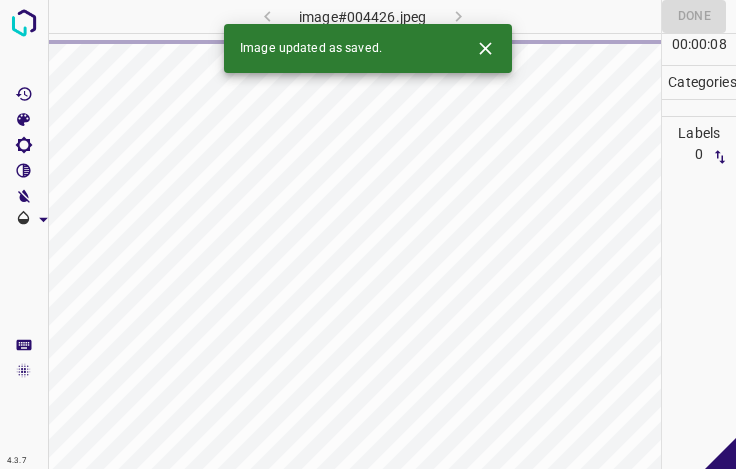 click 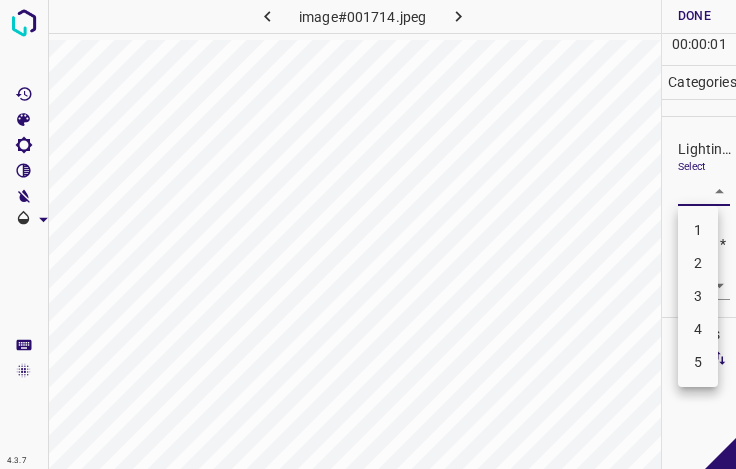 click on "4.3.7 image#001714.jpeg Done Skip 0 00   : 00   : 01   Categories Lighting *  Select ​ Focus *  Select ​ Overall *  Select ​ Labels   0 Categories 1 Lighting 2 Focus 3 Overall Tools Space Change between modes (Draw & Edit) I Auto labeling R Restore zoom M Zoom in N Zoom out Delete Delete selecte label Filters Z Restore filters X Saturation filter C Brightness filter V Contrast filter B Gray scale filter General O Download - Text - Hide - Delete 1 2 3 4 5" at bounding box center [368, 234] 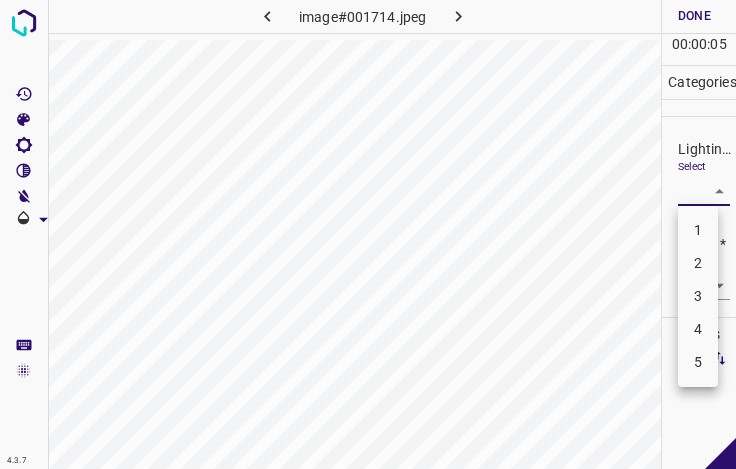 click on "3" at bounding box center (698, 296) 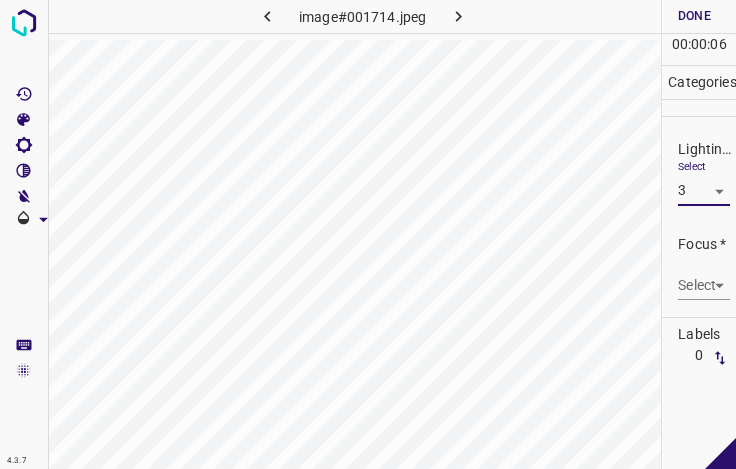 click on "4.3.7 image#001714.jpeg Done Skip 0 00   : 00   : 06   Categories Lighting *  Select 3 3 Focus *  Select ​ Overall *  Select ​ Labels   0 Categories 1 Lighting 2 Focus 3 Overall Tools Space Change between modes (Draw & Edit) I Auto labeling R Restore zoom M Zoom in N Zoom out Delete Delete selecte label Filters Z Restore filters X Saturation filter C Brightness filter V Contrast filter B Gray scale filter General O Download - Text - Hide - Delete" at bounding box center [368, 234] 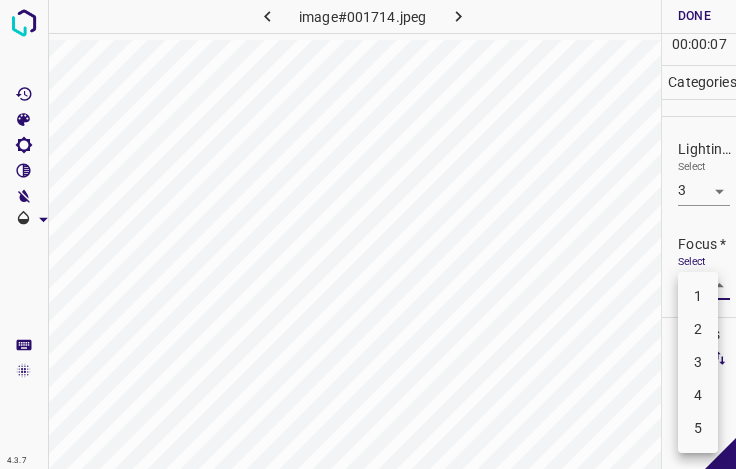 click on "3" at bounding box center [698, 362] 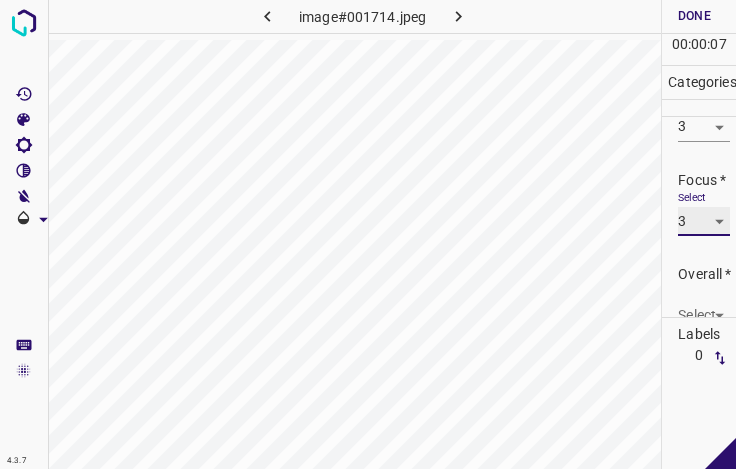 scroll, scrollTop: 98, scrollLeft: 0, axis: vertical 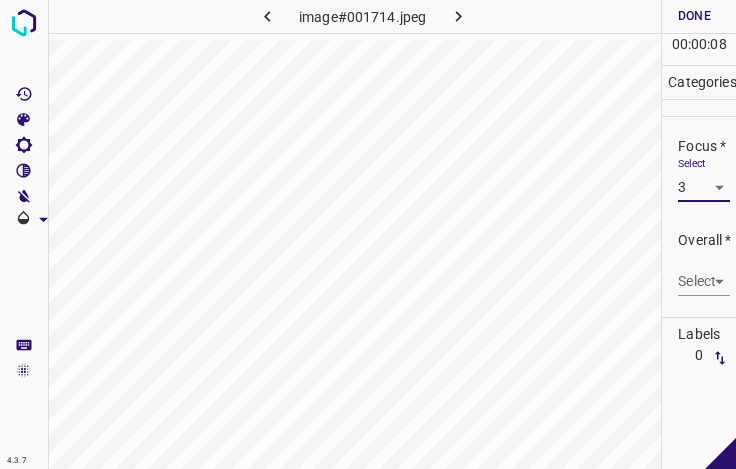 click on "4.3.7 image#001714.jpeg Done Skip 0 00   : 00   : 08   Categories Lighting *  Select 3 3 Focus *  Select 3 3 Overall *  Select ​ Labels   0 Categories 1 Lighting 2 Focus 3 Overall Tools Space Change between modes (Draw & Edit) I Auto labeling R Restore zoom M Zoom in N Zoom out Delete Delete selecte label Filters Z Restore filters X Saturation filter C Brightness filter V Contrast filter B Gray scale filter General O Download - Text - Hide - Delete" at bounding box center [368, 234] 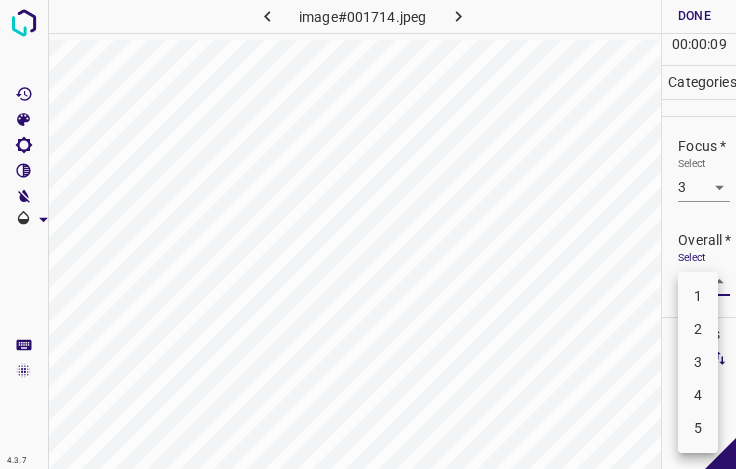 click on "3" at bounding box center [698, 362] 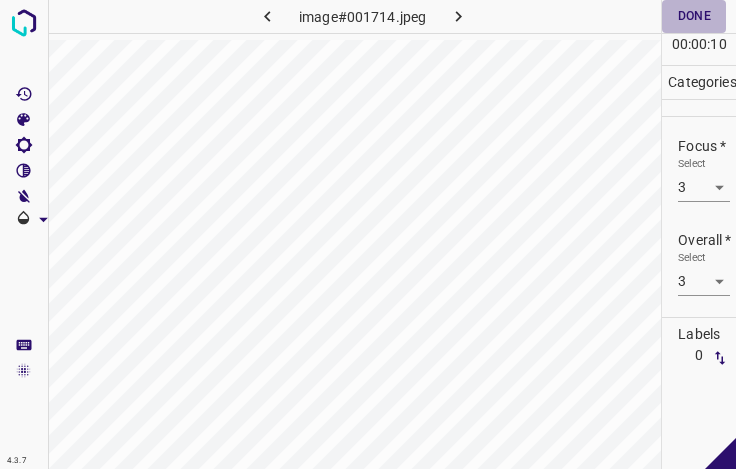 click on "Done" at bounding box center (694, 16) 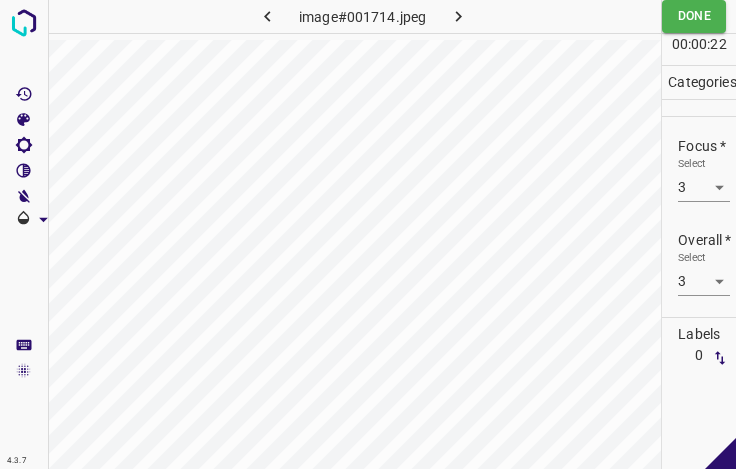 click at bounding box center [458, 16] 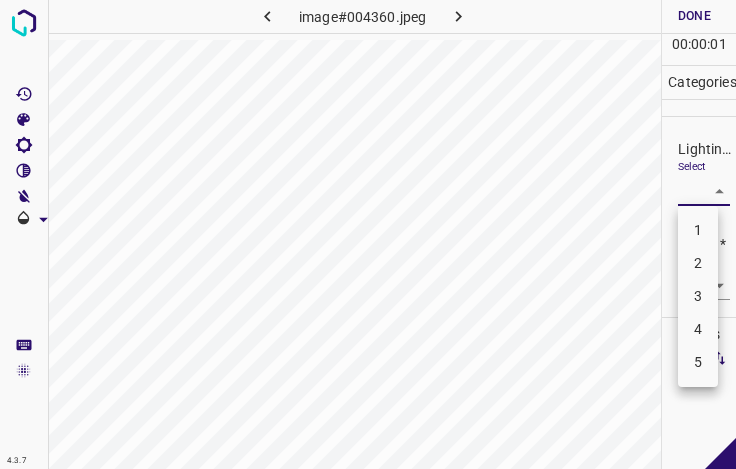 click on "4.3.7 image#004360.jpeg Done Skip 0 00   : 00   : 01   Categories Lighting *  Select ​ Focus *  Select ​ Overall *  Select ​ Labels   0 Categories 1 Lighting 2 Focus 3 Overall Tools Space Change between modes (Draw & Edit) I Auto labeling R Restore zoom M Zoom in N Zoom out Delete Delete selecte label Filters Z Restore filters X Saturation filter C Brightness filter V Contrast filter B Gray scale filter General O Download - Text - Hide - Delete 1 2 3 4 5" at bounding box center (368, 234) 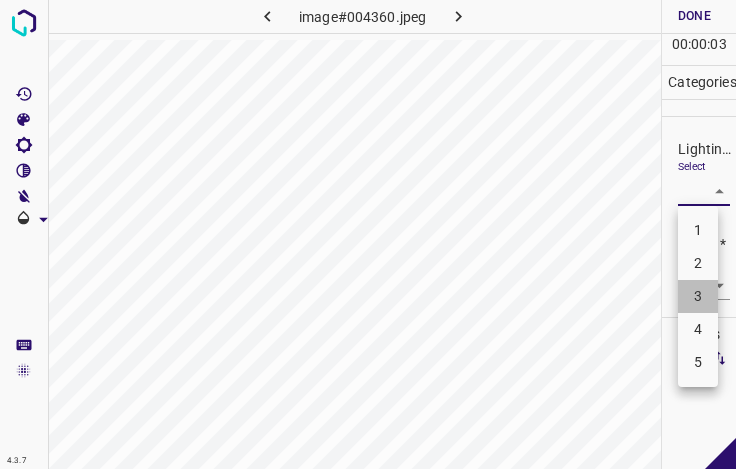 click on "3" at bounding box center (698, 296) 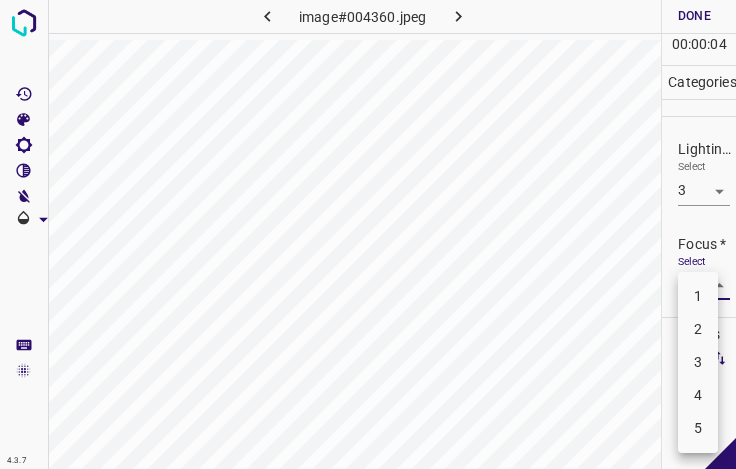 click on "4.3.7 image#004360.jpeg Done Skip 0 00   : 00   : 04   Categories Lighting *  Select 3 3 Focus *  Select ​ Overall *  Select ​ Labels   0 Categories 1 Lighting 2 Focus 3 Overall Tools Space Change between modes (Draw & Edit) I Auto labeling R Restore zoom M Zoom in N Zoom out Delete Delete selecte label Filters Z Restore filters X Saturation filter C Brightness filter V Contrast filter B Gray scale filter General O Download - Text - Hide - Delete 1 2 3 4 5" at bounding box center (368, 234) 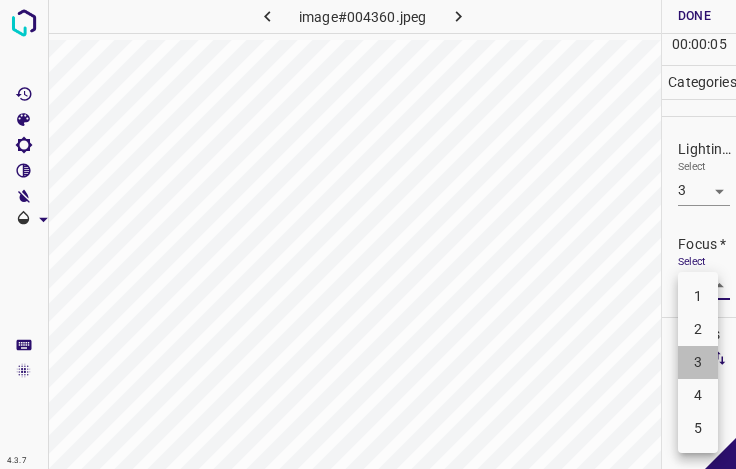 drag, startPoint x: 704, startPoint y: 355, endPoint x: 695, endPoint y: 327, distance: 29.410883 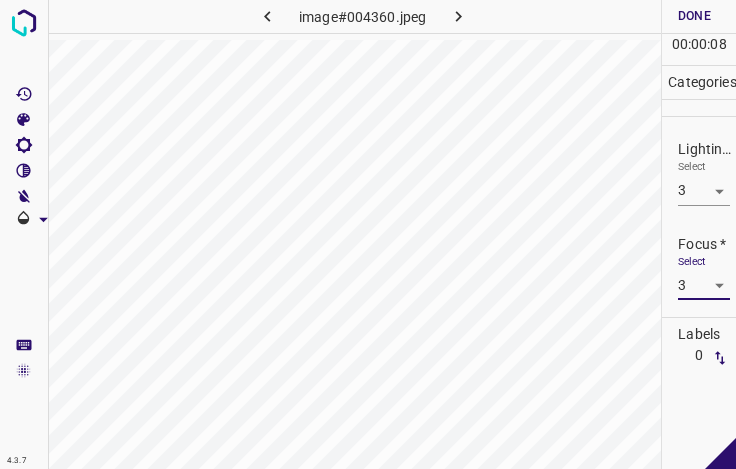 click on "4.3.7 image#004360.jpeg Done Skip 0 00   : 00   : 08   Categories Lighting *  Select 3 3 Focus *  Select 3 3 Overall *  Select ​ Labels   0 Categories 1 Lighting 2 Focus 3 Overall Tools Space Change between modes (Draw & Edit) I Auto labeling R Restore zoom M Zoom in N Zoom out Delete Delete selecte label Filters Z Restore filters X Saturation filter C Brightness filter V Contrast filter B Gray scale filter General O Download - Text - Hide - Delete" at bounding box center [368, 234] 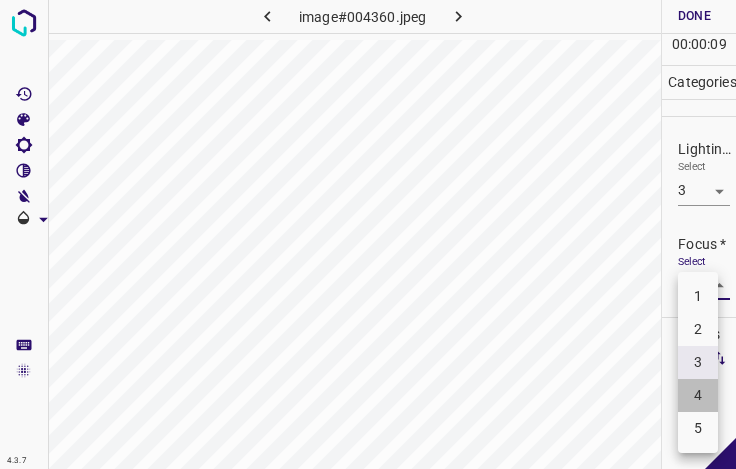 click on "4" at bounding box center (698, 395) 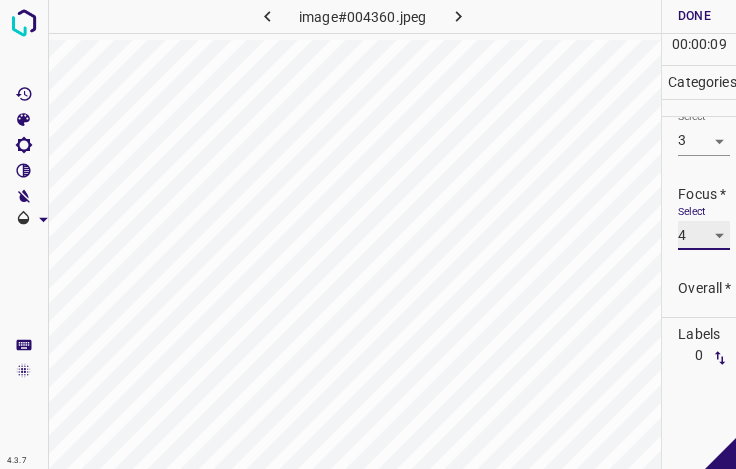scroll, scrollTop: 98, scrollLeft: 0, axis: vertical 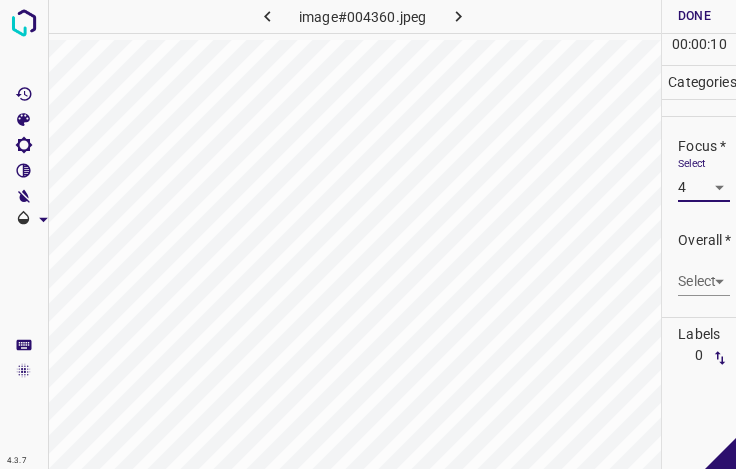 click on "4.3.7 image#004360.jpeg Done Skip 0 00   : 00   : 10   Categories Lighting *  Select 3 3 Focus *  Select 4 4 Overall *  Select ​ Labels   0 Categories 1 Lighting 2 Focus 3 Overall Tools Space Change between modes (Draw & Edit) I Auto labeling R Restore zoom M Zoom in N Zoom out Delete Delete selecte label Filters Z Restore filters X Saturation filter C Brightness filter V Contrast filter B Gray scale filter General O Download - Text - Hide - Delete" at bounding box center (368, 234) 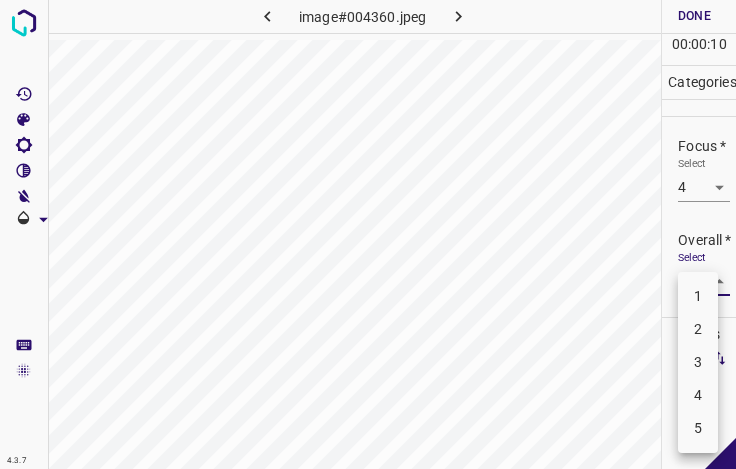 drag, startPoint x: 693, startPoint y: 365, endPoint x: 694, endPoint y: 312, distance: 53.009434 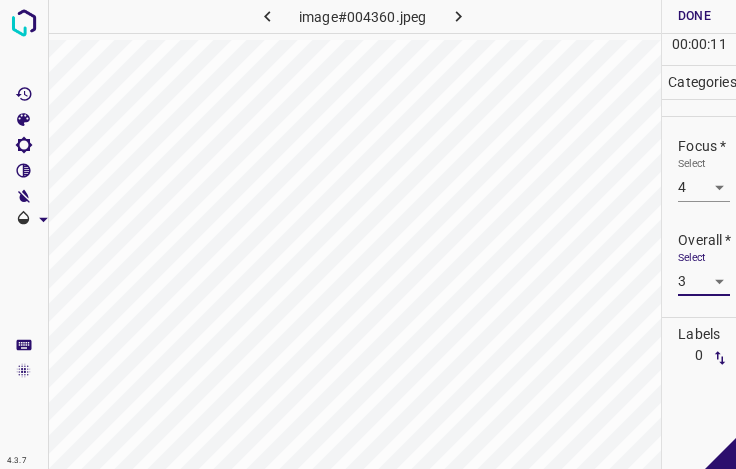 click on "Done" at bounding box center [694, 16] 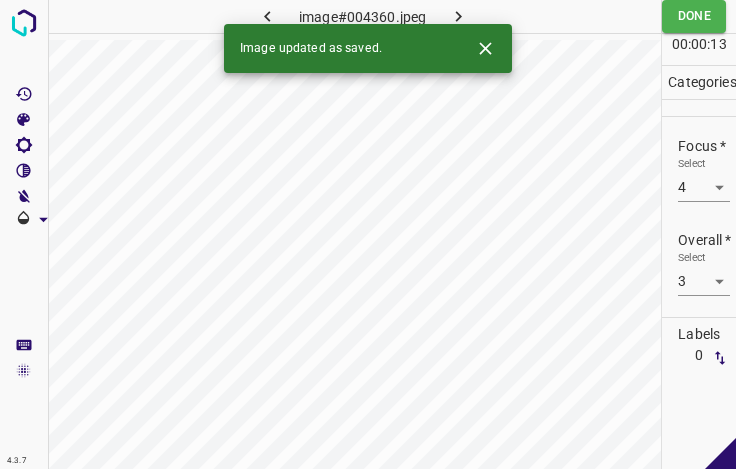 drag, startPoint x: 461, startPoint y: 16, endPoint x: 485, endPoint y: 65, distance: 54.56189 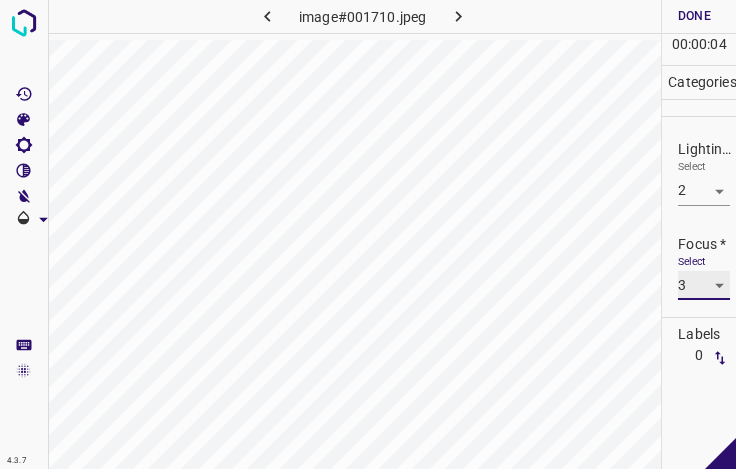 scroll, scrollTop: 98, scrollLeft: 0, axis: vertical 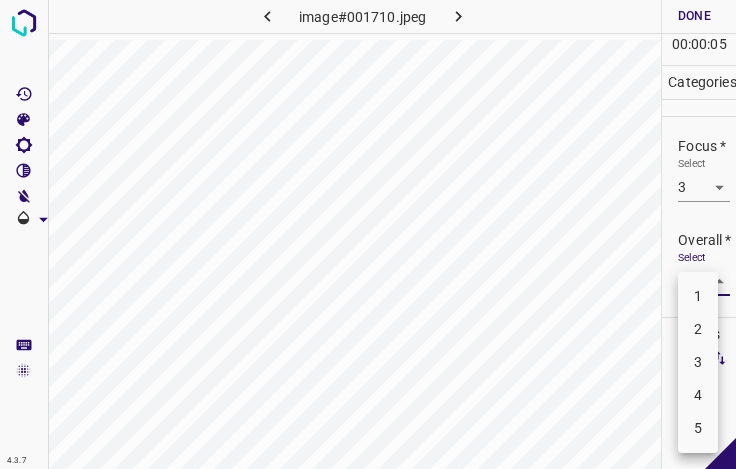 drag, startPoint x: 695, startPoint y: 357, endPoint x: 695, endPoint y: 346, distance: 11 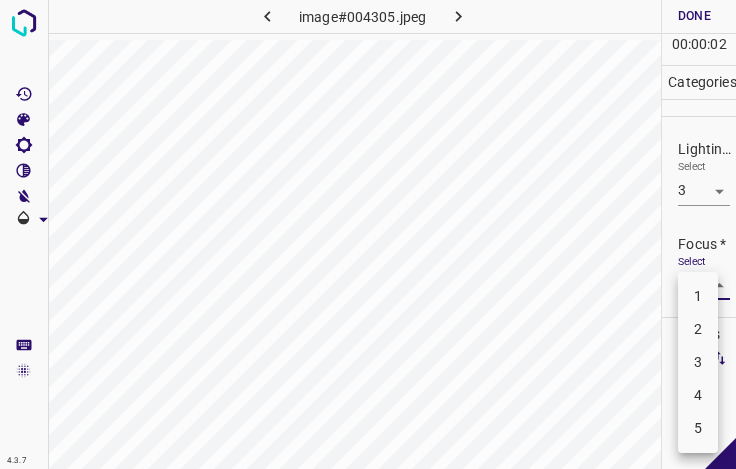 drag, startPoint x: 692, startPoint y: 357, endPoint x: 691, endPoint y: 298, distance: 59.008472 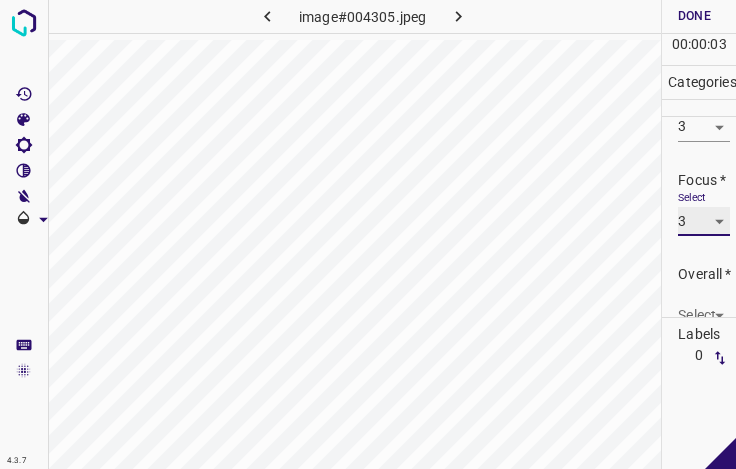 scroll, scrollTop: 98, scrollLeft: 0, axis: vertical 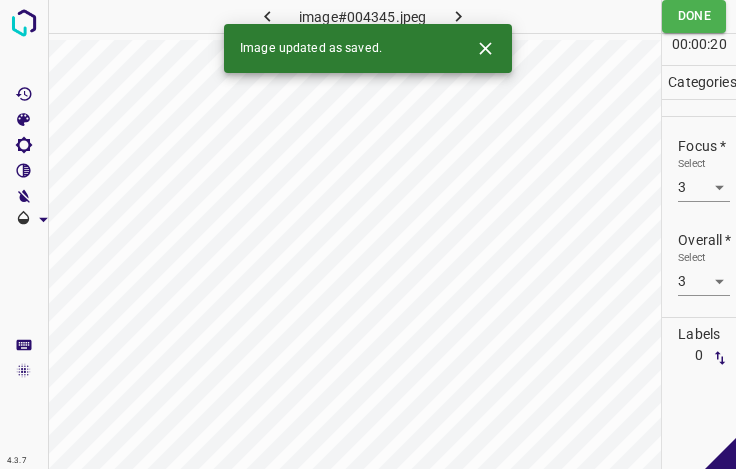 drag, startPoint x: 457, startPoint y: 12, endPoint x: 469, endPoint y: 32, distance: 23.323807 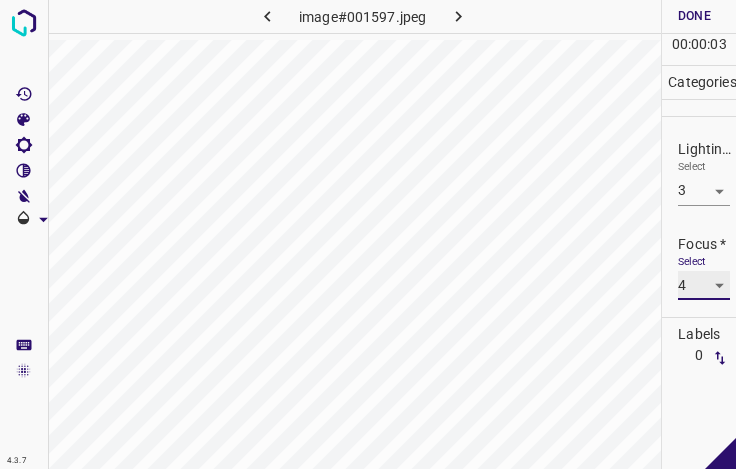 scroll, scrollTop: 98, scrollLeft: 0, axis: vertical 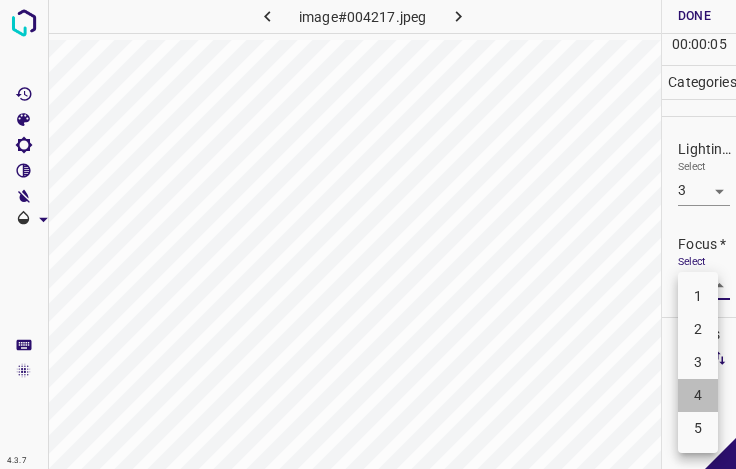 drag, startPoint x: 700, startPoint y: 395, endPoint x: 684, endPoint y: 350, distance: 47.759815 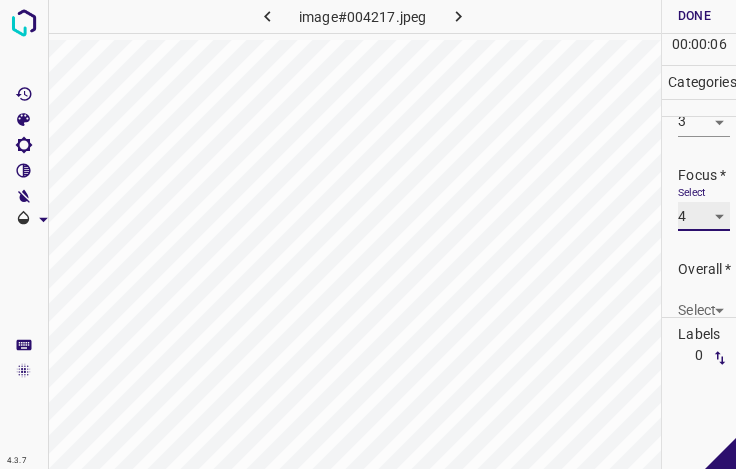 scroll, scrollTop: 98, scrollLeft: 0, axis: vertical 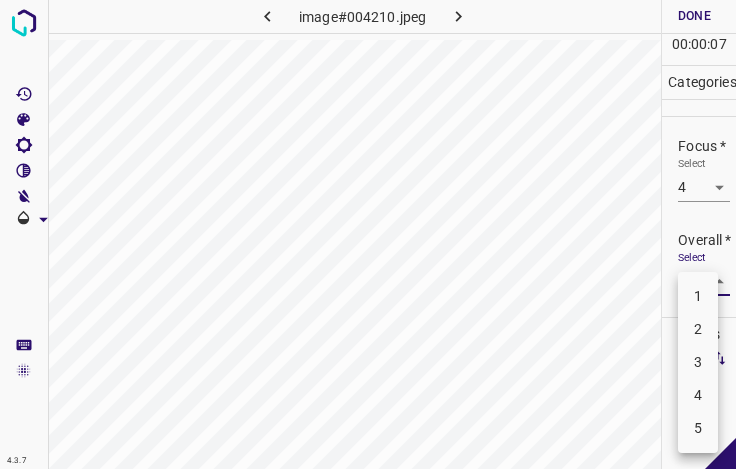 drag, startPoint x: 694, startPoint y: 364, endPoint x: 693, endPoint y: 346, distance: 18.027756 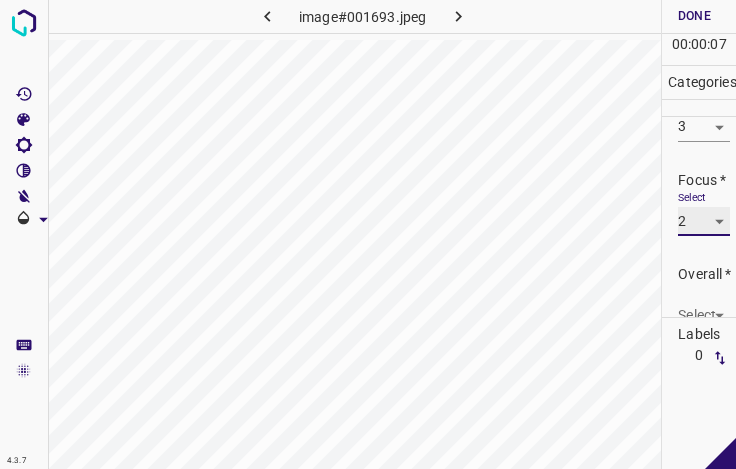 scroll, scrollTop: 98, scrollLeft: 0, axis: vertical 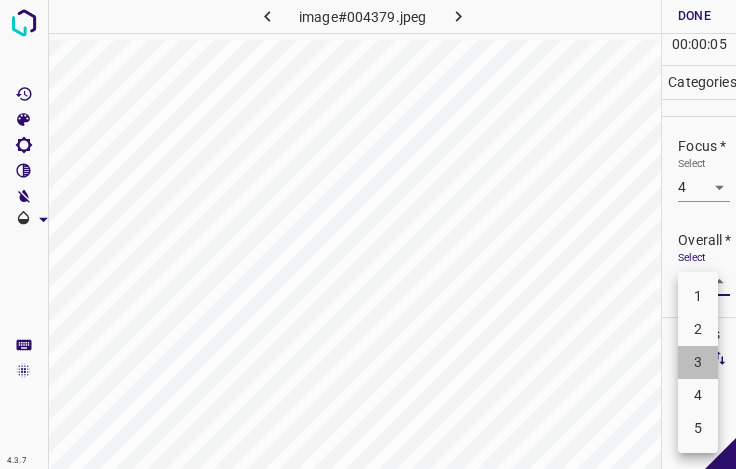 drag, startPoint x: 693, startPoint y: 370, endPoint x: 694, endPoint y: 351, distance: 19.026299 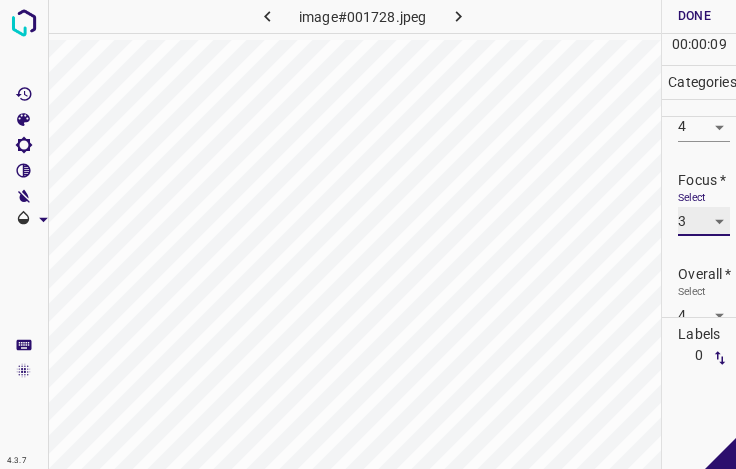 scroll, scrollTop: 98, scrollLeft: 0, axis: vertical 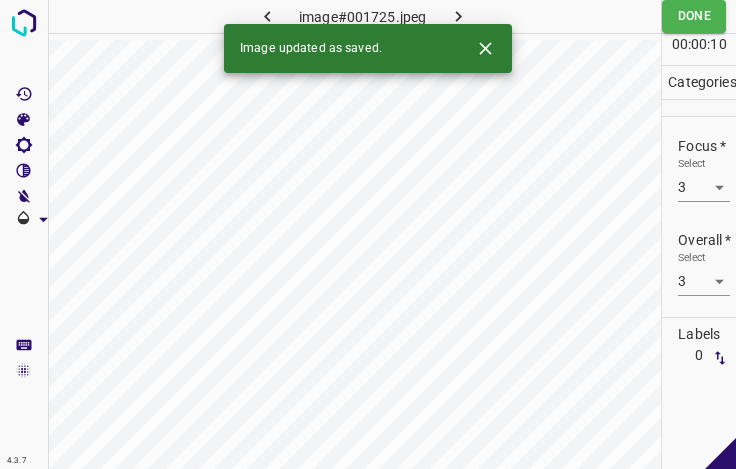 drag, startPoint x: 458, startPoint y: 16, endPoint x: 455, endPoint y: 1, distance: 15.297058 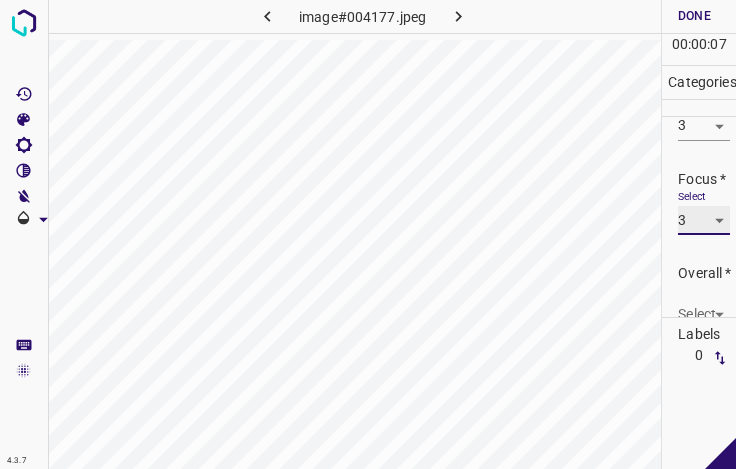 scroll, scrollTop: 98, scrollLeft: 0, axis: vertical 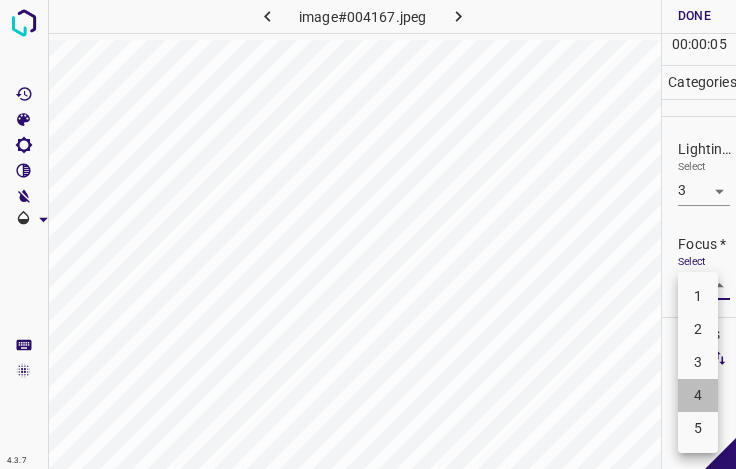 drag, startPoint x: 695, startPoint y: 394, endPoint x: 675, endPoint y: 278, distance: 117.71151 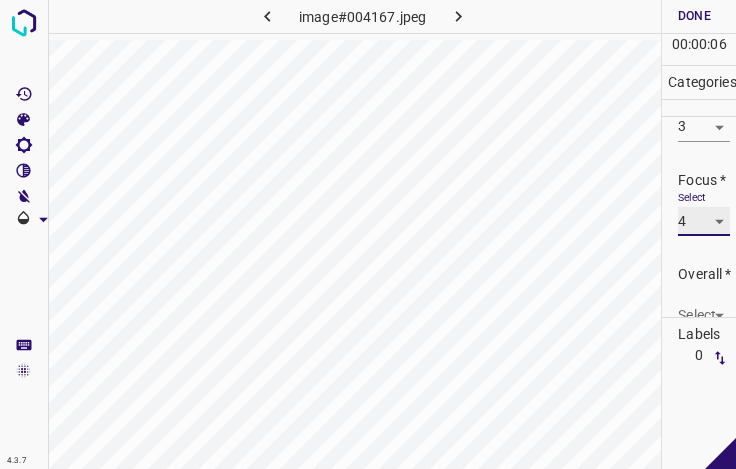 scroll, scrollTop: 98, scrollLeft: 0, axis: vertical 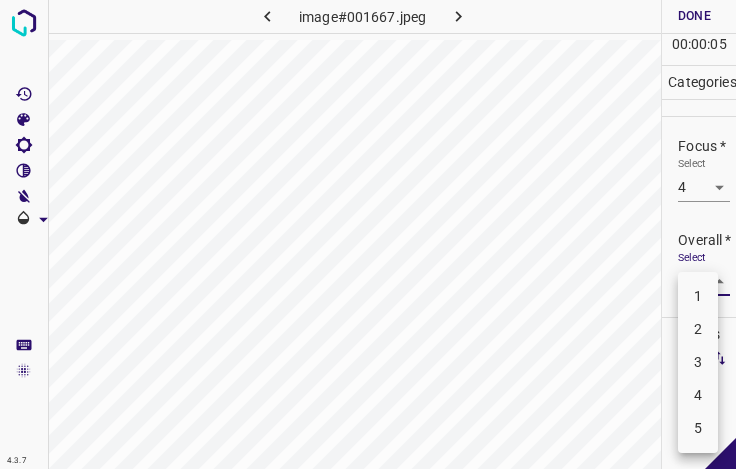 drag, startPoint x: 689, startPoint y: 364, endPoint x: 689, endPoint y: 345, distance: 19 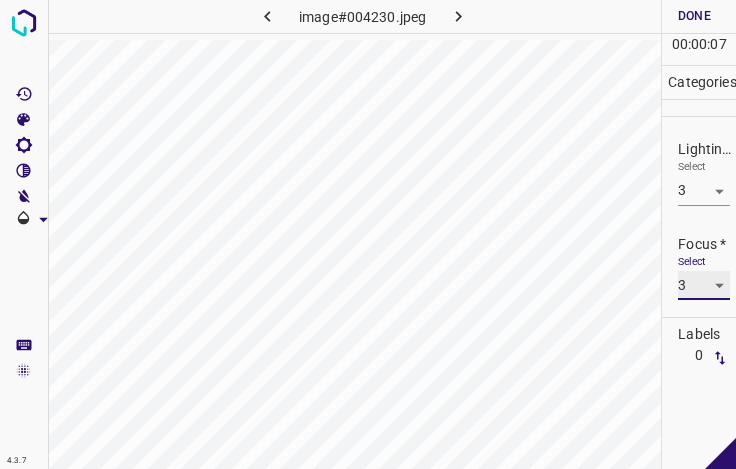 scroll, scrollTop: 98, scrollLeft: 0, axis: vertical 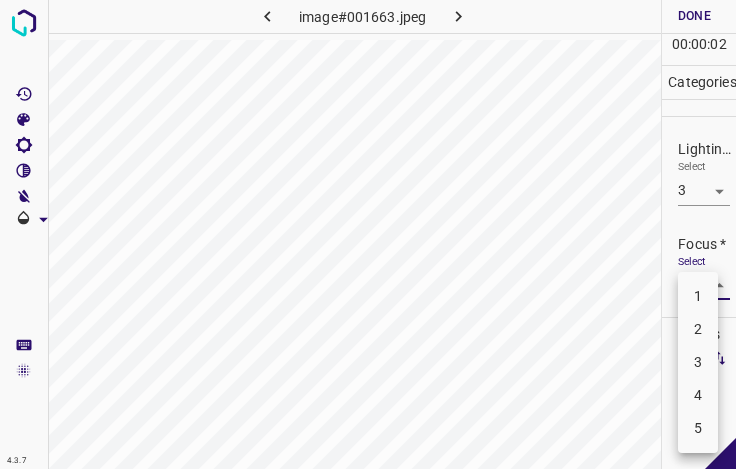 drag, startPoint x: 703, startPoint y: 328, endPoint x: 697, endPoint y: 313, distance: 16.155495 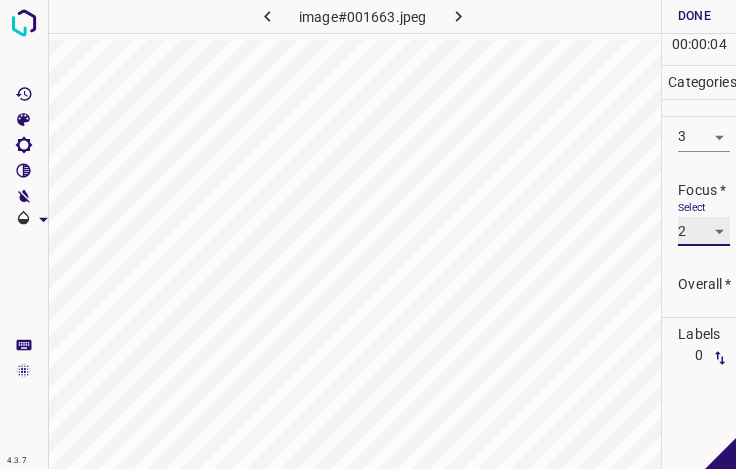scroll, scrollTop: 98, scrollLeft: 0, axis: vertical 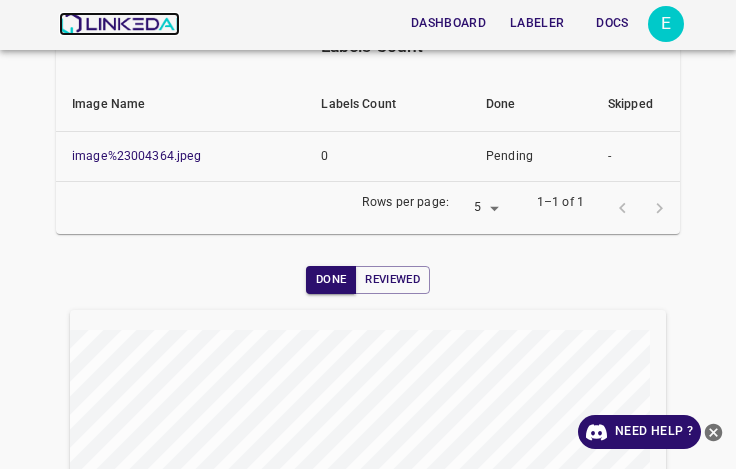 click at bounding box center (119, 24) 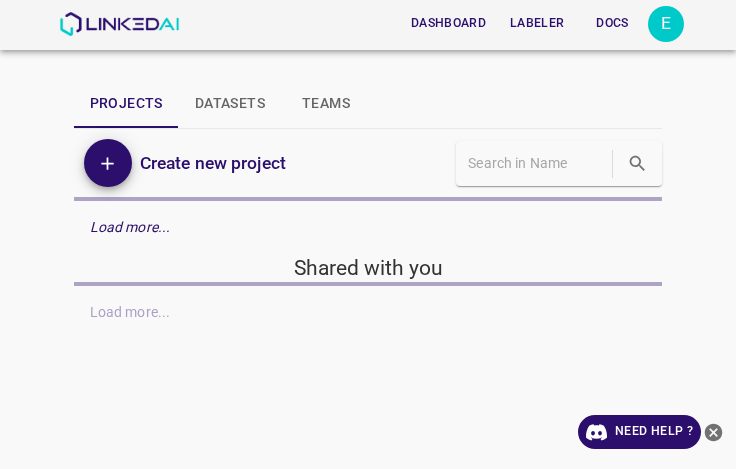 scroll, scrollTop: 0, scrollLeft: 0, axis: both 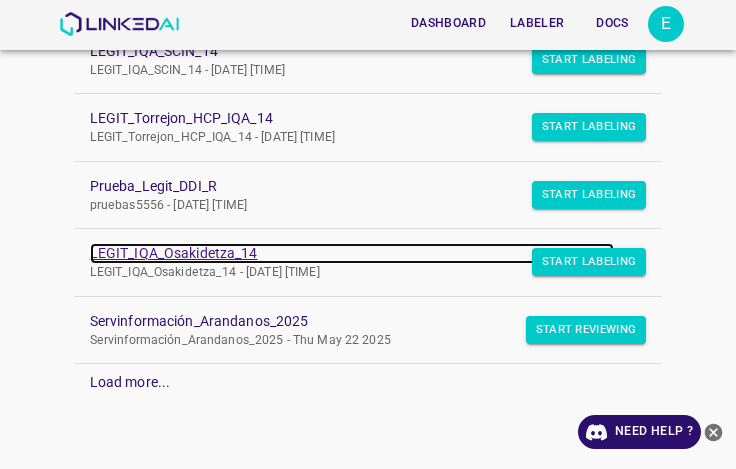 click on "LEGIT_IQA_Osakidetza_14" at bounding box center (352, 253) 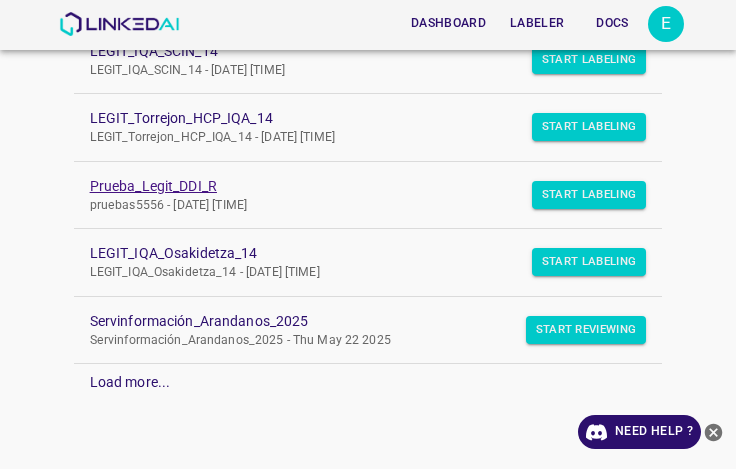 scroll, scrollTop: 497, scrollLeft: 0, axis: vertical 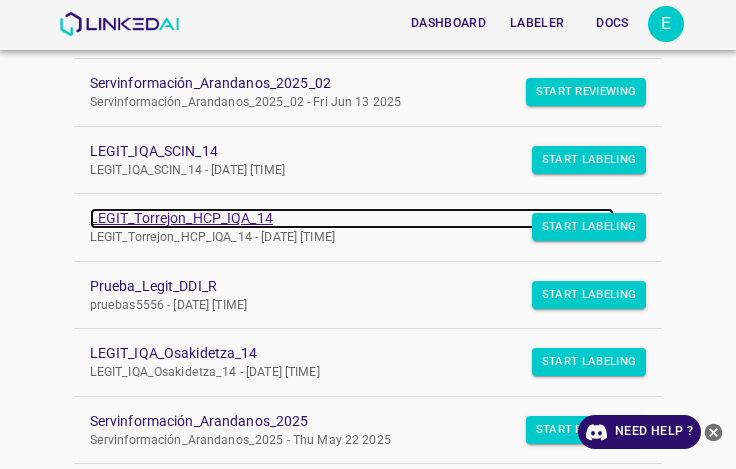 click on "LEGIT_Torrejon_HCP_IQA_14" at bounding box center [352, 218] 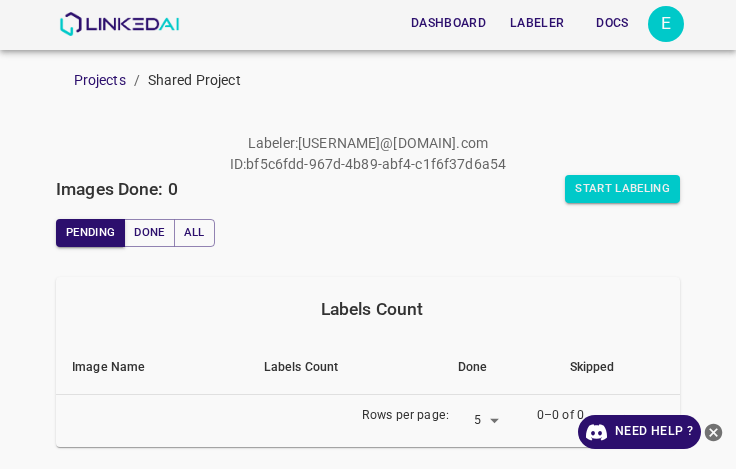 scroll, scrollTop: 0, scrollLeft: 0, axis: both 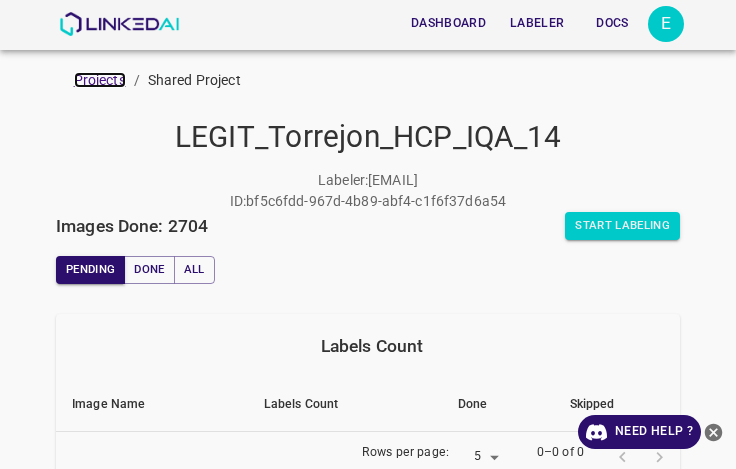 click on "Projects" at bounding box center (100, 80) 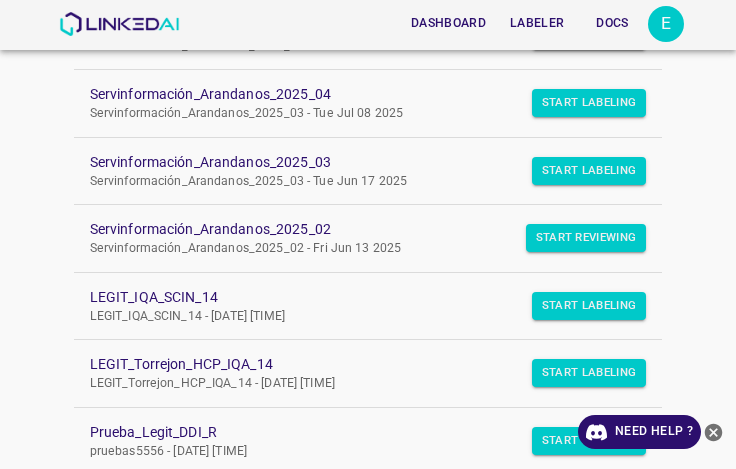 scroll, scrollTop: 400, scrollLeft: 0, axis: vertical 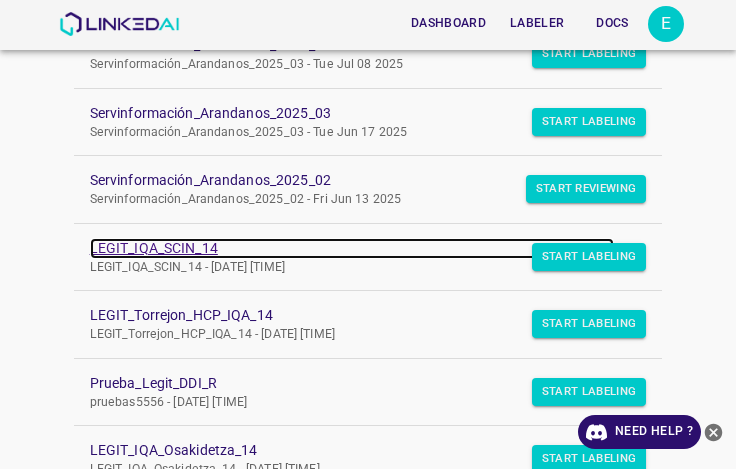 click on "LEGIT_IQA_SCIN_14" at bounding box center (352, 248) 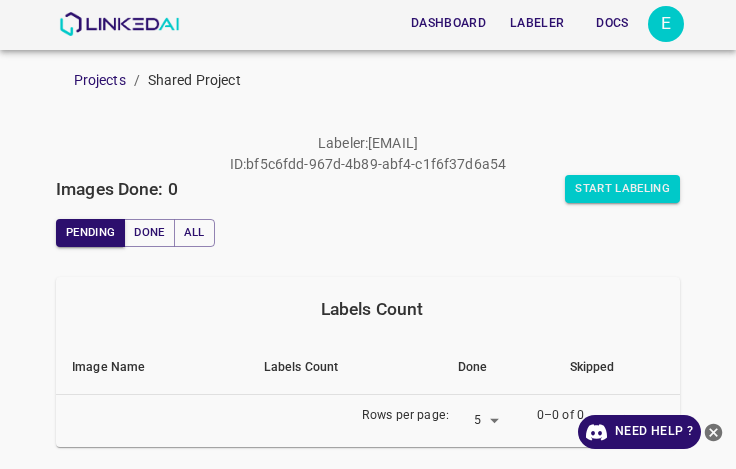 scroll, scrollTop: 0, scrollLeft: 0, axis: both 